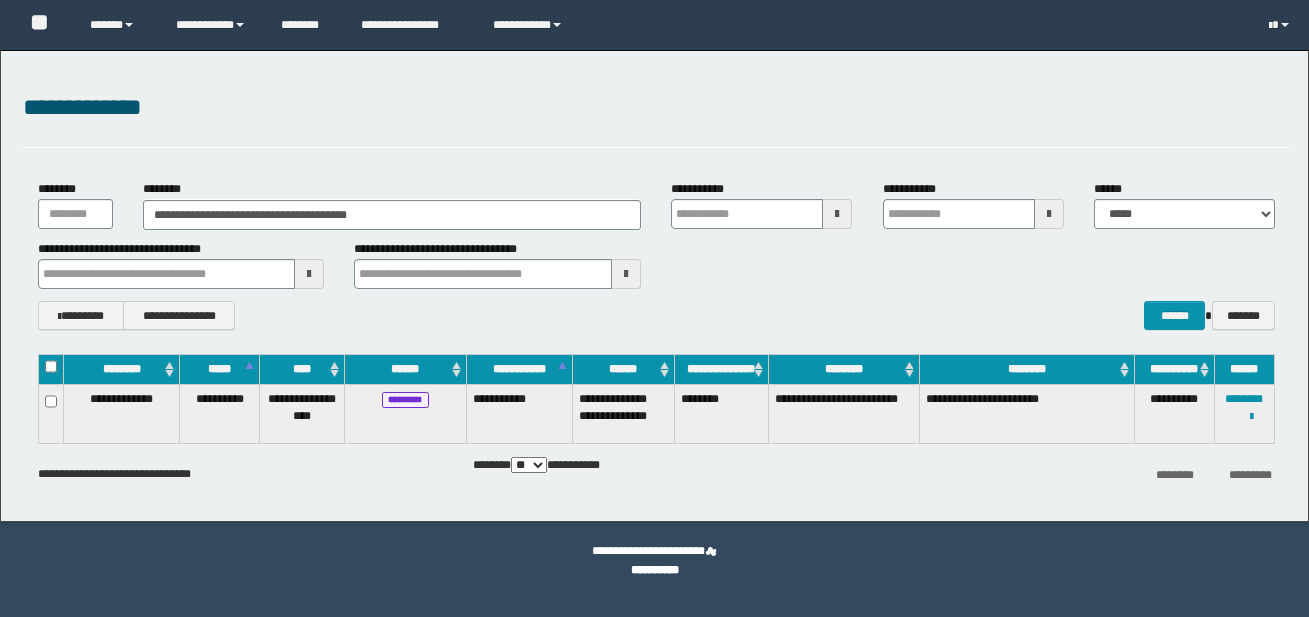 scroll, scrollTop: 0, scrollLeft: 0, axis: both 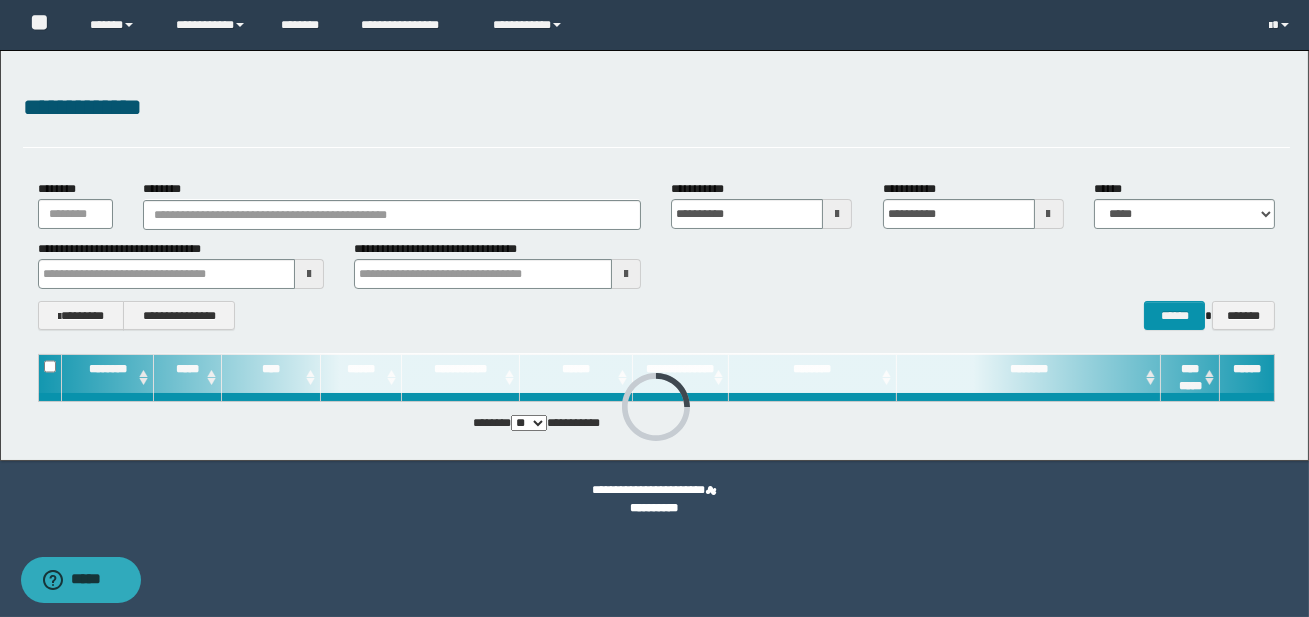 click at bounding box center (837, 214) 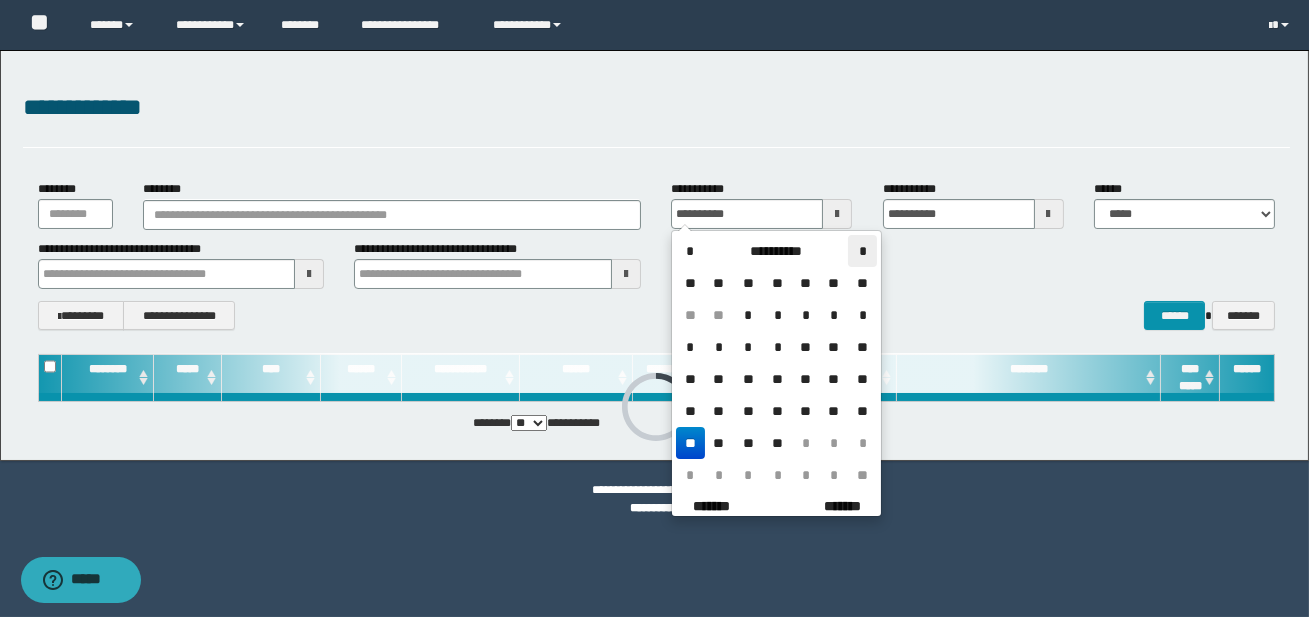 click on "*" at bounding box center [862, 251] 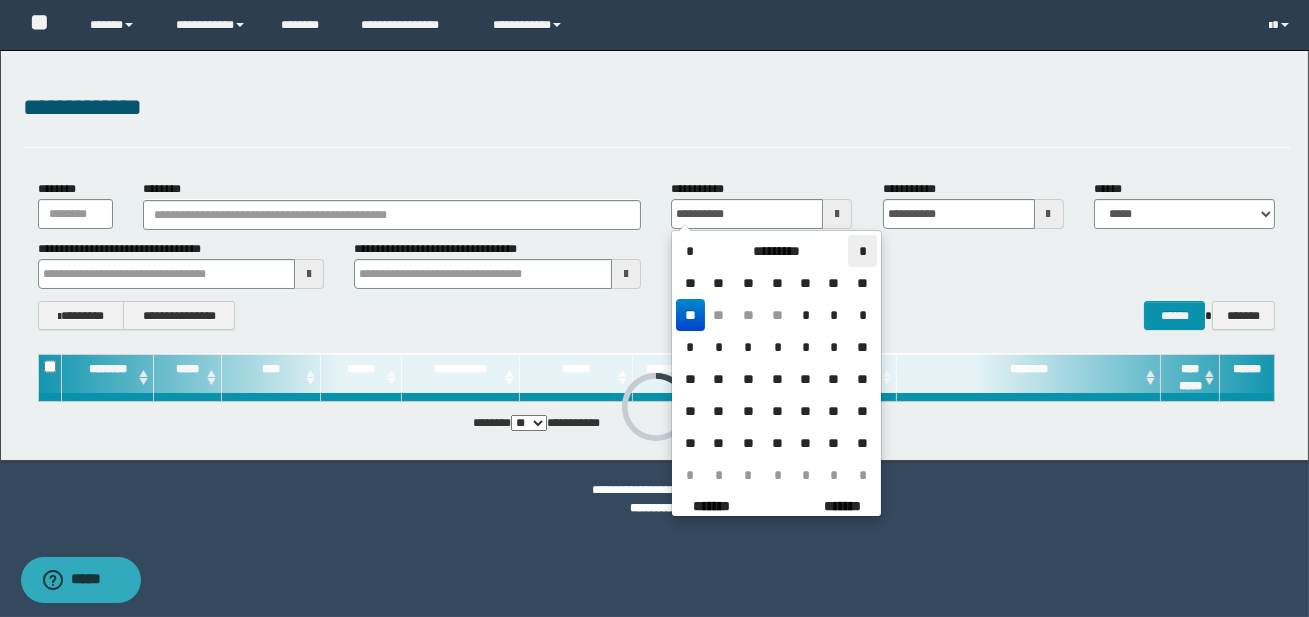 click on "*" at bounding box center (862, 251) 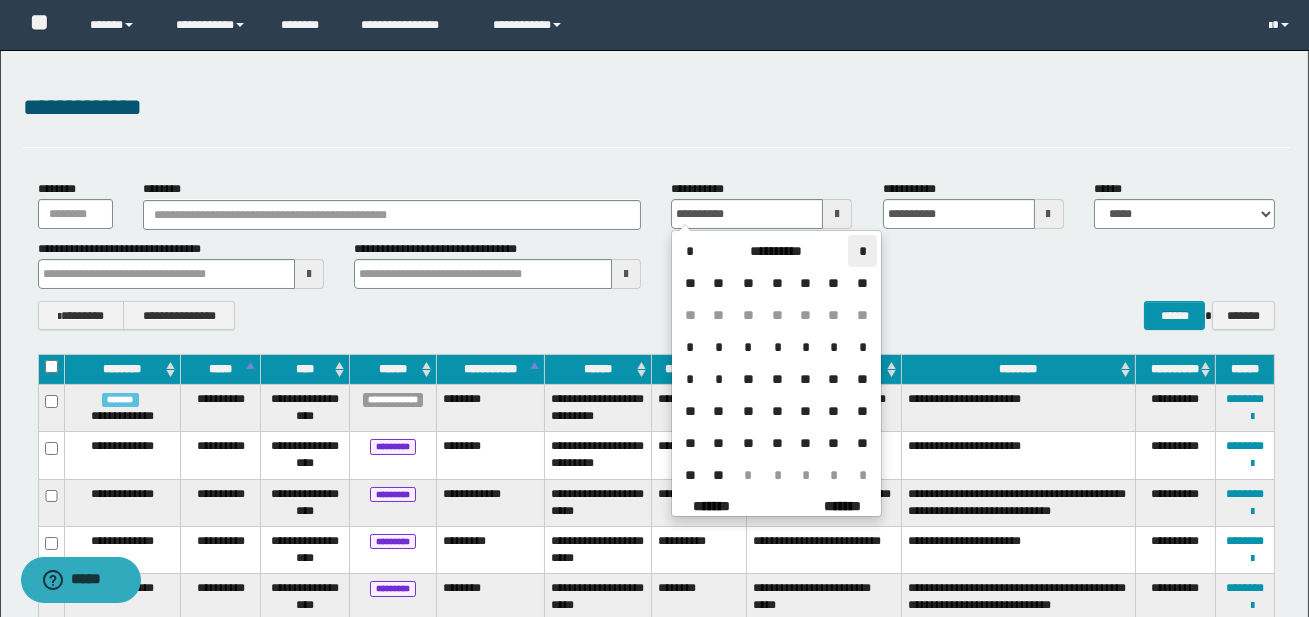 click on "*" at bounding box center [862, 251] 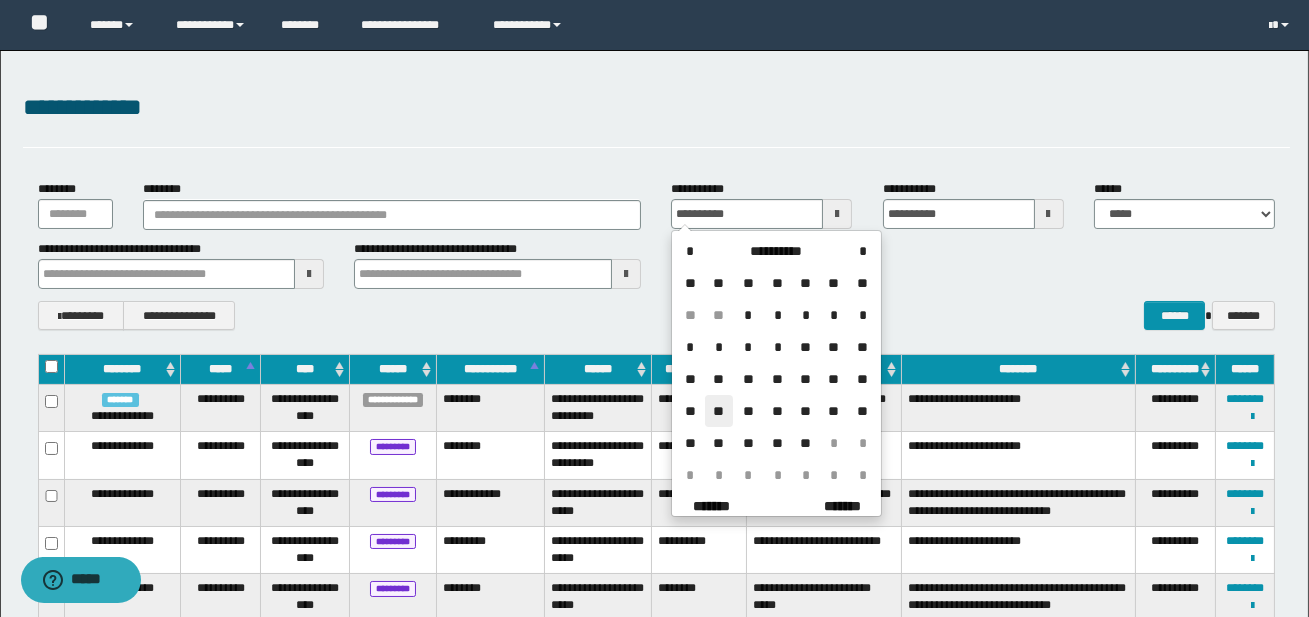 click on "**" at bounding box center [719, 411] 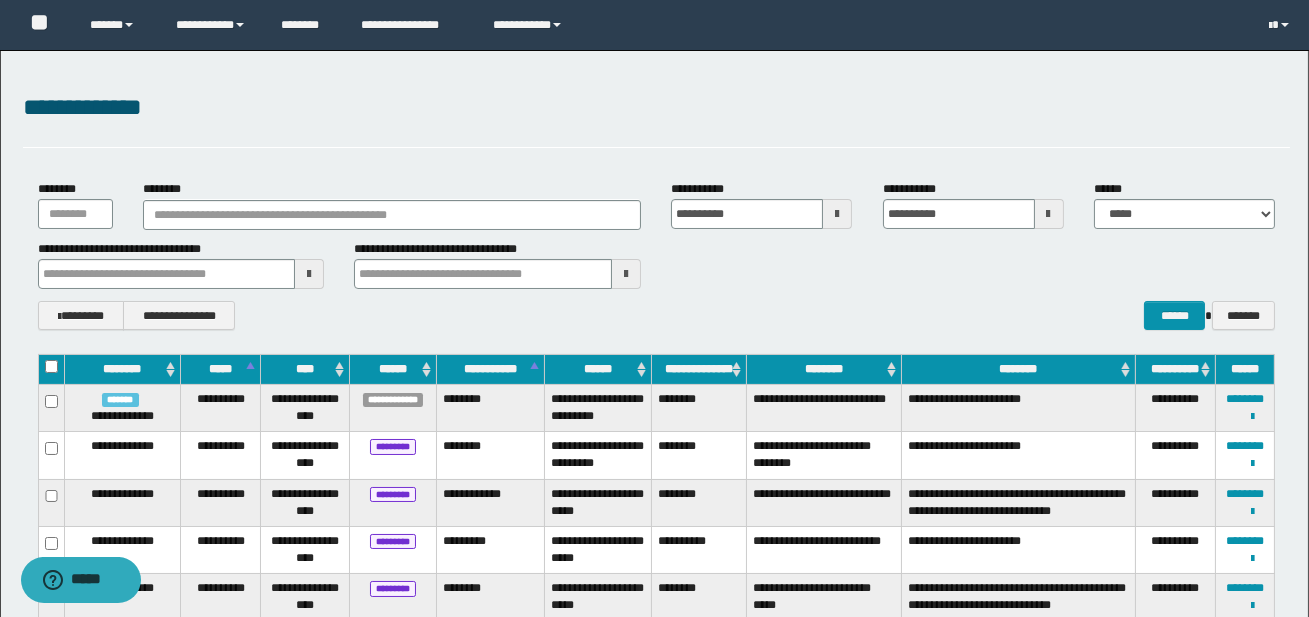 click at bounding box center (1049, 214) 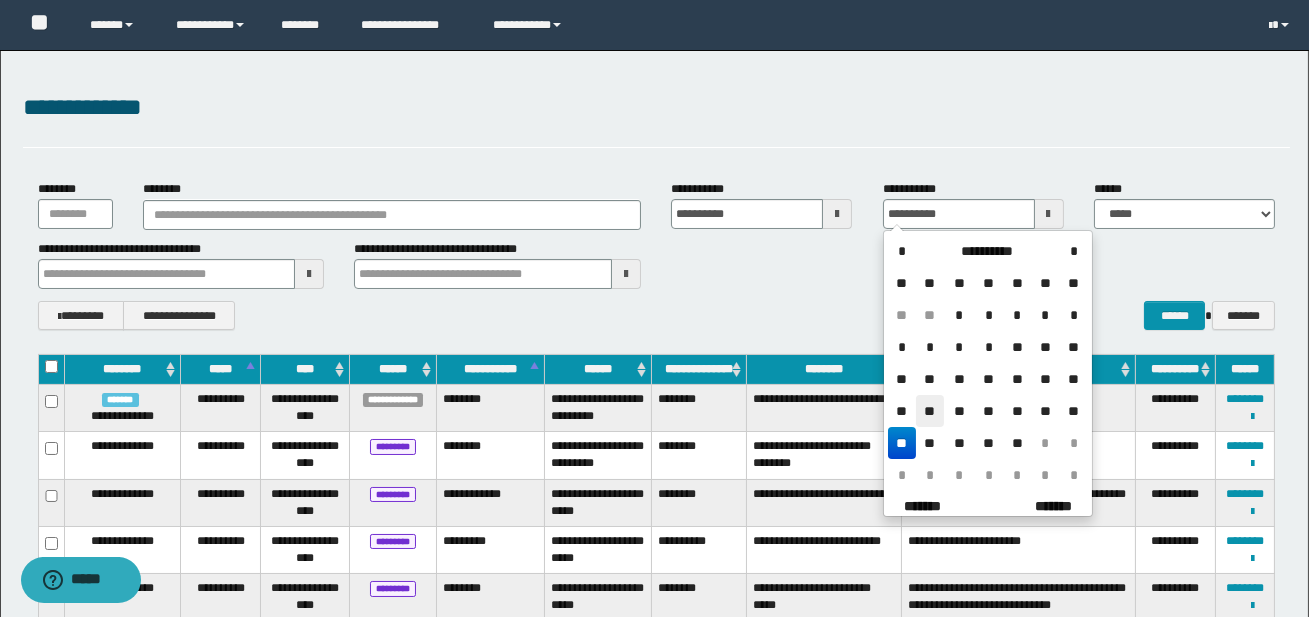 click on "**" at bounding box center (930, 411) 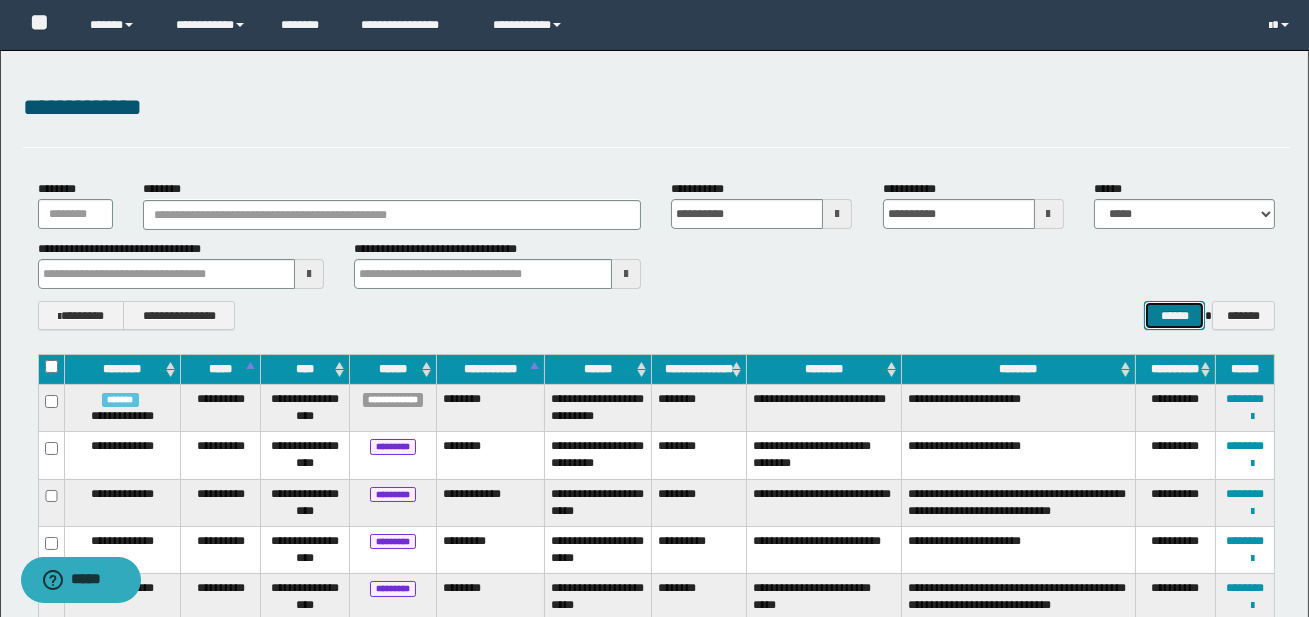 click on "******" at bounding box center [1174, 315] 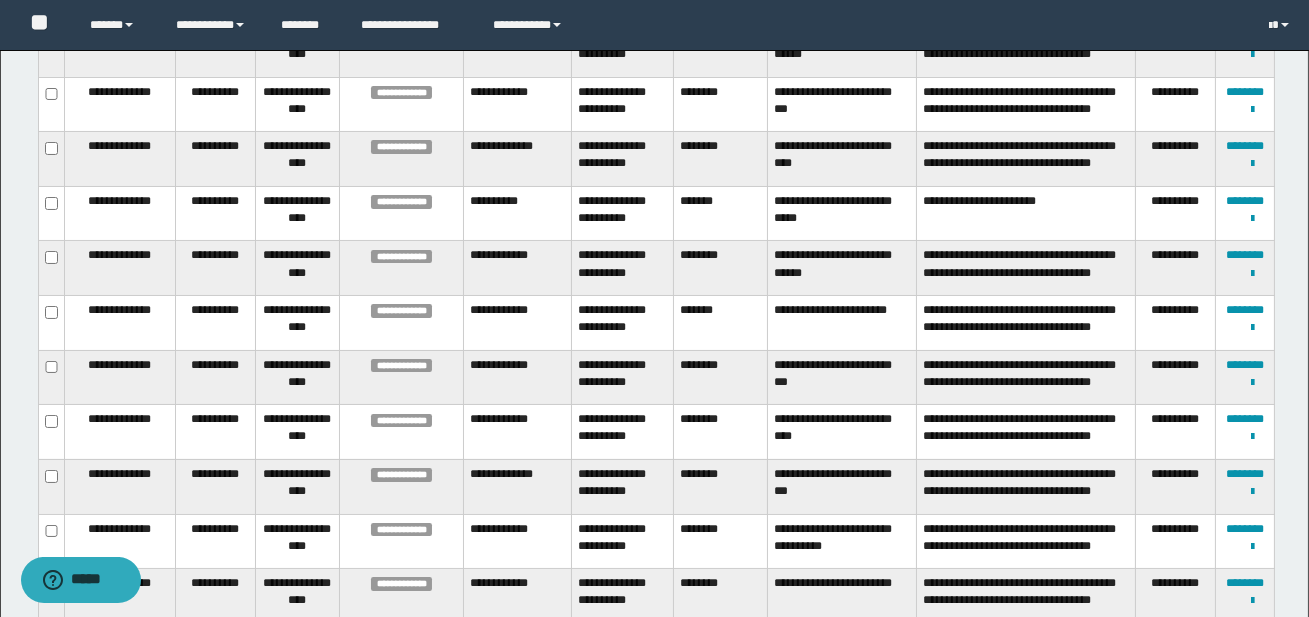 scroll, scrollTop: 370, scrollLeft: 0, axis: vertical 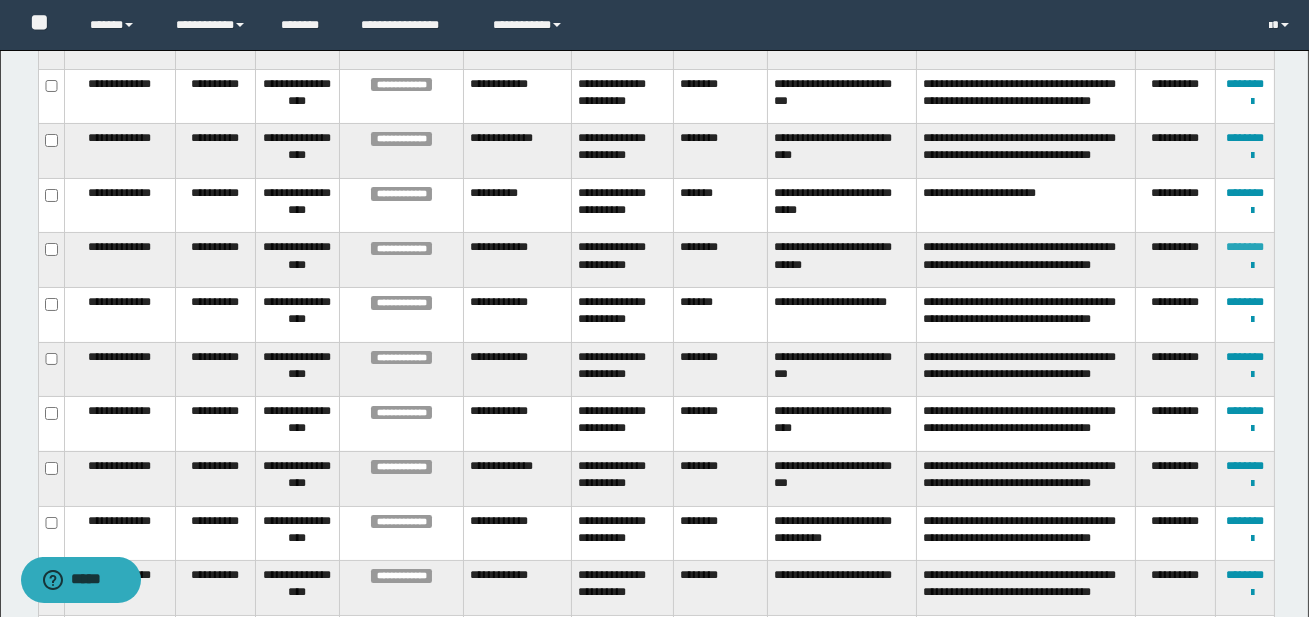 click on "********" at bounding box center [1245, 247] 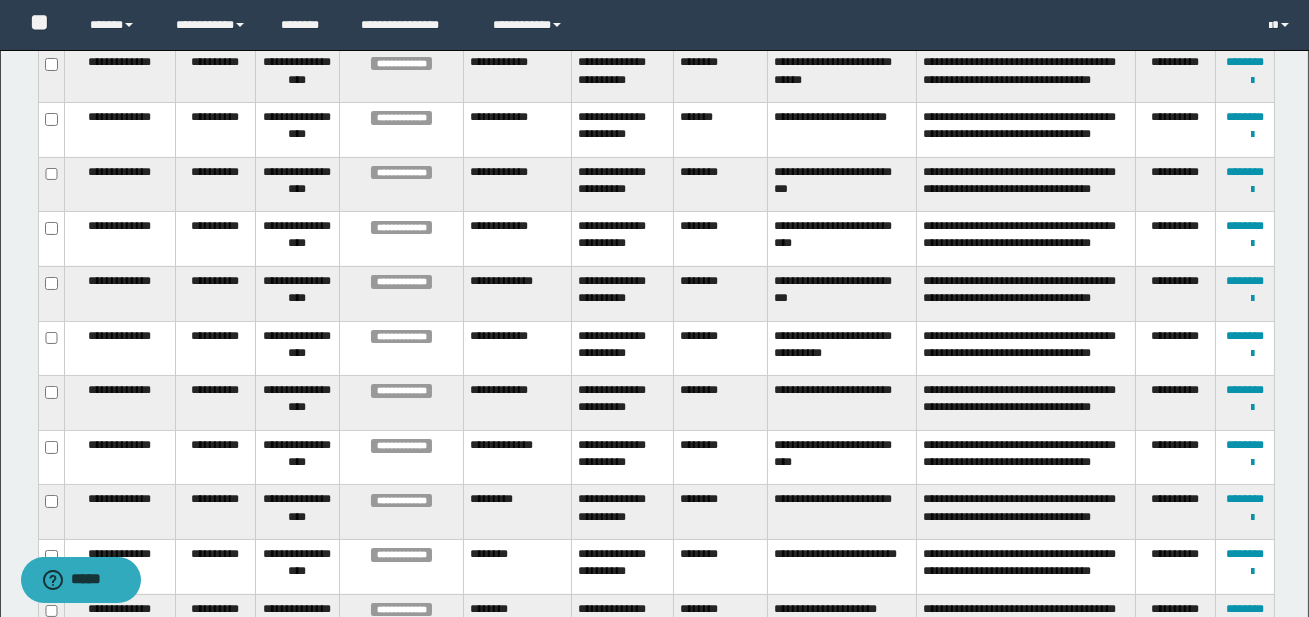 scroll, scrollTop: 560, scrollLeft: 0, axis: vertical 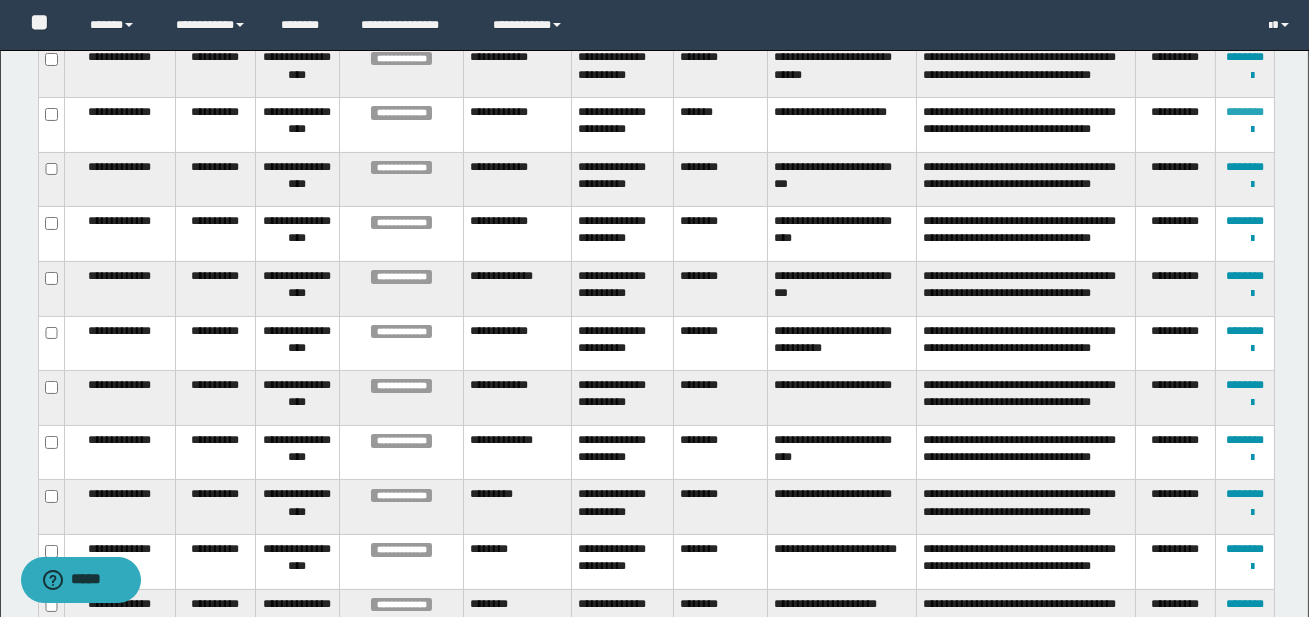 click on "********" at bounding box center [1245, 112] 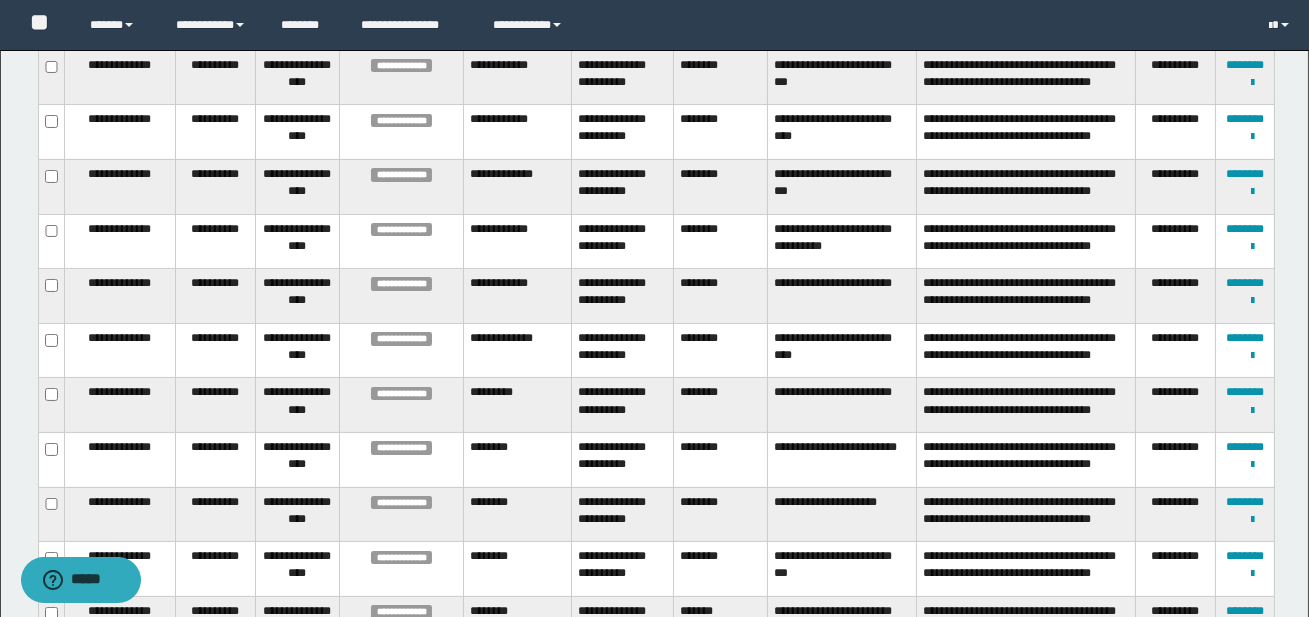 scroll, scrollTop: 663, scrollLeft: 0, axis: vertical 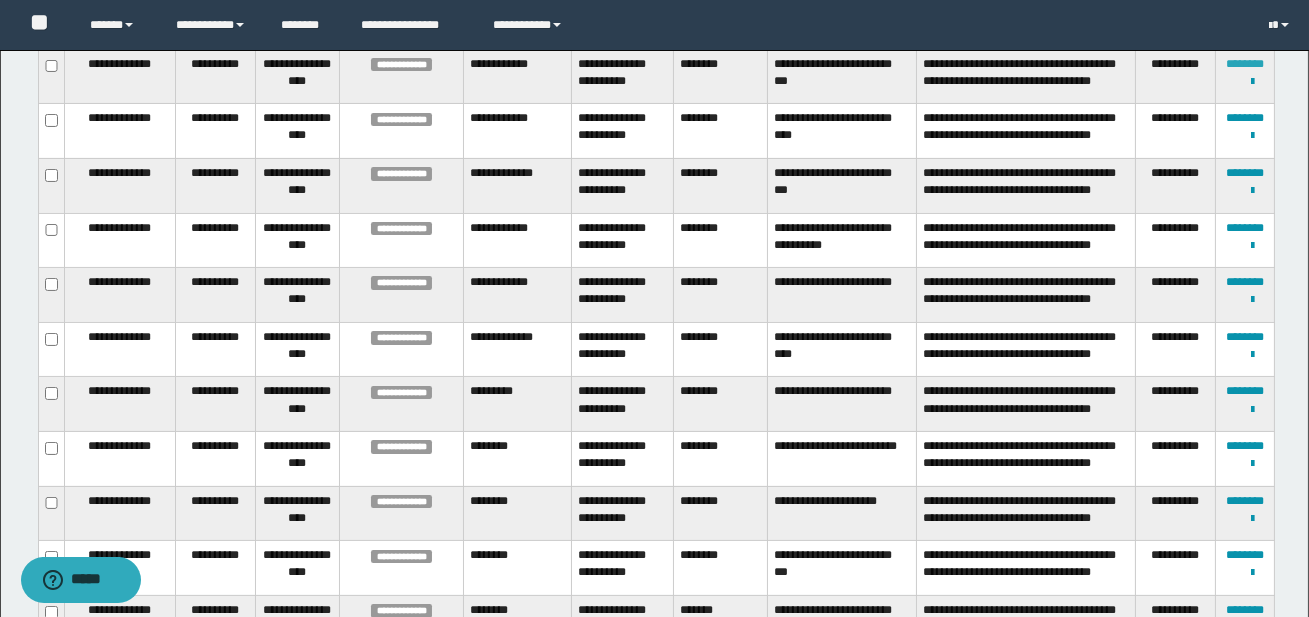 click on "********" at bounding box center [1245, 64] 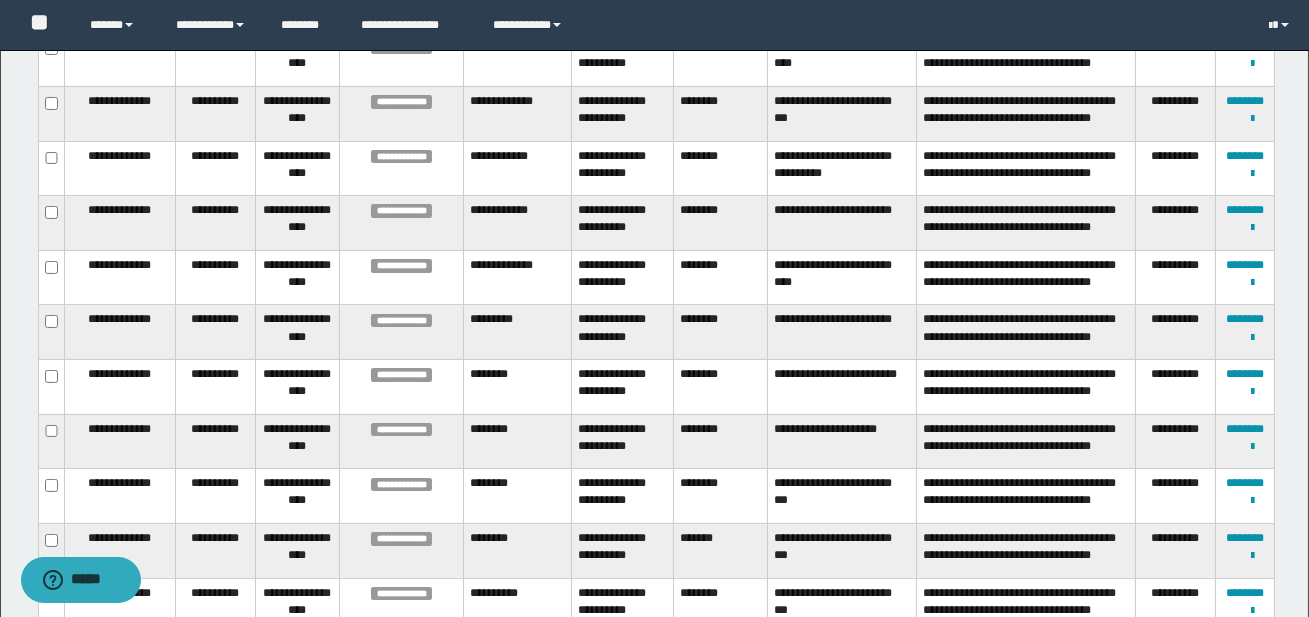 scroll, scrollTop: 738, scrollLeft: 0, axis: vertical 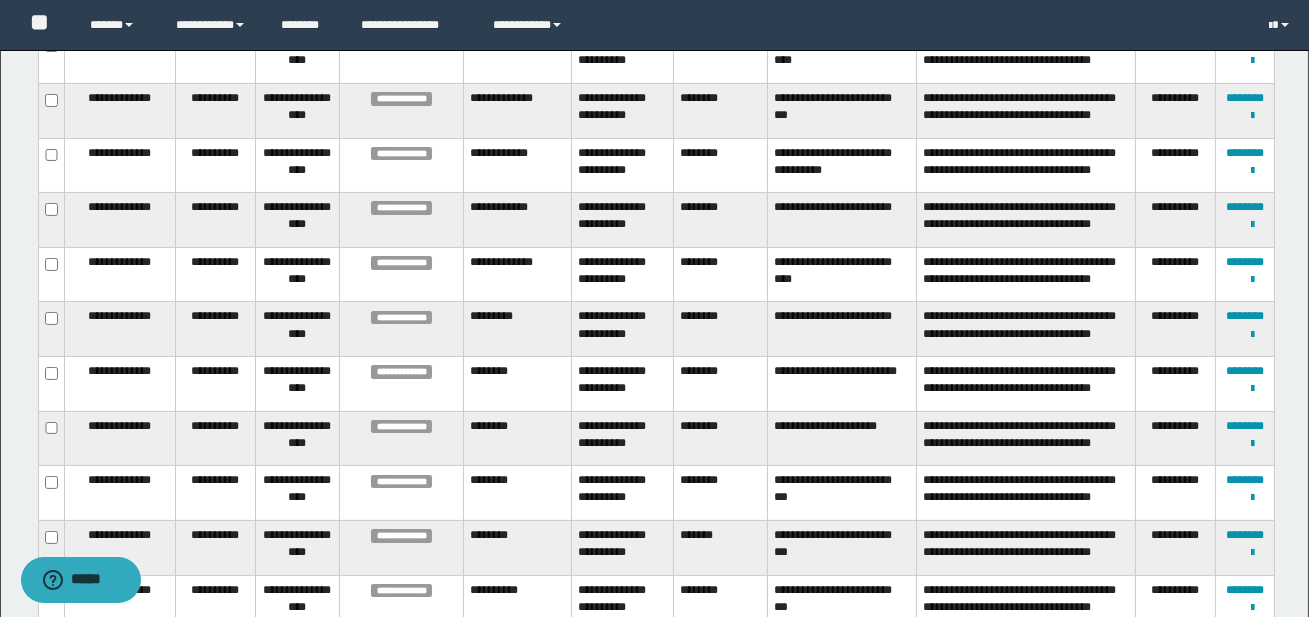 click on "********" at bounding box center [1245, 43] 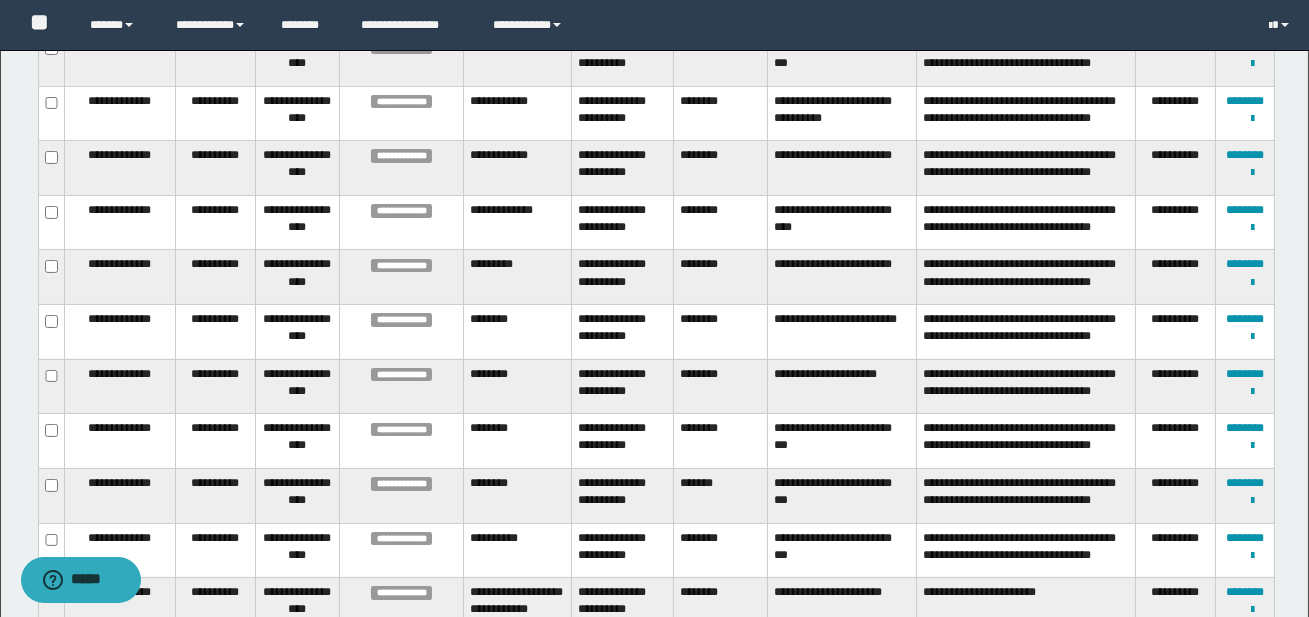 scroll, scrollTop: 794, scrollLeft: 0, axis: vertical 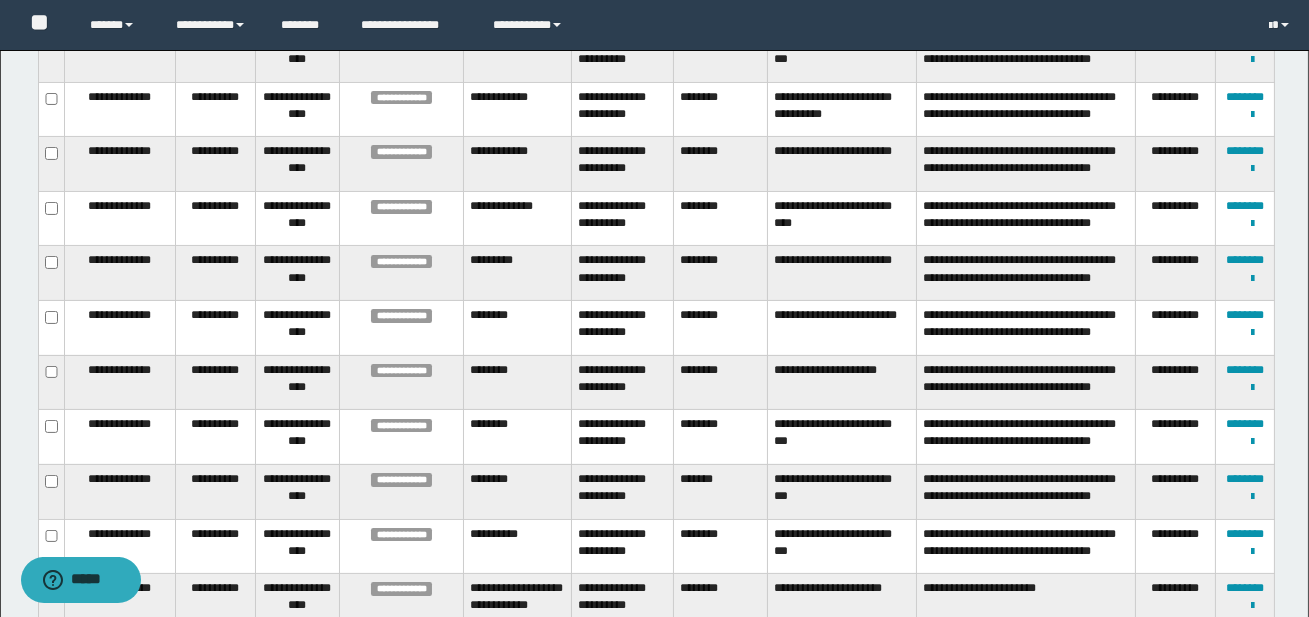 click on "********" at bounding box center [1245, 42] 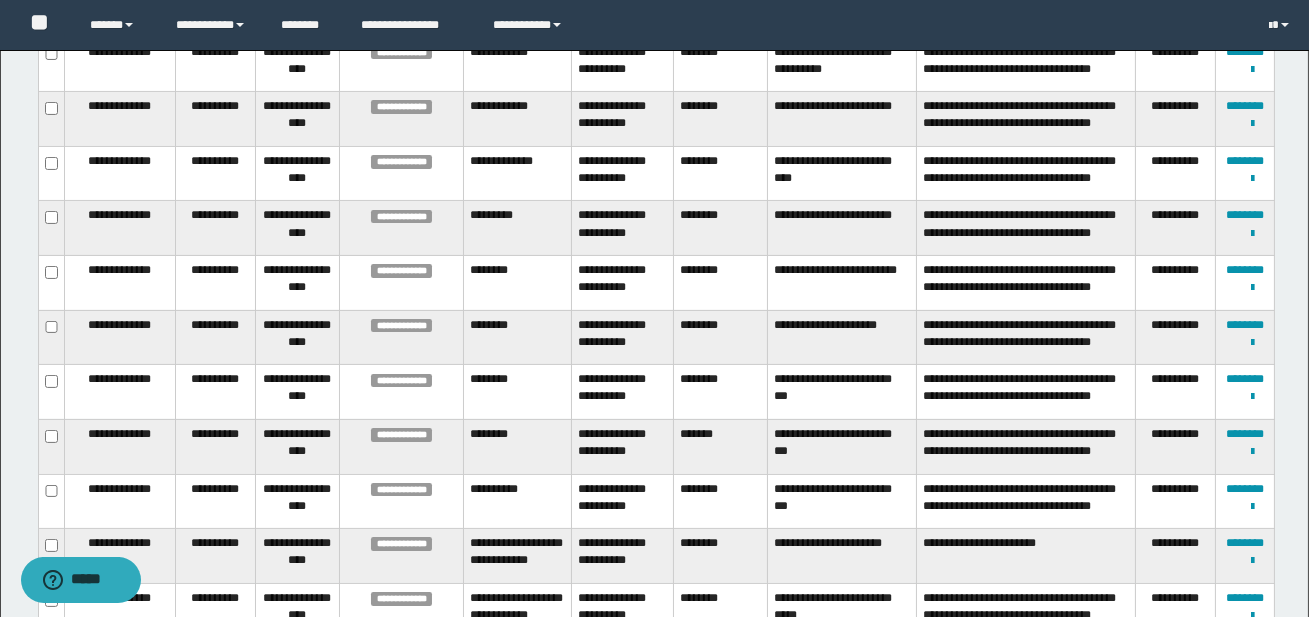 scroll, scrollTop: 845, scrollLeft: 0, axis: vertical 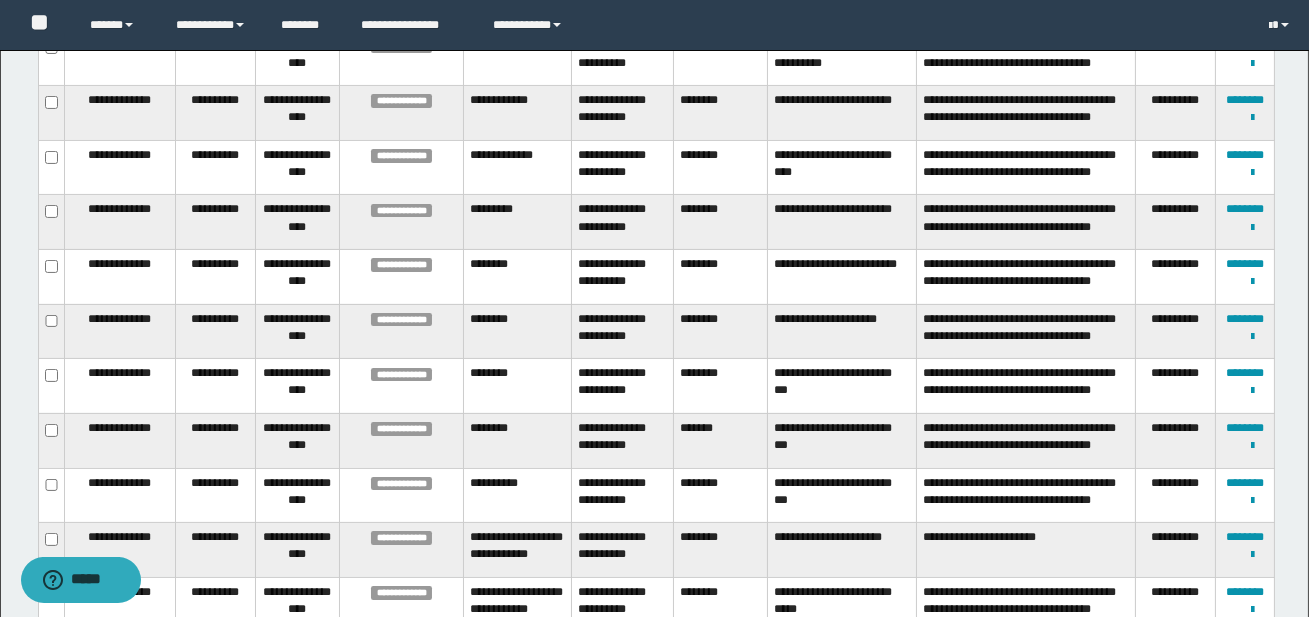 click on "********" at bounding box center [1245, 46] 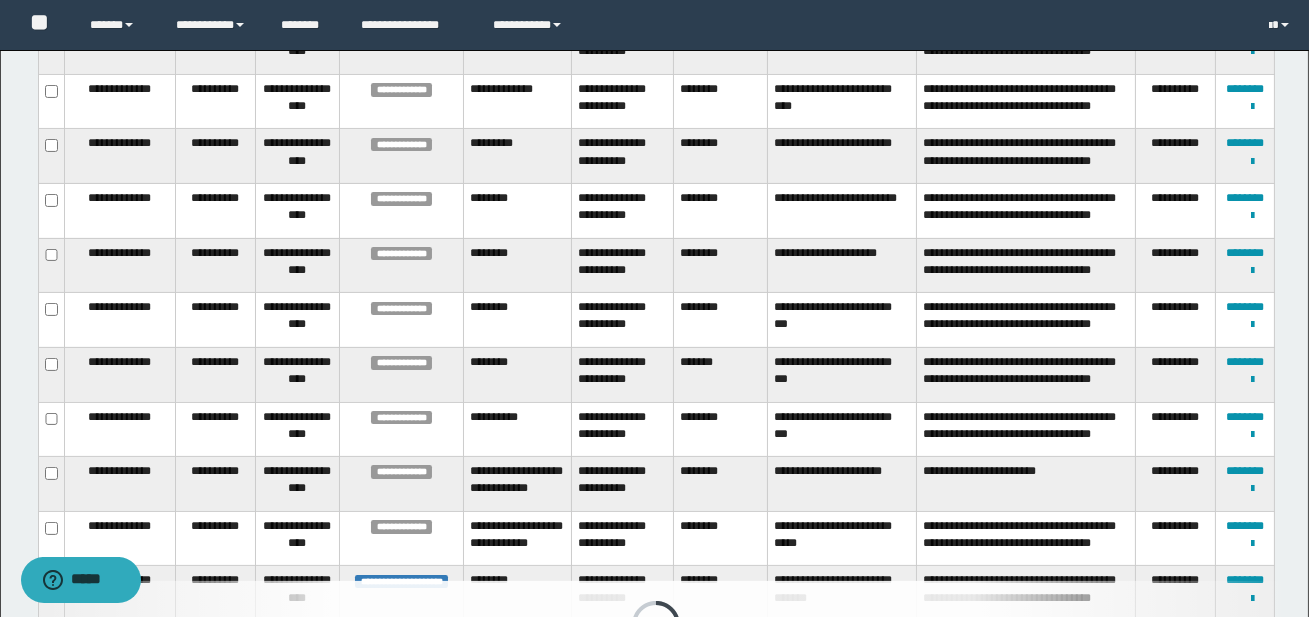 scroll, scrollTop: 913, scrollLeft: 0, axis: vertical 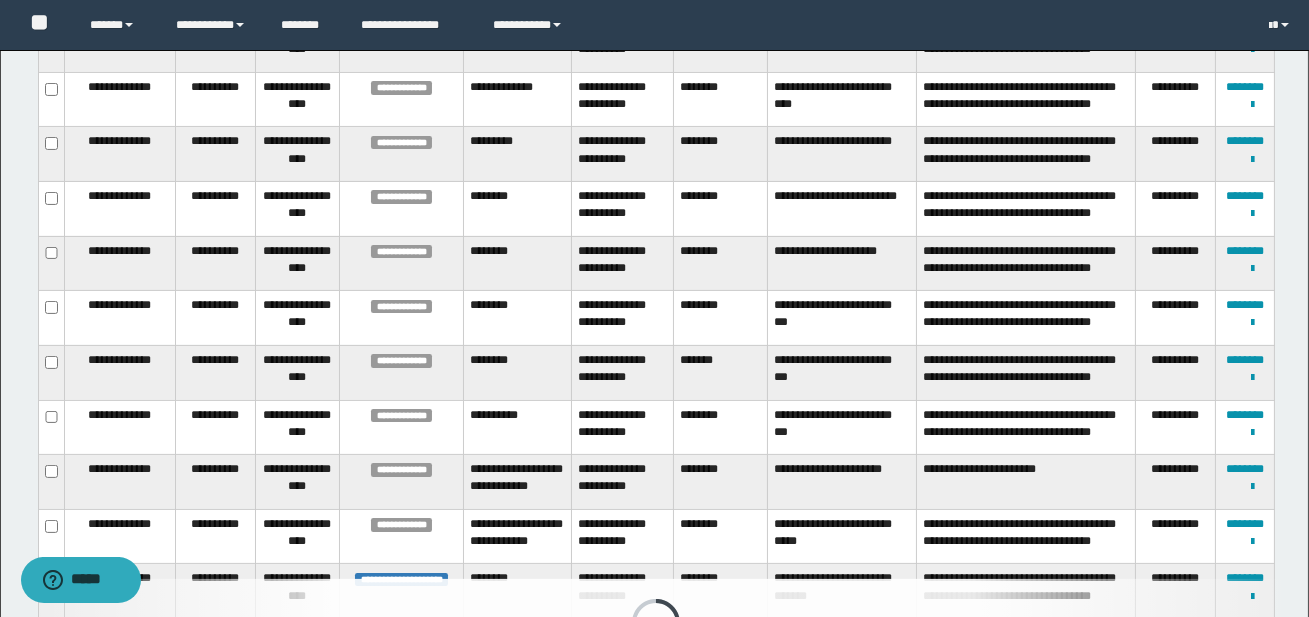 click on "********" at bounding box center [1245, 32] 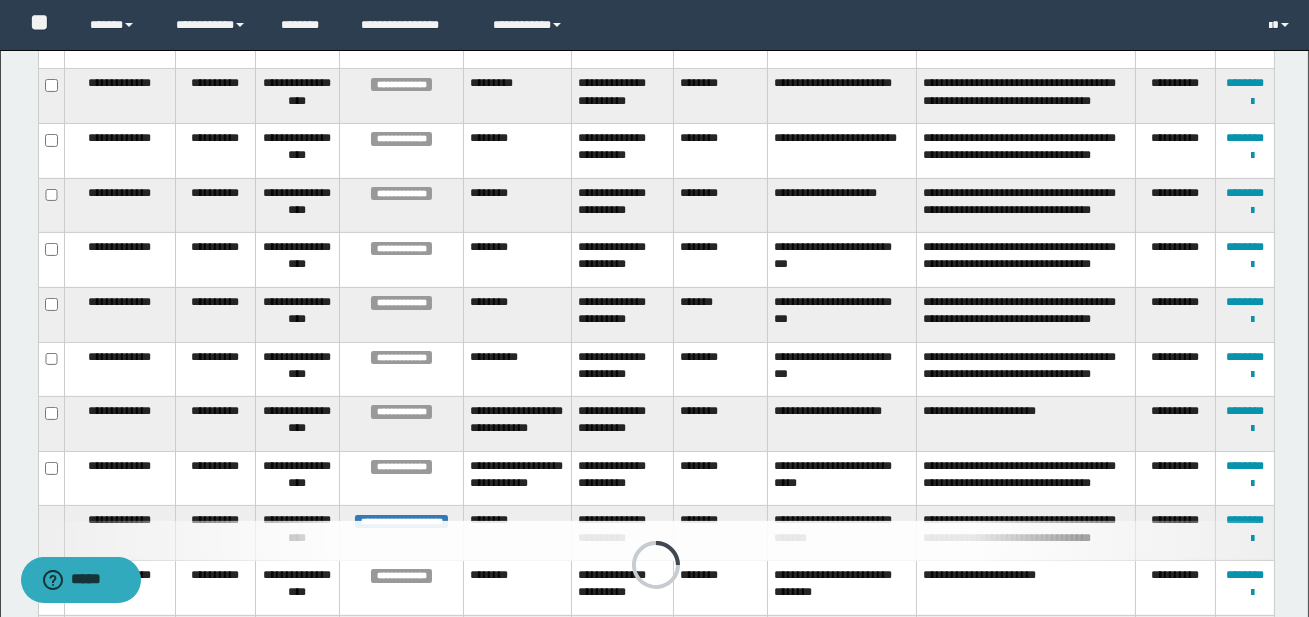 scroll, scrollTop: 976, scrollLeft: 0, axis: vertical 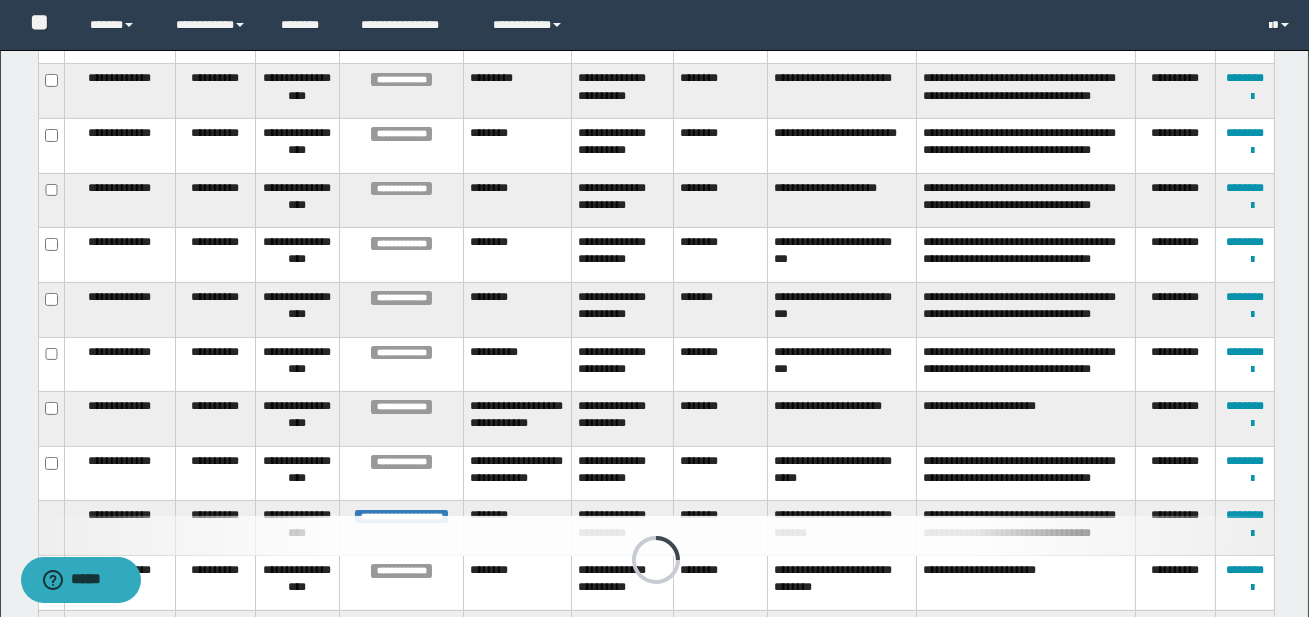click on "********" at bounding box center (1245, 24) 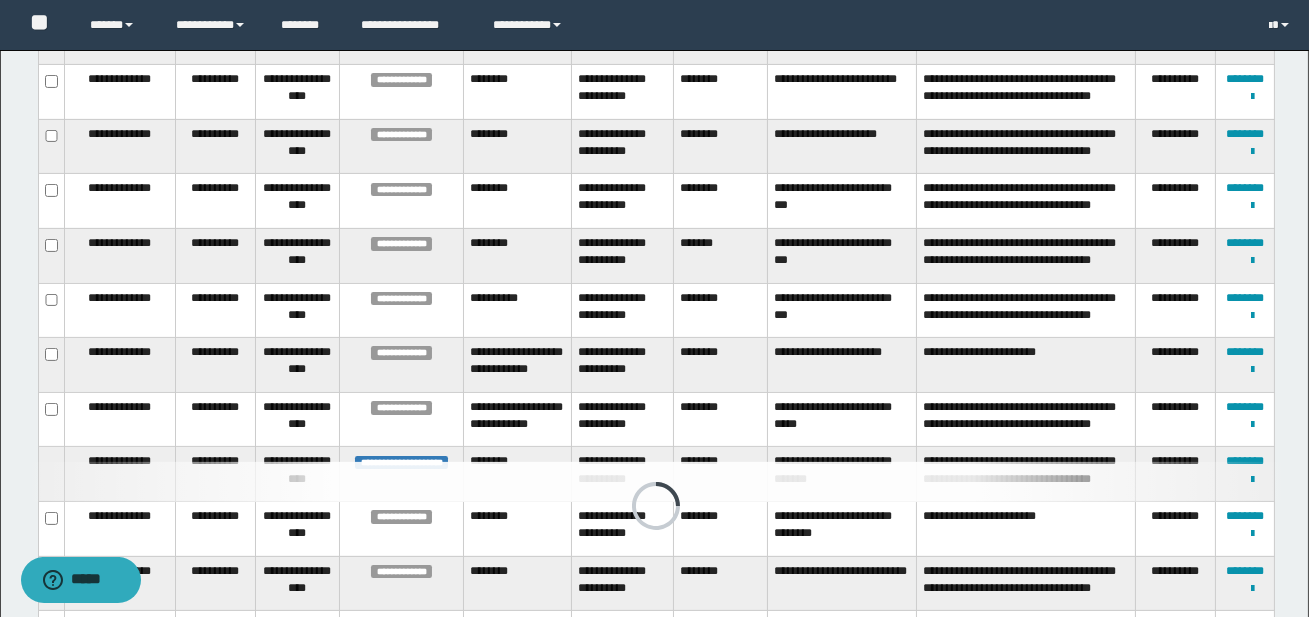 scroll, scrollTop: 1034, scrollLeft: 0, axis: vertical 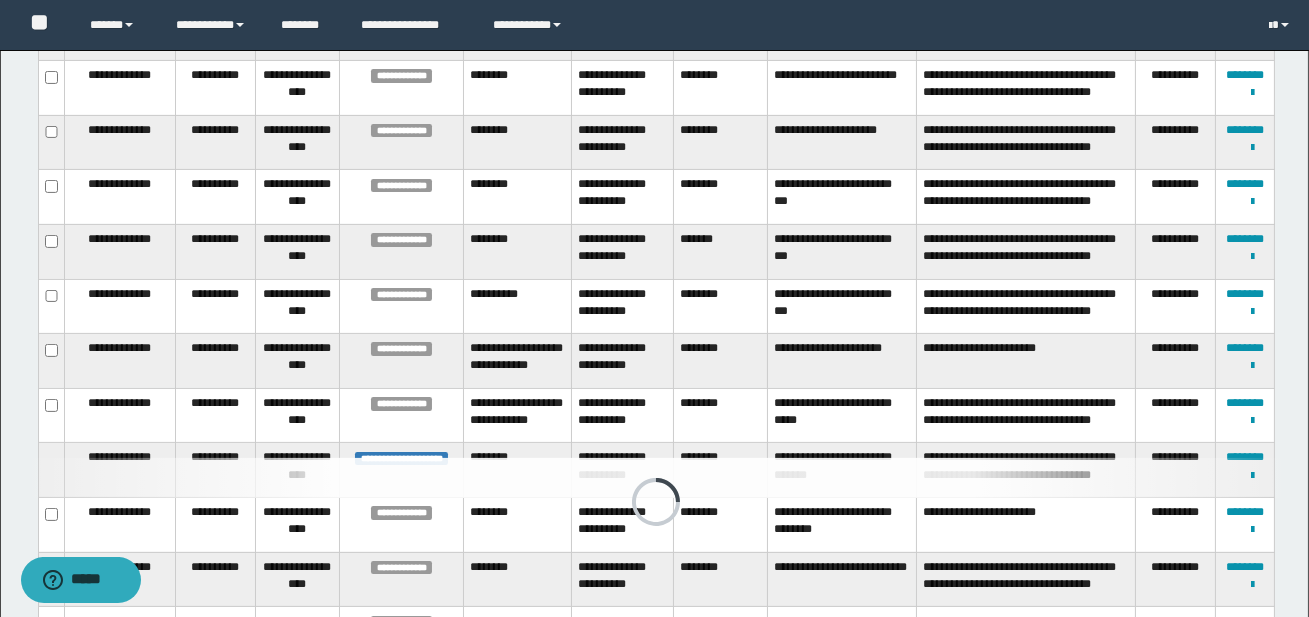 click on "********" at bounding box center (1245, 20) 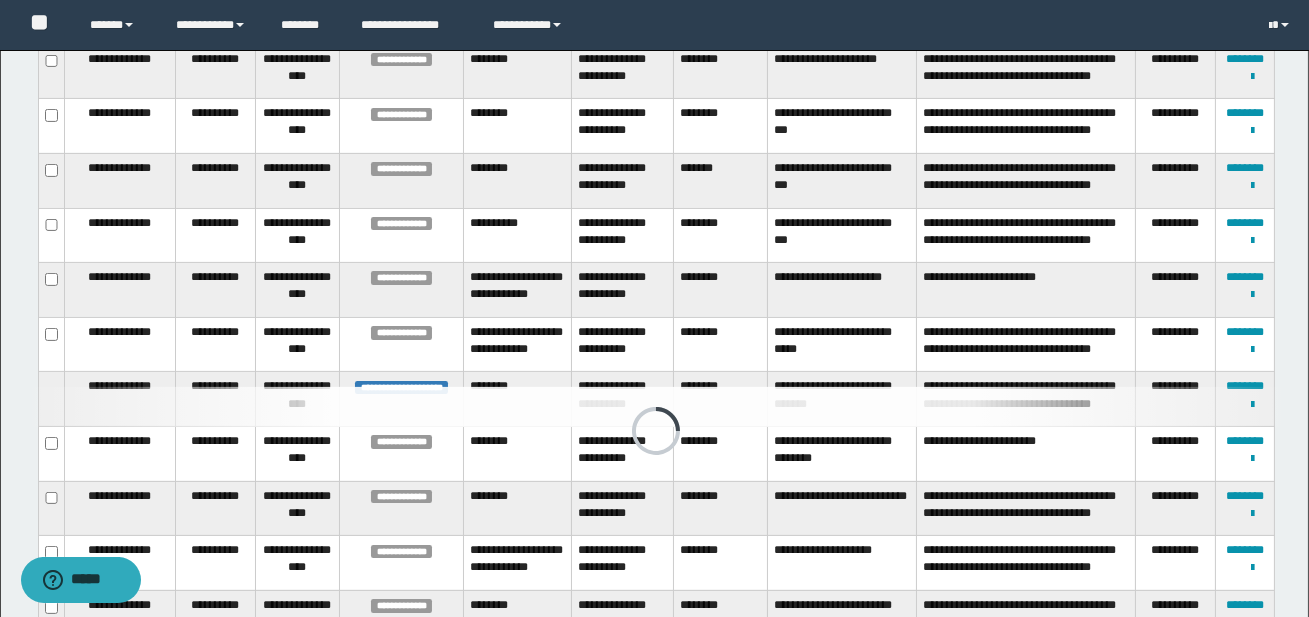 scroll, scrollTop: 1107, scrollLeft: 0, axis: vertical 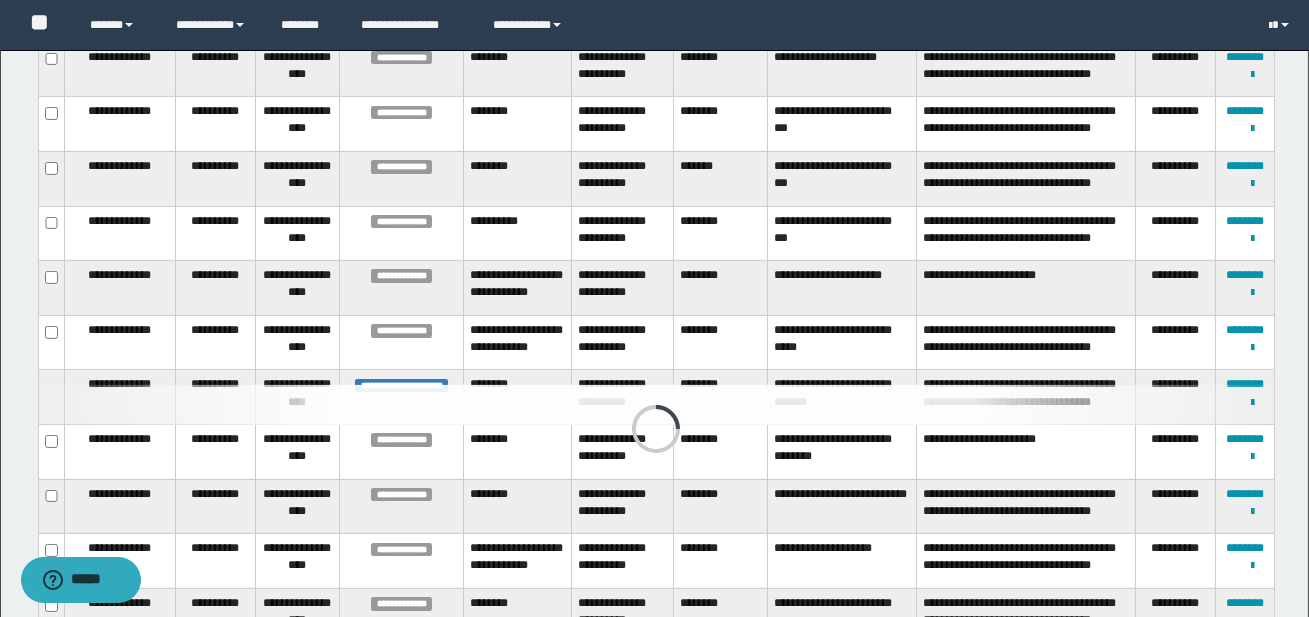 click on "********" at bounding box center [1245, 2] 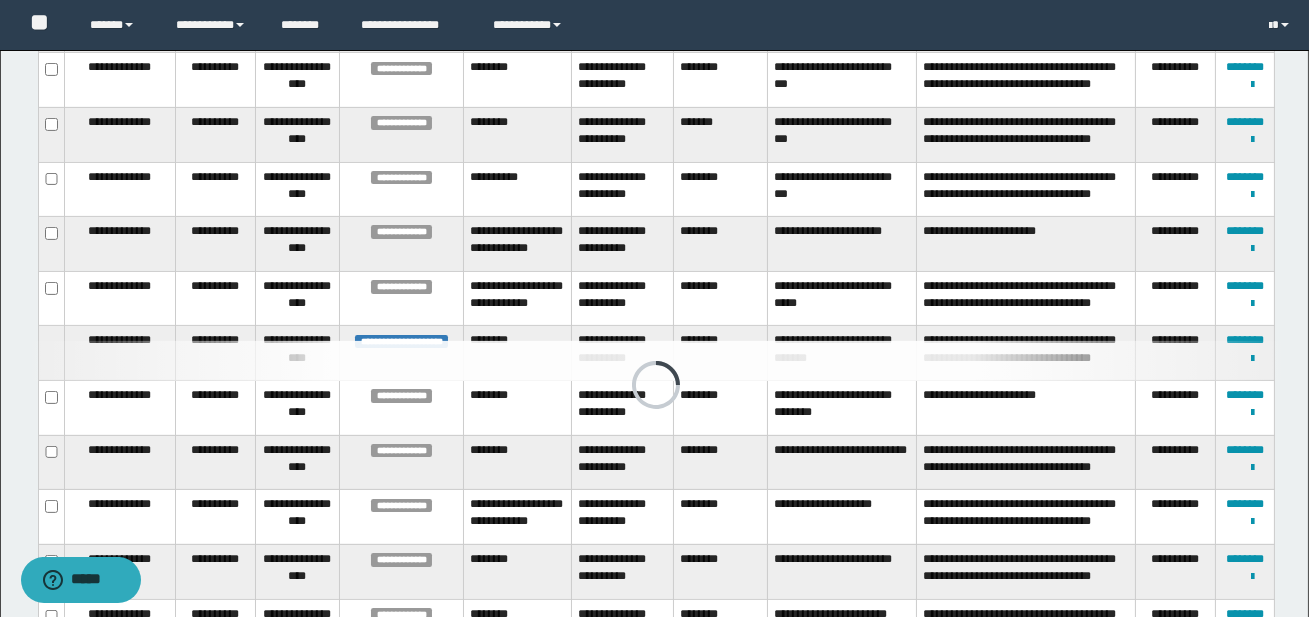 scroll, scrollTop: 1162, scrollLeft: 0, axis: vertical 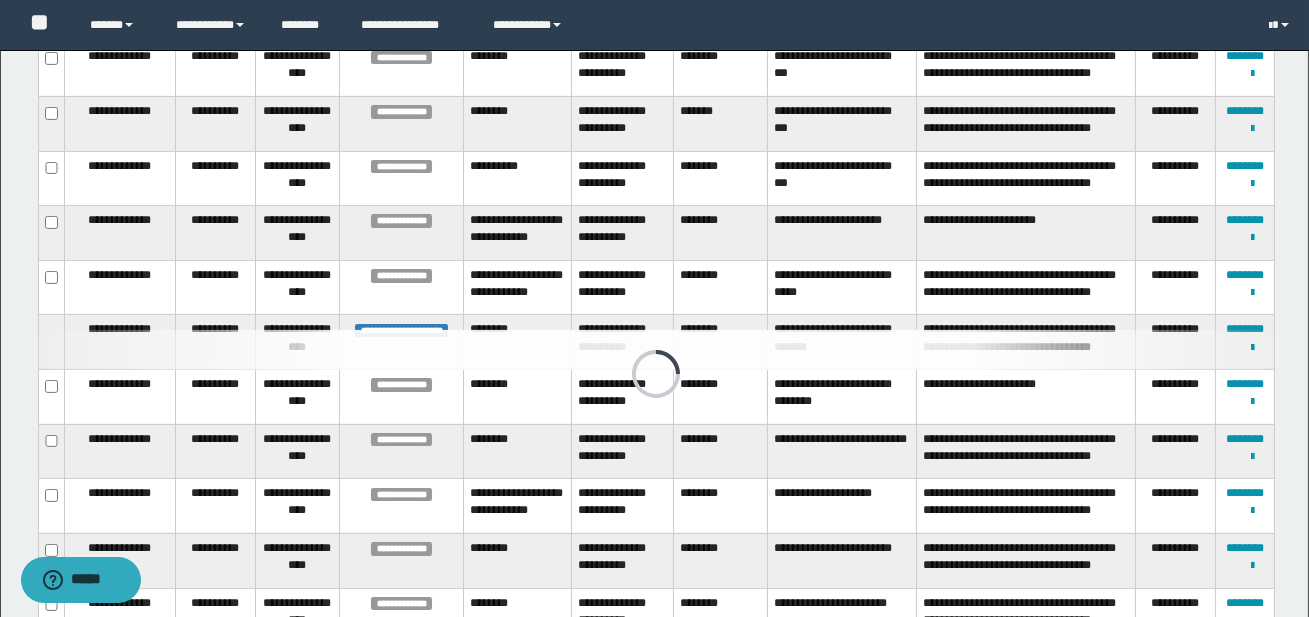click on "********" at bounding box center (1245, 2) 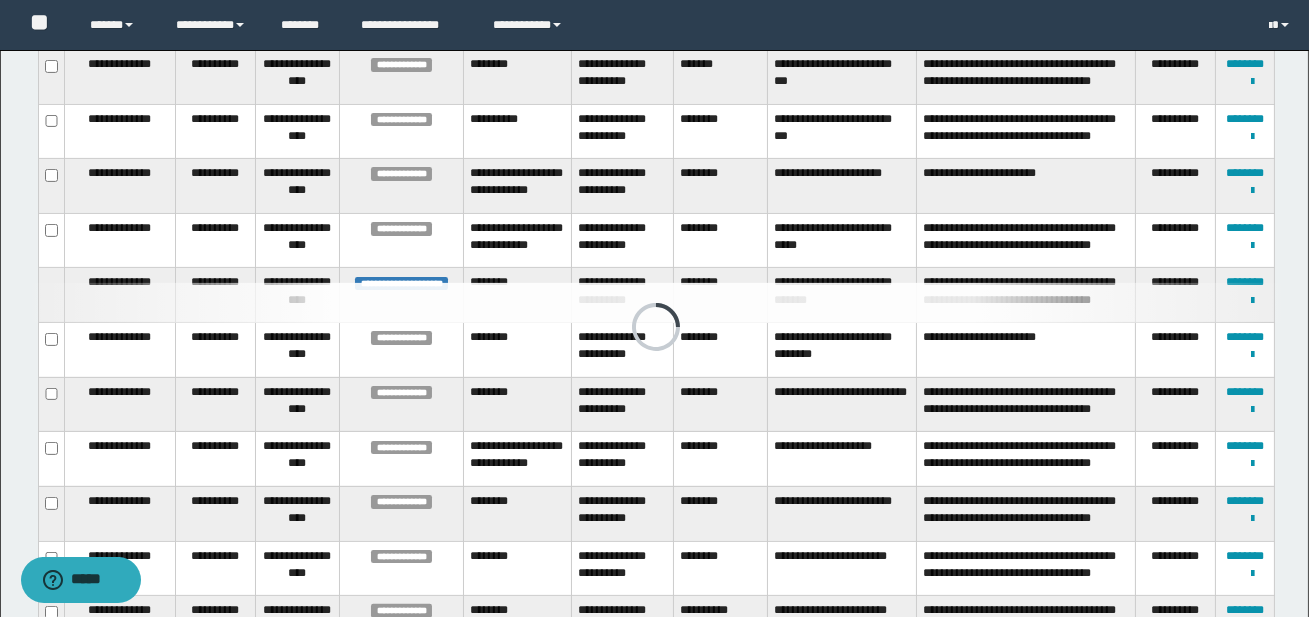 scroll, scrollTop: 1210, scrollLeft: 0, axis: vertical 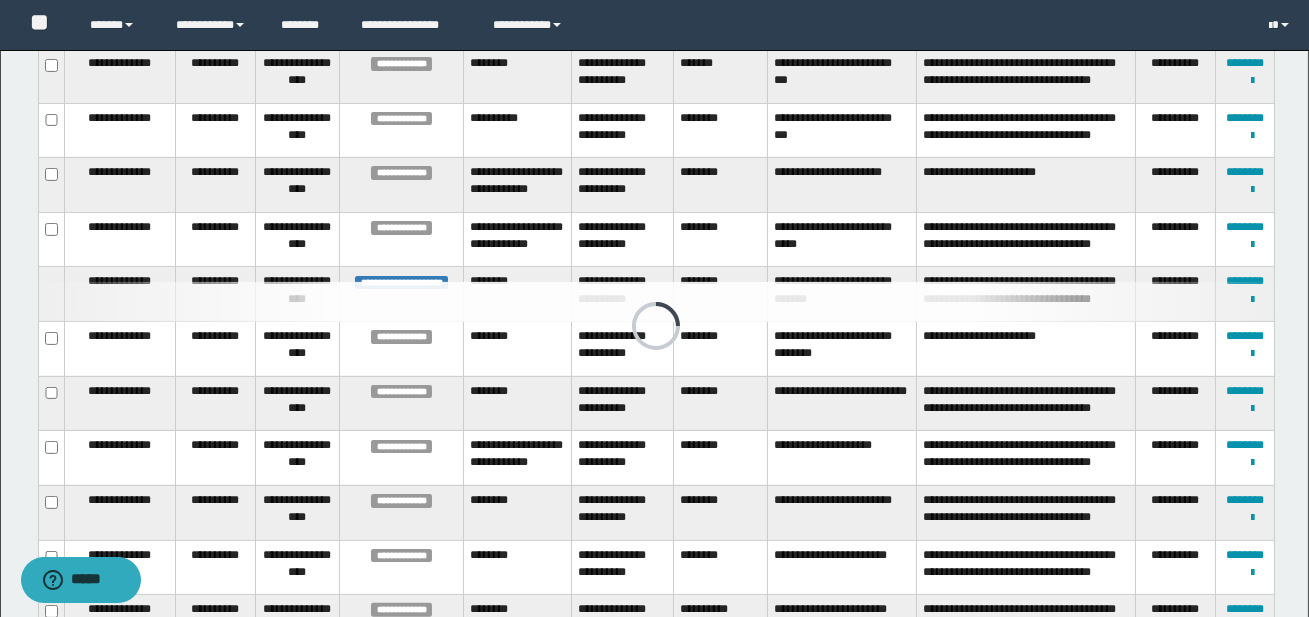 click on "********" at bounding box center (1245, 8) 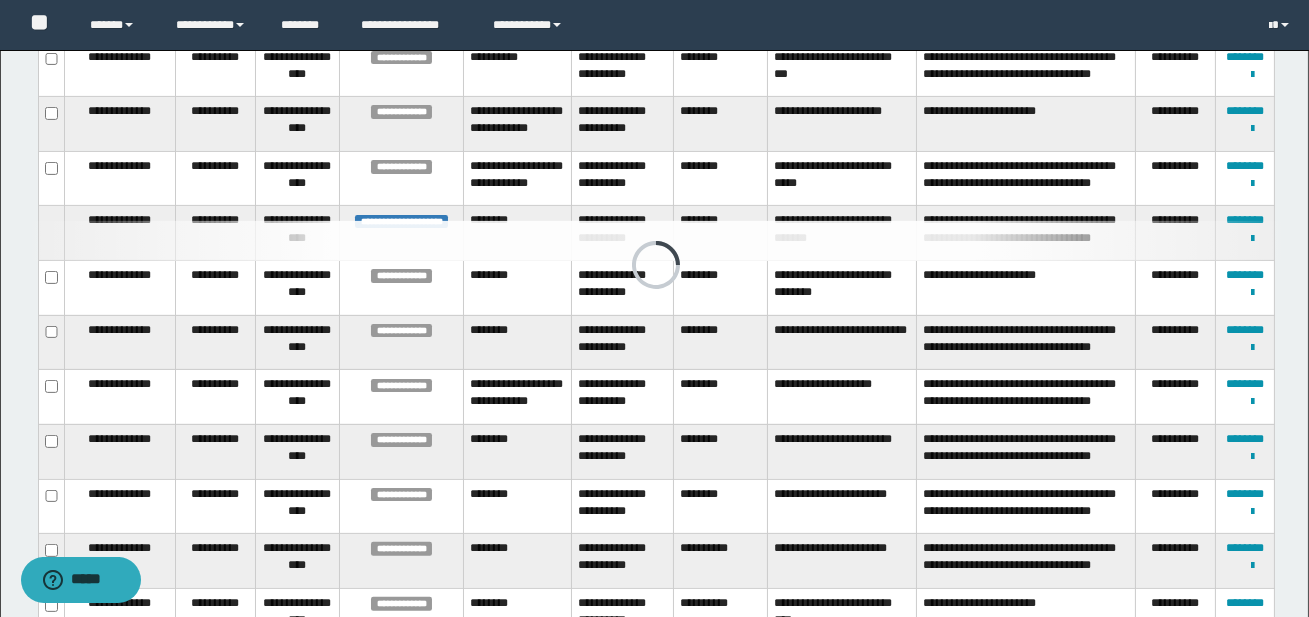 scroll, scrollTop: 1273, scrollLeft: 0, axis: vertical 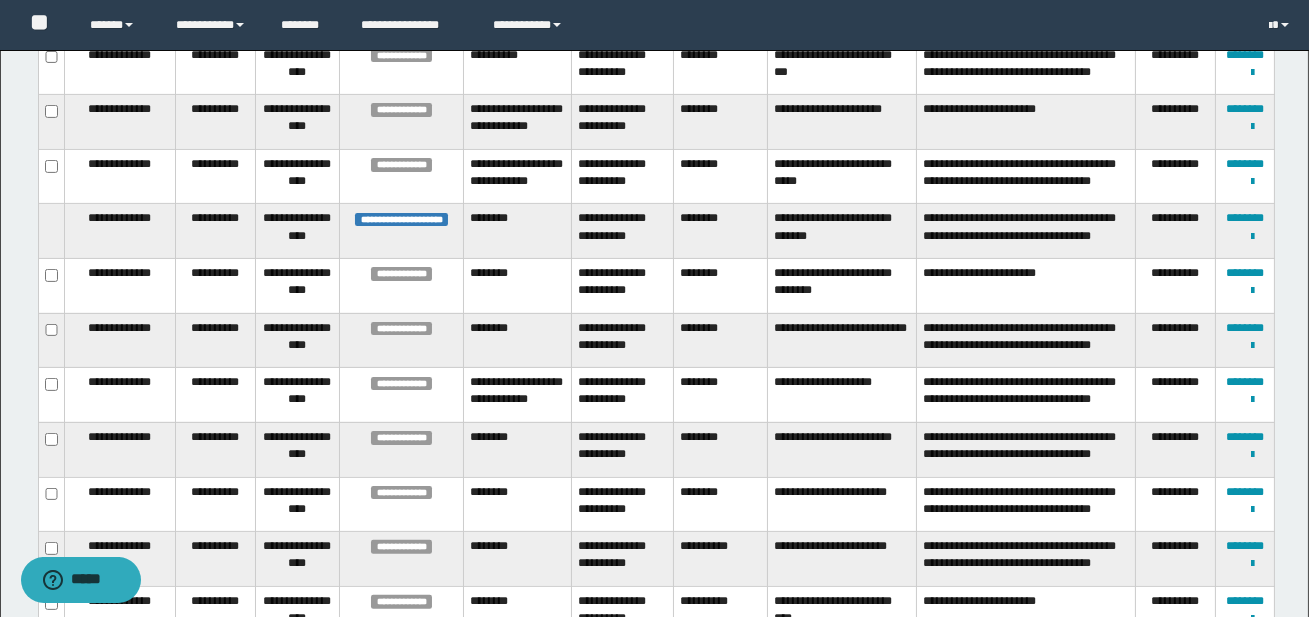 click on "********" at bounding box center [1245, 0] 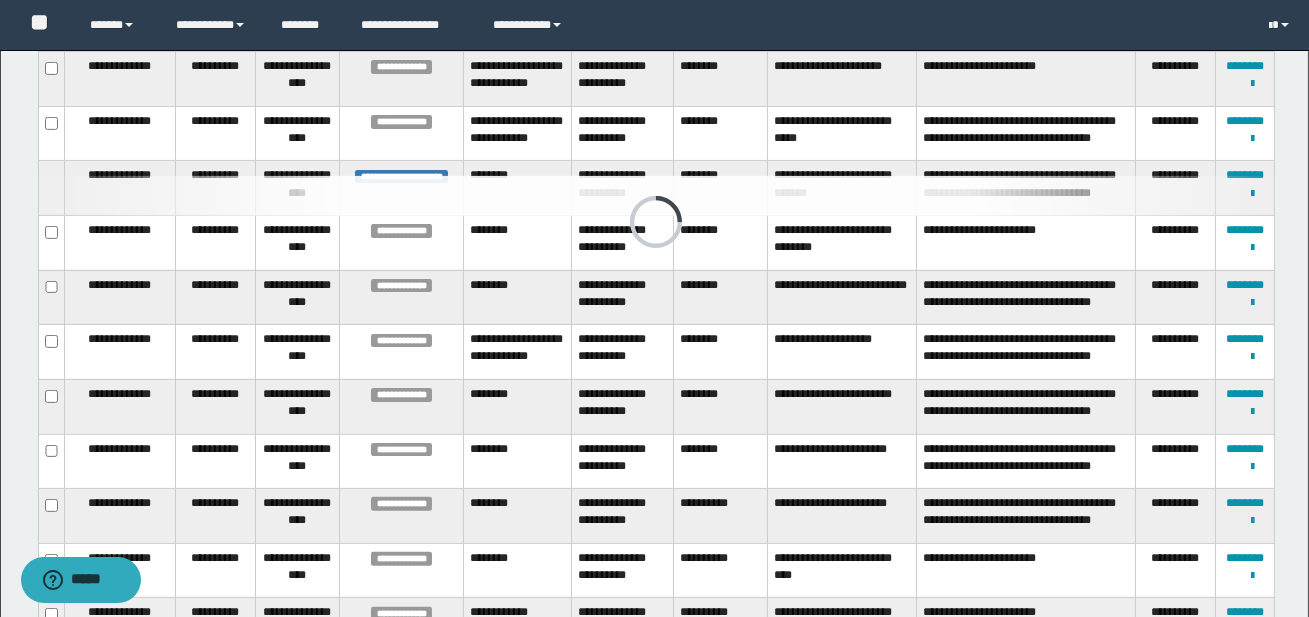 scroll, scrollTop: 1327, scrollLeft: 0, axis: vertical 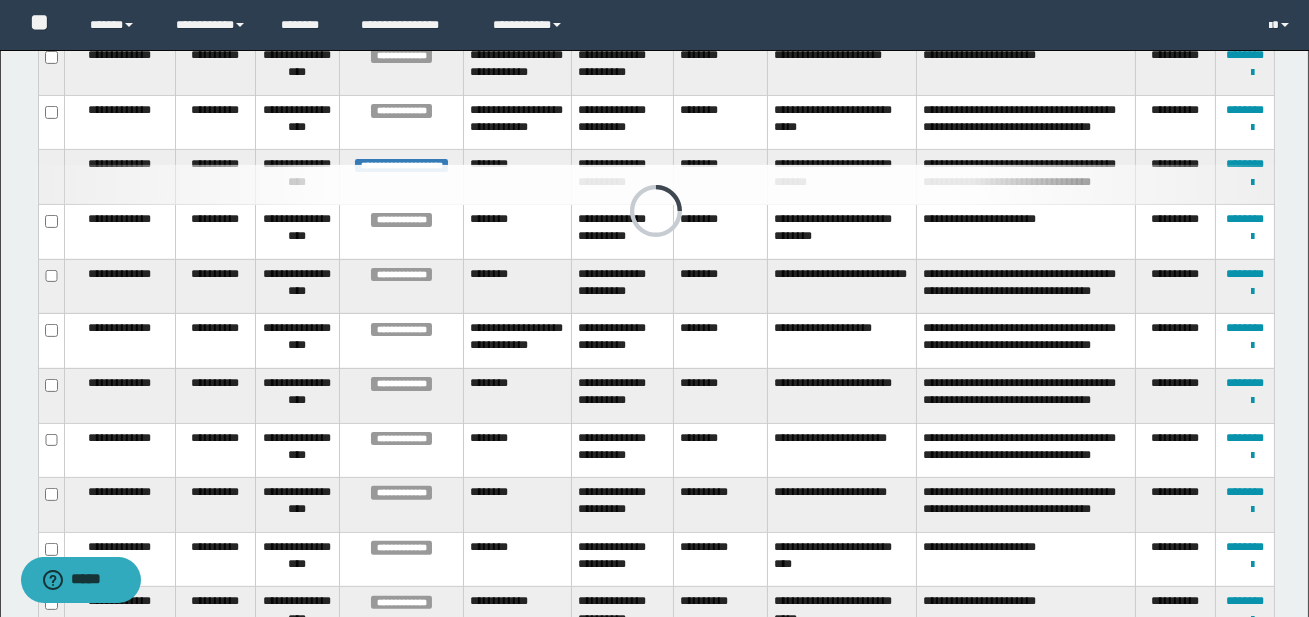 click on "********" at bounding box center [1245, 1] 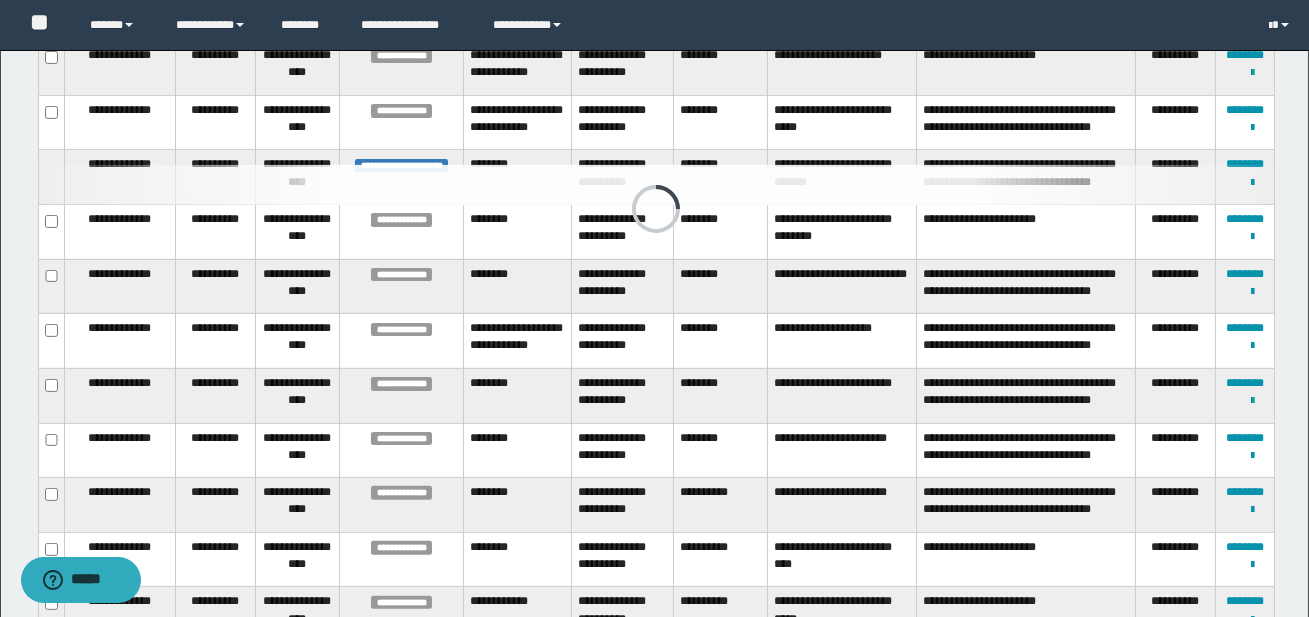 scroll, scrollTop: 1332, scrollLeft: 0, axis: vertical 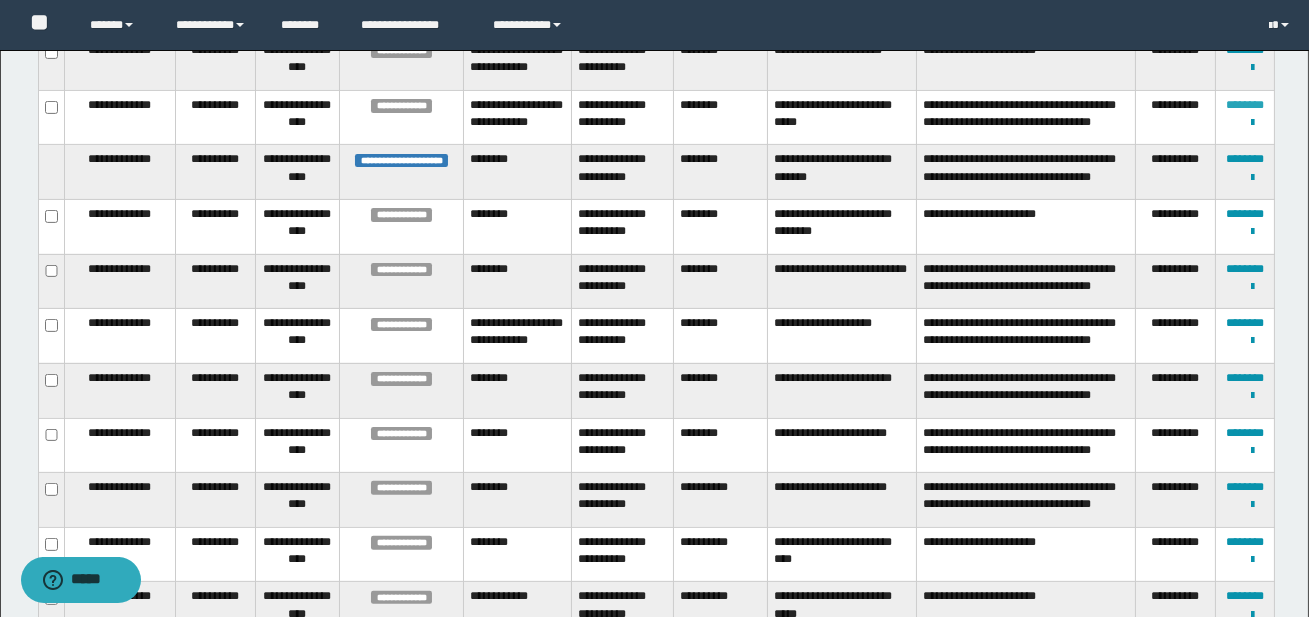 click on "********" at bounding box center [1245, 105] 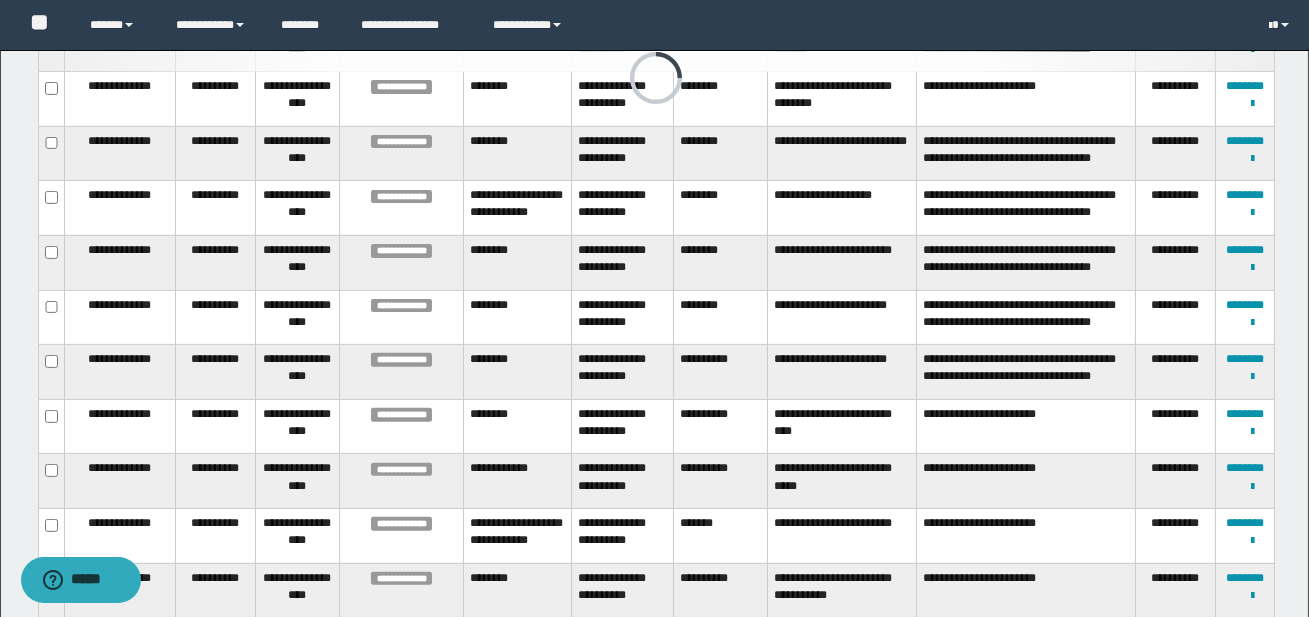 scroll, scrollTop: 1463, scrollLeft: 0, axis: vertical 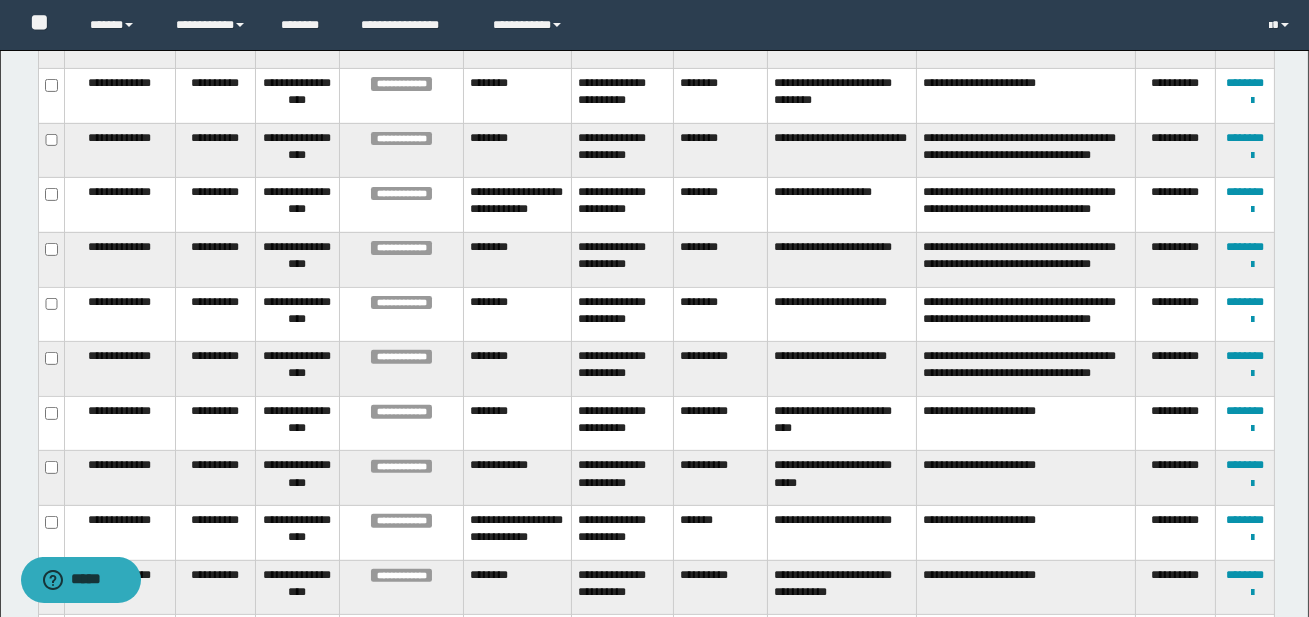 click on "********" at bounding box center (1245, 28) 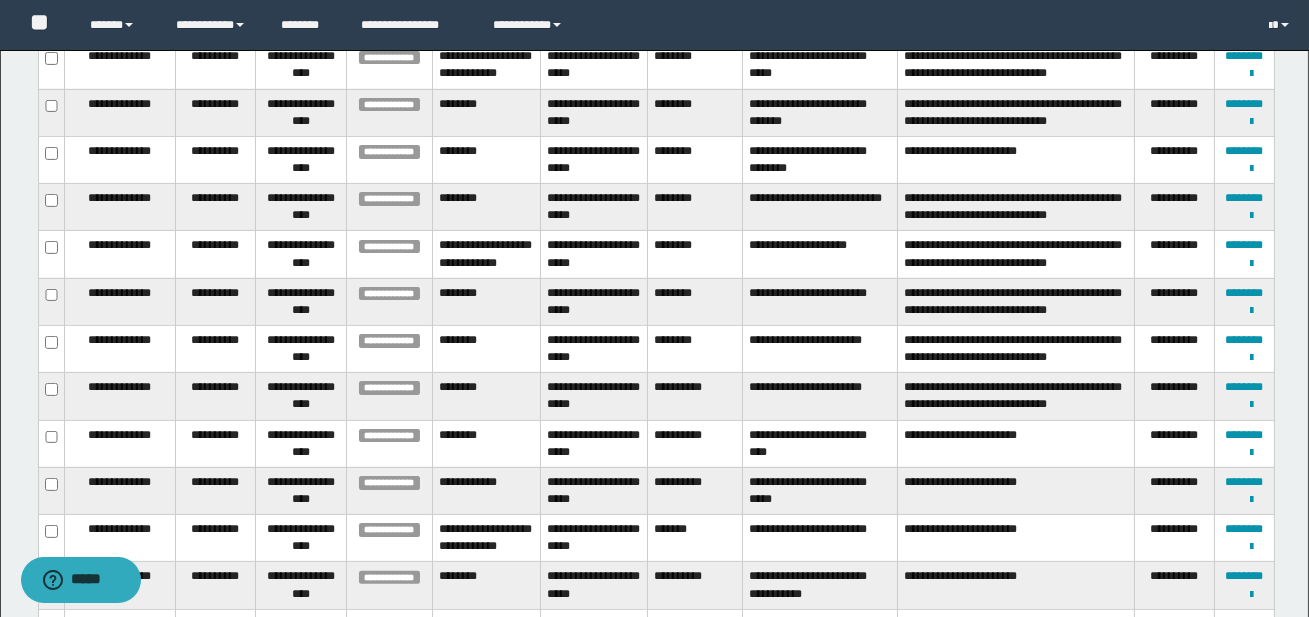 scroll, scrollTop: 1245, scrollLeft: 0, axis: vertical 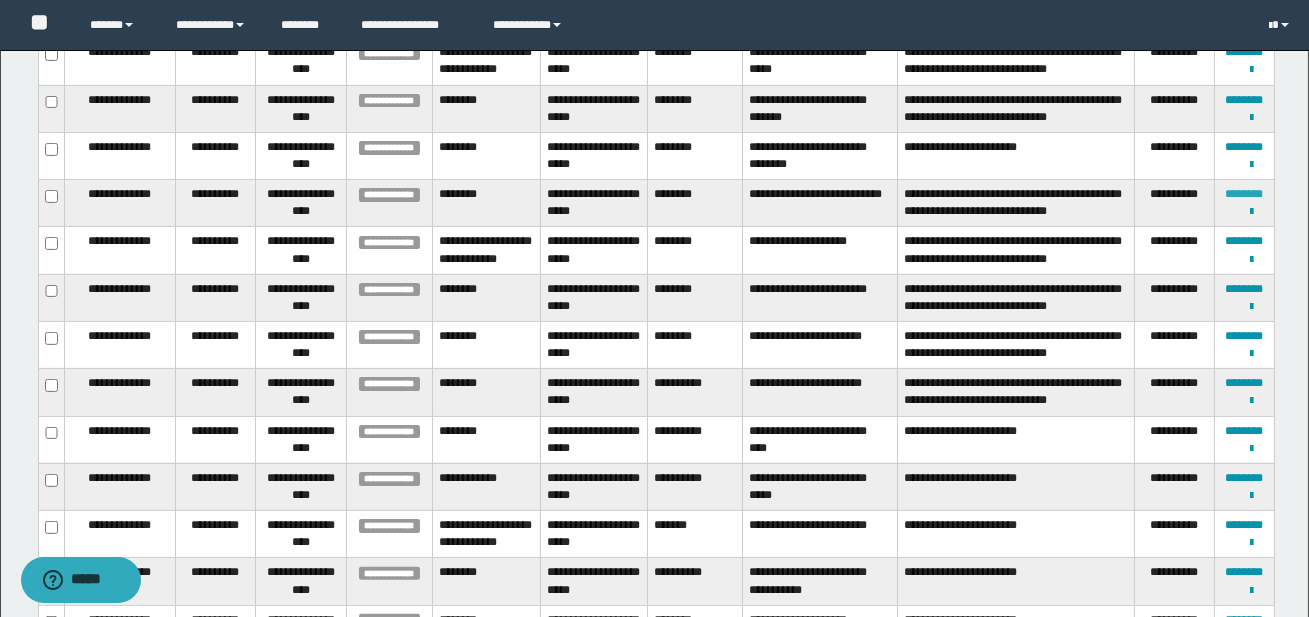 click on "********" at bounding box center [1244, 194] 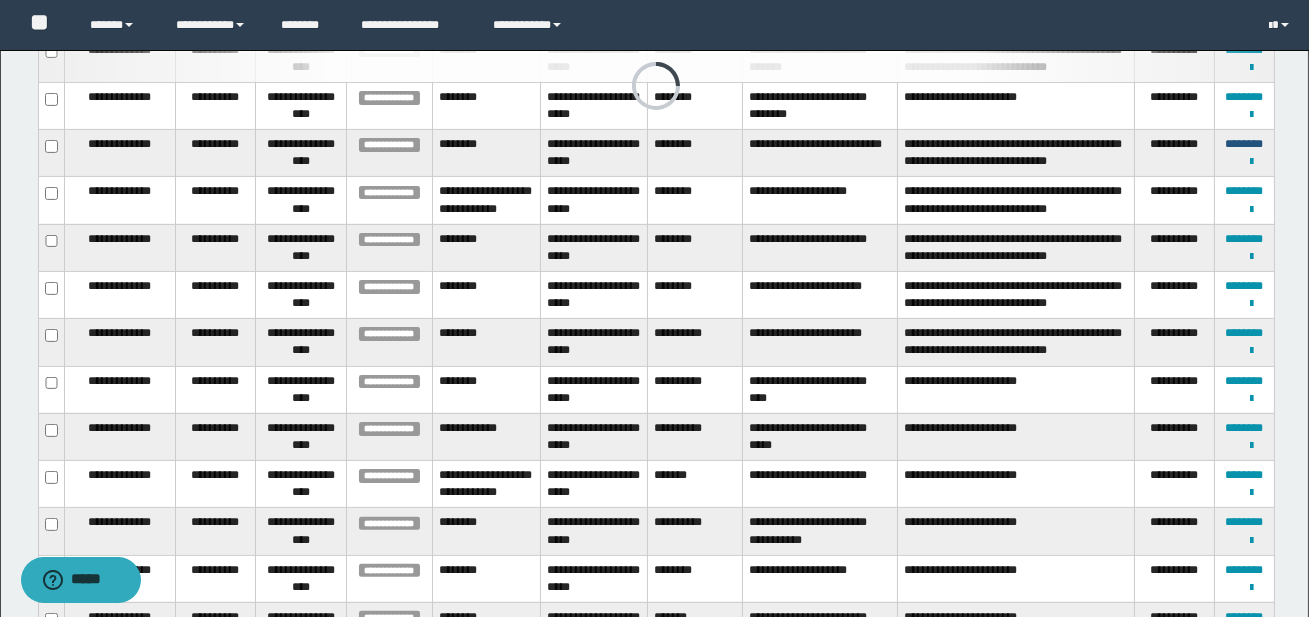 scroll, scrollTop: 1307, scrollLeft: 0, axis: vertical 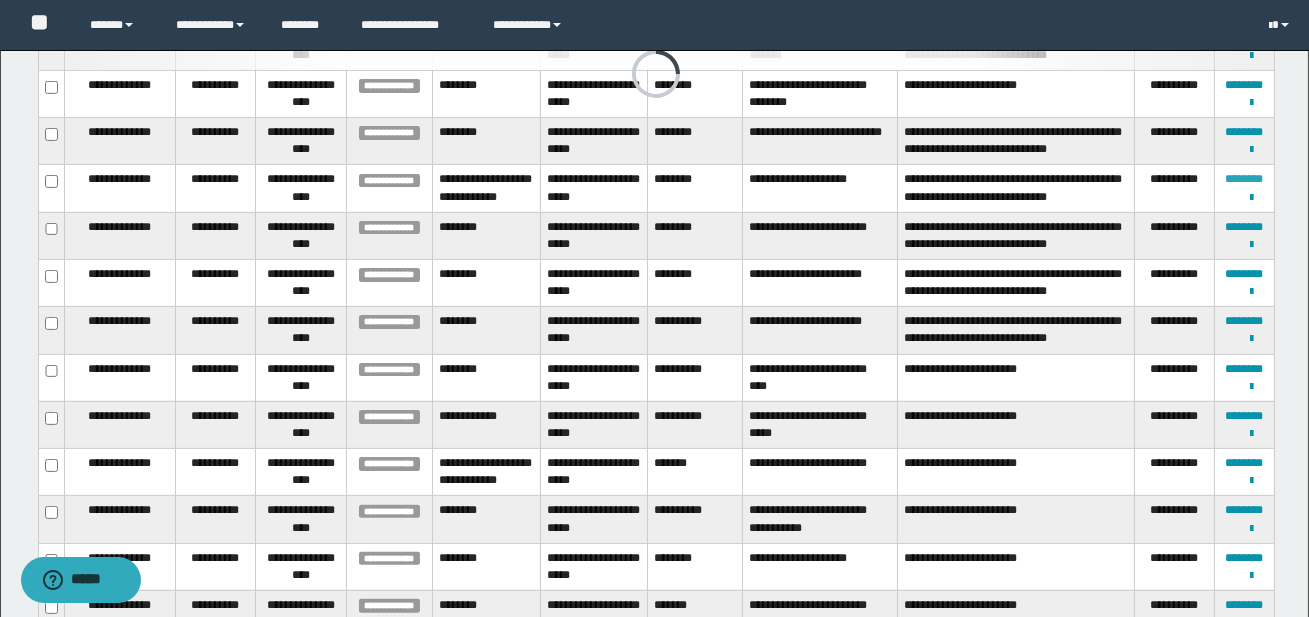 click on "********" at bounding box center (1244, 179) 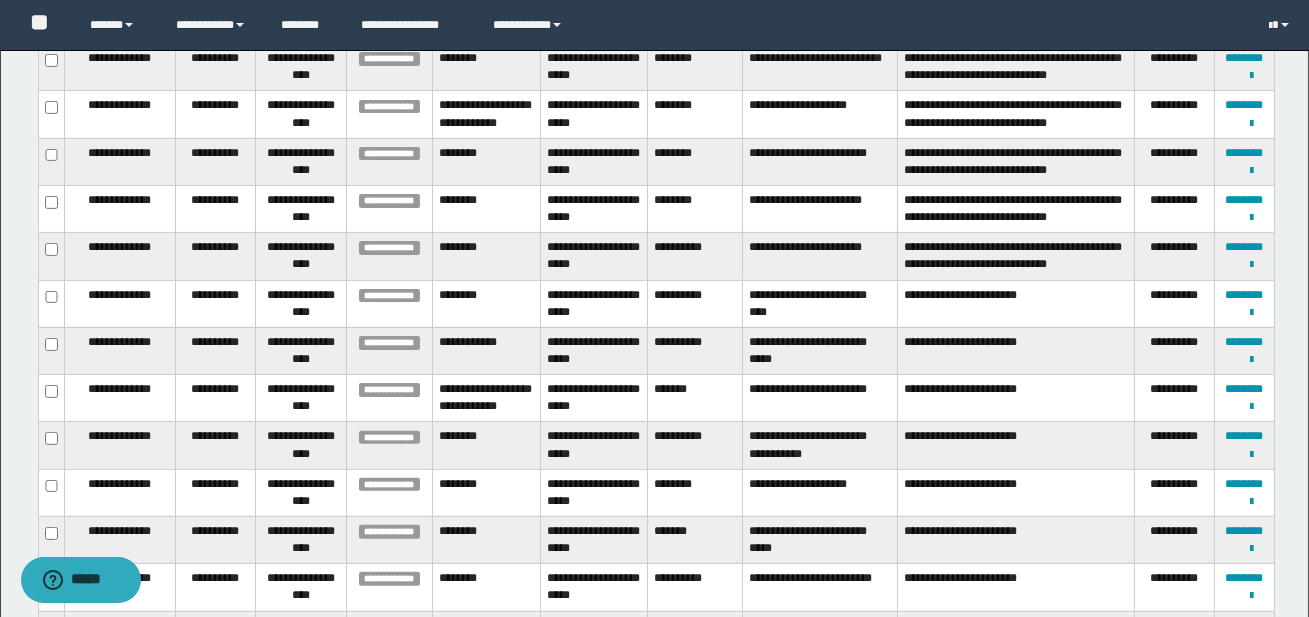 scroll, scrollTop: 1386, scrollLeft: 0, axis: vertical 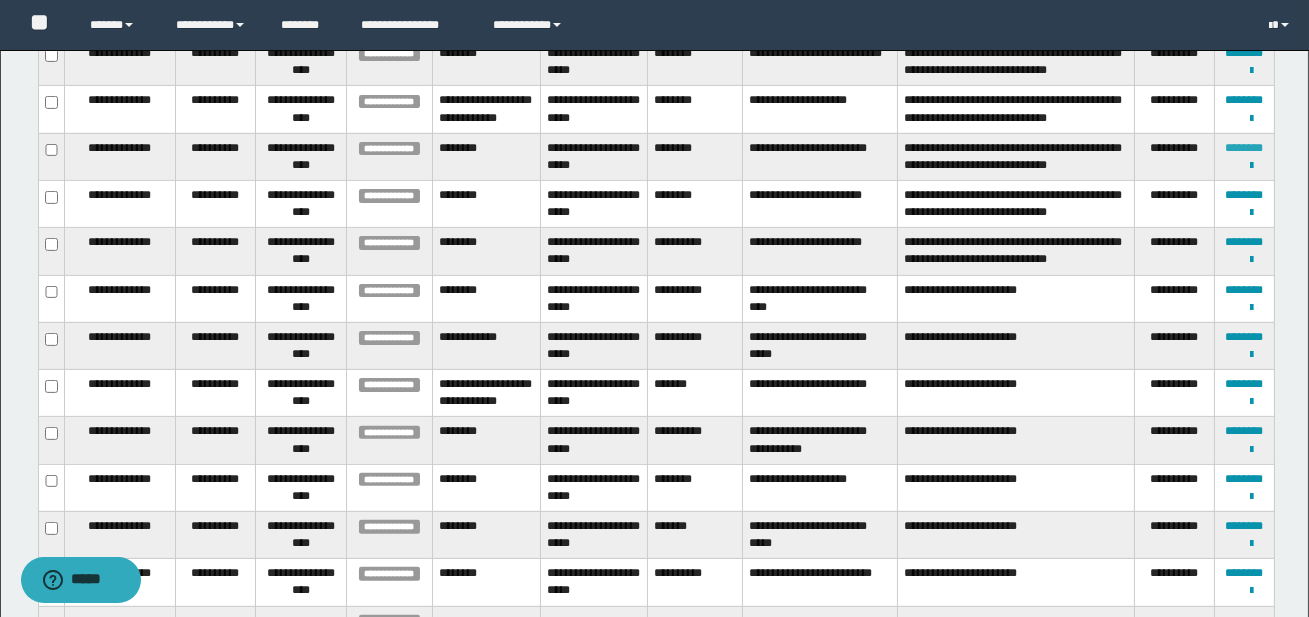 click on "********" at bounding box center (1244, 148) 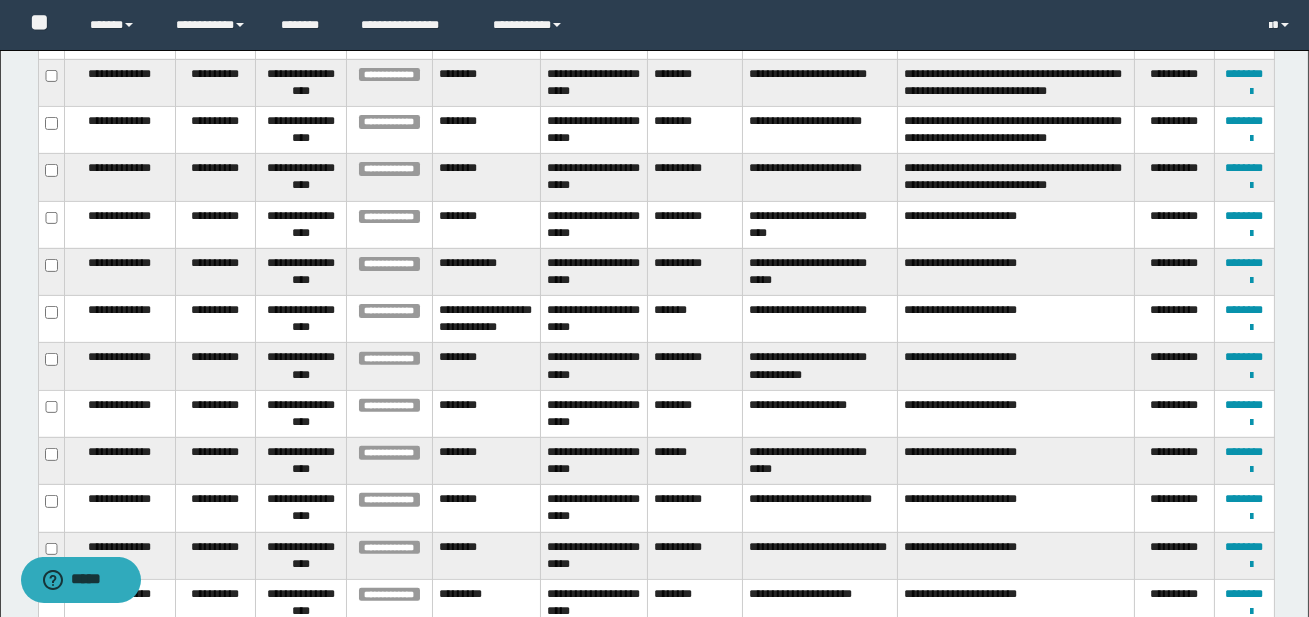 scroll, scrollTop: 1468, scrollLeft: 0, axis: vertical 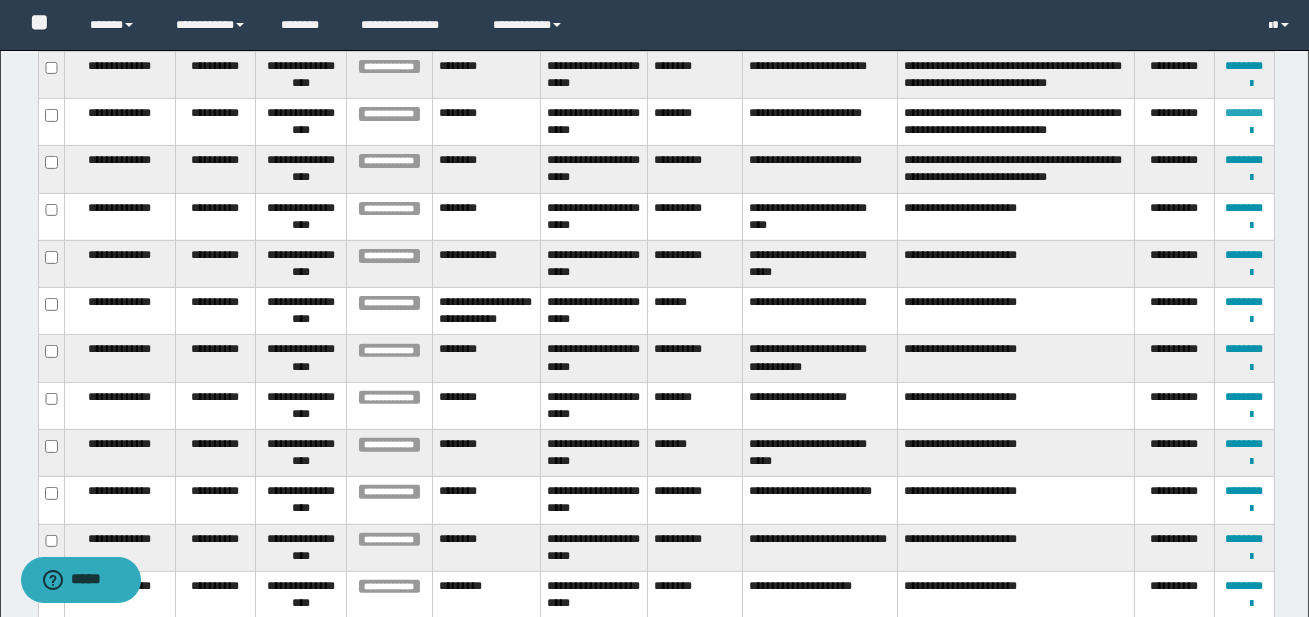 click on "********" at bounding box center [1244, 113] 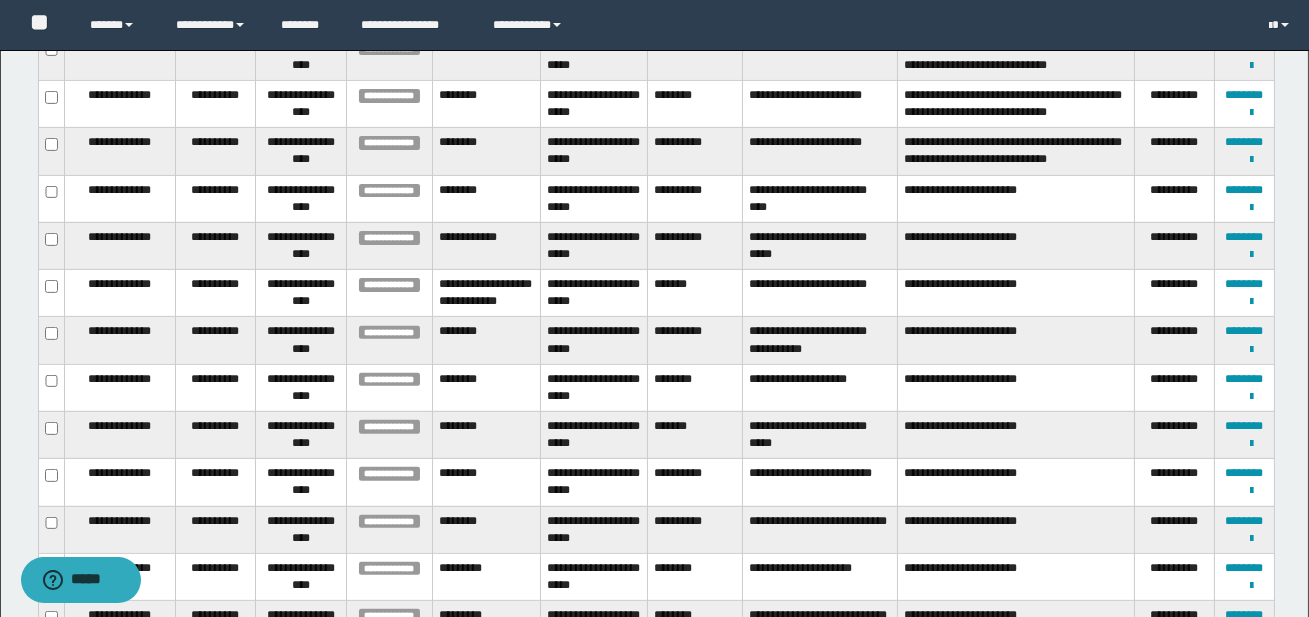scroll, scrollTop: 1489, scrollLeft: 0, axis: vertical 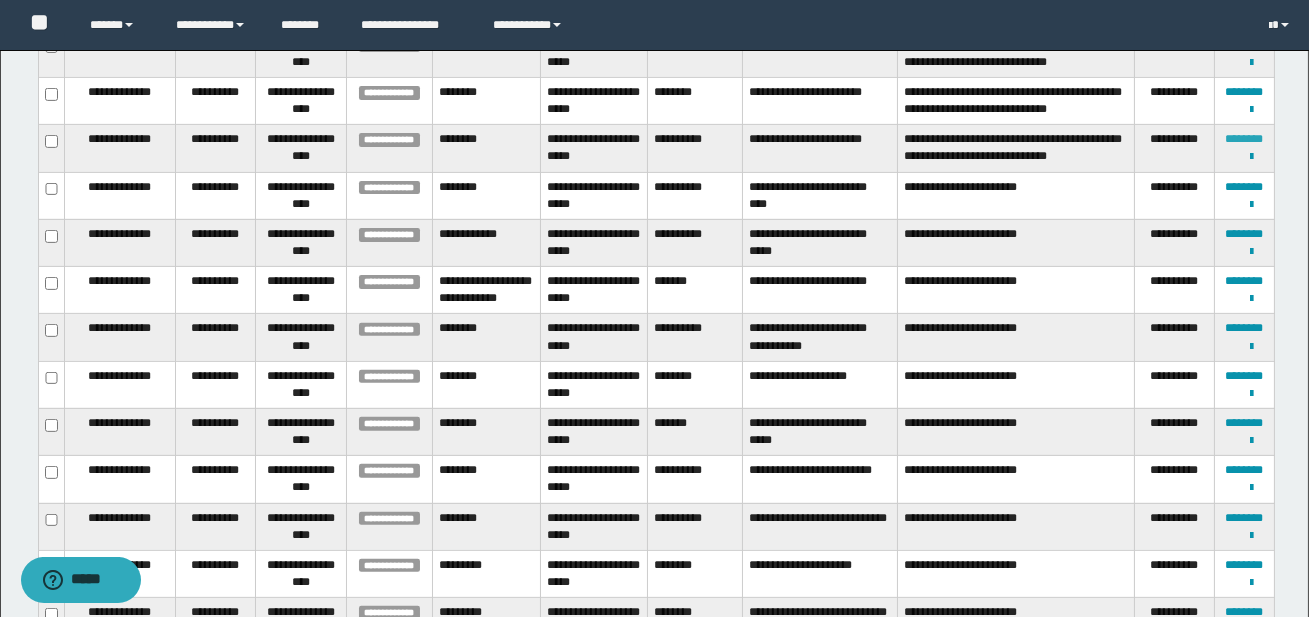 click on "********" at bounding box center [1244, 139] 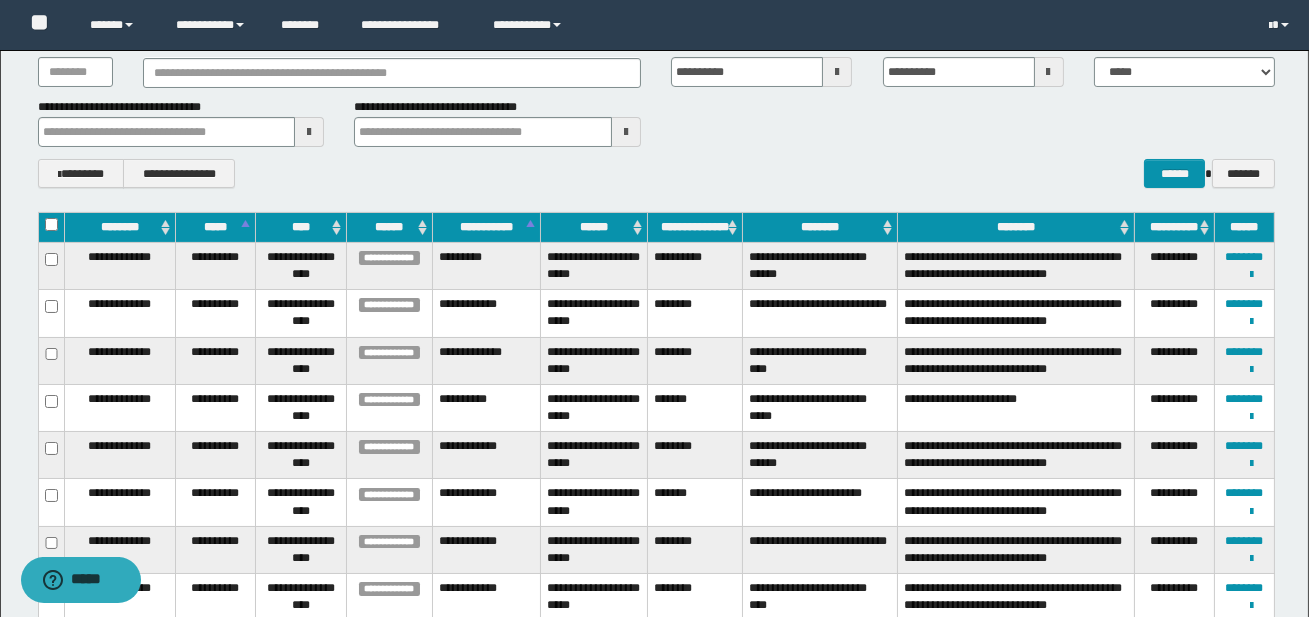 scroll, scrollTop: 0, scrollLeft: 0, axis: both 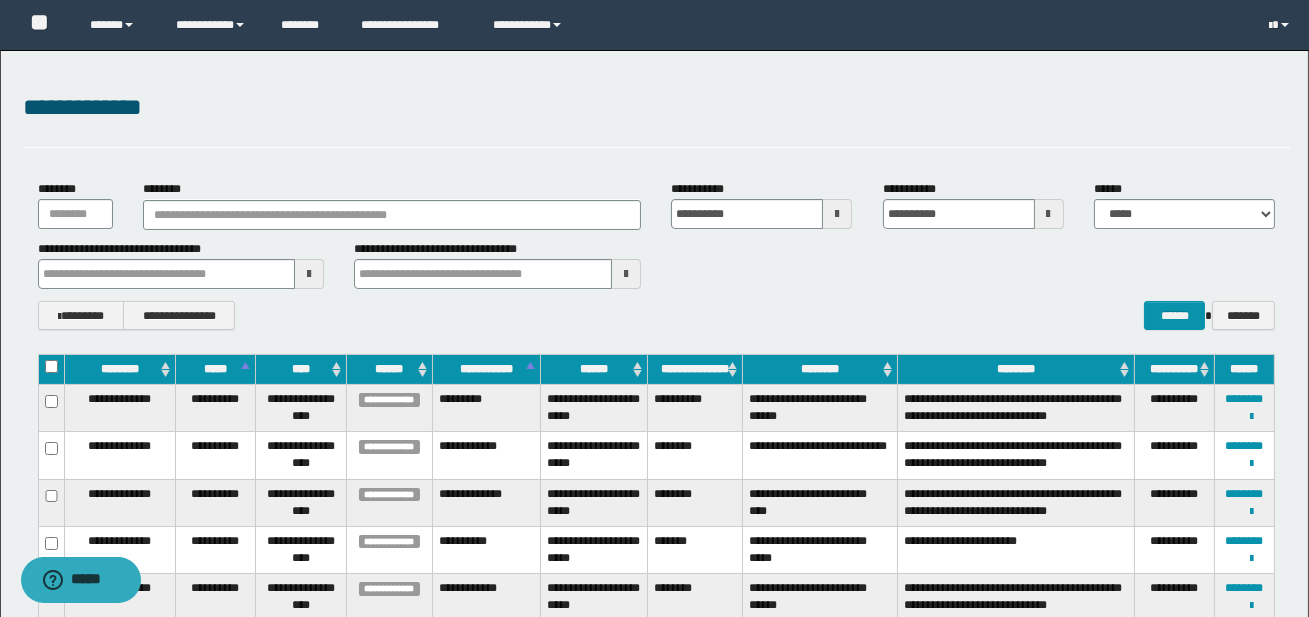 click at bounding box center (837, 214) 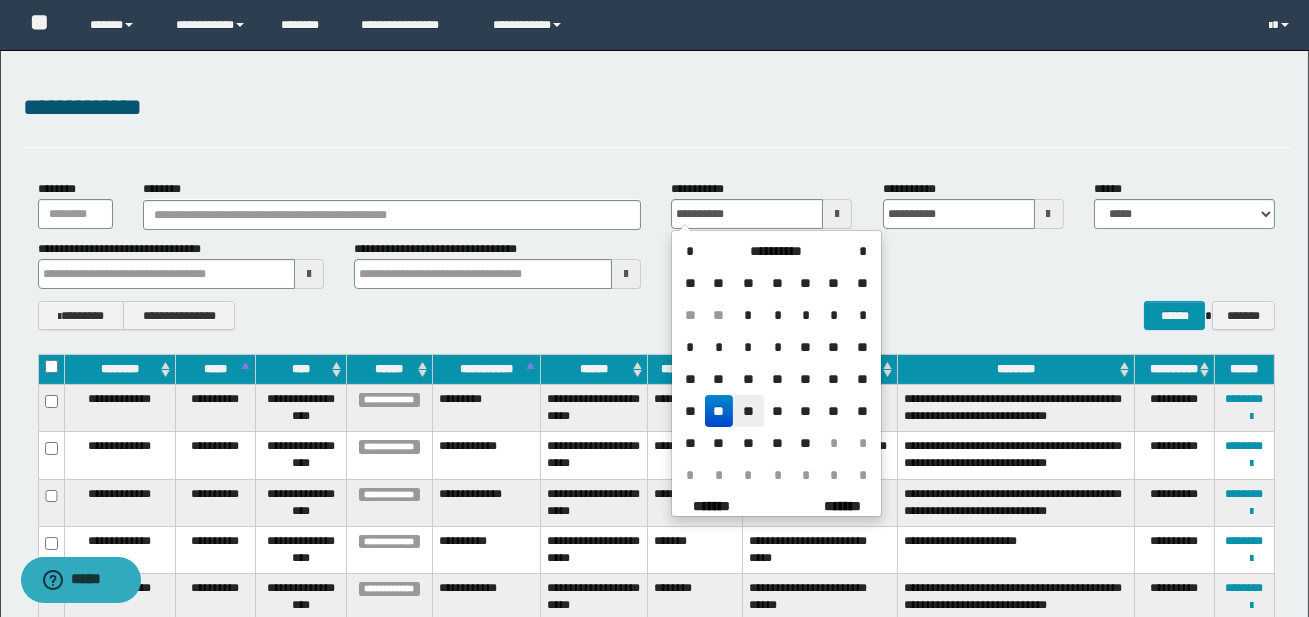 click on "**" at bounding box center [748, 411] 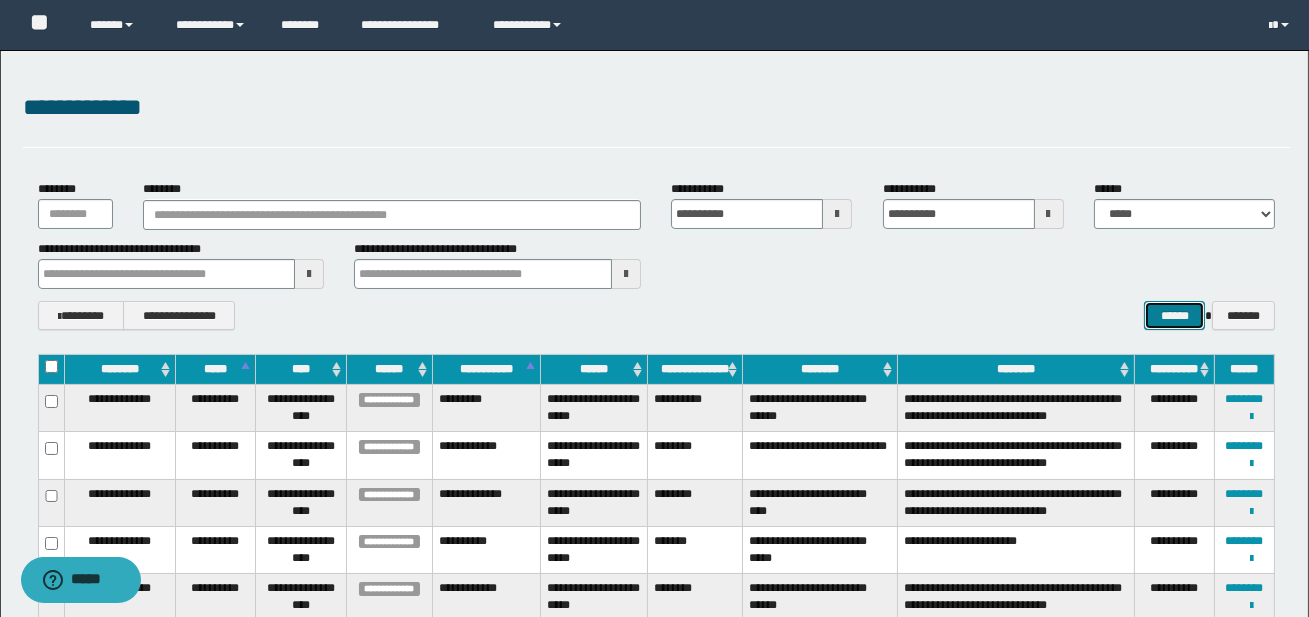 click on "******" at bounding box center (1174, 315) 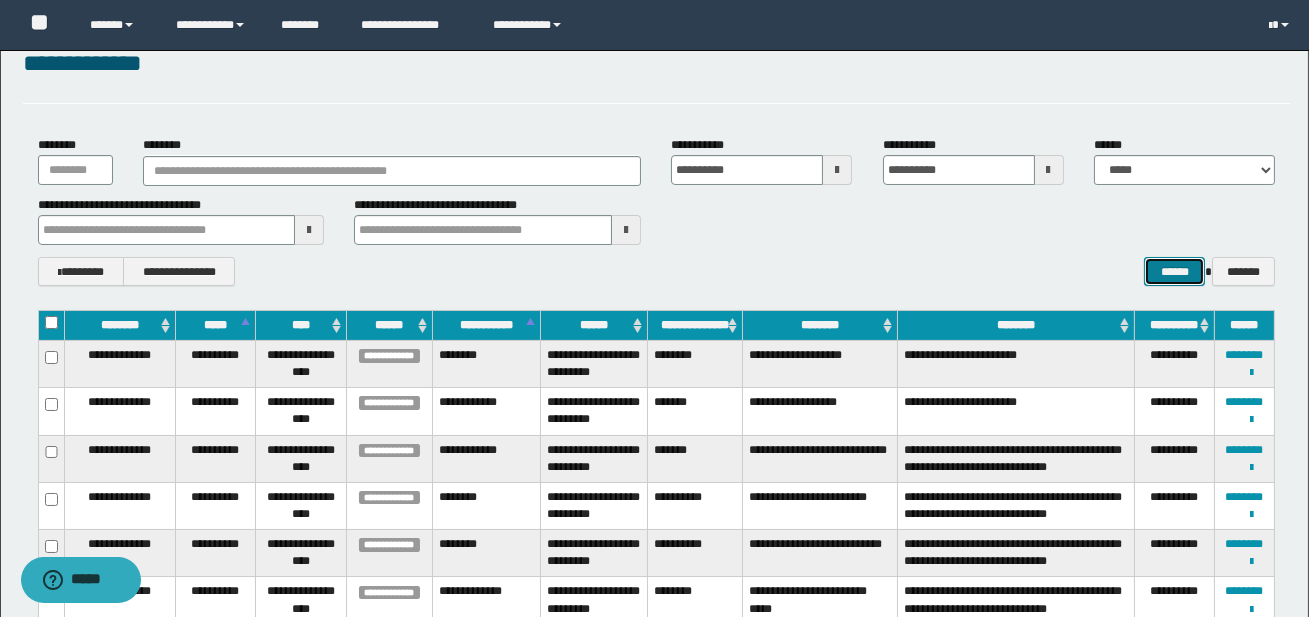 scroll, scrollTop: 46, scrollLeft: 0, axis: vertical 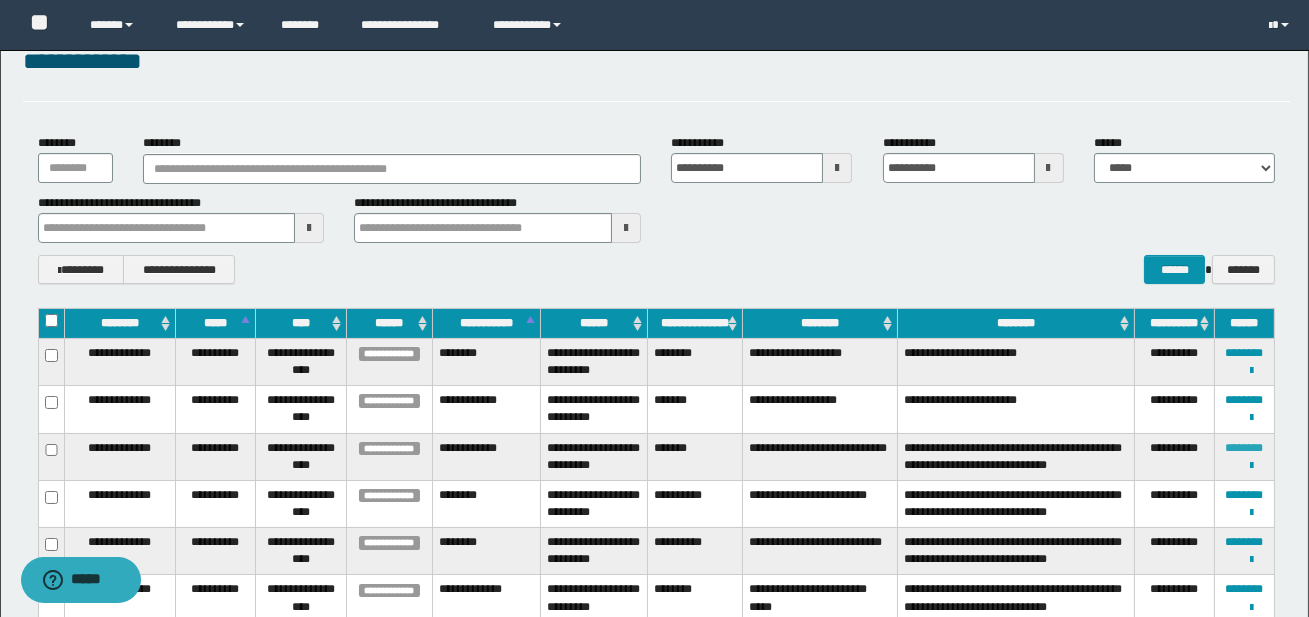 click on "********" at bounding box center [1244, 448] 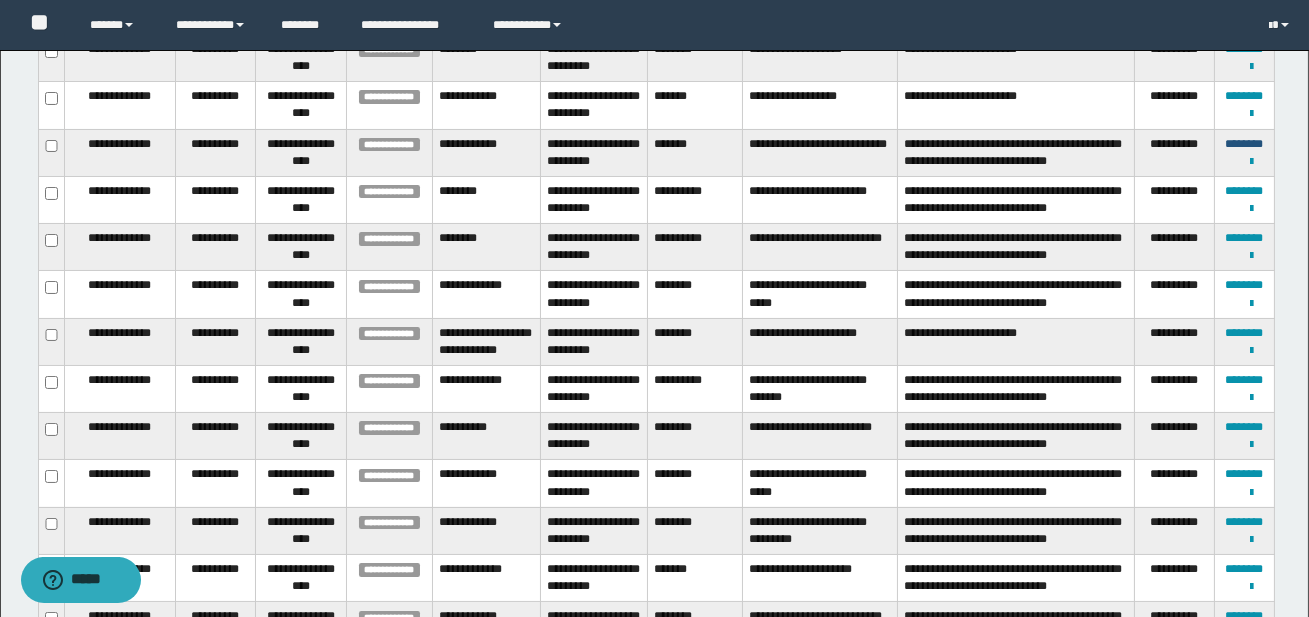 scroll, scrollTop: 360, scrollLeft: 0, axis: vertical 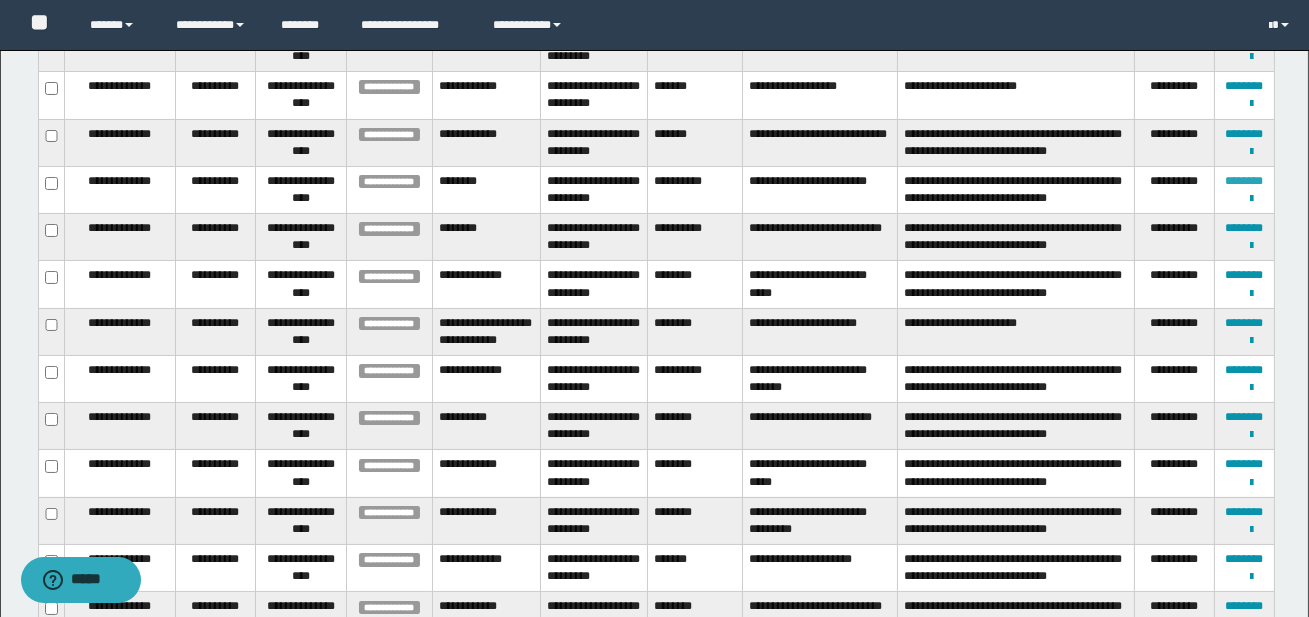 click on "********" at bounding box center [1244, 181] 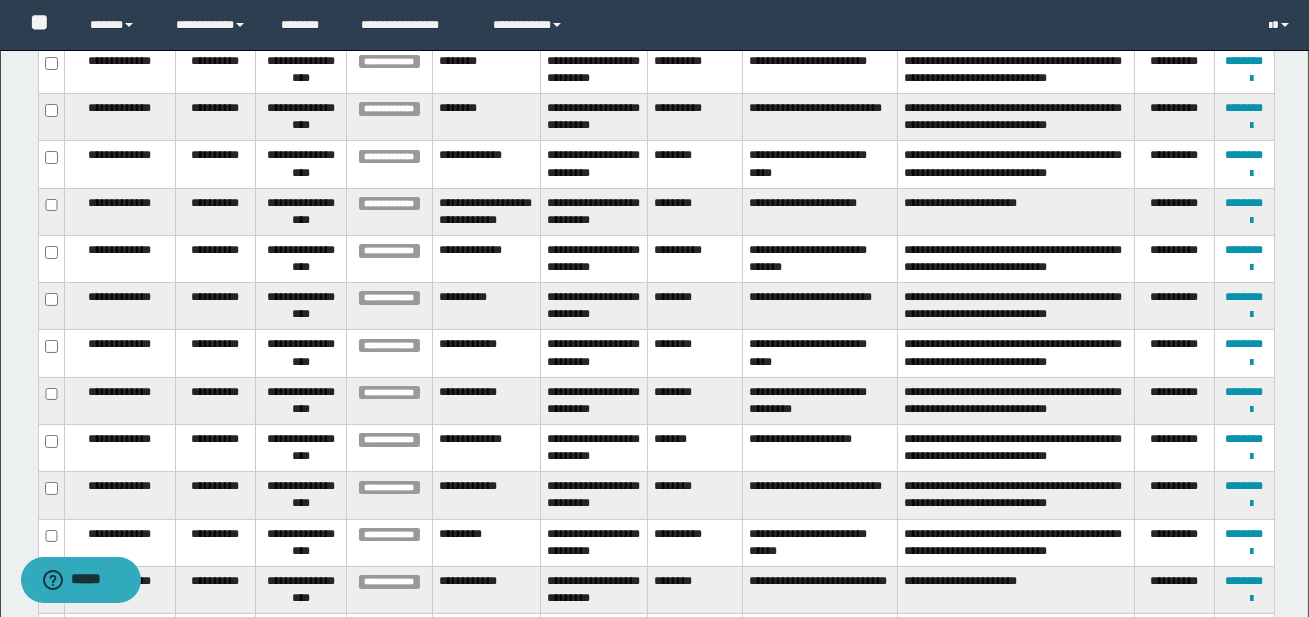 scroll, scrollTop: 480, scrollLeft: 0, axis: vertical 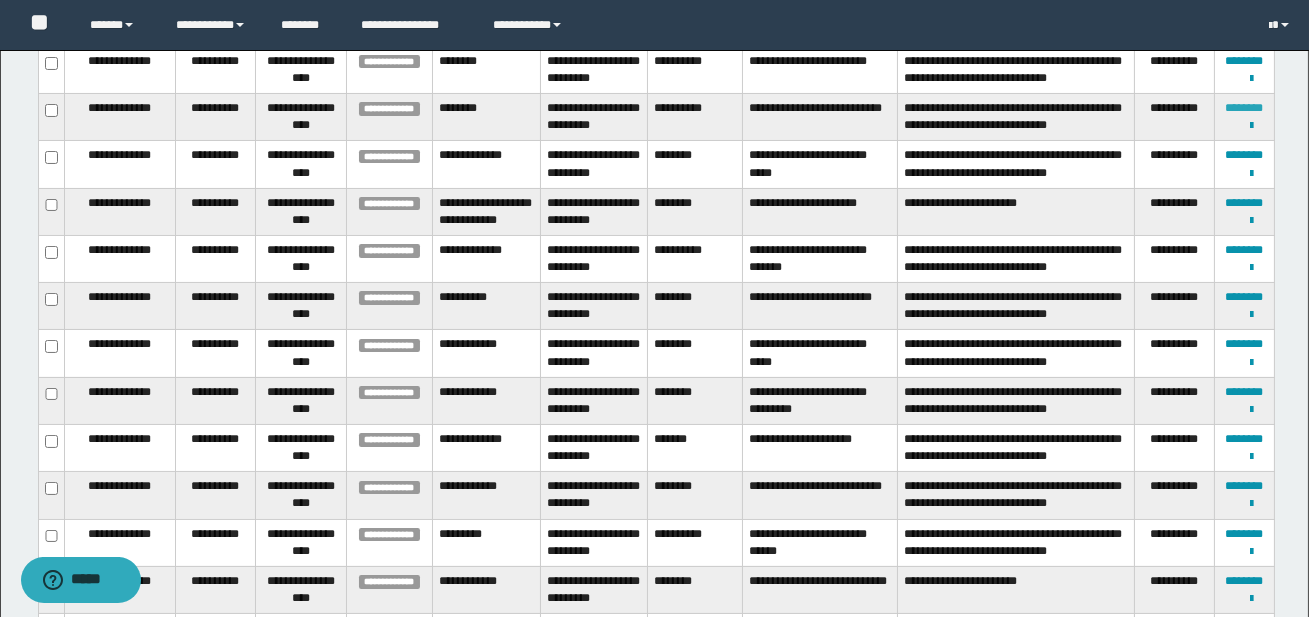 click on "********" at bounding box center (1244, 108) 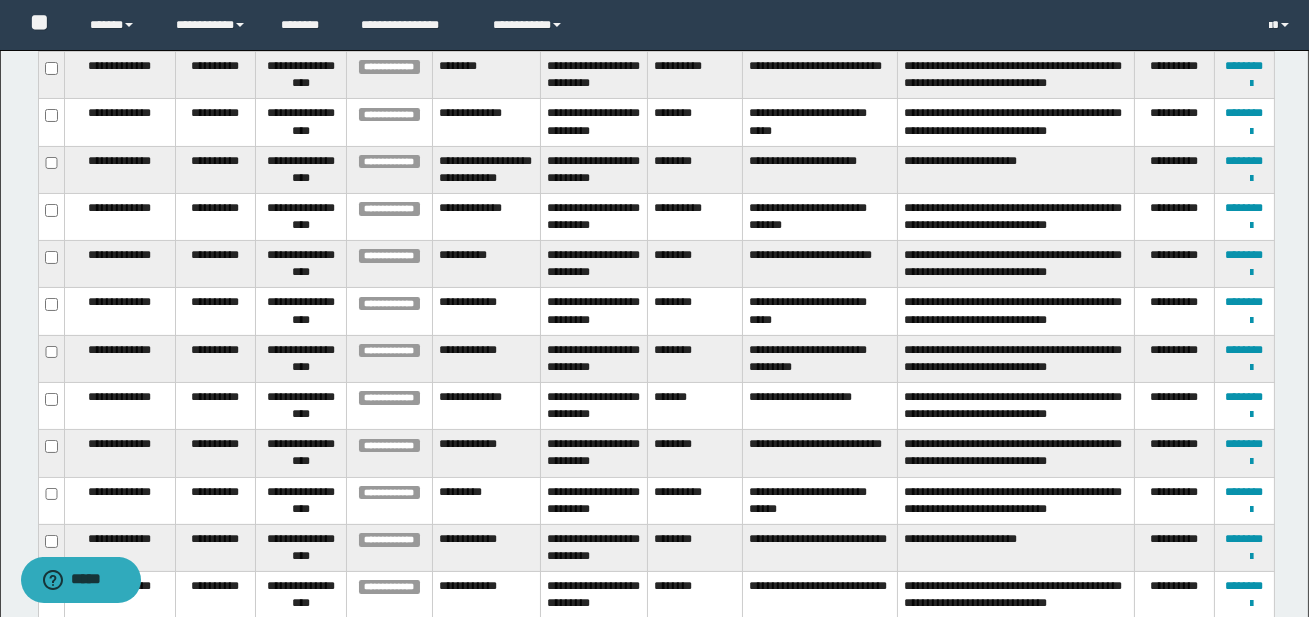 scroll, scrollTop: 524, scrollLeft: 0, axis: vertical 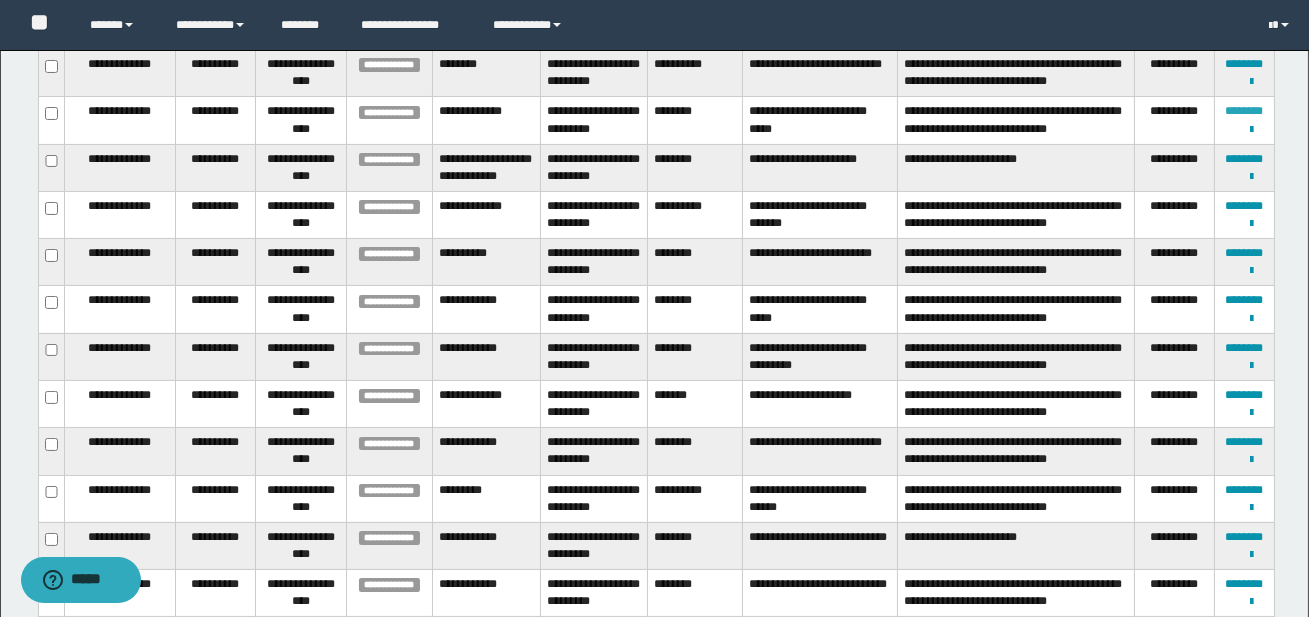 click on "********" at bounding box center (1244, 111) 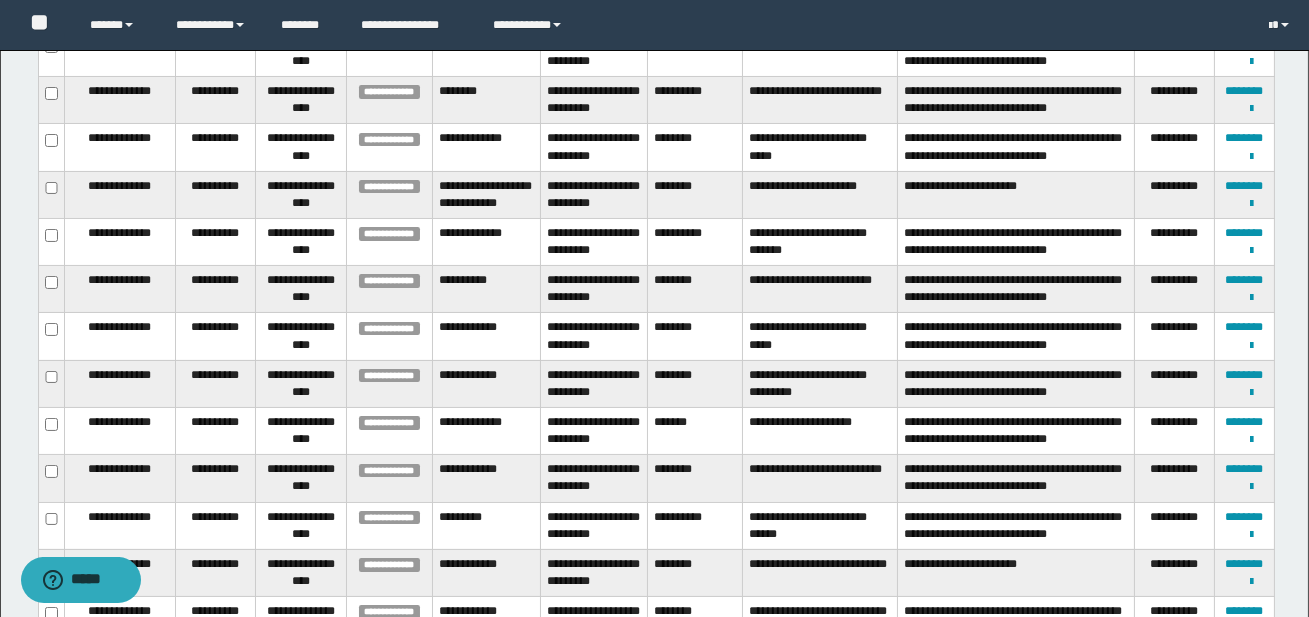 scroll, scrollTop: 0, scrollLeft: 0, axis: both 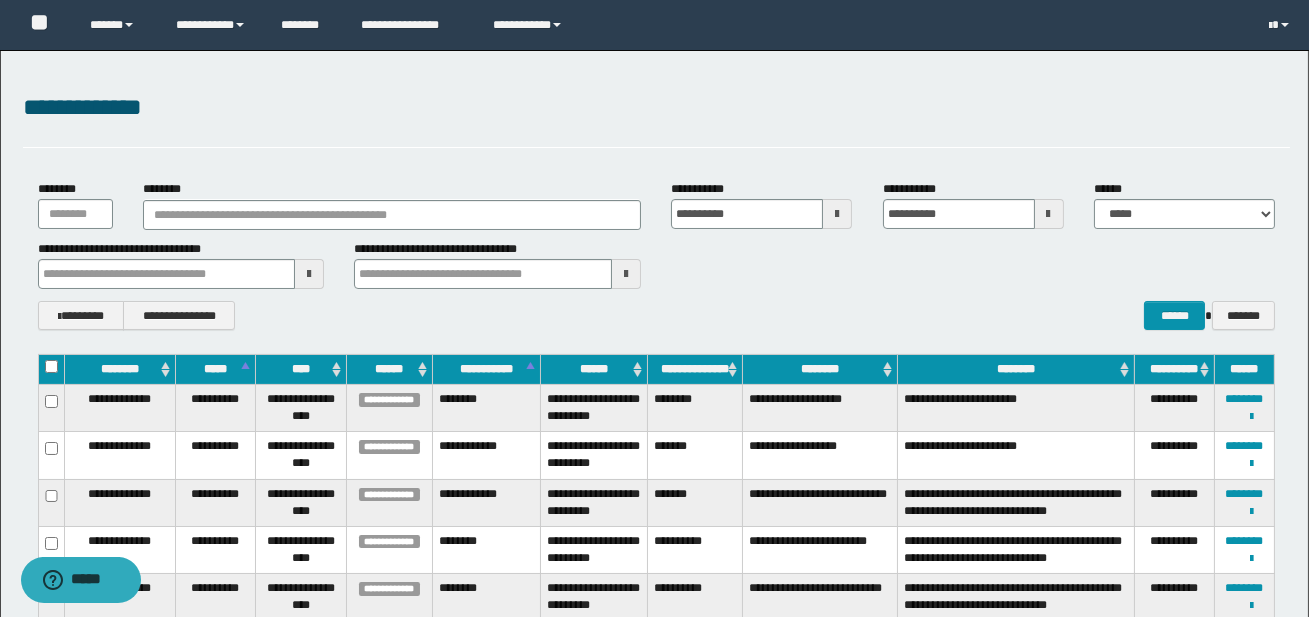 click at bounding box center (837, 214) 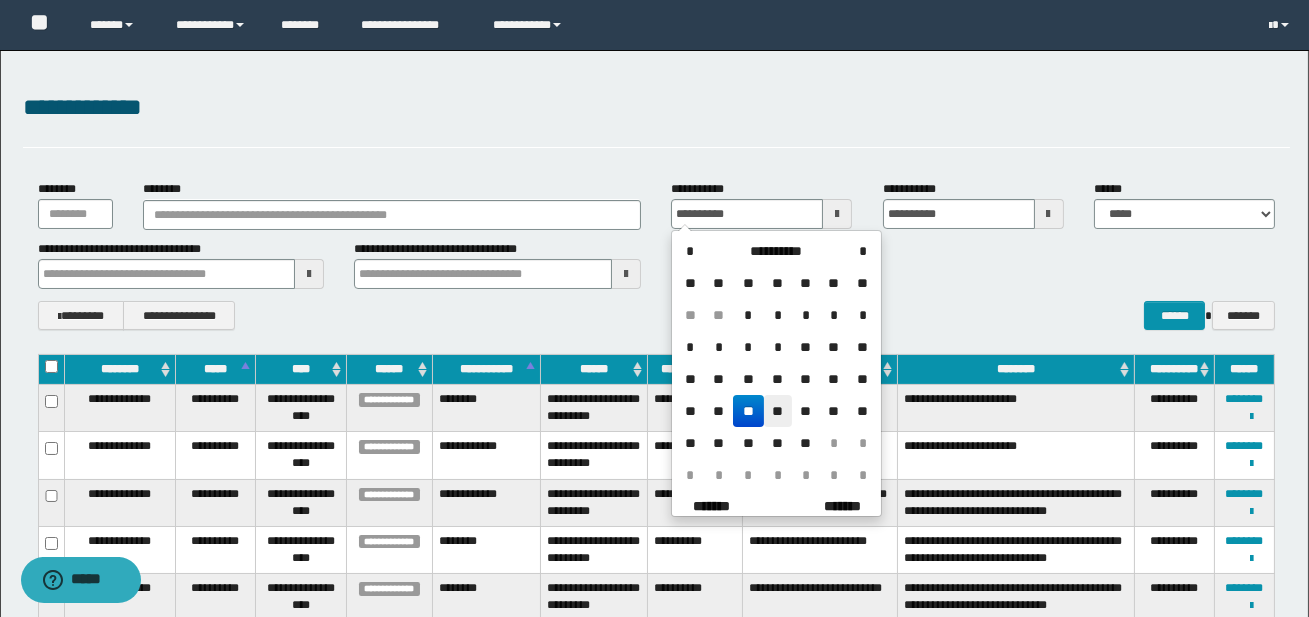 click on "**" at bounding box center (778, 411) 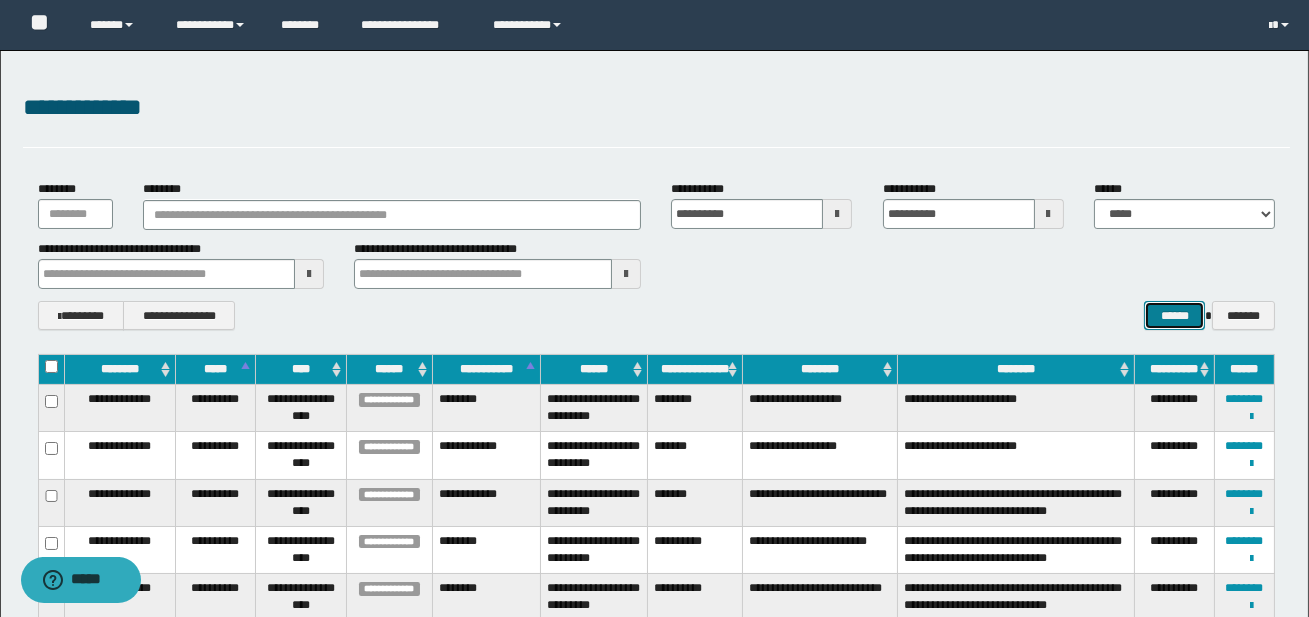 click on "******" at bounding box center (1174, 315) 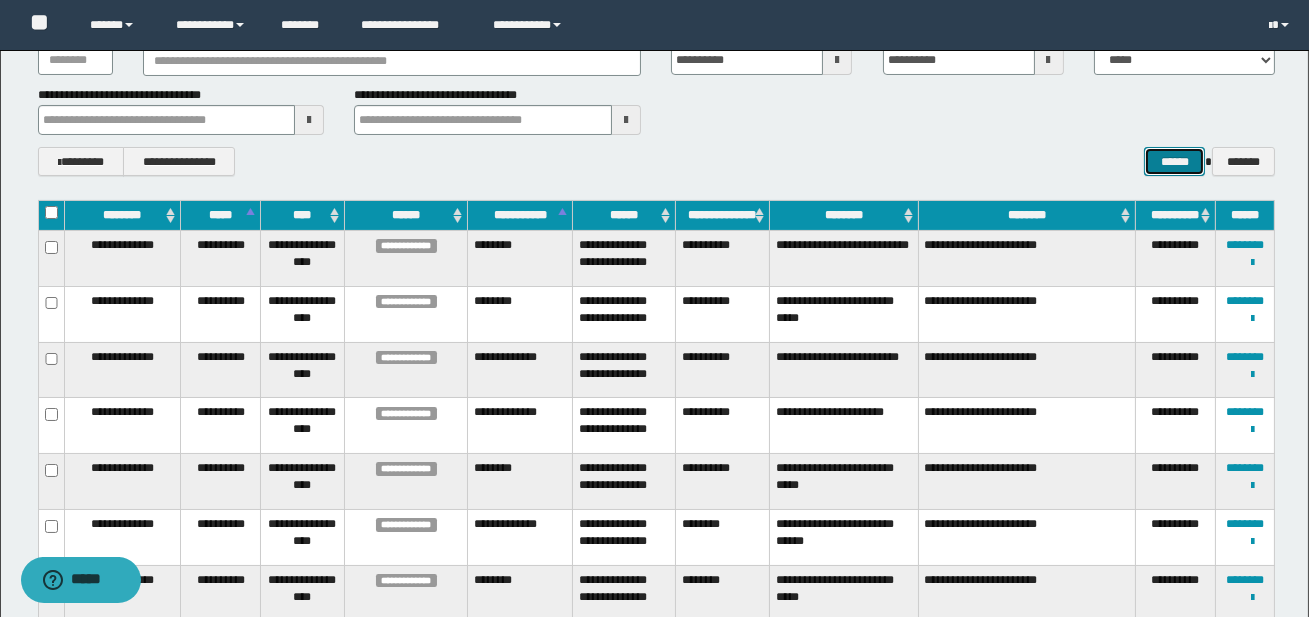 scroll, scrollTop: 158, scrollLeft: 0, axis: vertical 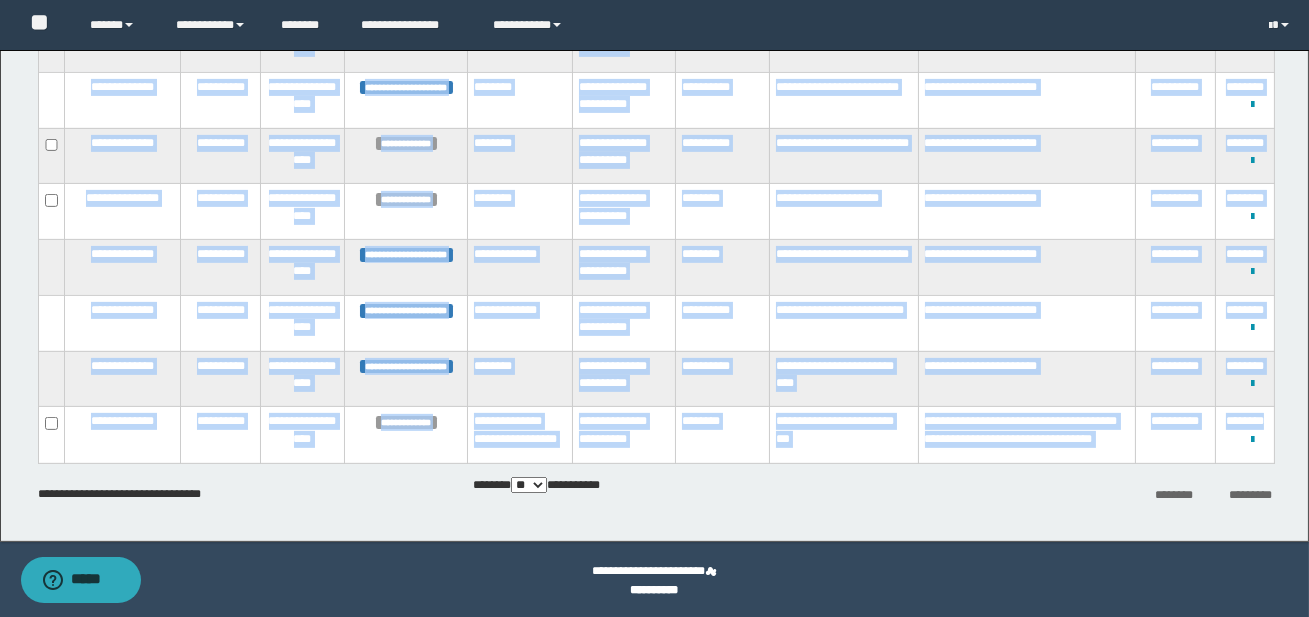 drag, startPoint x: 74, startPoint y: 242, endPoint x: 1272, endPoint y: 423, distance: 1211.5961 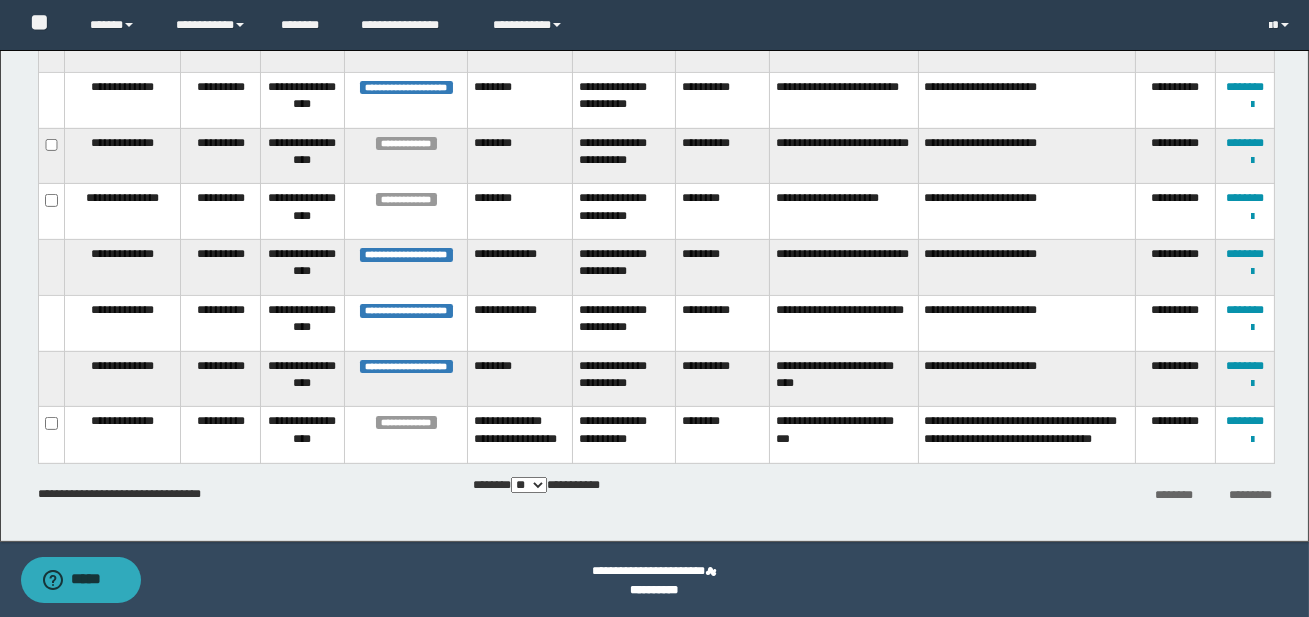 click on "**********" at bounding box center (656, 493) 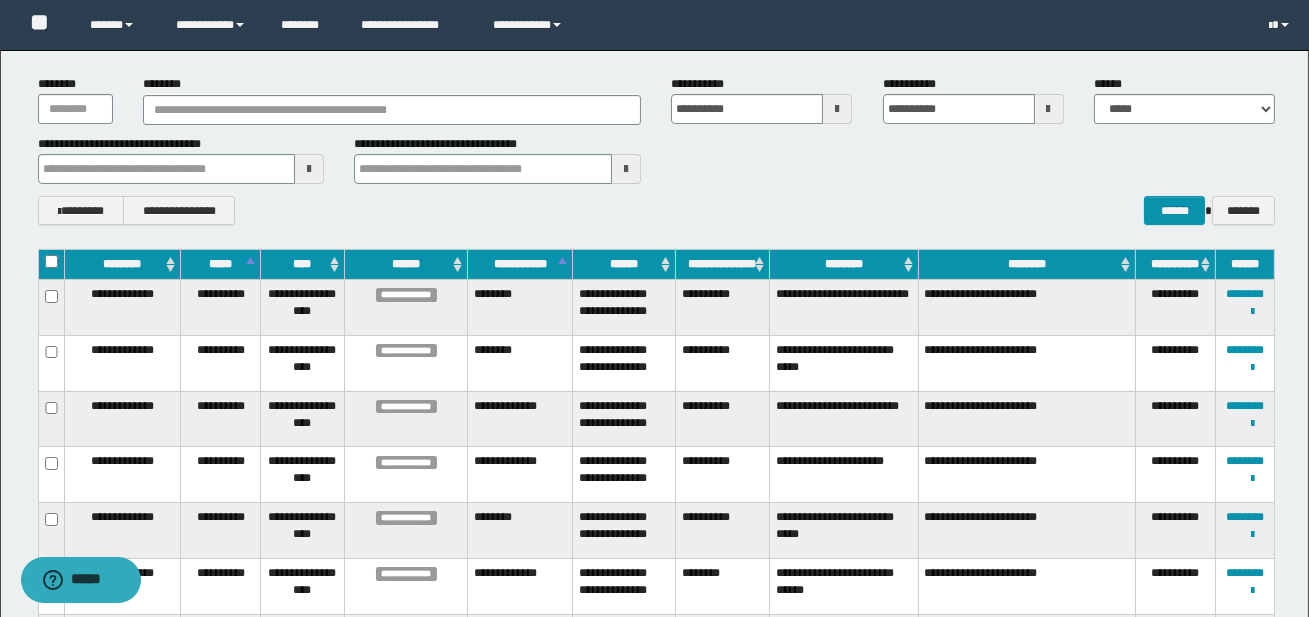 scroll, scrollTop: 111, scrollLeft: 0, axis: vertical 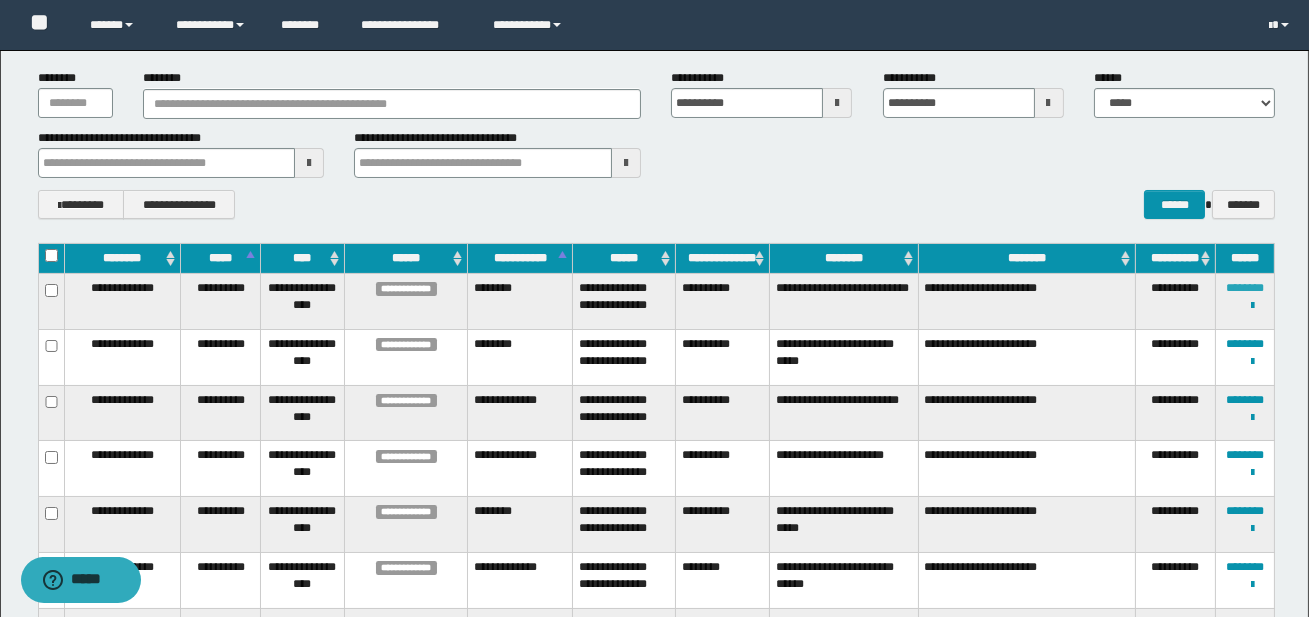 click on "********" at bounding box center [1245, 288] 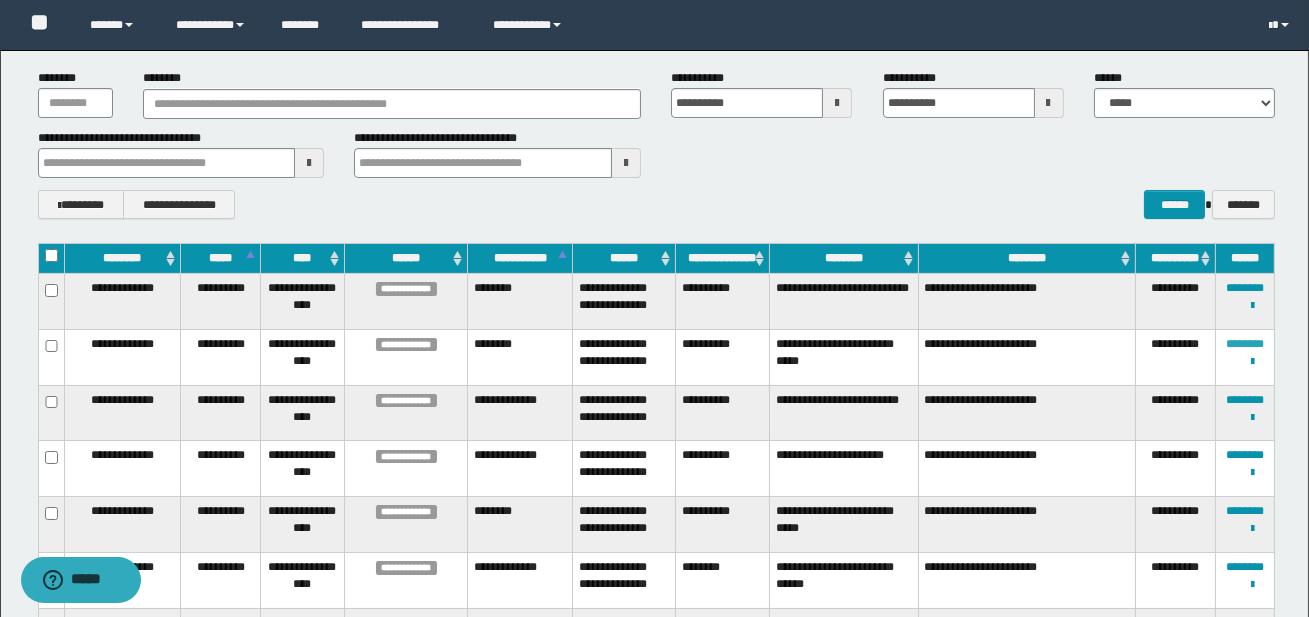 click on "********" at bounding box center [1245, 344] 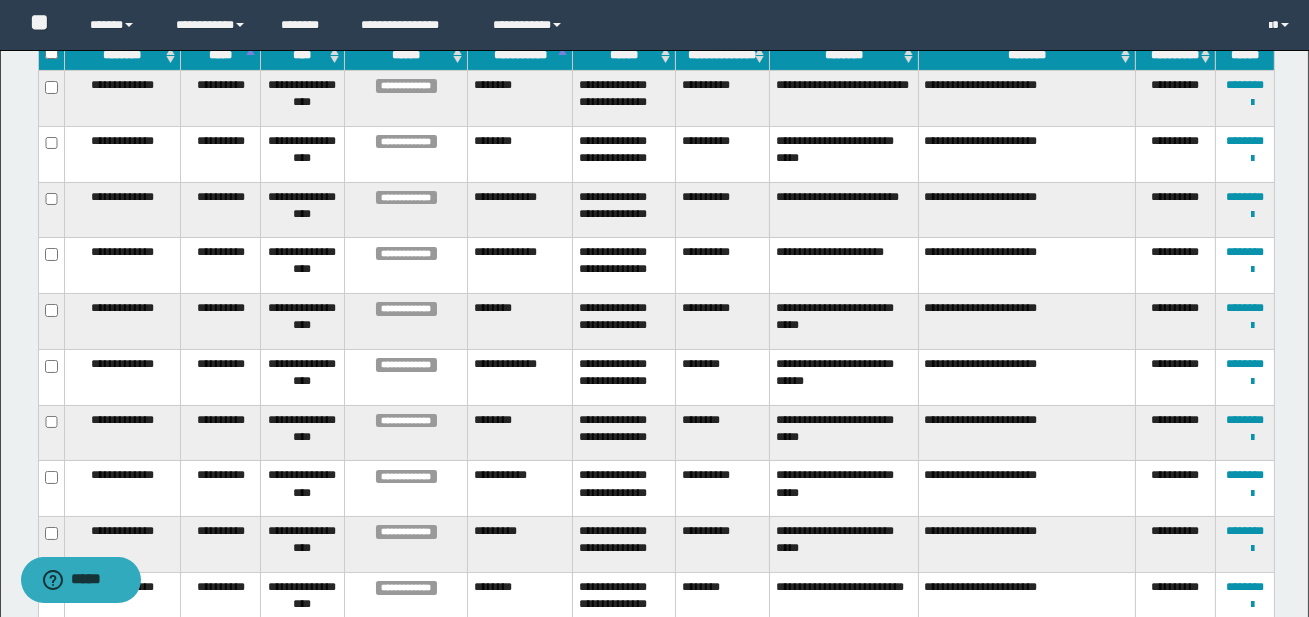 scroll, scrollTop: 324, scrollLeft: 0, axis: vertical 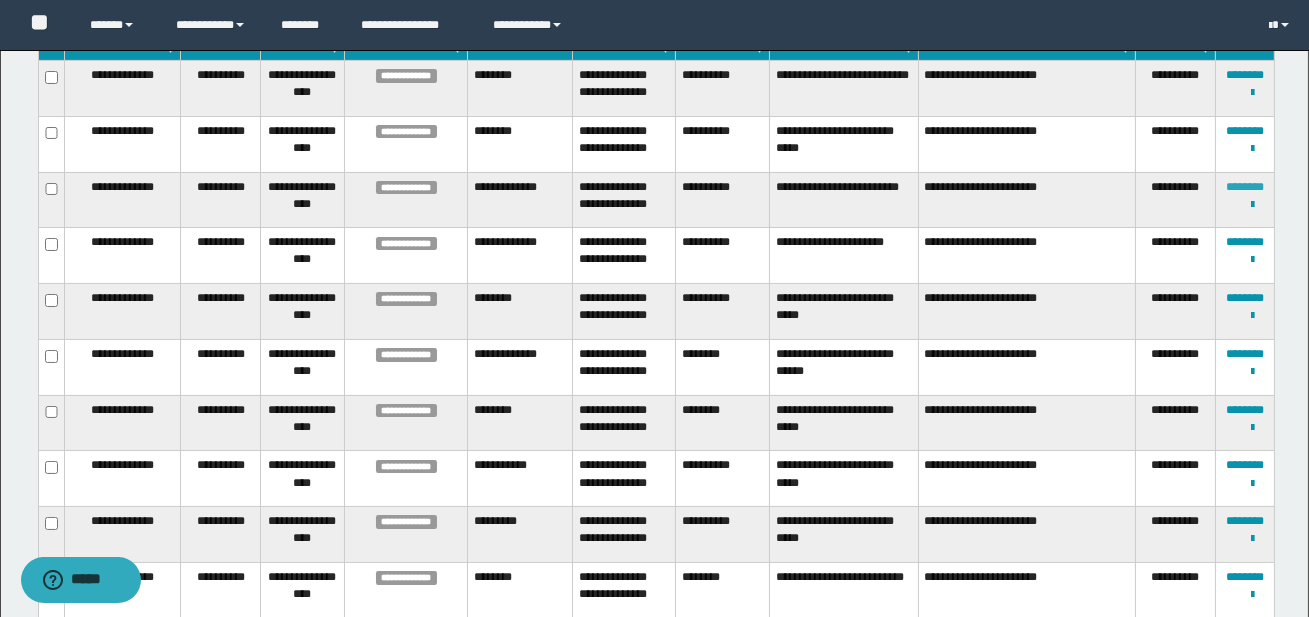 click on "********" at bounding box center (1245, 187) 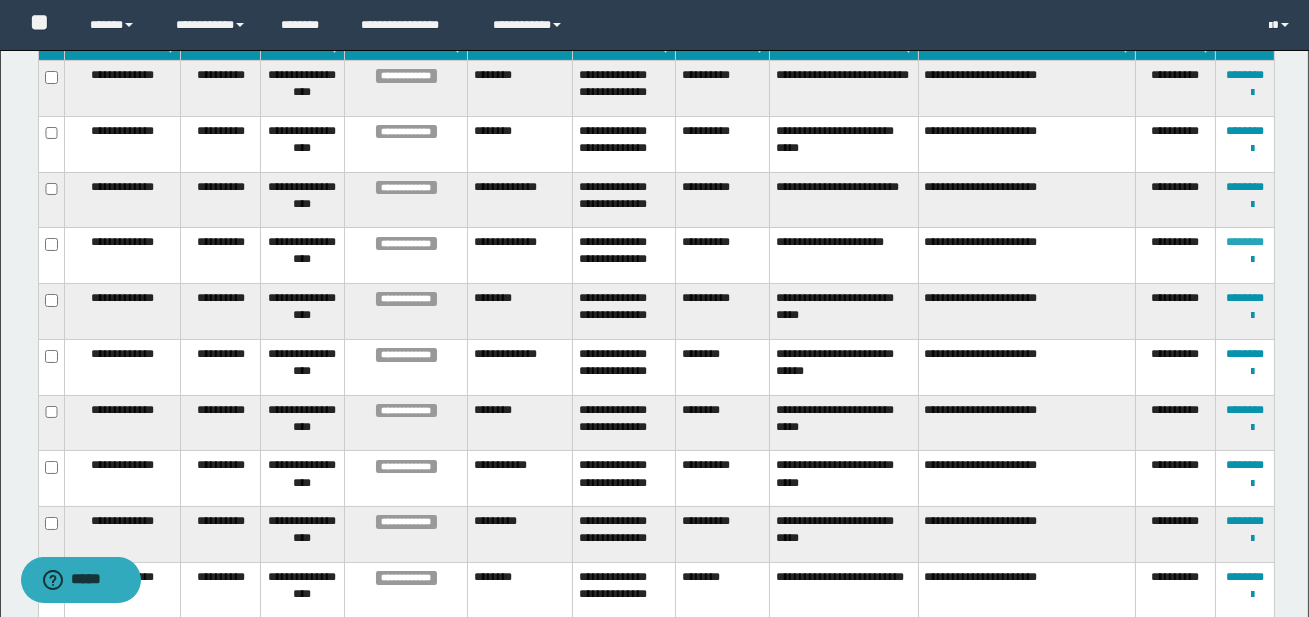 click on "********" at bounding box center (1245, 242) 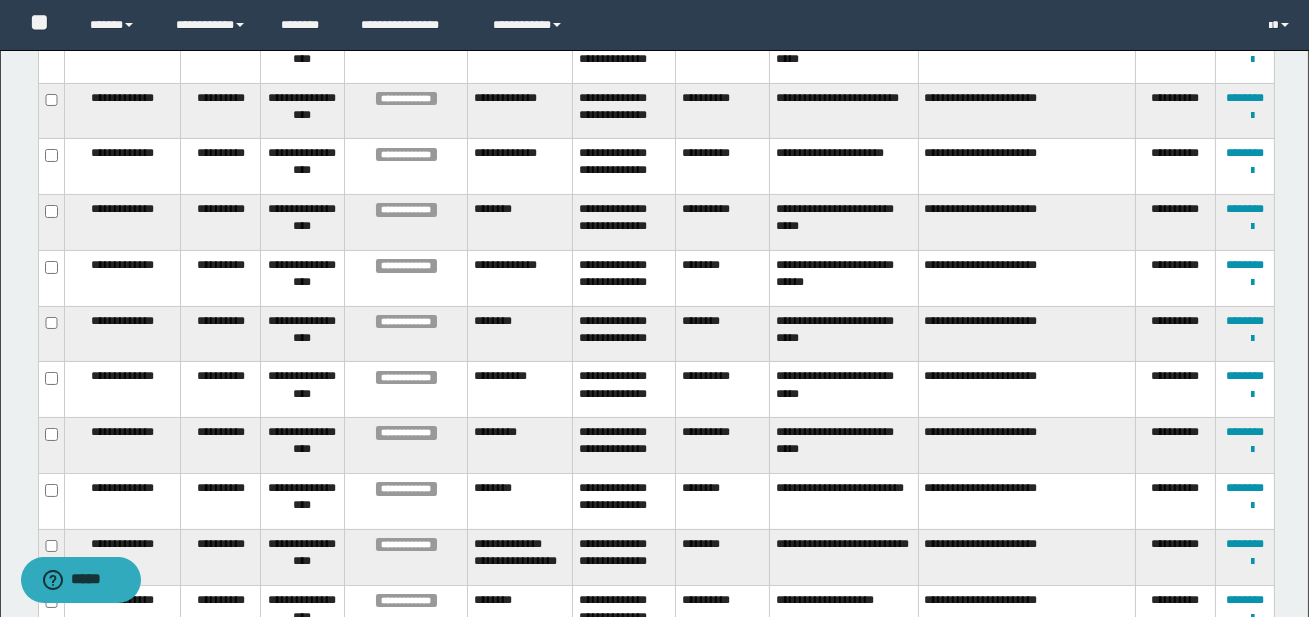 scroll, scrollTop: 422, scrollLeft: 0, axis: vertical 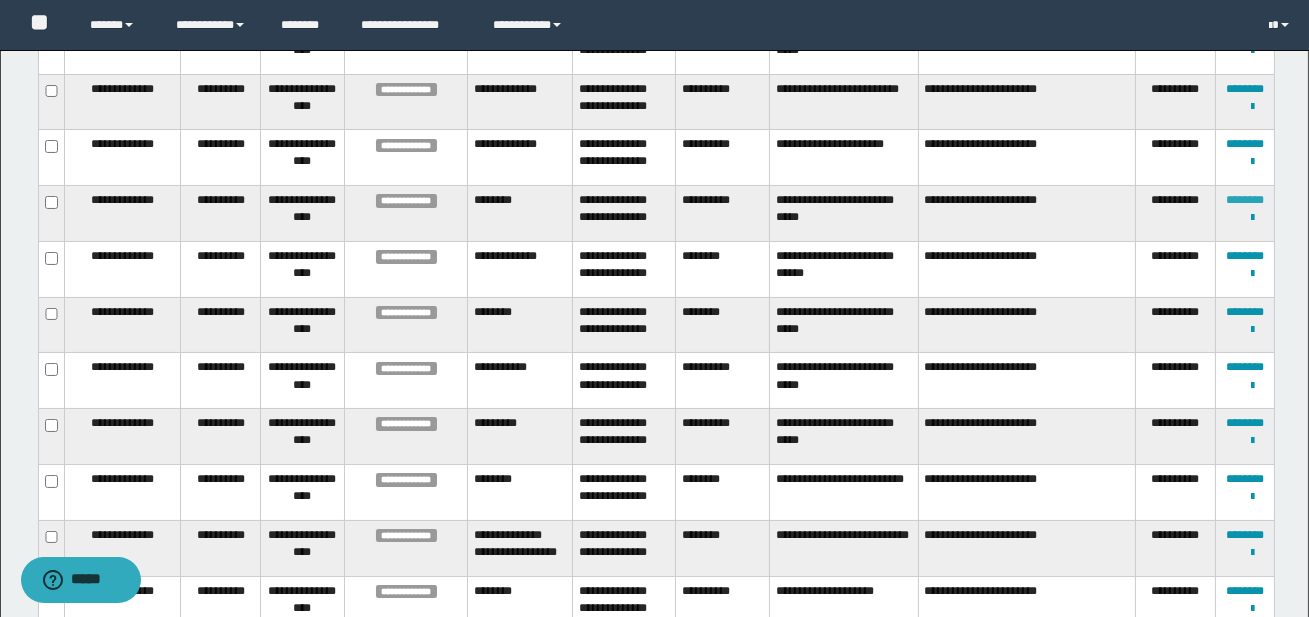 click on "********" at bounding box center (1245, 200) 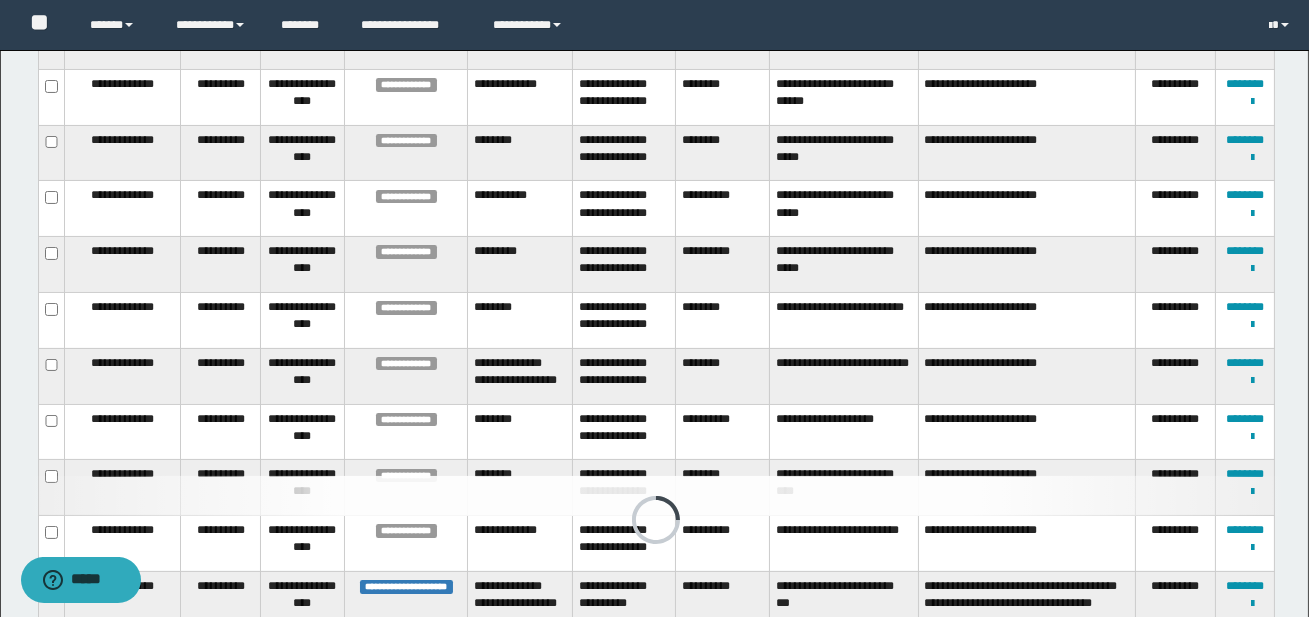 scroll, scrollTop: 601, scrollLeft: 0, axis: vertical 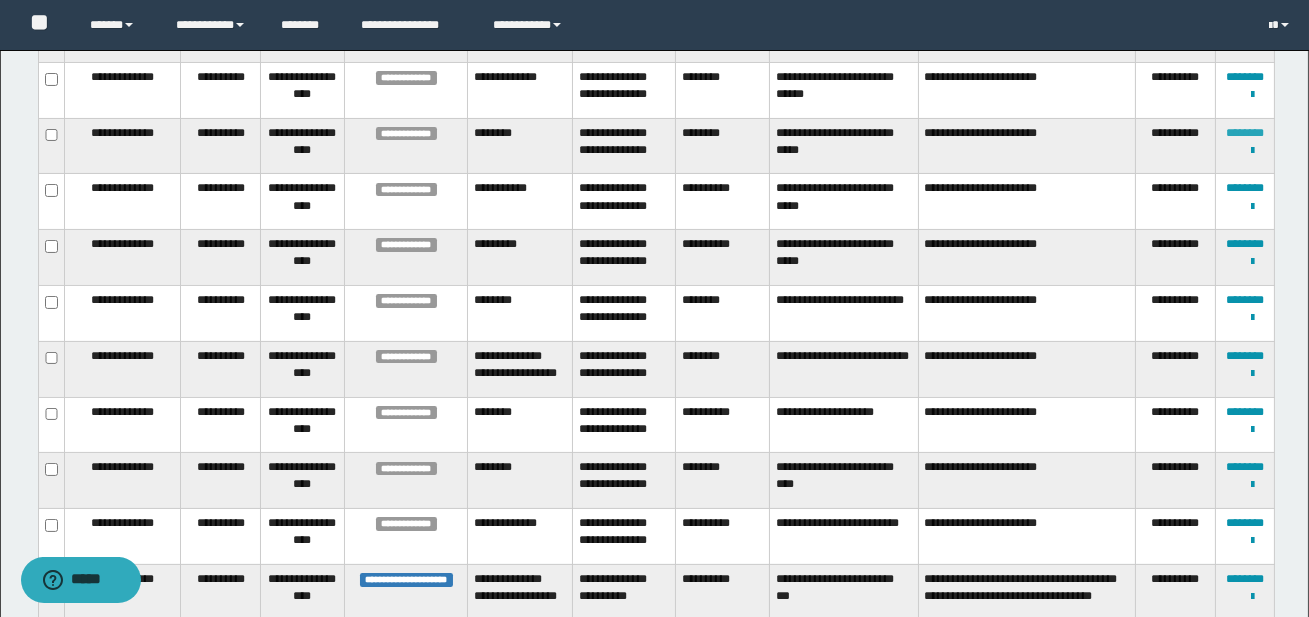 click on "********" at bounding box center [1245, 133] 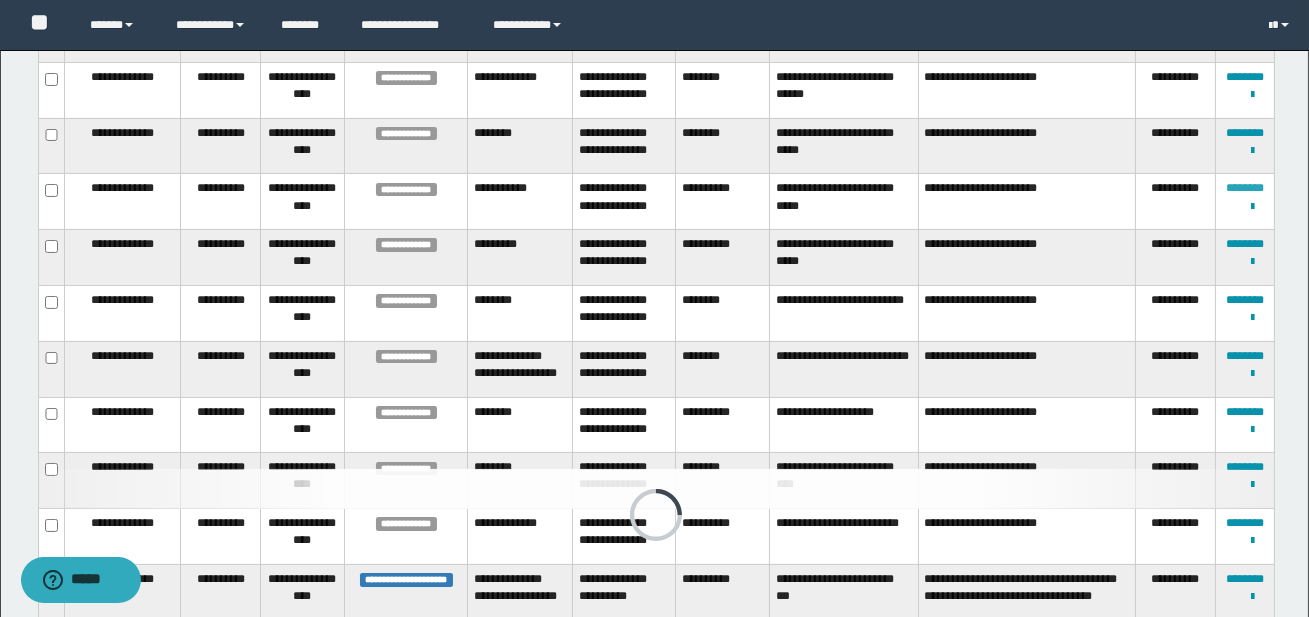 click on "********" at bounding box center [1245, 188] 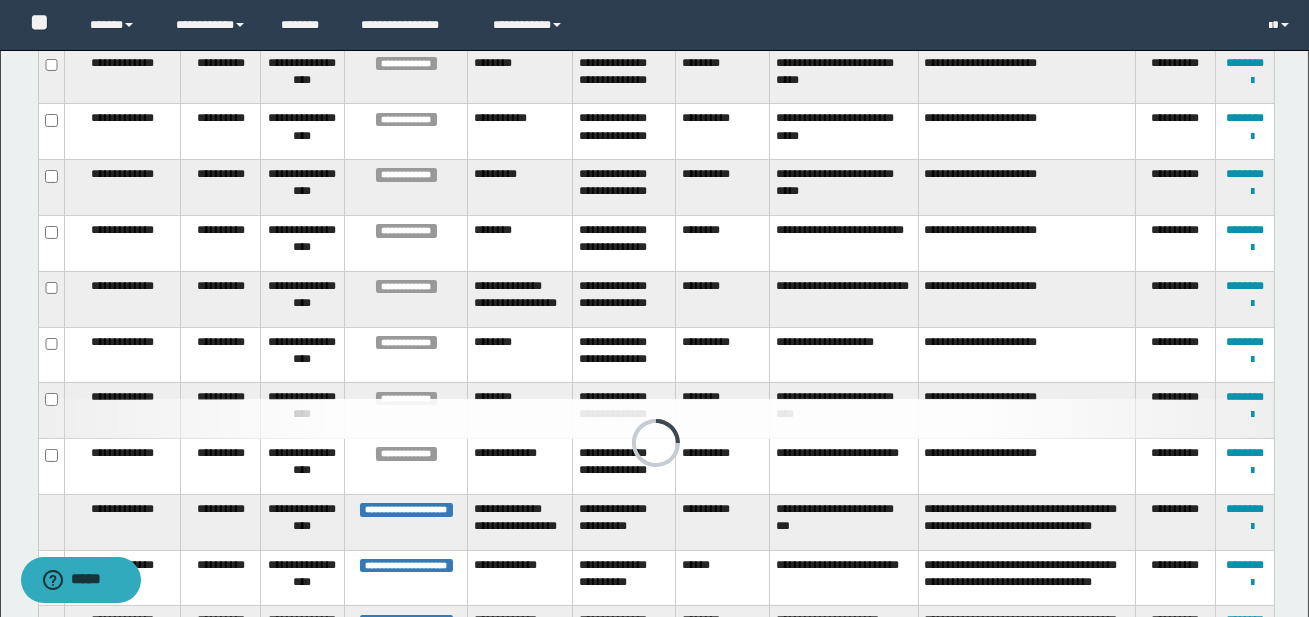 scroll, scrollTop: 706, scrollLeft: 0, axis: vertical 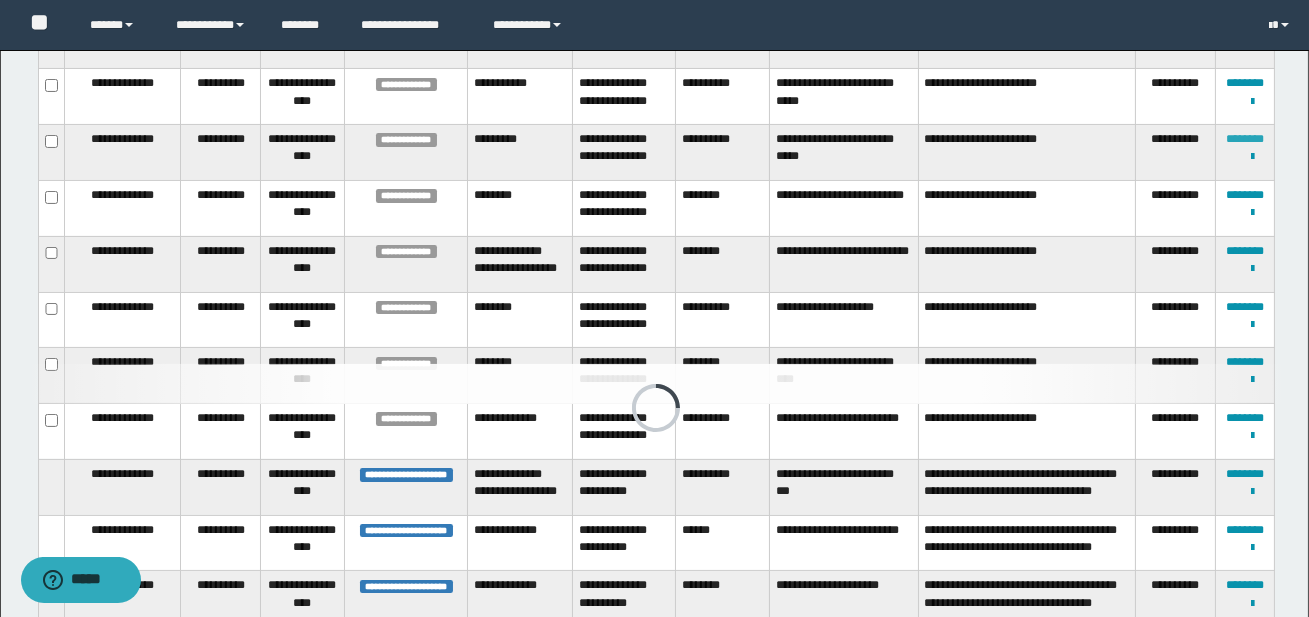 click on "********" at bounding box center (1245, 139) 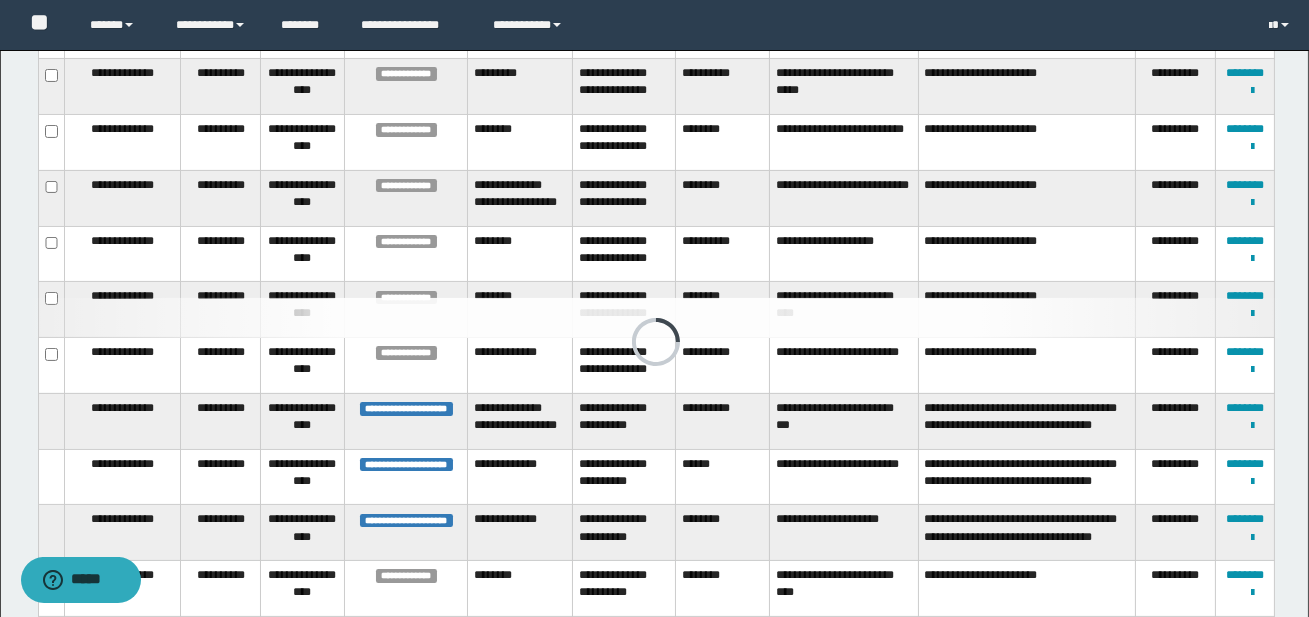 scroll, scrollTop: 797, scrollLeft: 0, axis: vertical 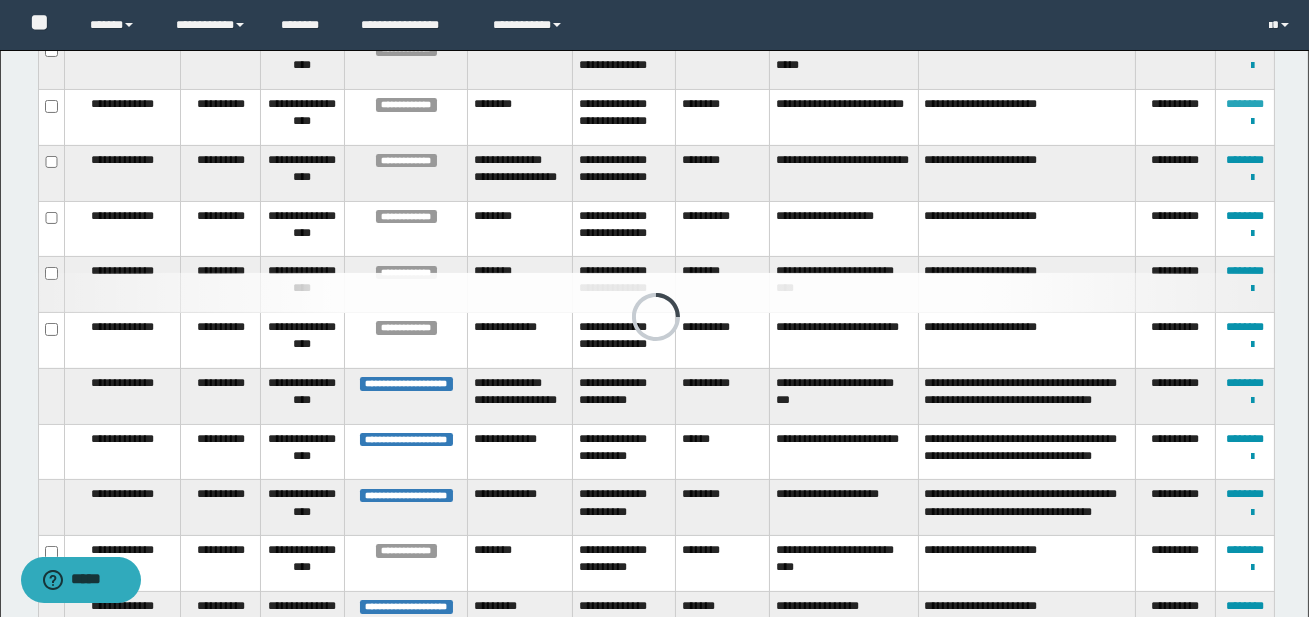 click on "********" at bounding box center [1245, 104] 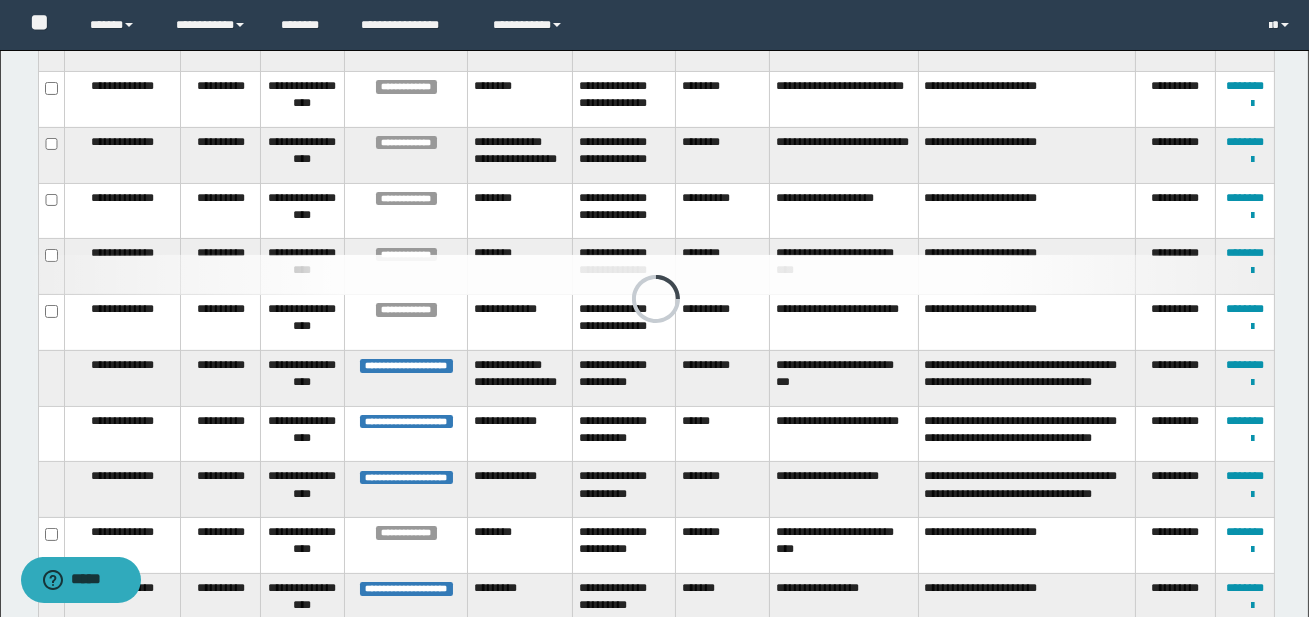 scroll, scrollTop: 817, scrollLeft: 0, axis: vertical 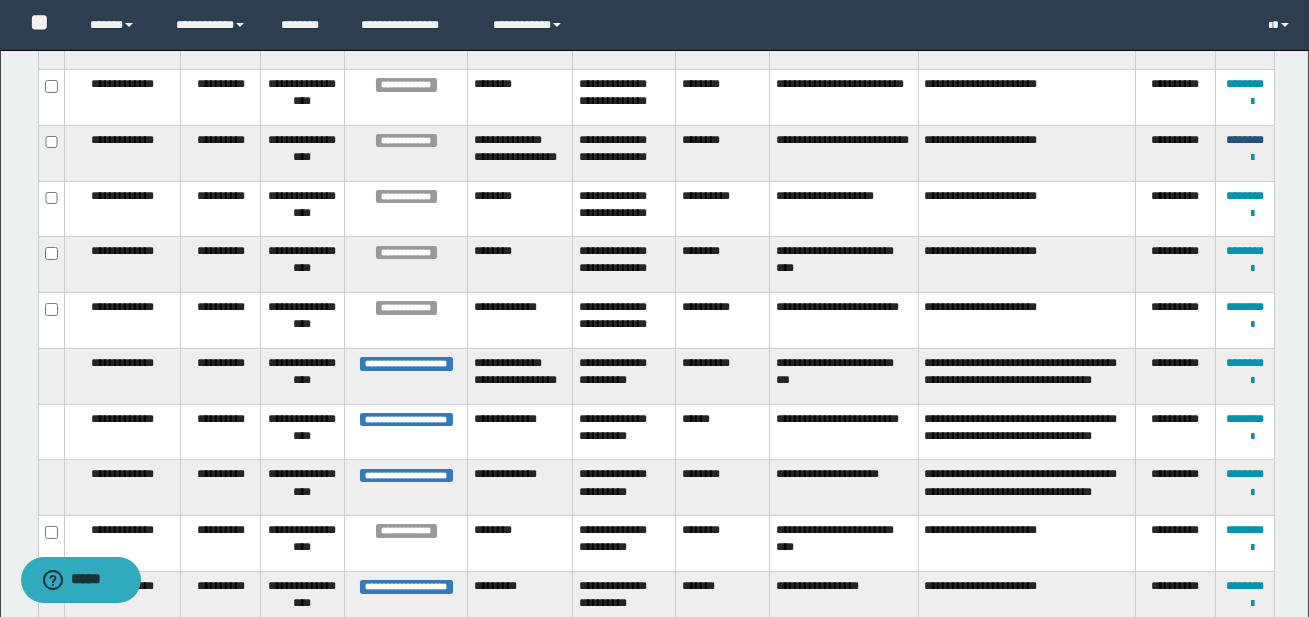 click on "********" at bounding box center (1245, 140) 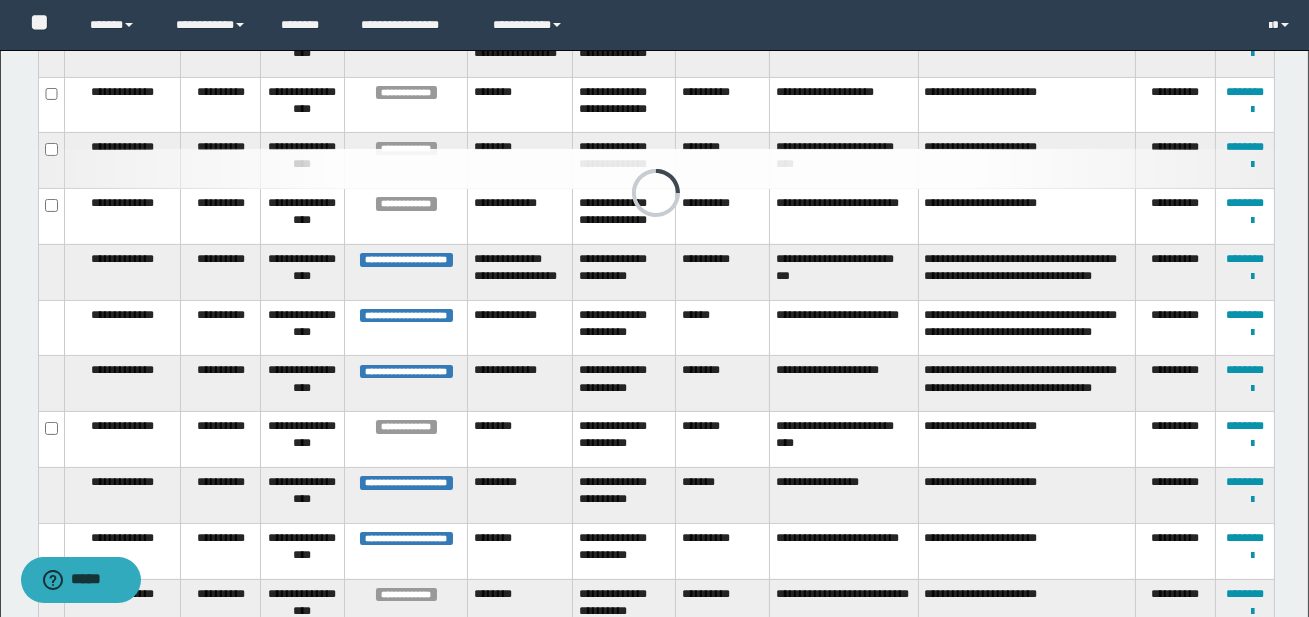 scroll, scrollTop: 926, scrollLeft: 0, axis: vertical 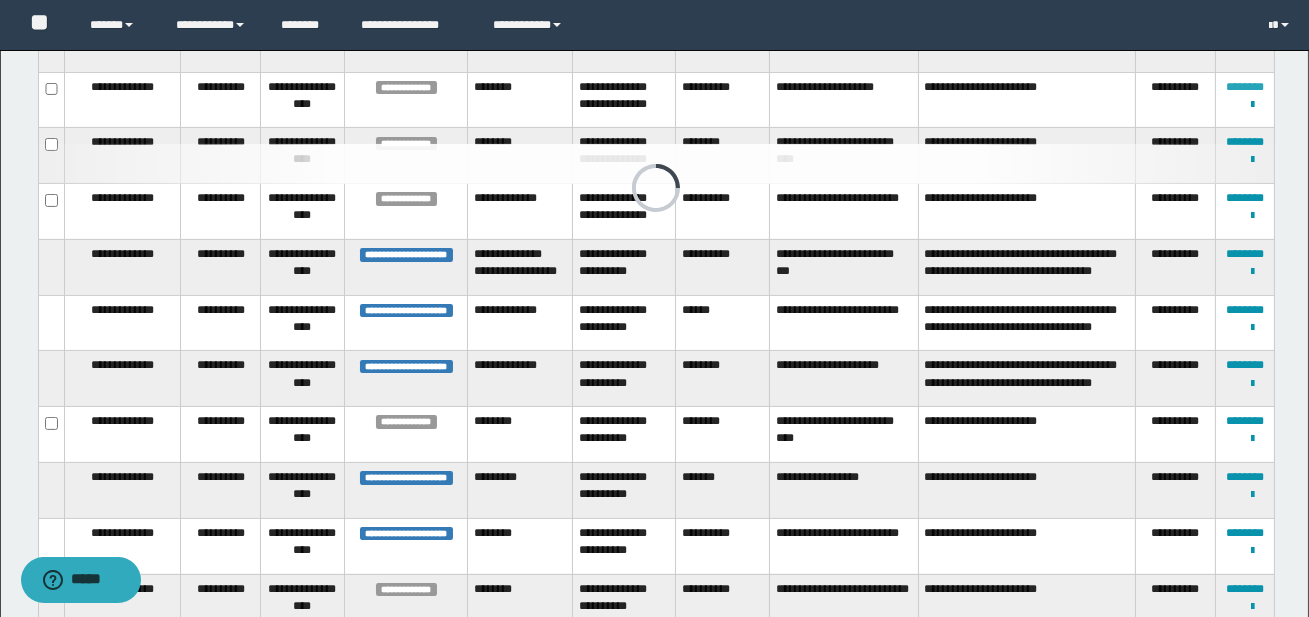 click on "********" at bounding box center [1245, 87] 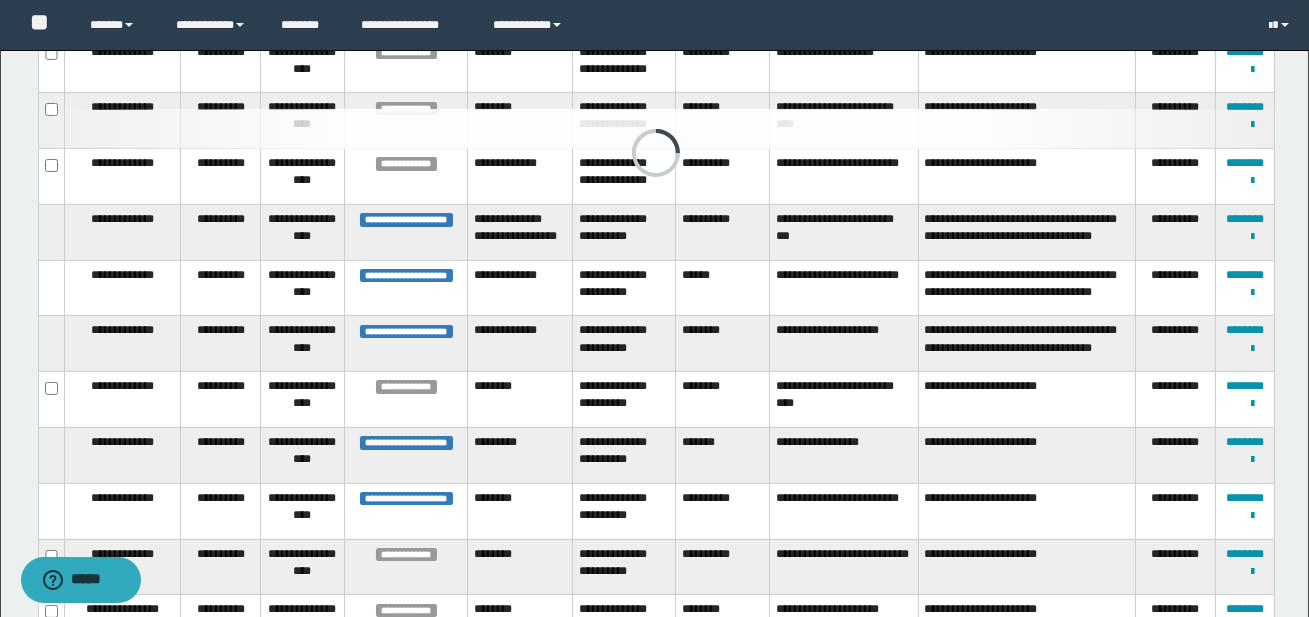 scroll, scrollTop: 962, scrollLeft: 0, axis: vertical 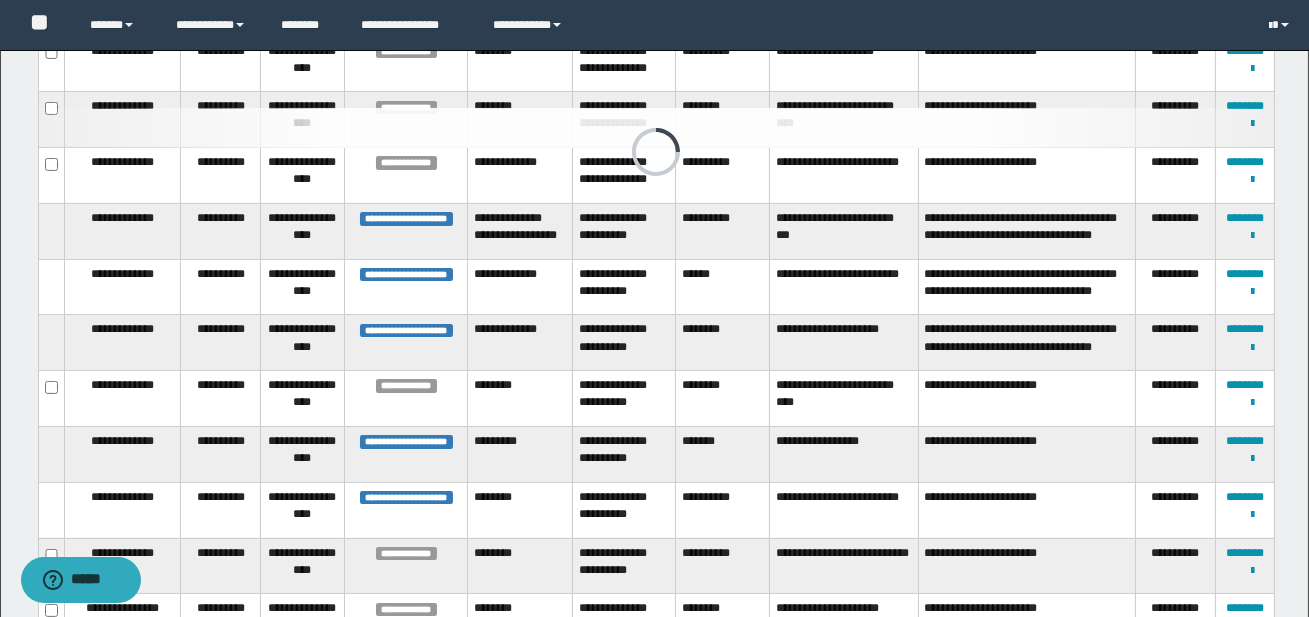 click at bounding box center (656, 128) 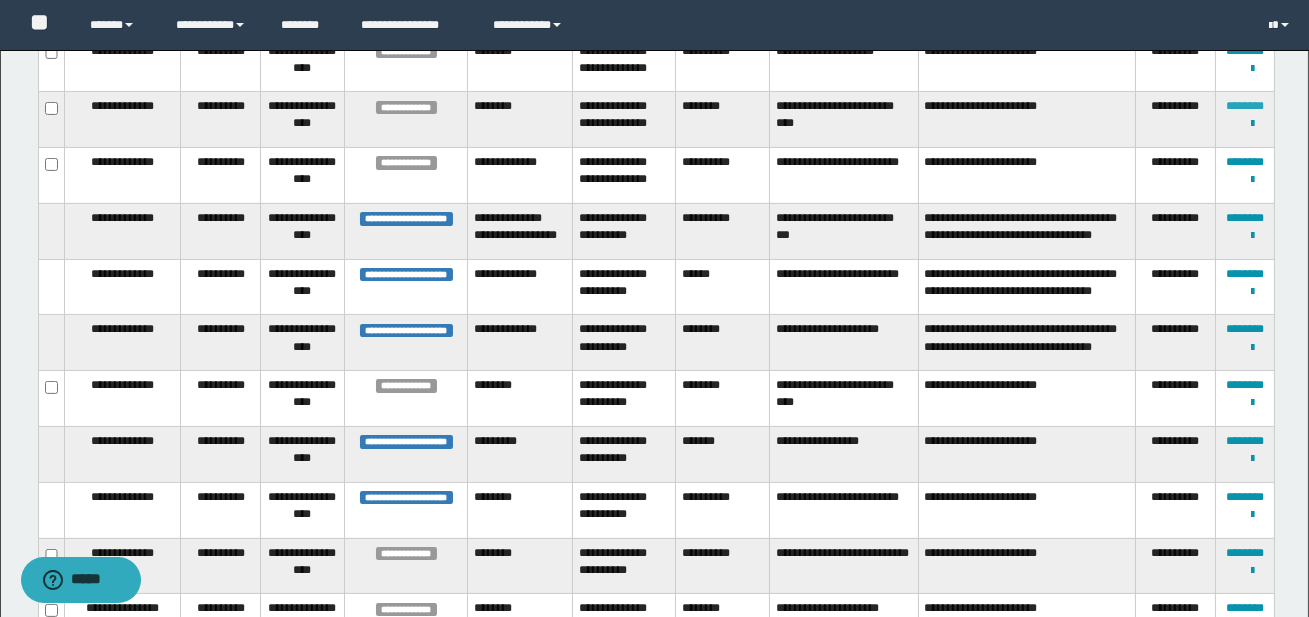 click on "********" at bounding box center [1245, 106] 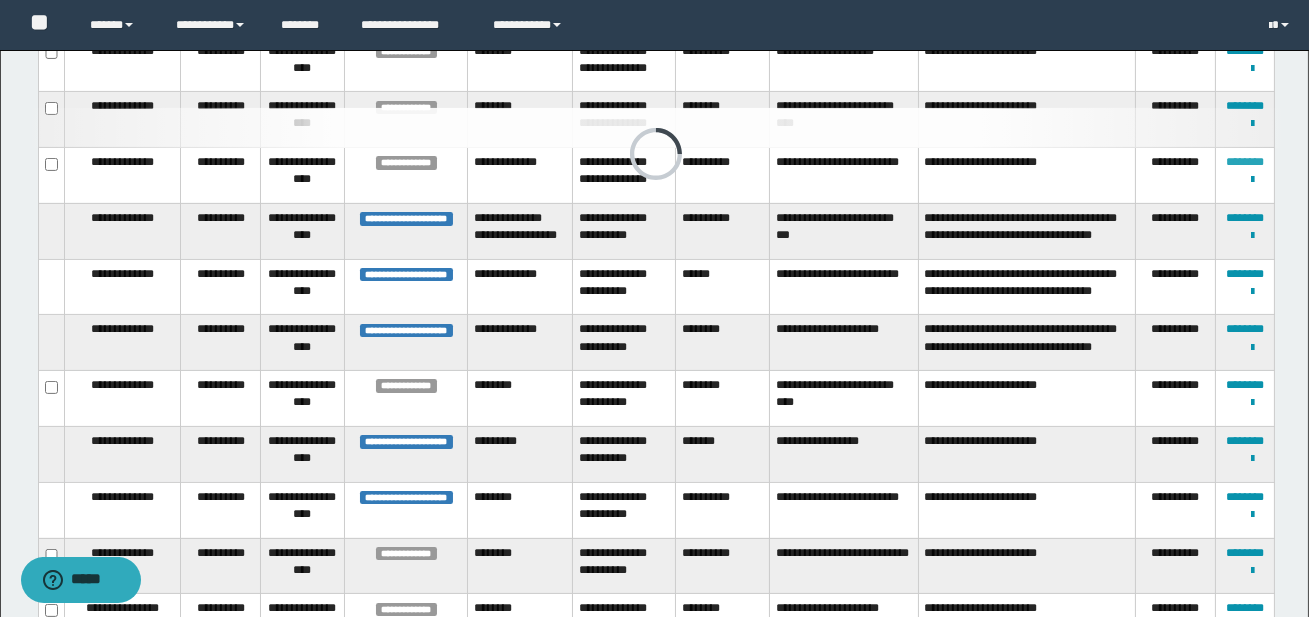 click on "********" at bounding box center (1245, 162) 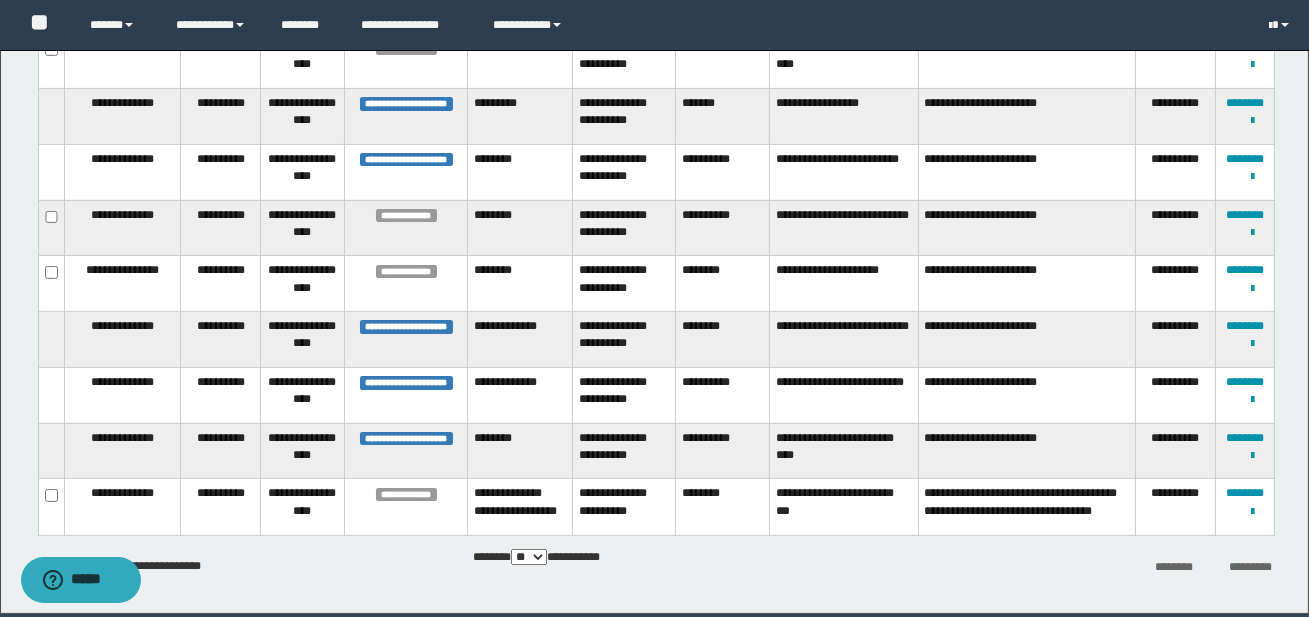 scroll, scrollTop: 1308, scrollLeft: 0, axis: vertical 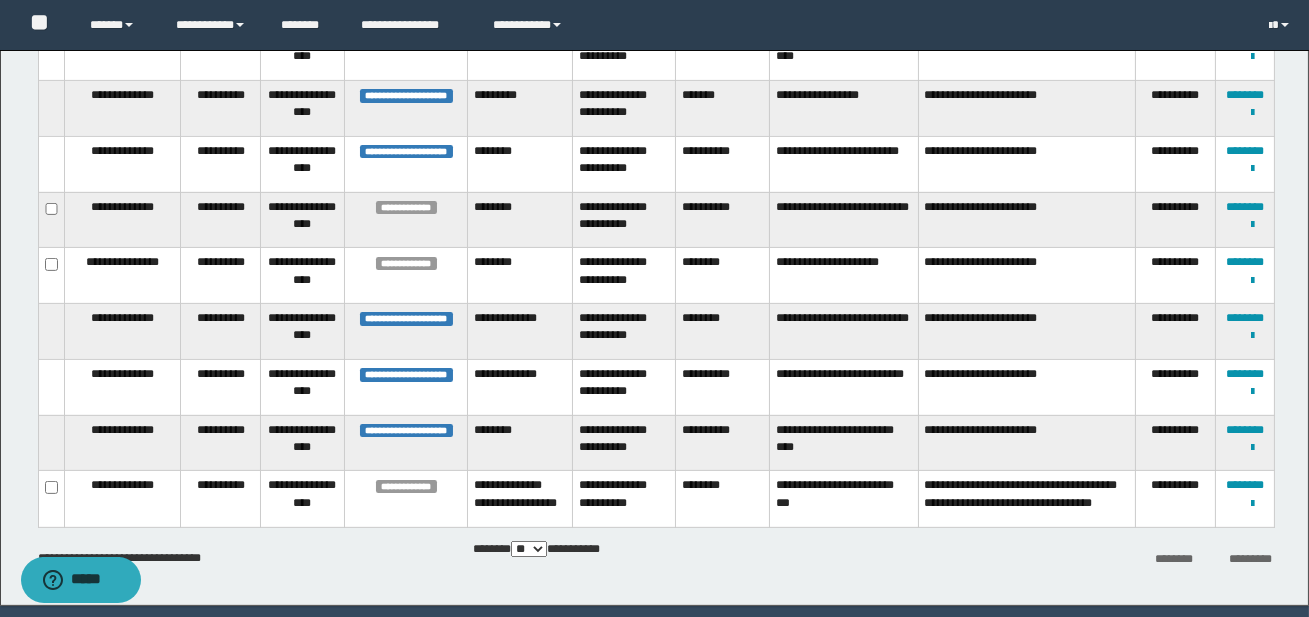 click on "********" at bounding box center (1245, 39) 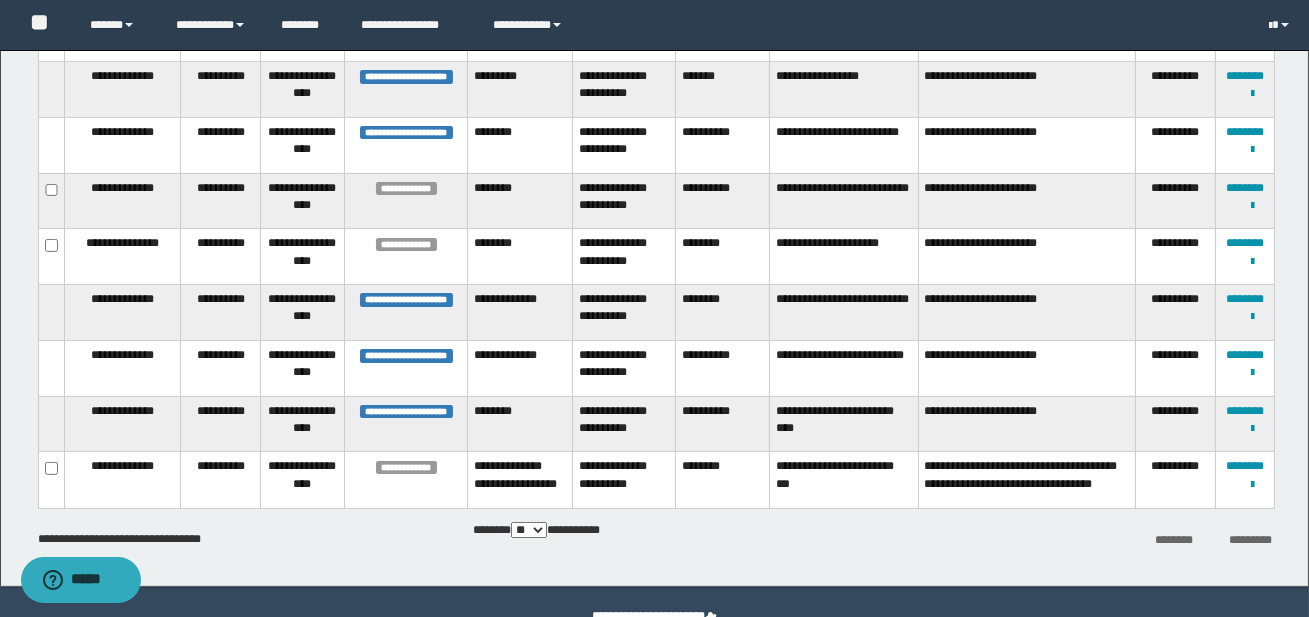scroll, scrollTop: 1347, scrollLeft: 0, axis: vertical 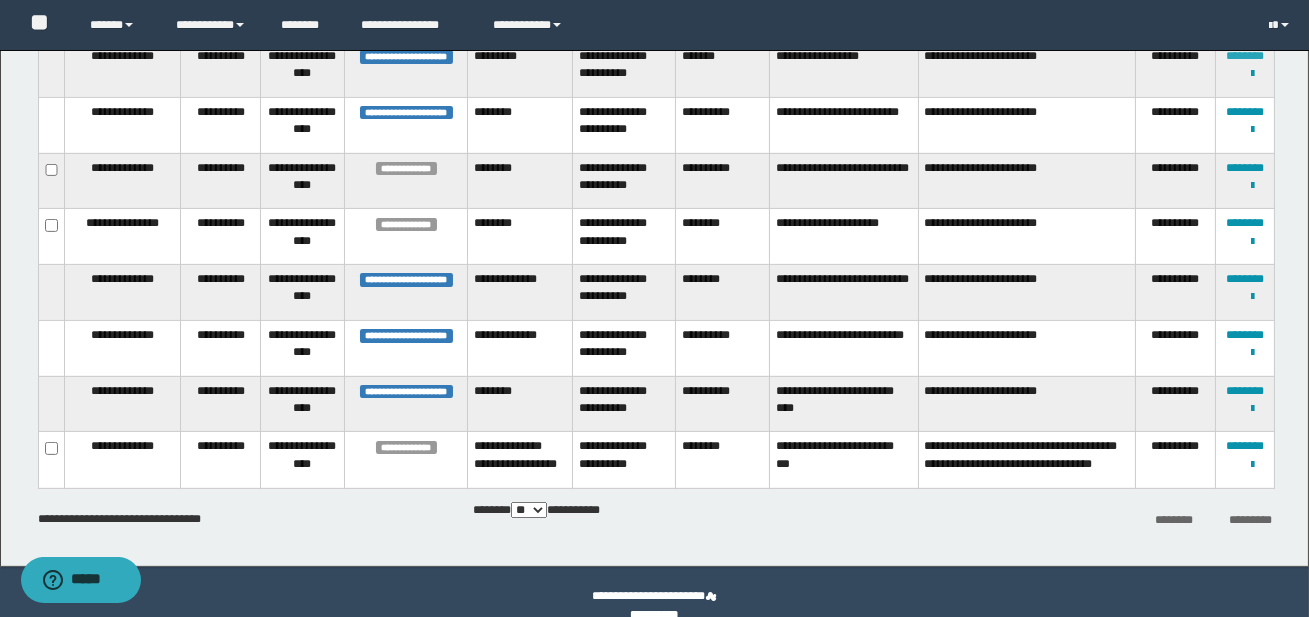 click on "********" at bounding box center [1245, 56] 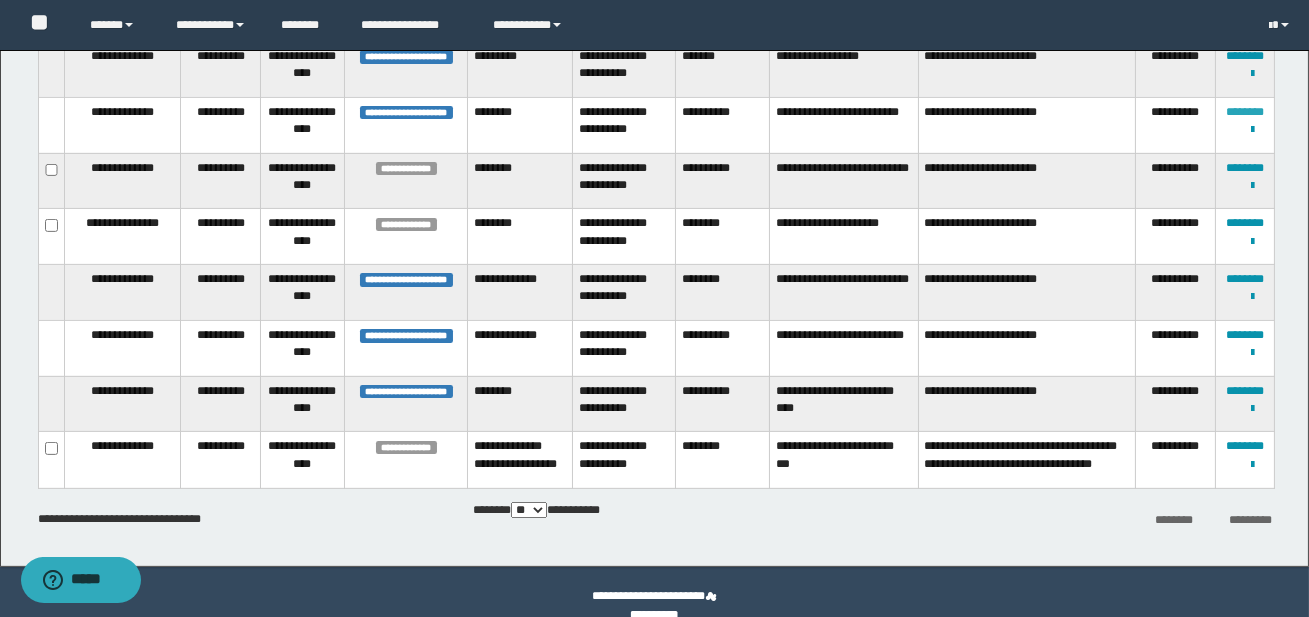 click on "********" at bounding box center [1245, 112] 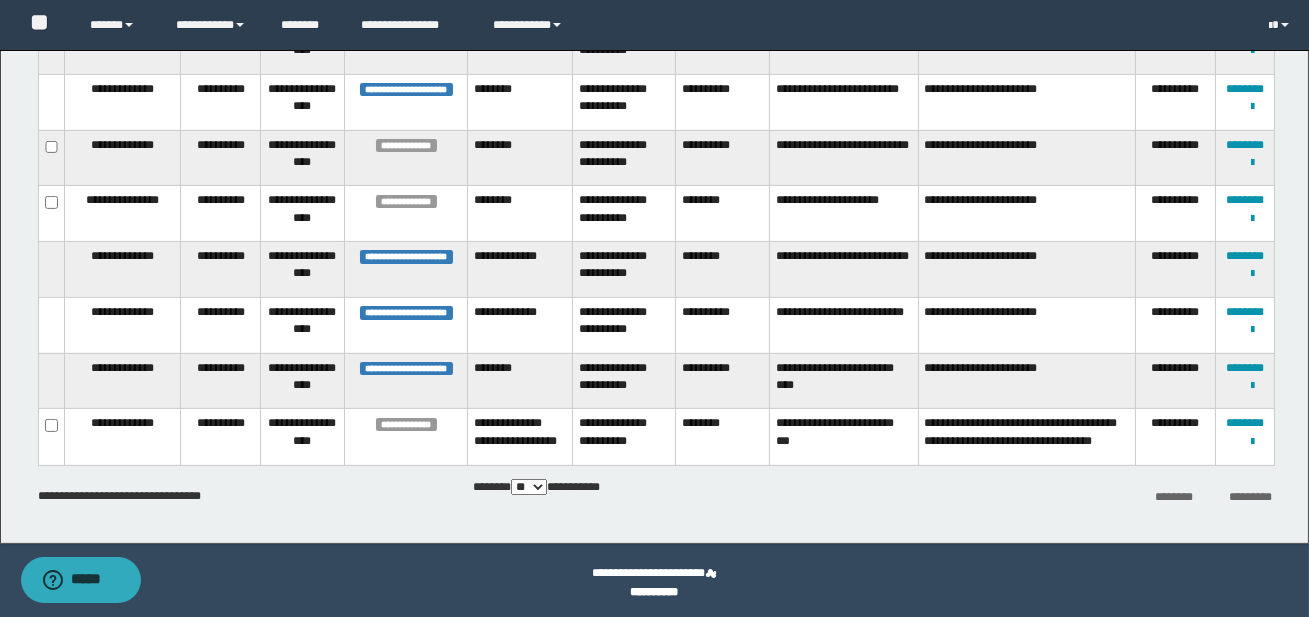 scroll, scrollTop: 1372, scrollLeft: 0, axis: vertical 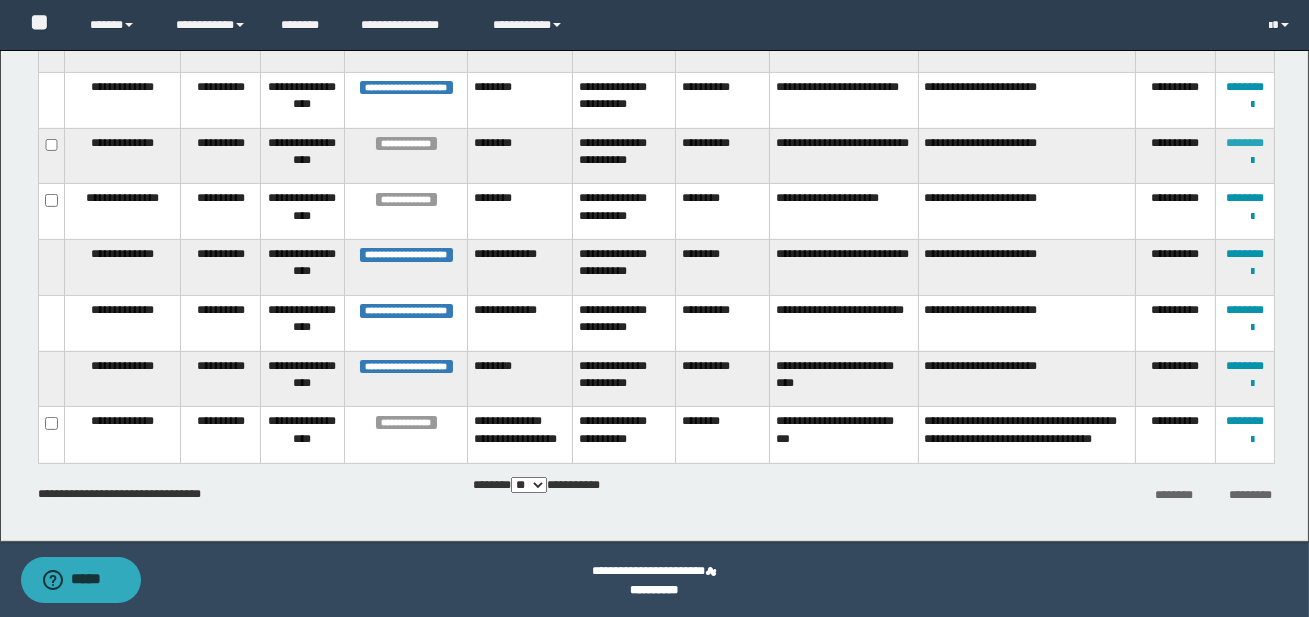 click on "********" at bounding box center [1245, 143] 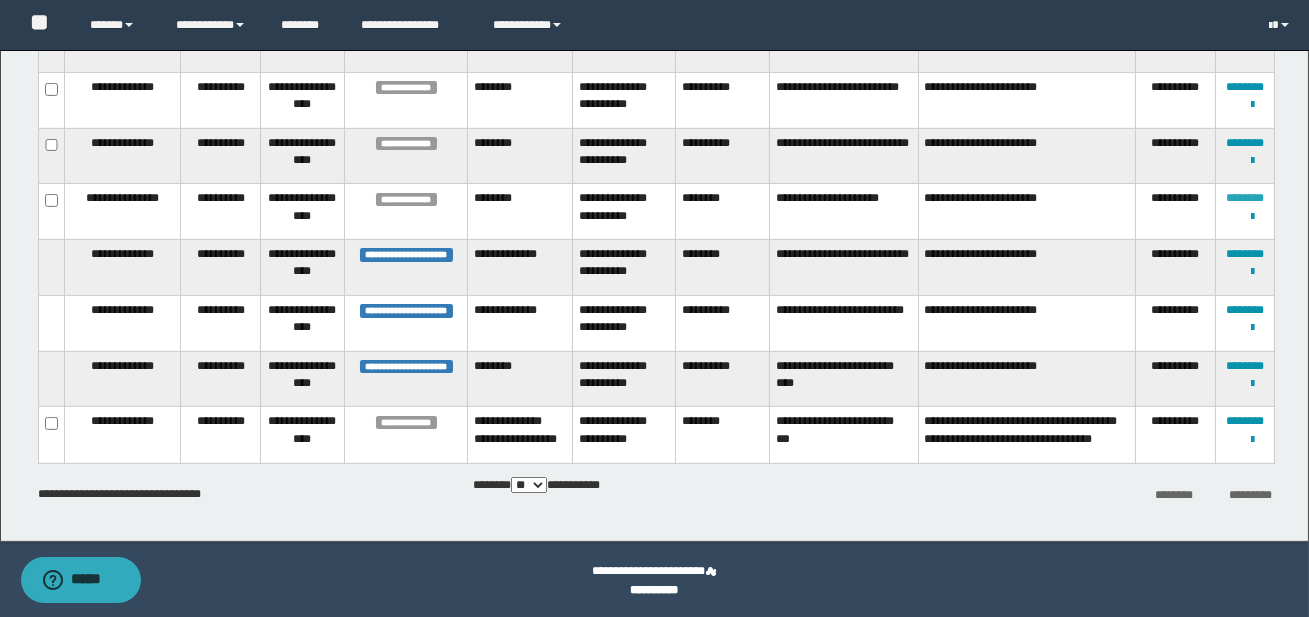 click on "********" at bounding box center [1245, 198] 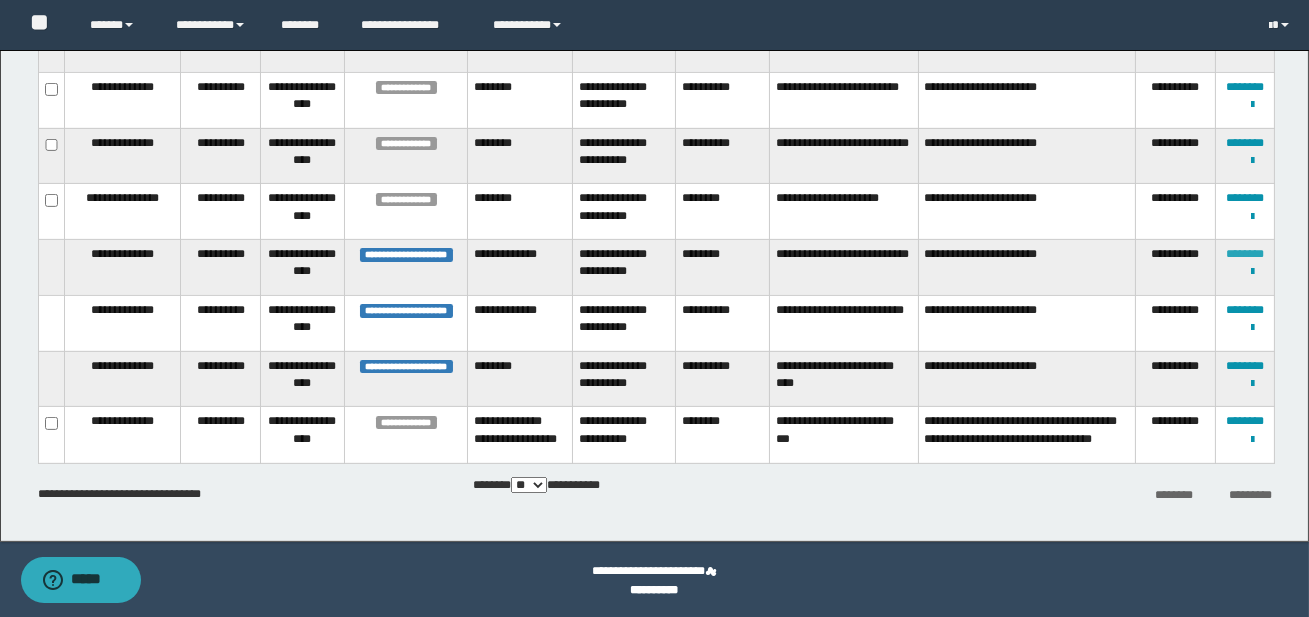 click on "********" at bounding box center [1245, 254] 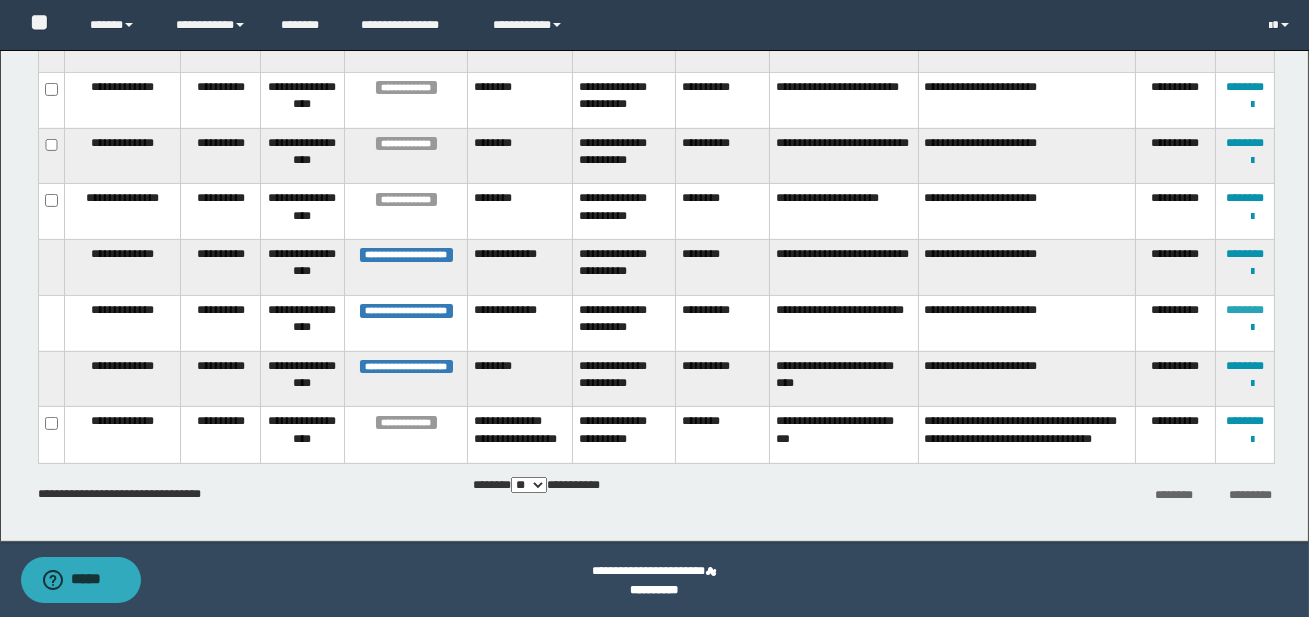 click on "********" at bounding box center (1245, 310) 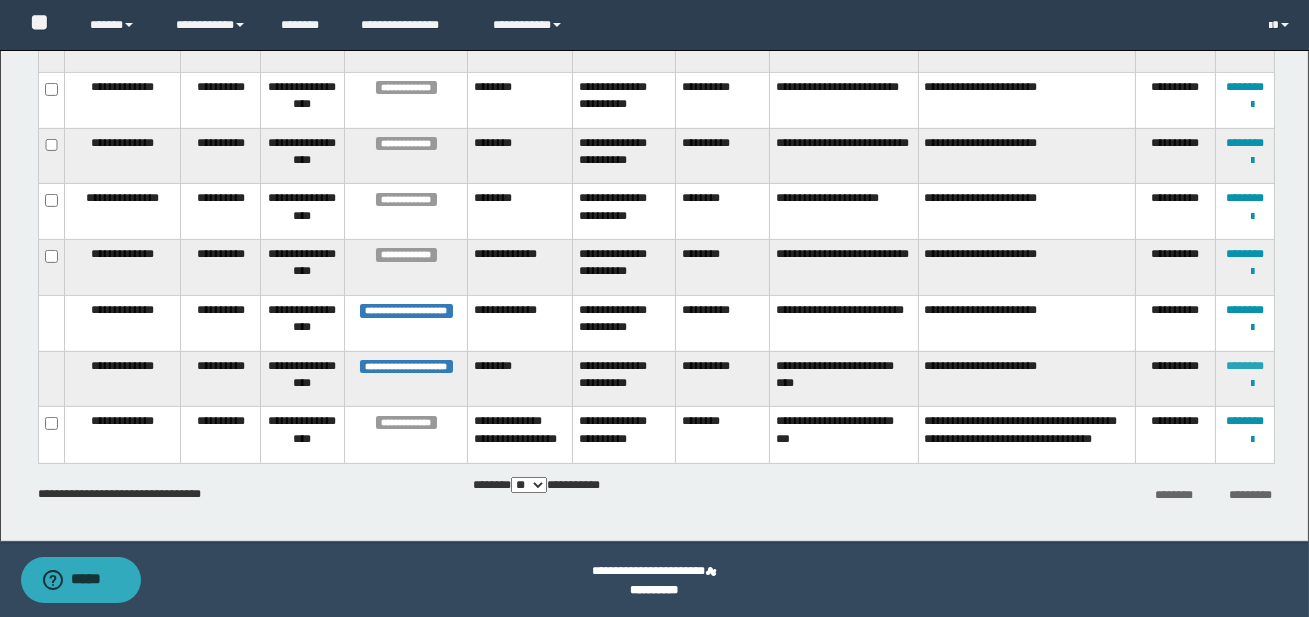 click on "********" at bounding box center (1245, 366) 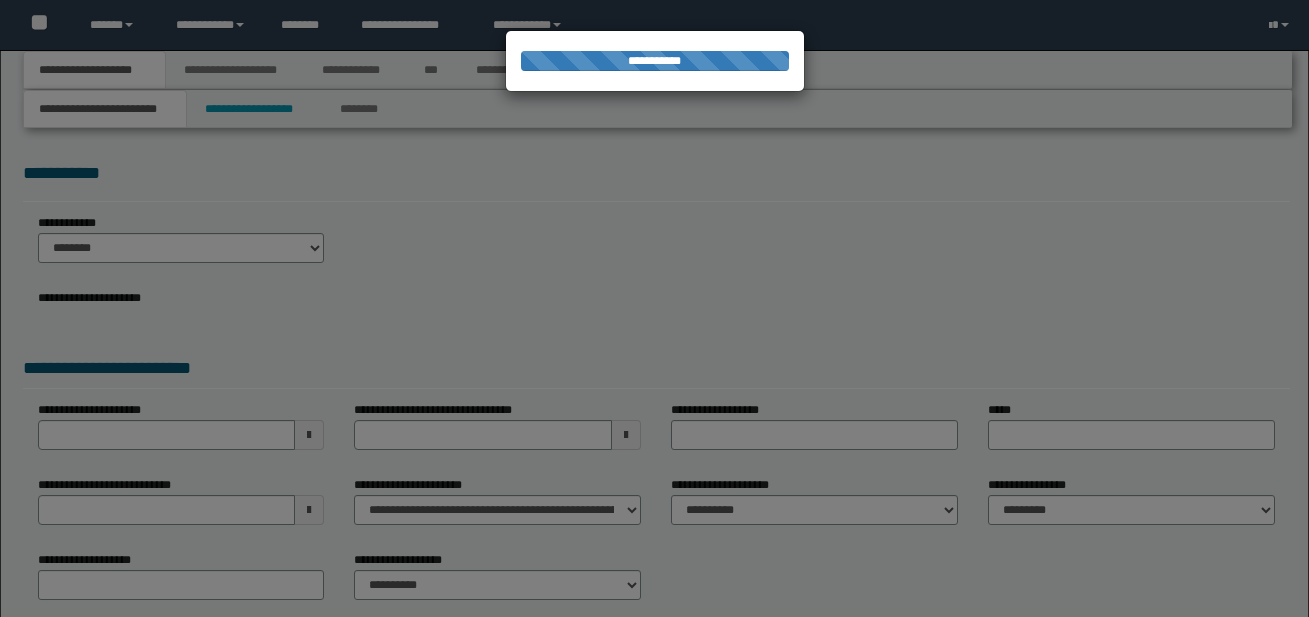 scroll, scrollTop: 0, scrollLeft: 0, axis: both 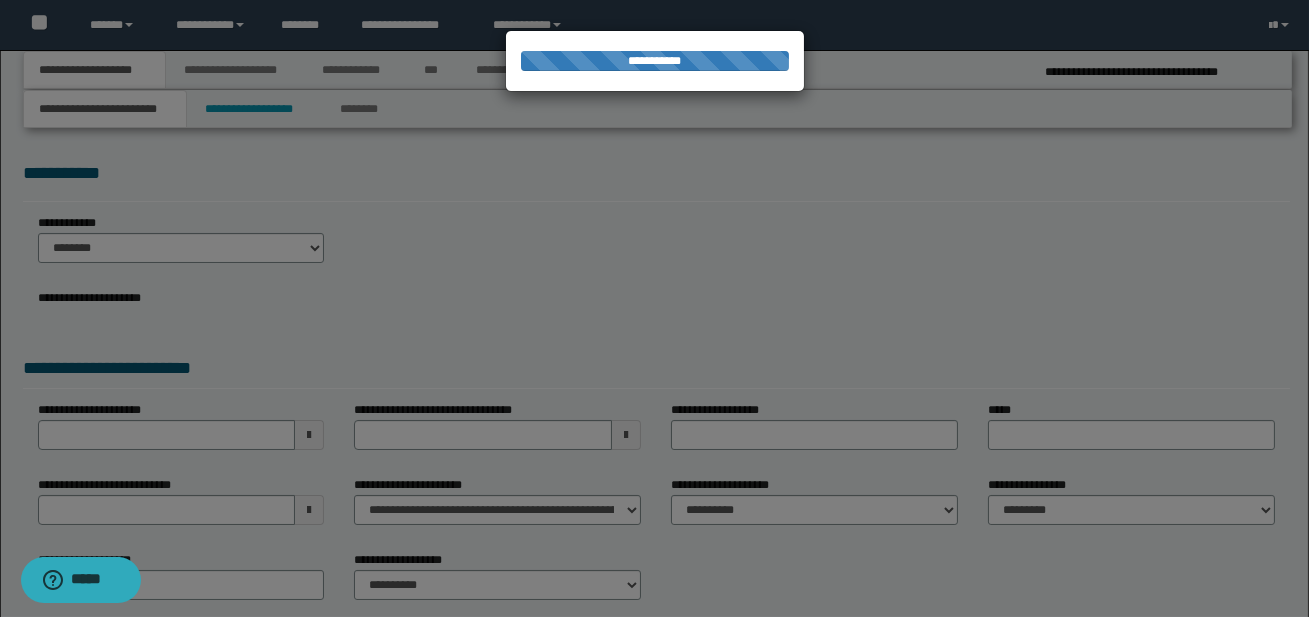 select on "*" 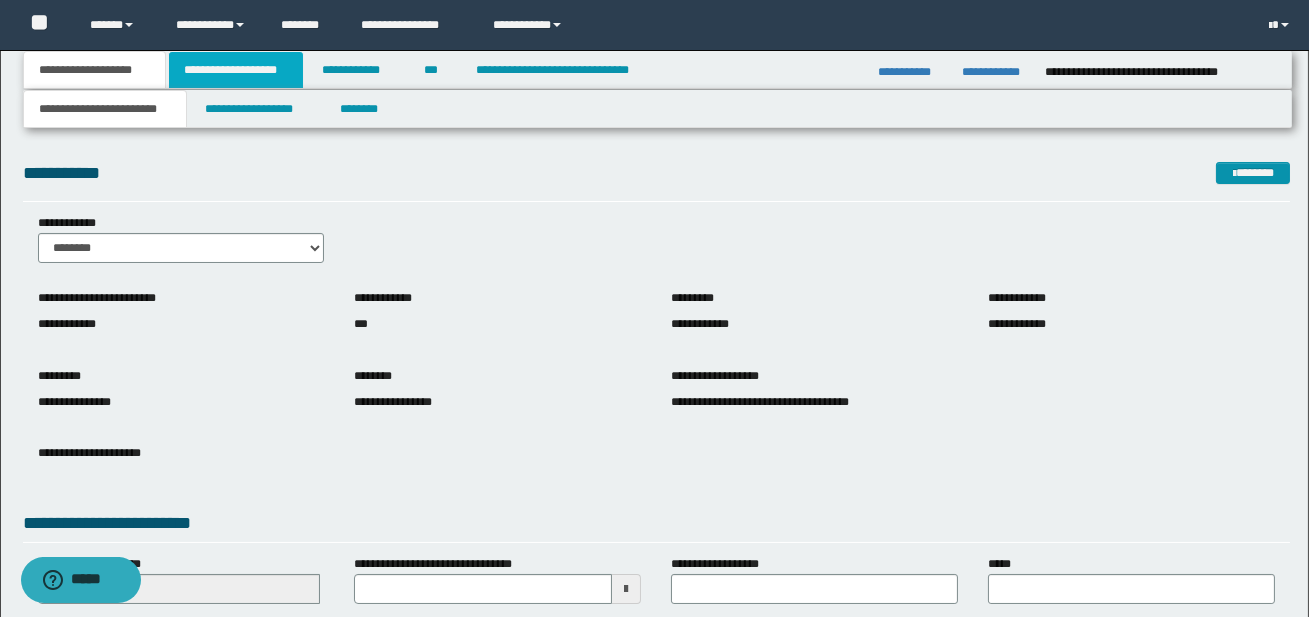 click on "**********" at bounding box center (236, 70) 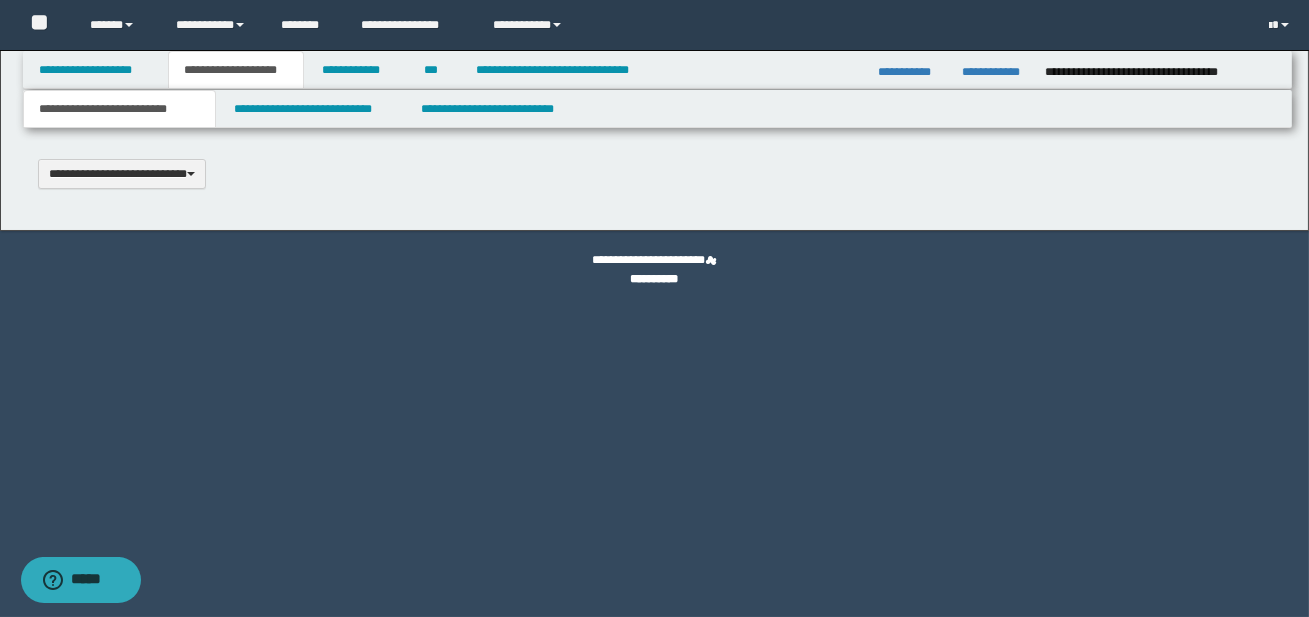 type 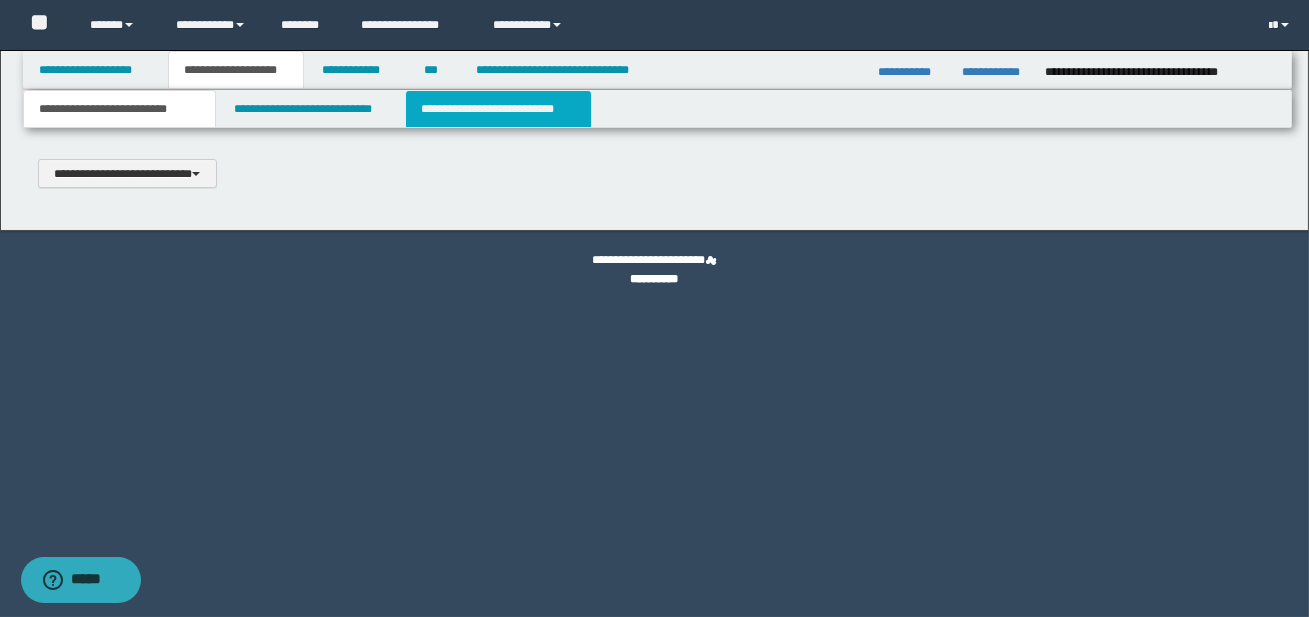 scroll, scrollTop: 0, scrollLeft: 0, axis: both 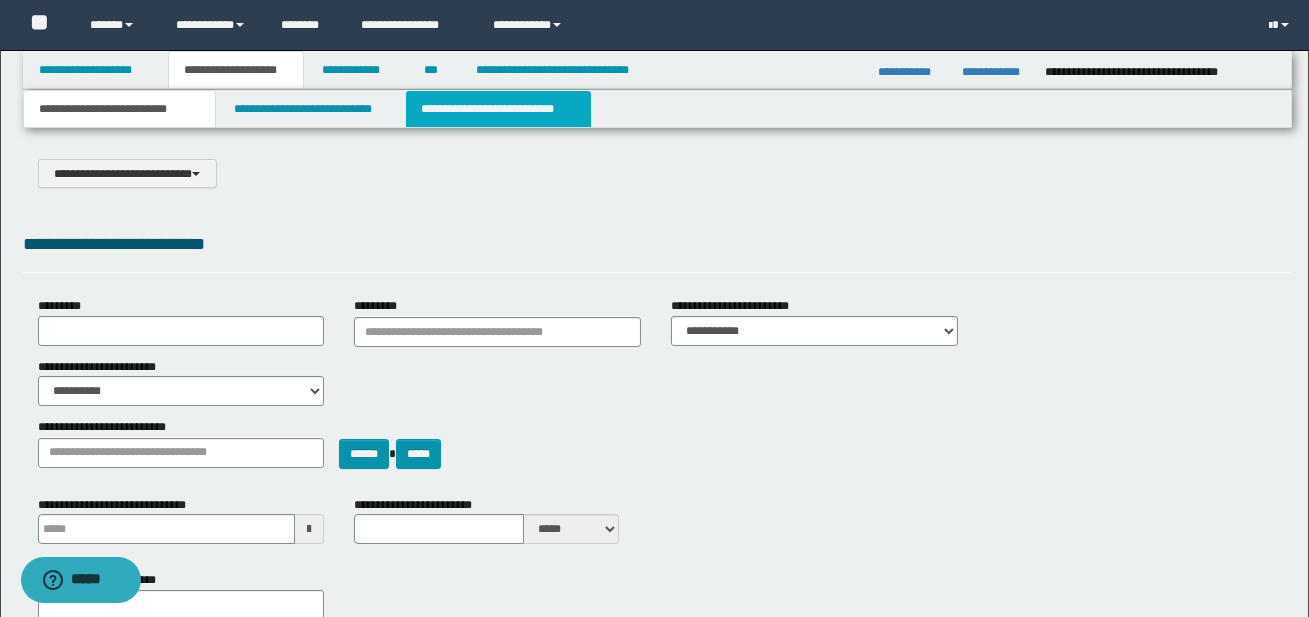 click on "**********" at bounding box center [498, 109] 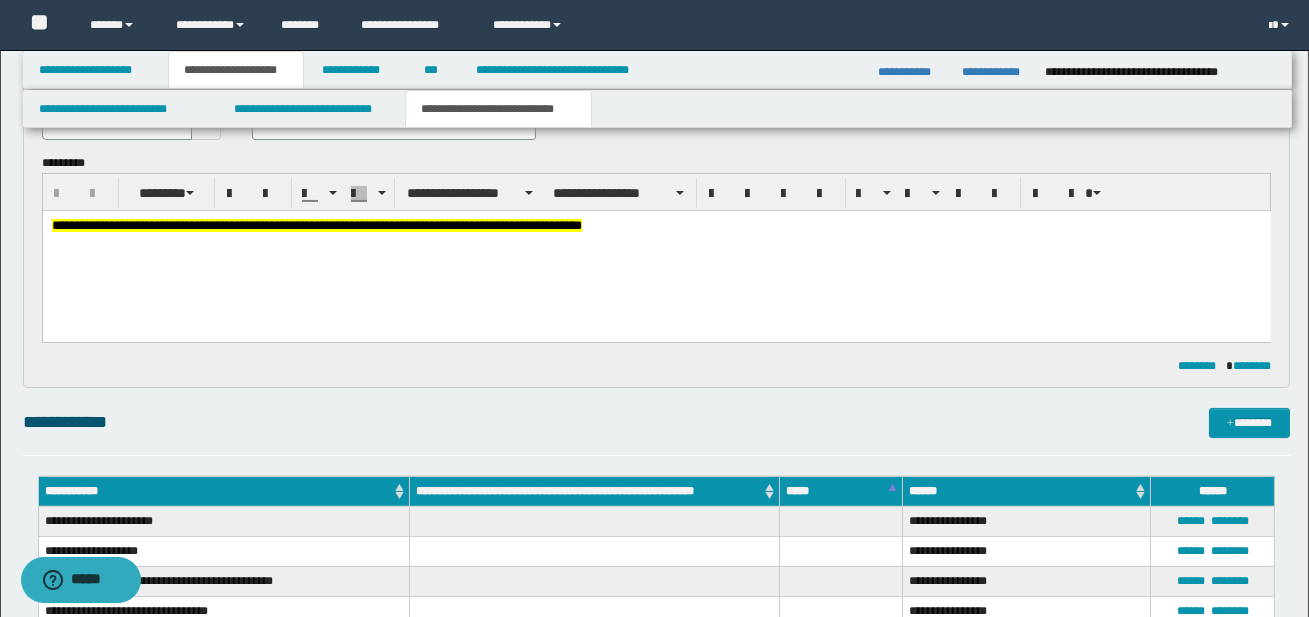 scroll, scrollTop: 824, scrollLeft: 0, axis: vertical 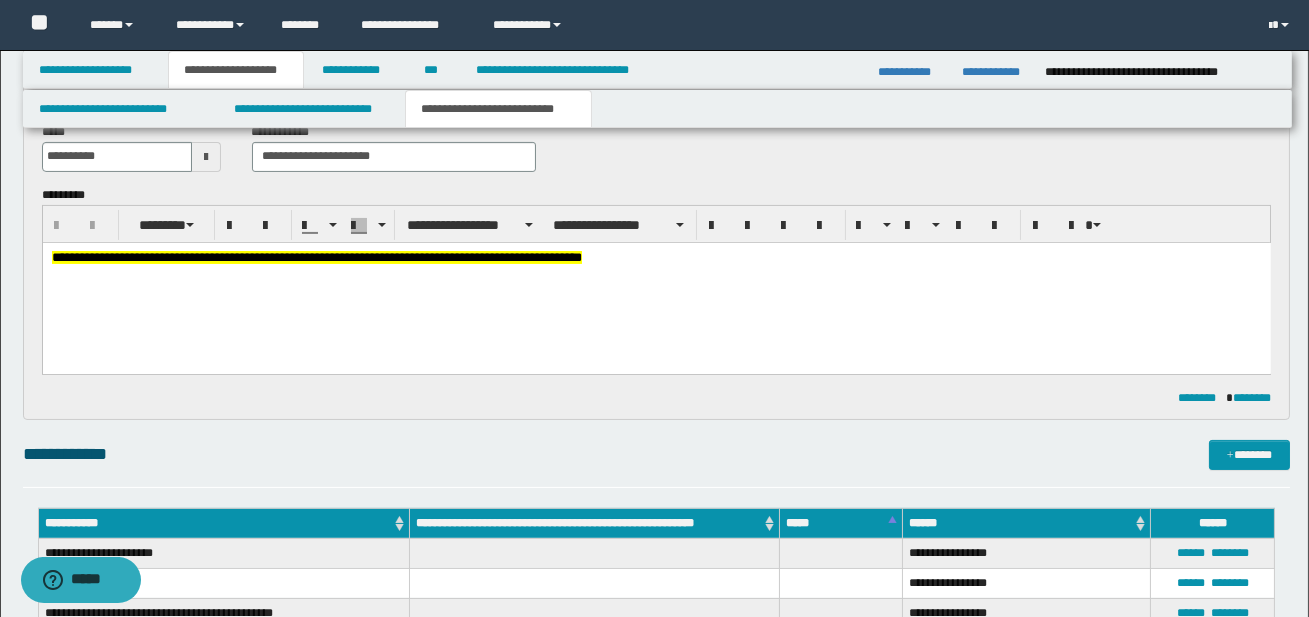 click on "**********" at bounding box center (656, 282) 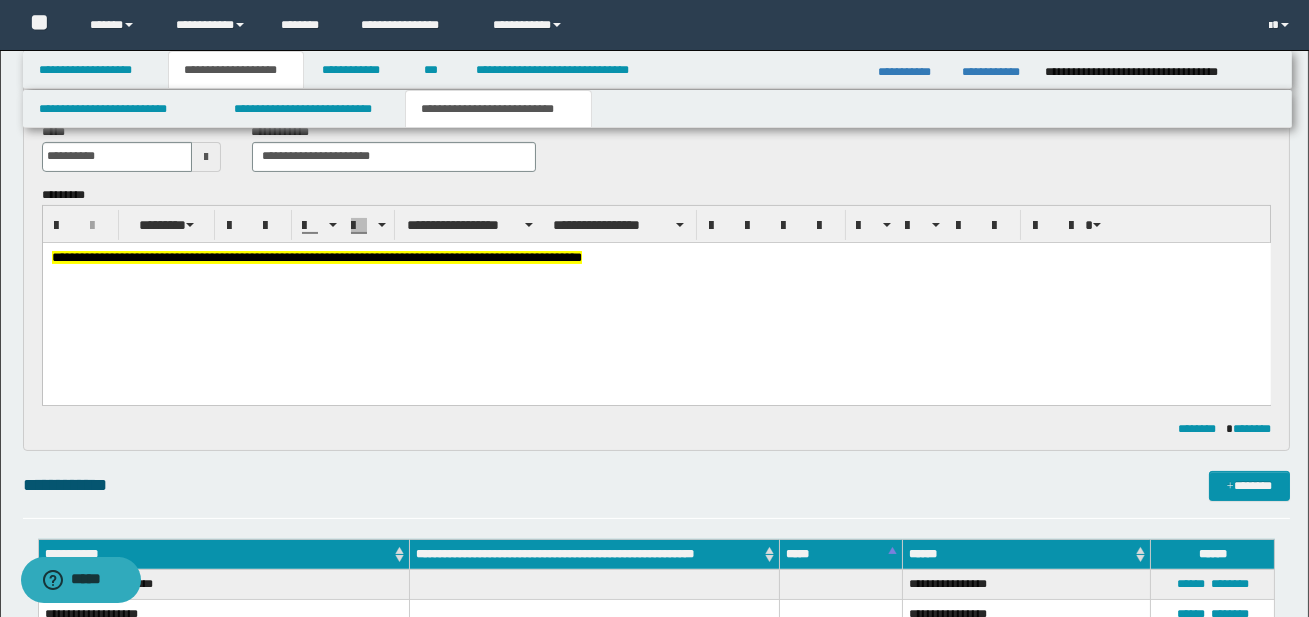 type 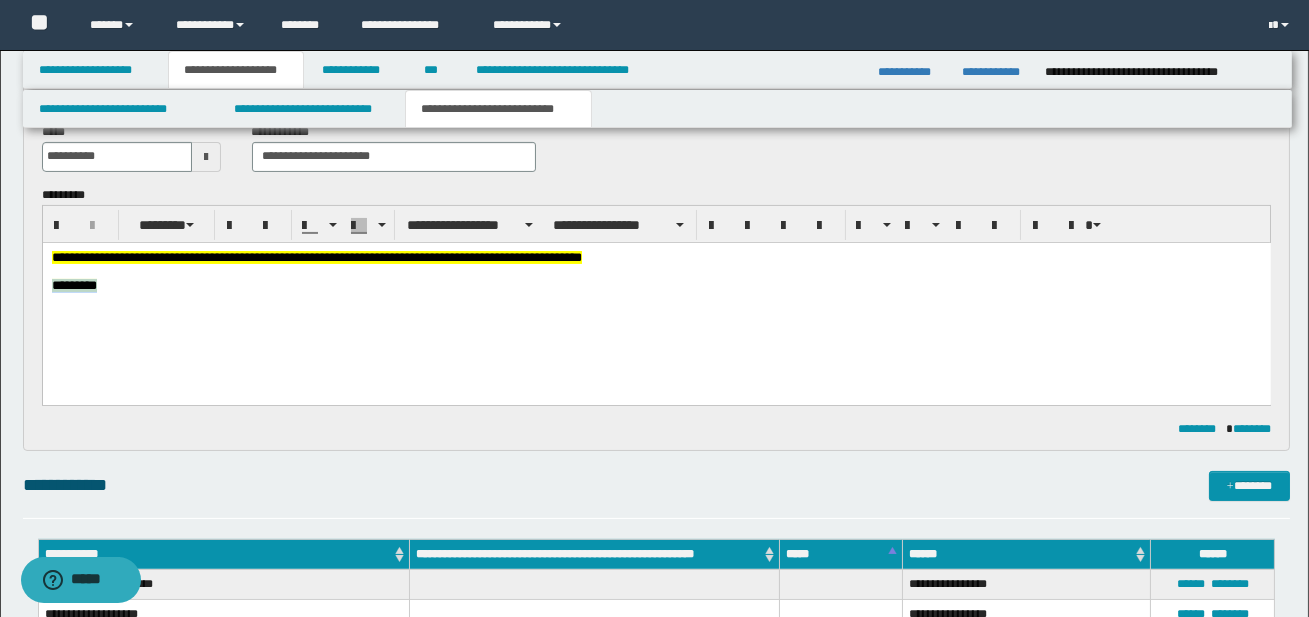 drag, startPoint x: 51, startPoint y: 288, endPoint x: 169, endPoint y: 294, distance: 118.15244 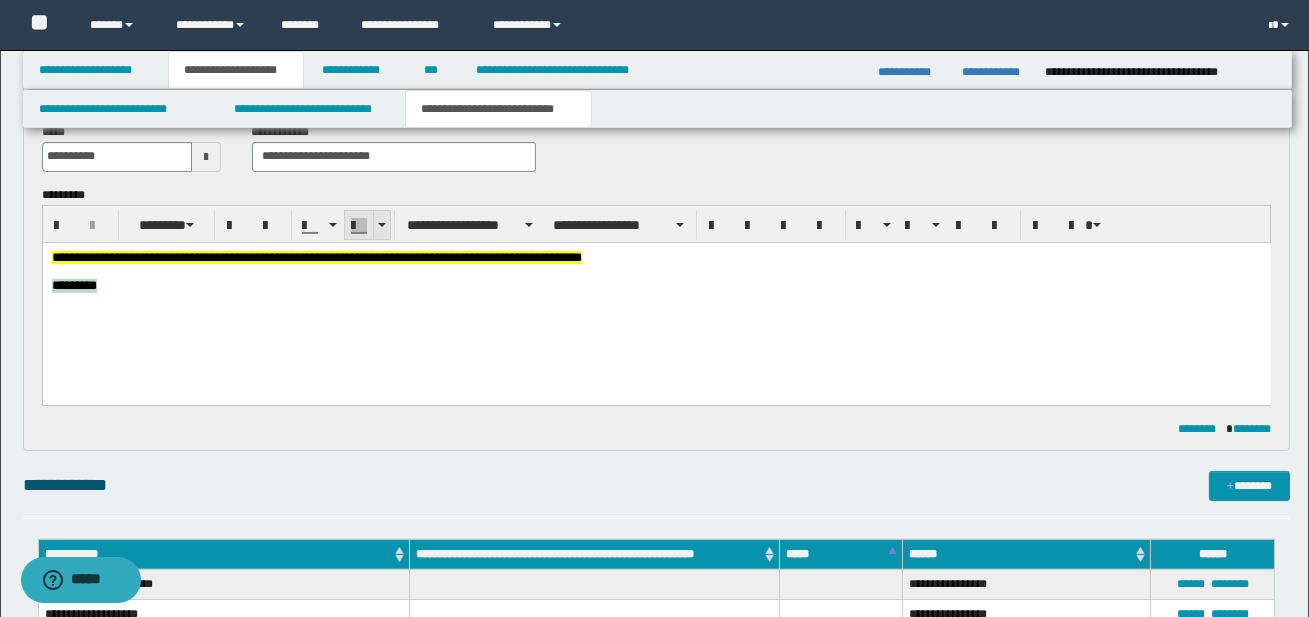click at bounding box center (381, 225) 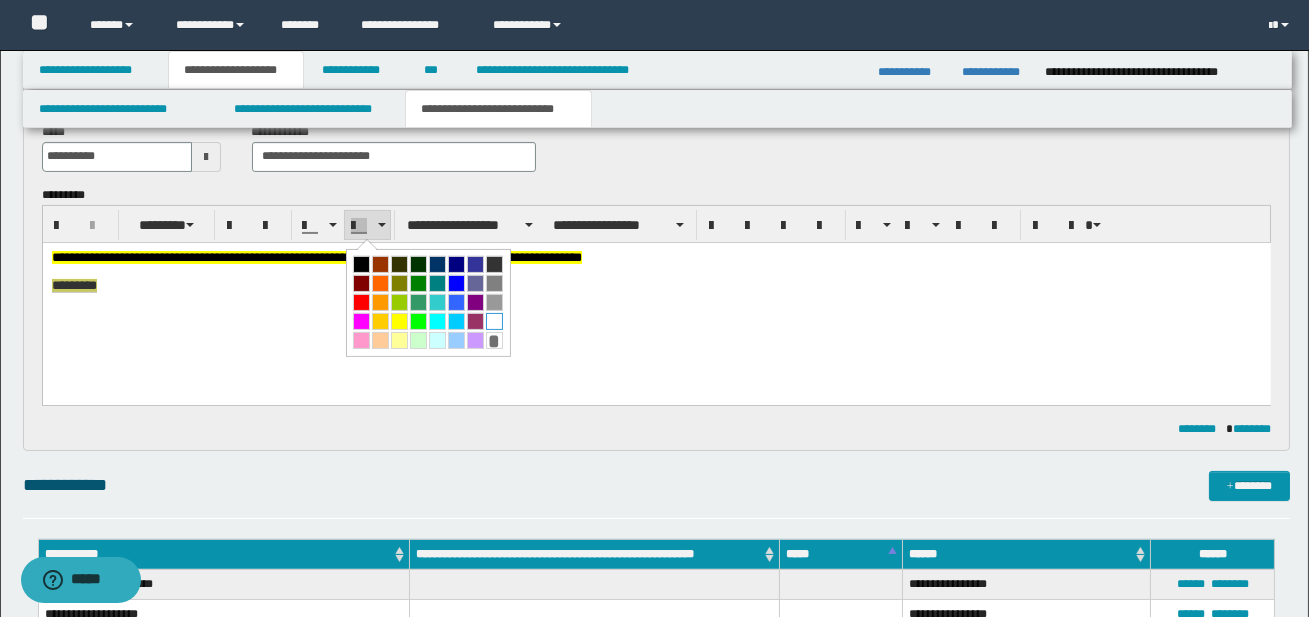 click at bounding box center (494, 321) 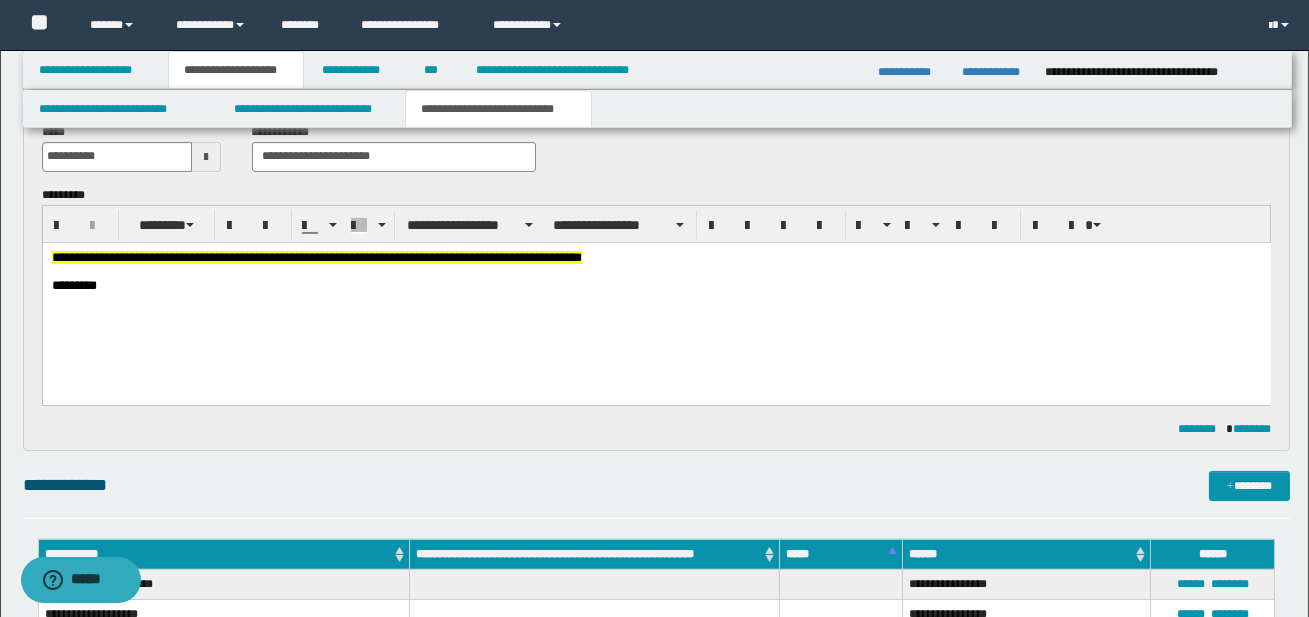click on "**********" at bounding box center (656, 296) 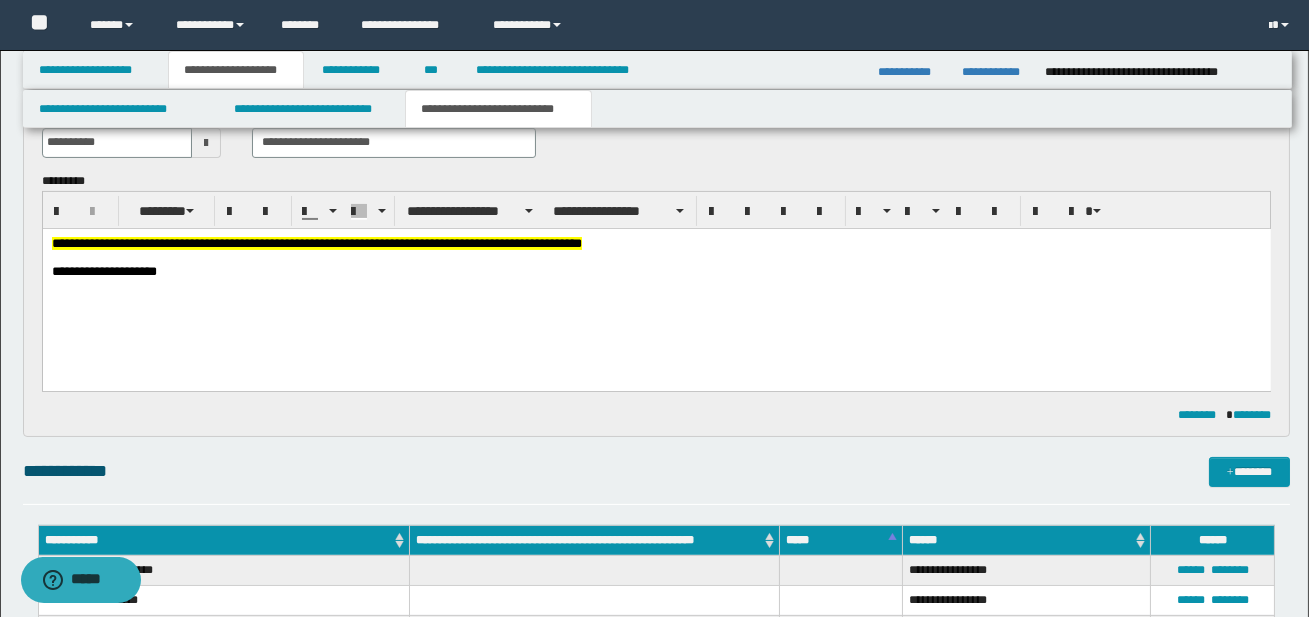 scroll, scrollTop: 820, scrollLeft: 0, axis: vertical 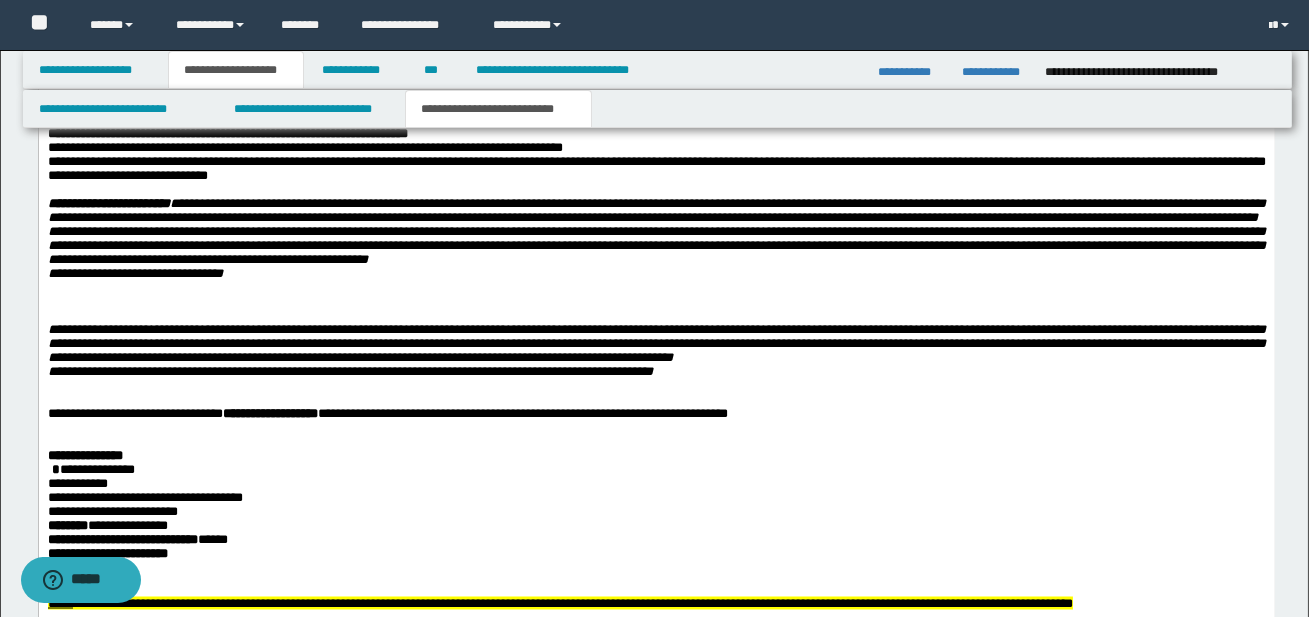 click on "**********" at bounding box center [656, 51] 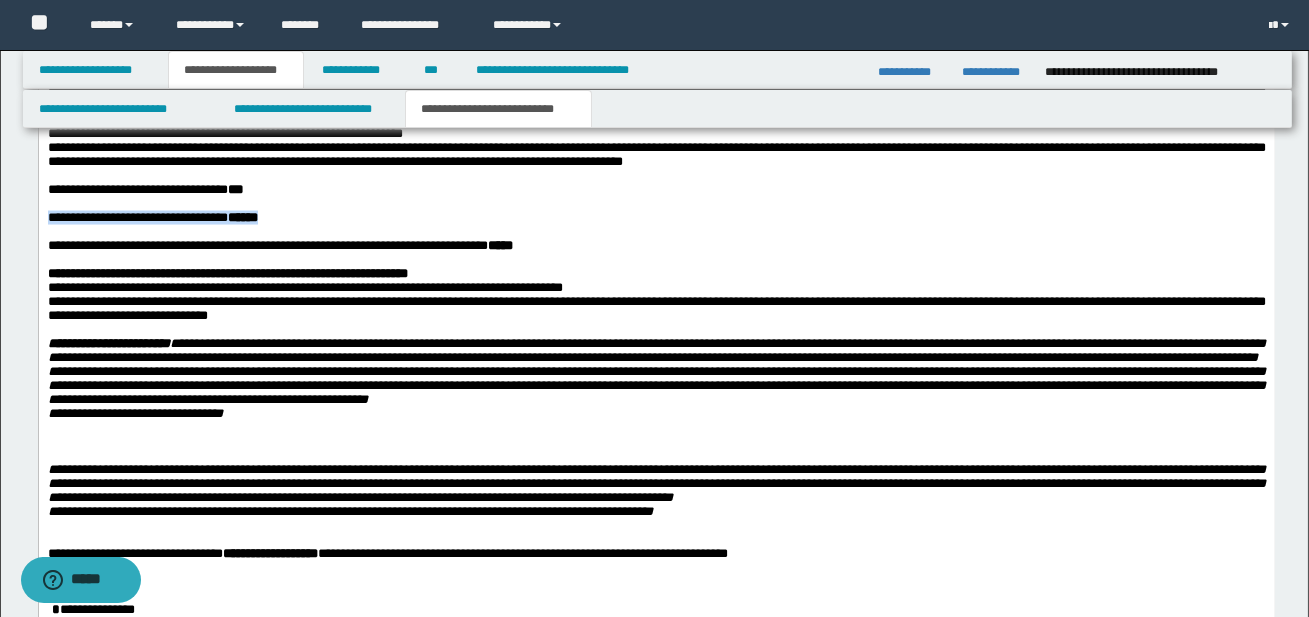 drag, startPoint x: 300, startPoint y: 486, endPoint x: 76, endPoint y: 481, distance: 224.0558 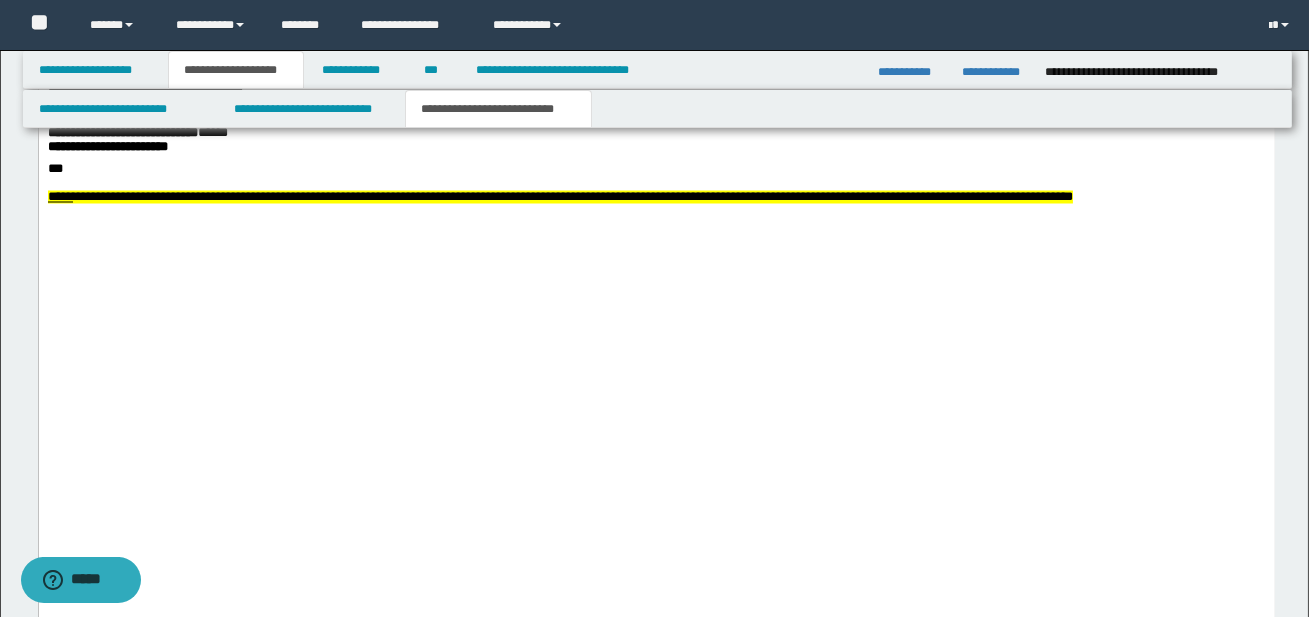 scroll, scrollTop: 7091, scrollLeft: 0, axis: vertical 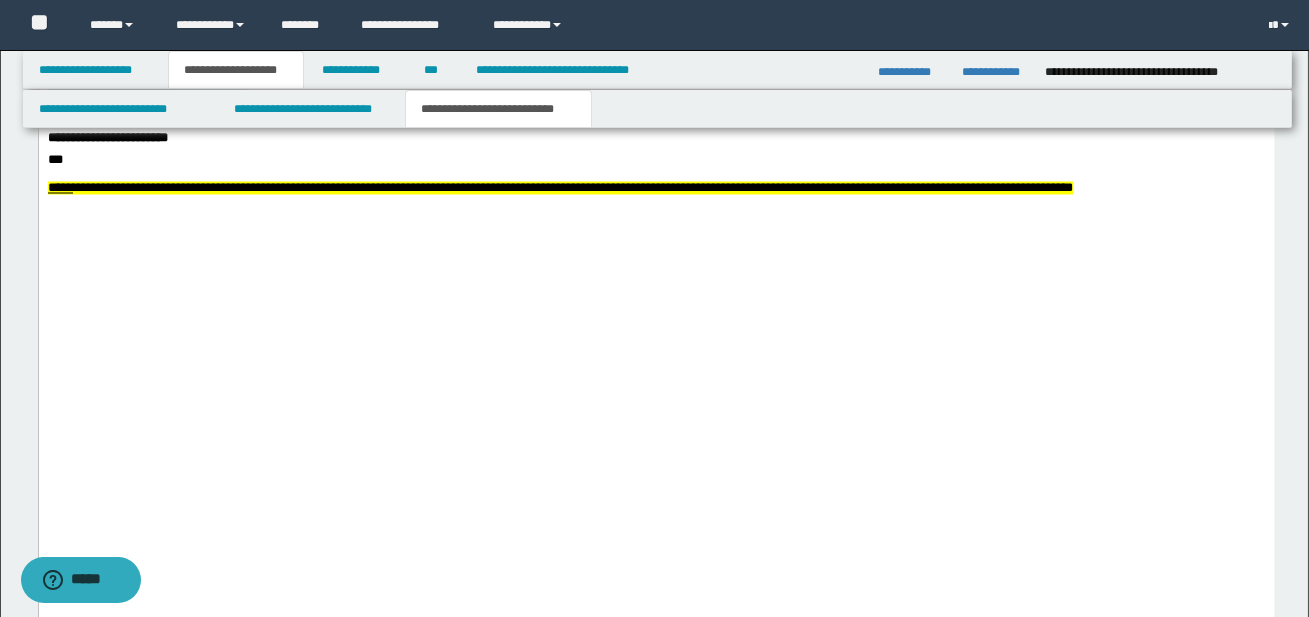 drag, startPoint x: 55, startPoint y: 386, endPoint x: 193, endPoint y: 422, distance: 142.61838 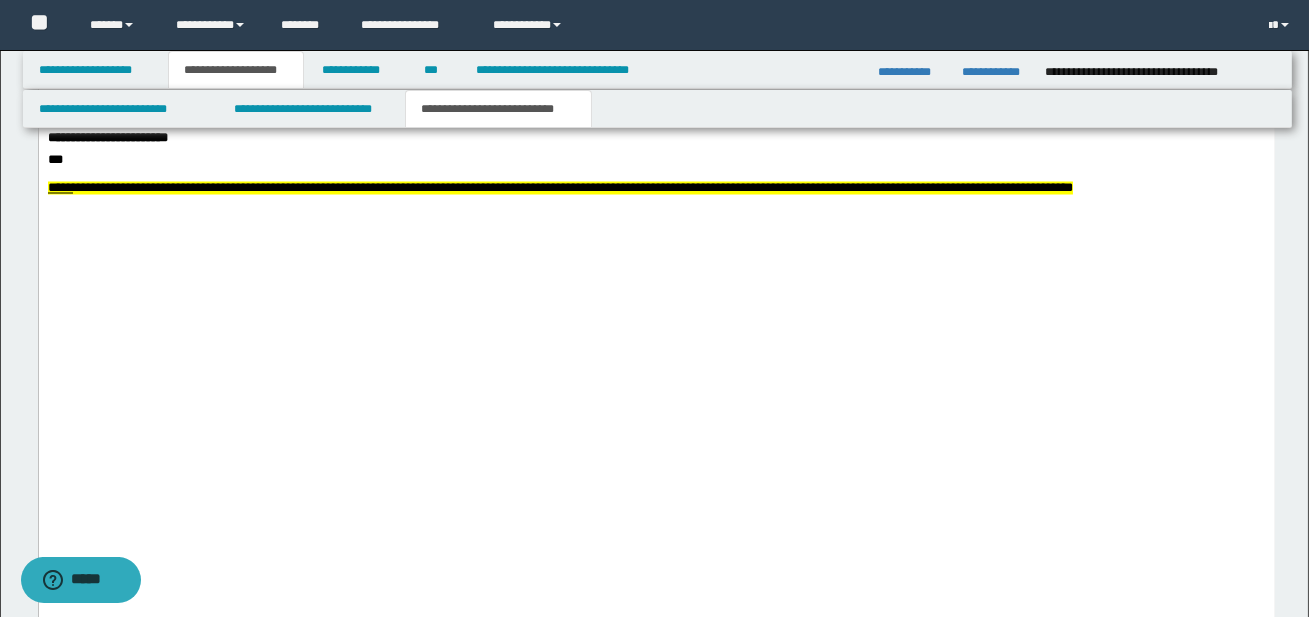 click on "**********" at bounding box center (656, 84) 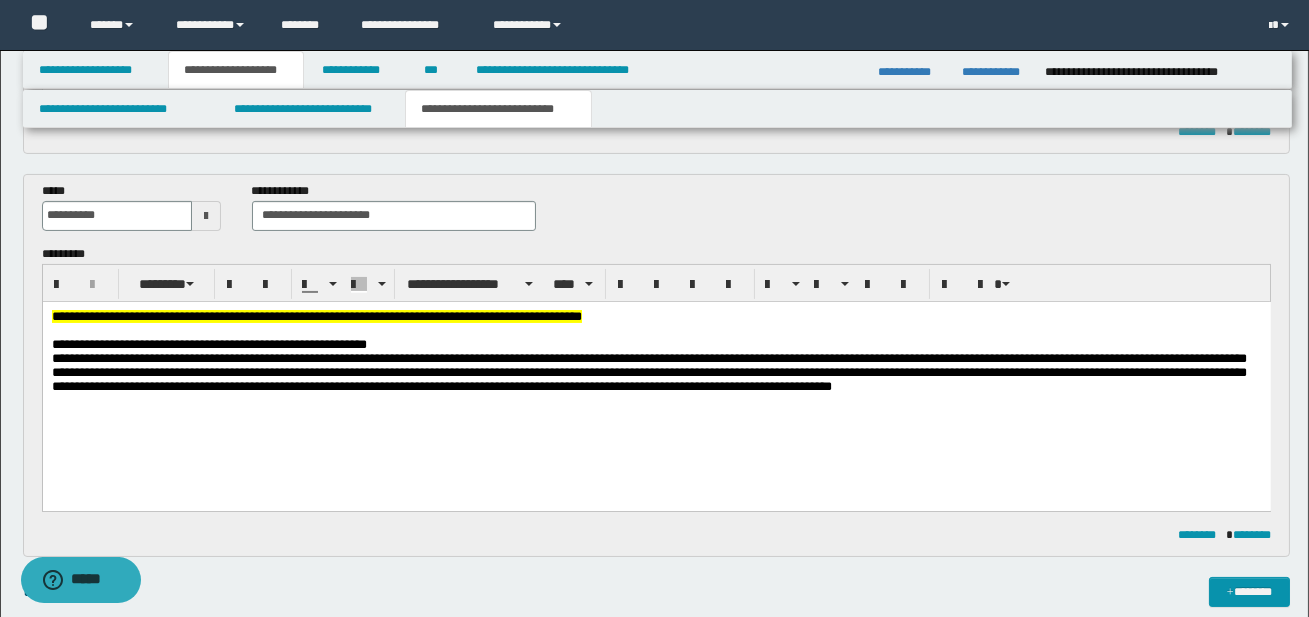 scroll, scrollTop: 750, scrollLeft: 0, axis: vertical 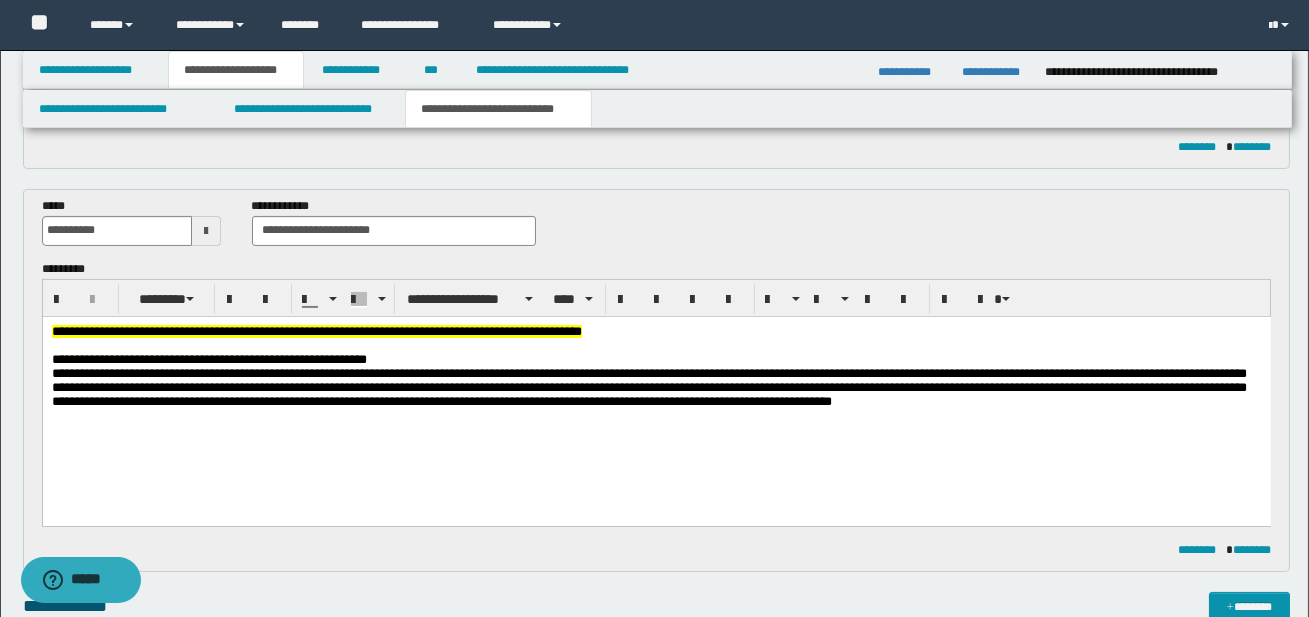 click on "**********" at bounding box center [656, 359] 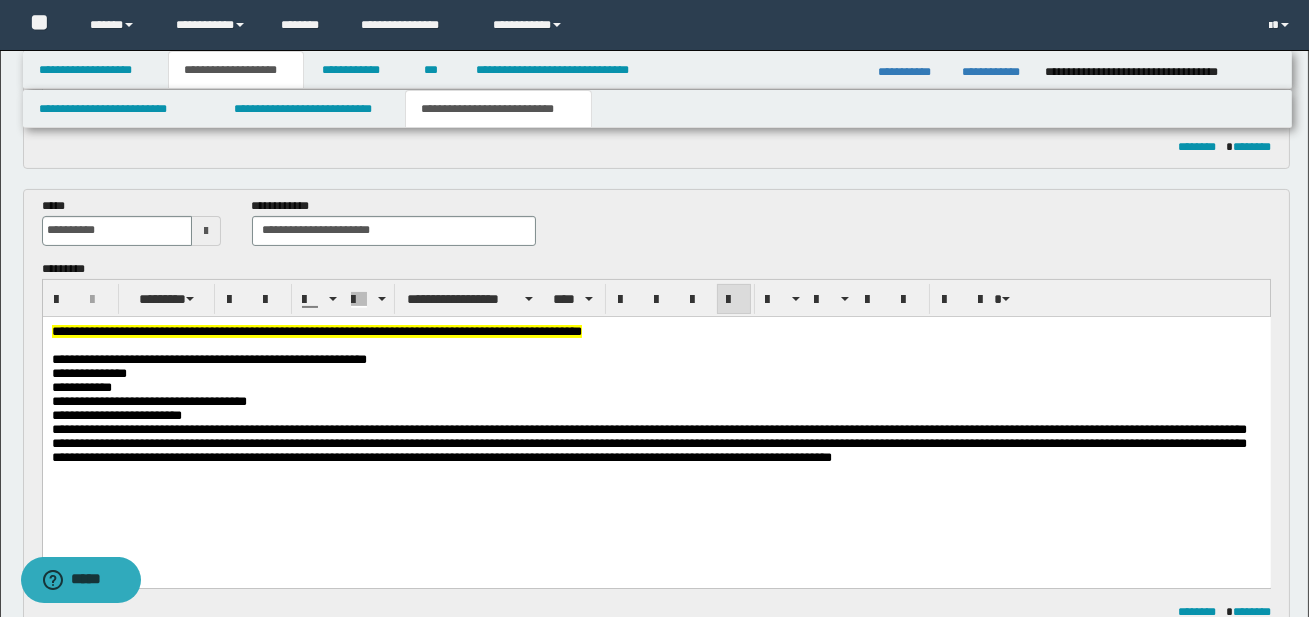 click on "**********" at bounding box center (656, 419) 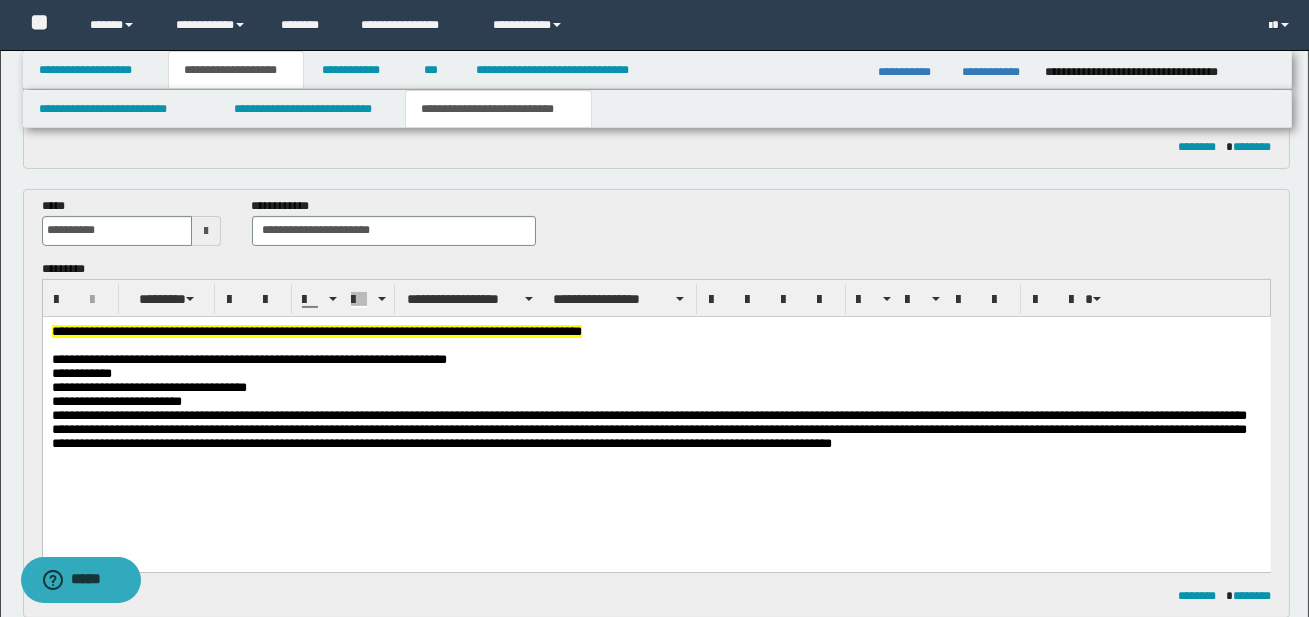 click on "**********" at bounding box center (81, 372) 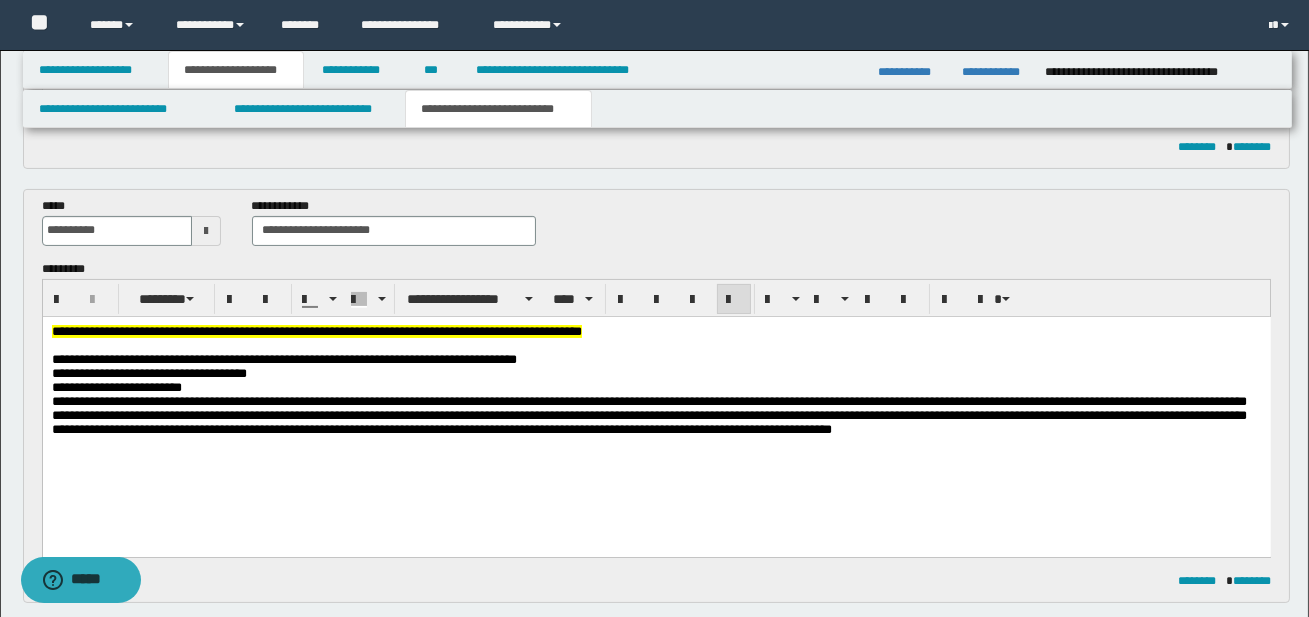 click on "**********" at bounding box center [148, 372] 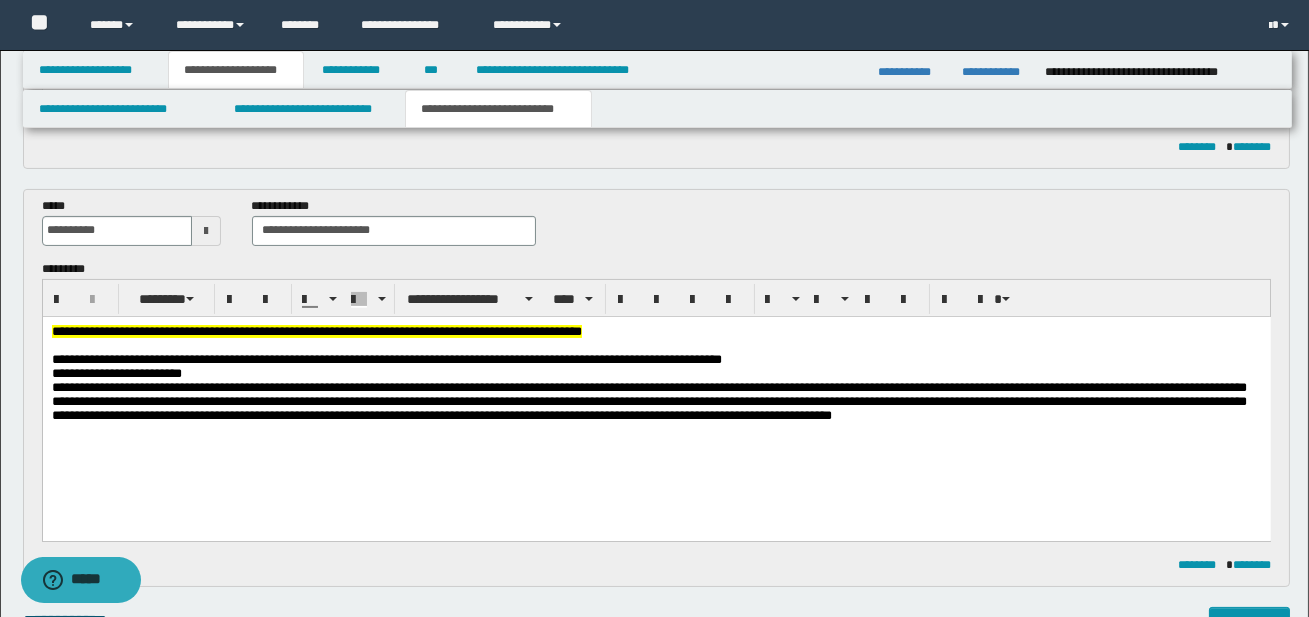 click on "**********" at bounding box center [116, 372] 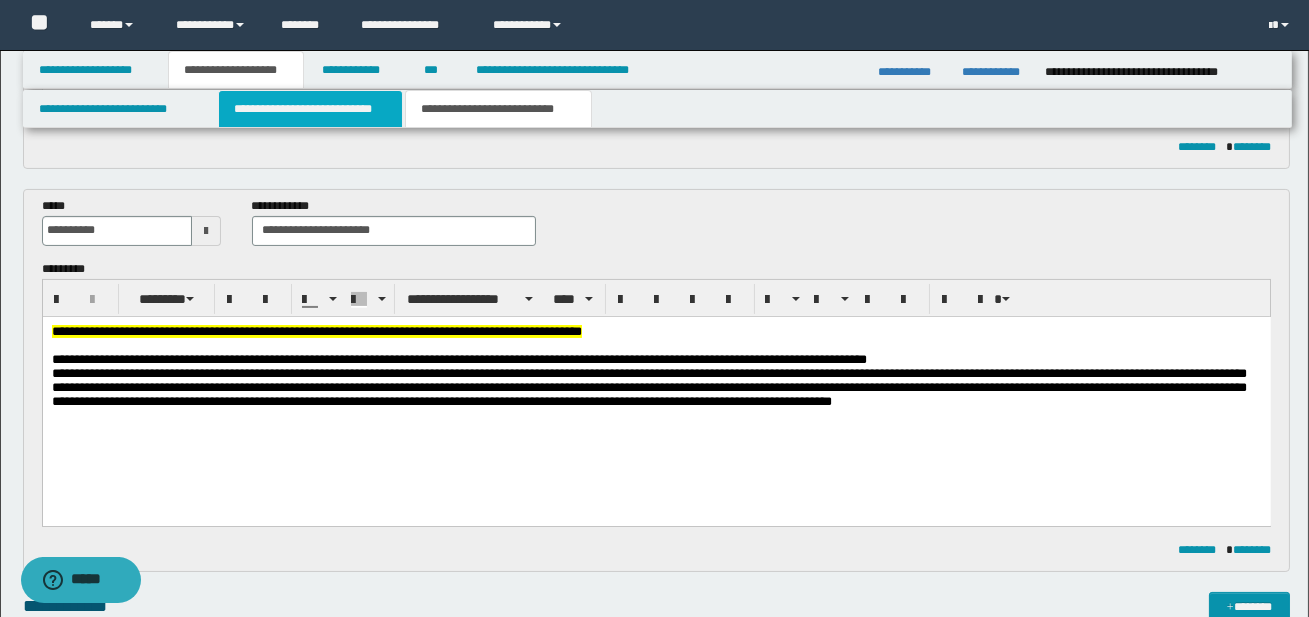 click on "**********" at bounding box center [310, 109] 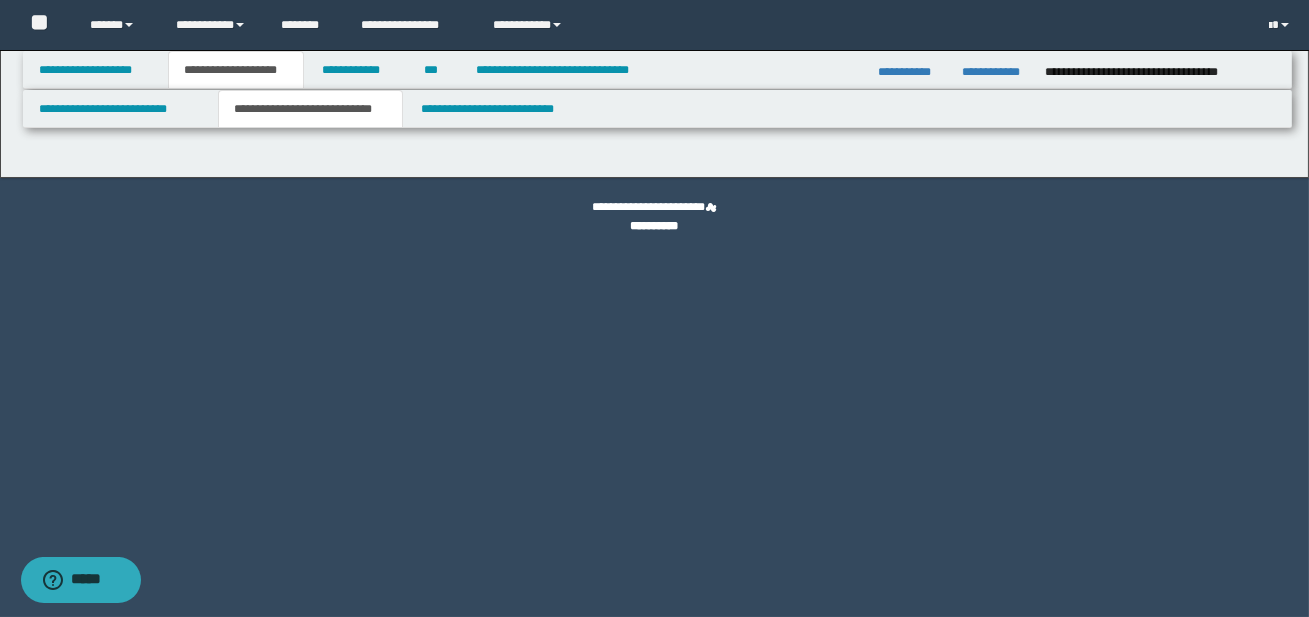 scroll, scrollTop: 0, scrollLeft: 0, axis: both 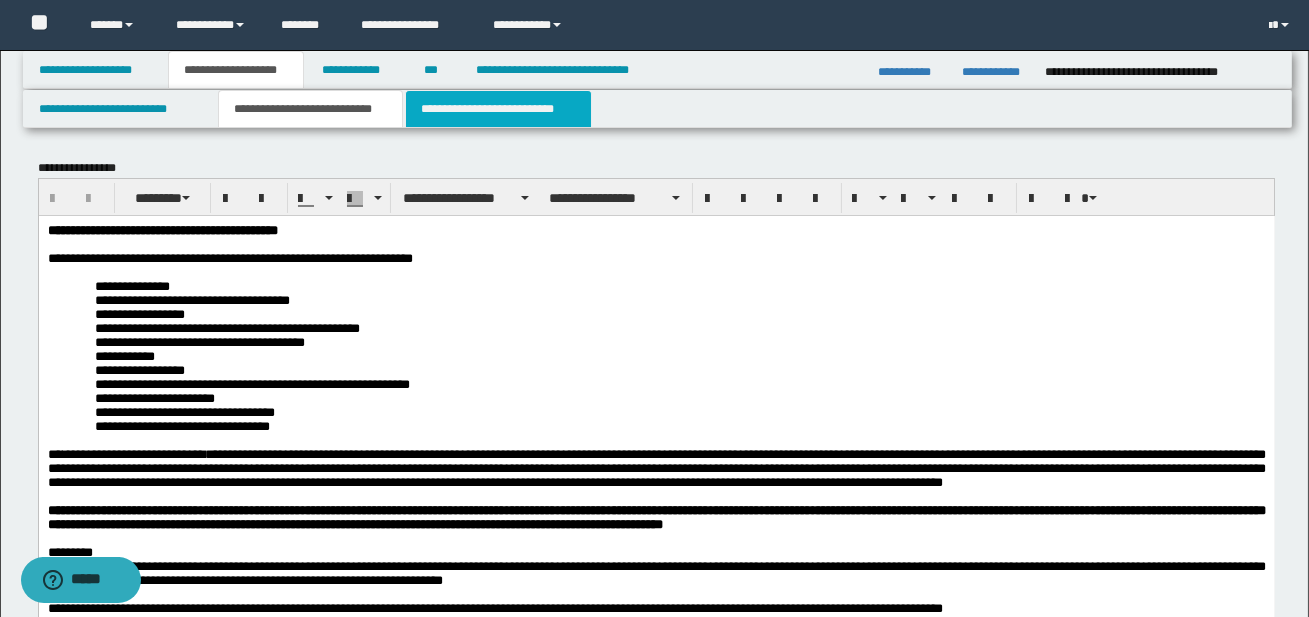 click on "**********" at bounding box center (498, 109) 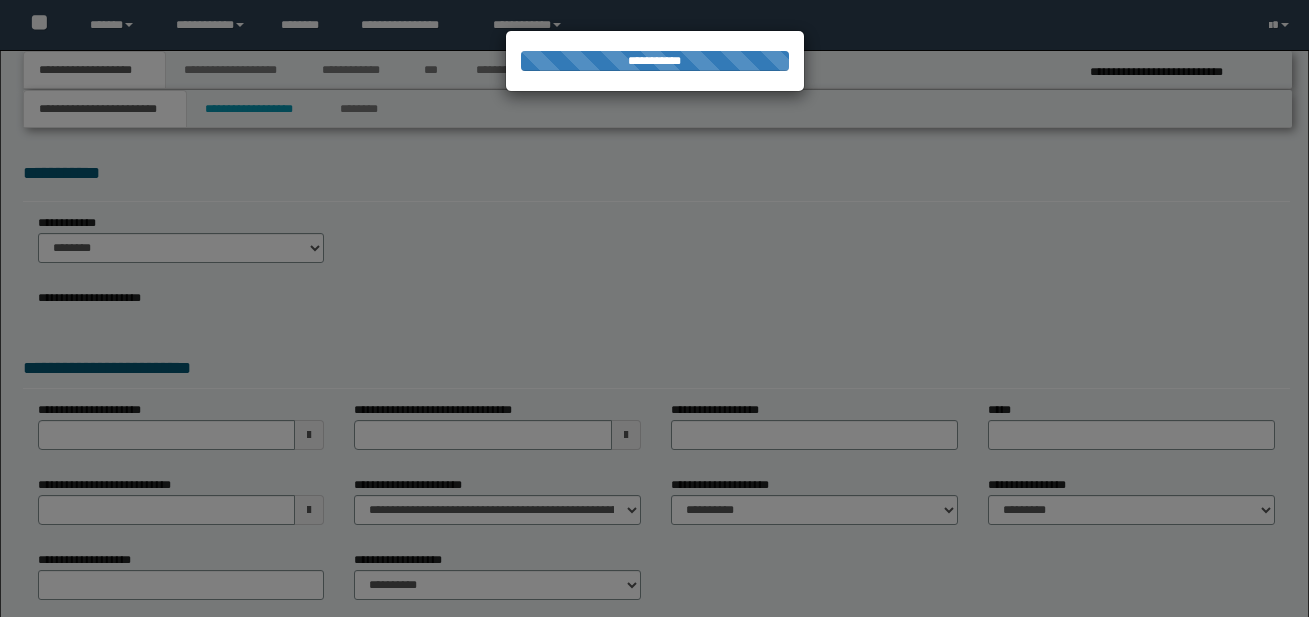 scroll, scrollTop: 0, scrollLeft: 0, axis: both 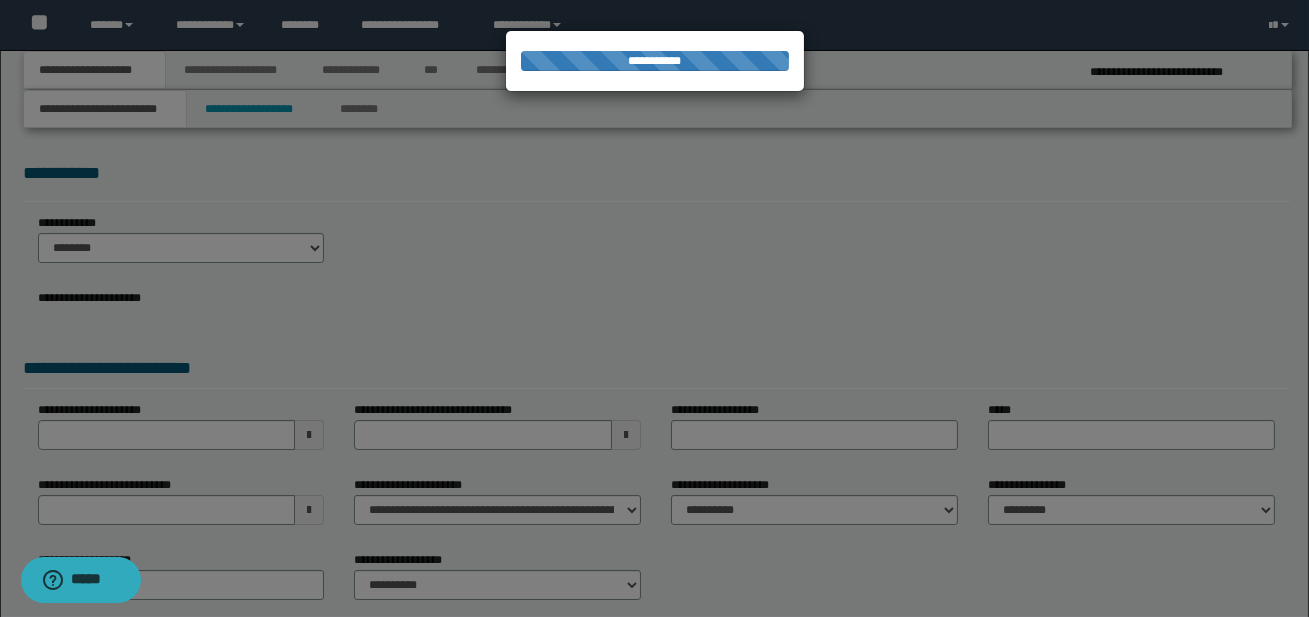 select on "*" 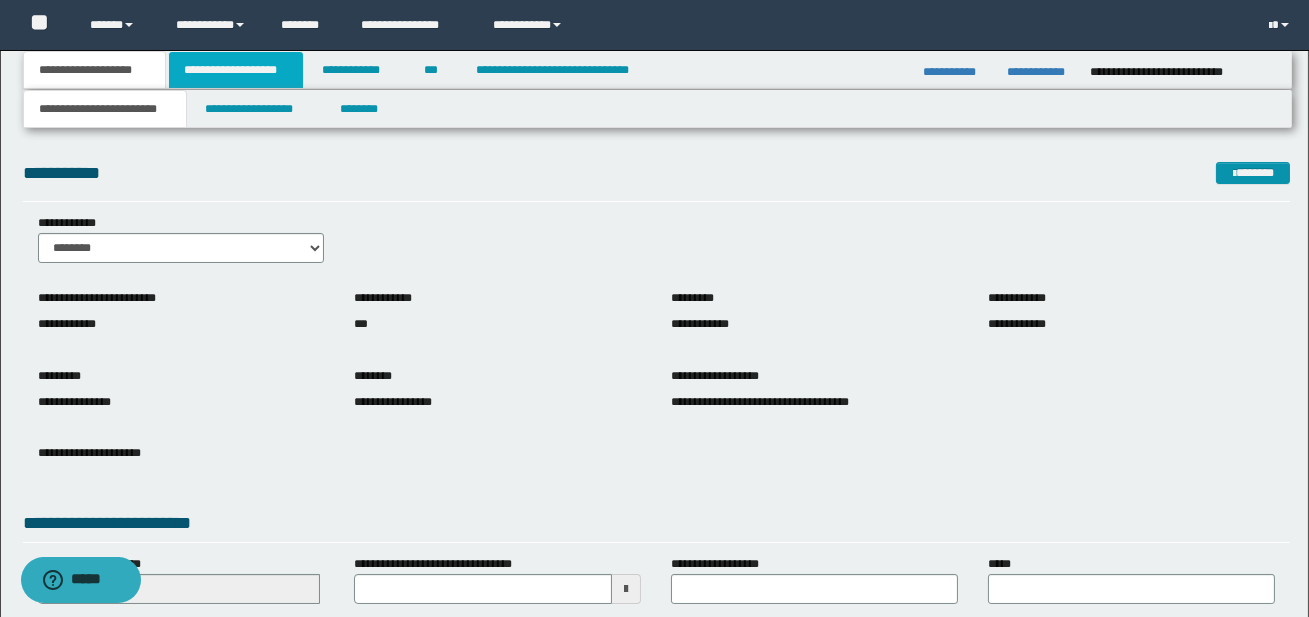 click on "**********" at bounding box center (236, 70) 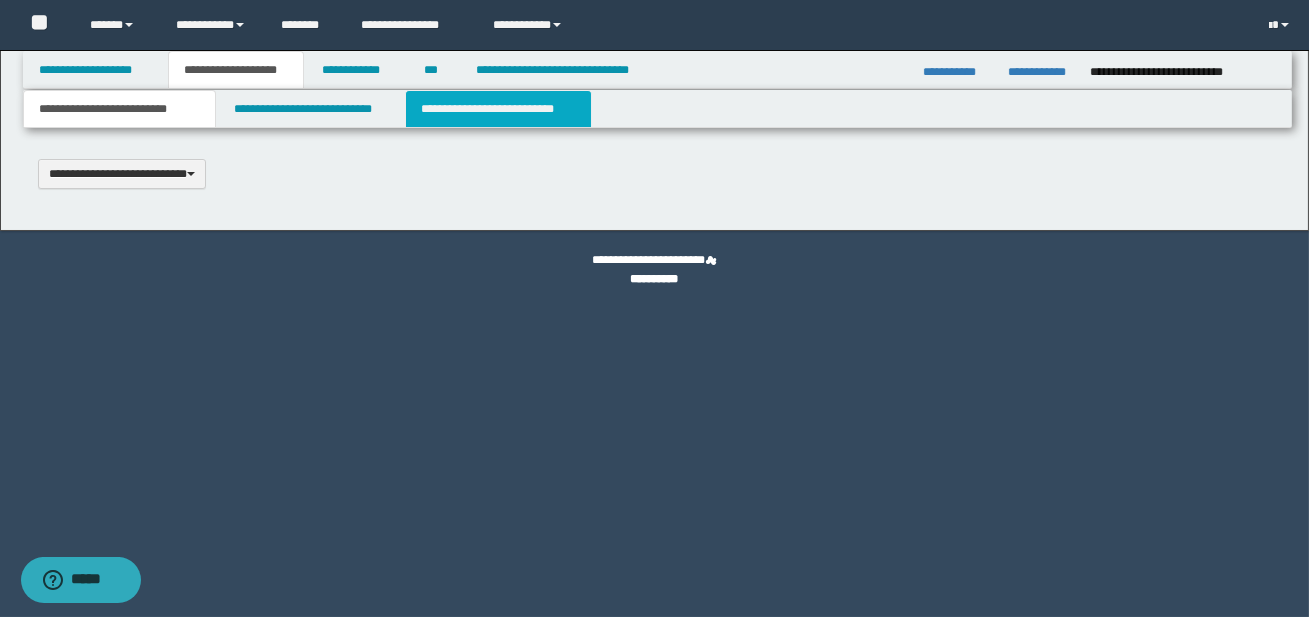 type 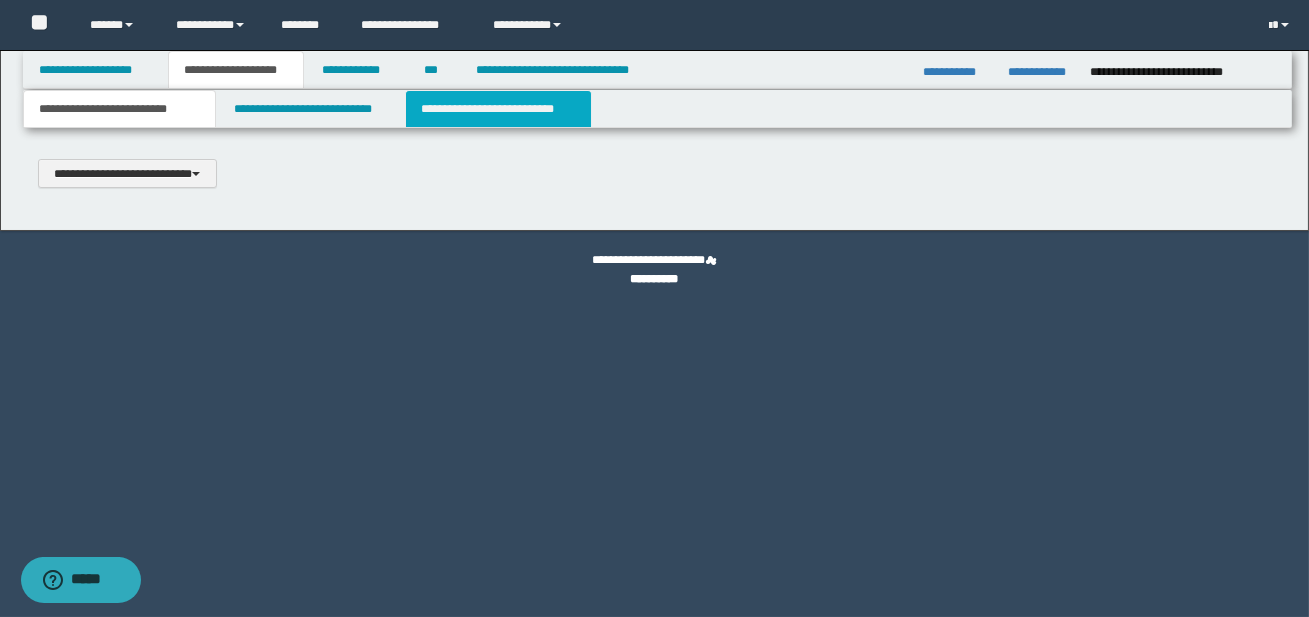 scroll, scrollTop: 0, scrollLeft: 0, axis: both 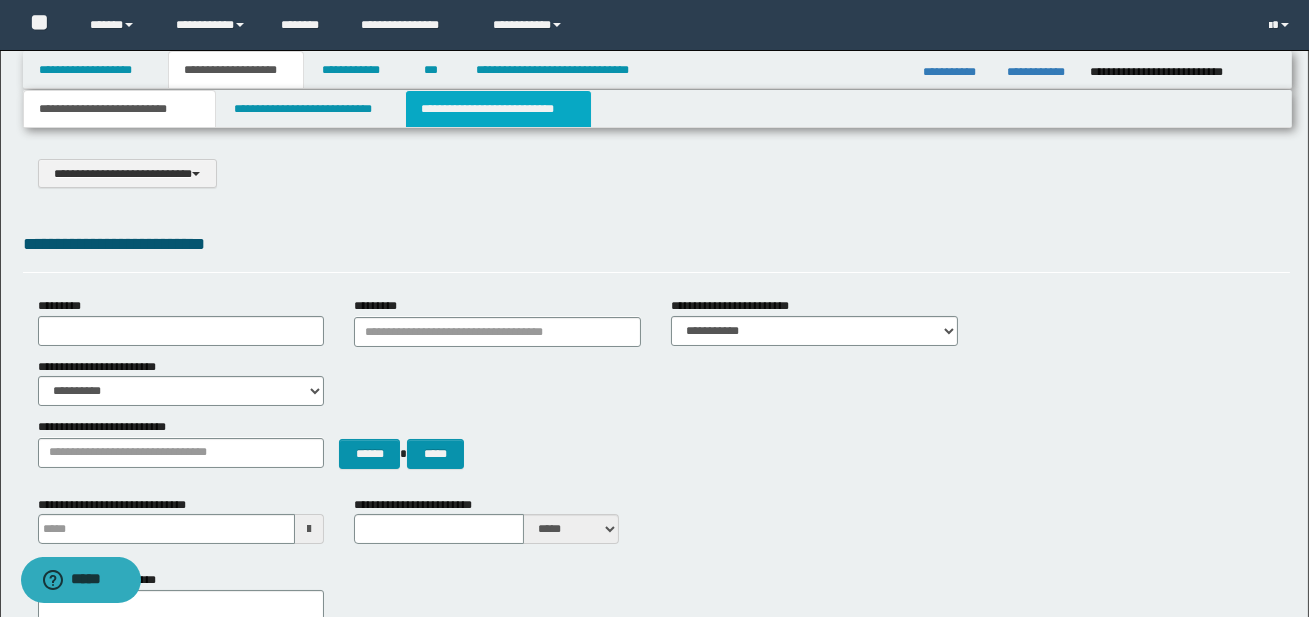 click on "**********" at bounding box center [498, 109] 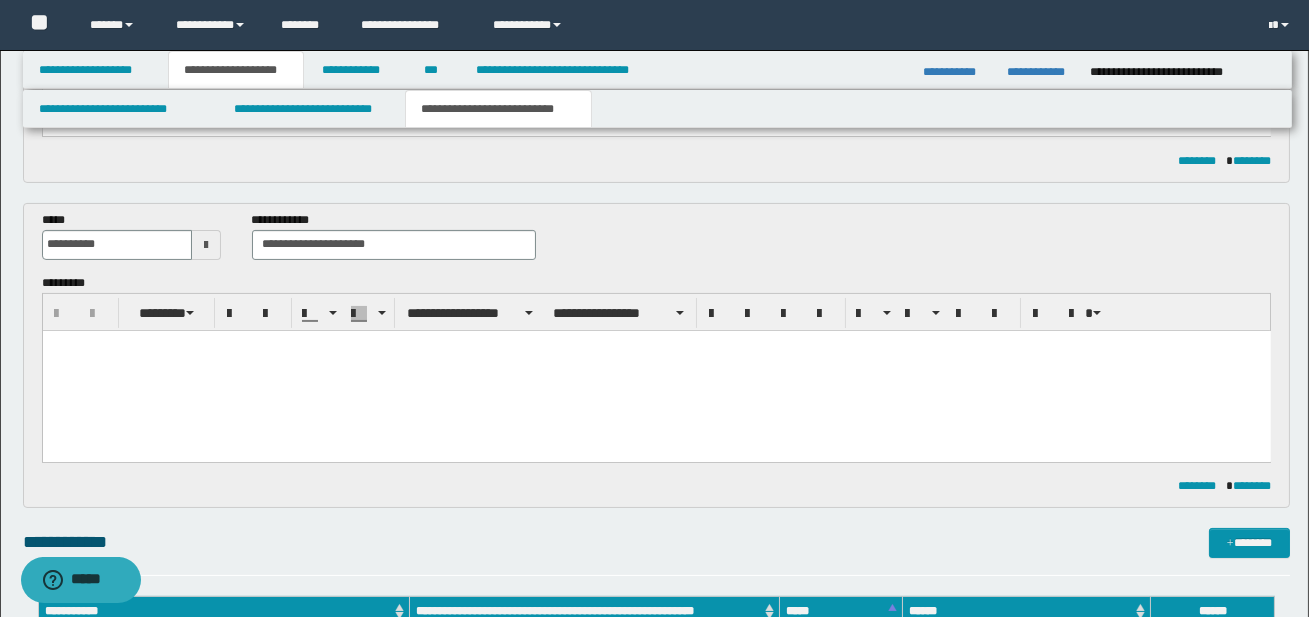 scroll, scrollTop: 750, scrollLeft: 0, axis: vertical 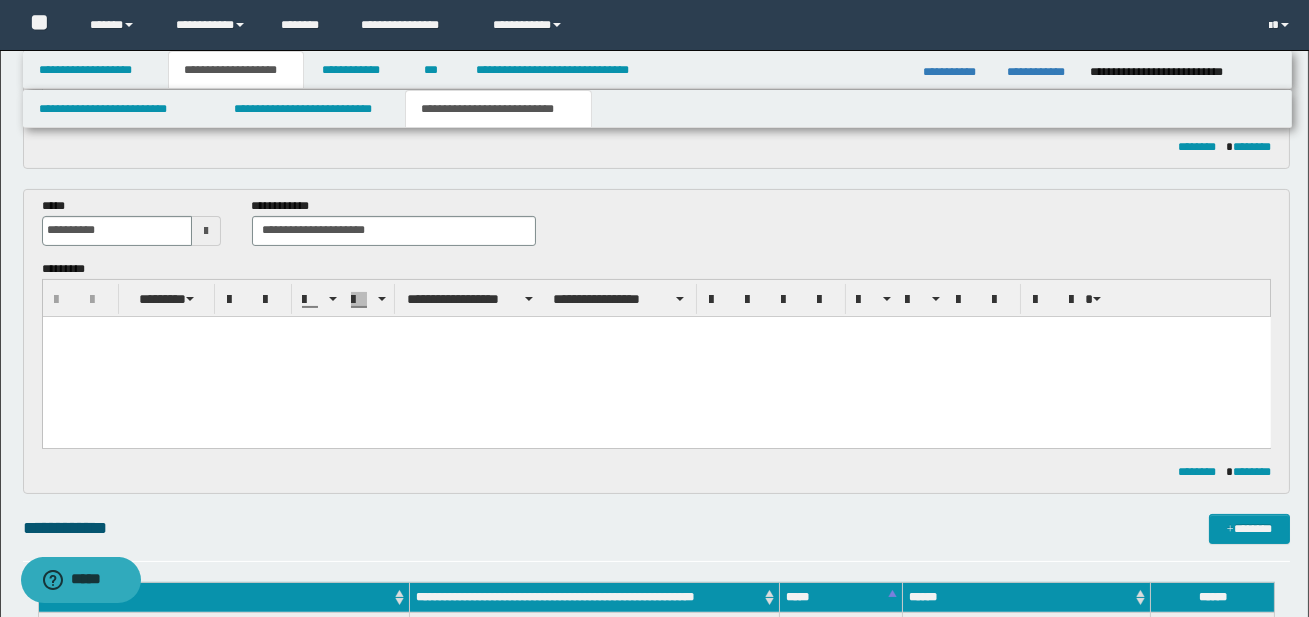 click at bounding box center [656, 356] 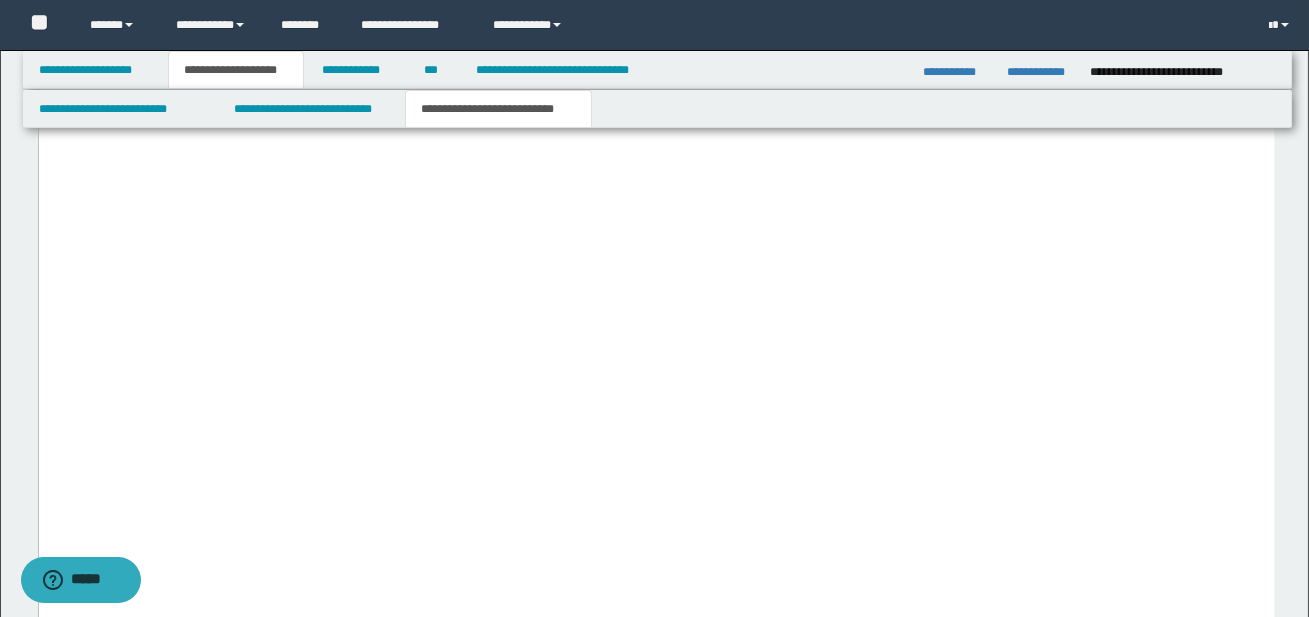 scroll, scrollTop: 4974, scrollLeft: 0, axis: vertical 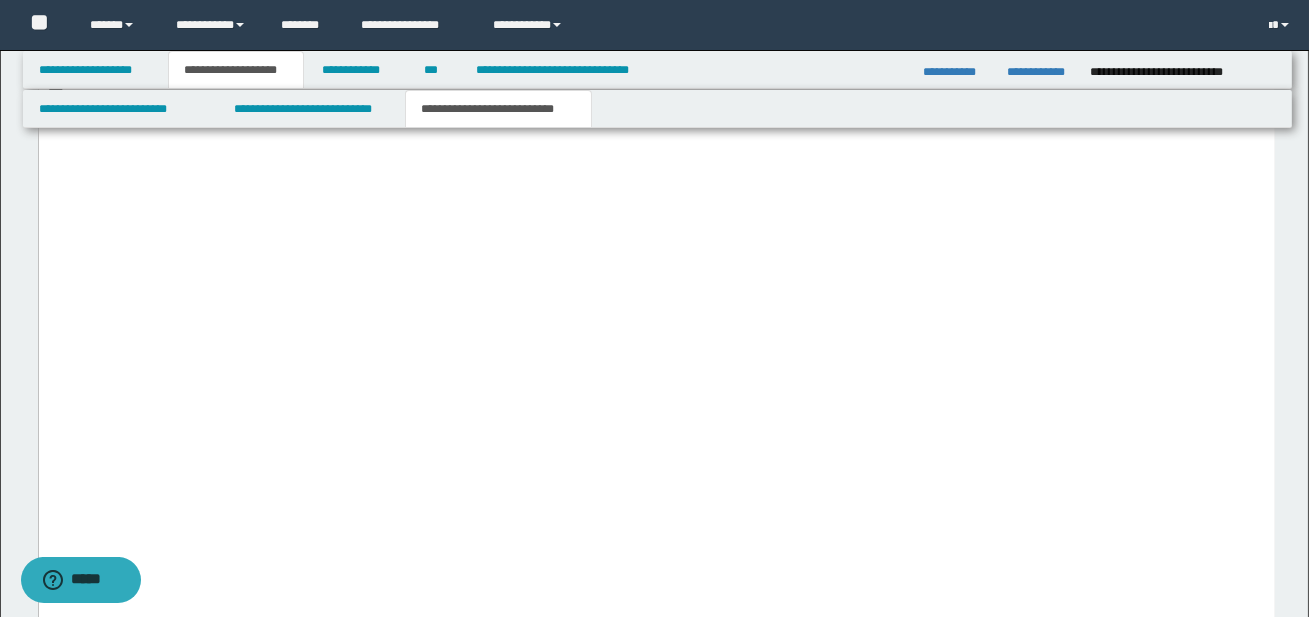 click on "**********" at bounding box center (656, -157) 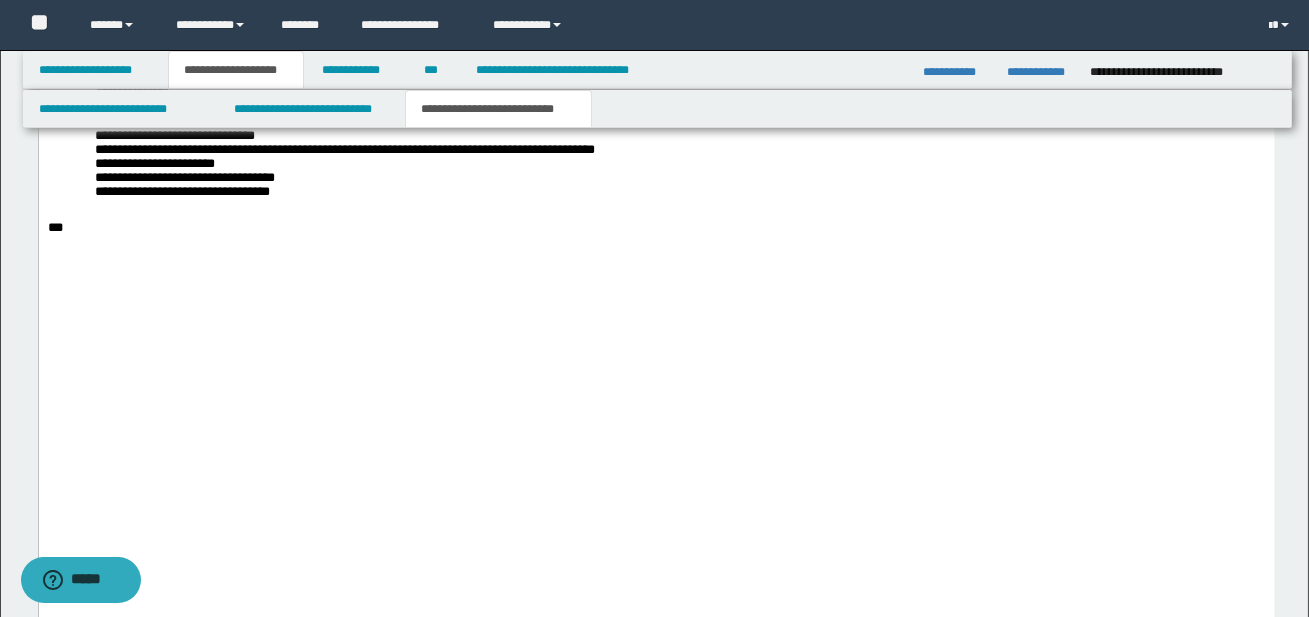 drag, startPoint x: 290, startPoint y: 458, endPoint x: 43, endPoint y: 460, distance: 247.0081 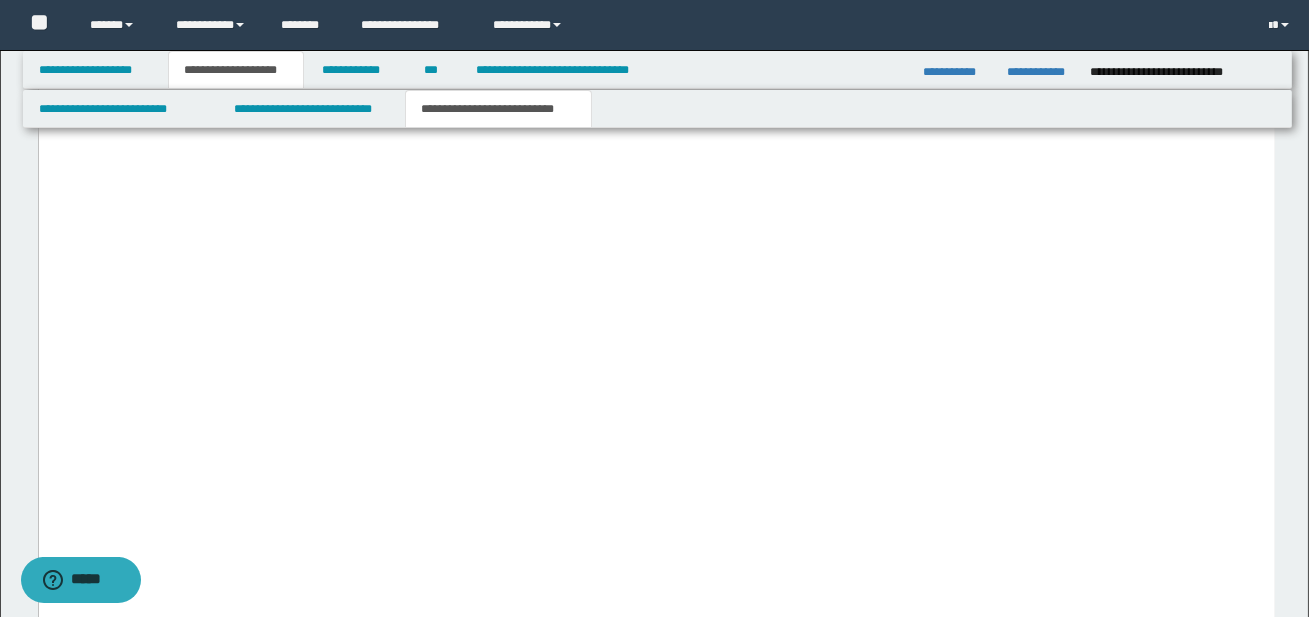 drag, startPoint x: 102, startPoint y: 398, endPoint x: 649, endPoint y: 442, distance: 548.7668 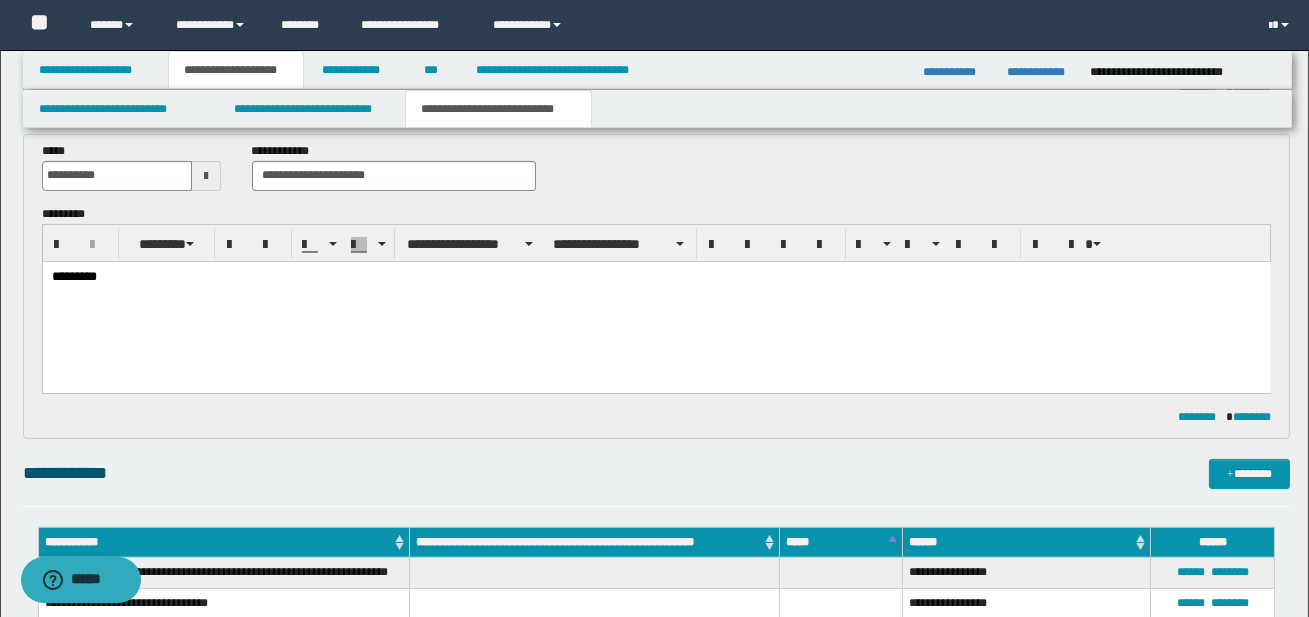 scroll, scrollTop: 824, scrollLeft: 0, axis: vertical 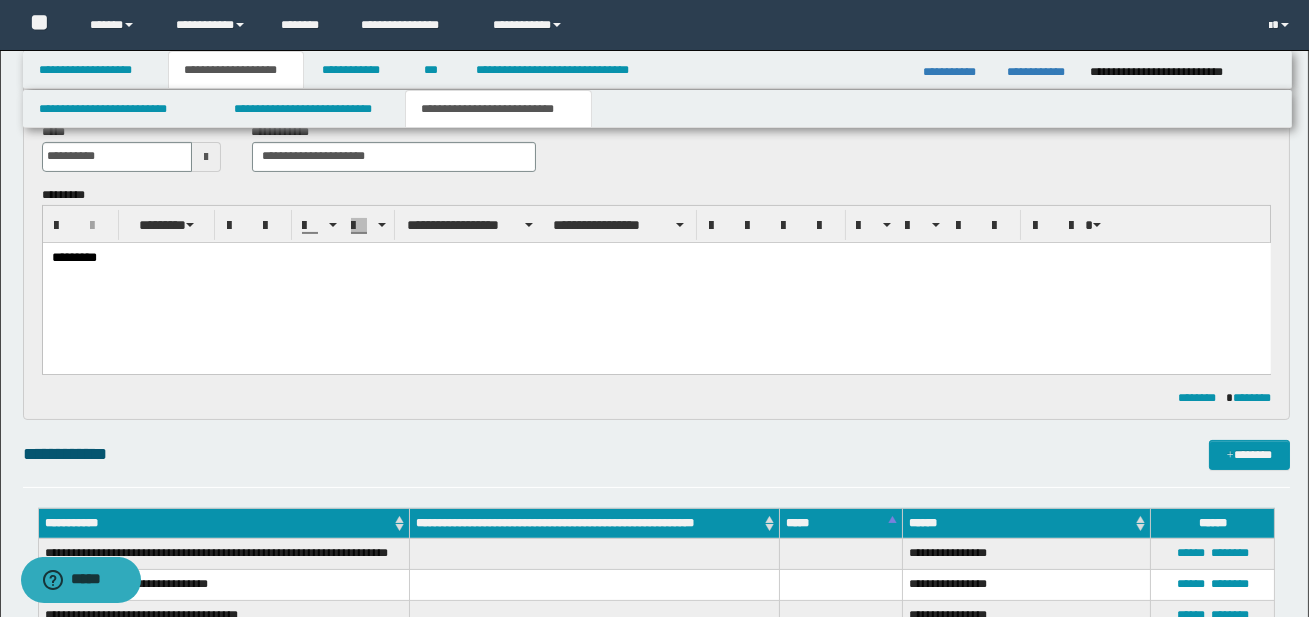 click on "*********" at bounding box center (656, 282) 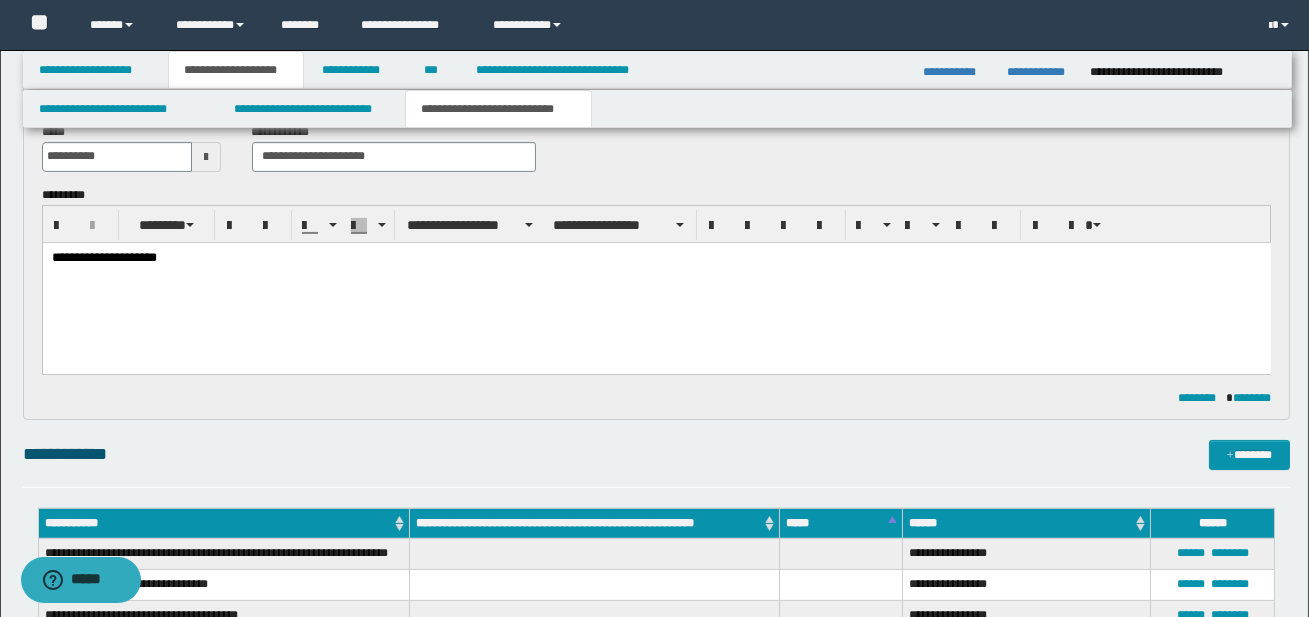 scroll, scrollTop: 0, scrollLeft: 0, axis: both 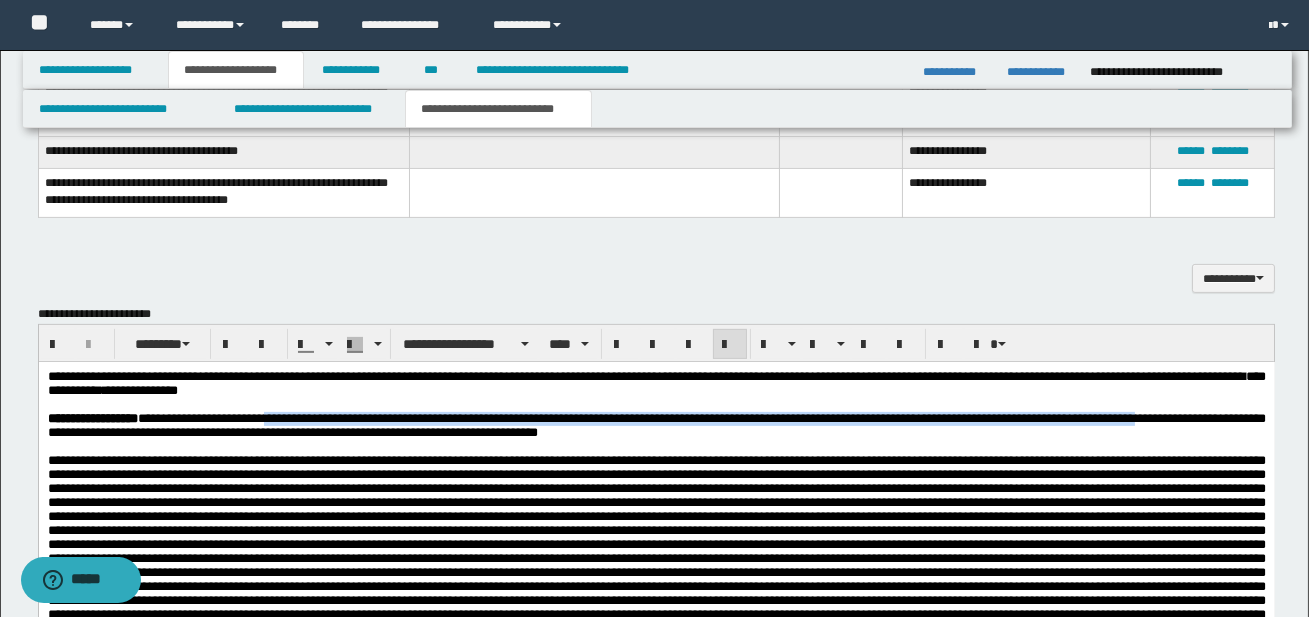 drag, startPoint x: 291, startPoint y: 421, endPoint x: 1266, endPoint y: 422, distance: 975.0005 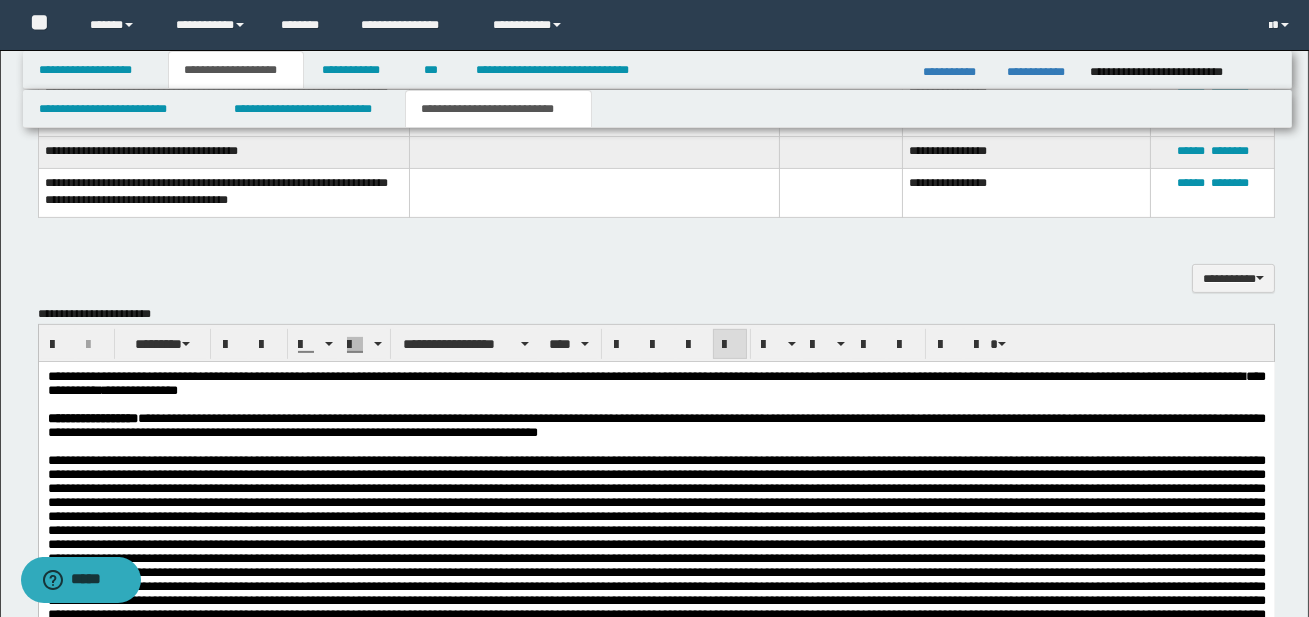 click at bounding box center (656, 446) 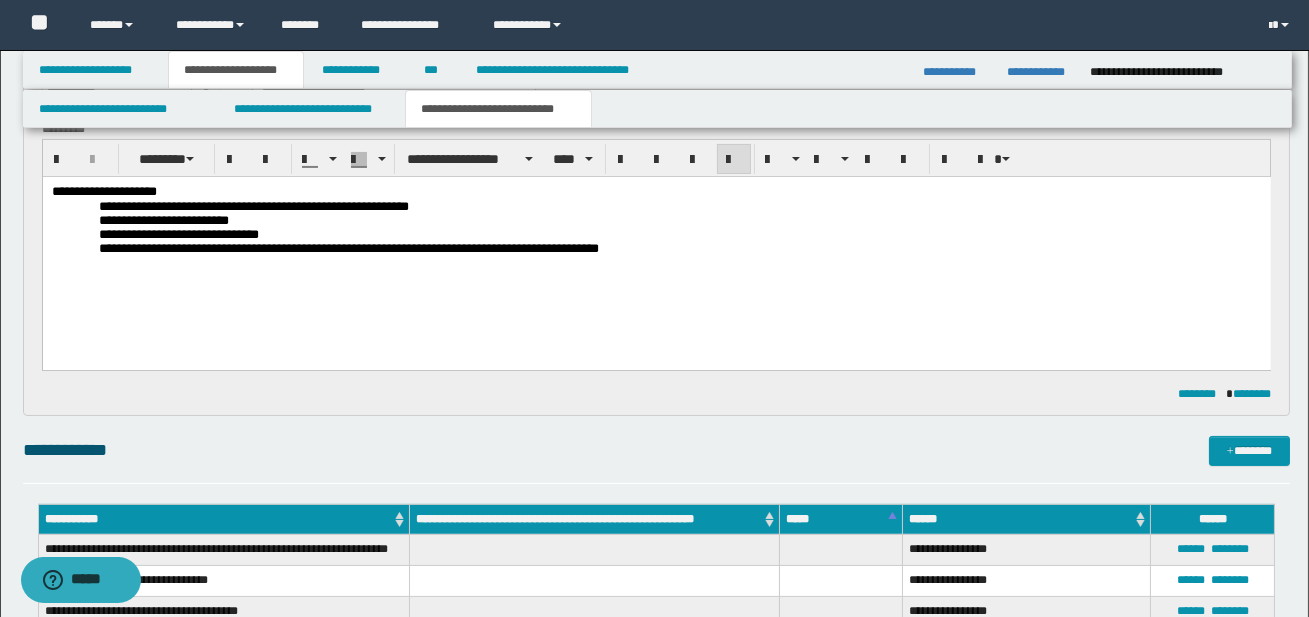 scroll, scrollTop: 868, scrollLeft: 0, axis: vertical 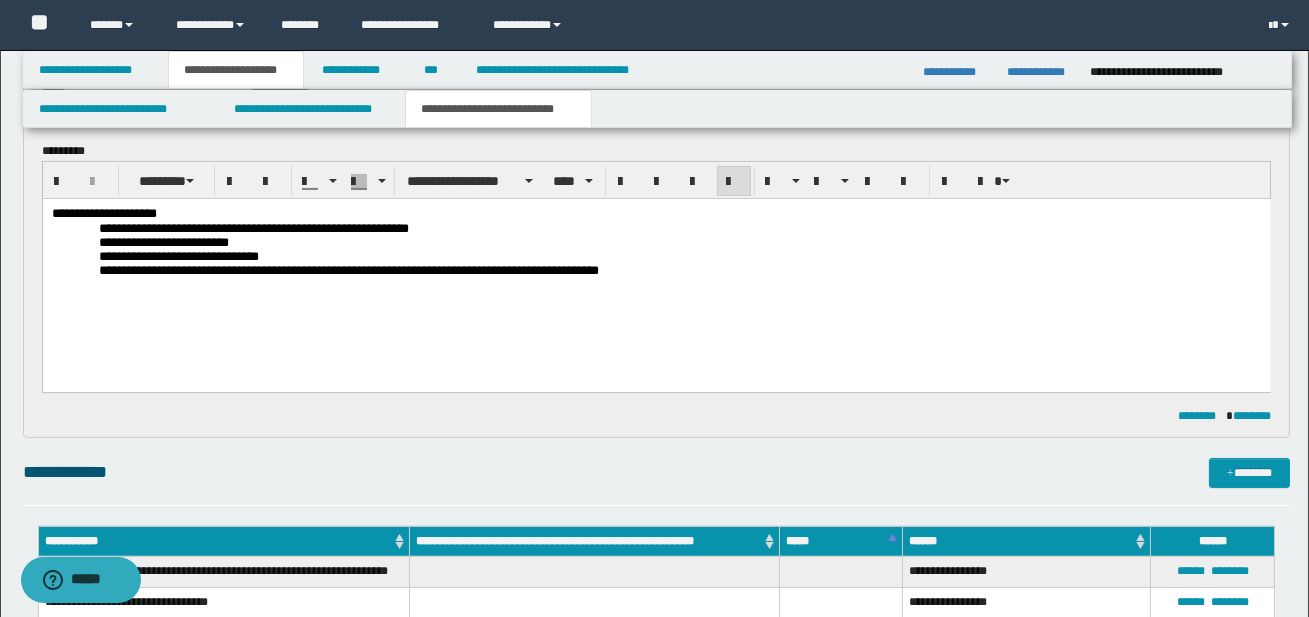 click on "**********" at bounding box center [655, 213] 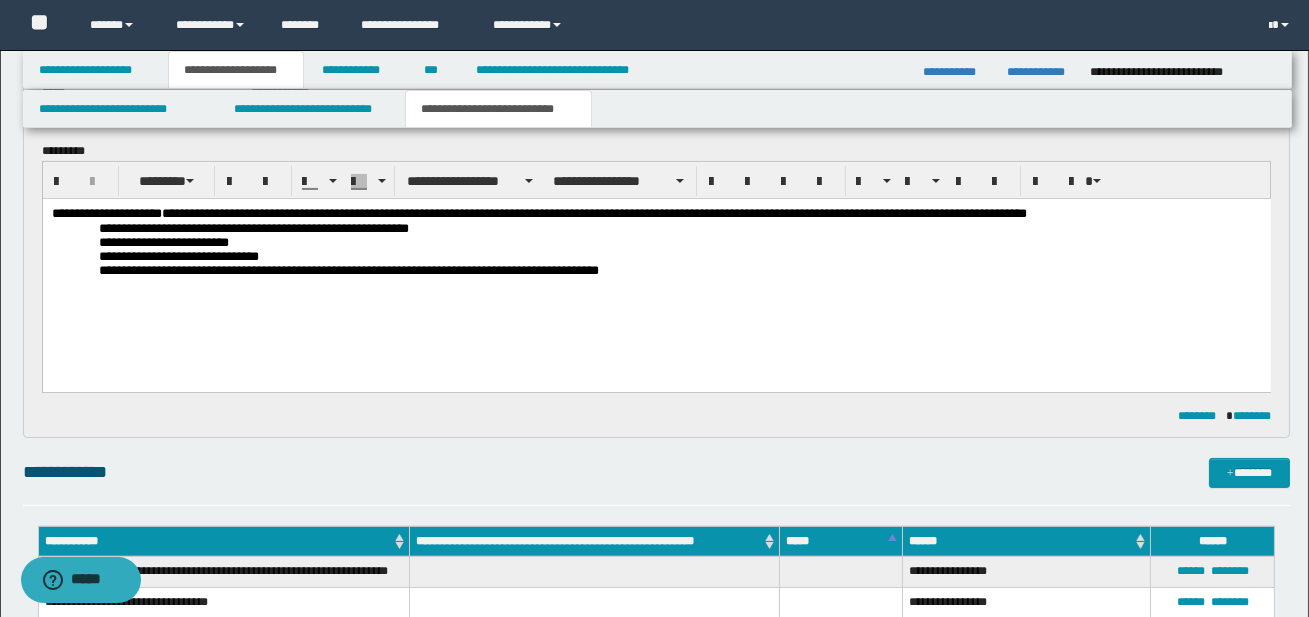 click on "**********" at bounding box center [593, 212] 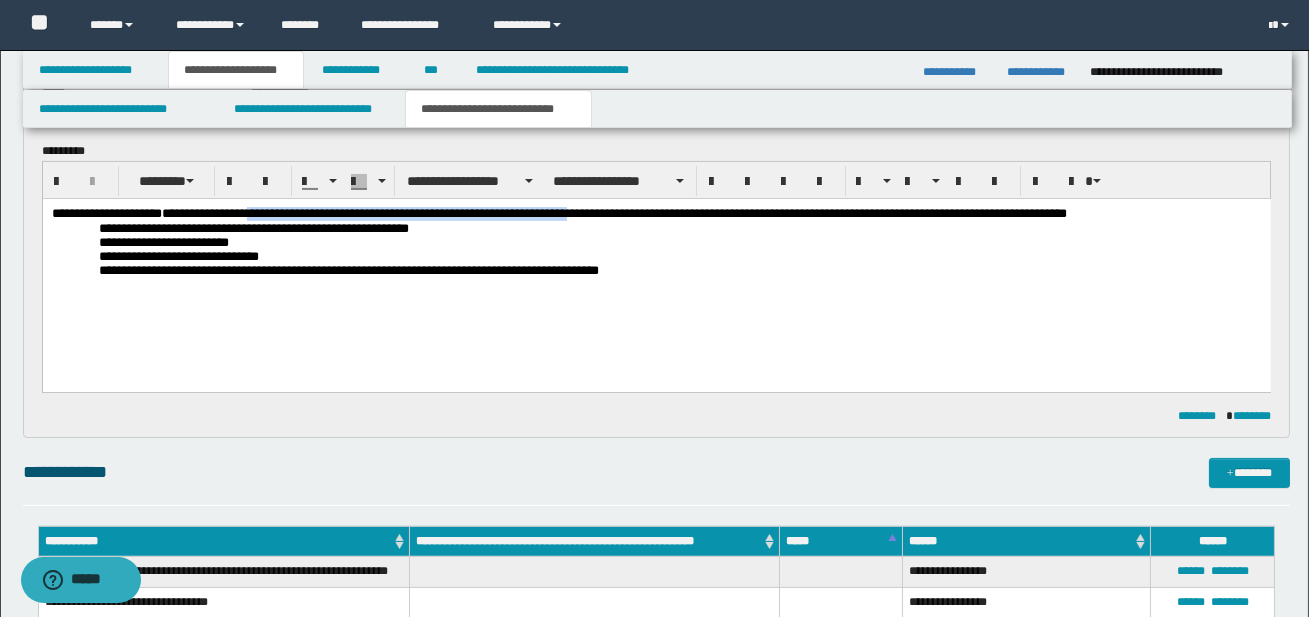 drag, startPoint x: 286, startPoint y: 211, endPoint x: 645, endPoint y: 212, distance: 359.0014 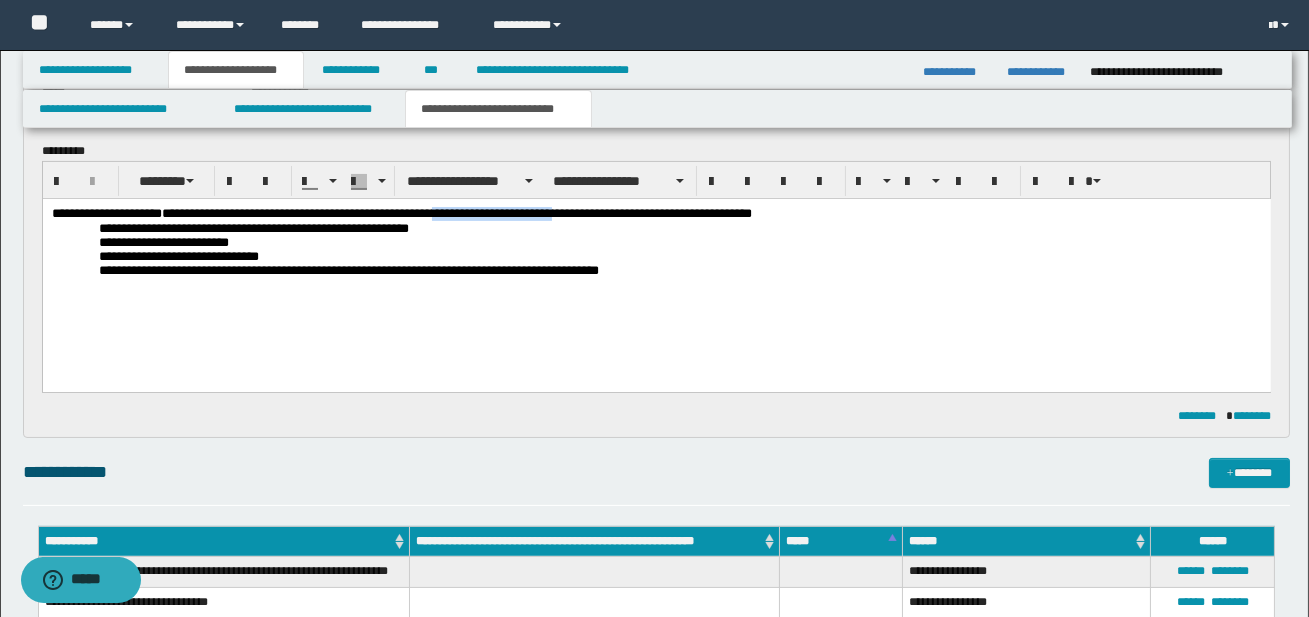 drag, startPoint x: 496, startPoint y: 214, endPoint x: 634, endPoint y: 210, distance: 138.05795 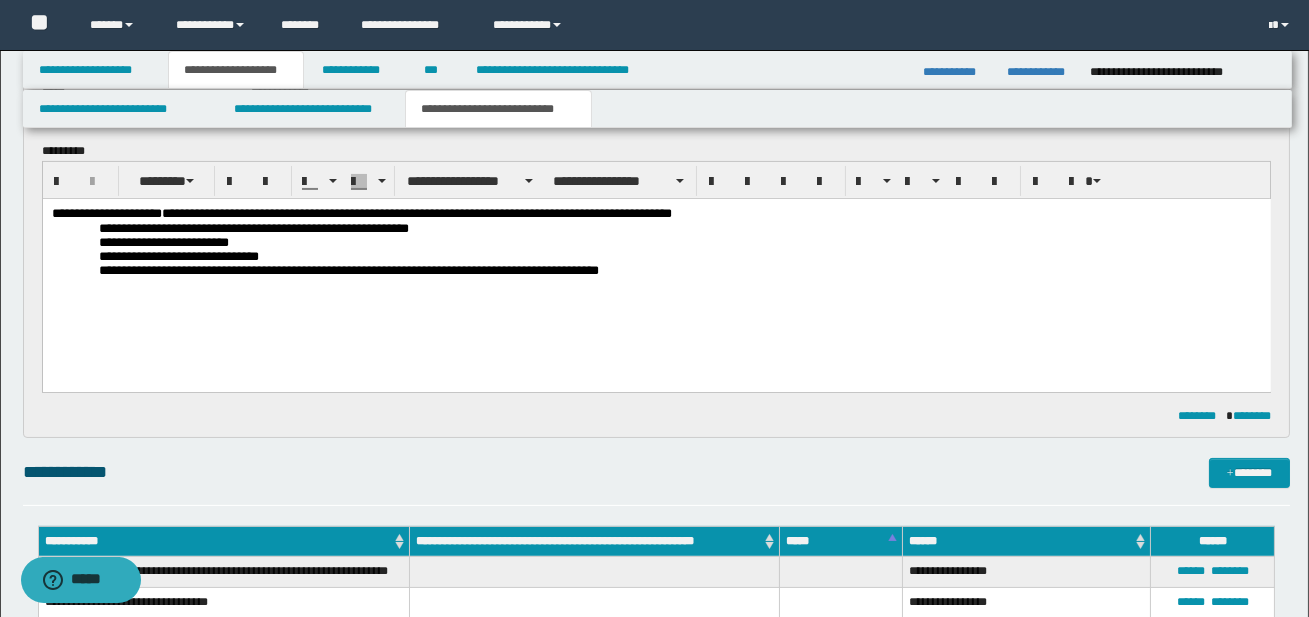 click on "**********" at bounding box center (416, 212) 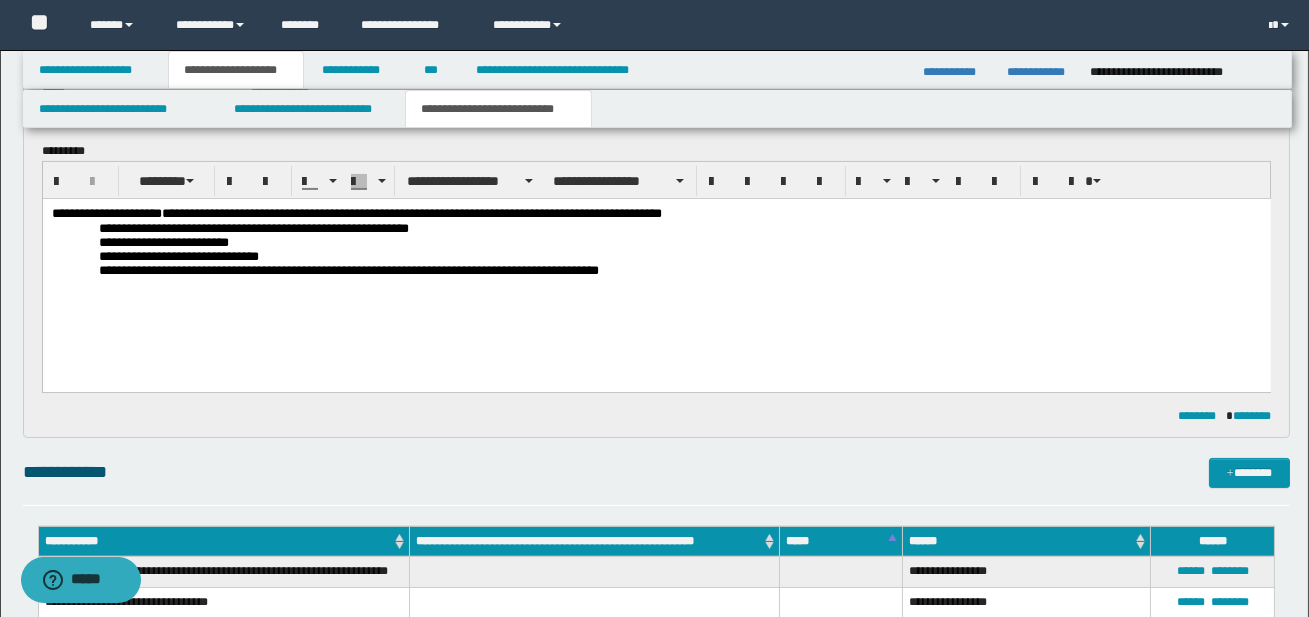 click on "**********" at bounding box center [655, 213] 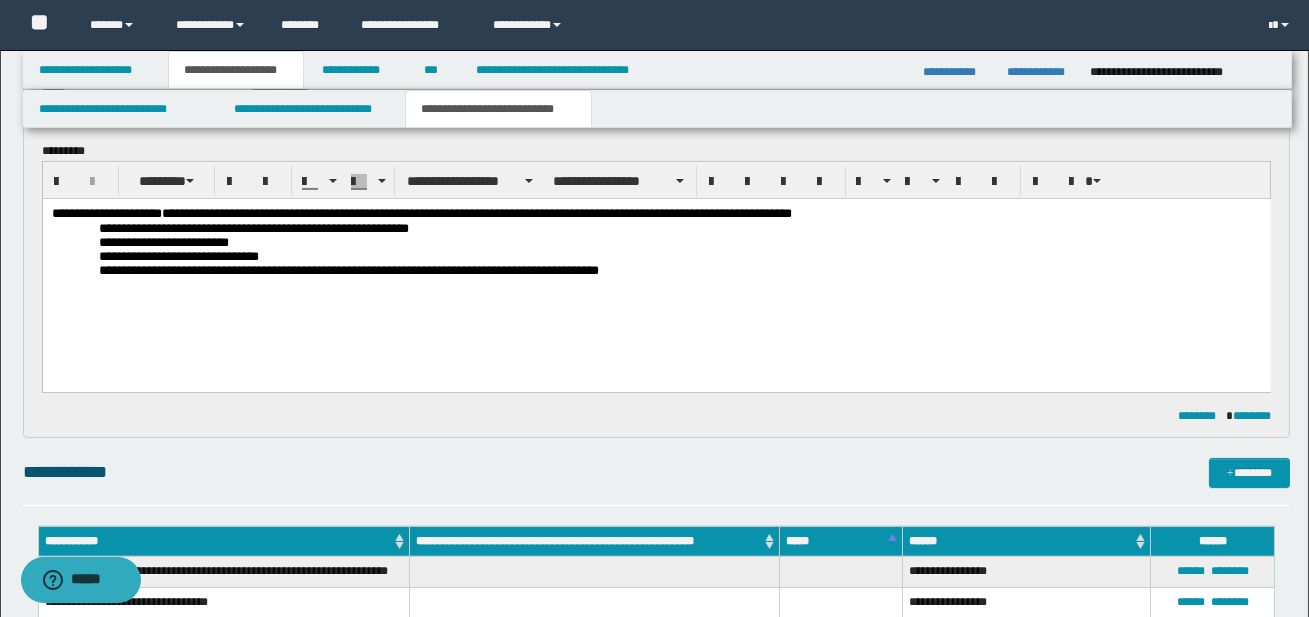 click on "**********" at bounding box center (476, 212) 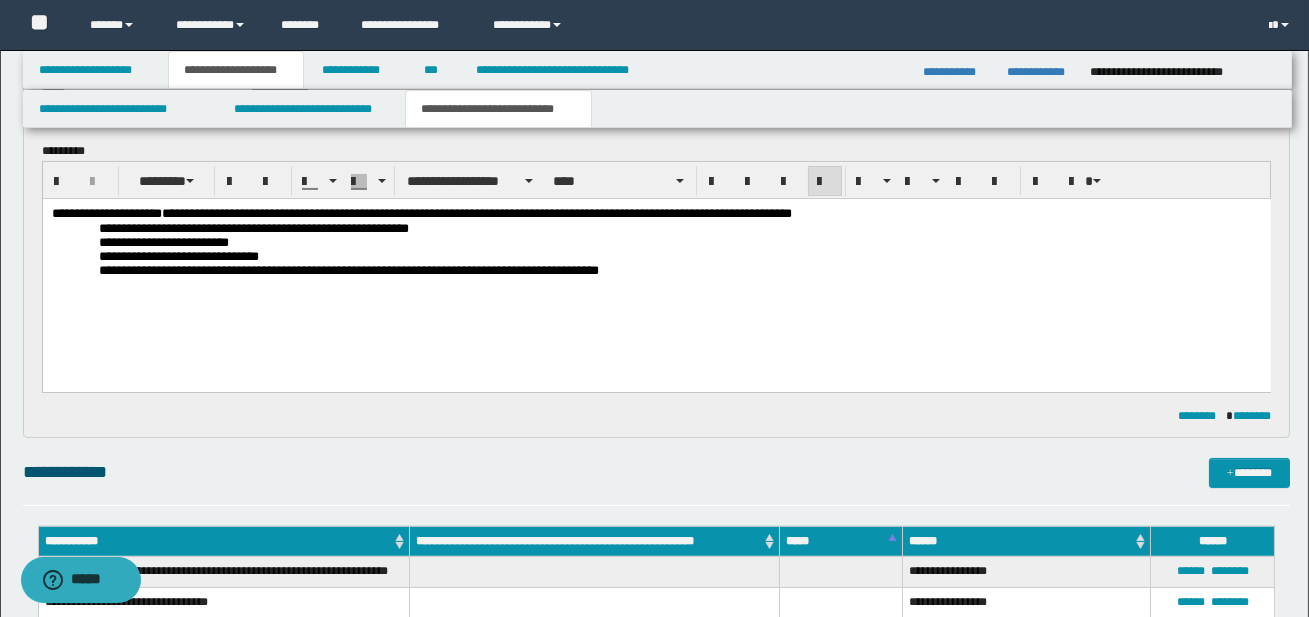 click on "**********" at bounding box center [656, 266] 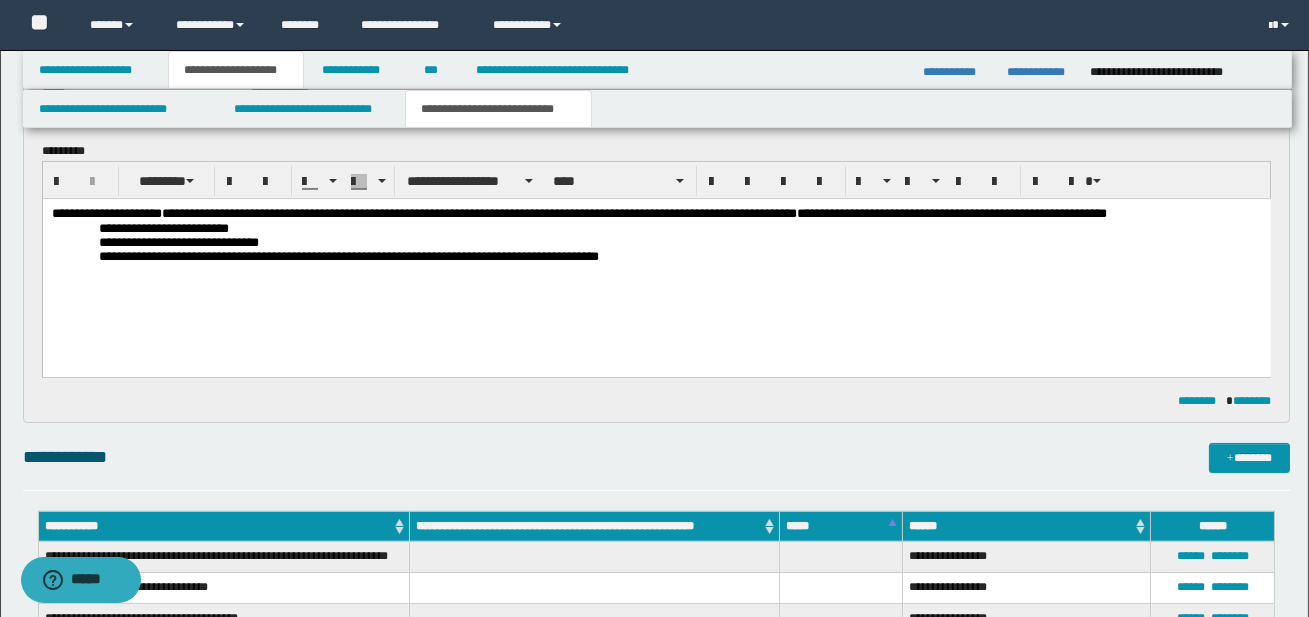 click on "**********" at bounding box center [951, 212] 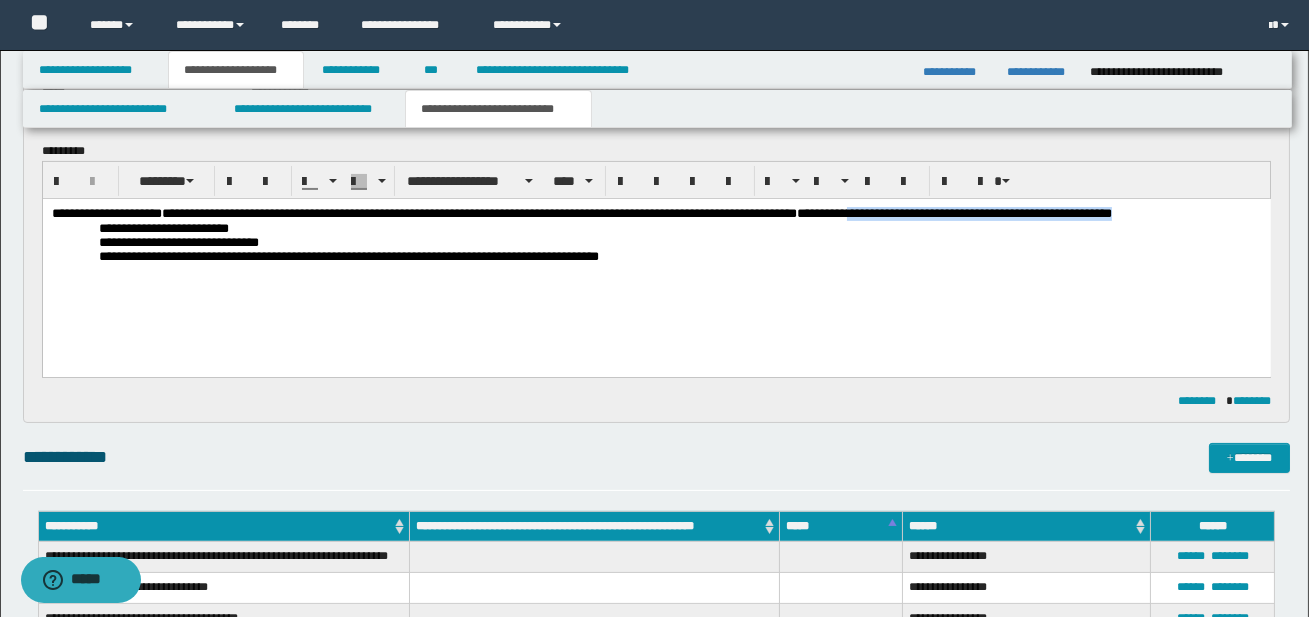 drag, startPoint x: 960, startPoint y: 215, endPoint x: 1249, endPoint y: 211, distance: 289.02768 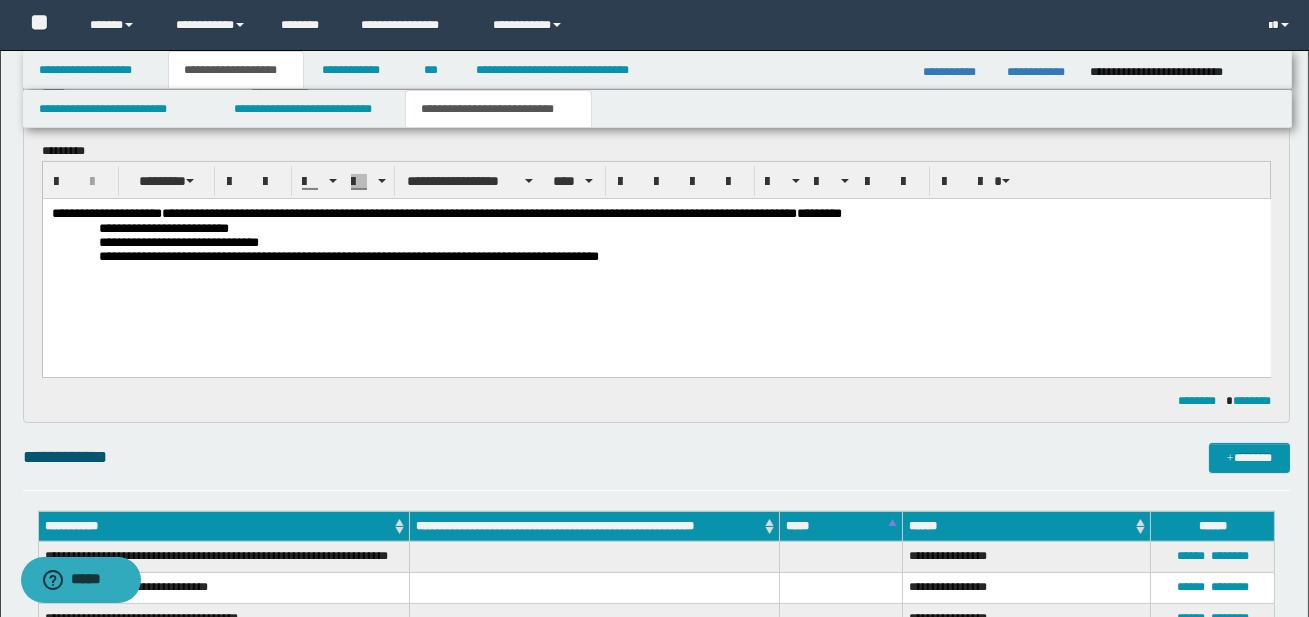 click on "**********" at bounding box center (163, 227) 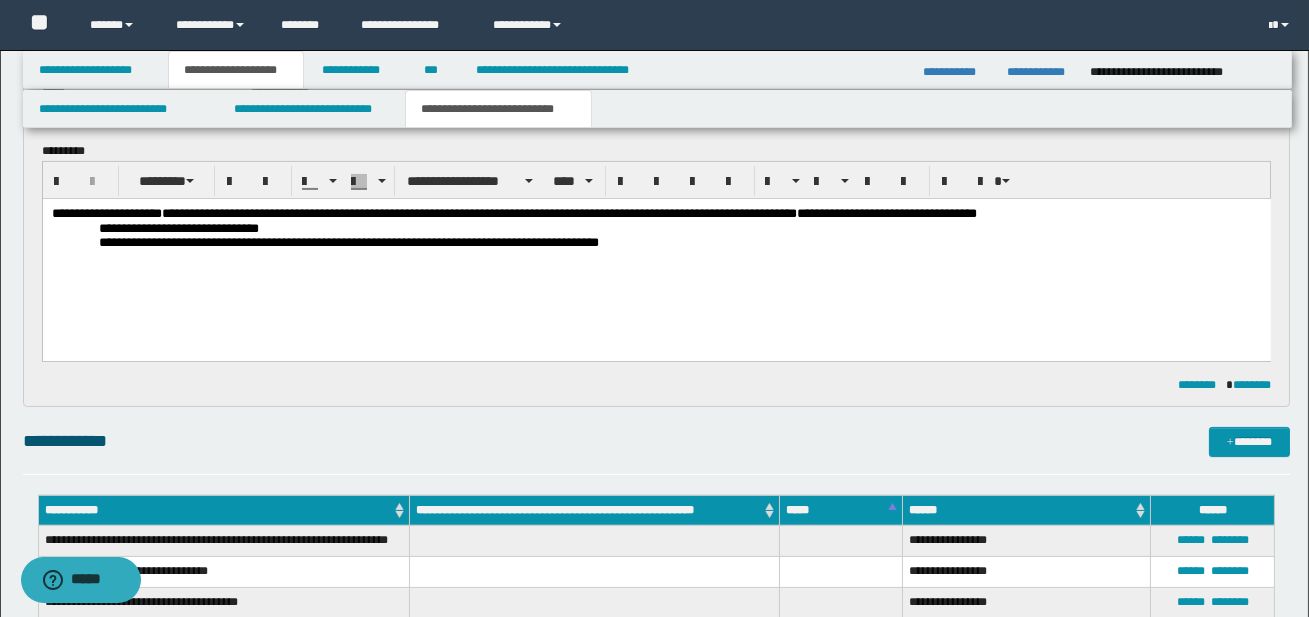click on "**********" at bounding box center [655, 213] 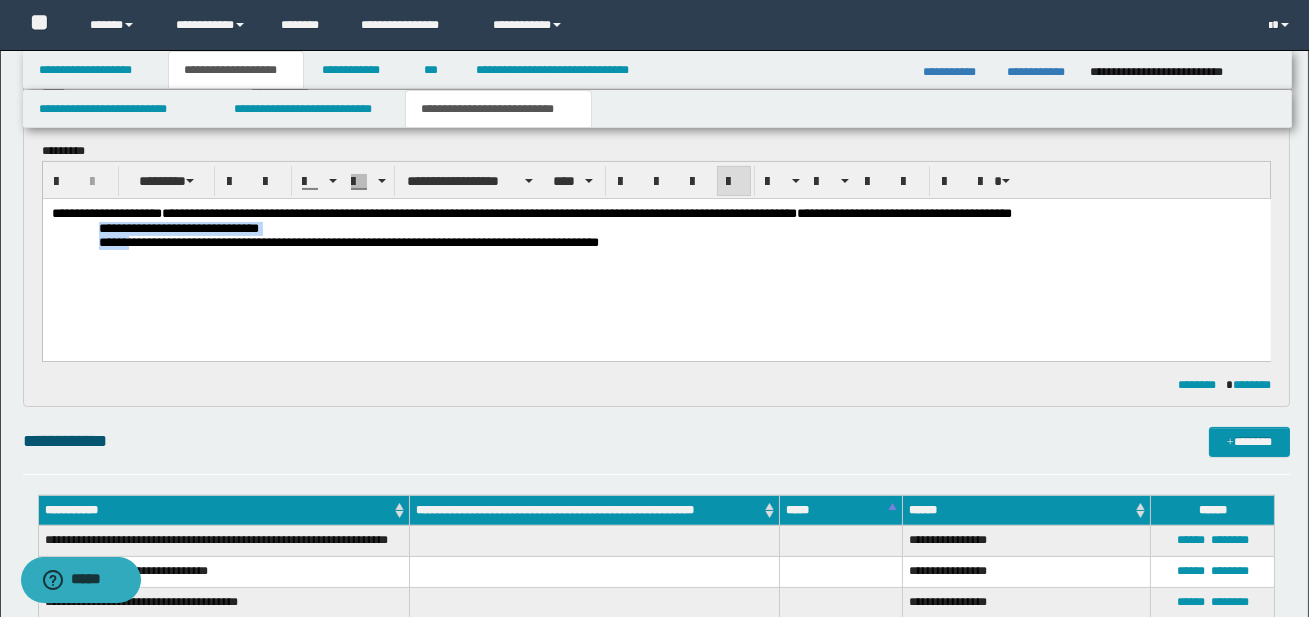 drag, startPoint x: 108, startPoint y: 230, endPoint x: 137, endPoint y: 246, distance: 33.12099 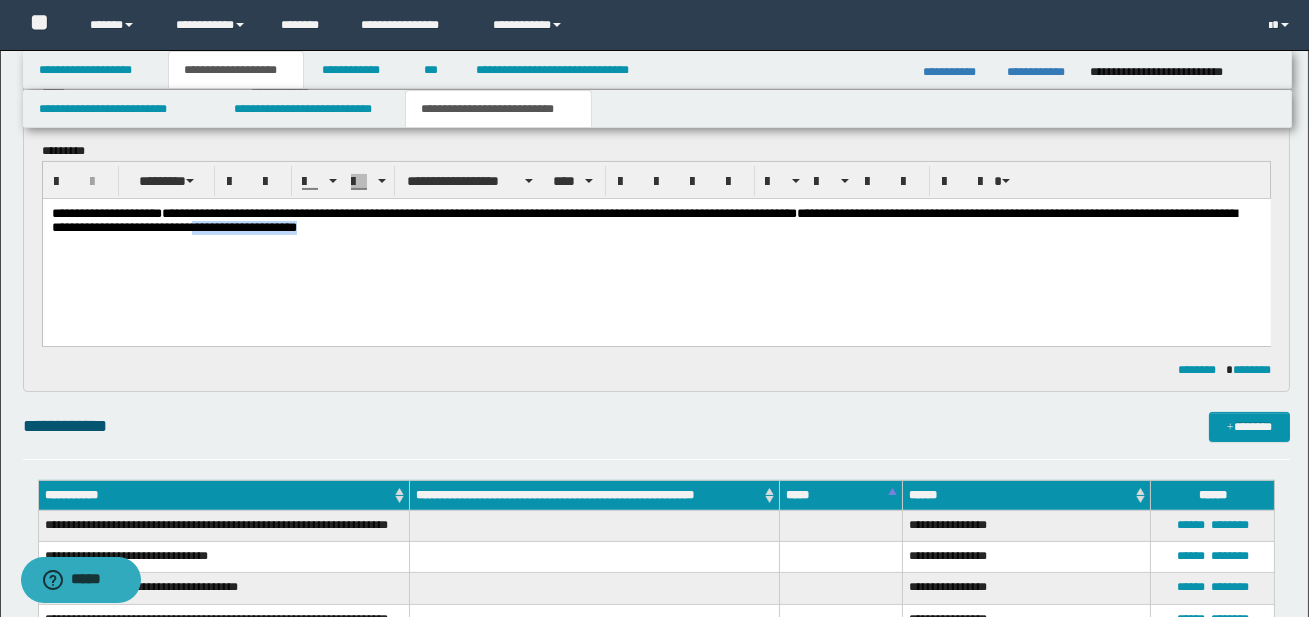 drag, startPoint x: 332, startPoint y: 230, endPoint x: 455, endPoint y: 230, distance: 123 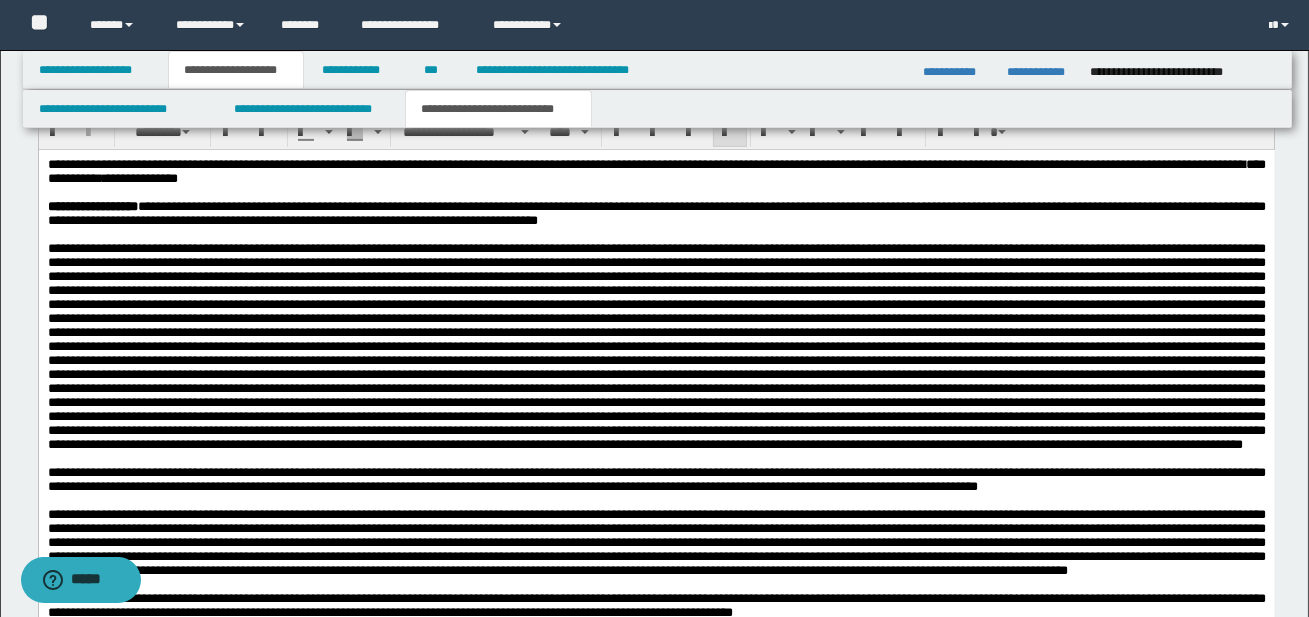 scroll, scrollTop: 1559, scrollLeft: 0, axis: vertical 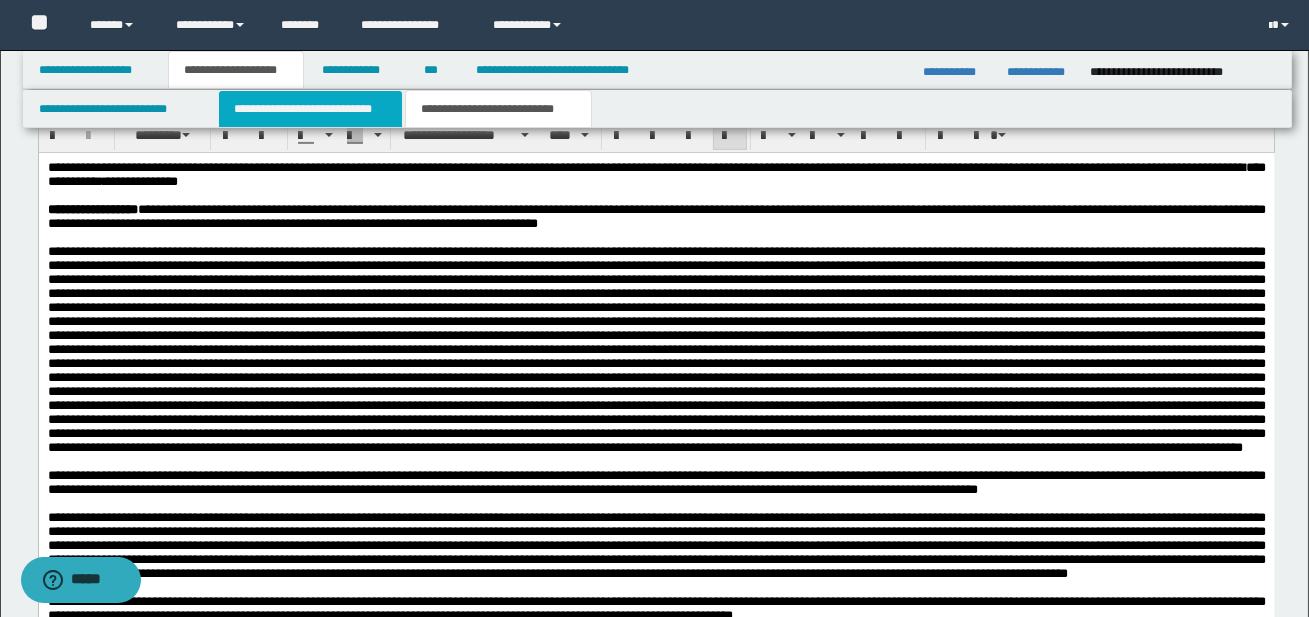 click on "**********" at bounding box center (310, 109) 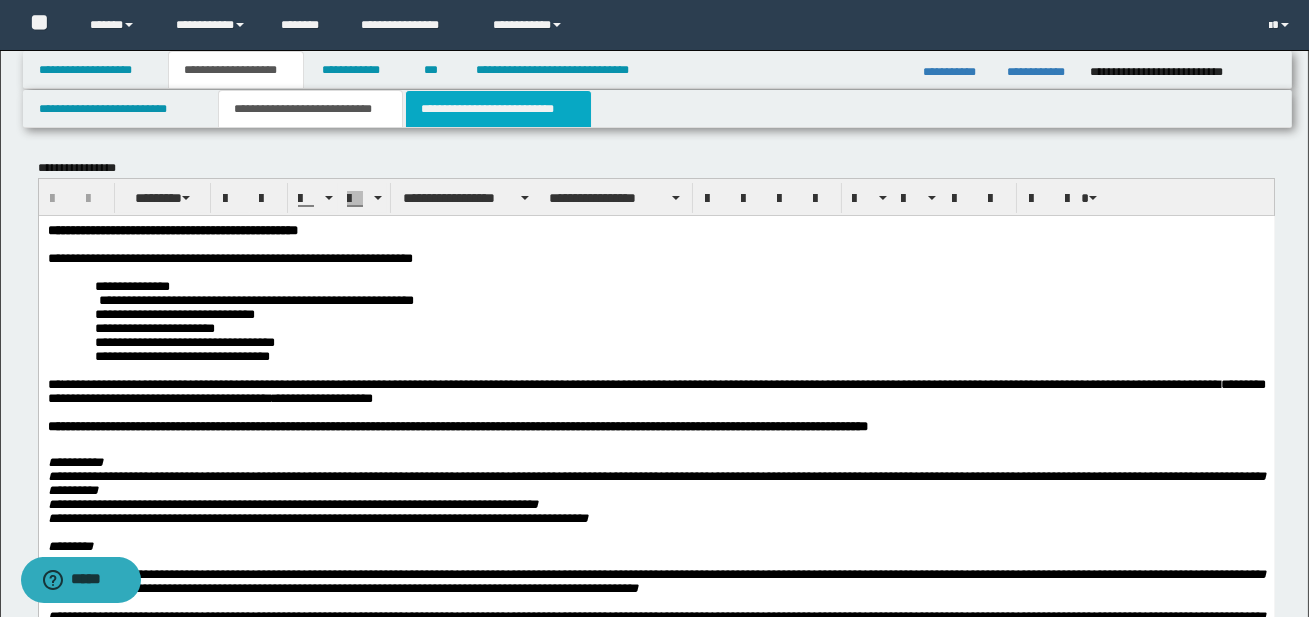 scroll, scrollTop: 0, scrollLeft: 0, axis: both 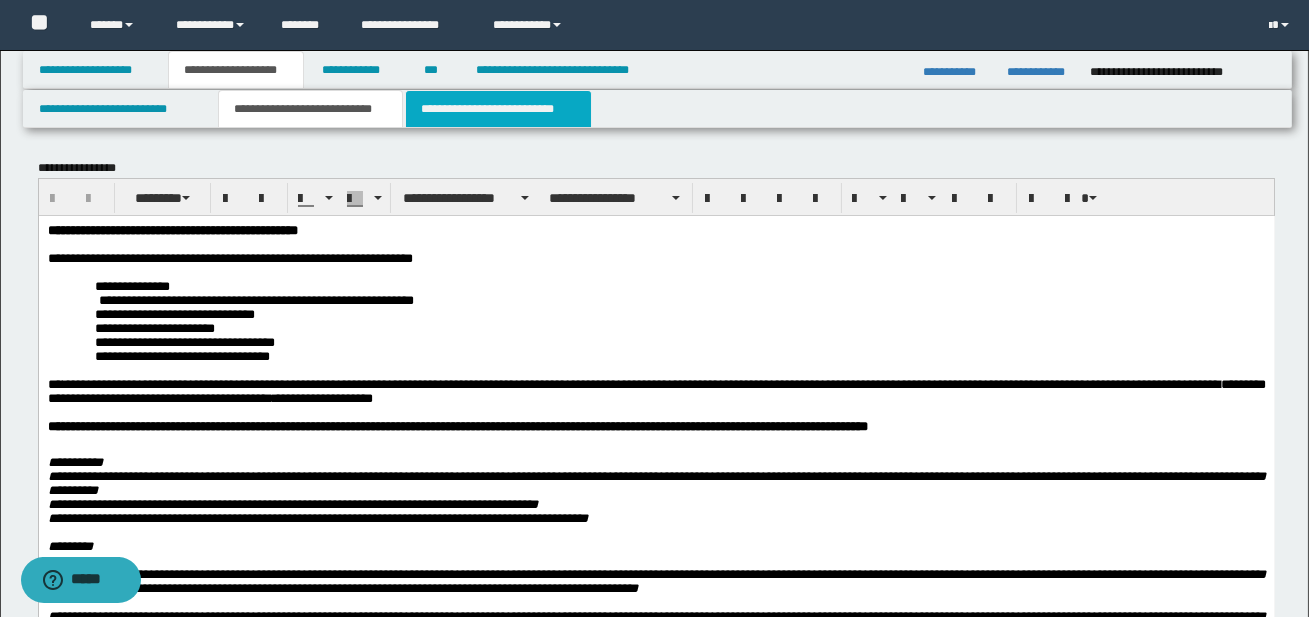 click on "**********" at bounding box center [498, 109] 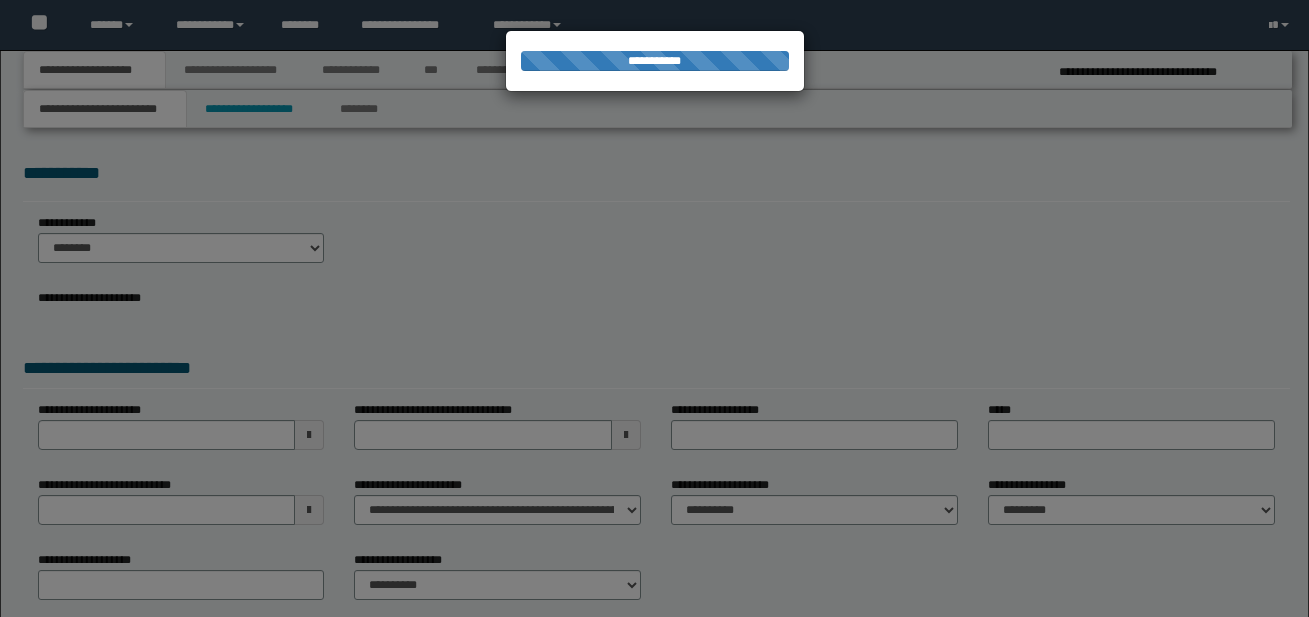 scroll, scrollTop: 0, scrollLeft: 0, axis: both 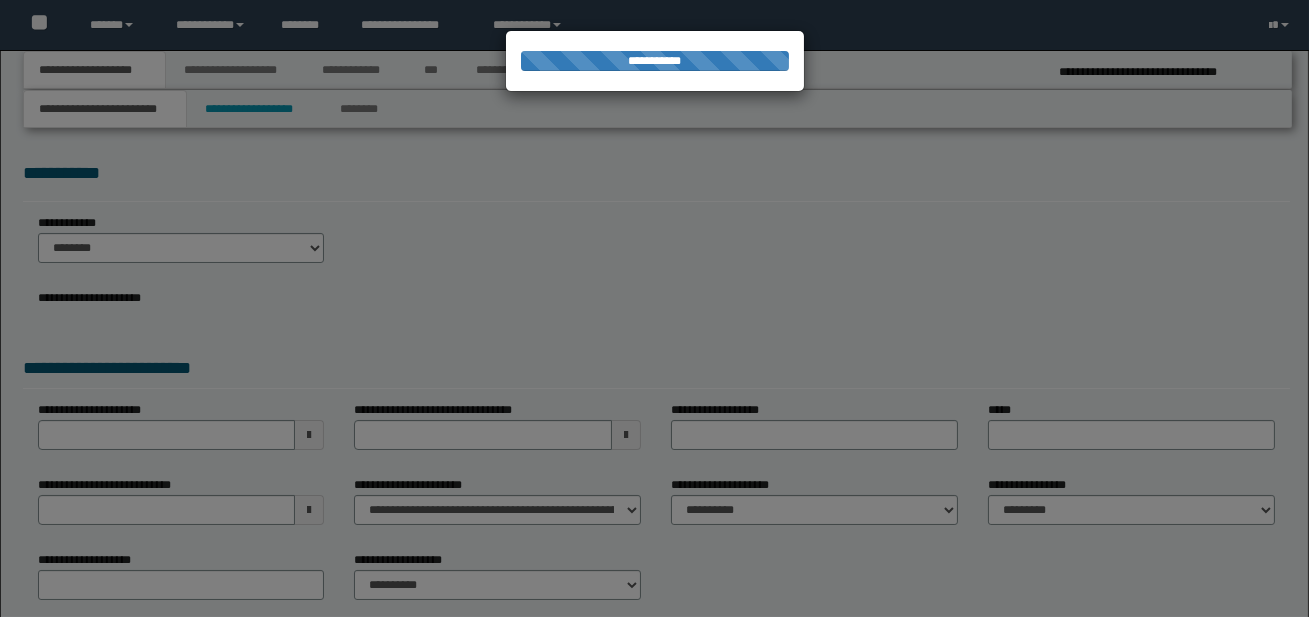 select on "*" 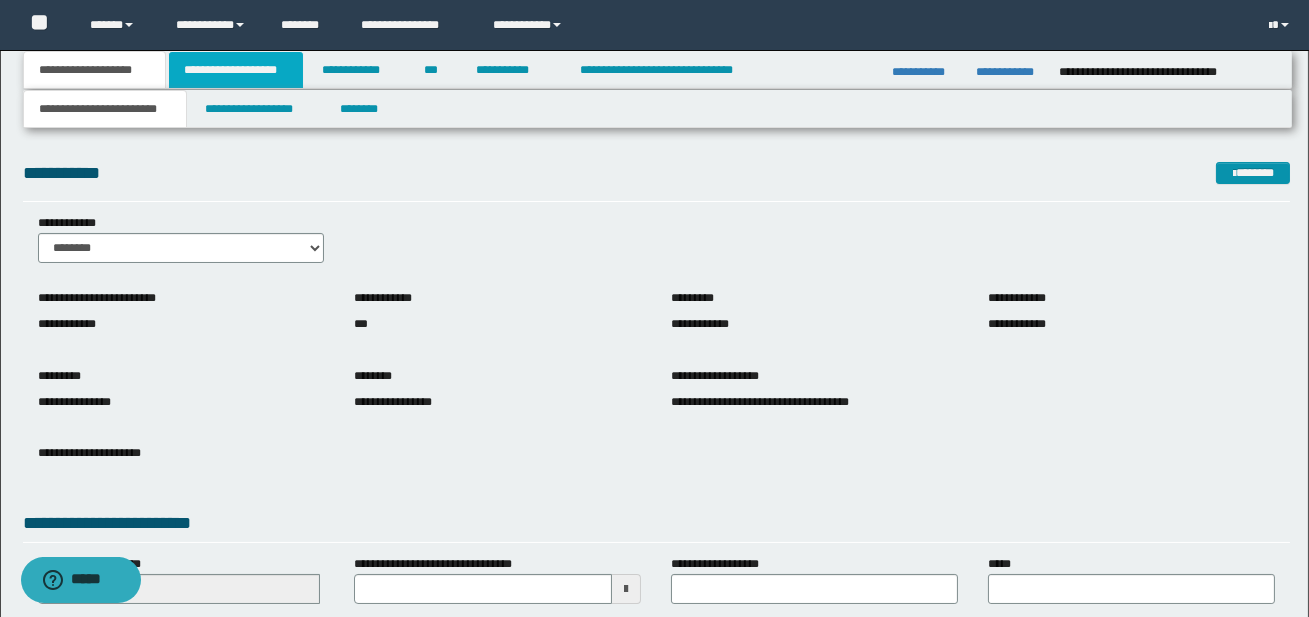 click on "**********" at bounding box center (236, 70) 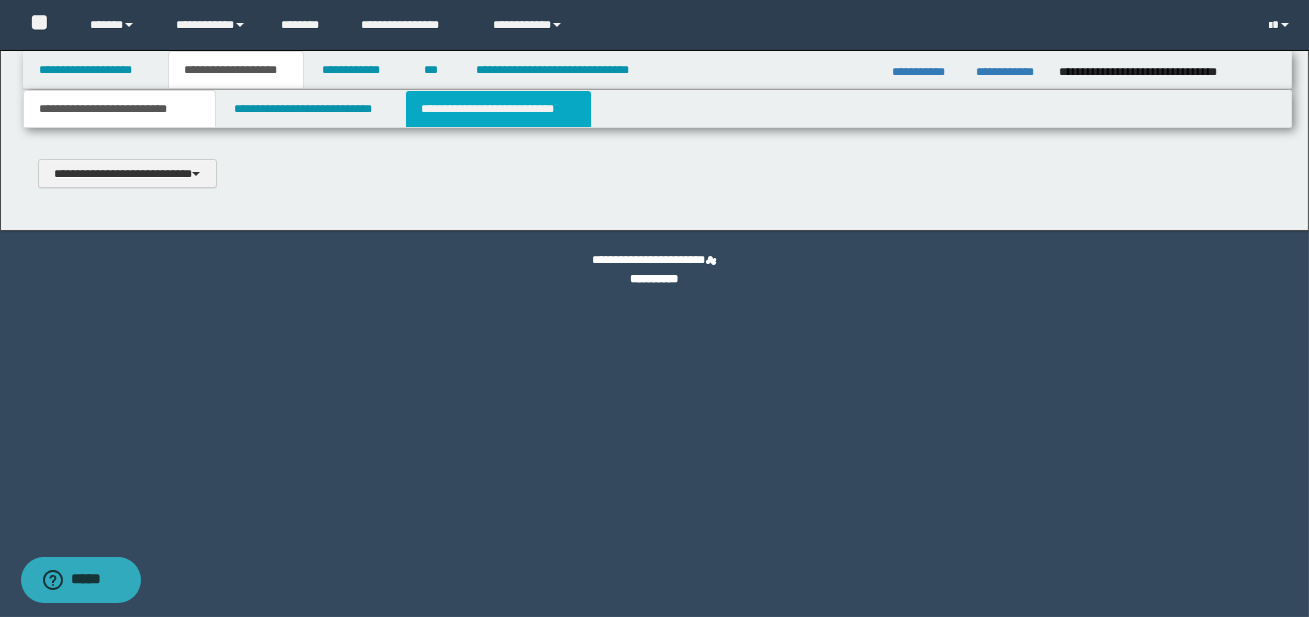 type 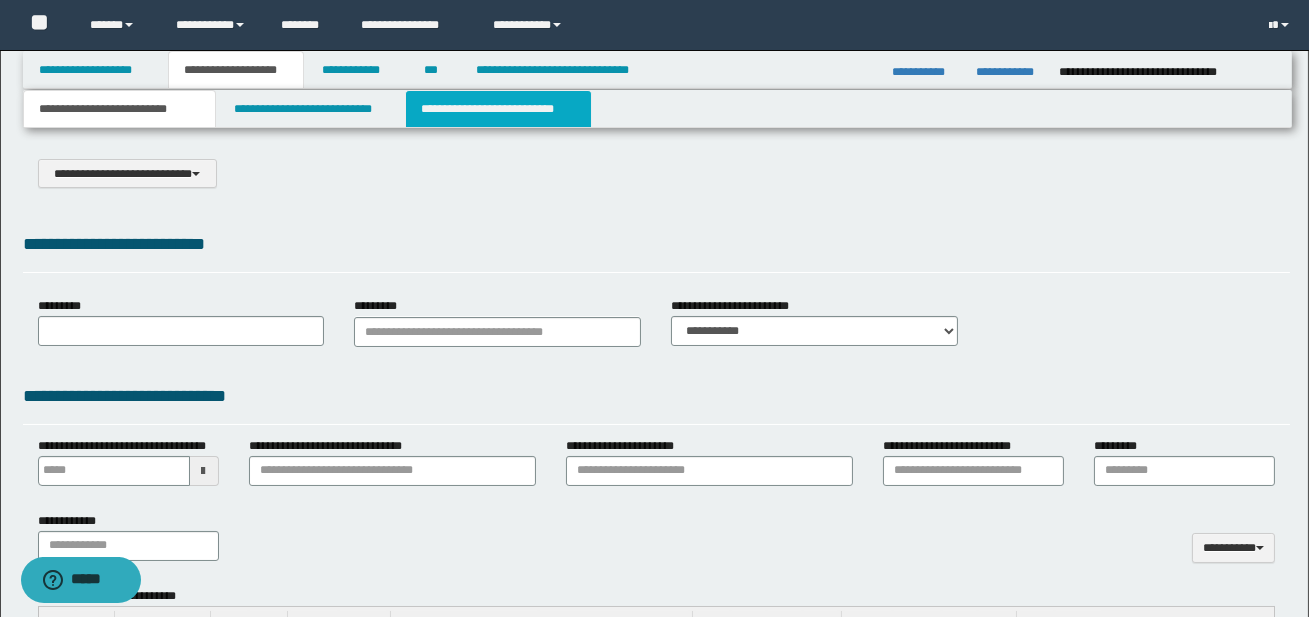 click on "**********" at bounding box center [498, 109] 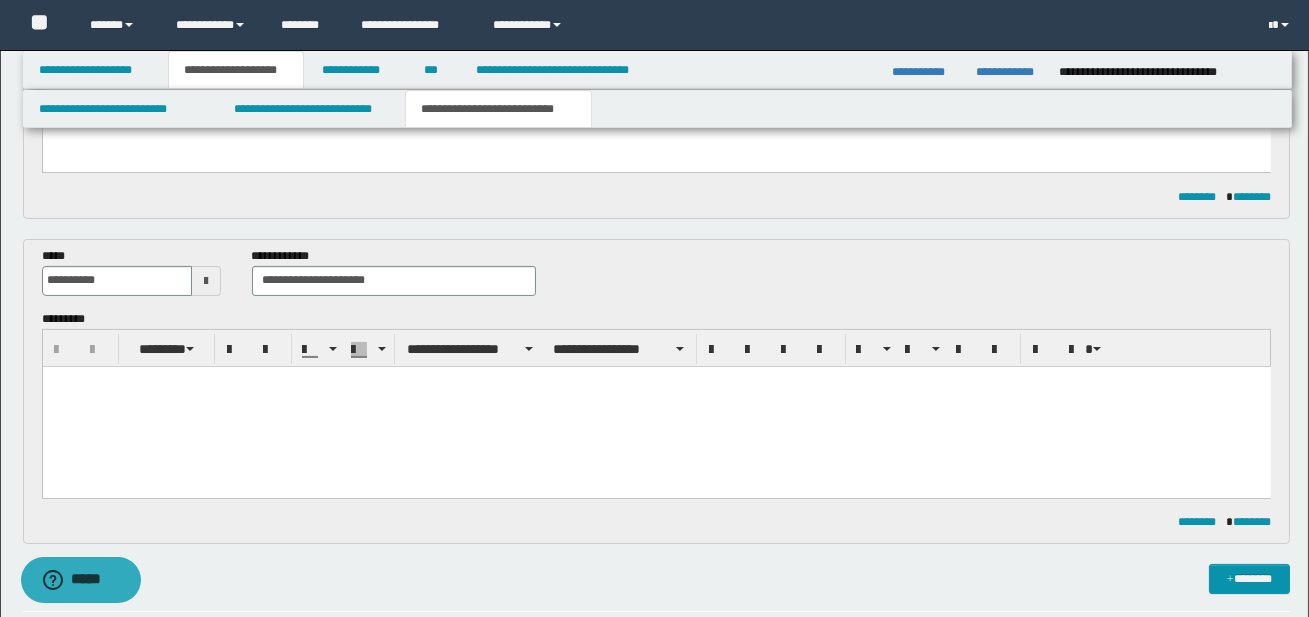 scroll, scrollTop: 716, scrollLeft: 0, axis: vertical 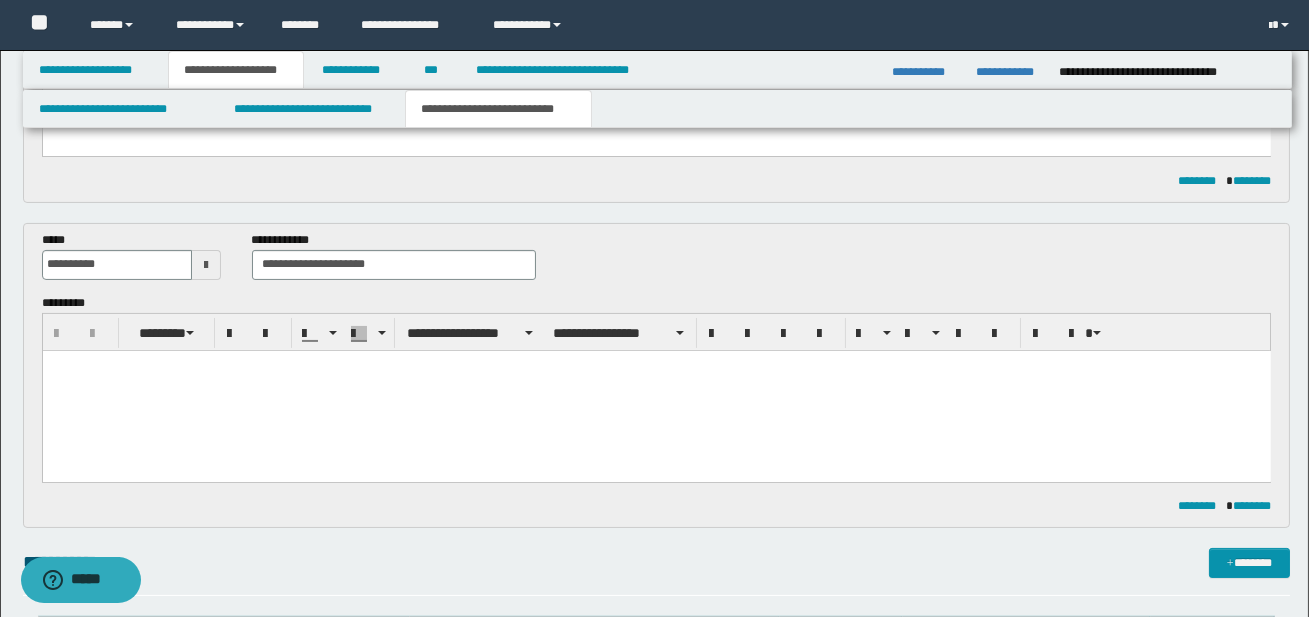 click at bounding box center (656, 390) 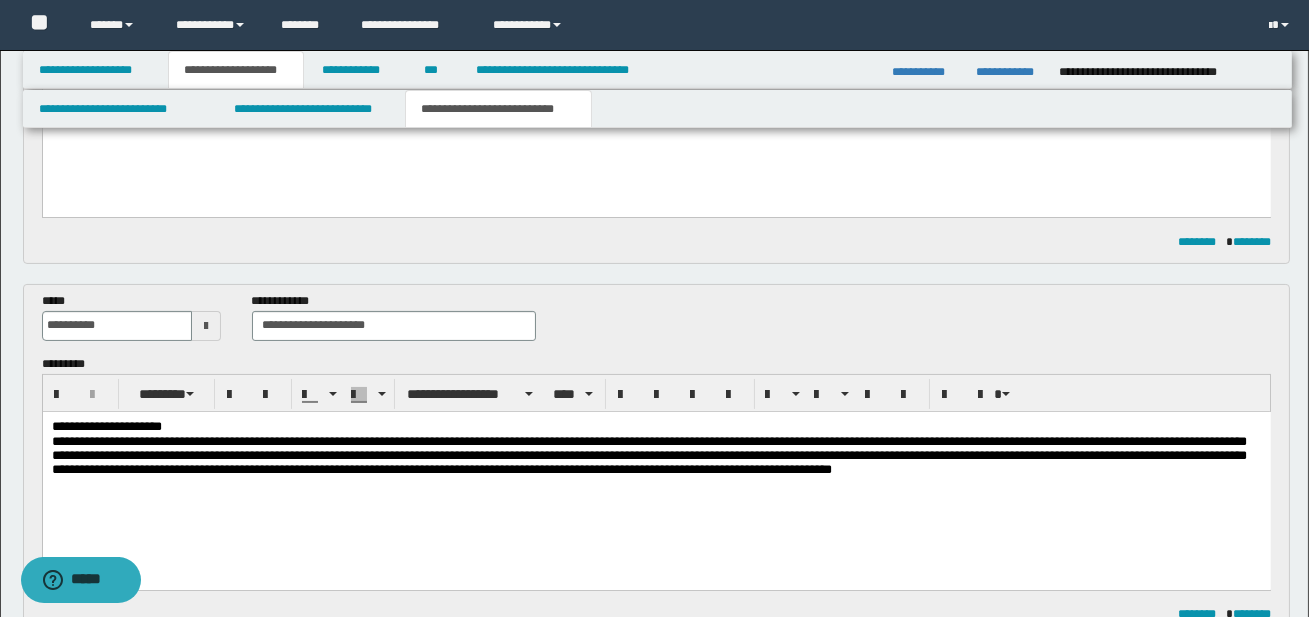 scroll, scrollTop: 654, scrollLeft: 0, axis: vertical 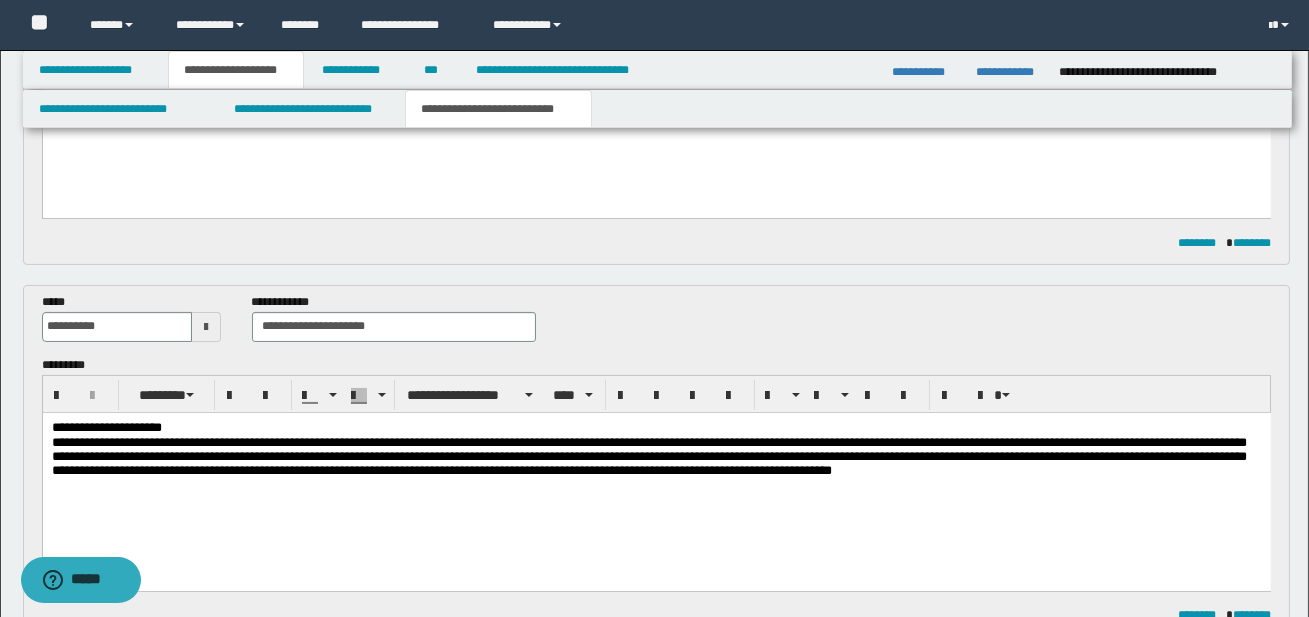 click on "**********" at bounding box center (655, 427) 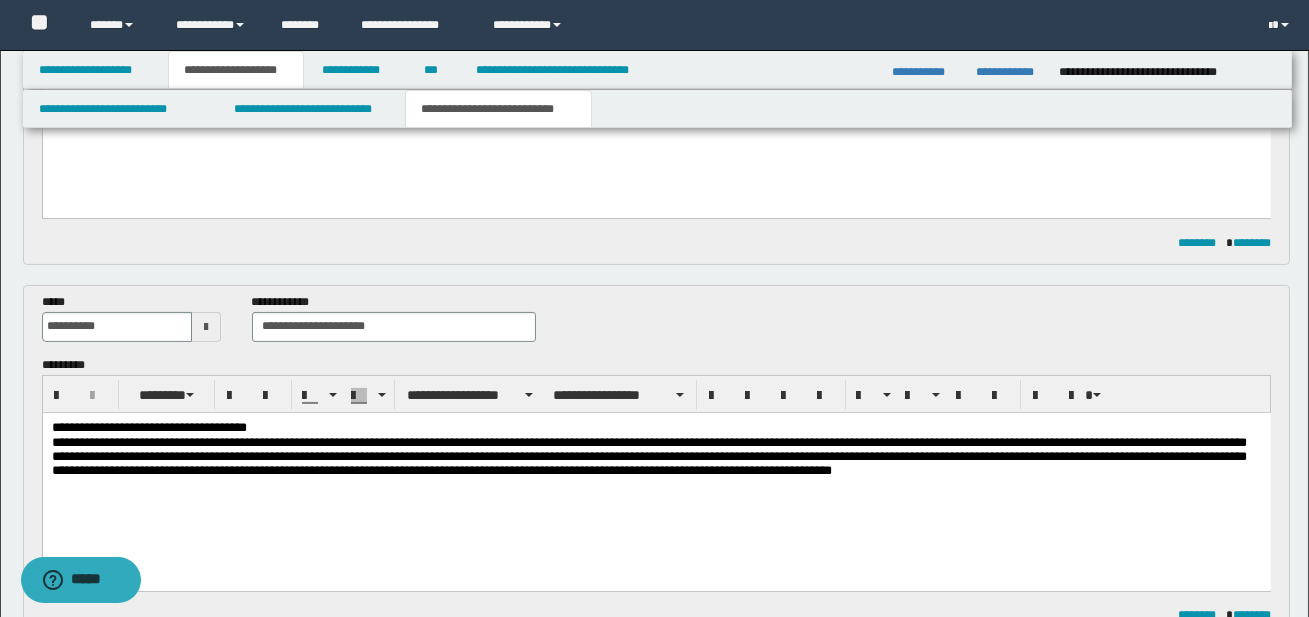 click on "**********" at bounding box center [655, 427] 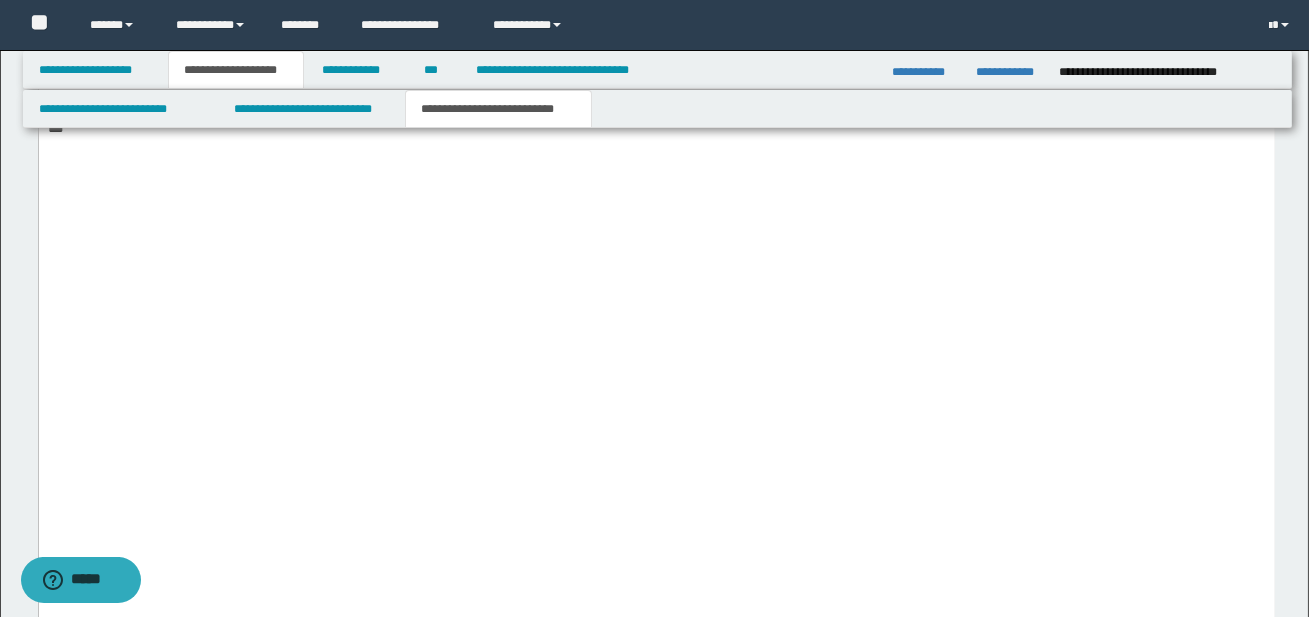 scroll, scrollTop: 5016, scrollLeft: 0, axis: vertical 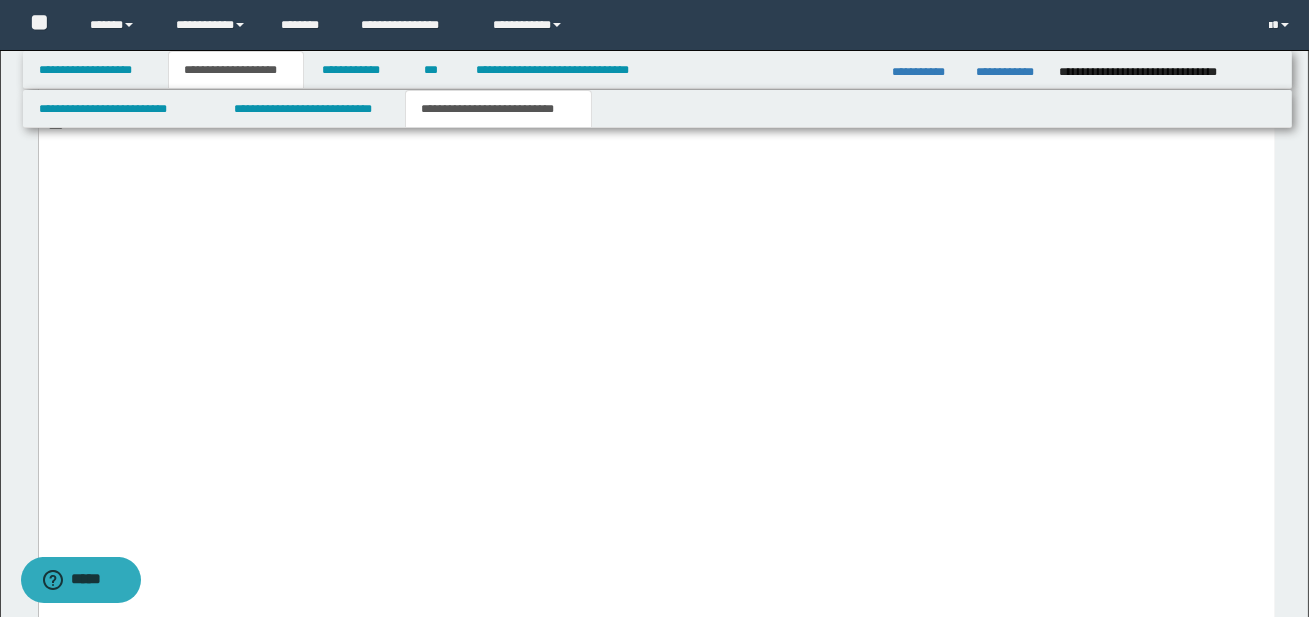 click on "**********" at bounding box center [656, -98] 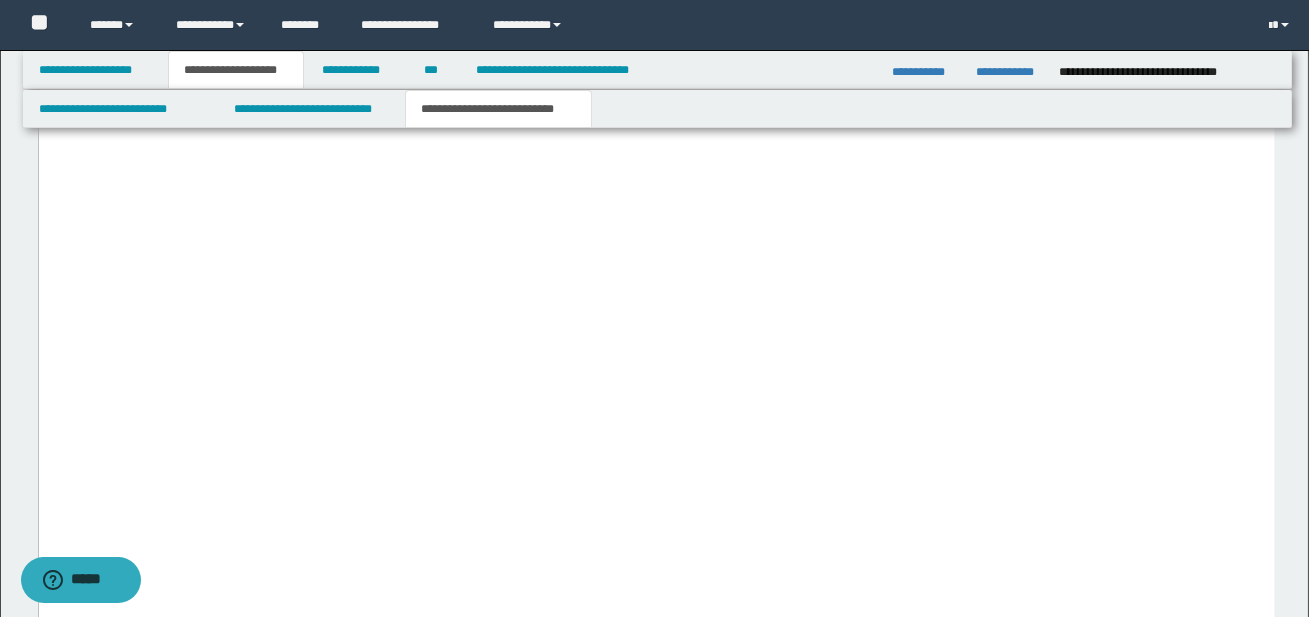 scroll, scrollTop: 5255, scrollLeft: 0, axis: vertical 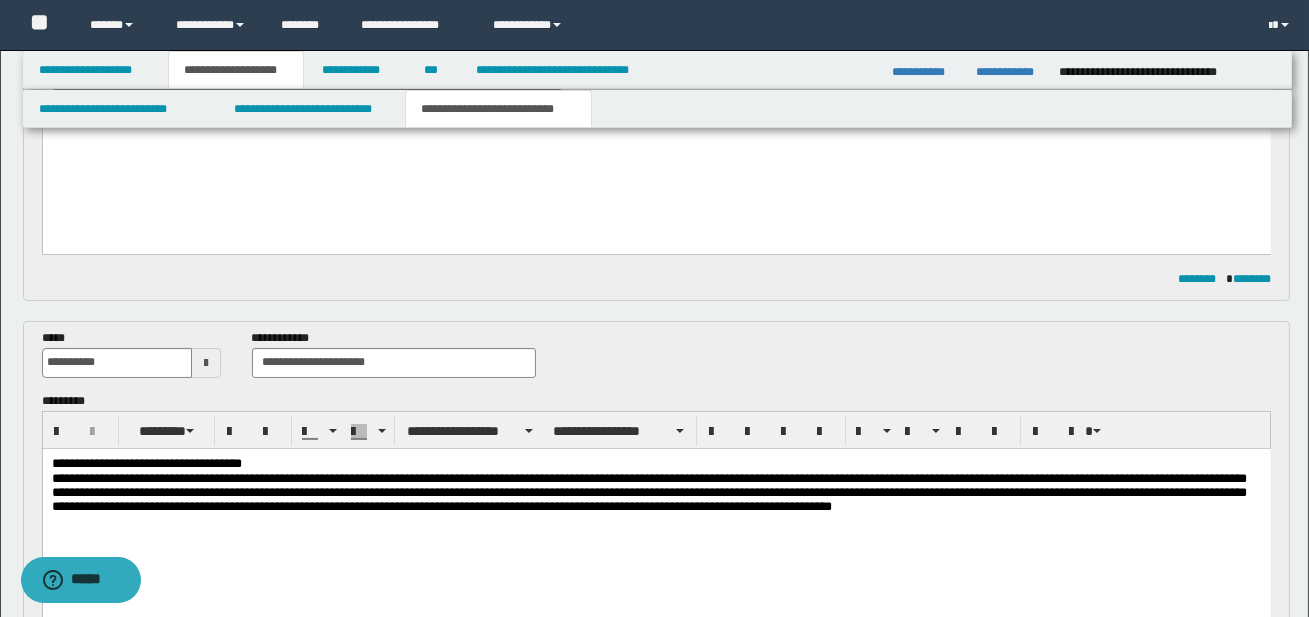 click on "**********" at bounding box center (655, 463) 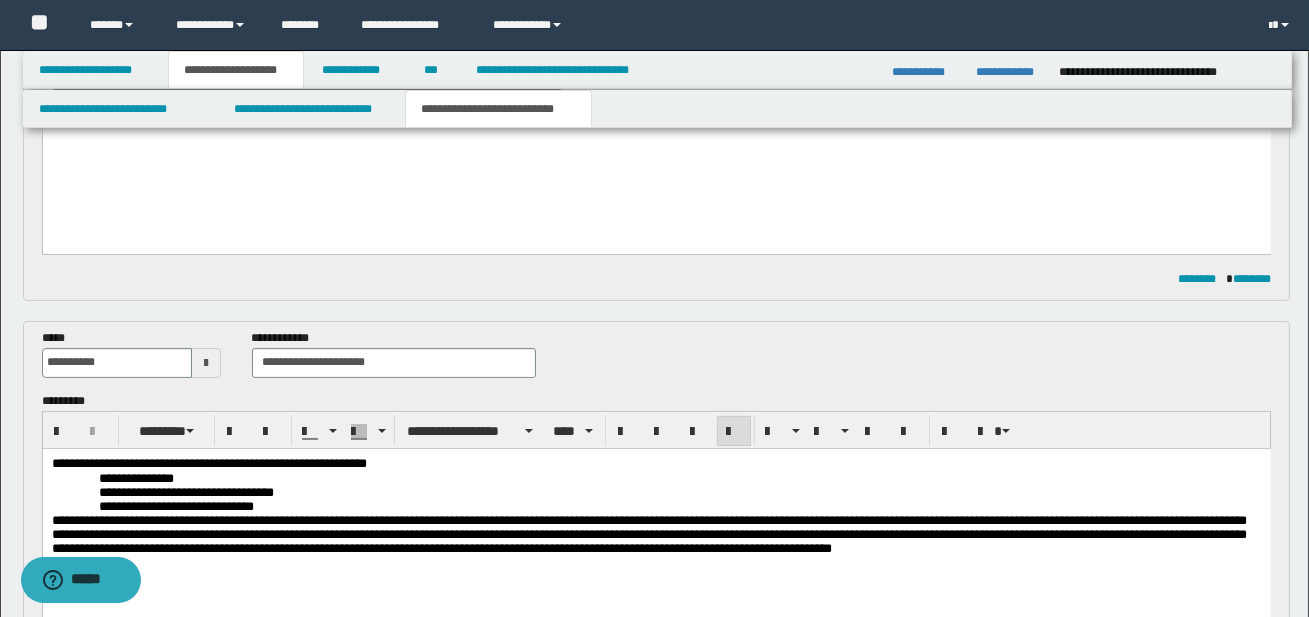 click on "**********" at bounding box center (135, 477) 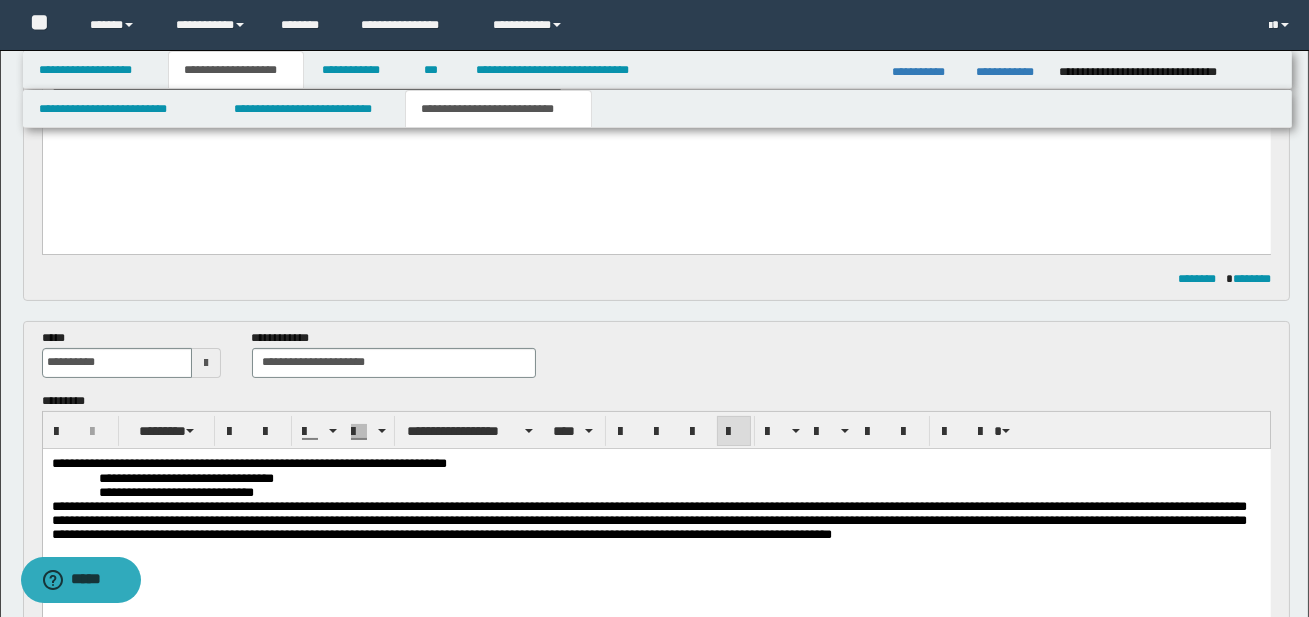 click on "**********" at bounding box center [185, 477] 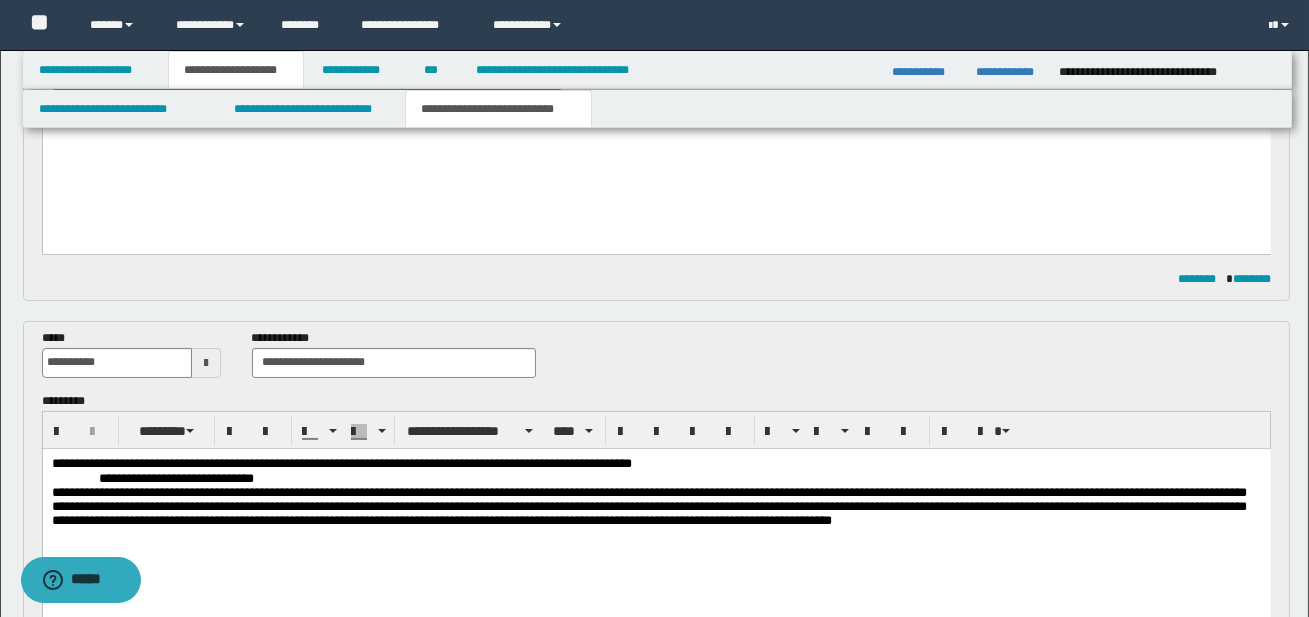 click on "**********" at bounding box center [175, 477] 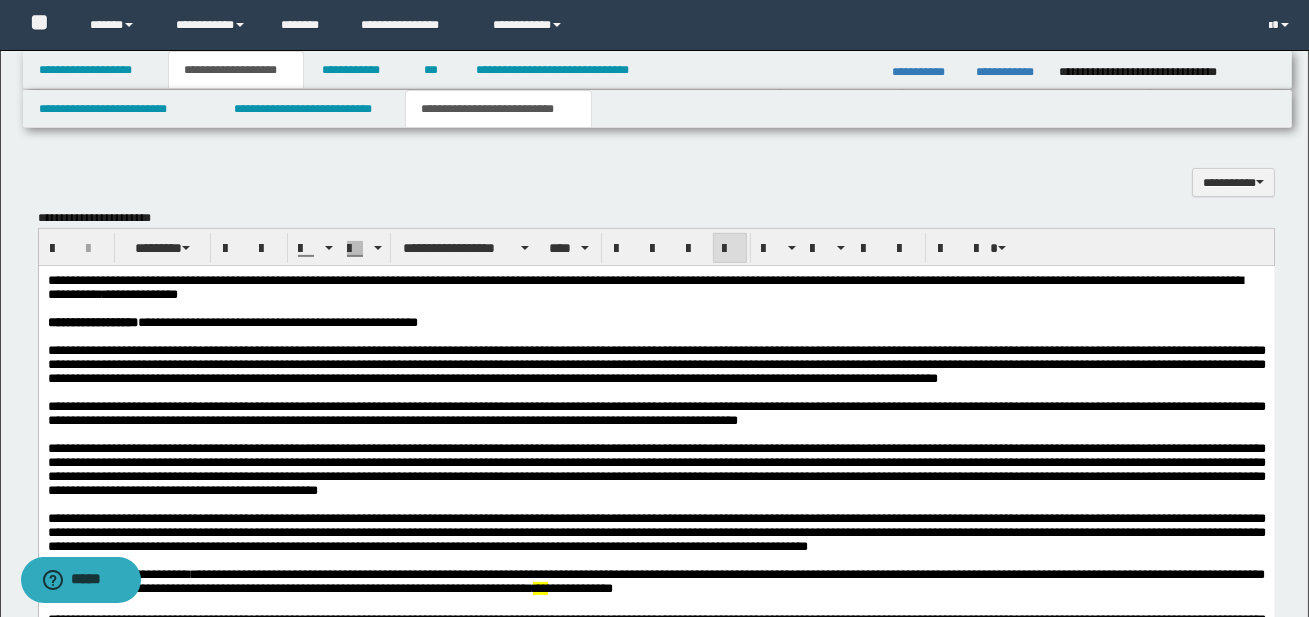 scroll, scrollTop: 1500, scrollLeft: 0, axis: vertical 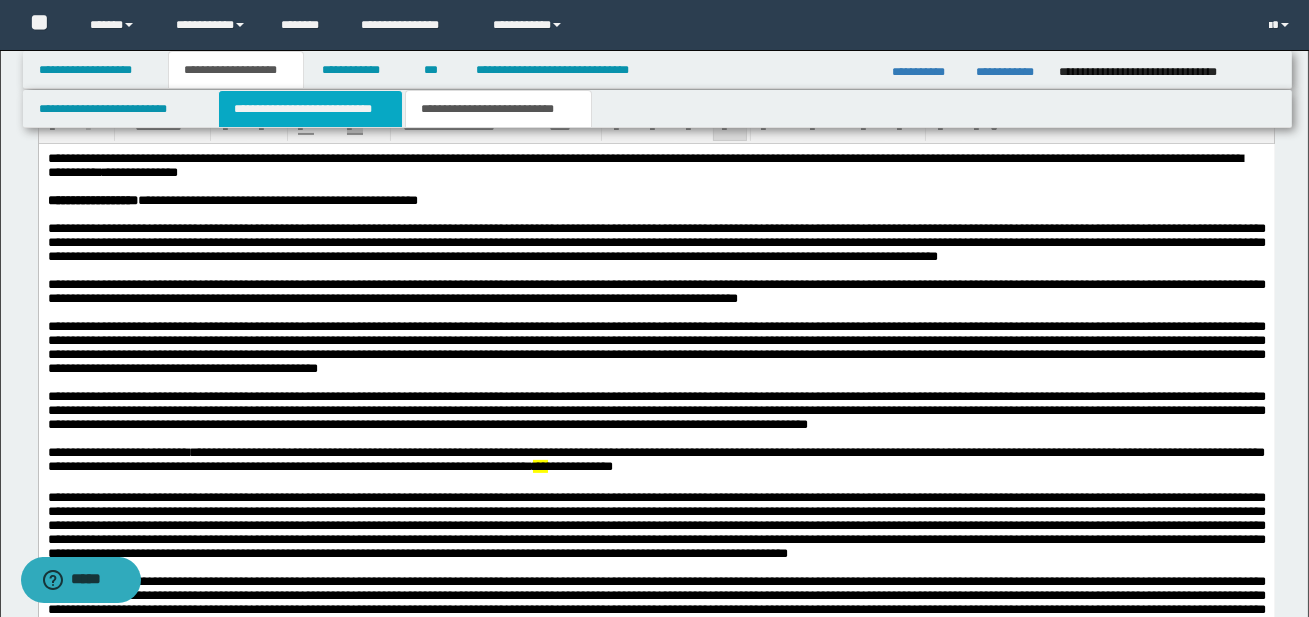 click on "**********" at bounding box center (310, 109) 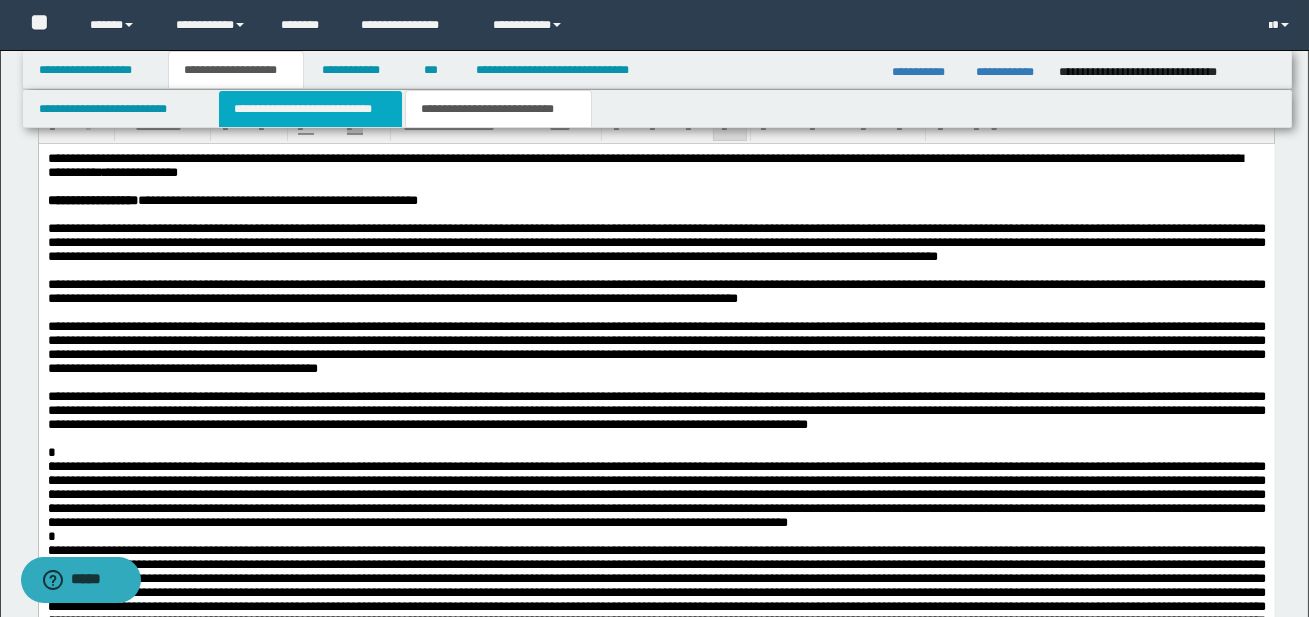 scroll, scrollTop: 0, scrollLeft: 0, axis: both 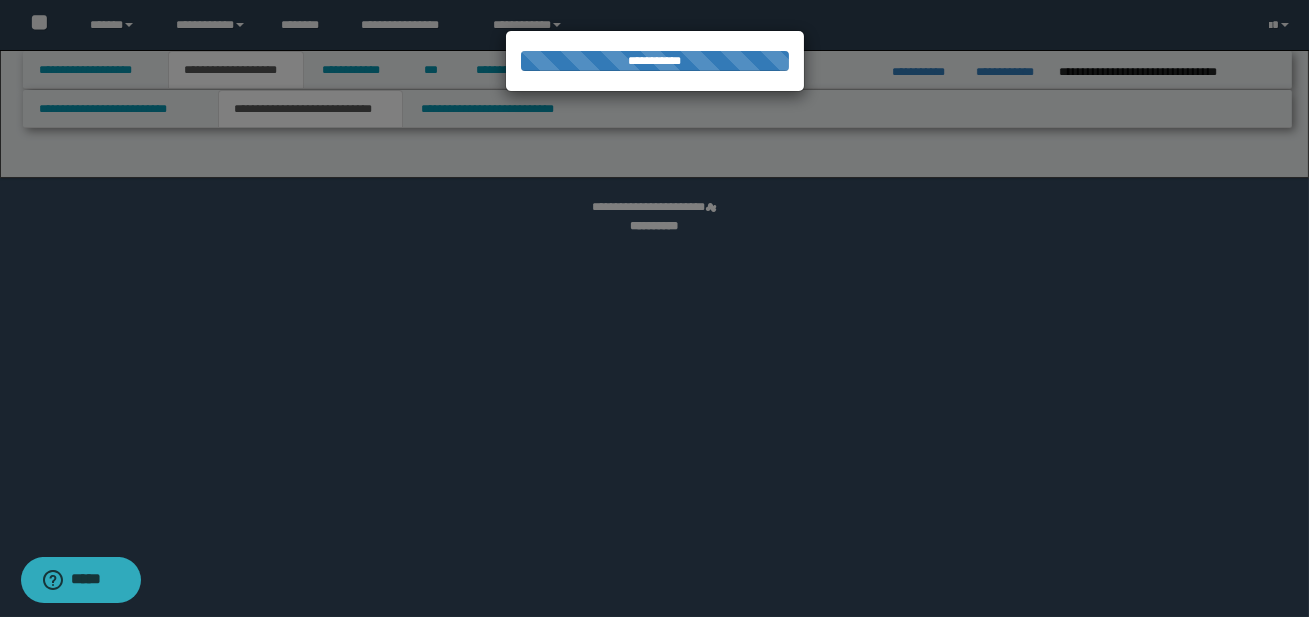 select on "*" 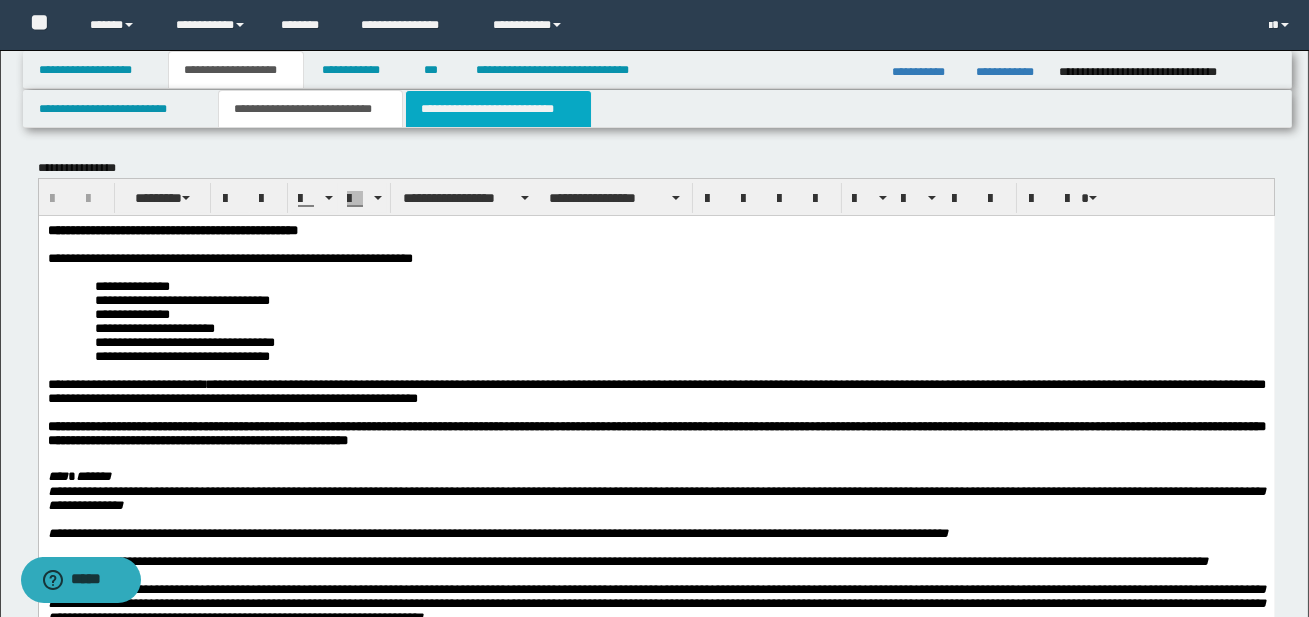 scroll, scrollTop: 0, scrollLeft: 0, axis: both 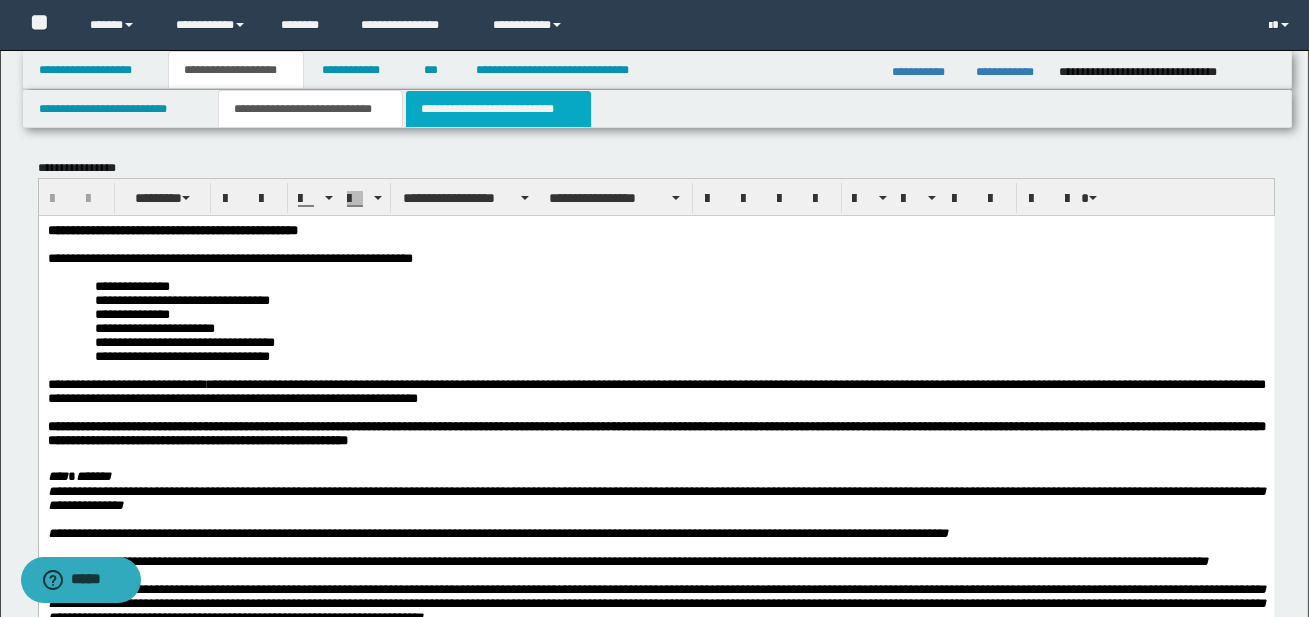 click on "**********" at bounding box center [498, 109] 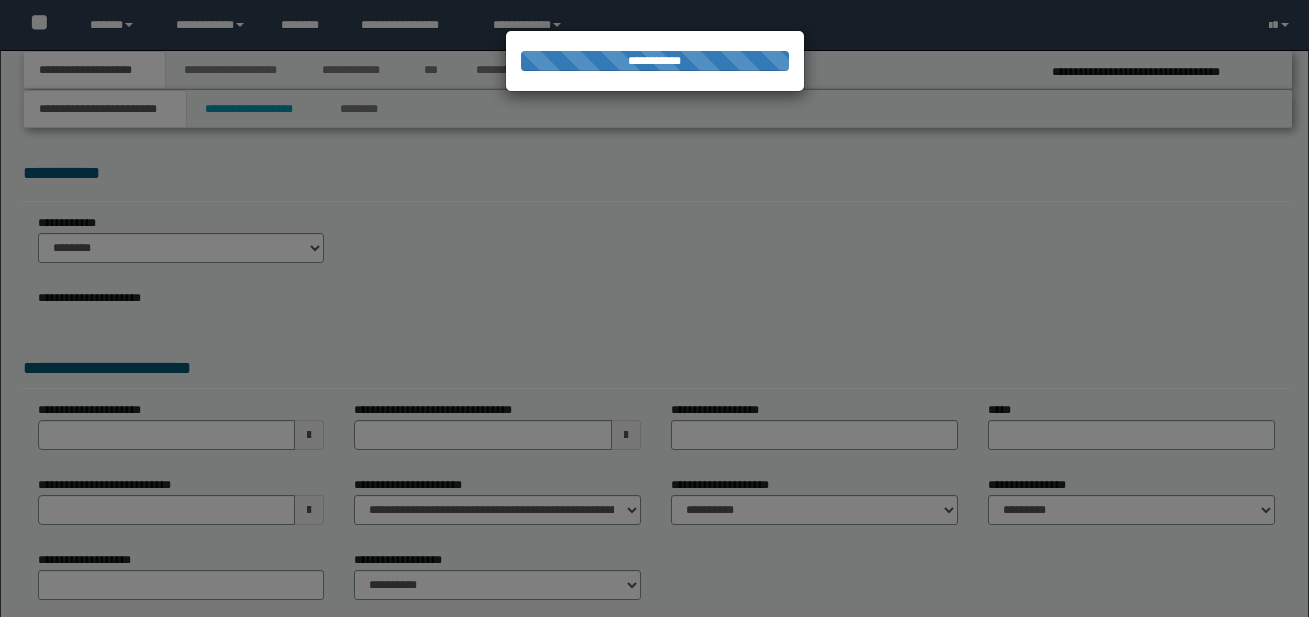 select on "*" 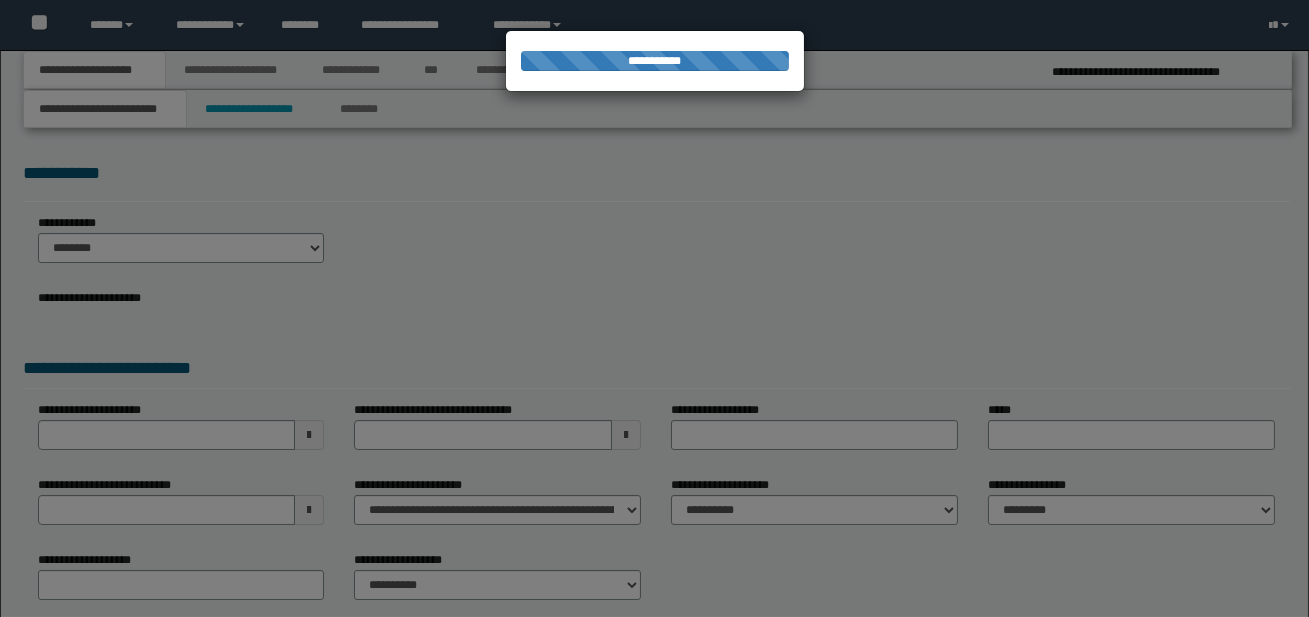 scroll, scrollTop: 0, scrollLeft: 0, axis: both 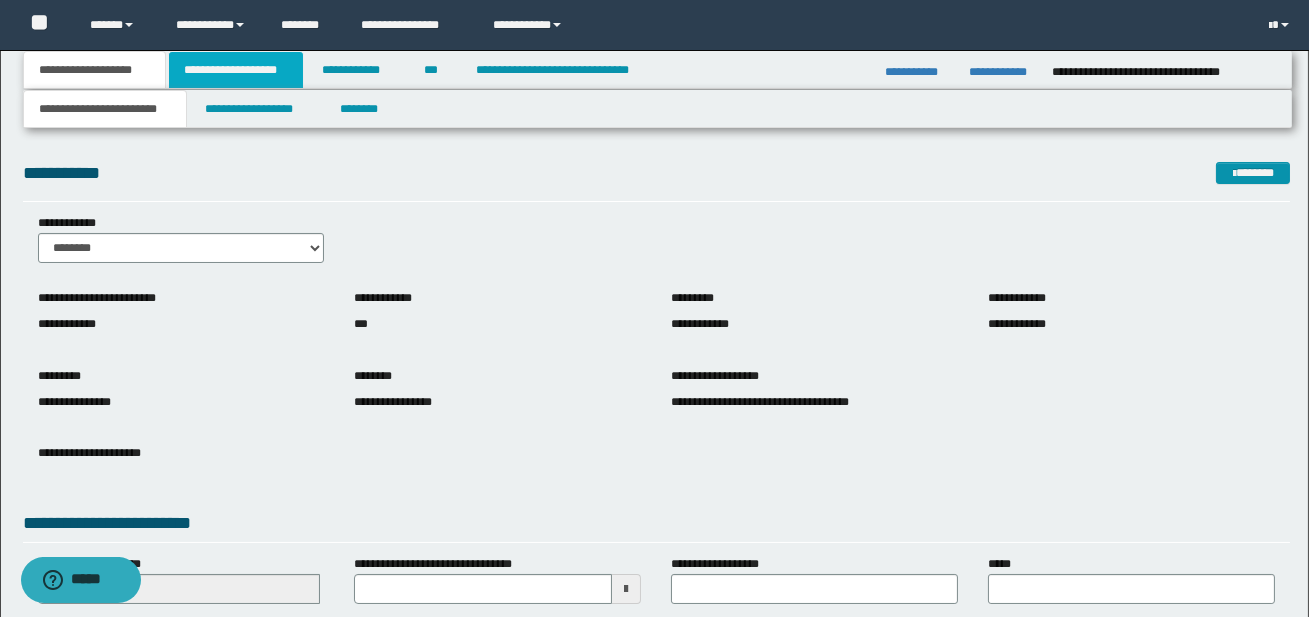 click on "**********" at bounding box center [236, 70] 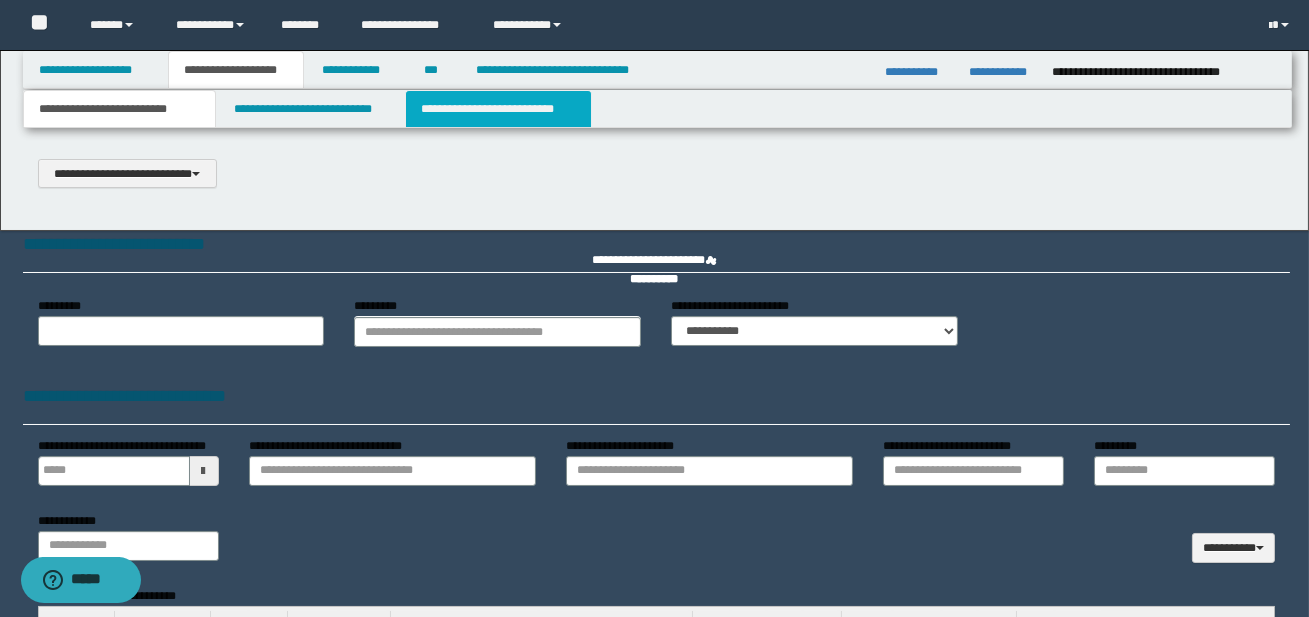 select on "*" 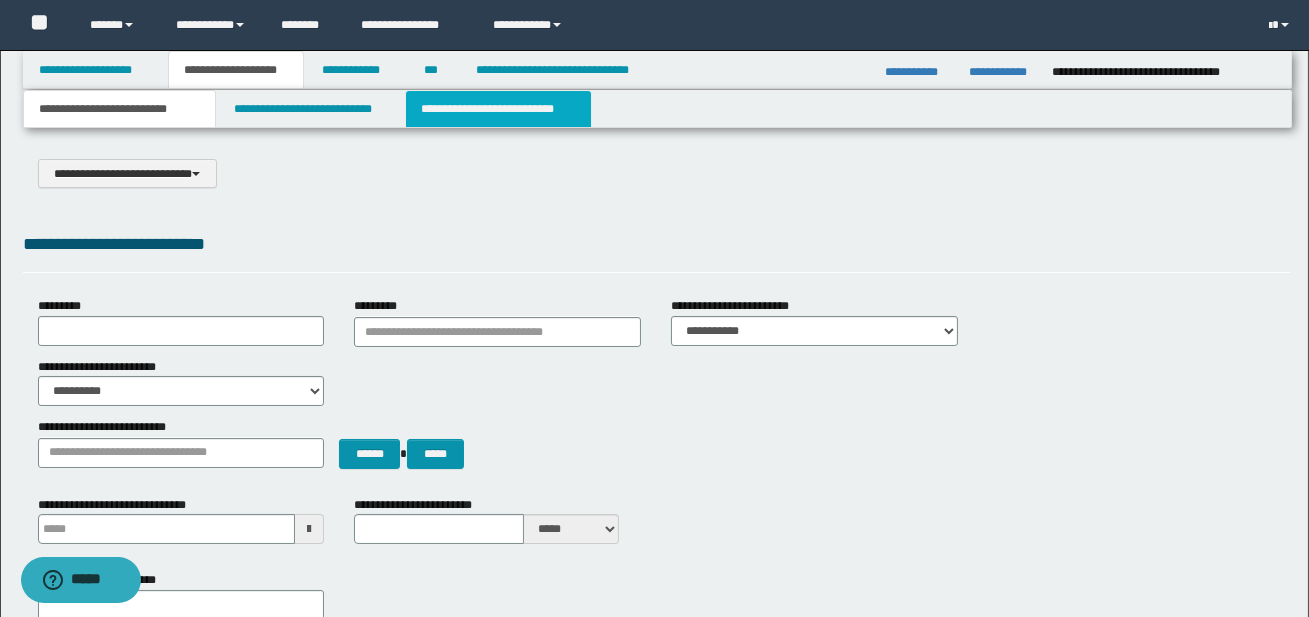 click on "**********" at bounding box center [498, 109] 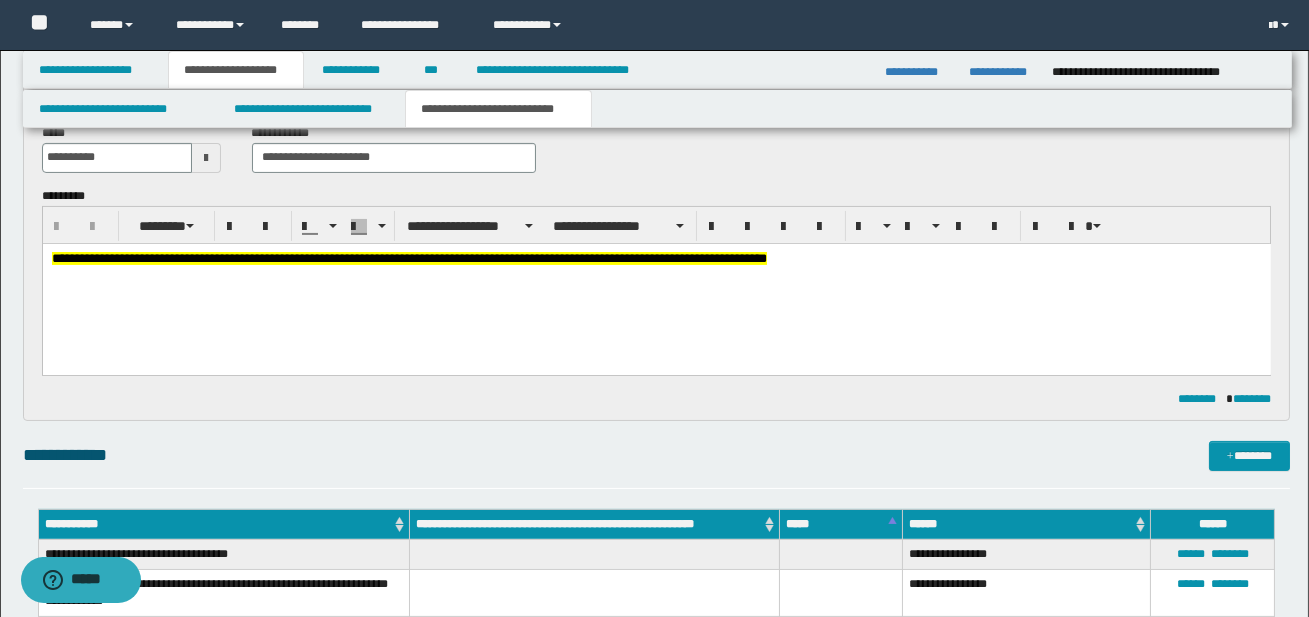 scroll, scrollTop: 826, scrollLeft: 0, axis: vertical 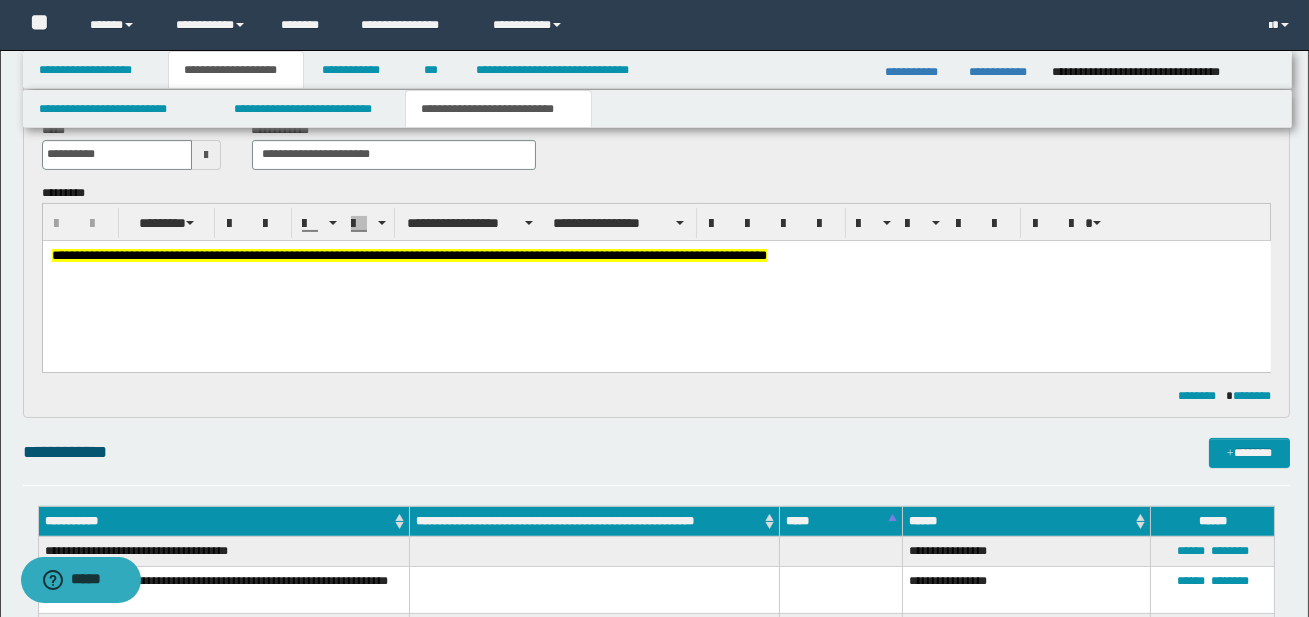click on "**********" at bounding box center [656, 280] 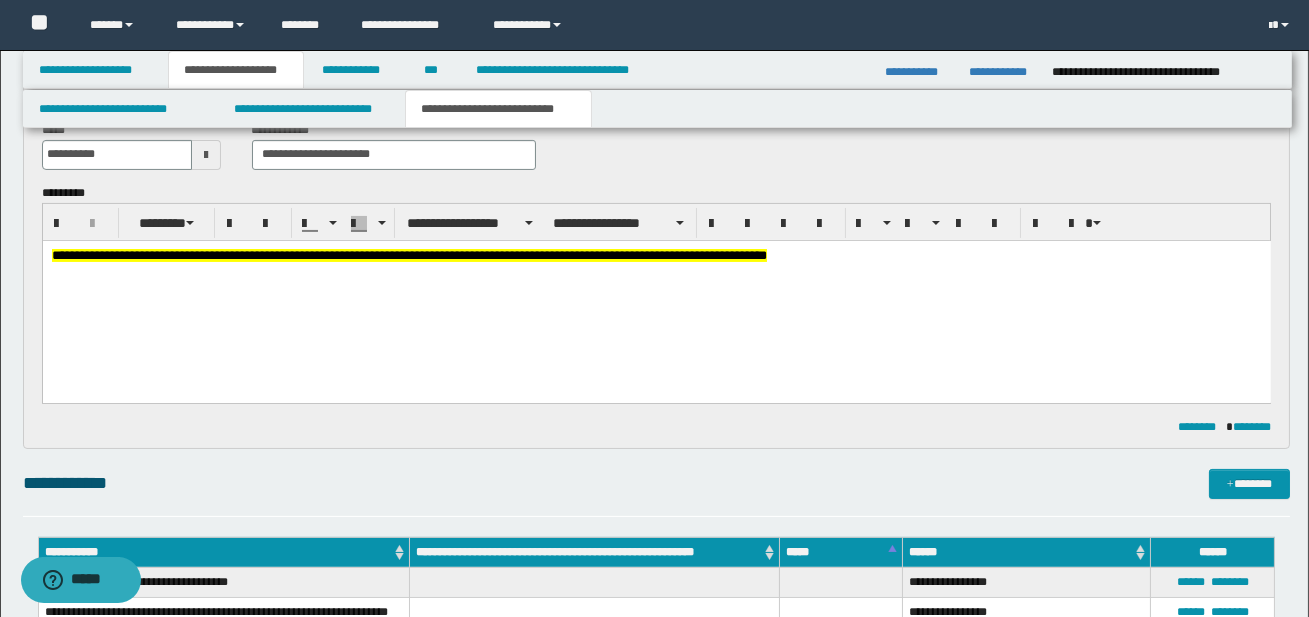 type 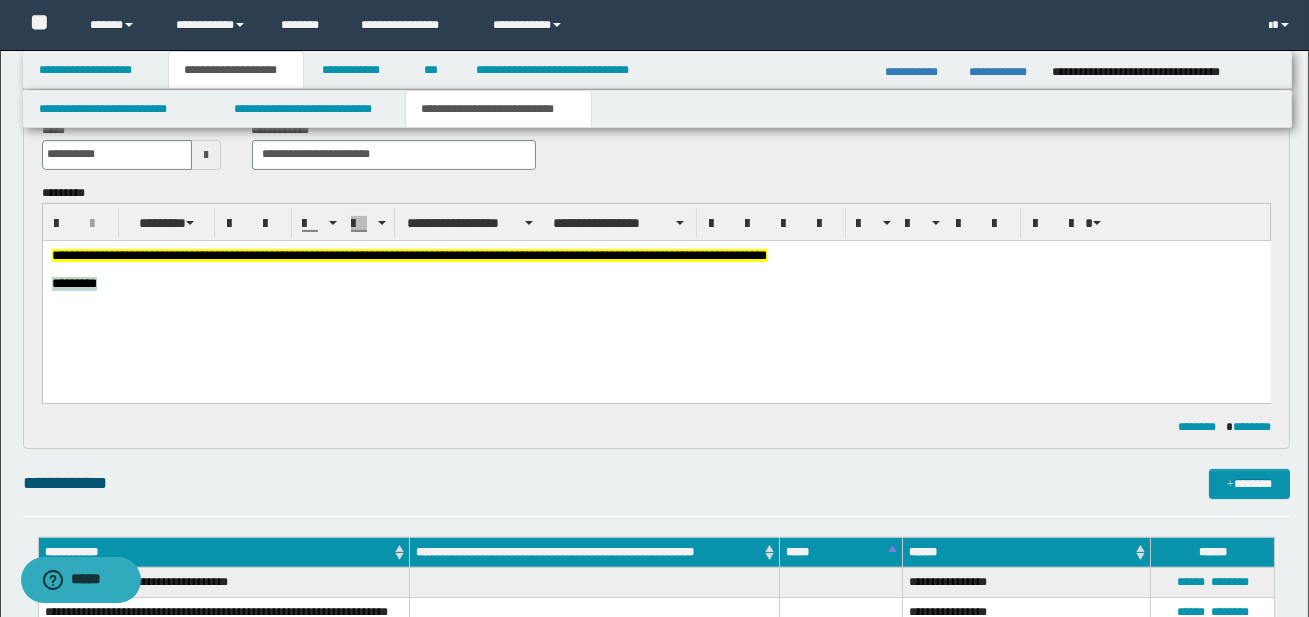 drag, startPoint x: 50, startPoint y: 286, endPoint x: 151, endPoint y: 290, distance: 101.07918 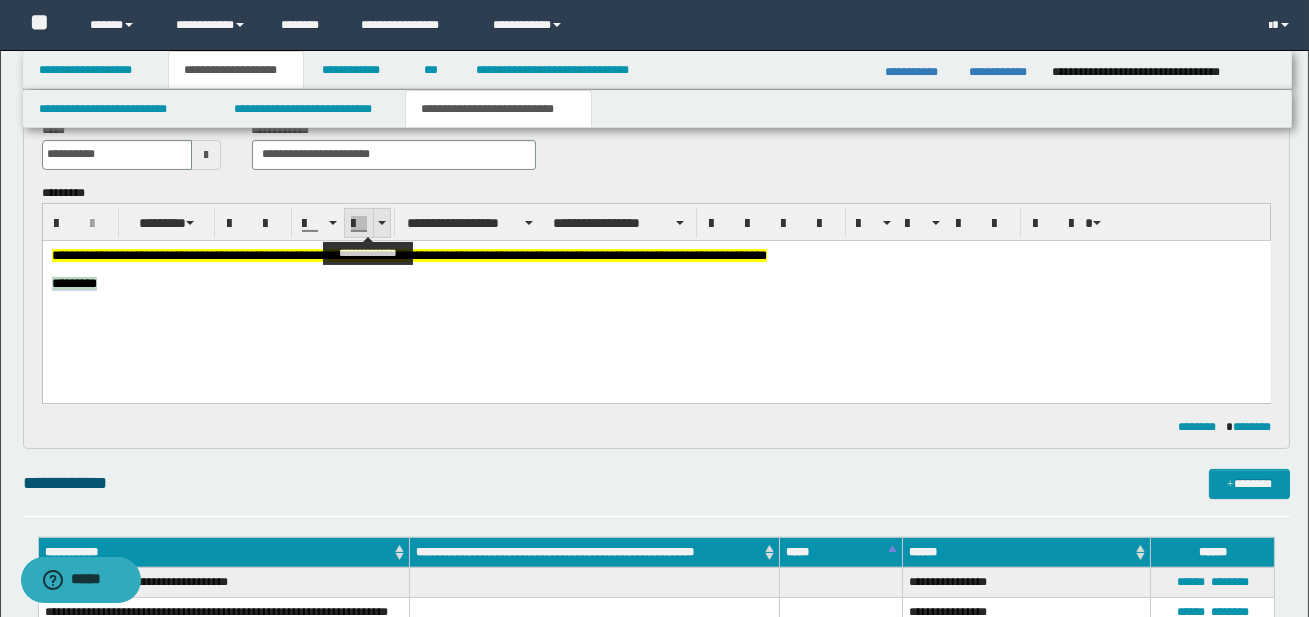 click at bounding box center [382, 223] 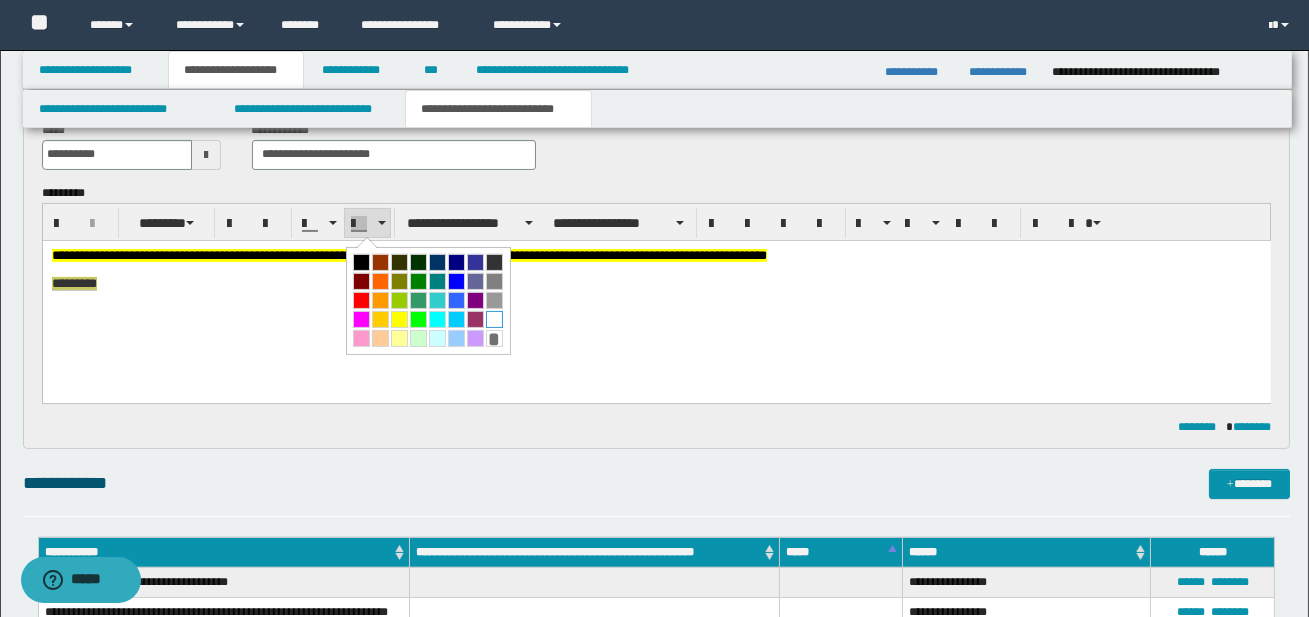 click at bounding box center (494, 319) 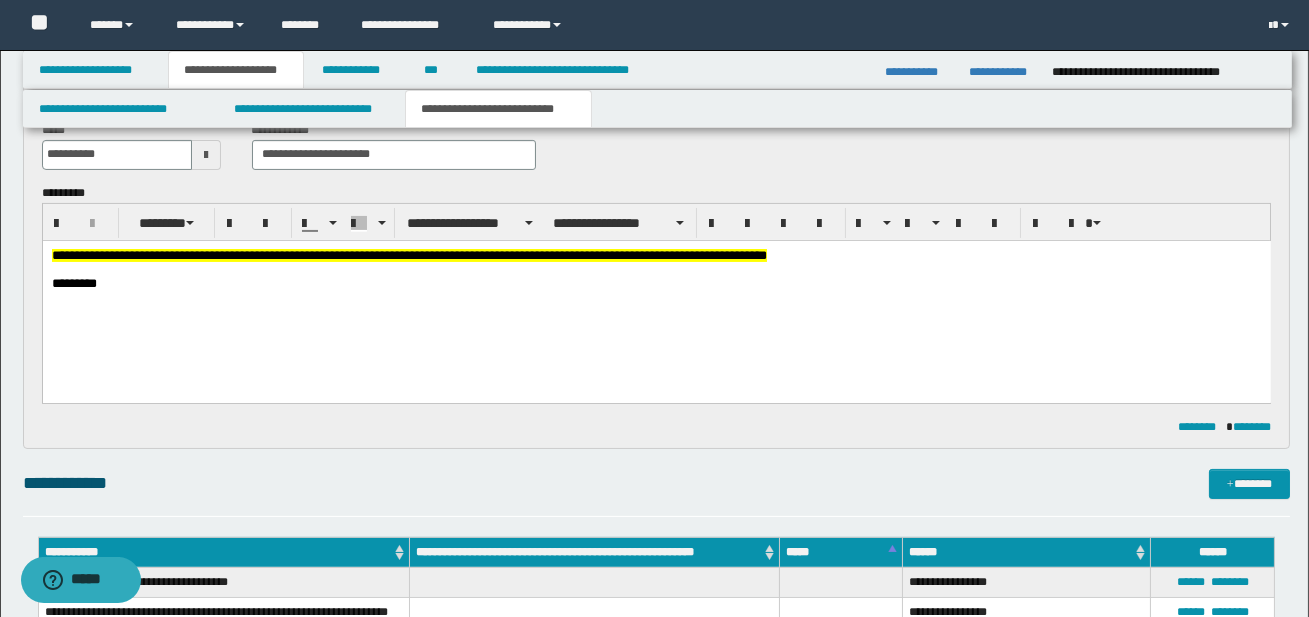 click on "*********" at bounding box center [656, 283] 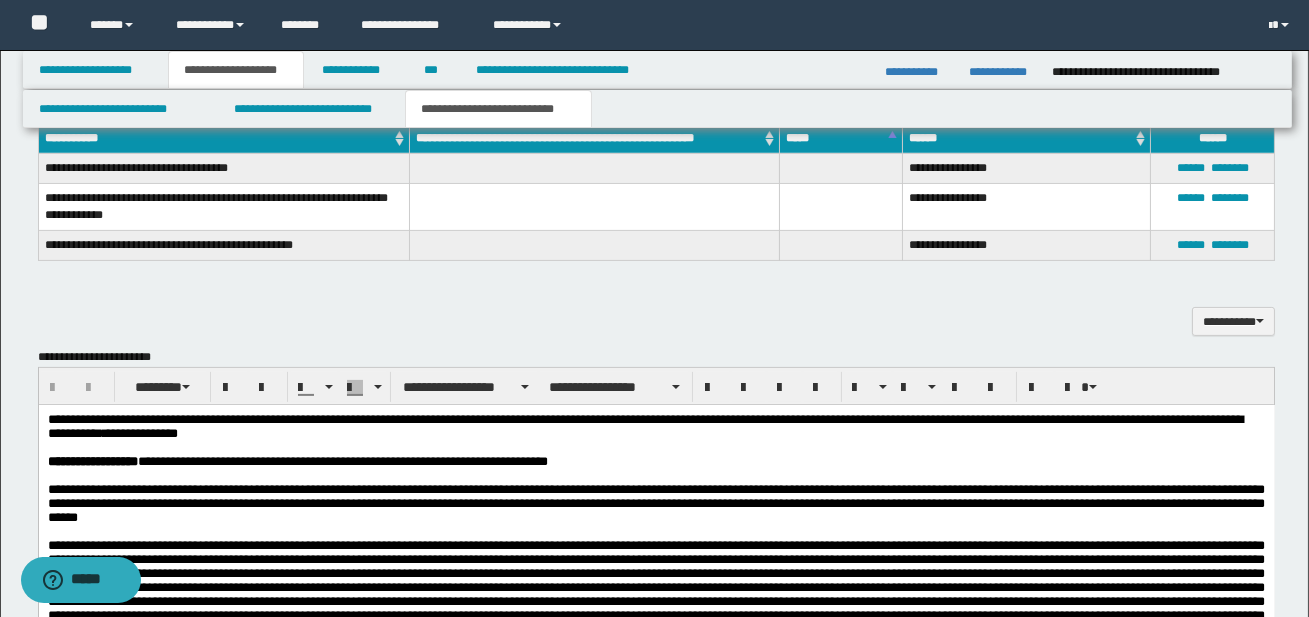 scroll, scrollTop: 1240, scrollLeft: 0, axis: vertical 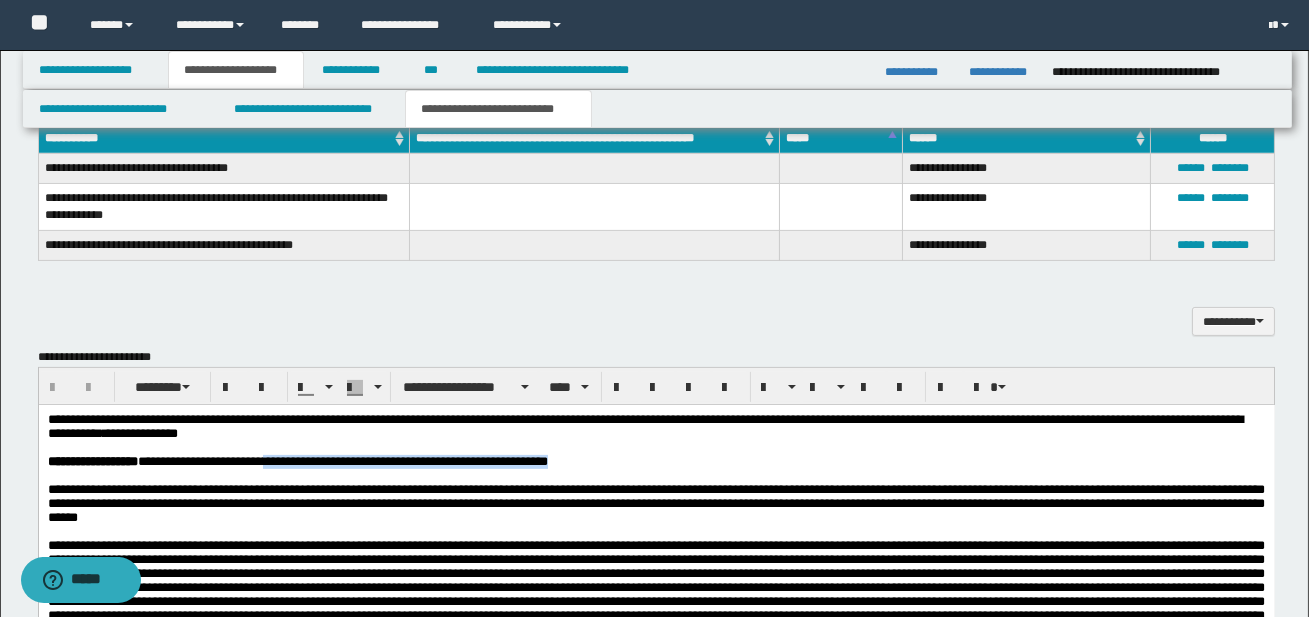 drag, startPoint x: 292, startPoint y: 464, endPoint x: 610, endPoint y: 466, distance: 318.0063 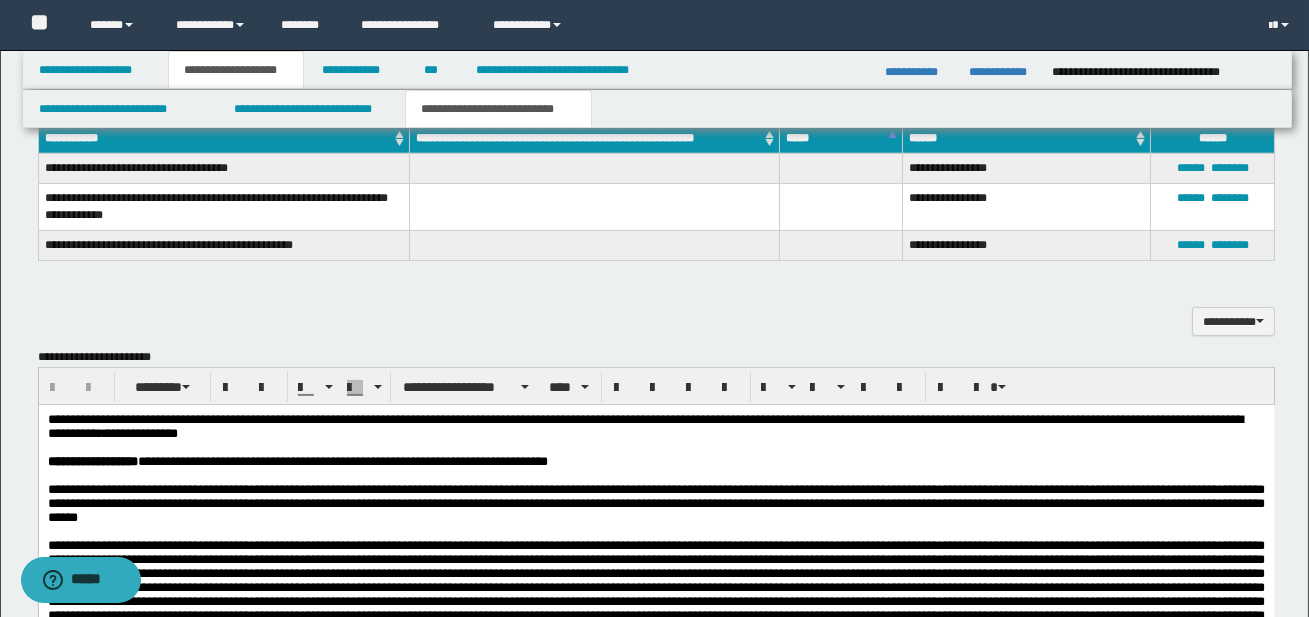click at bounding box center [656, 475] 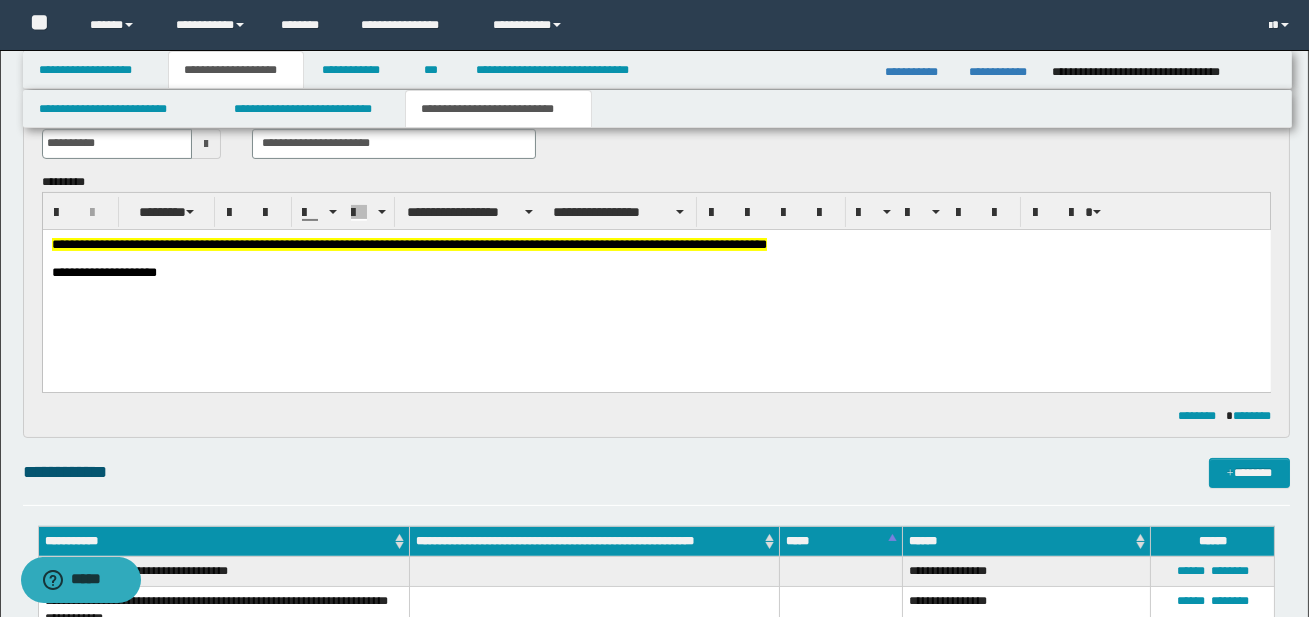 scroll, scrollTop: 820, scrollLeft: 0, axis: vertical 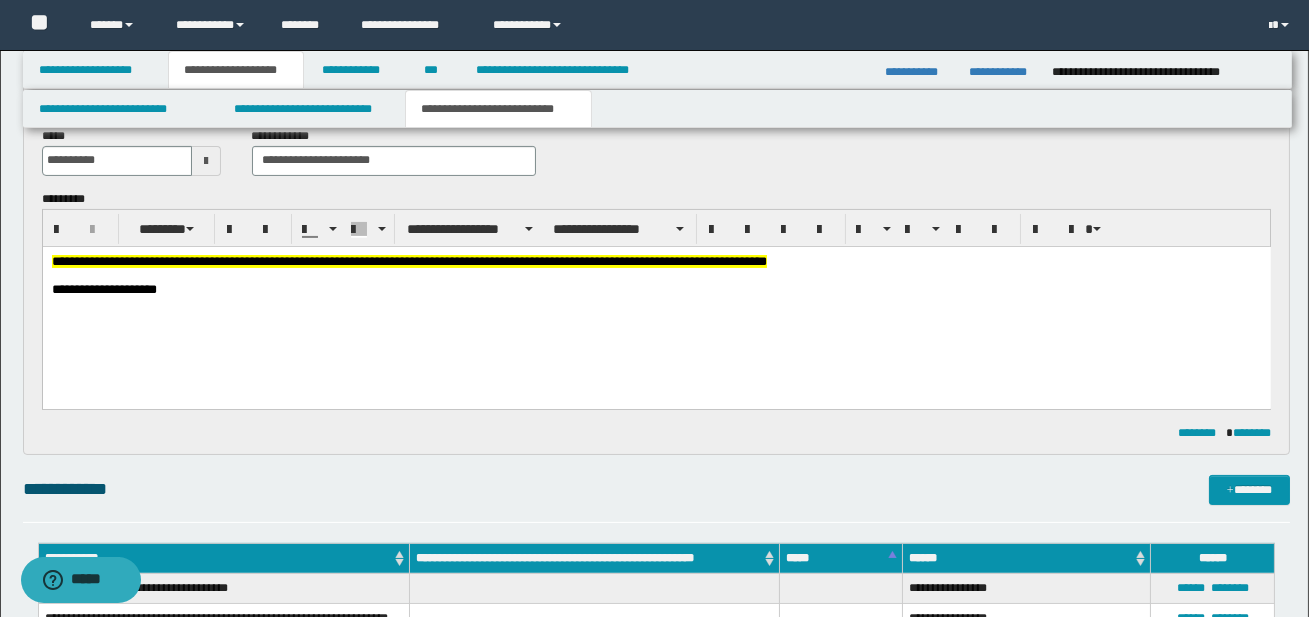 click on "**********" at bounding box center (656, 300) 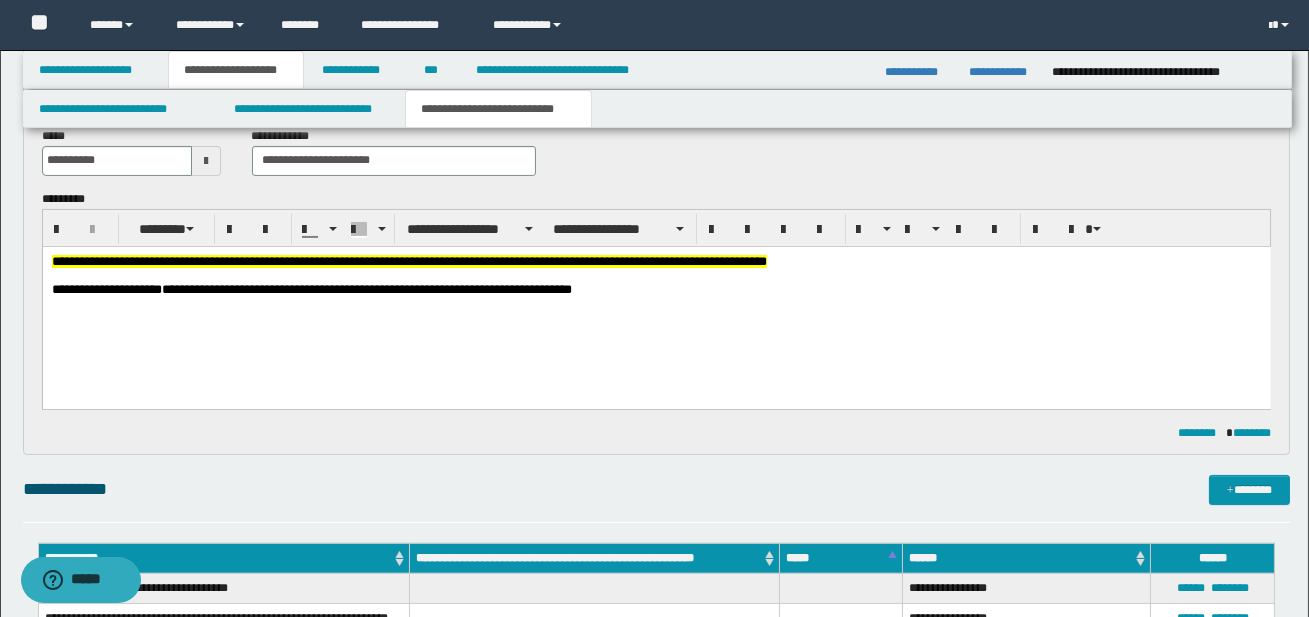 click on "**********" at bounding box center [366, 288] 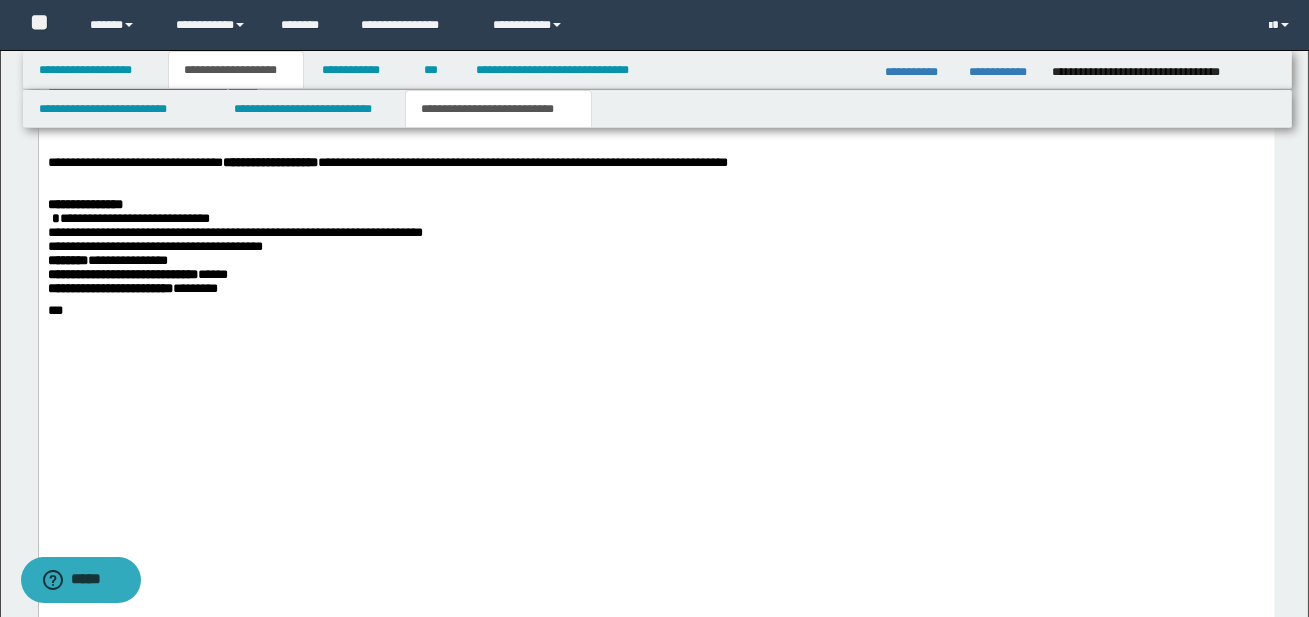 scroll, scrollTop: 3938, scrollLeft: 0, axis: vertical 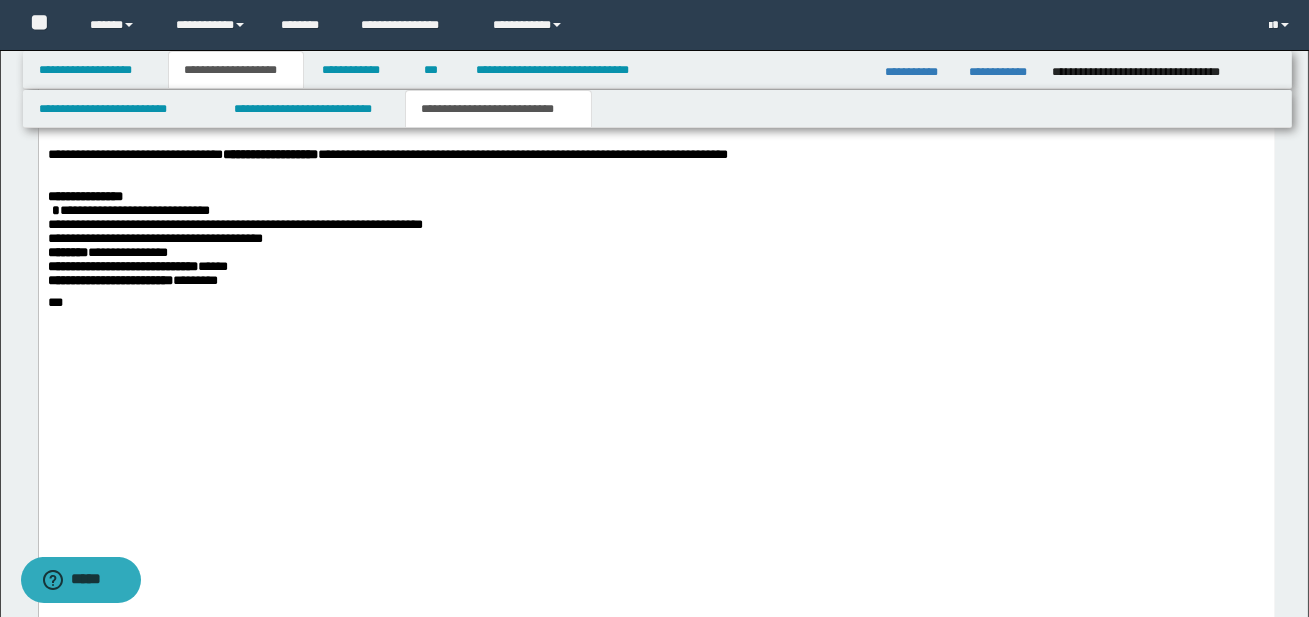 click on "**********" at bounding box center [656, 58] 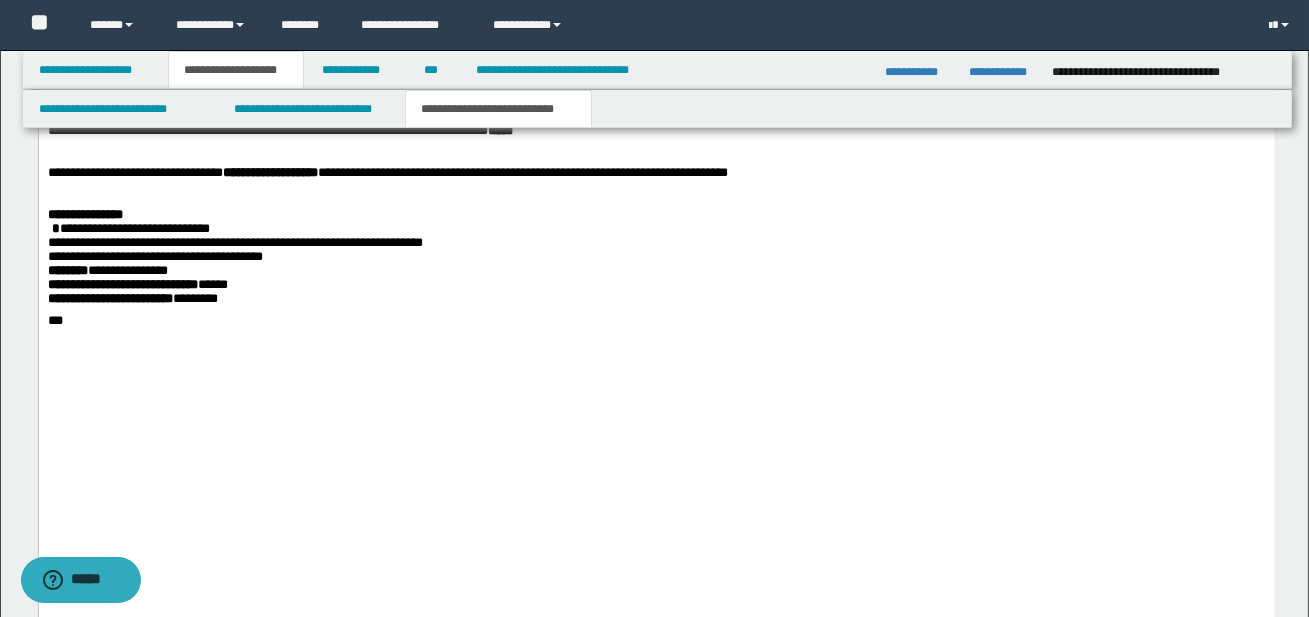 scroll, scrollTop: 4065, scrollLeft: 0, axis: vertical 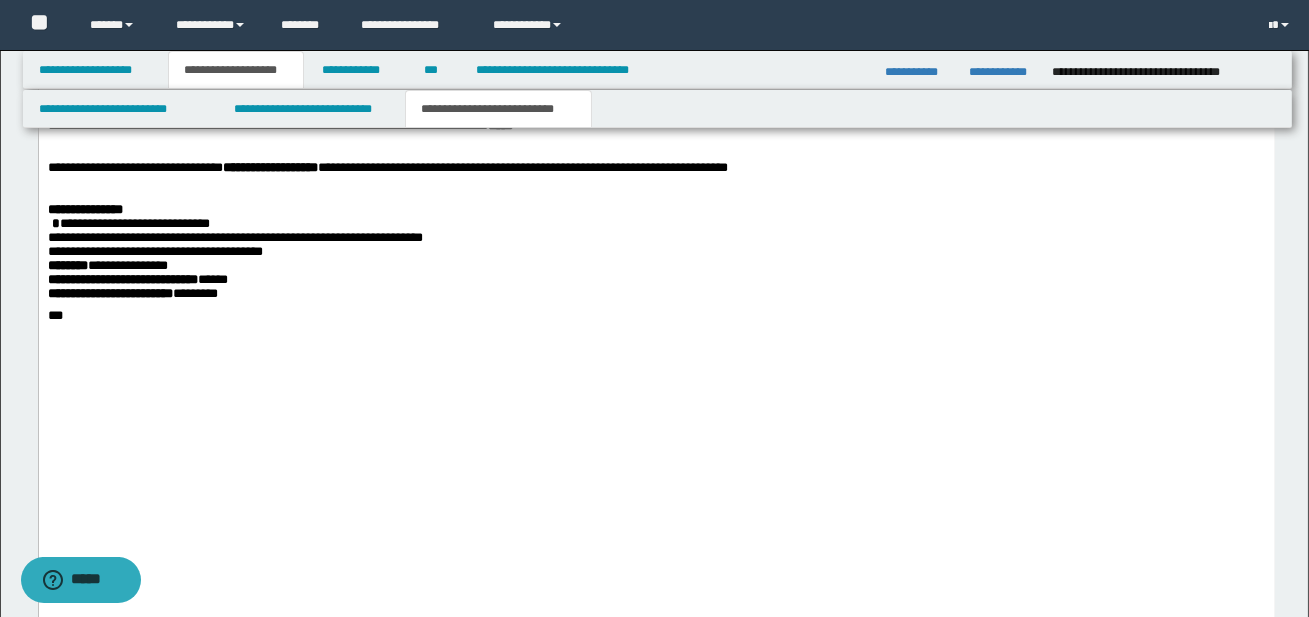 drag, startPoint x: 47, startPoint y: 352, endPoint x: 354, endPoint y: 358, distance: 307.05862 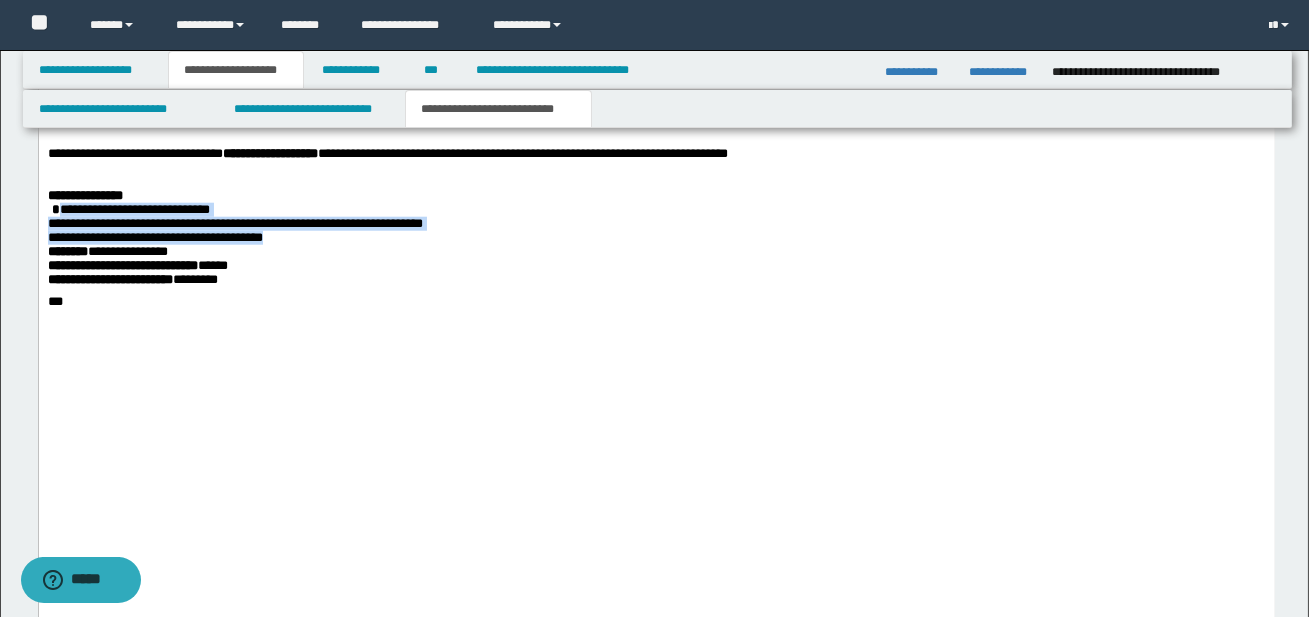 drag, startPoint x: 55, startPoint y: 476, endPoint x: 311, endPoint y: 510, distance: 258.24796 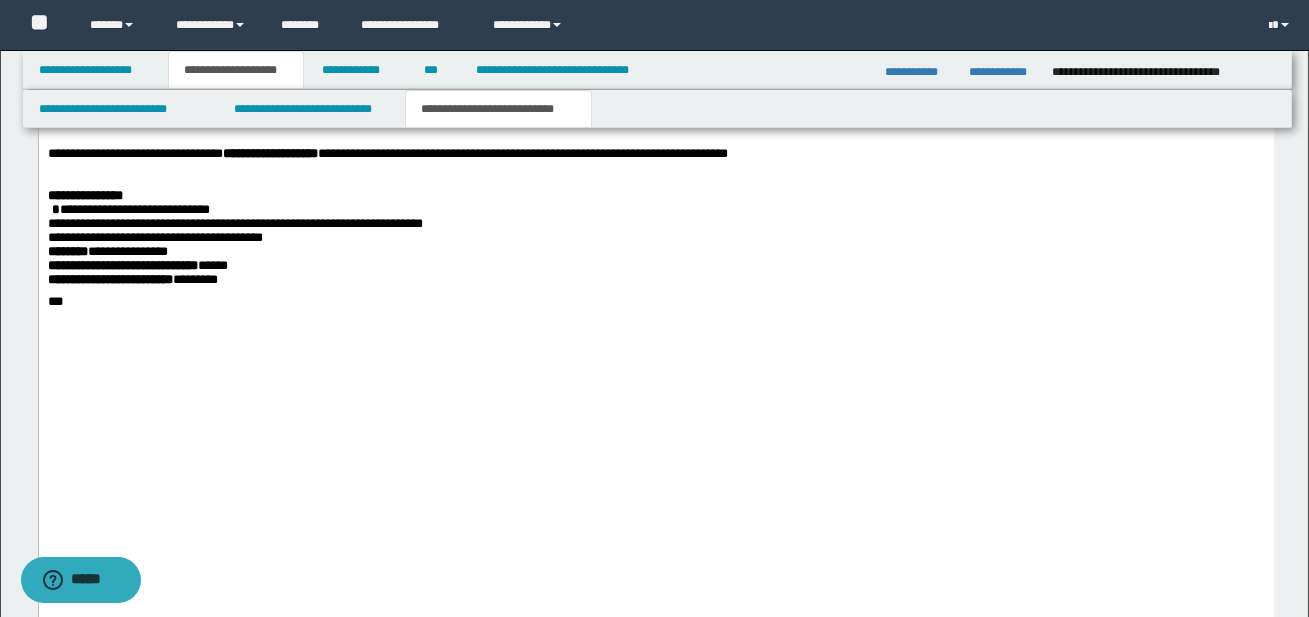 click on "**********" at bounding box center [656, 253] 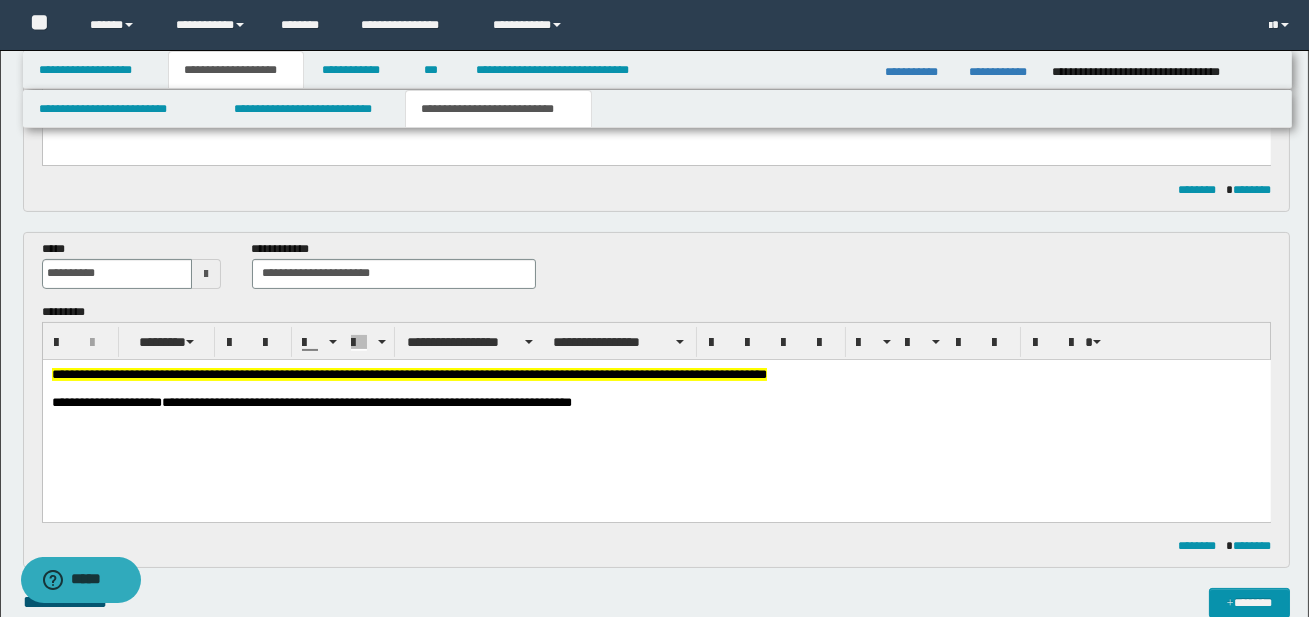 scroll, scrollTop: 708, scrollLeft: 0, axis: vertical 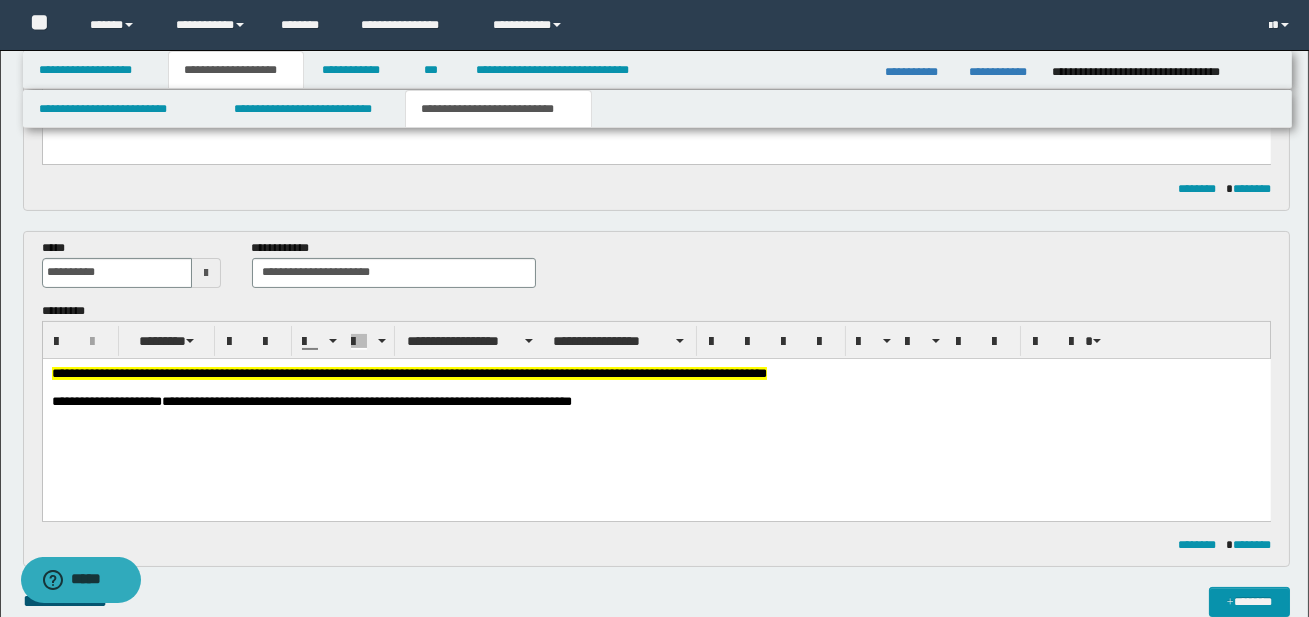 click on "**********" at bounding box center (656, 401) 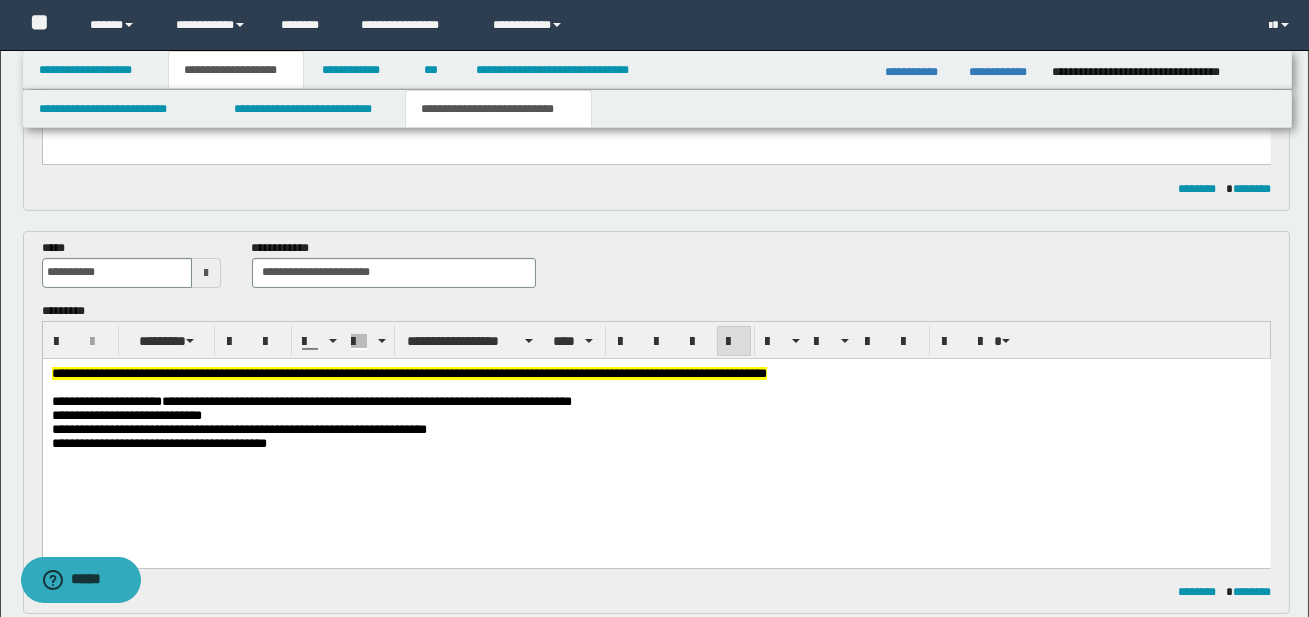 click on "**********" at bounding box center (656, 433) 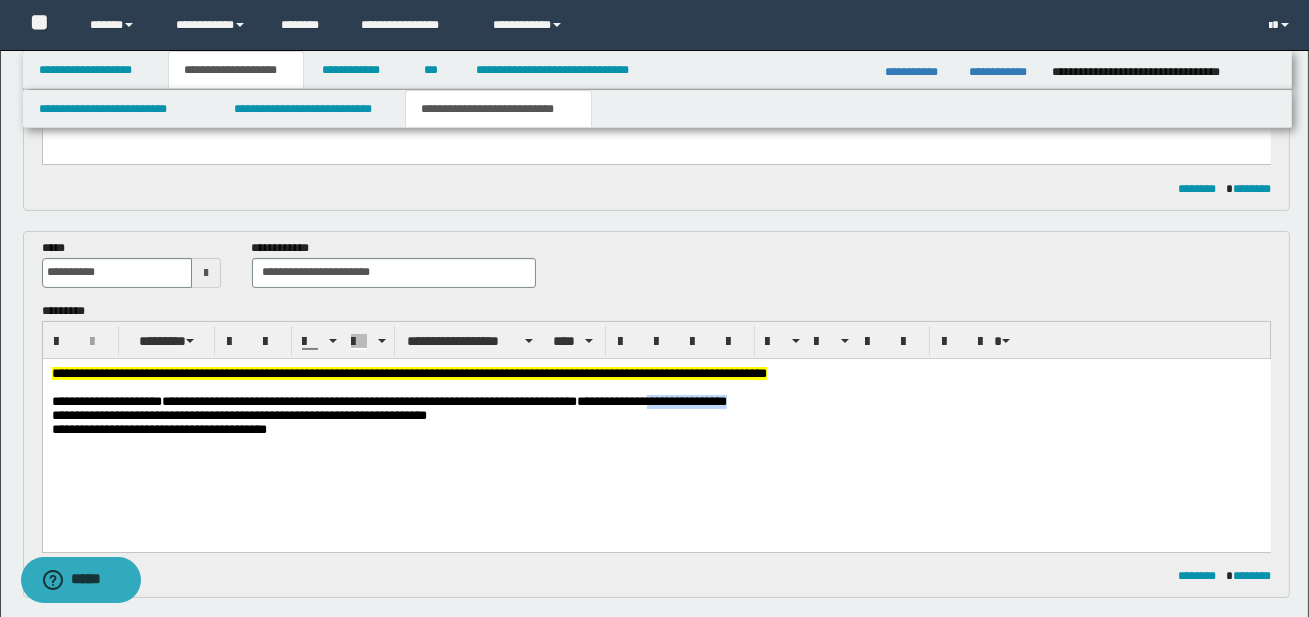 drag, startPoint x: 726, startPoint y: 407, endPoint x: 814, endPoint y: 406, distance: 88.005684 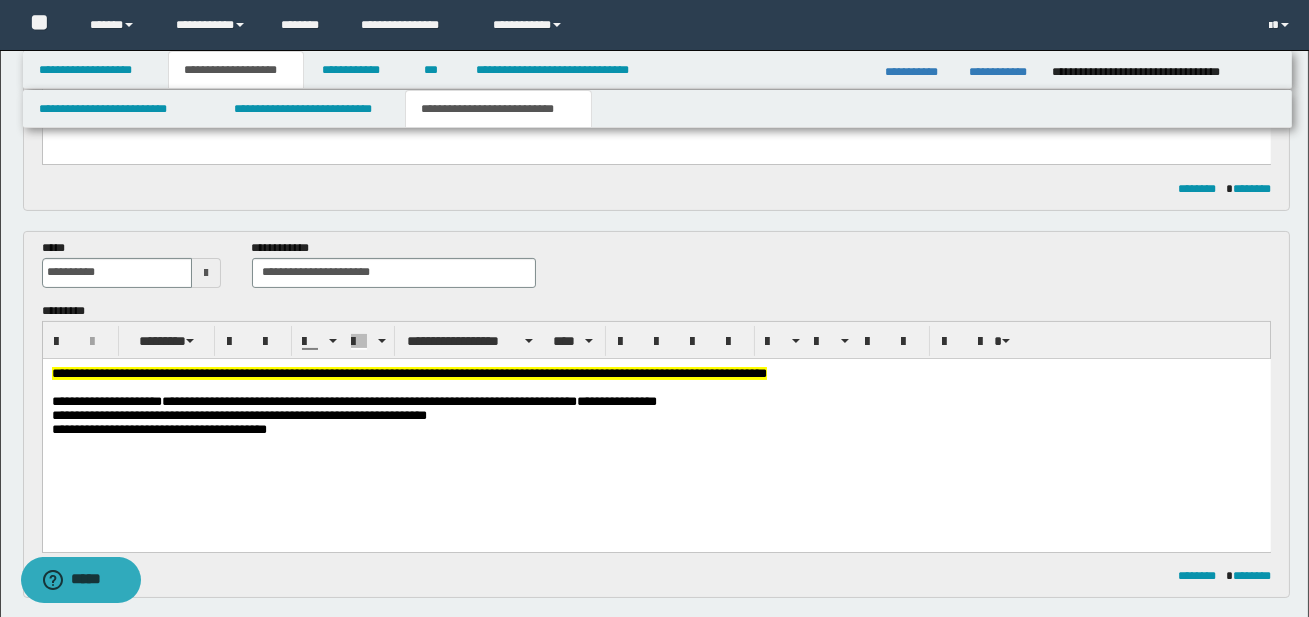 click on "**********" at bounding box center (616, 400) 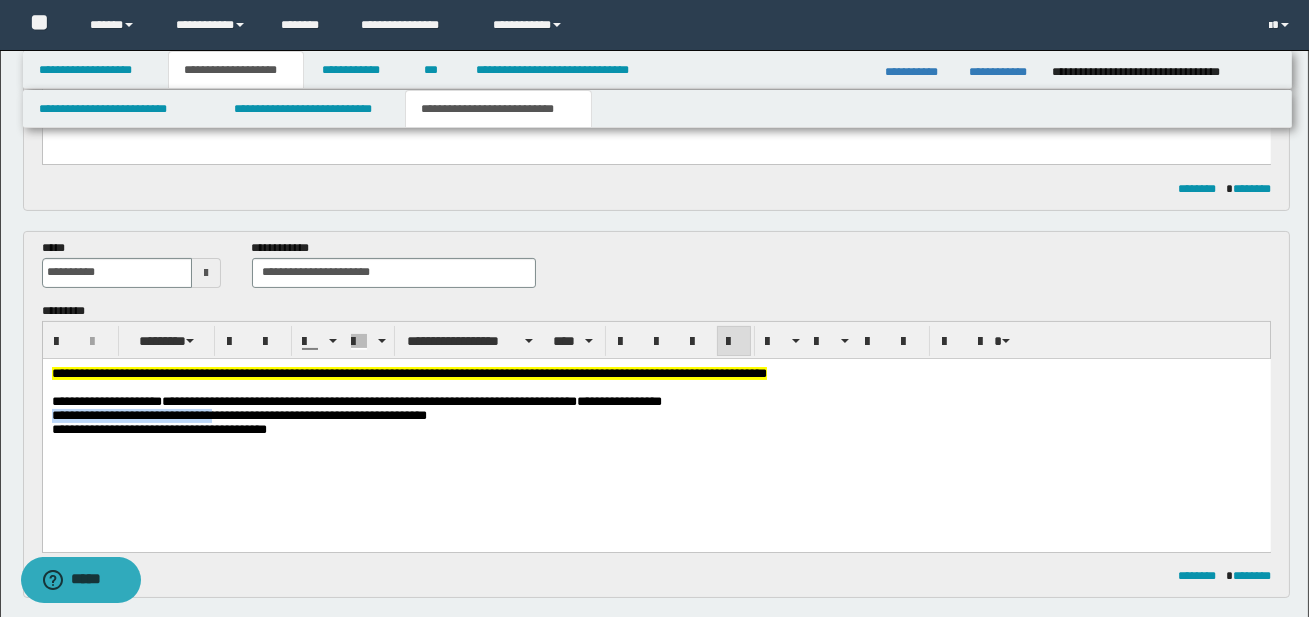 drag, startPoint x: 58, startPoint y: 418, endPoint x: 231, endPoint y: 417, distance: 173.00288 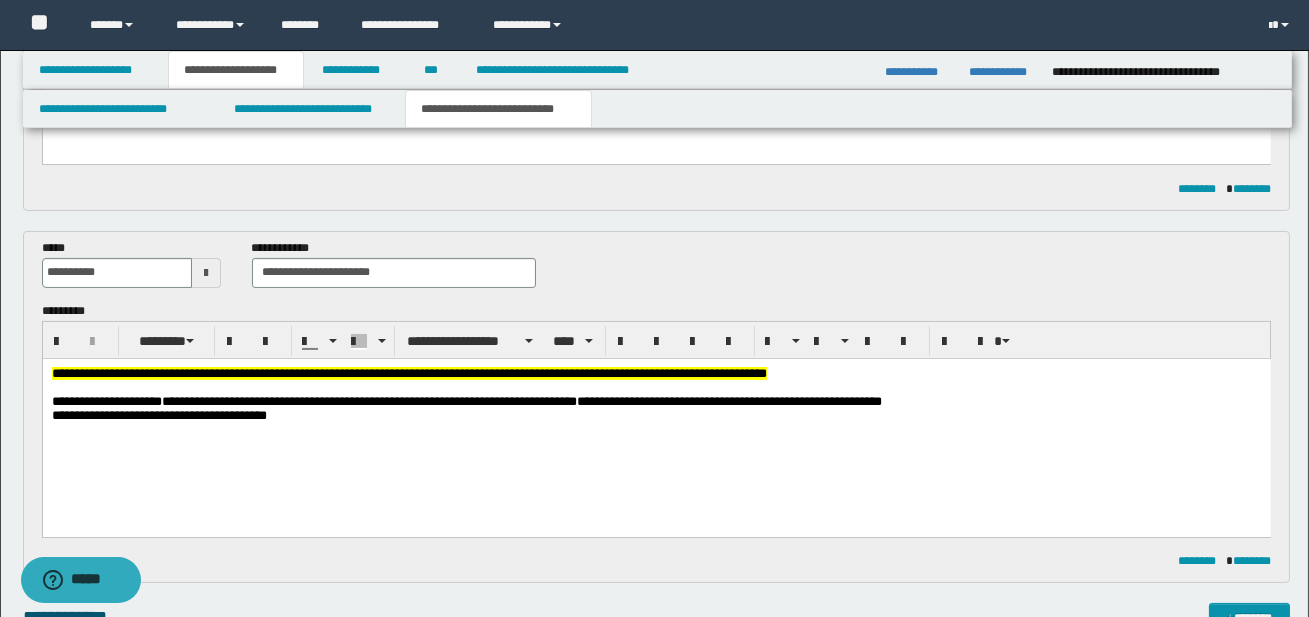 click on "**********" at bounding box center (158, 414) 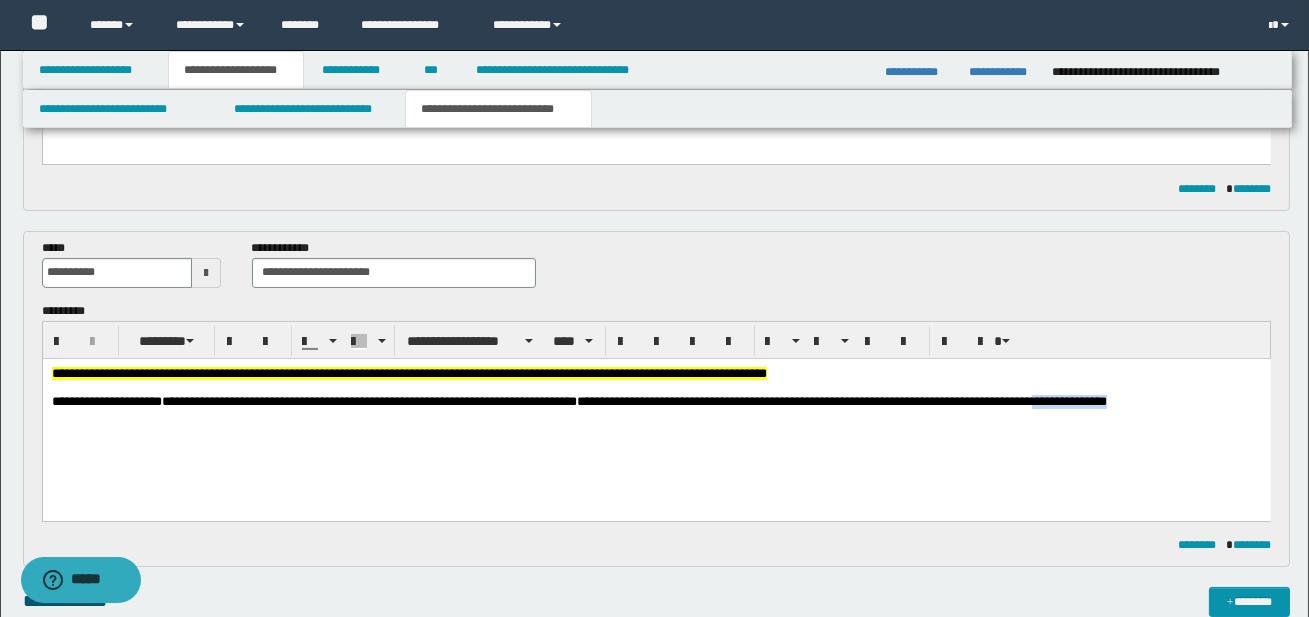 drag, startPoint x: 1148, startPoint y: 409, endPoint x: 1236, endPoint y: 408, distance: 88.005684 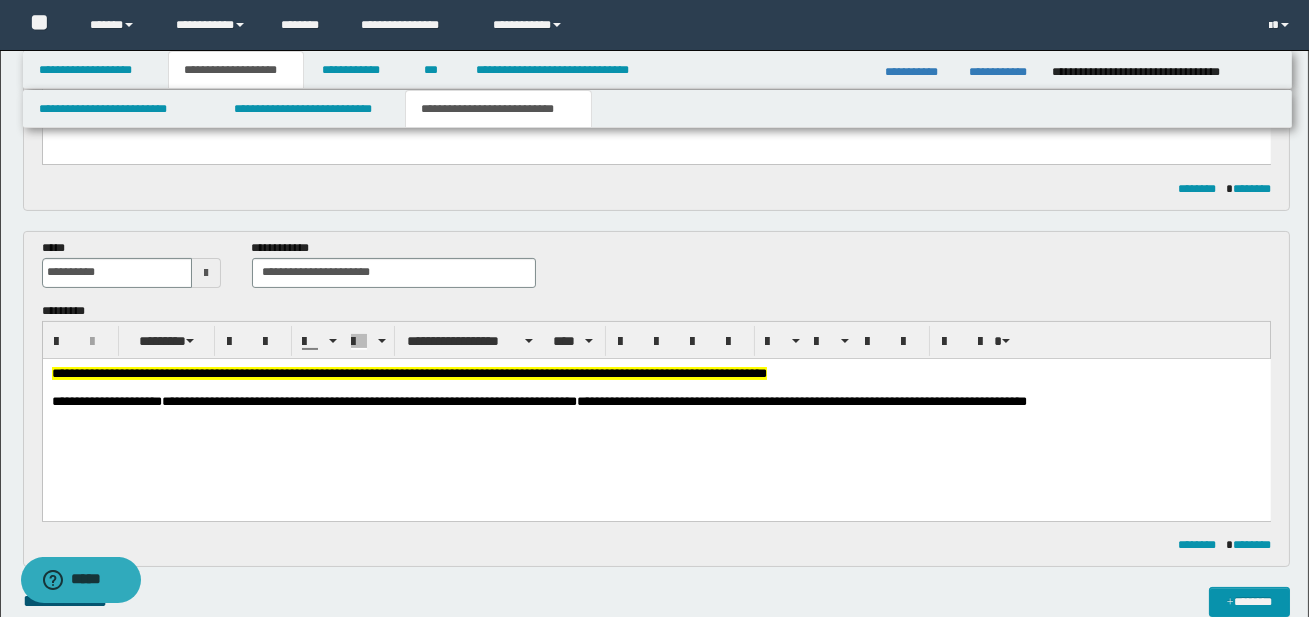 scroll, scrollTop: 0, scrollLeft: 0, axis: both 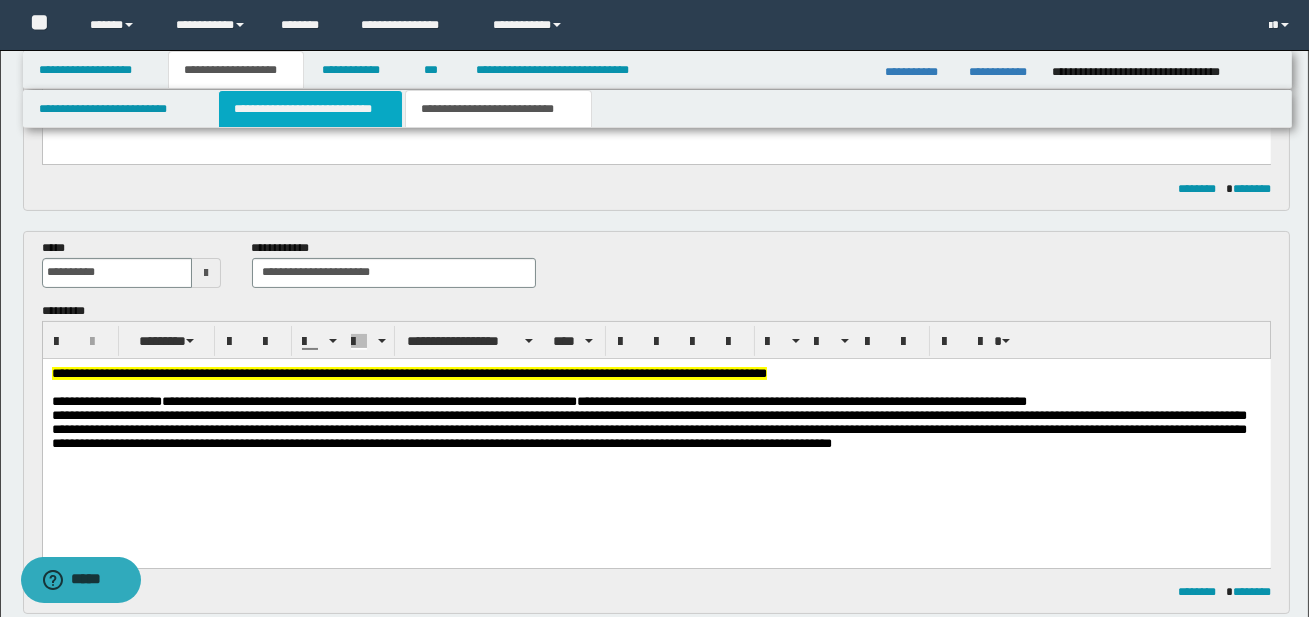 click on "**********" at bounding box center [310, 109] 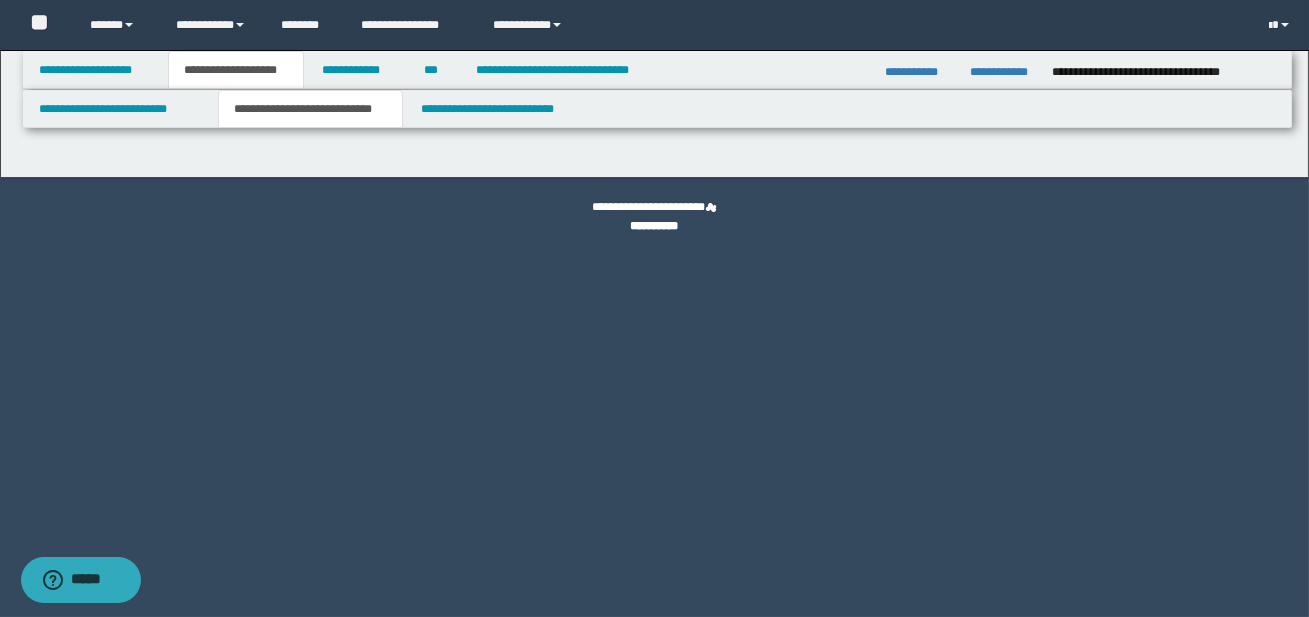 select on "*" 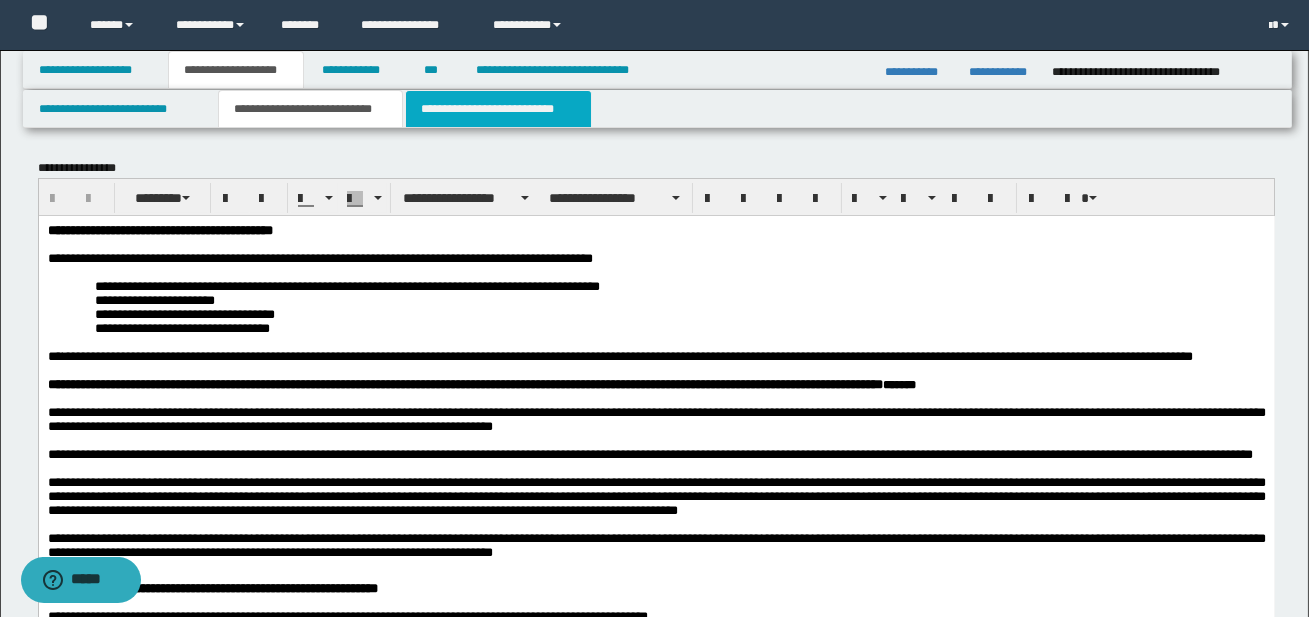 scroll, scrollTop: 0, scrollLeft: 0, axis: both 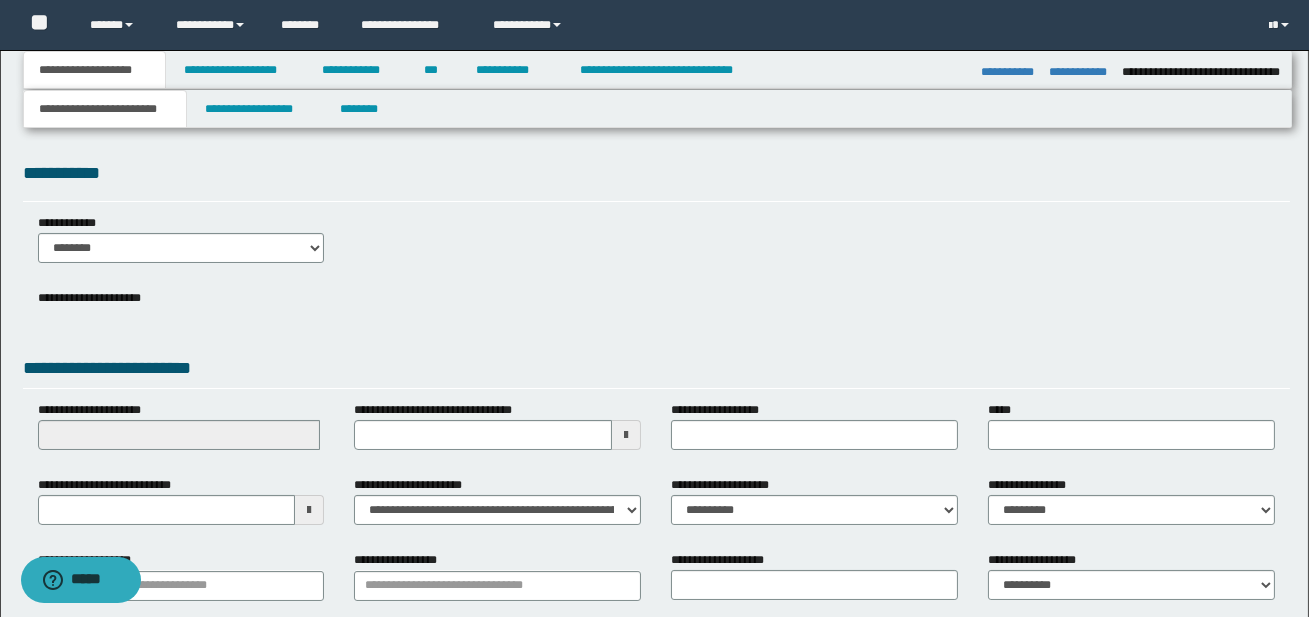 select on "*" 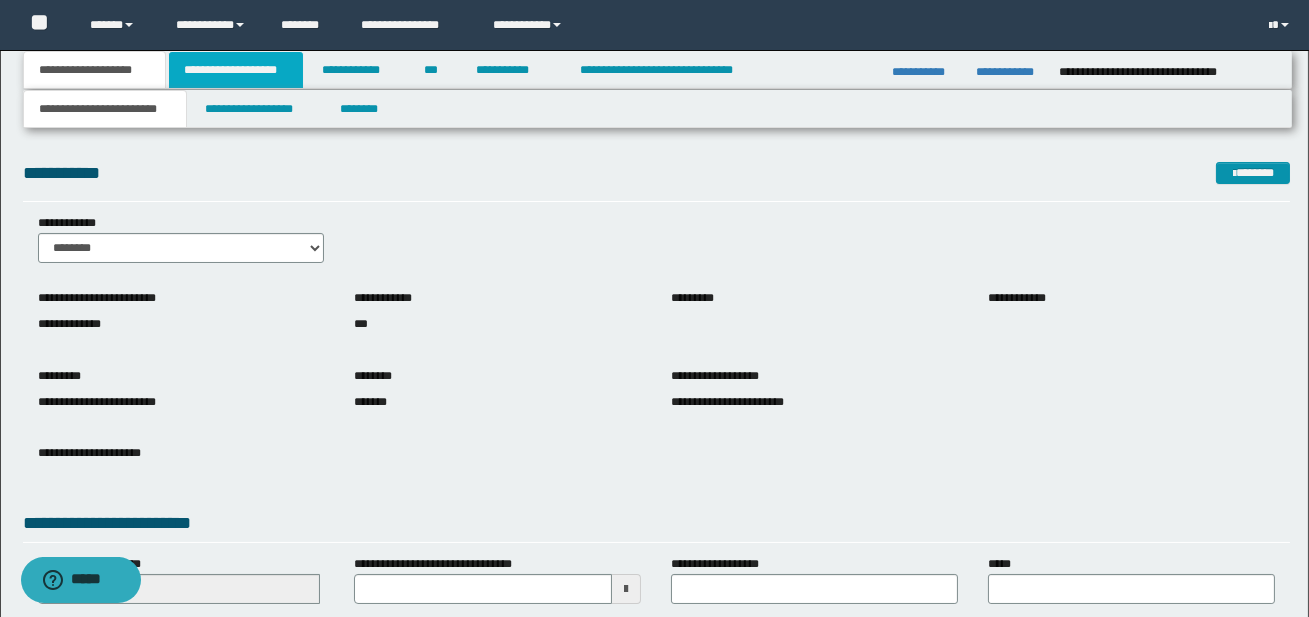 click on "**********" at bounding box center (236, 70) 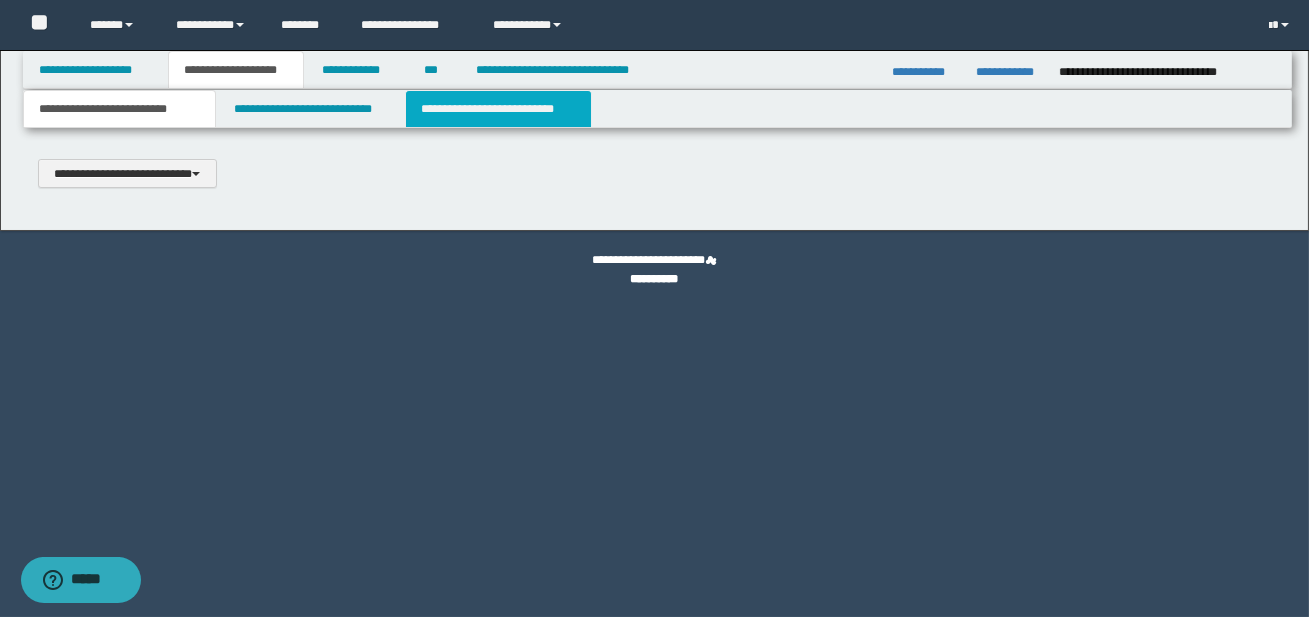 type 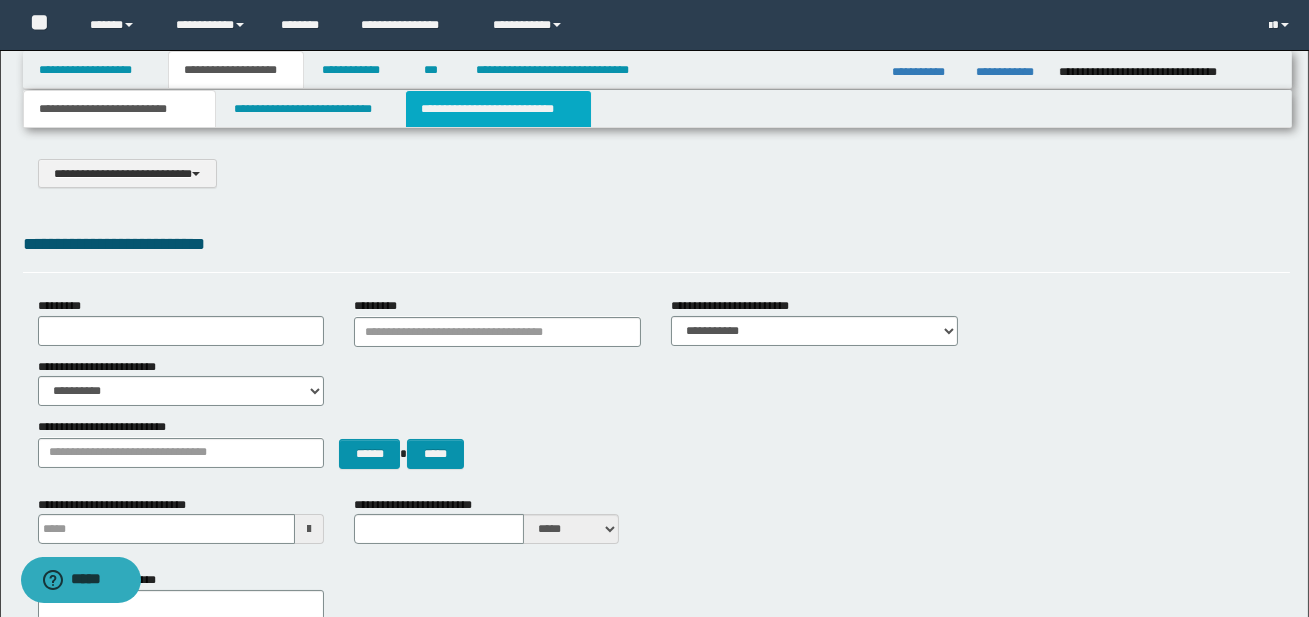 click on "**********" at bounding box center [498, 109] 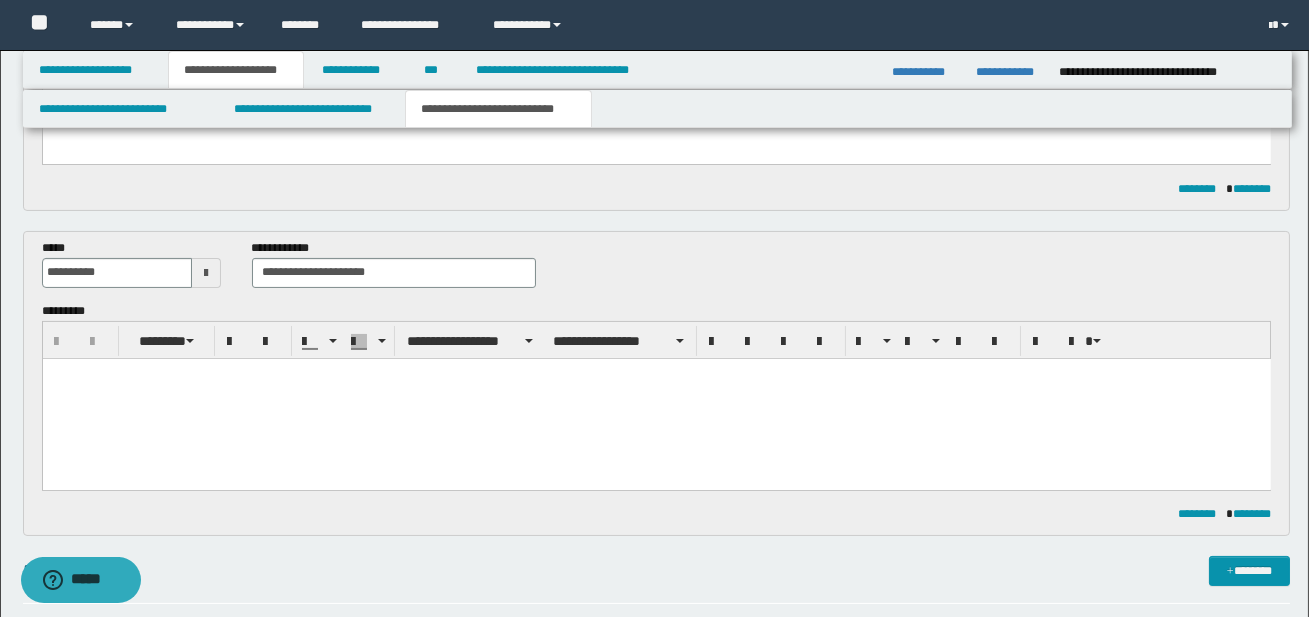 scroll, scrollTop: 769, scrollLeft: 0, axis: vertical 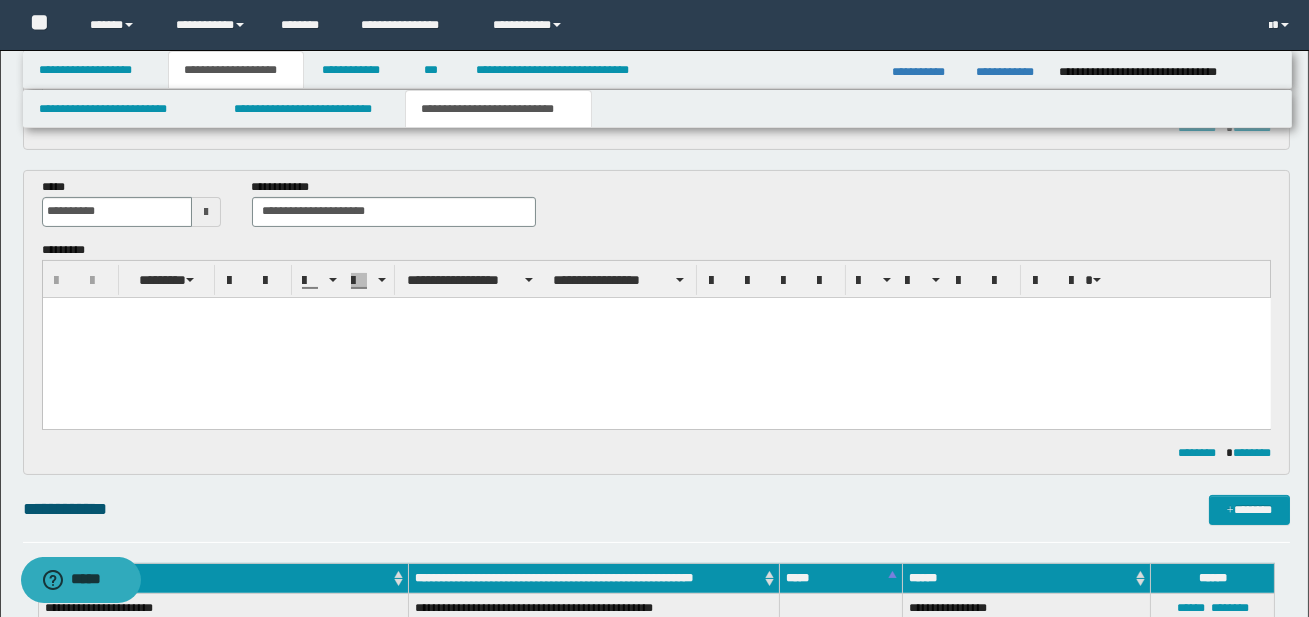 click at bounding box center (656, 337) 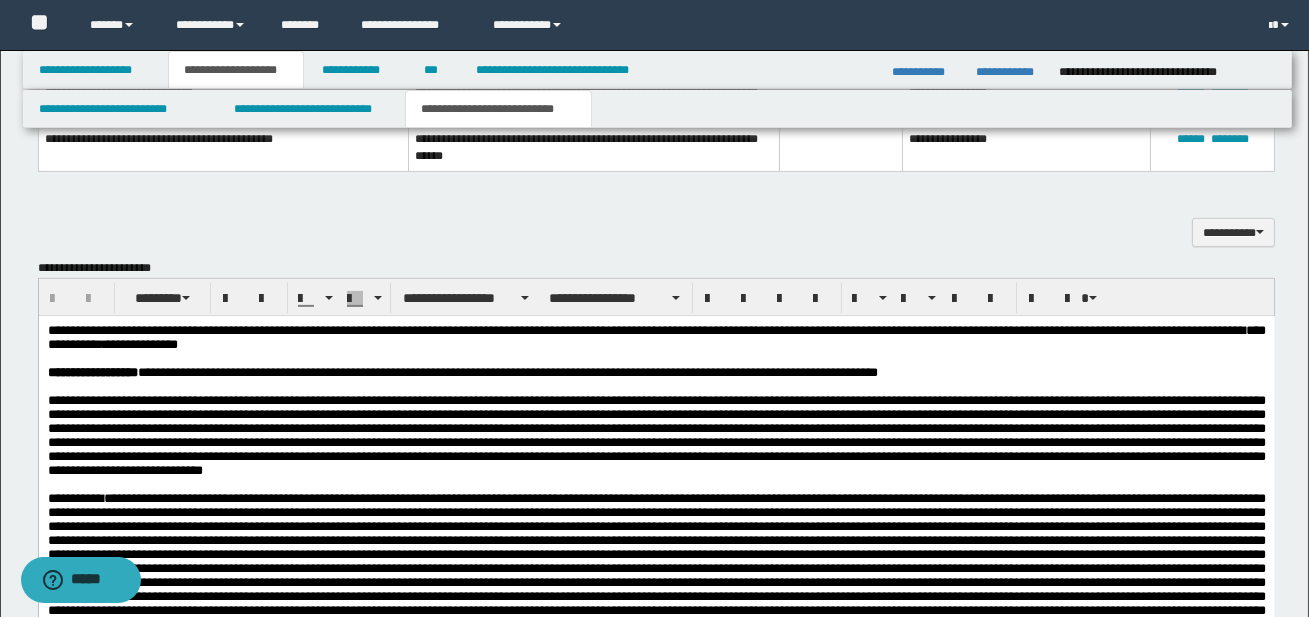 scroll, scrollTop: 1494, scrollLeft: 0, axis: vertical 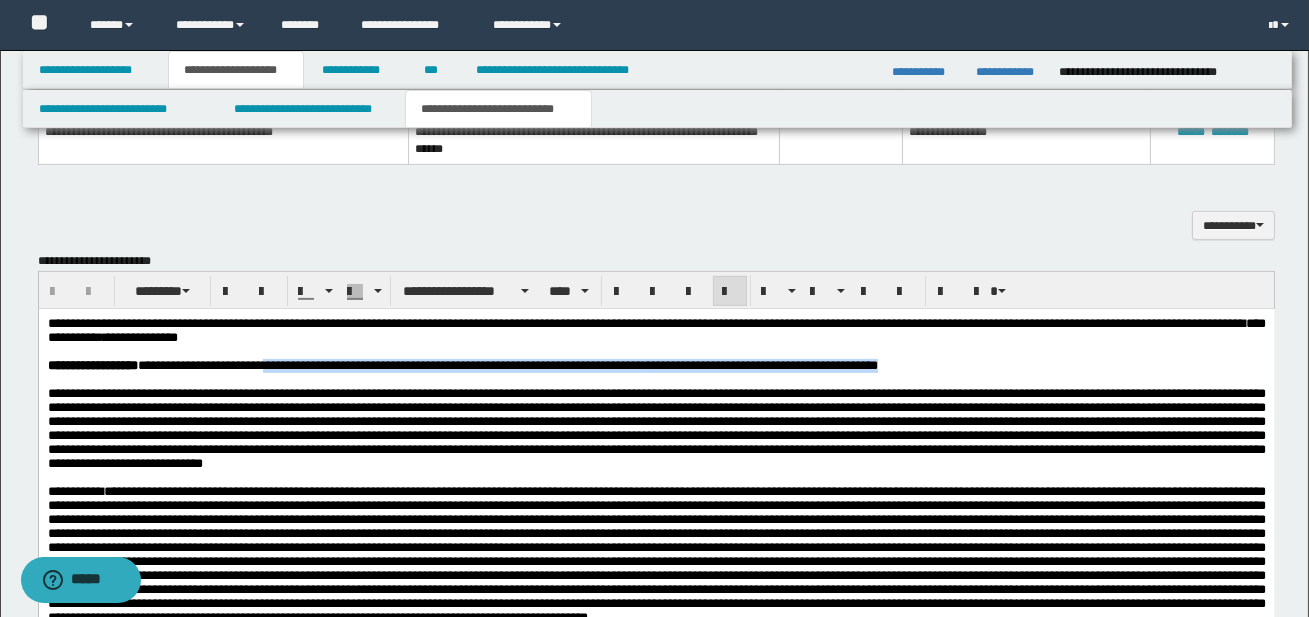 drag, startPoint x: 288, startPoint y: 372, endPoint x: 987, endPoint y: 377, distance: 699.0179 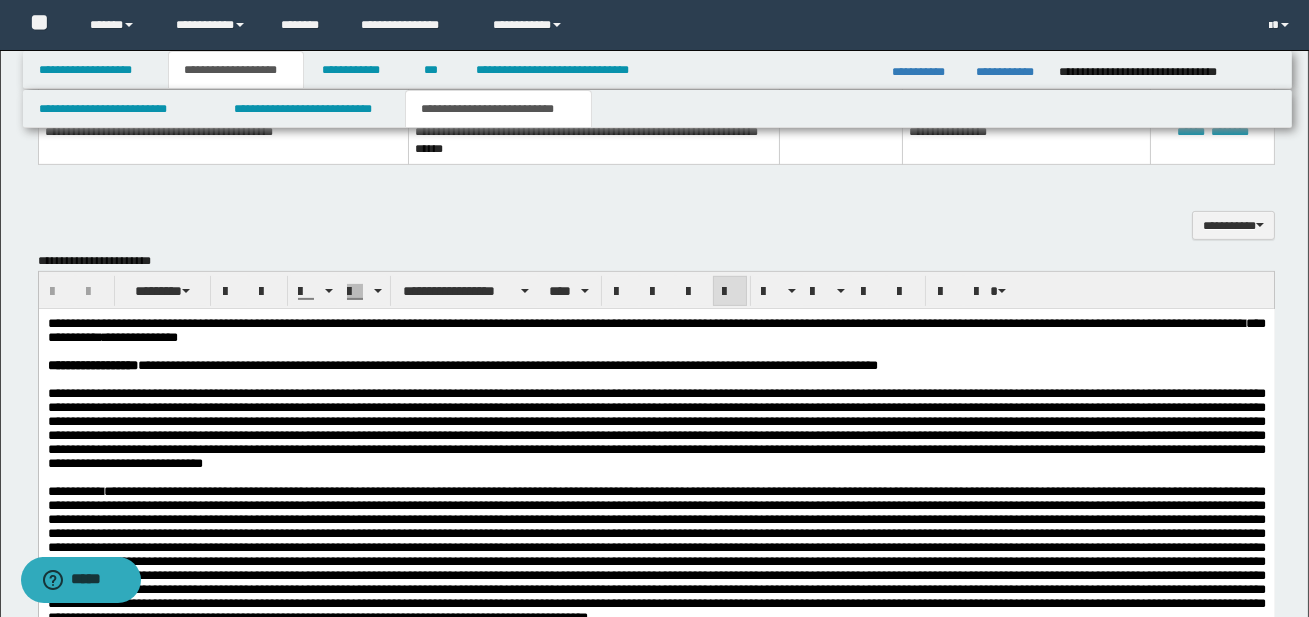 click at bounding box center [656, 427] 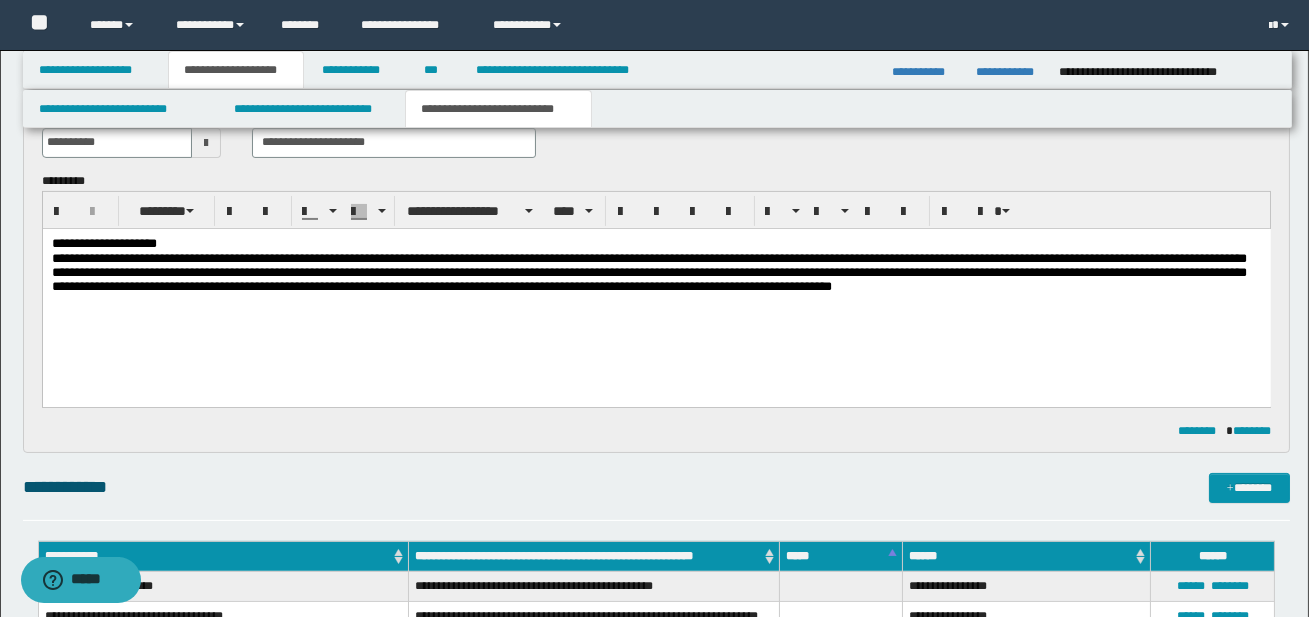 scroll, scrollTop: 828, scrollLeft: 0, axis: vertical 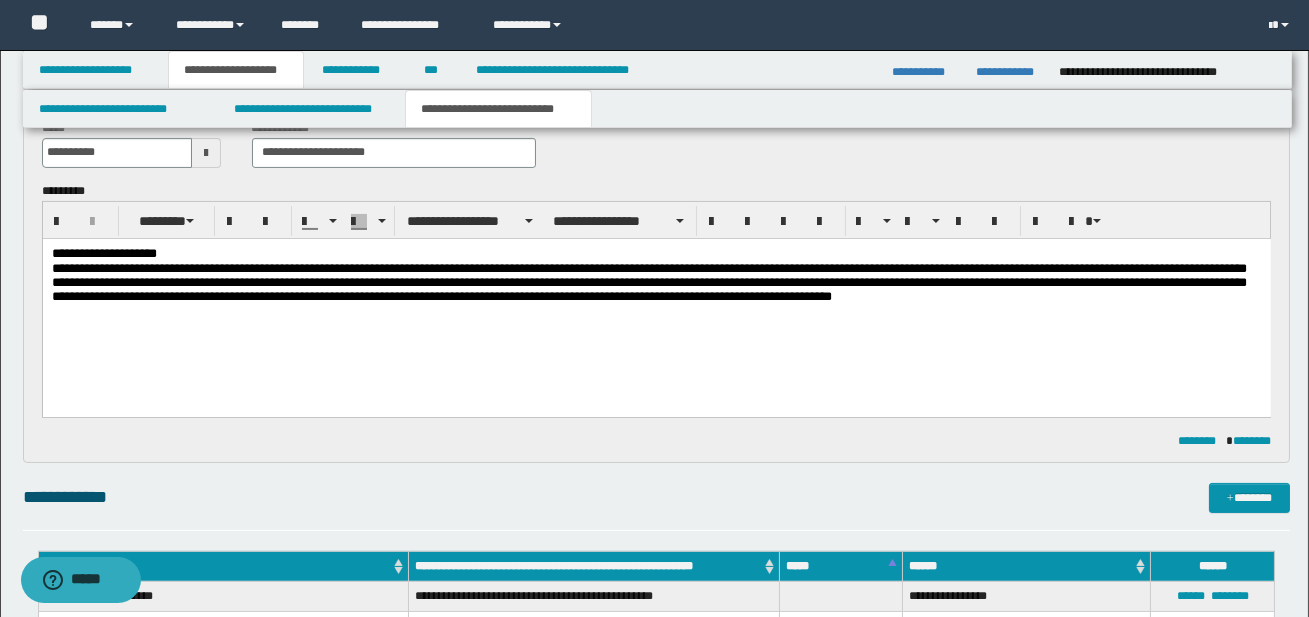 click on "**********" at bounding box center (655, 253) 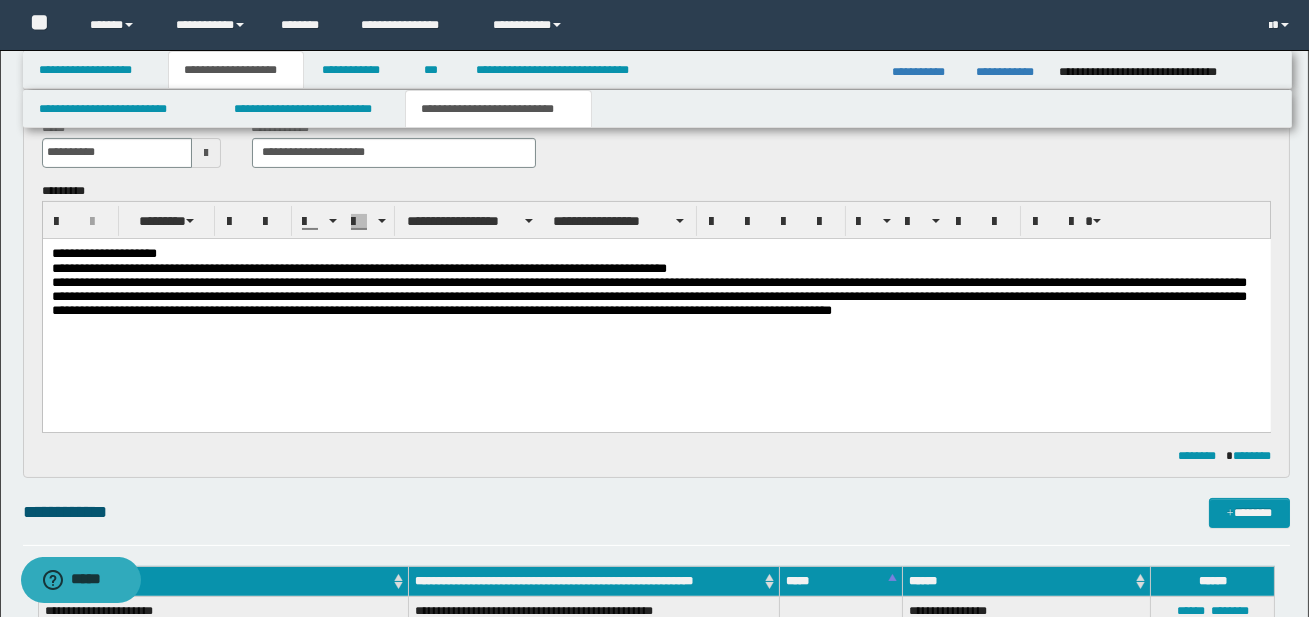click on "**********" at bounding box center (241, 267) 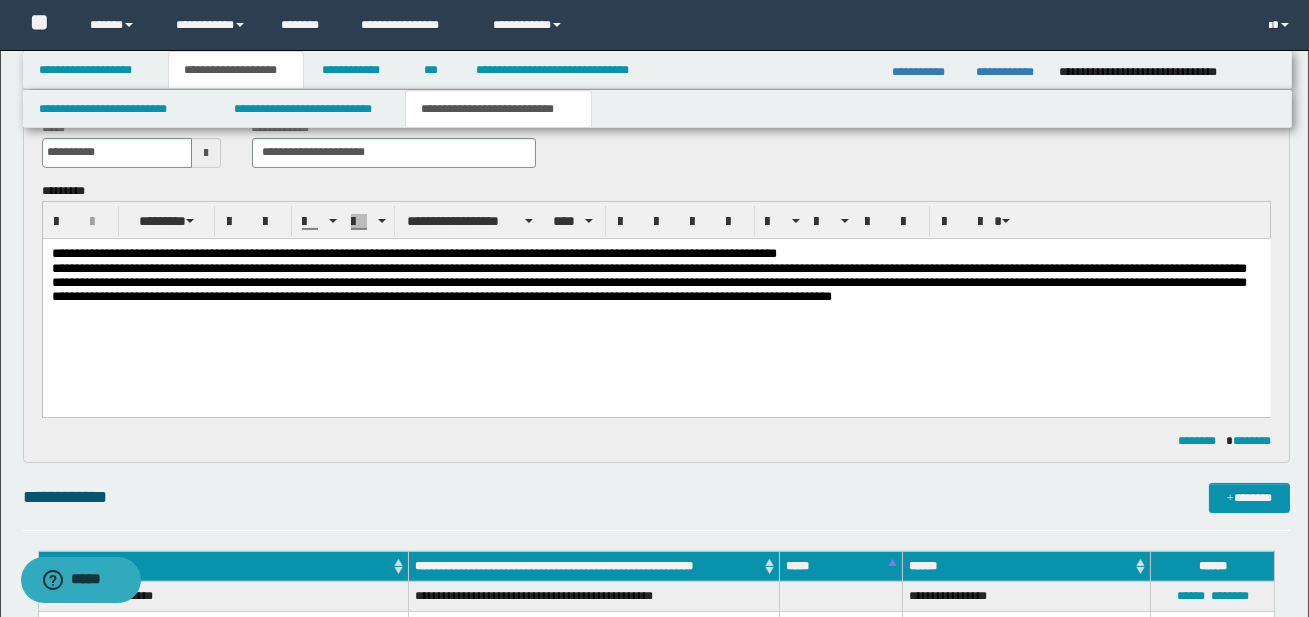 click on "**********" at bounding box center (351, 252) 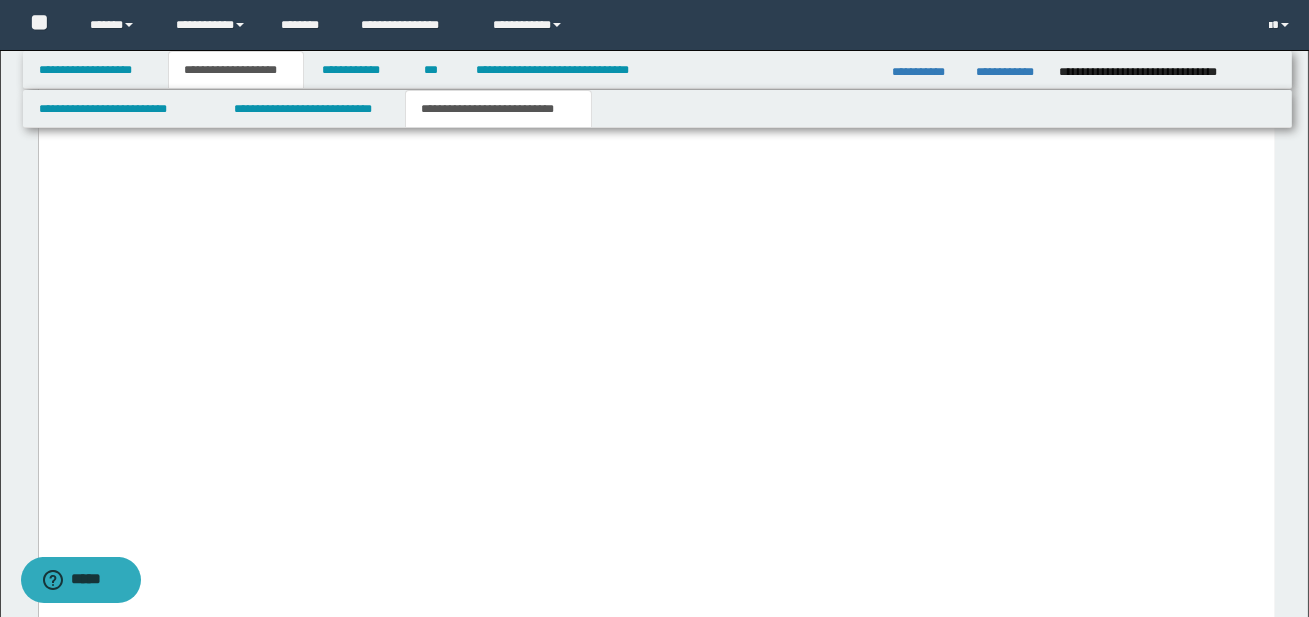 scroll, scrollTop: 9176, scrollLeft: 0, axis: vertical 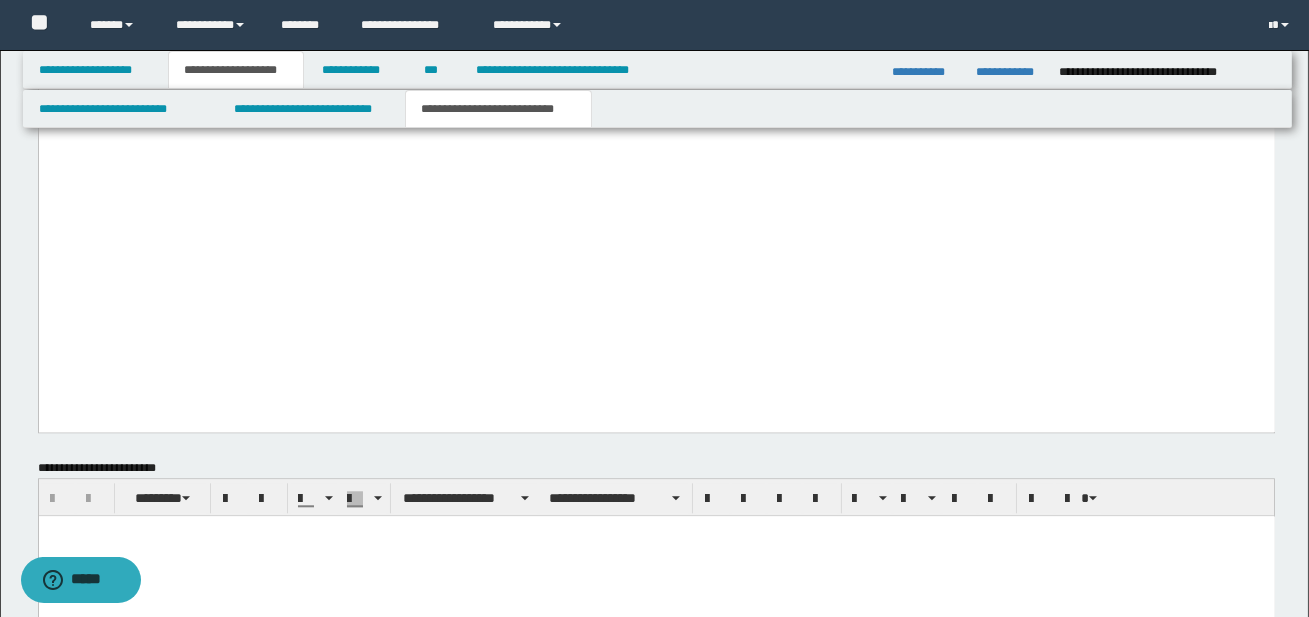 drag, startPoint x: 101, startPoint y: 180, endPoint x: 531, endPoint y: 251, distance: 435.8222 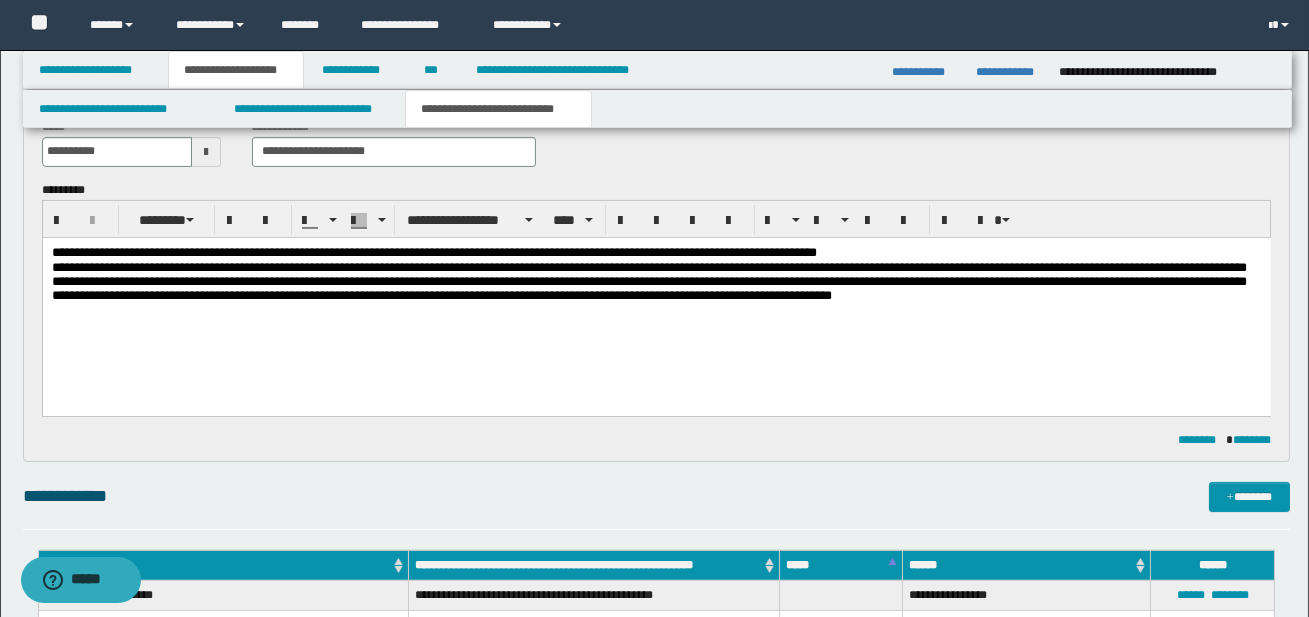 scroll, scrollTop: 830, scrollLeft: 0, axis: vertical 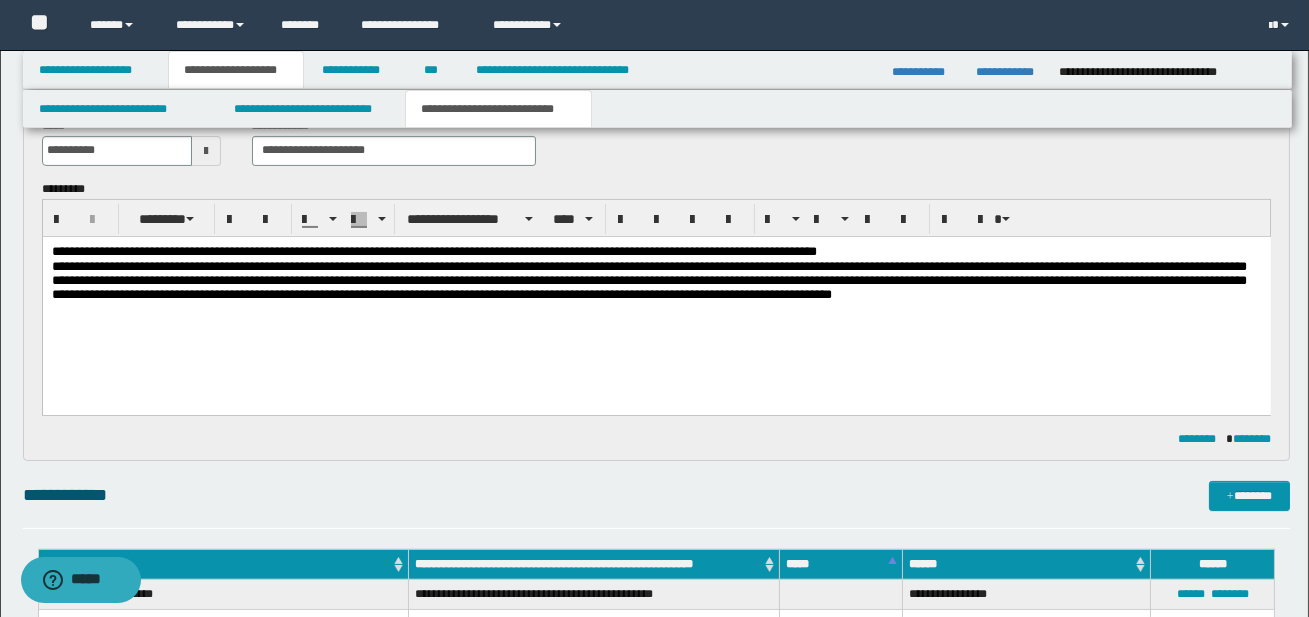 click on "**********" at bounding box center [655, 251] 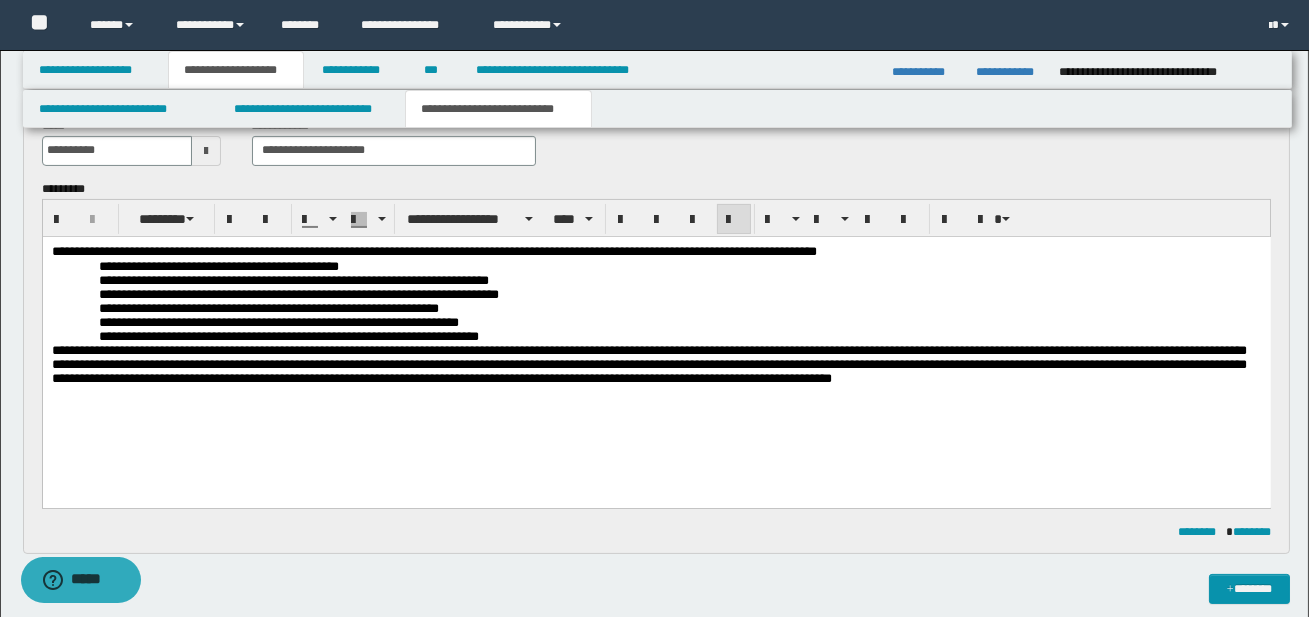 click on "**********" at bounding box center (140, 265) 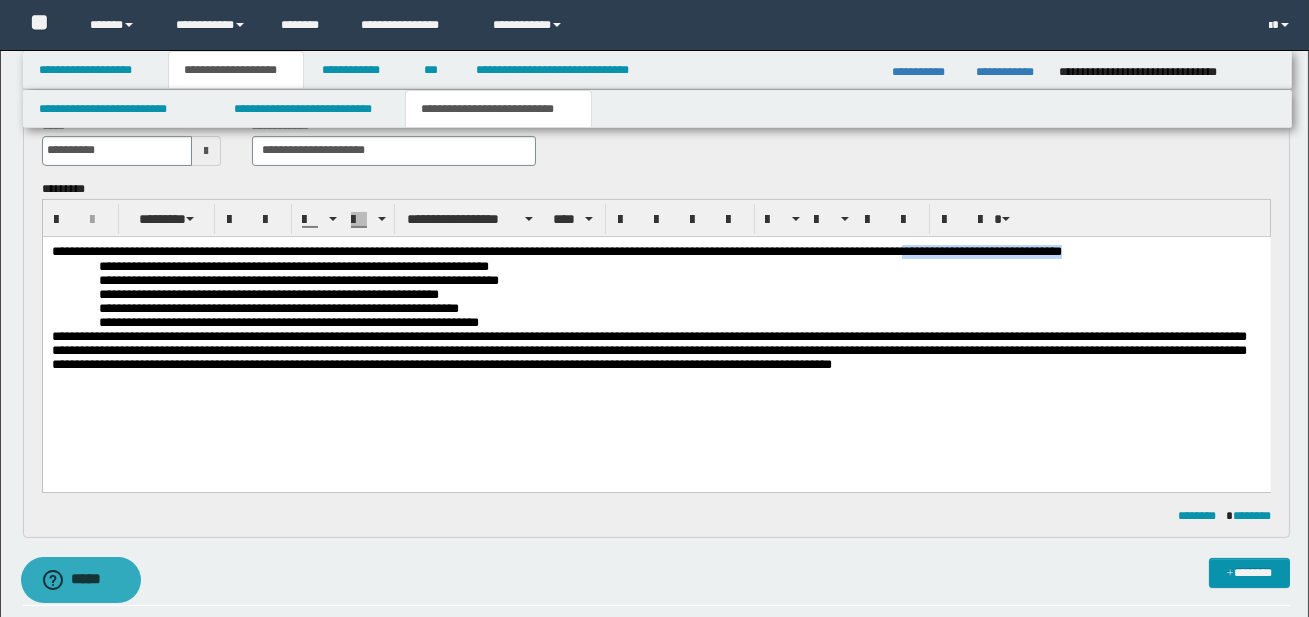 drag, startPoint x: 1008, startPoint y: 252, endPoint x: 1205, endPoint y: 255, distance: 197.02284 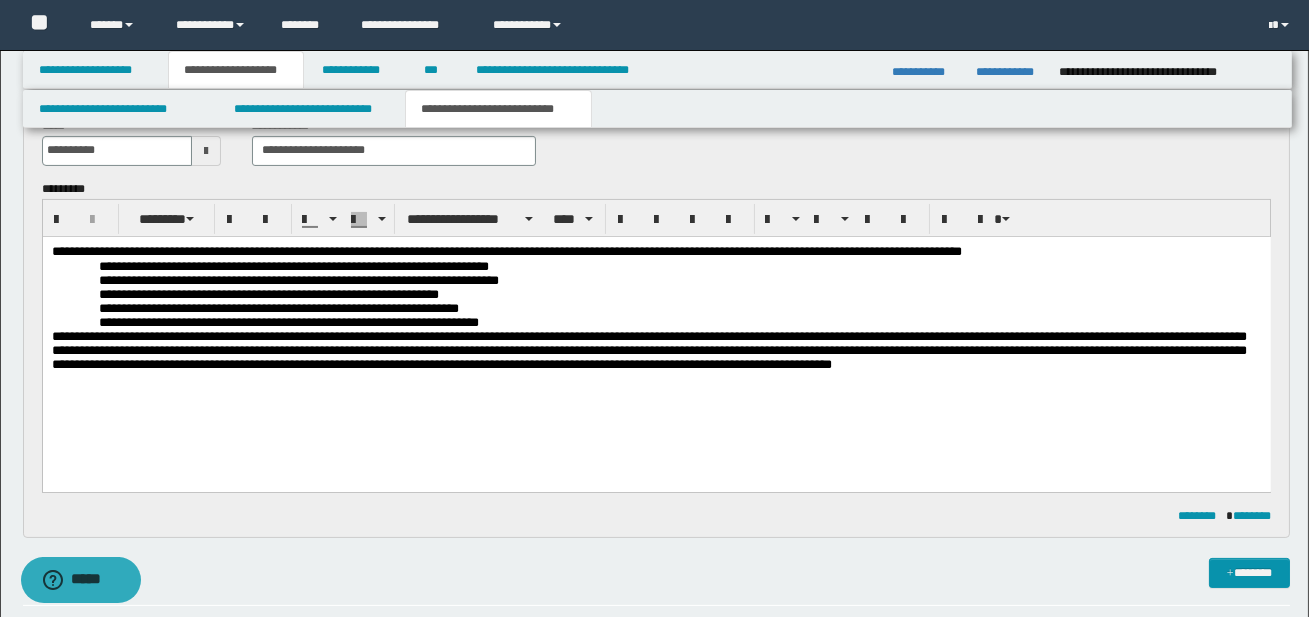 click on "**********" at bounding box center (175, 265) 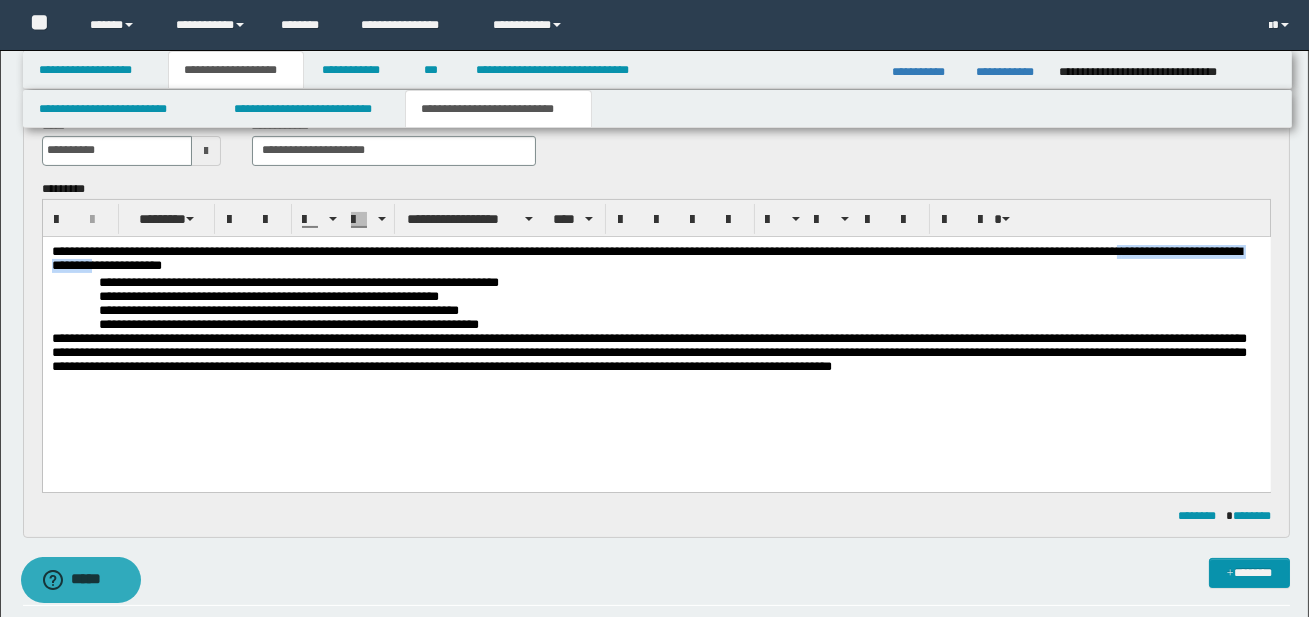 drag, startPoint x: 50, startPoint y: 266, endPoint x: 236, endPoint y: 263, distance: 186.02419 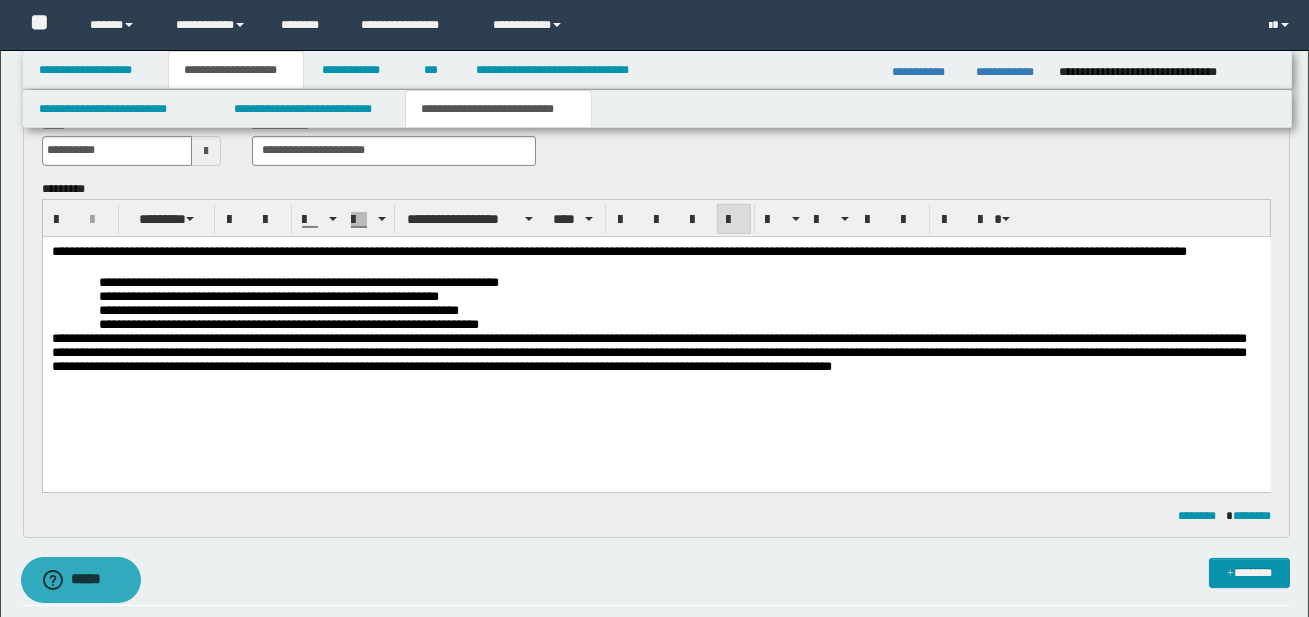 click on "**********" at bounding box center (200, 281) 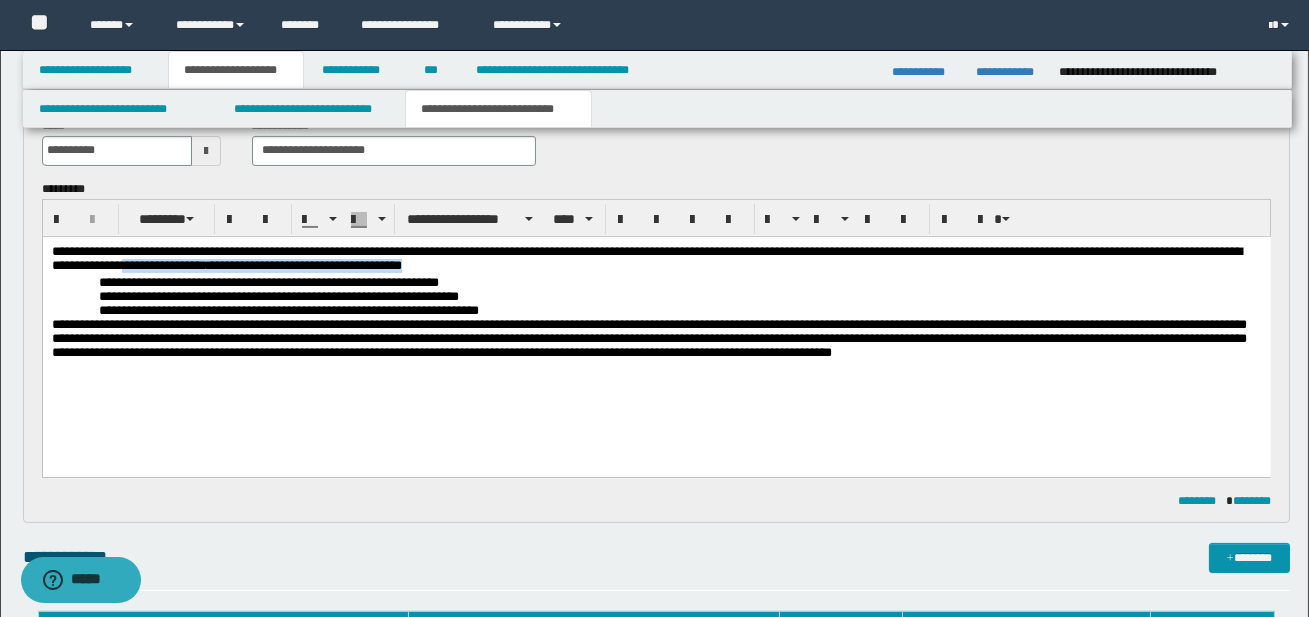 drag, startPoint x: 307, startPoint y: 266, endPoint x: 613, endPoint y: 267, distance: 306.00165 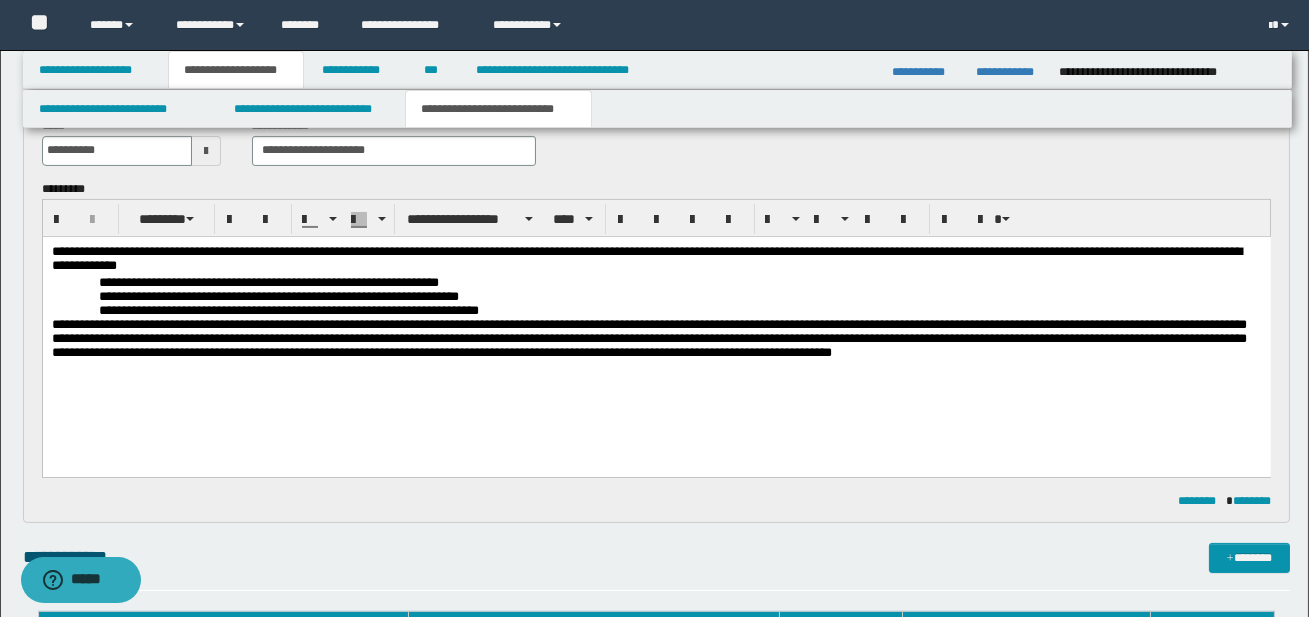click on "**********" at bounding box center [175, 281] 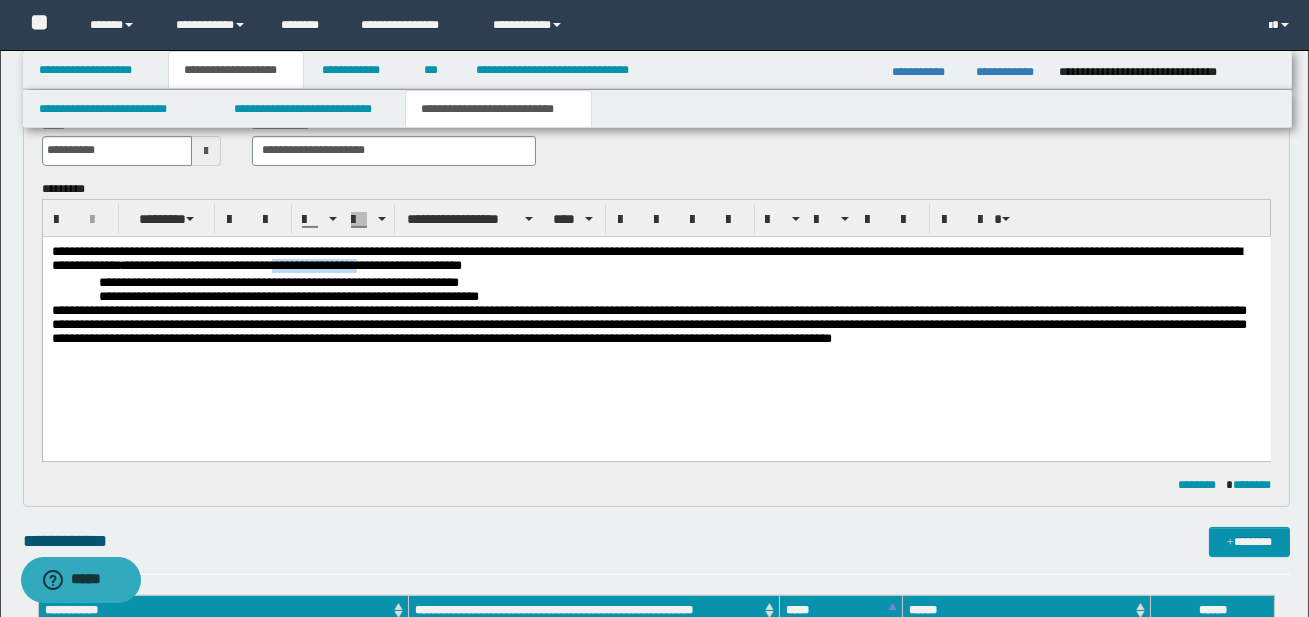 drag, startPoint x: 486, startPoint y: 273, endPoint x: 571, endPoint y: 263, distance: 85.58621 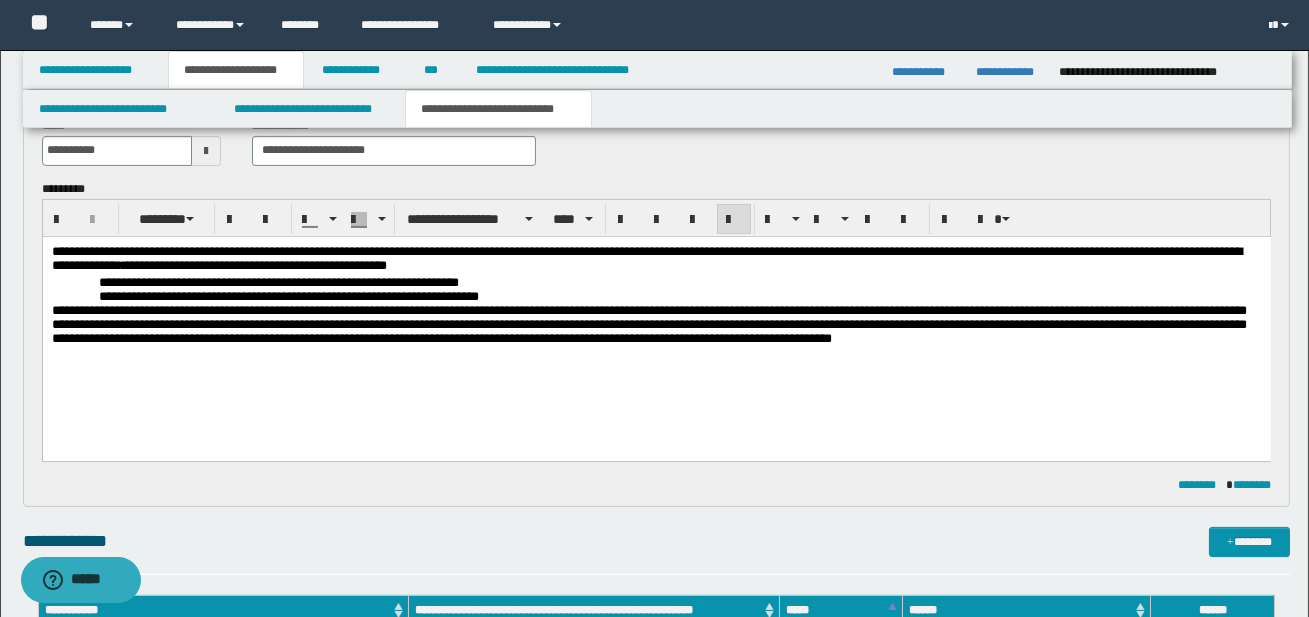 click on "**********" at bounding box center [160, 281] 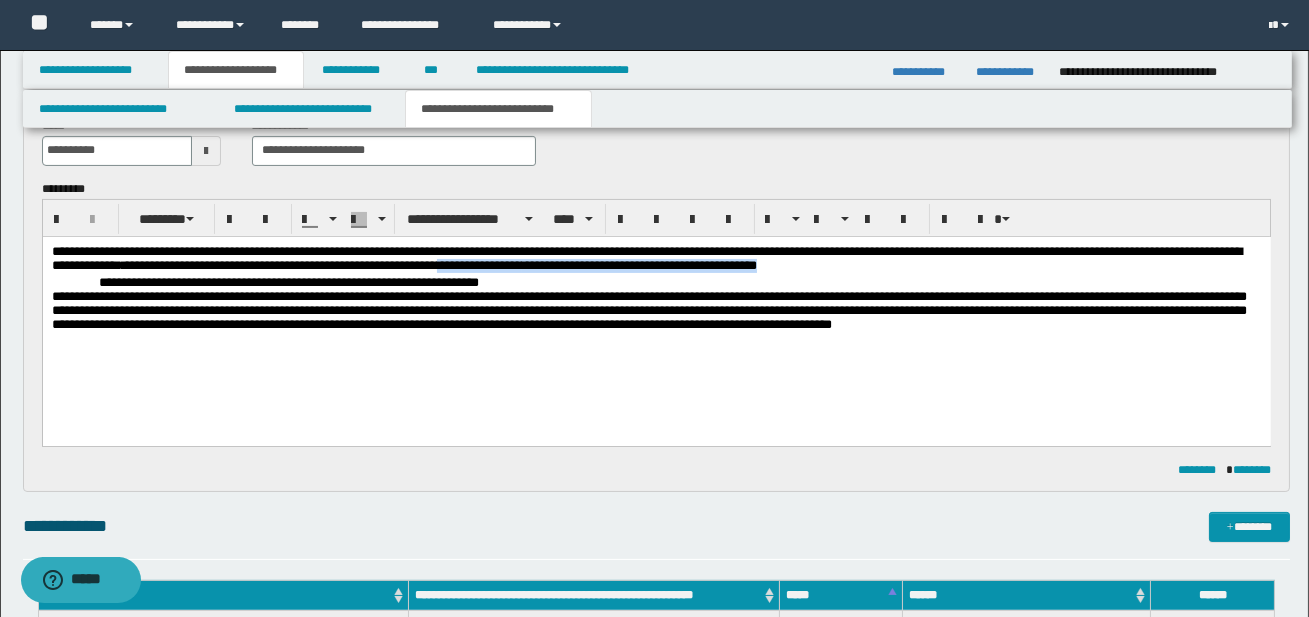drag, startPoint x: 680, startPoint y: 268, endPoint x: 1043, endPoint y: 269, distance: 363.00137 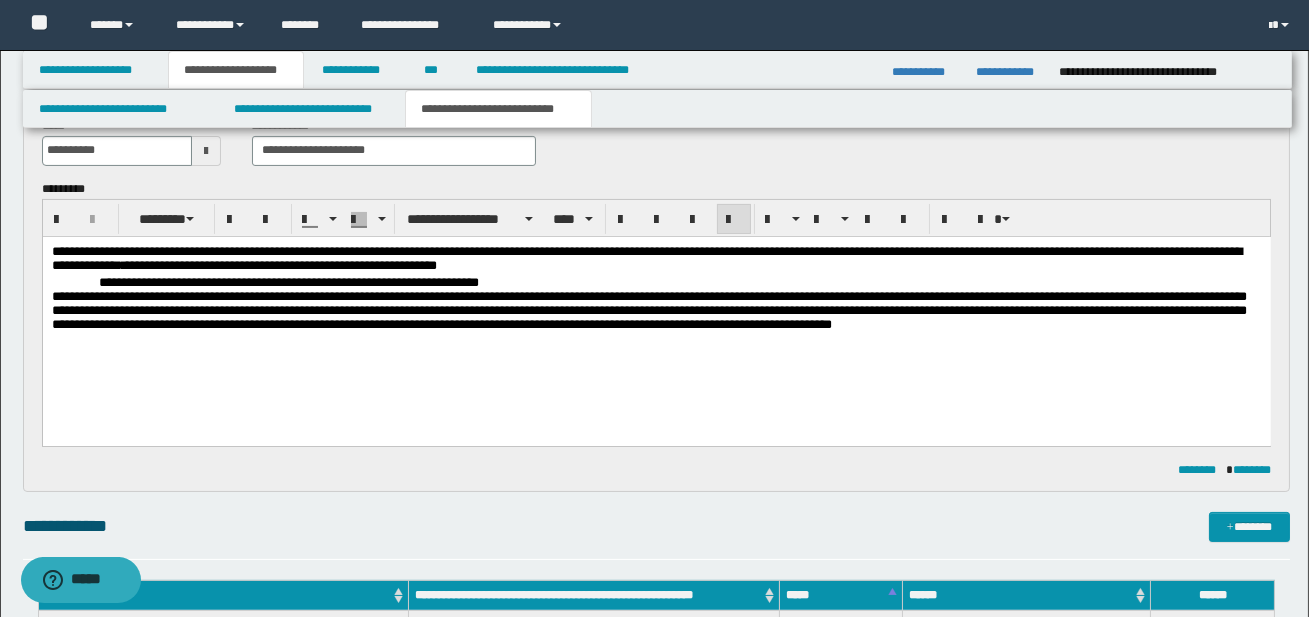 click on "**********" at bounding box center [228, 281] 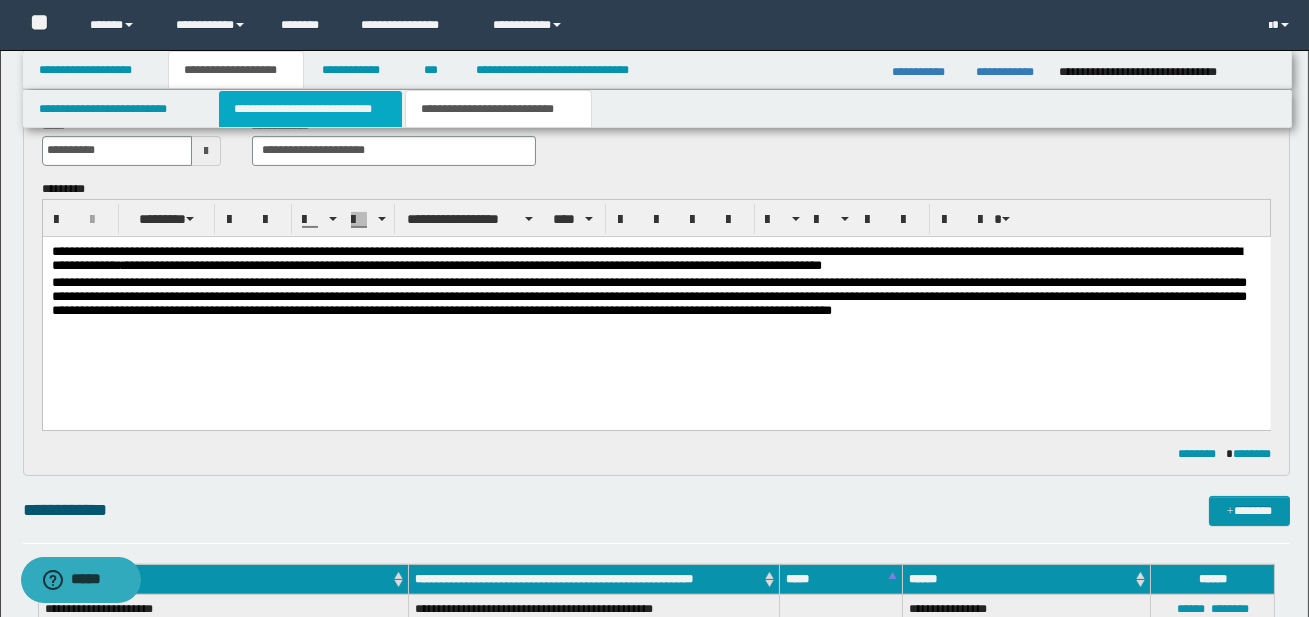 click on "**********" at bounding box center (310, 109) 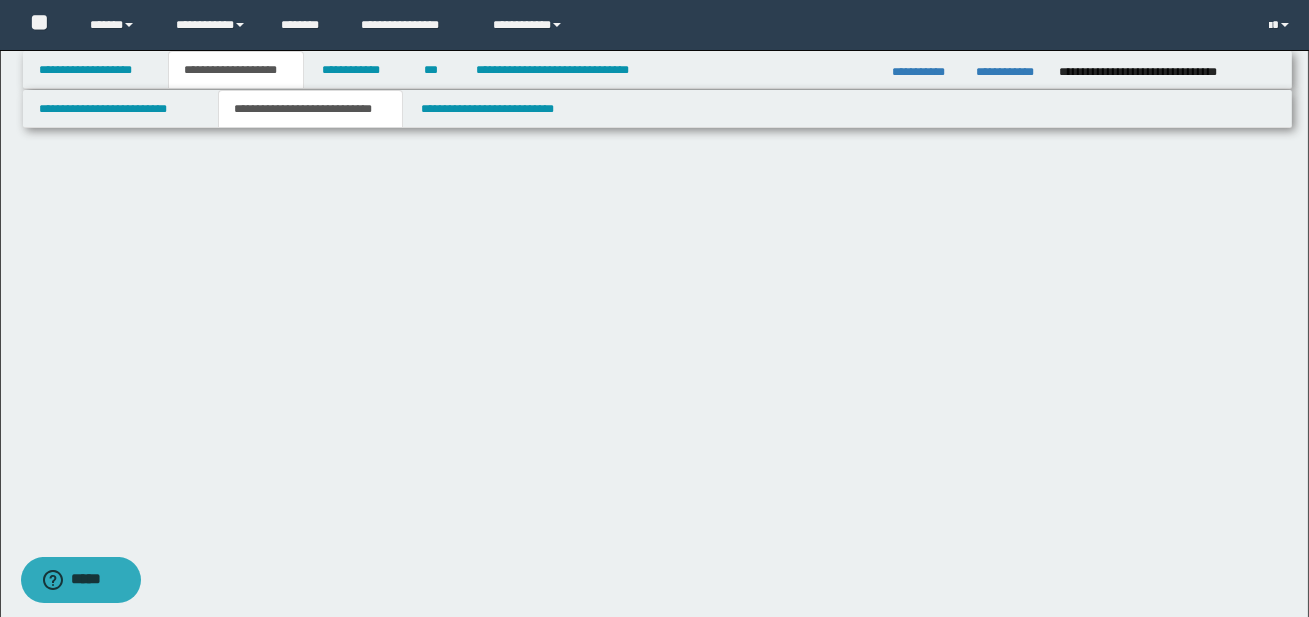 scroll, scrollTop: 0, scrollLeft: 0, axis: both 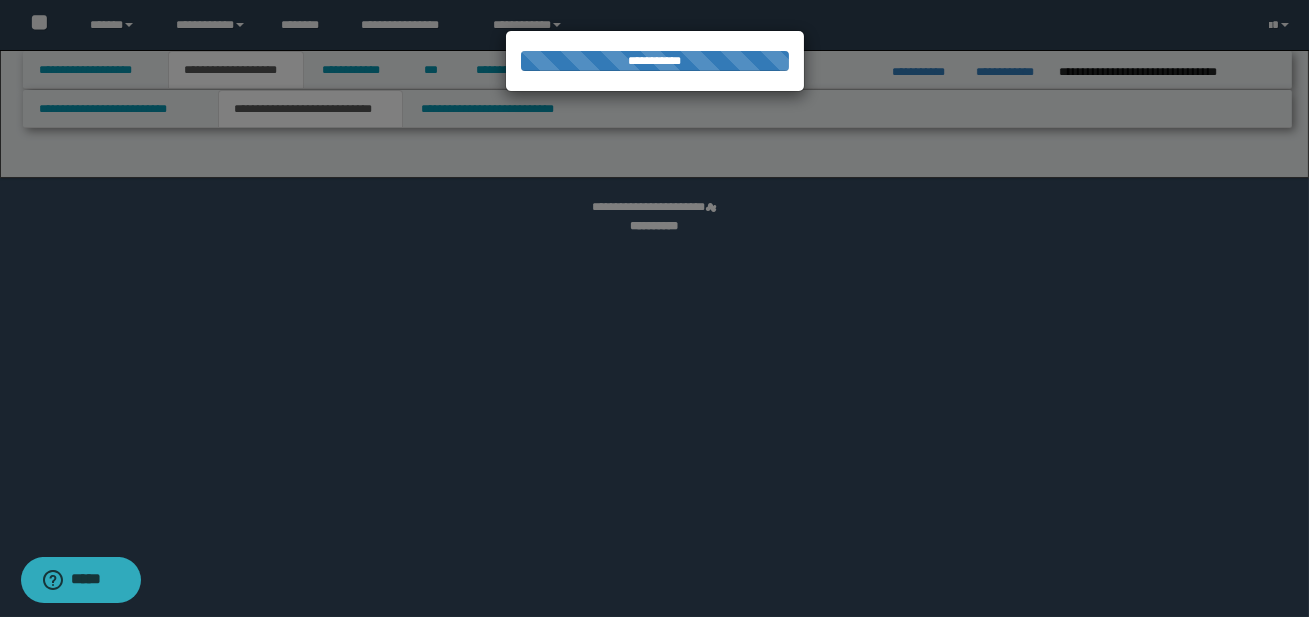 select on "*" 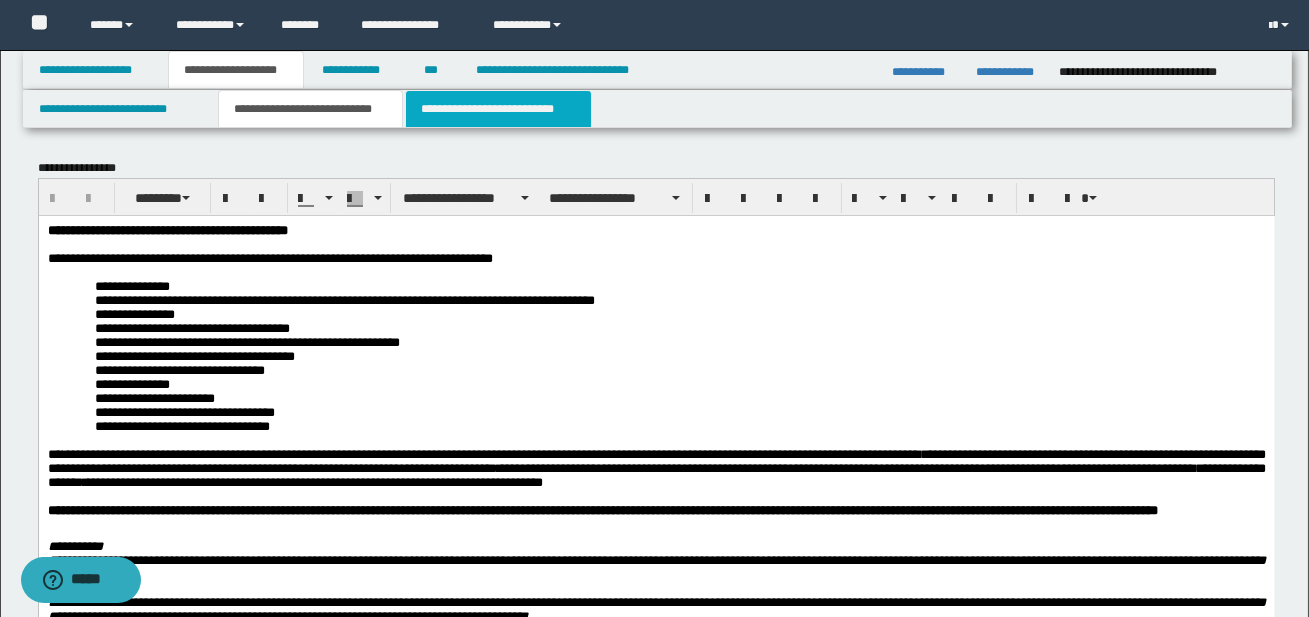 scroll, scrollTop: 0, scrollLeft: 0, axis: both 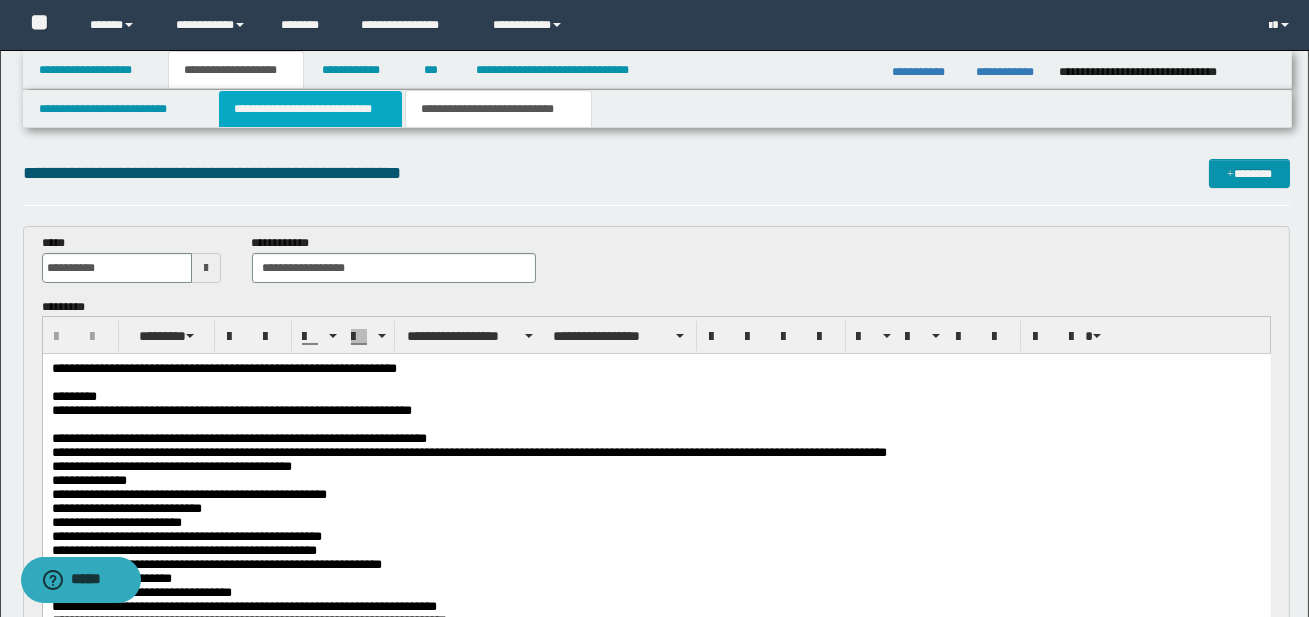 click on "**********" at bounding box center [310, 109] 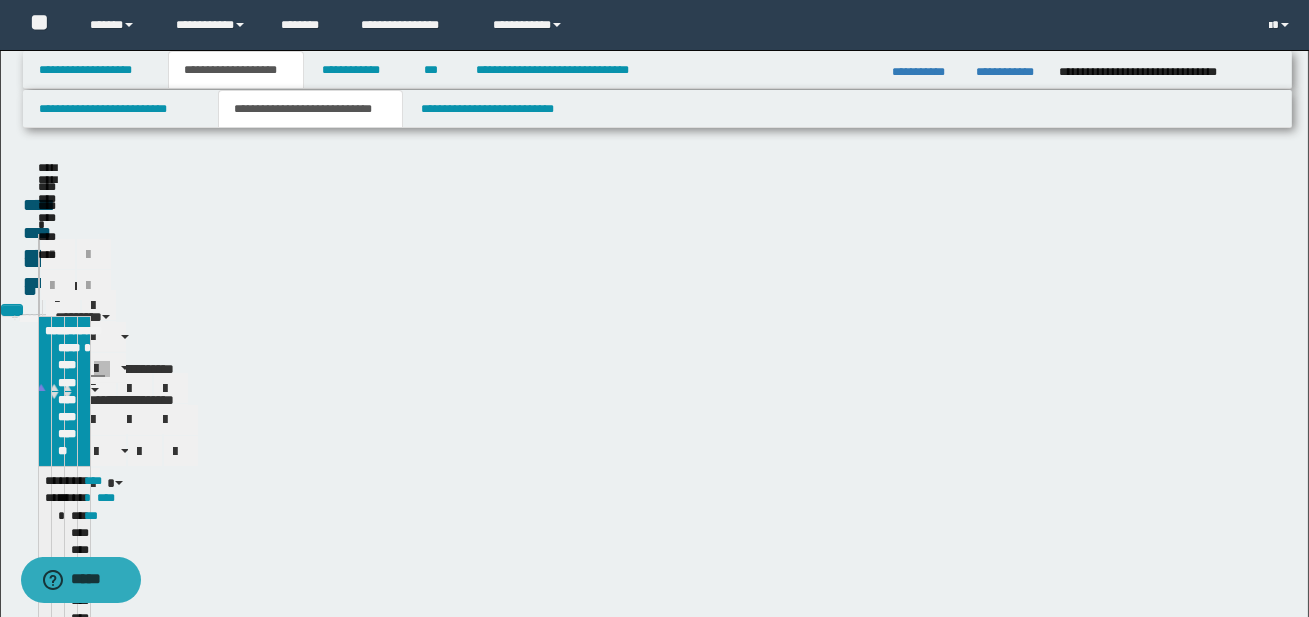 type 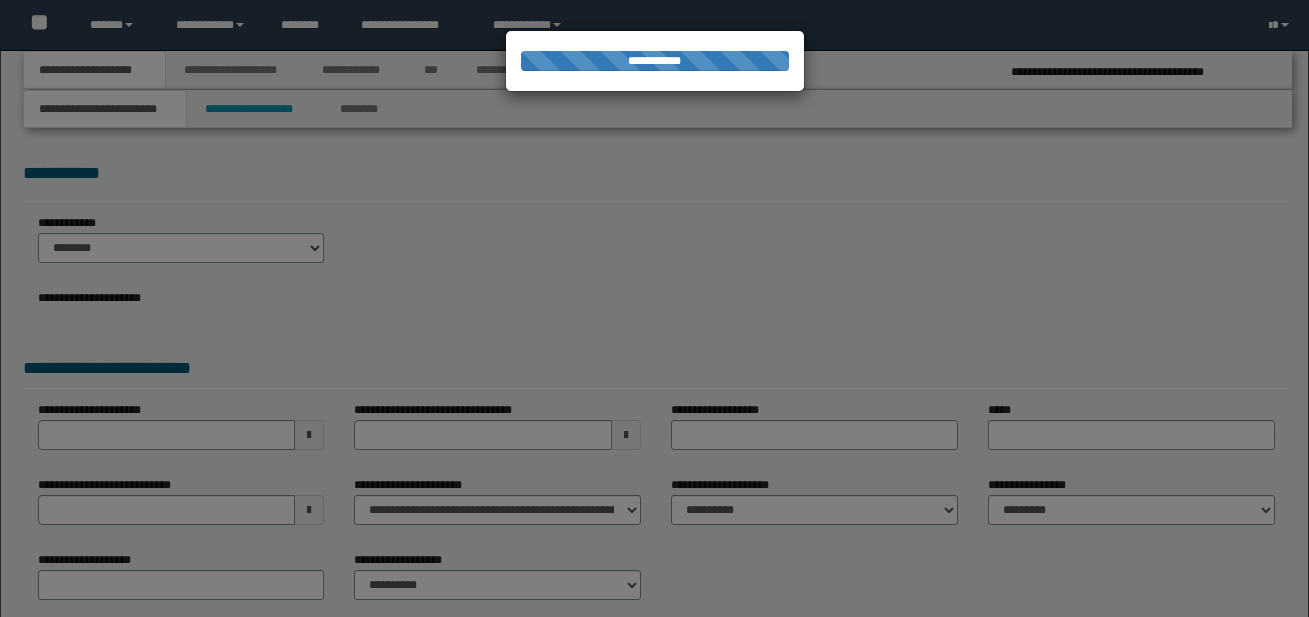 scroll, scrollTop: 0, scrollLeft: 0, axis: both 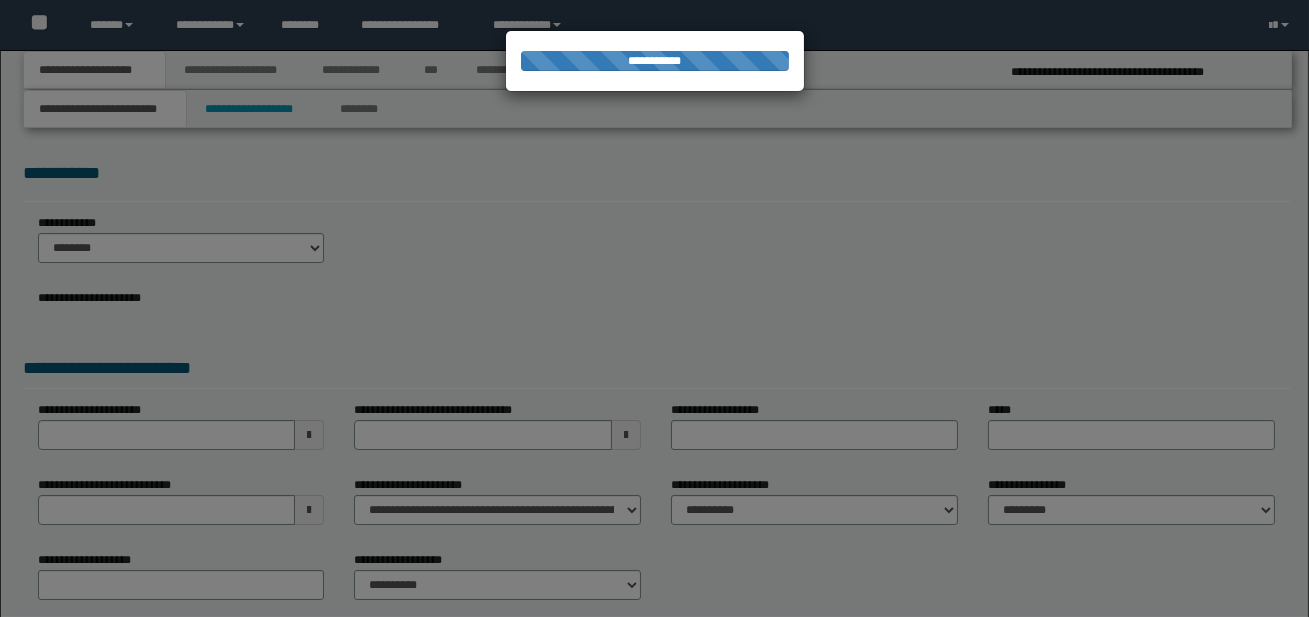 select on "*" 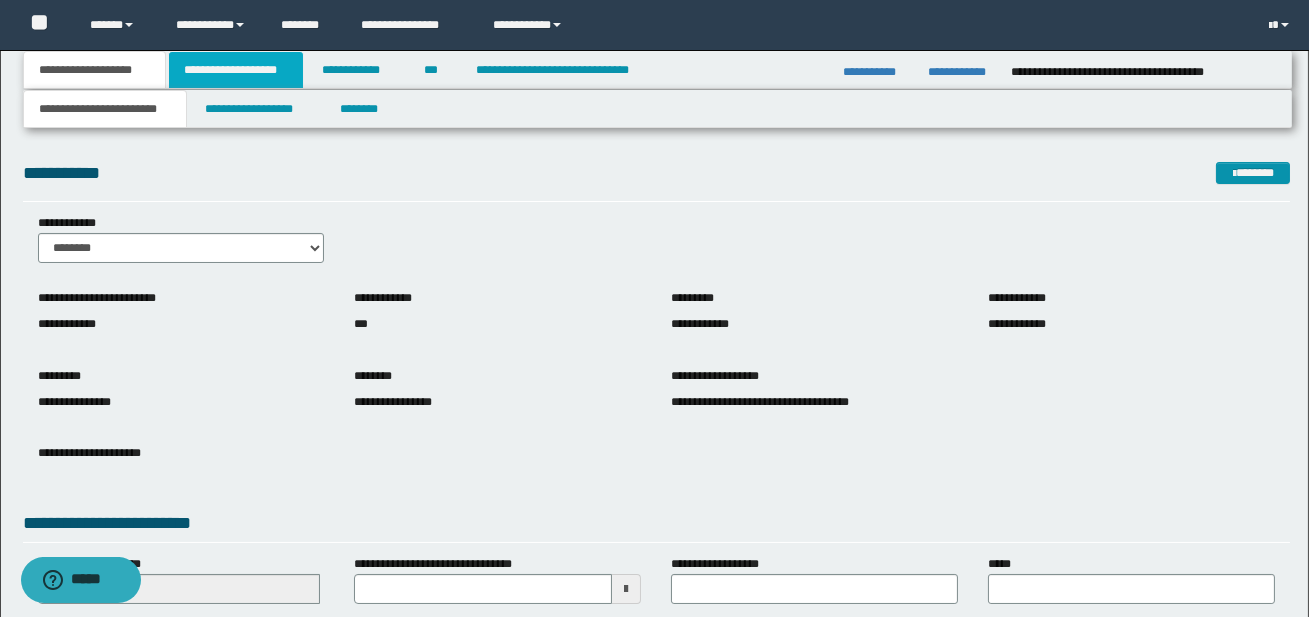 click on "**********" at bounding box center (236, 70) 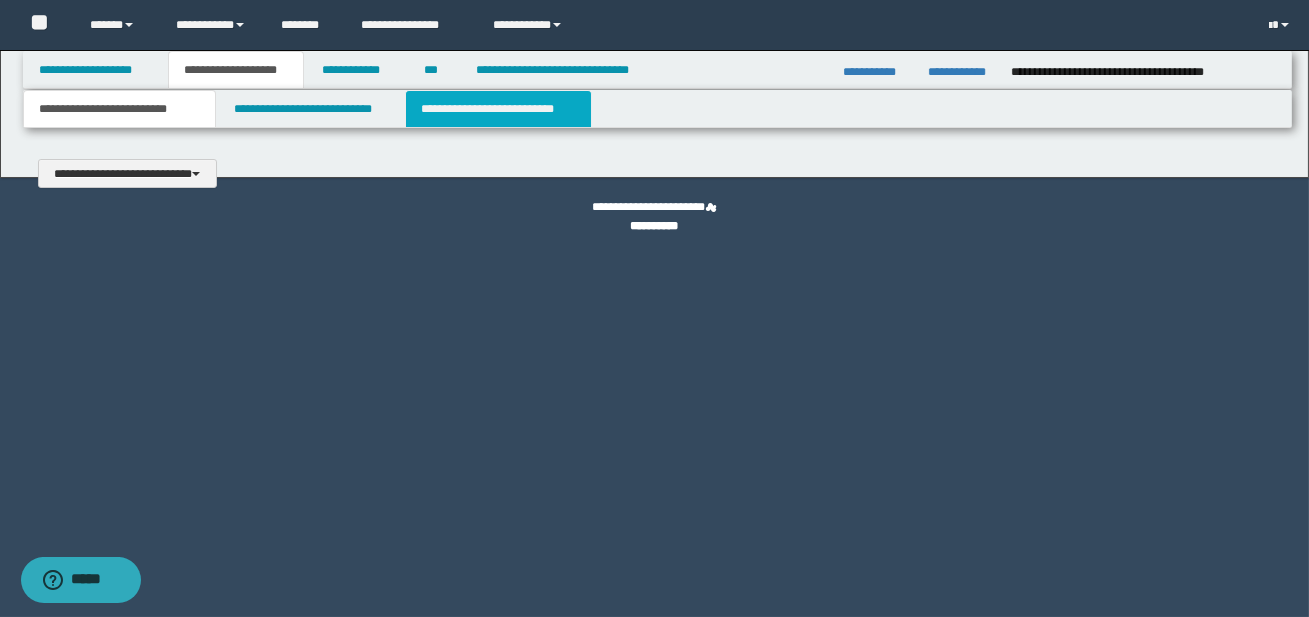 type 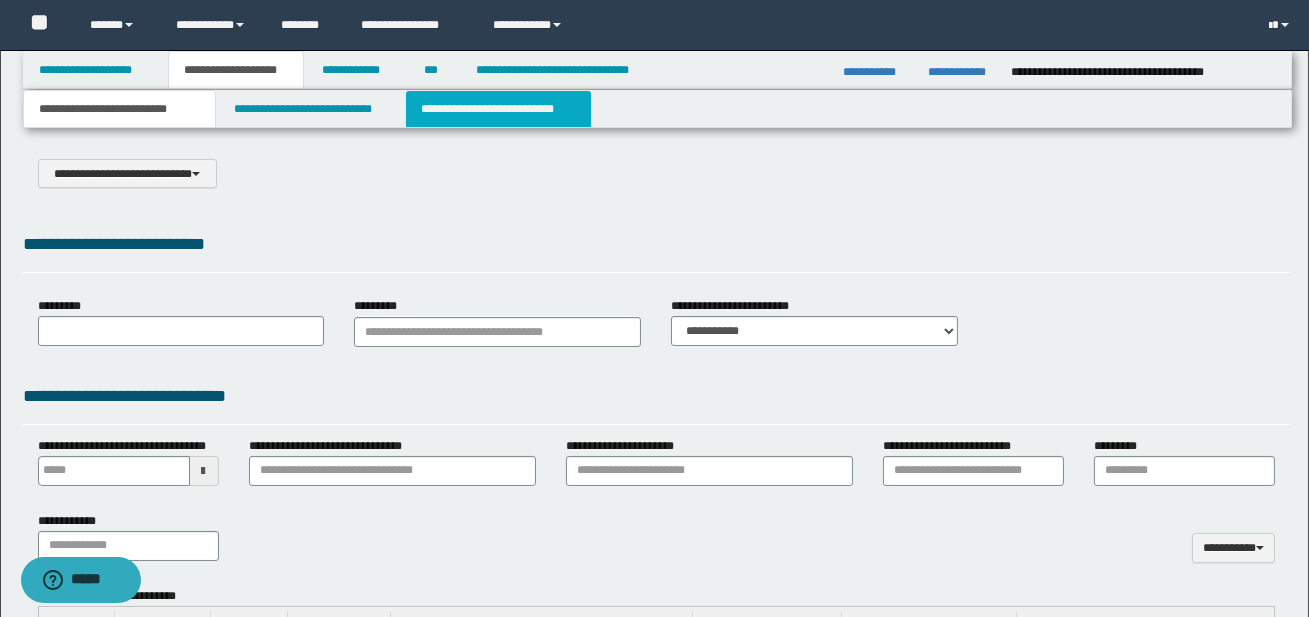 select on "*" 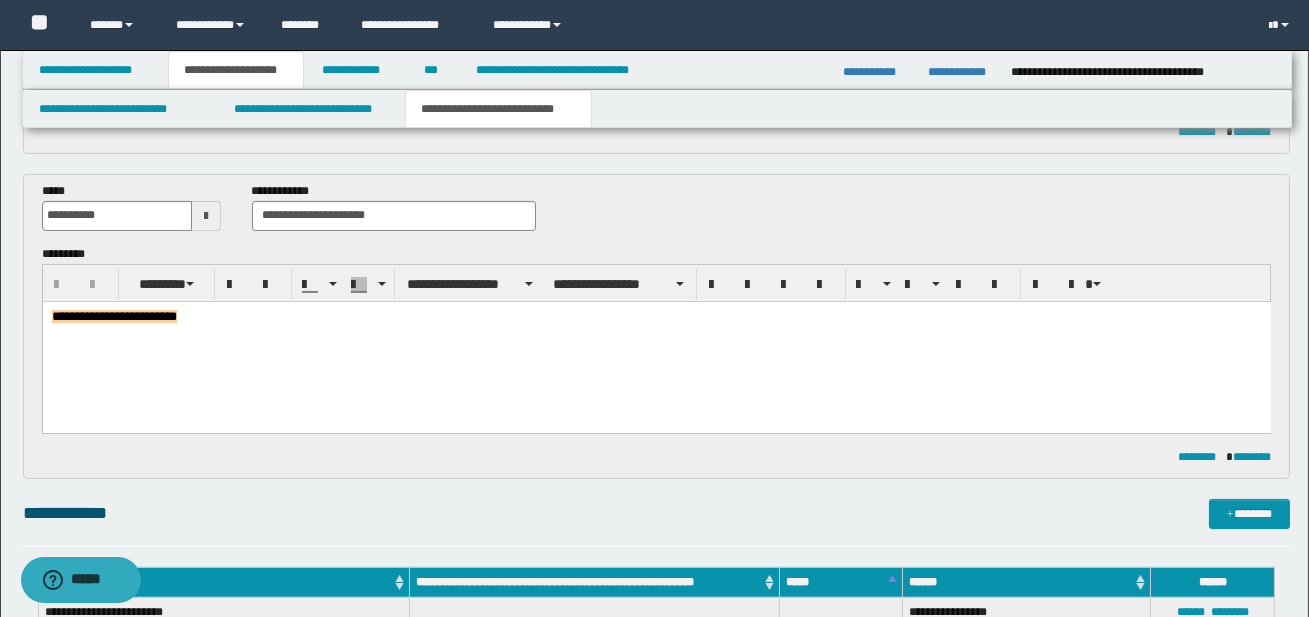 scroll, scrollTop: 770, scrollLeft: 0, axis: vertical 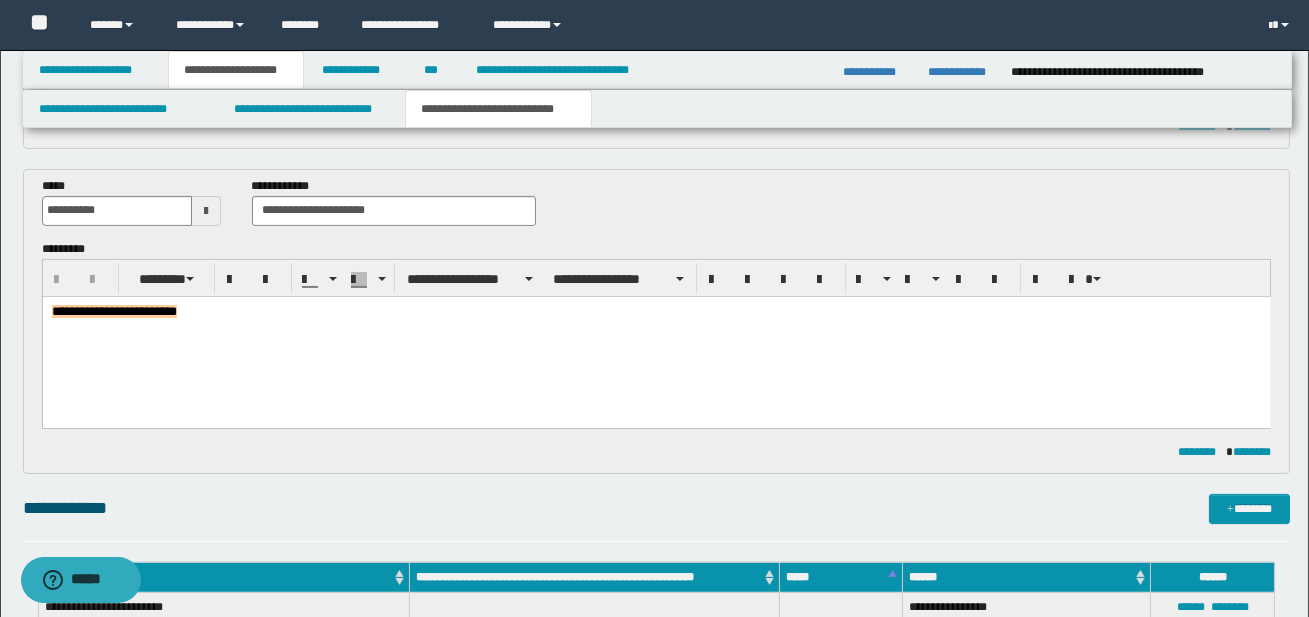 click on "**********" at bounding box center [656, 336] 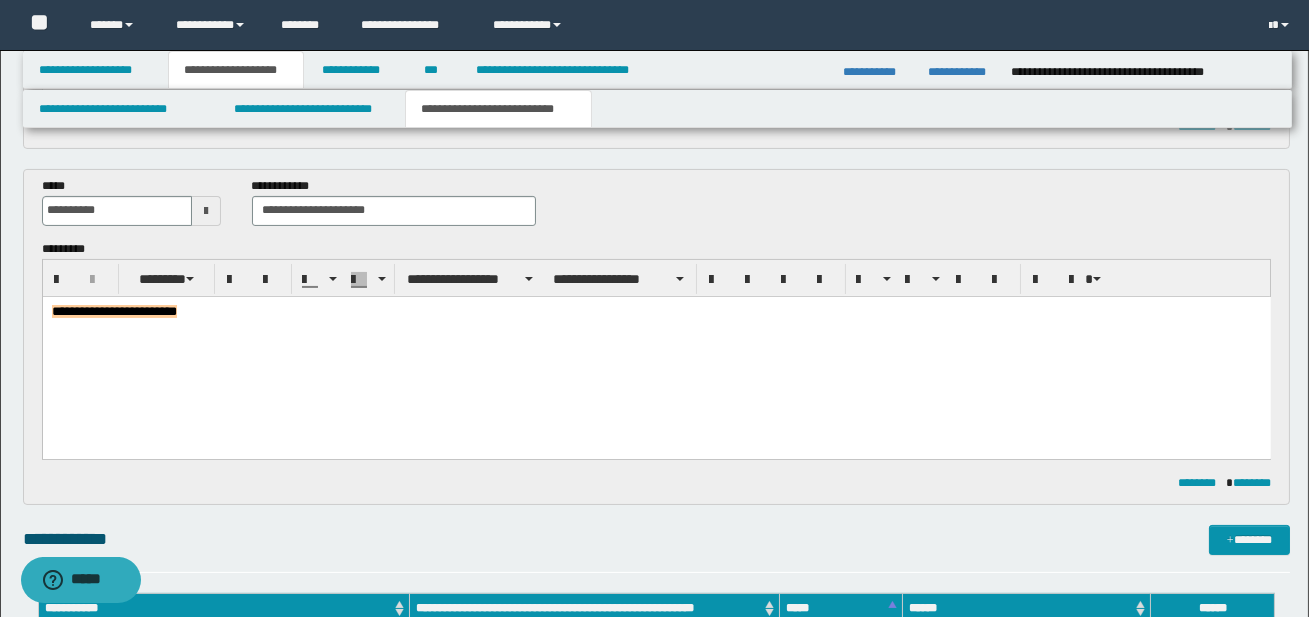 type 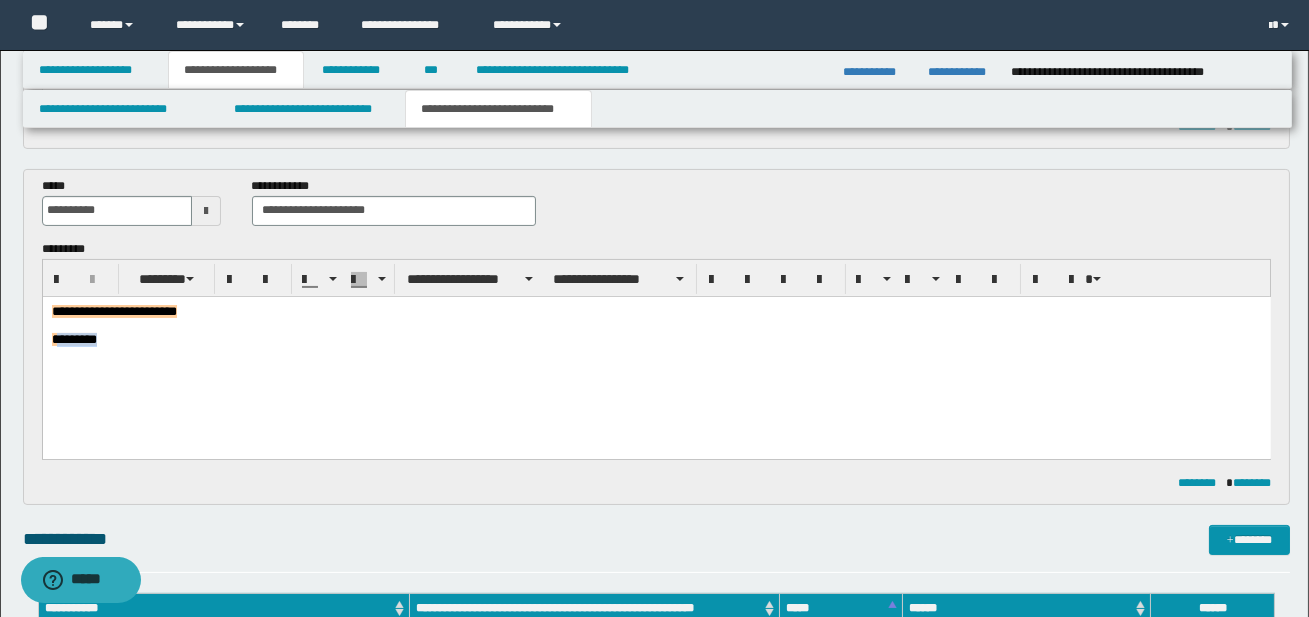 drag, startPoint x: 54, startPoint y: 339, endPoint x: 181, endPoint y: 346, distance: 127.192764 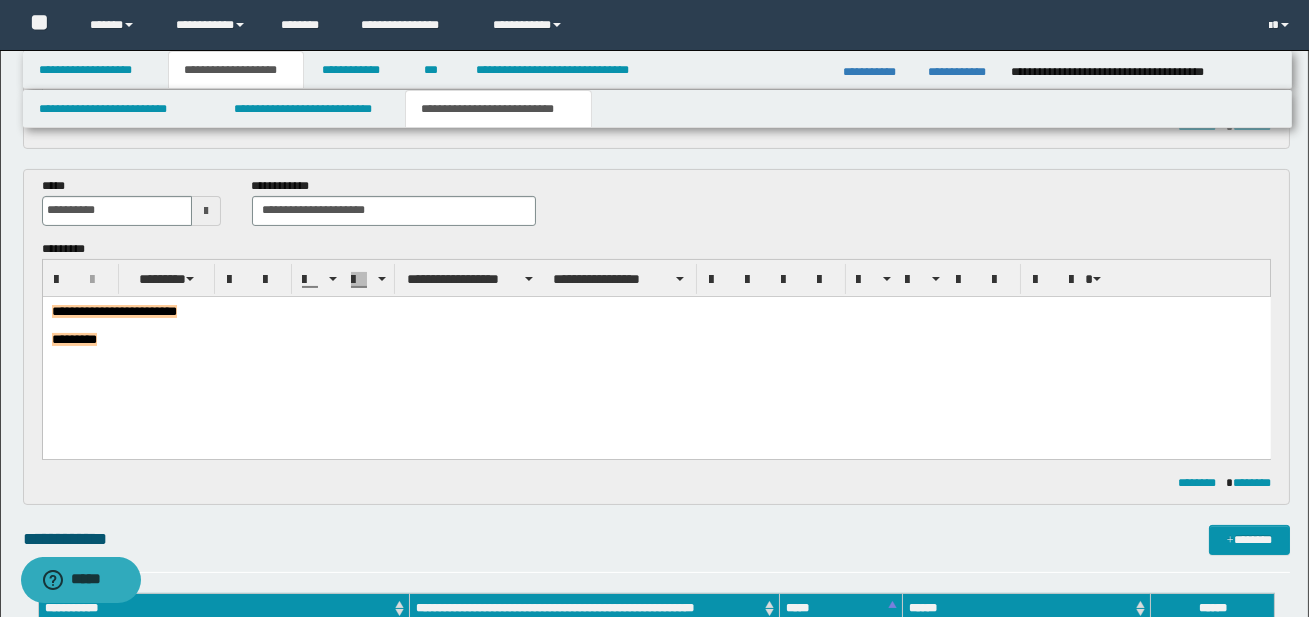click on "**********" at bounding box center (656, 350) 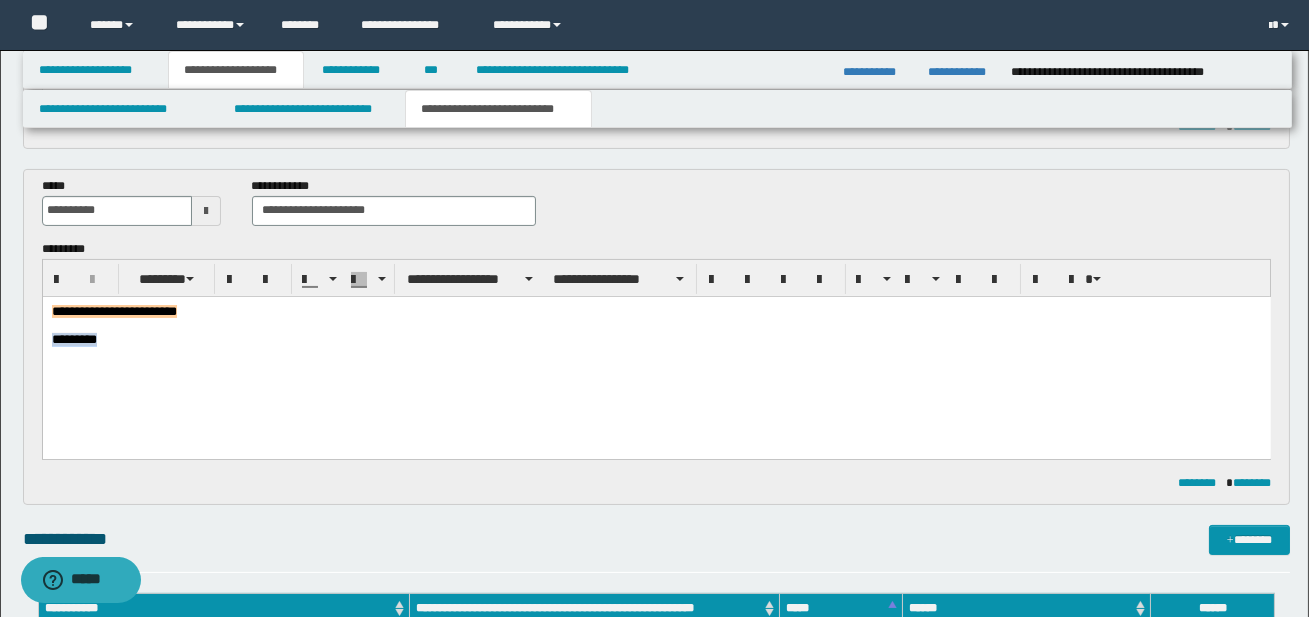 drag, startPoint x: 167, startPoint y: 352, endPoint x: 43, endPoint y: 339, distance: 124.67959 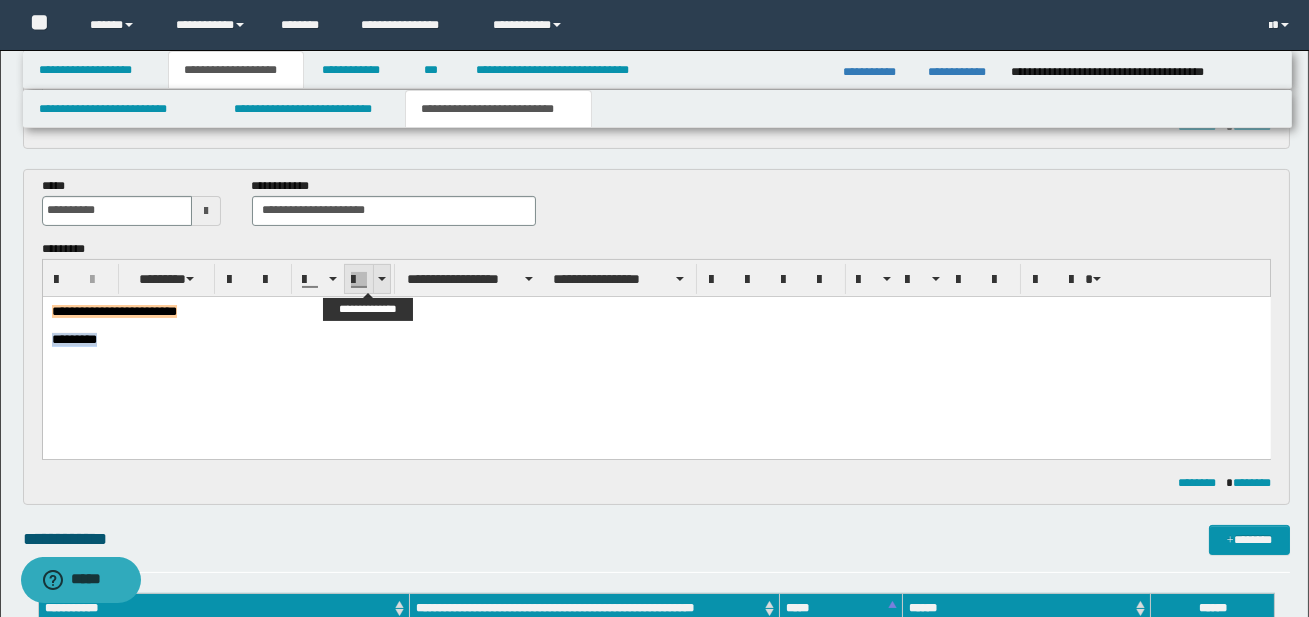 click at bounding box center [381, 279] 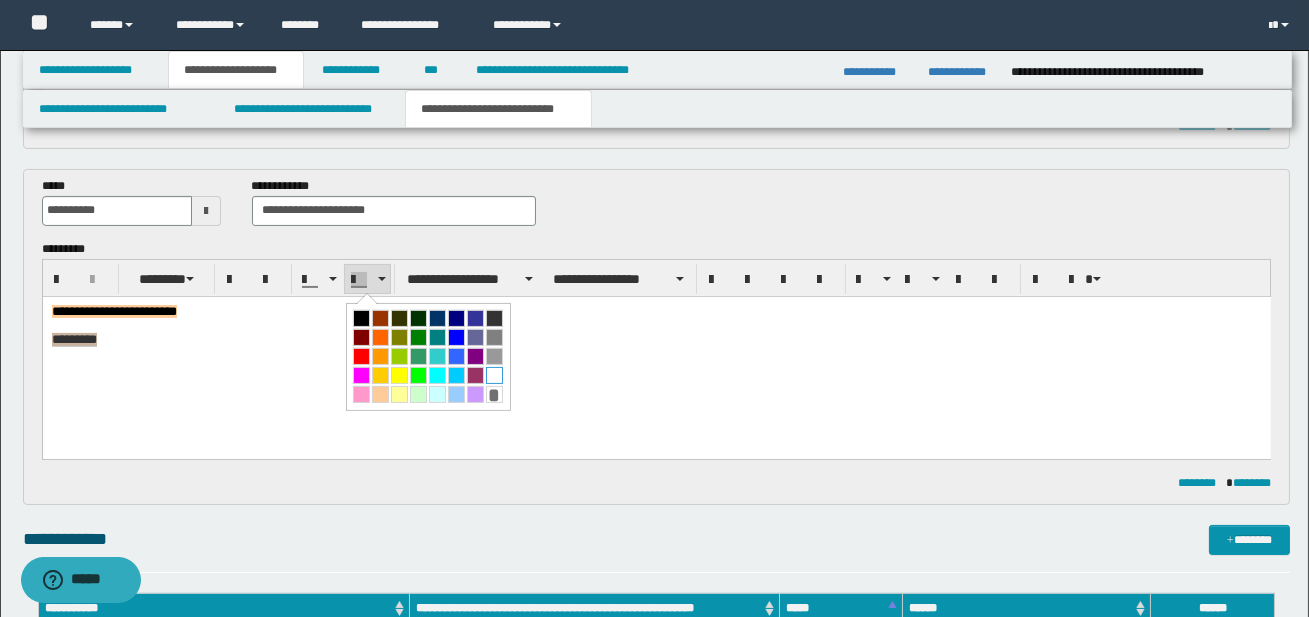 click at bounding box center (494, 375) 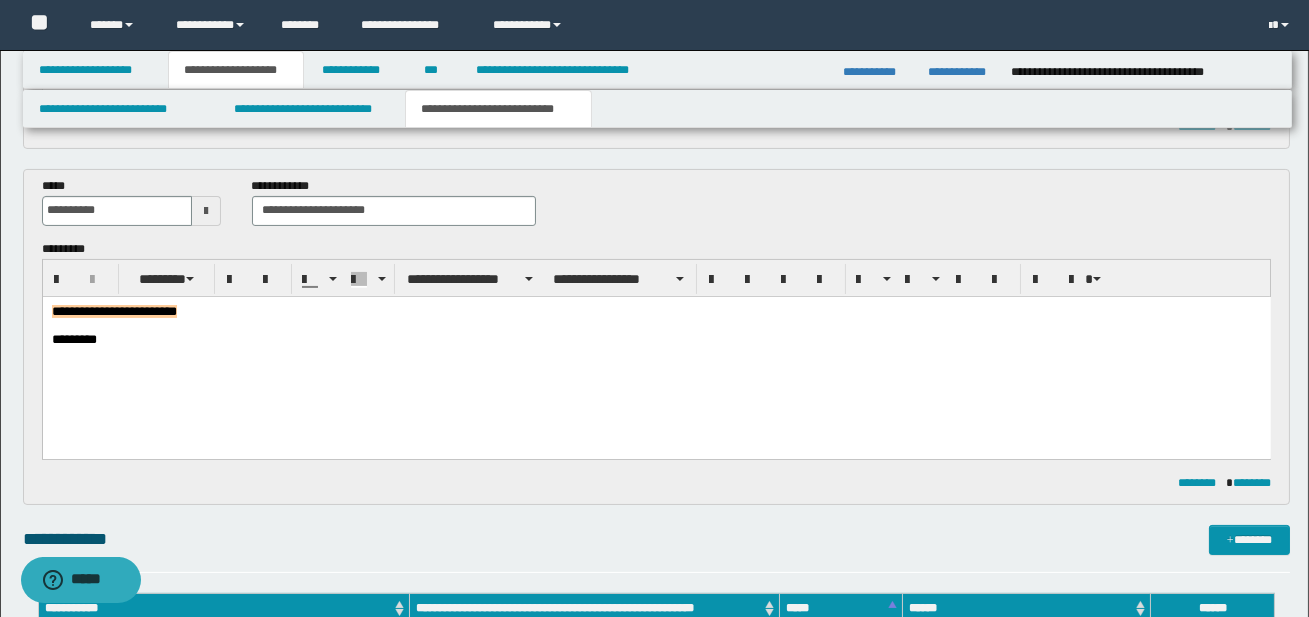 click on "**********" at bounding box center [656, 350] 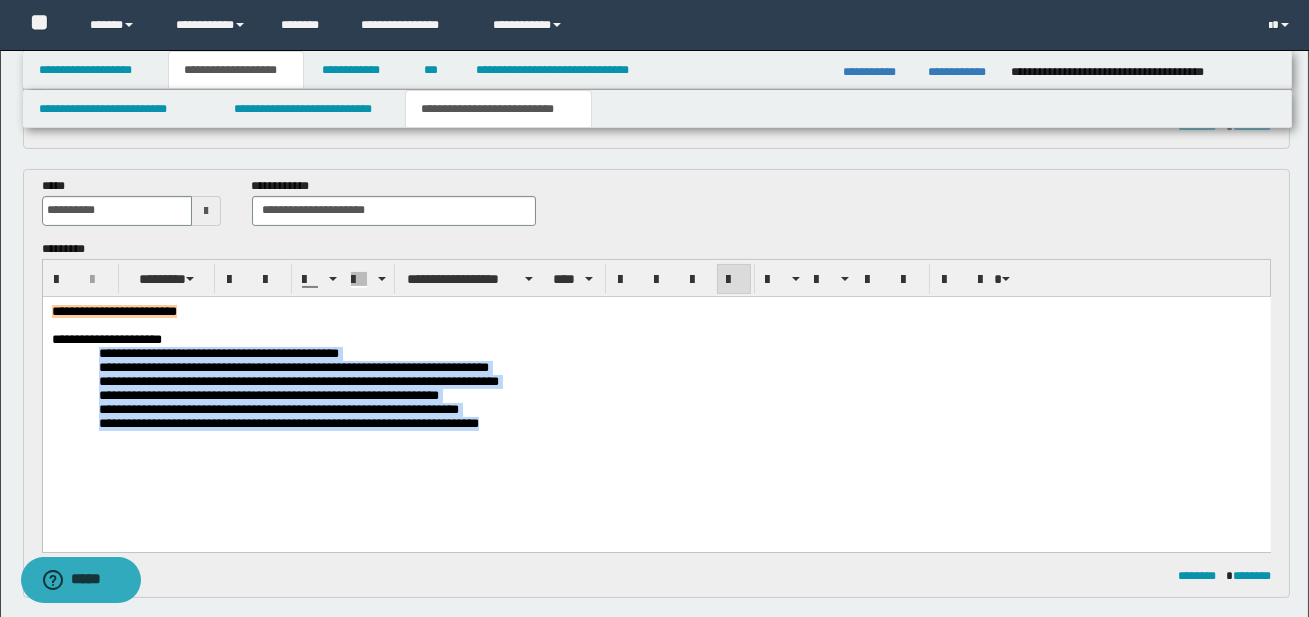 drag, startPoint x: 100, startPoint y: 360, endPoint x: 566, endPoint y: 437, distance: 472.31876 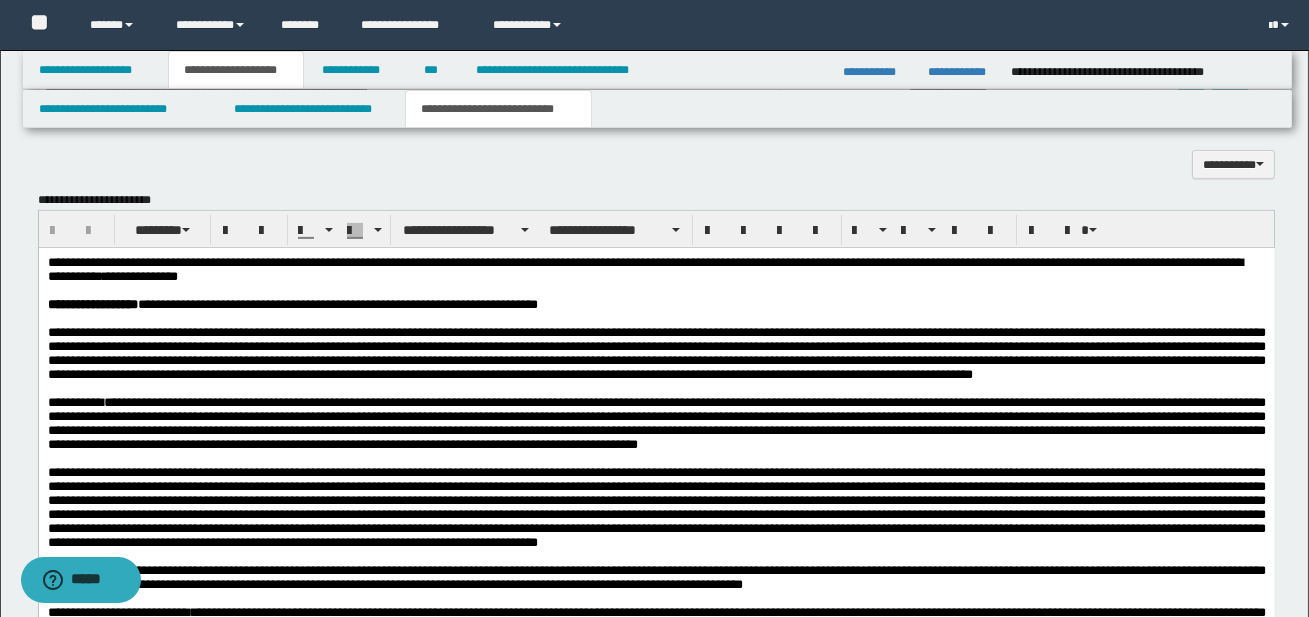scroll, scrollTop: 1552, scrollLeft: 0, axis: vertical 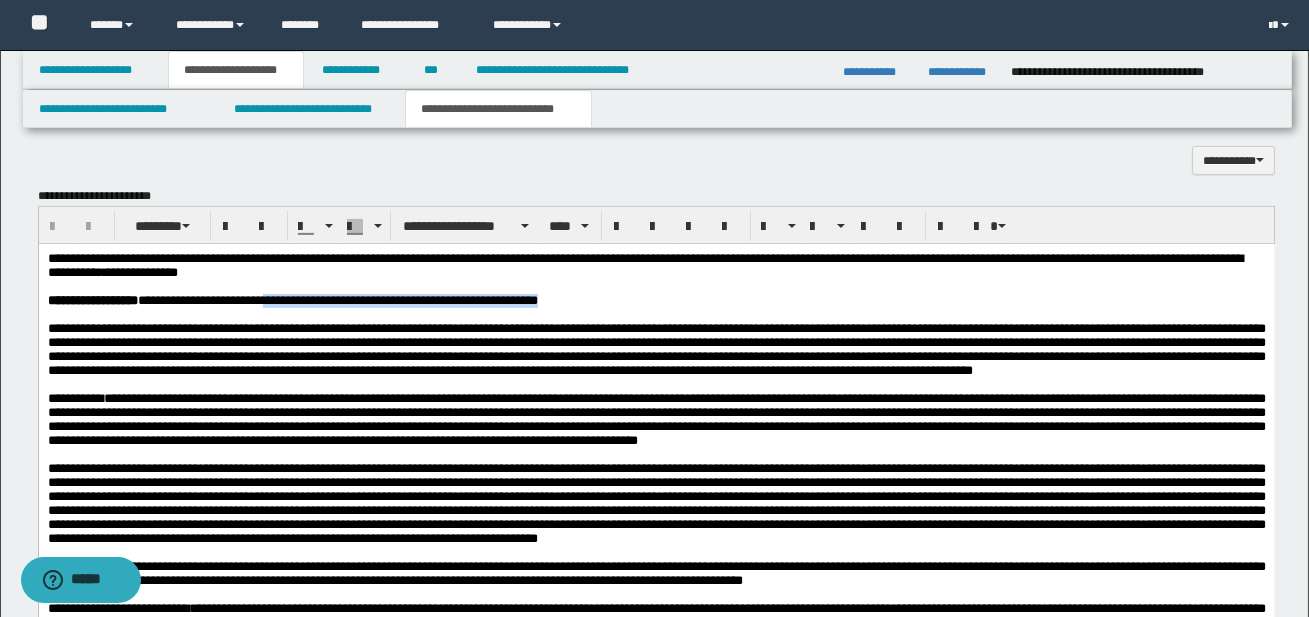 drag, startPoint x: 289, startPoint y: 302, endPoint x: 592, endPoint y: 307, distance: 303.04126 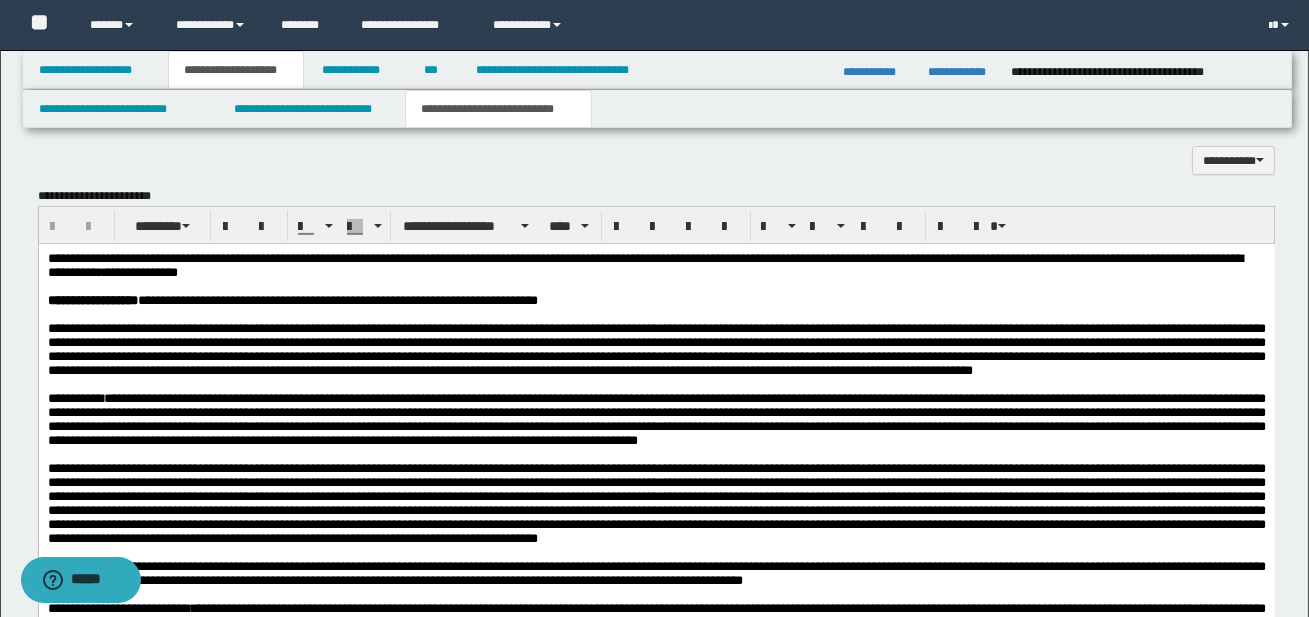 click on "**********" at bounding box center (656, 300) 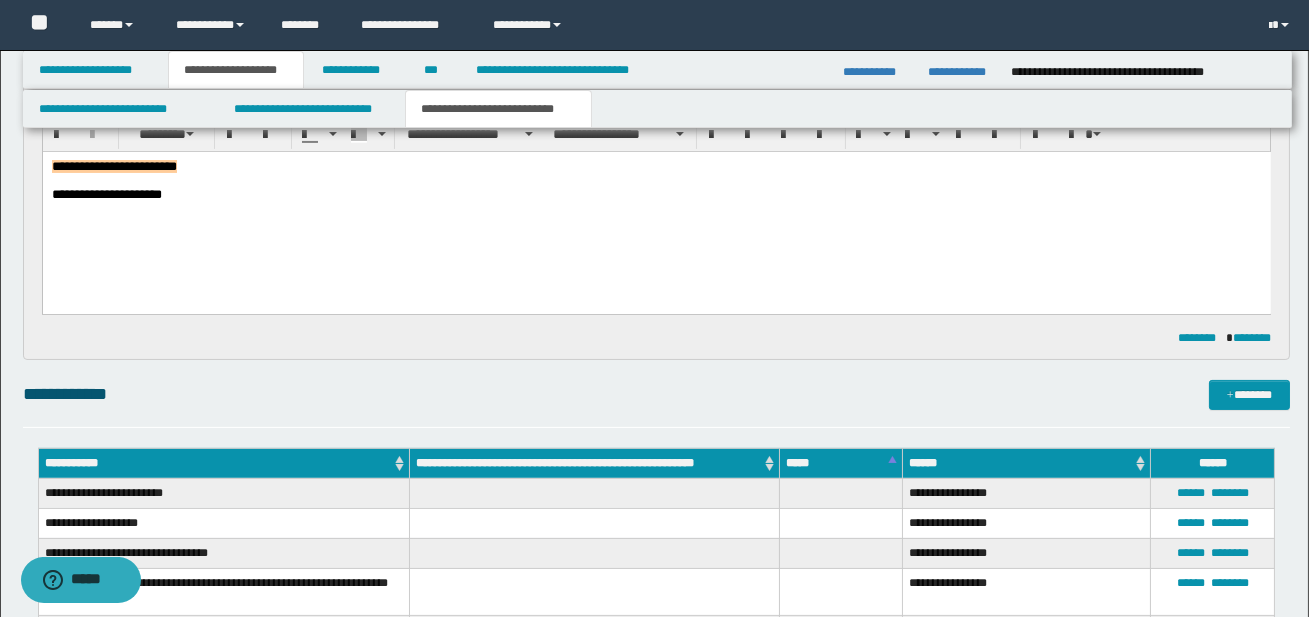 scroll, scrollTop: 910, scrollLeft: 0, axis: vertical 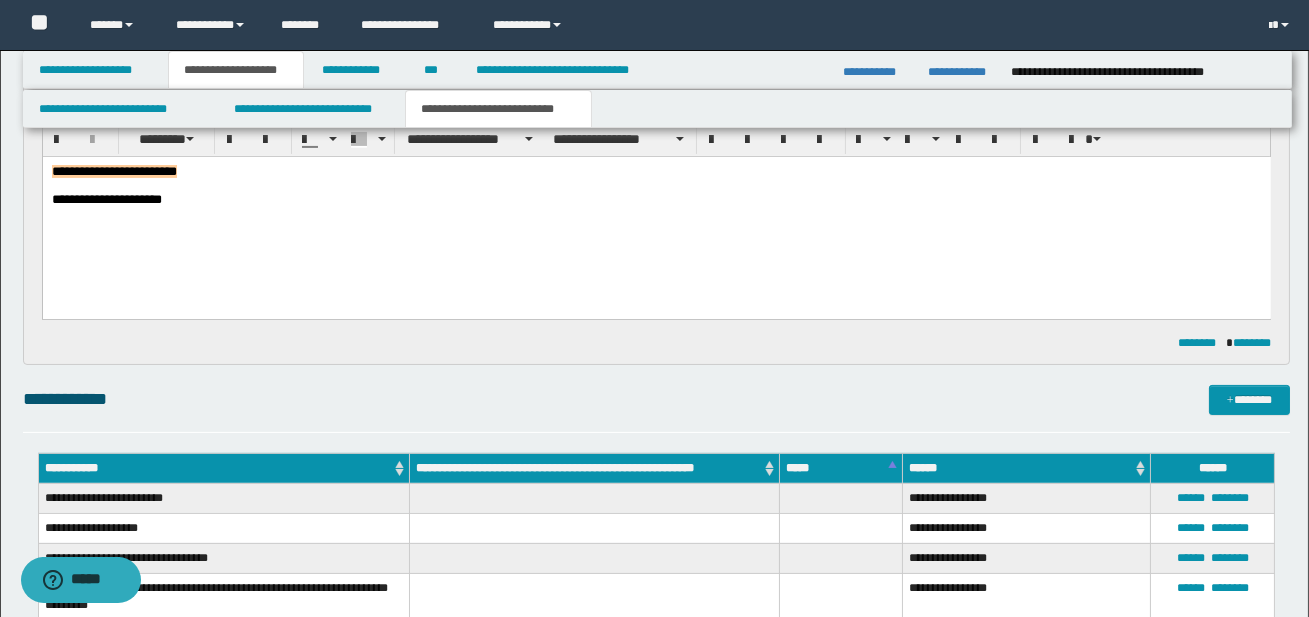 click on "**********" at bounding box center (656, 199) 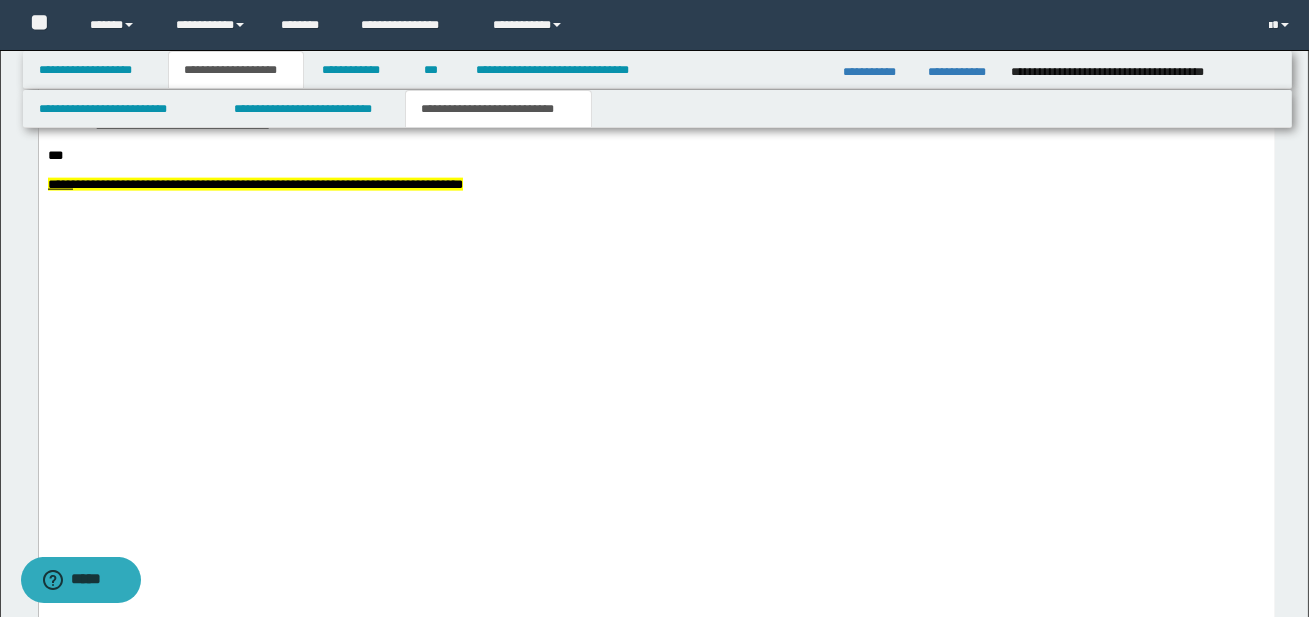 scroll, scrollTop: 5199, scrollLeft: 0, axis: vertical 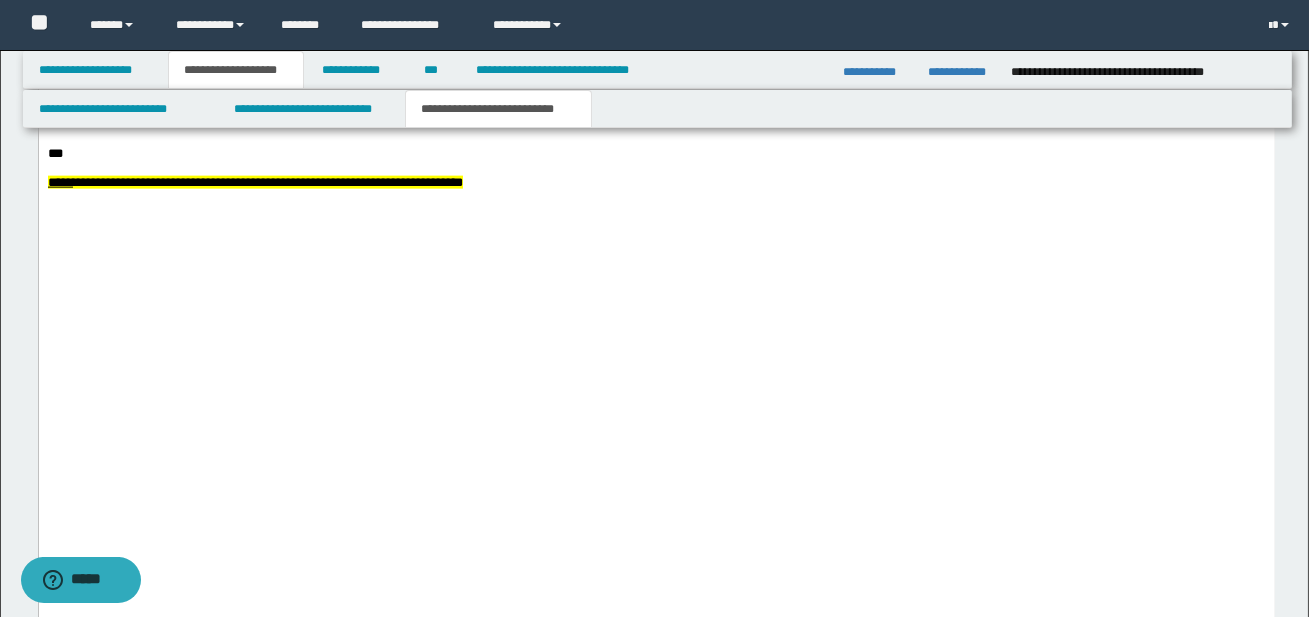 click on "**********" at bounding box center (656, -142) 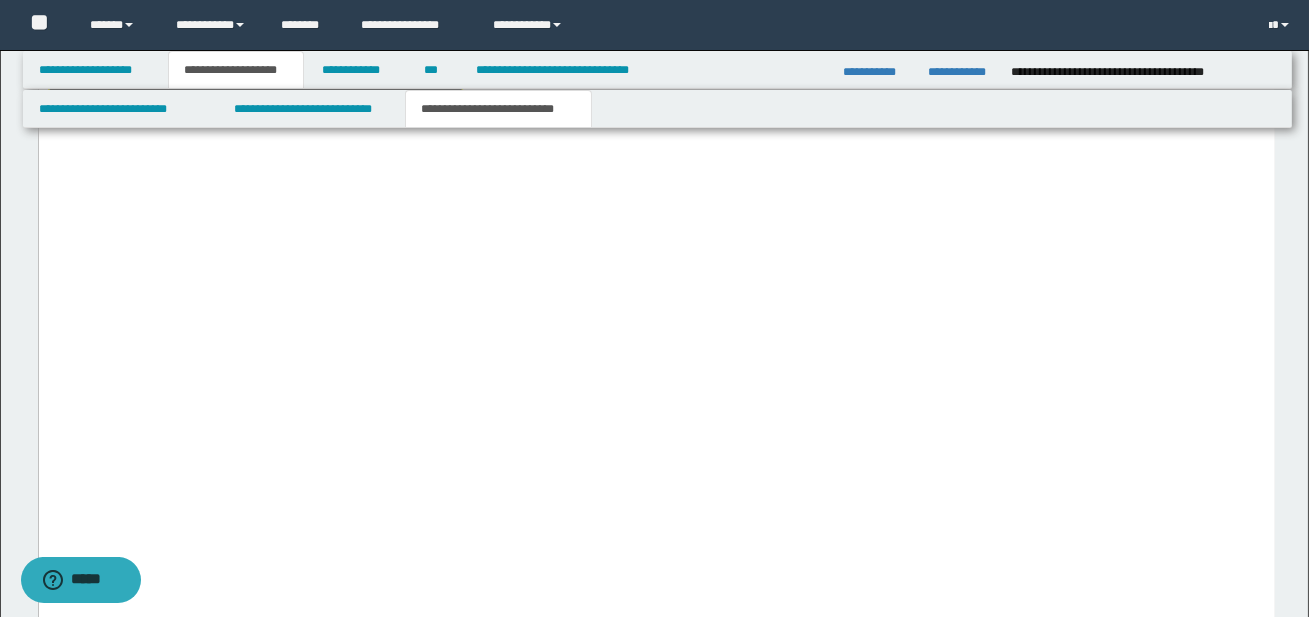 scroll, scrollTop: 5467, scrollLeft: 0, axis: vertical 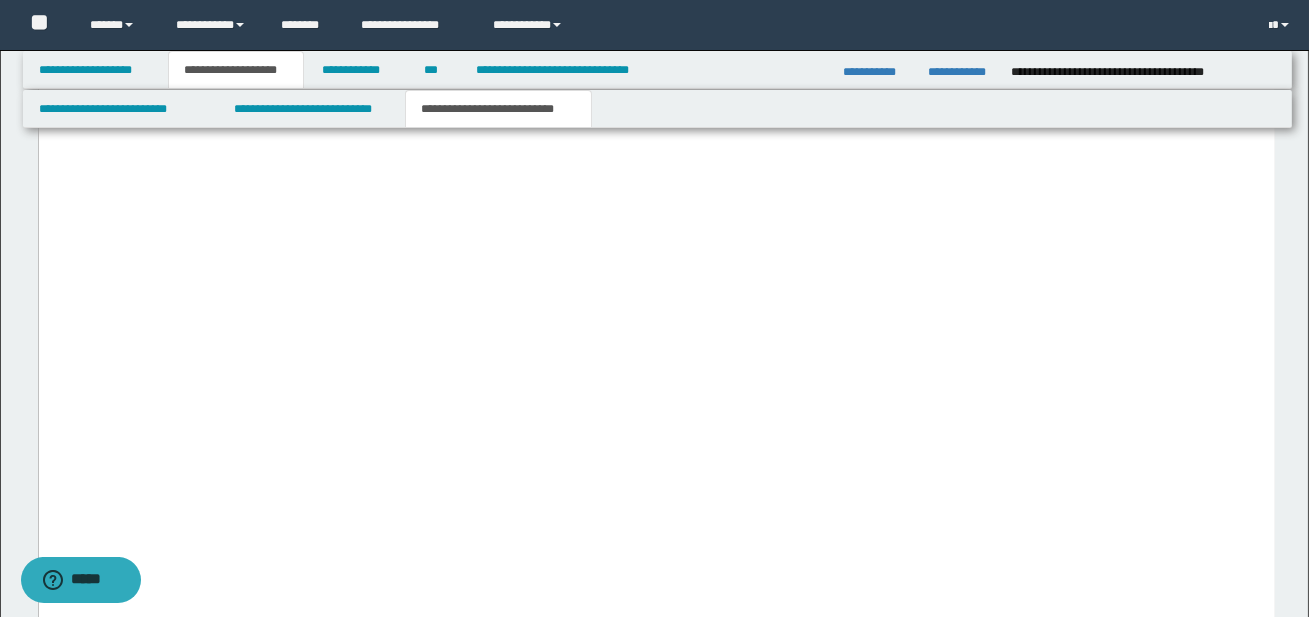 drag, startPoint x: 46, startPoint y: 268, endPoint x: 336, endPoint y: 276, distance: 290.11032 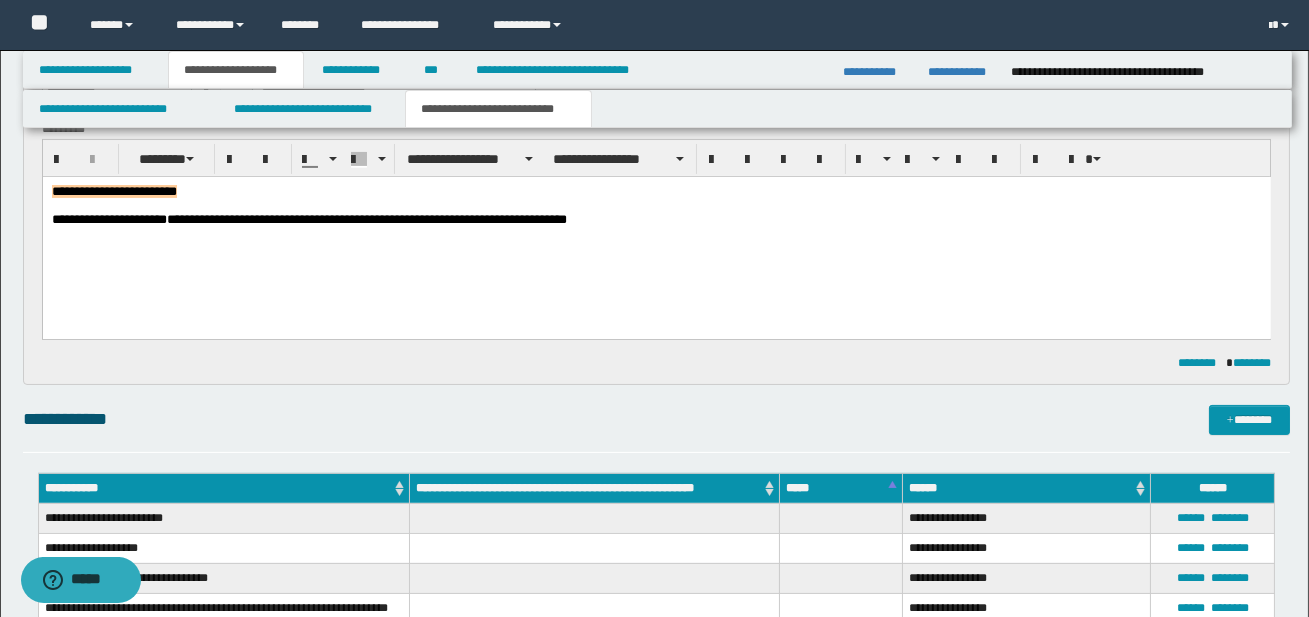 scroll, scrollTop: 884, scrollLeft: 0, axis: vertical 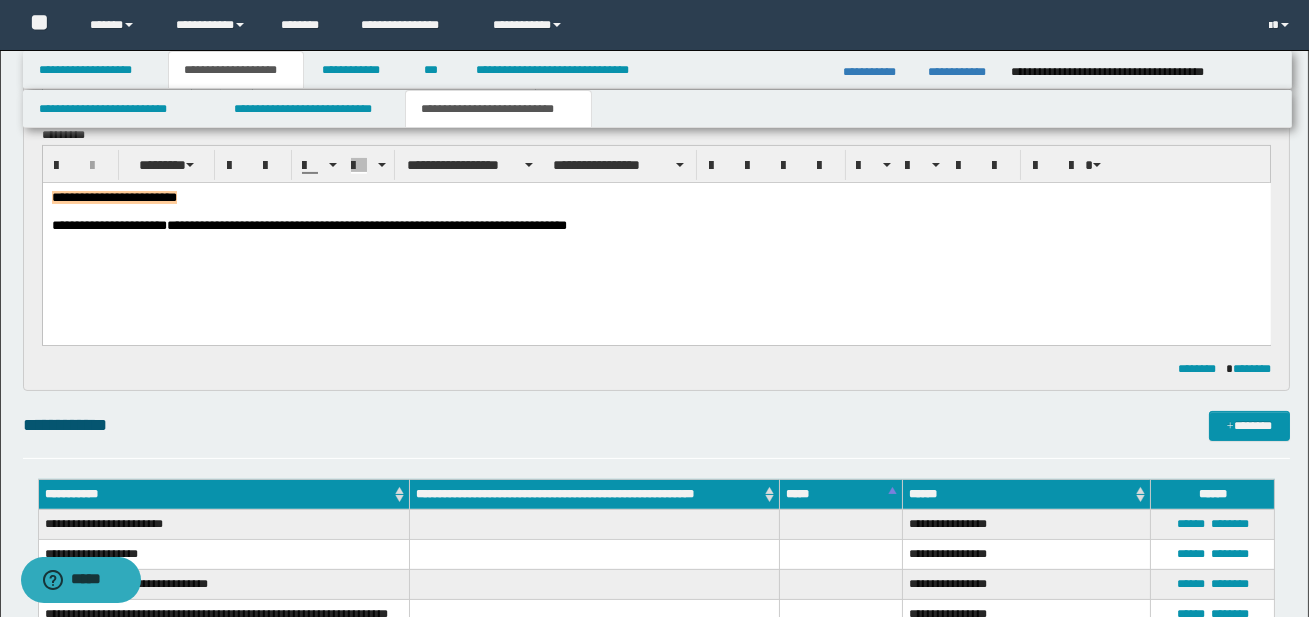 click on "**********" at bounding box center [656, 225] 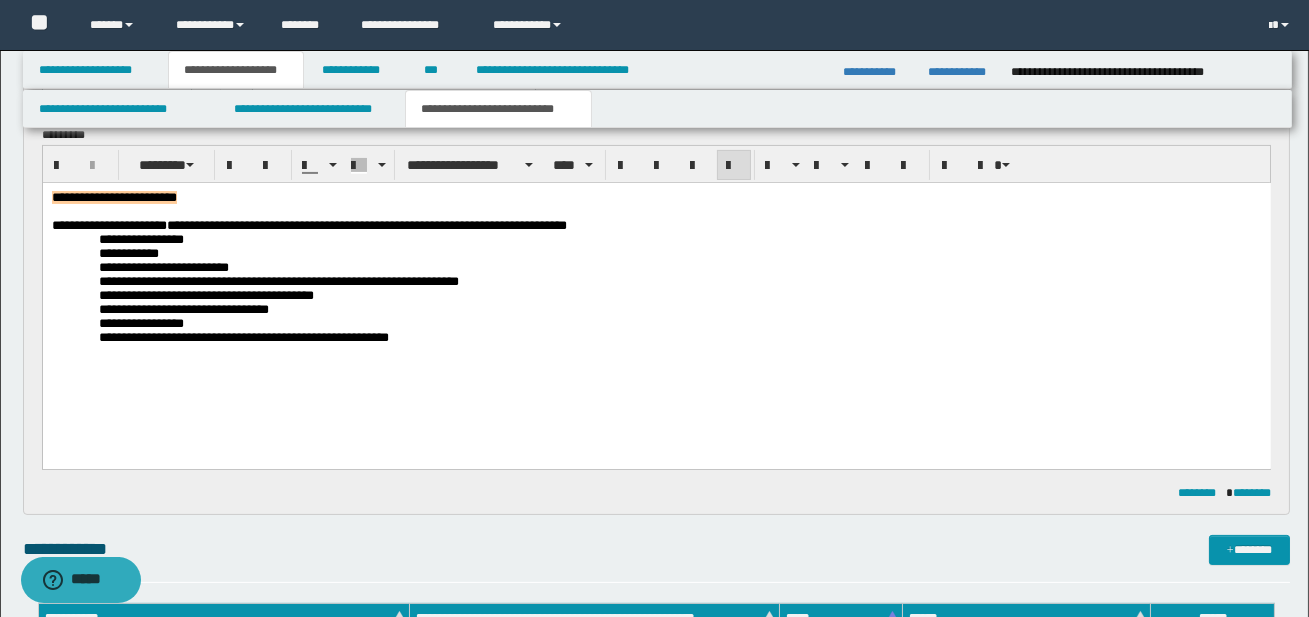 click on "**********" at bounding box center (140, 238) 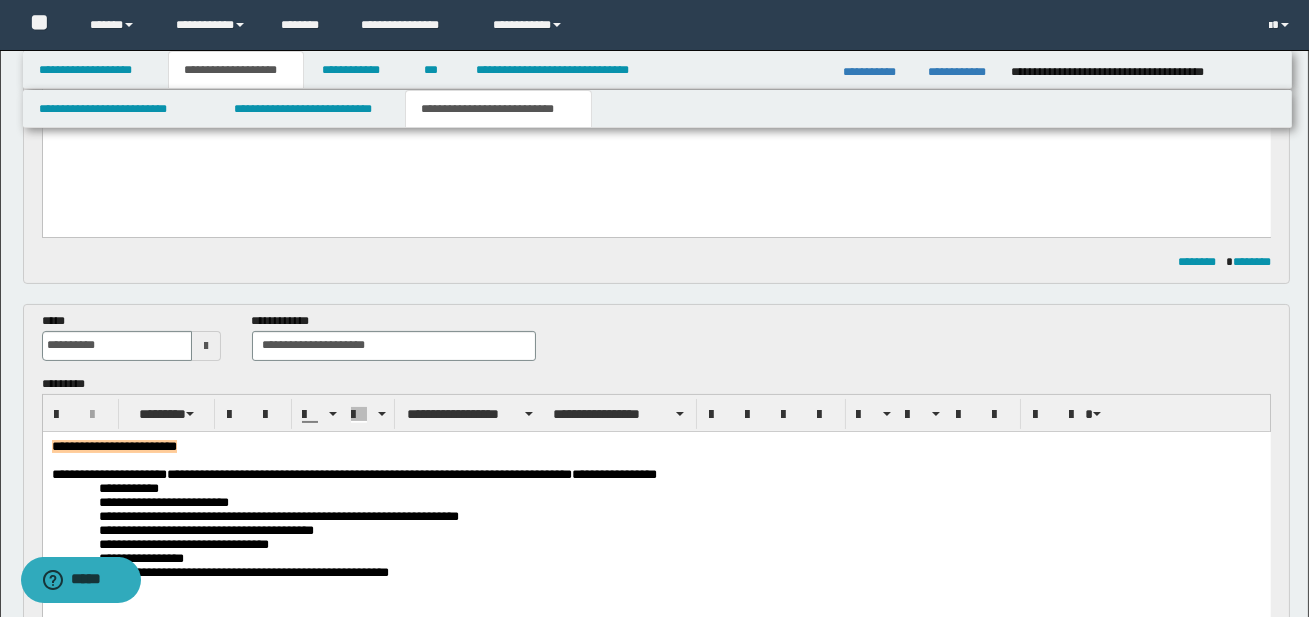 scroll, scrollTop: 654, scrollLeft: 0, axis: vertical 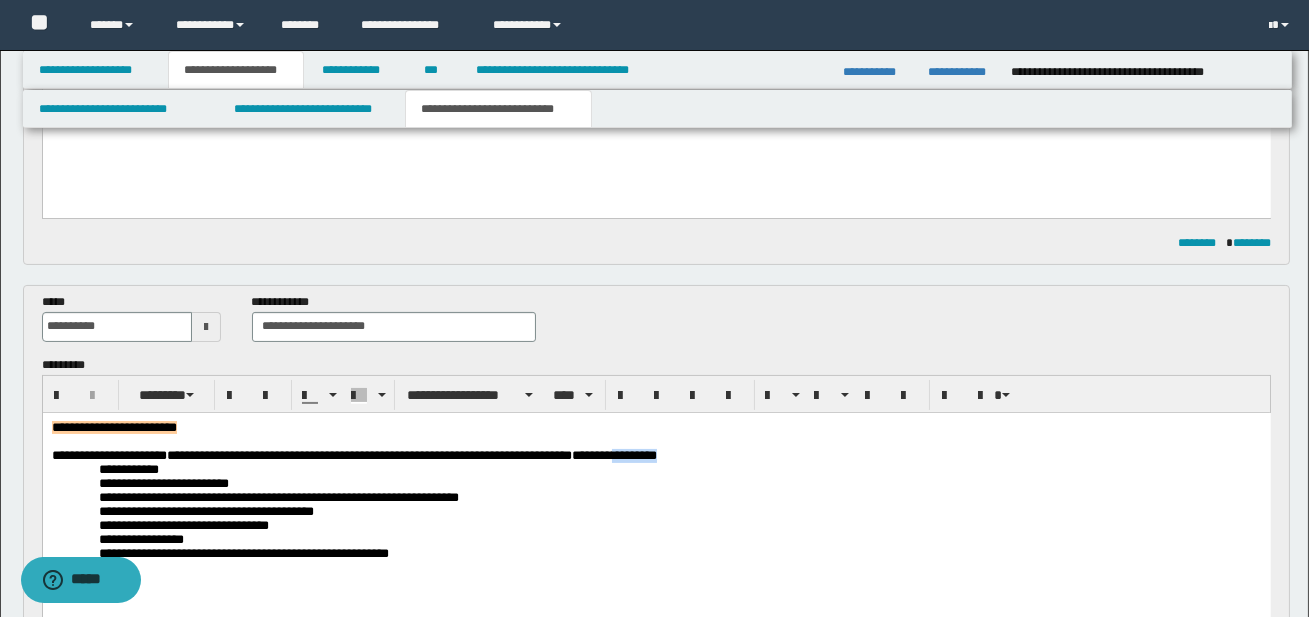 drag, startPoint x: 683, startPoint y: 456, endPoint x: 733, endPoint y: 461, distance: 50.24938 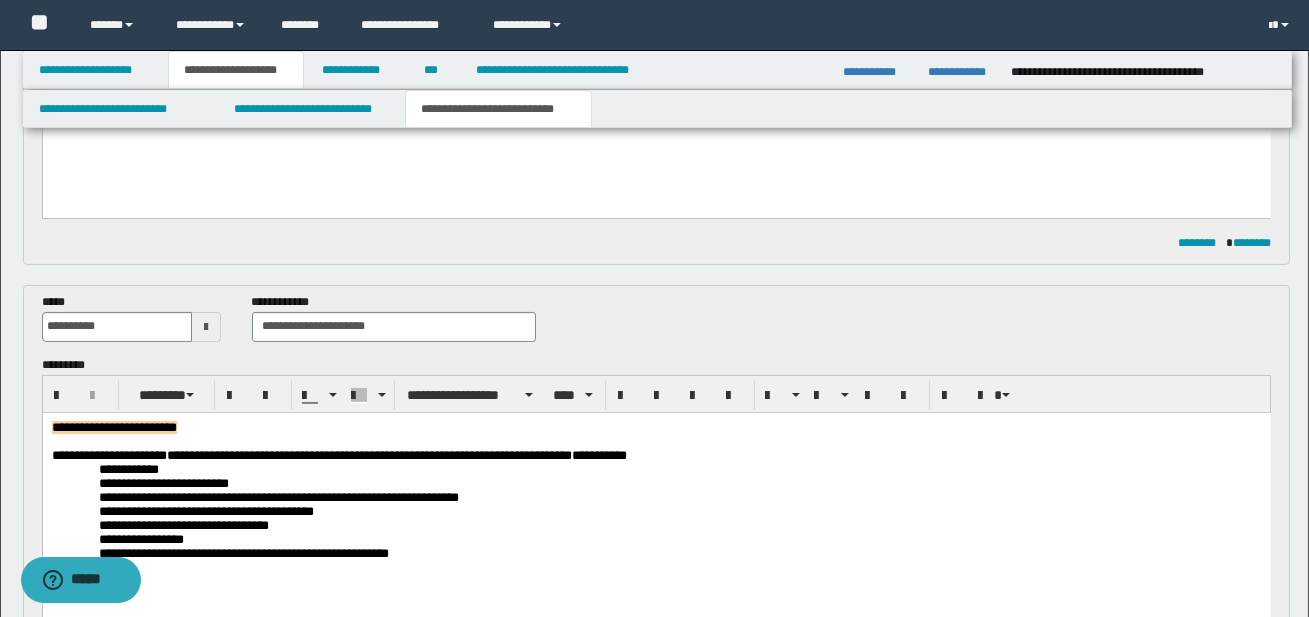 click on "**********" at bounding box center [128, 468] 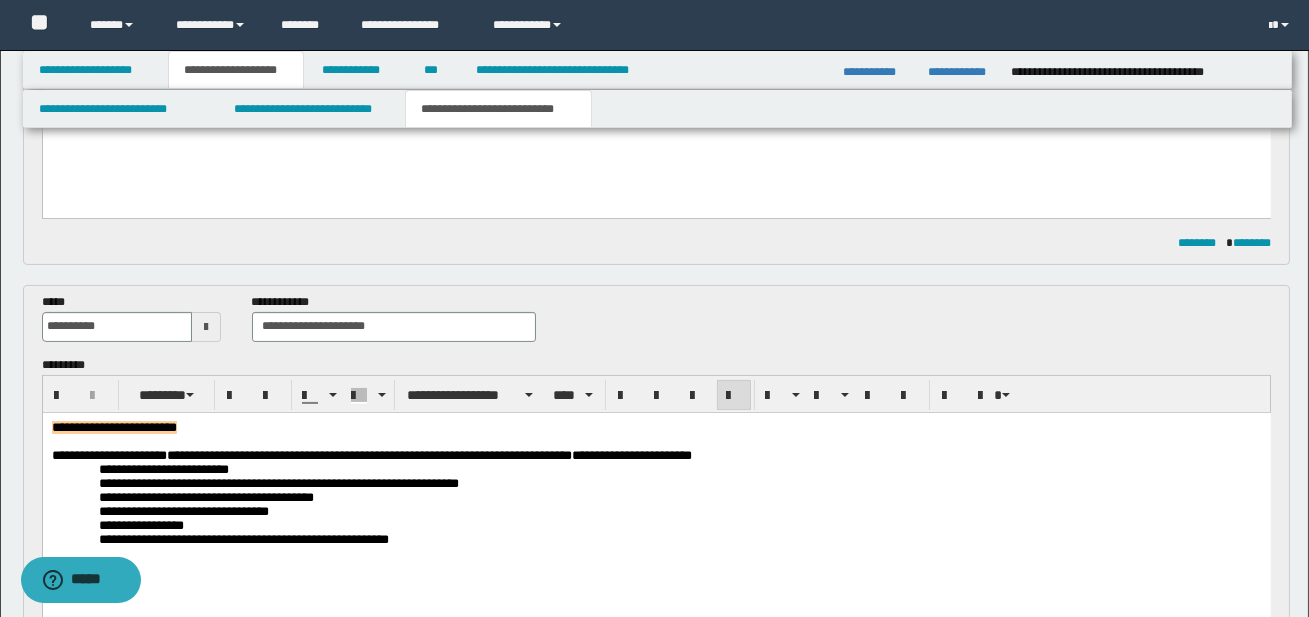 click on "**********" at bounding box center [163, 468] 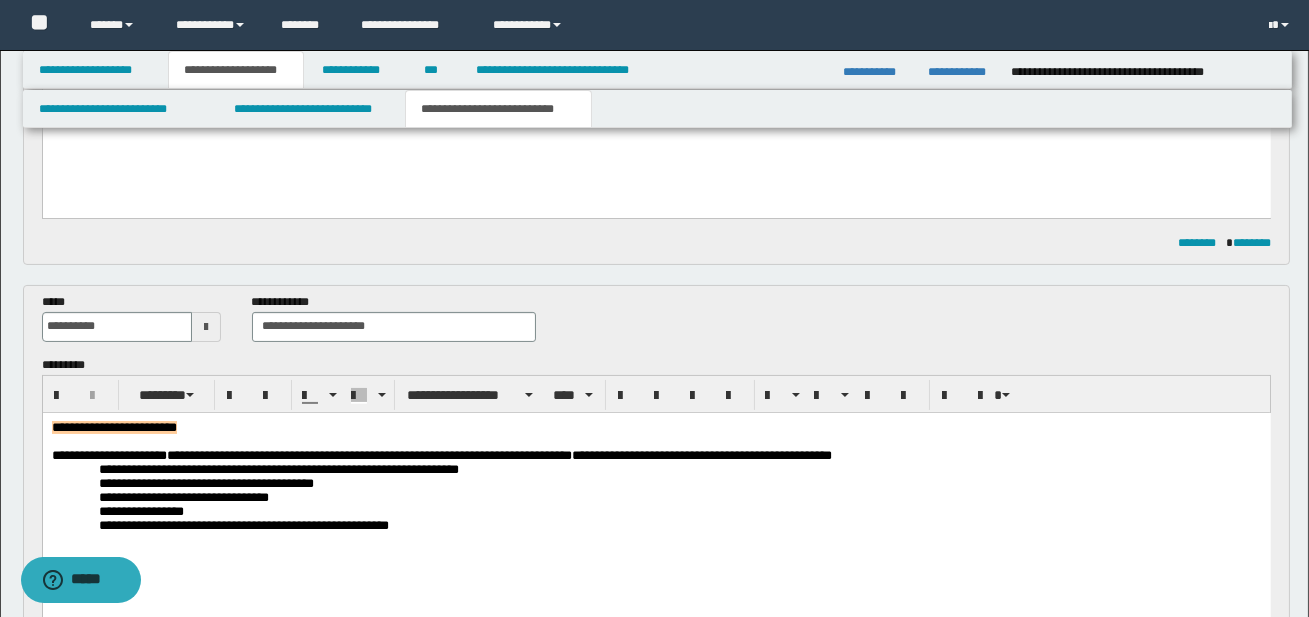 drag, startPoint x: 834, startPoint y: 460, endPoint x: 931, endPoint y: 461, distance: 97.00516 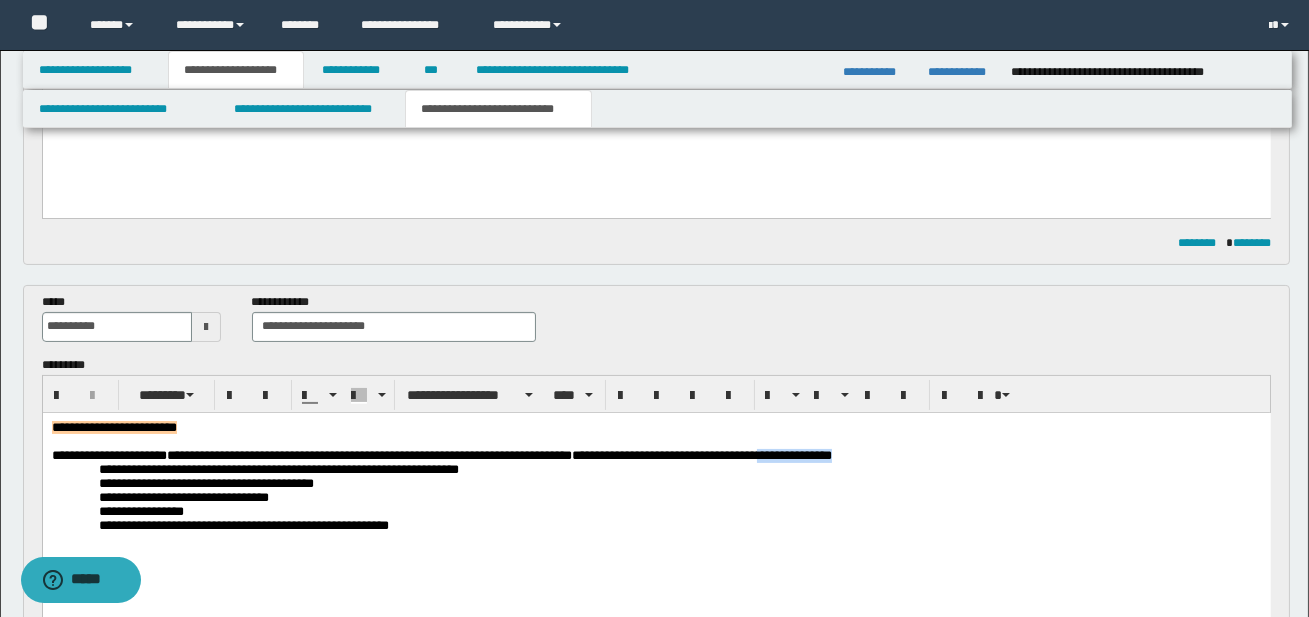 drag, startPoint x: 931, startPoint y: 461, endPoint x: 838, endPoint y: 457, distance: 93.08598 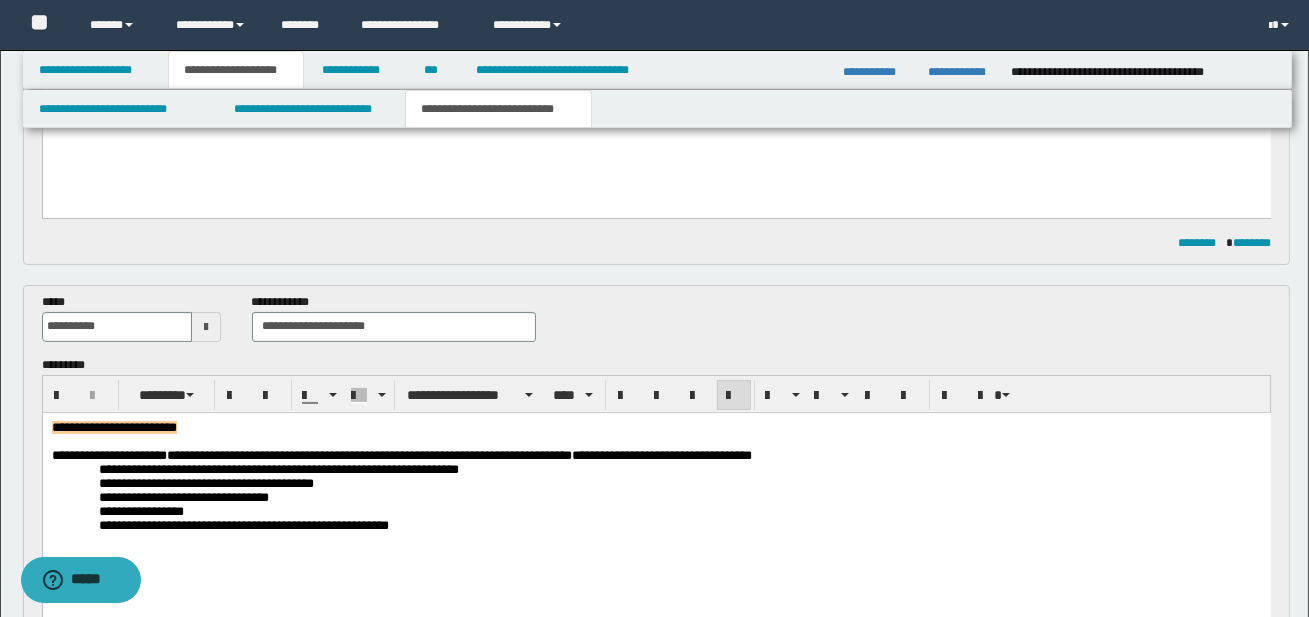 click on "**********" at bounding box center (278, 468) 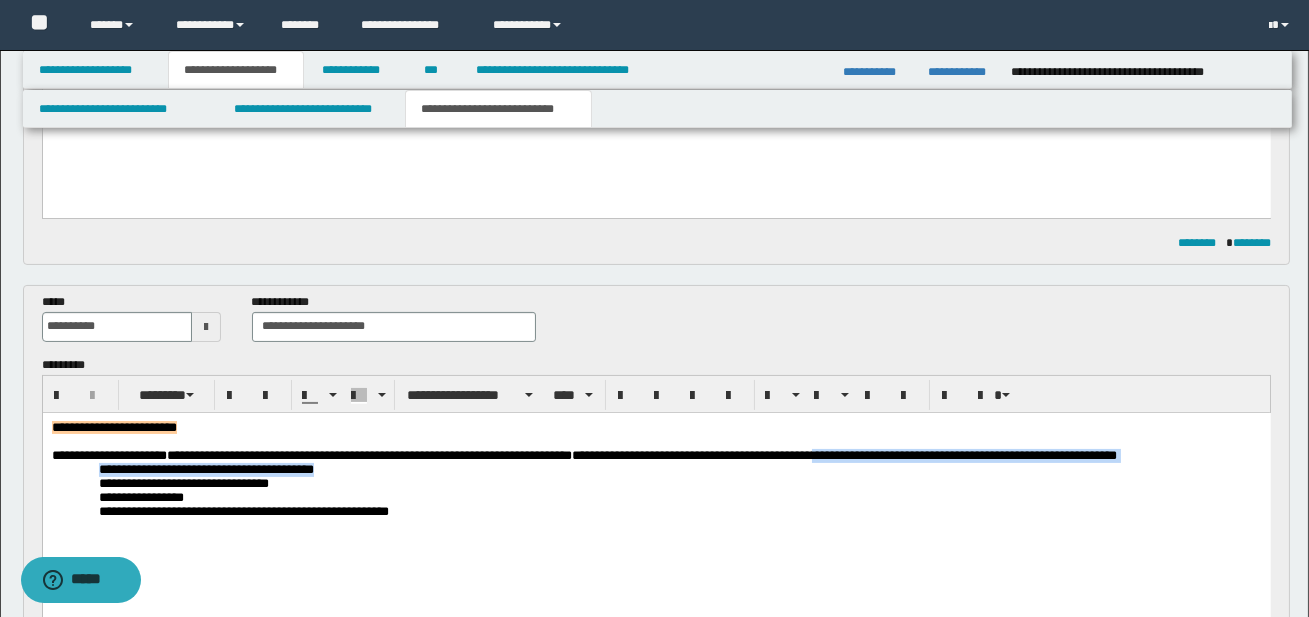 drag, startPoint x: 899, startPoint y: 459, endPoint x: 1179, endPoint y: 469, distance: 280.17853 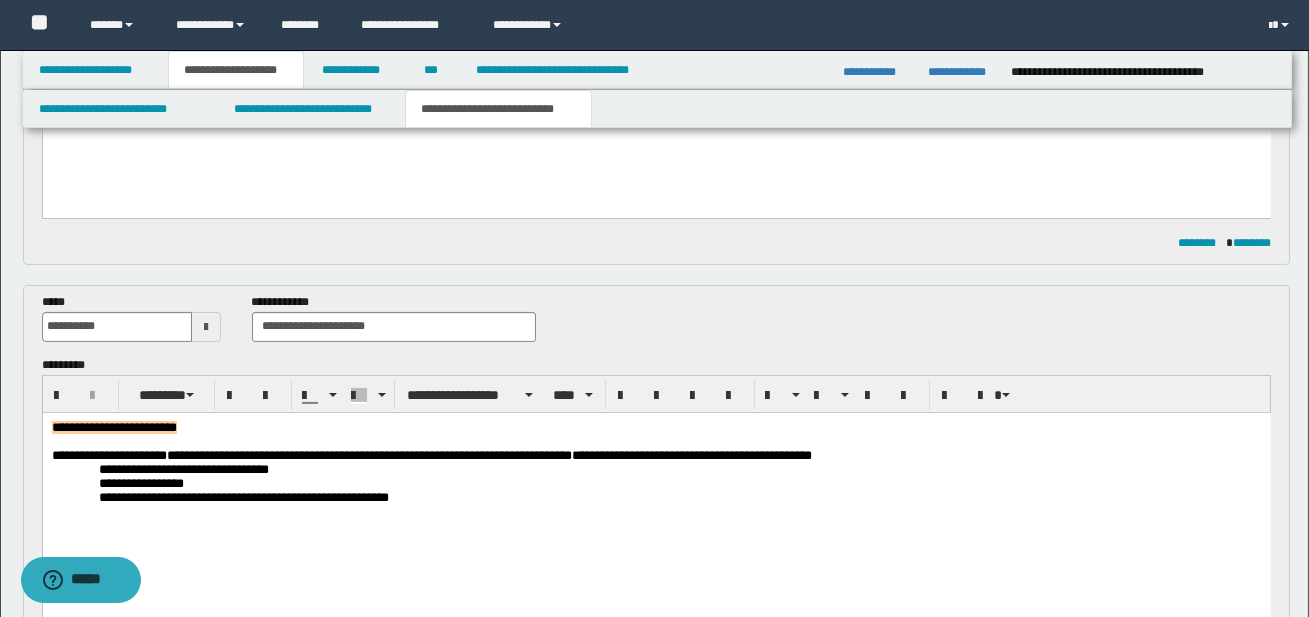 click on "**********" at bounding box center (183, 468) 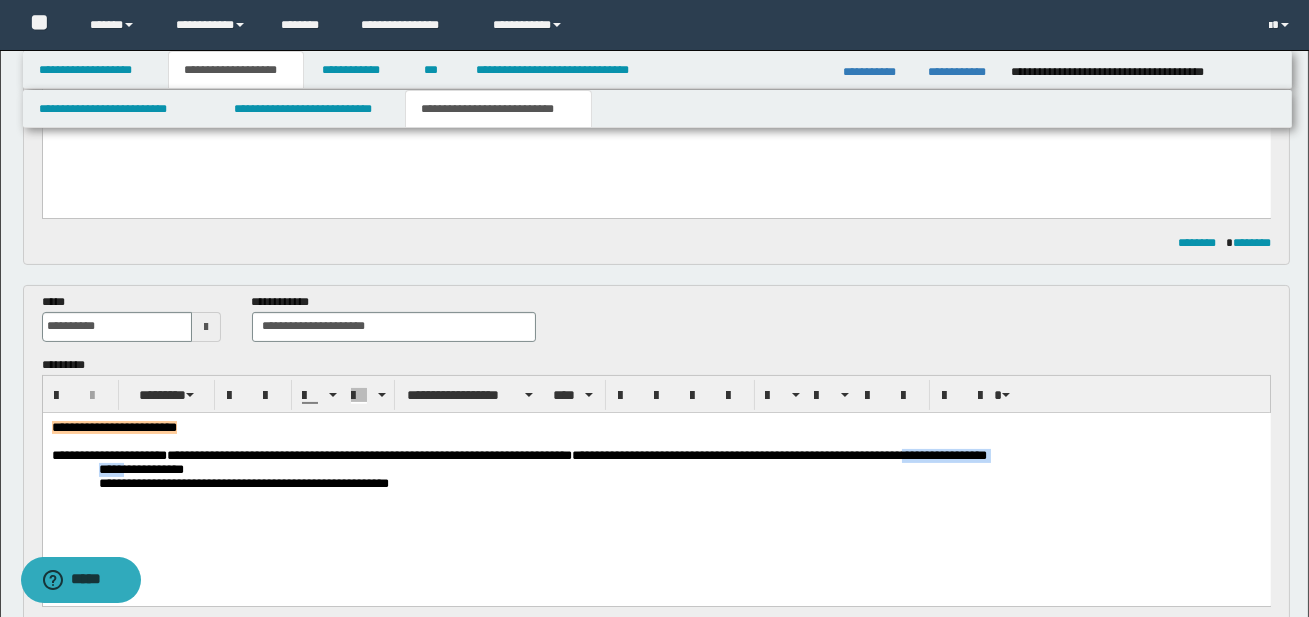 drag, startPoint x: 1002, startPoint y: 463, endPoint x: 133, endPoint y: 470, distance: 869.0282 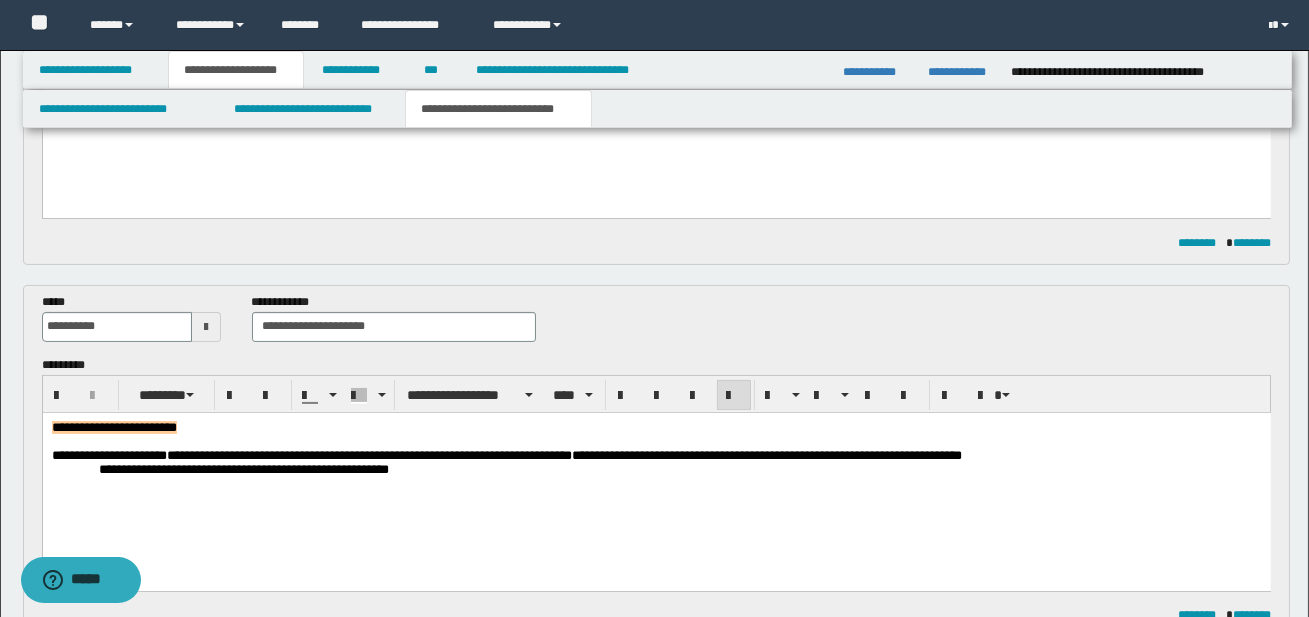 click on "**********" at bounding box center (243, 468) 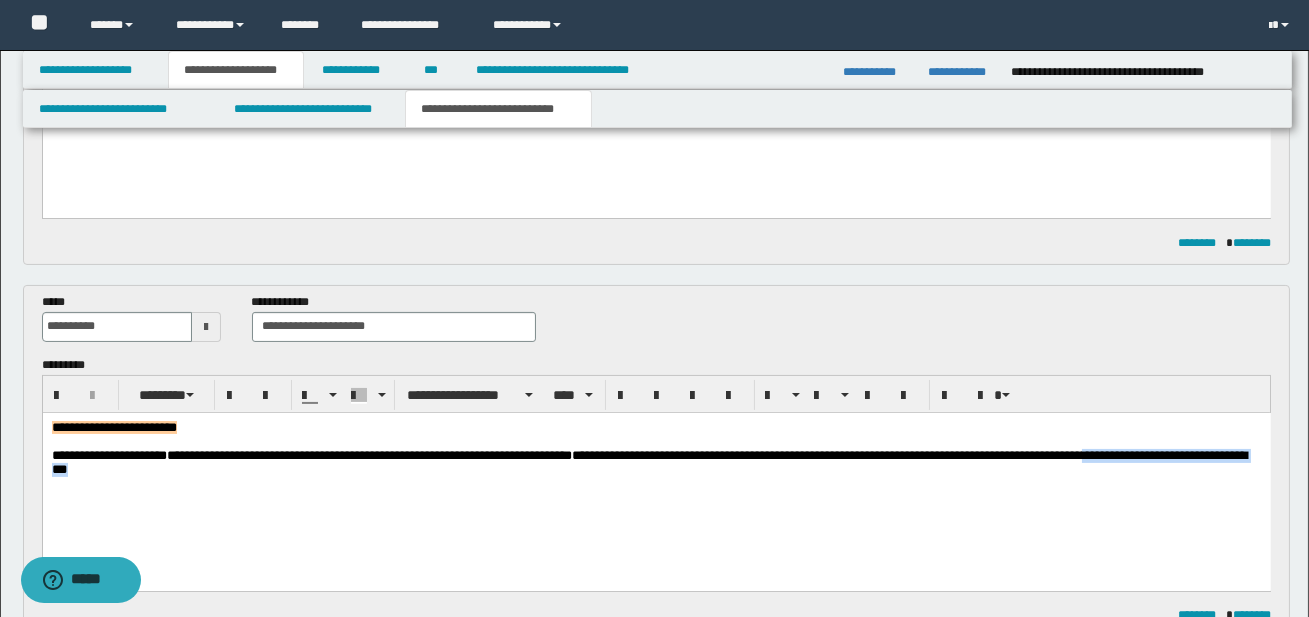 drag, startPoint x: 1195, startPoint y: 460, endPoint x: 1200, endPoint y: 471, distance: 12.083046 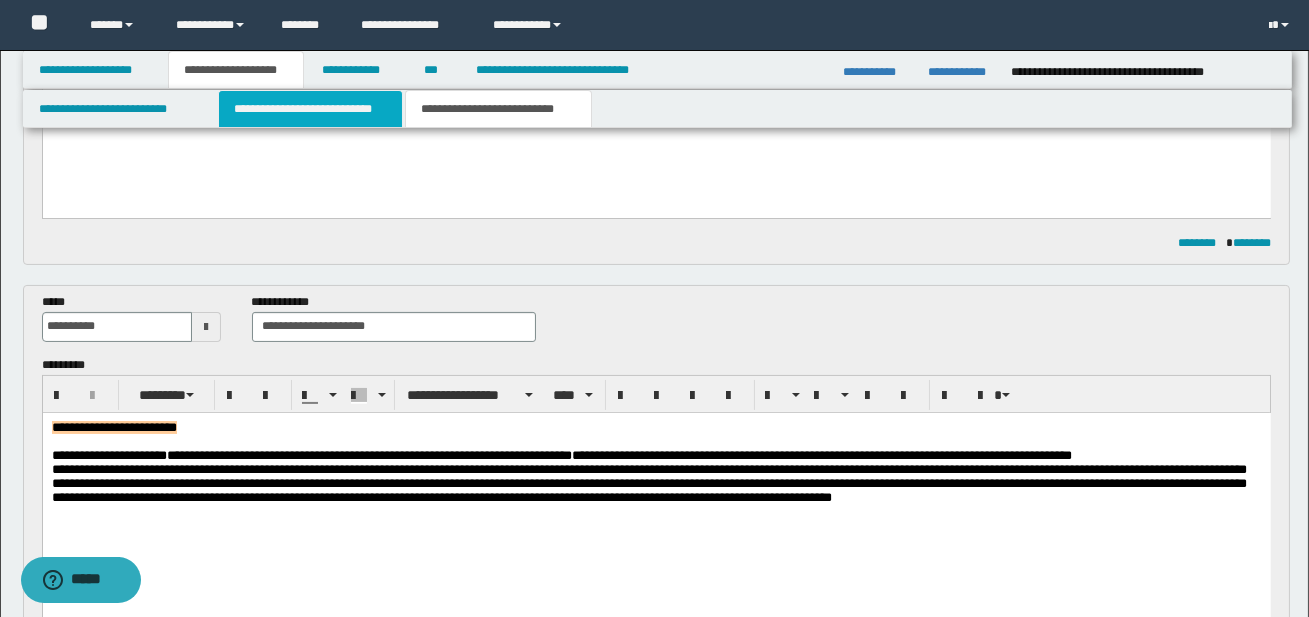 click on "**********" at bounding box center [310, 109] 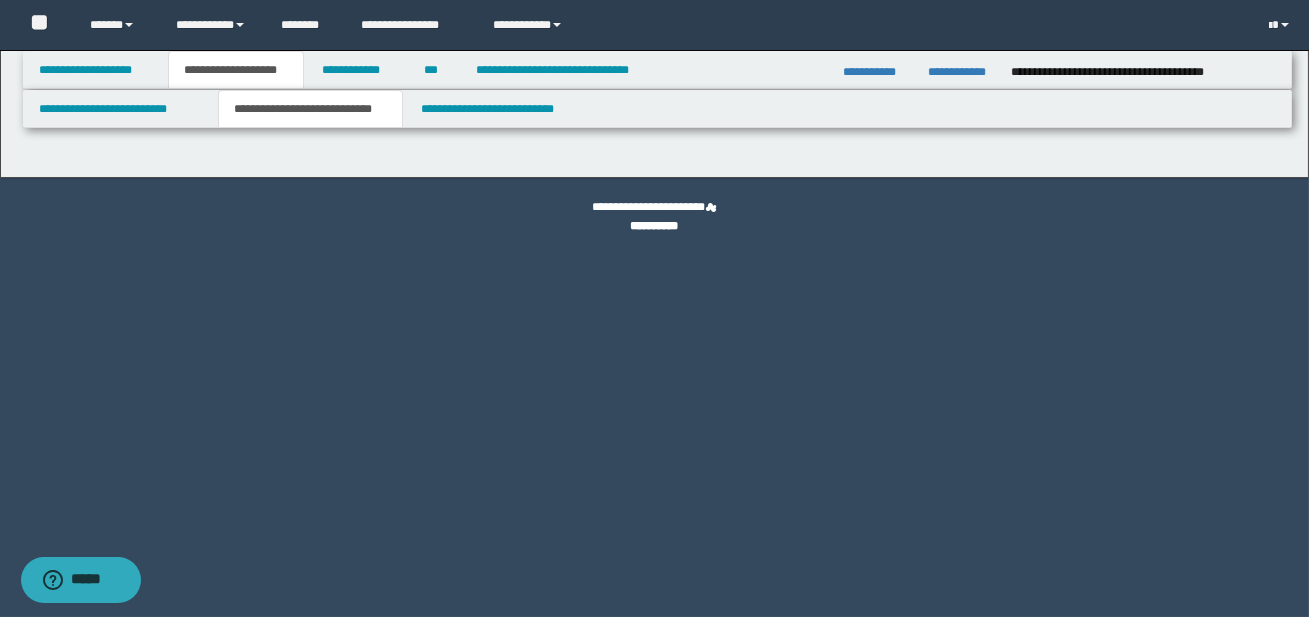 scroll, scrollTop: 0, scrollLeft: 0, axis: both 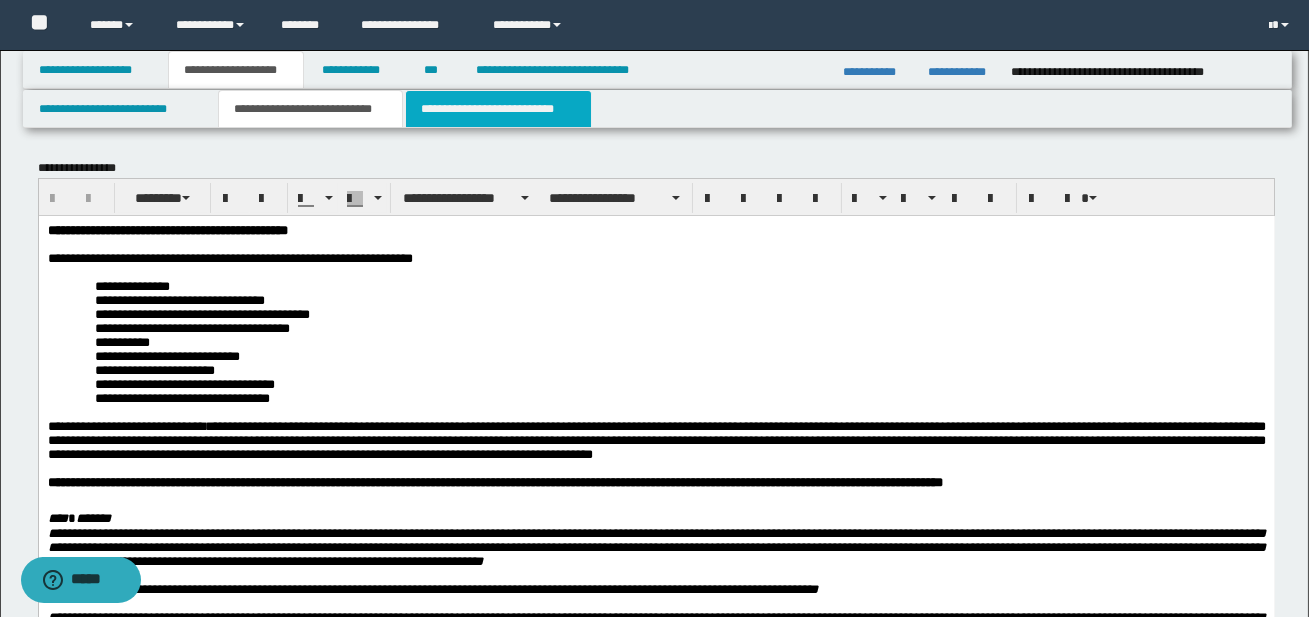 click on "**********" at bounding box center (498, 109) 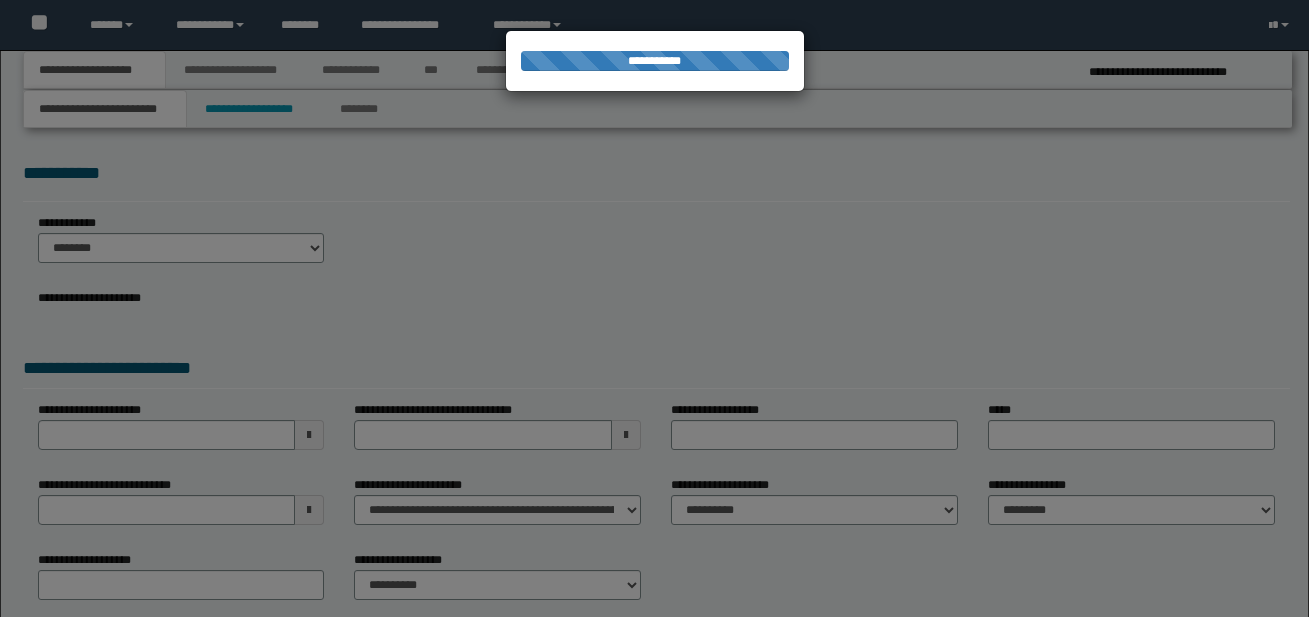 scroll, scrollTop: 0, scrollLeft: 0, axis: both 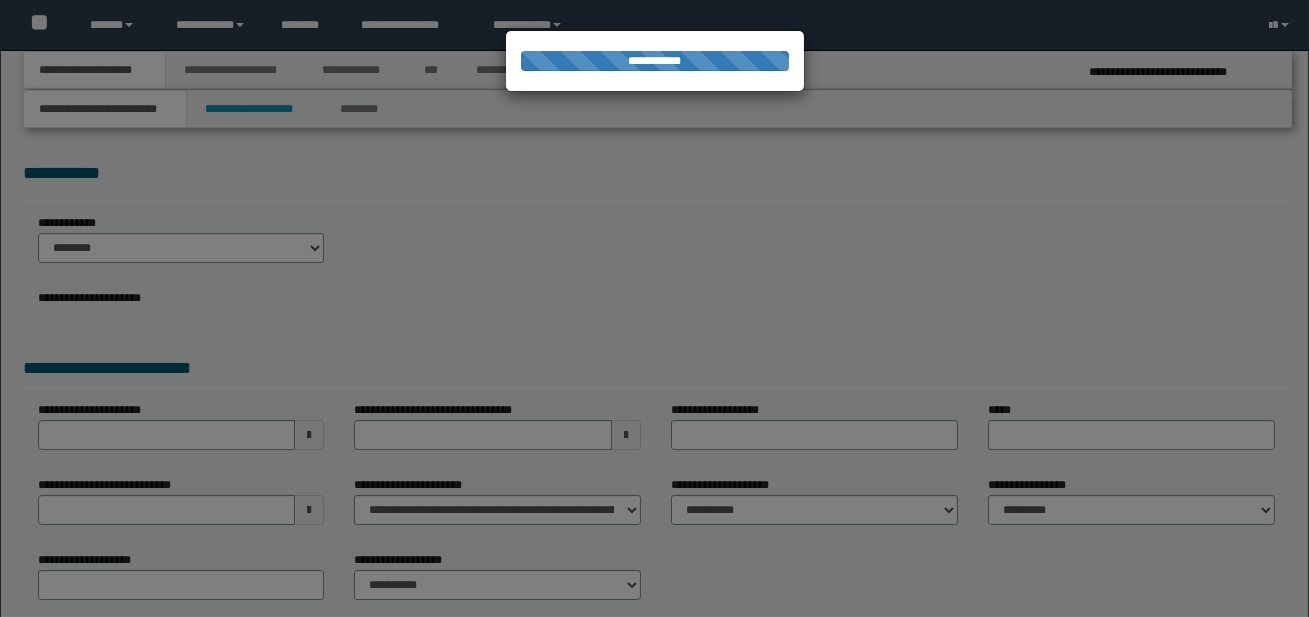 select on "*" 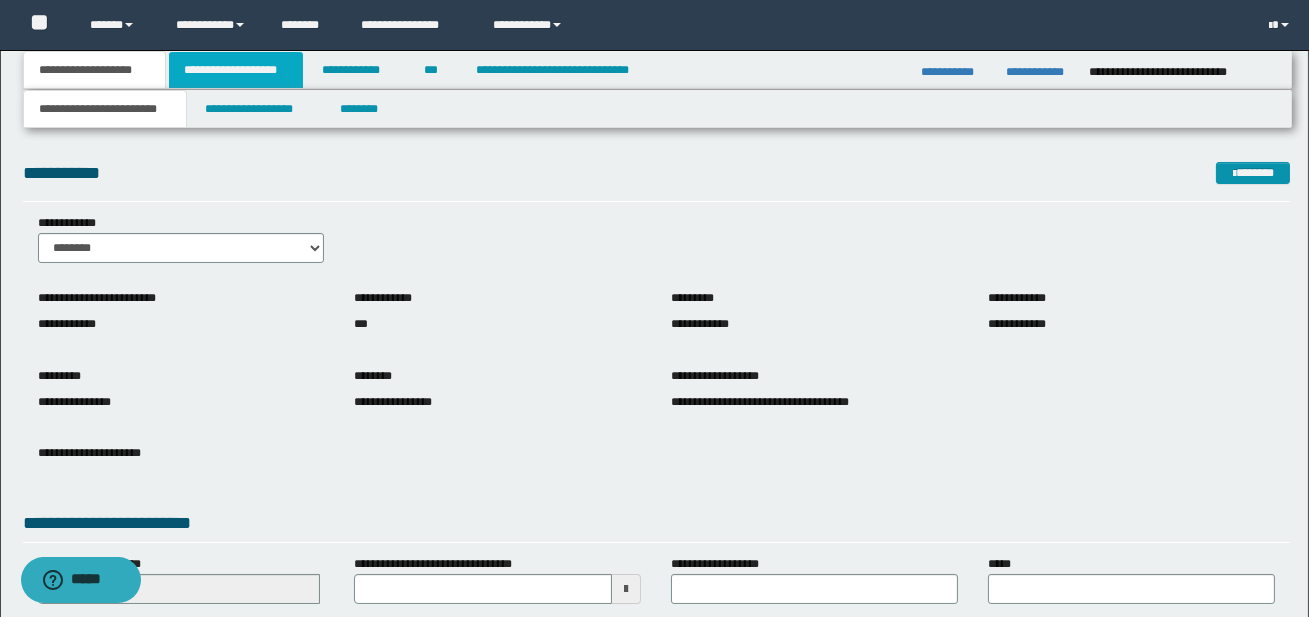 click on "**********" at bounding box center (236, 70) 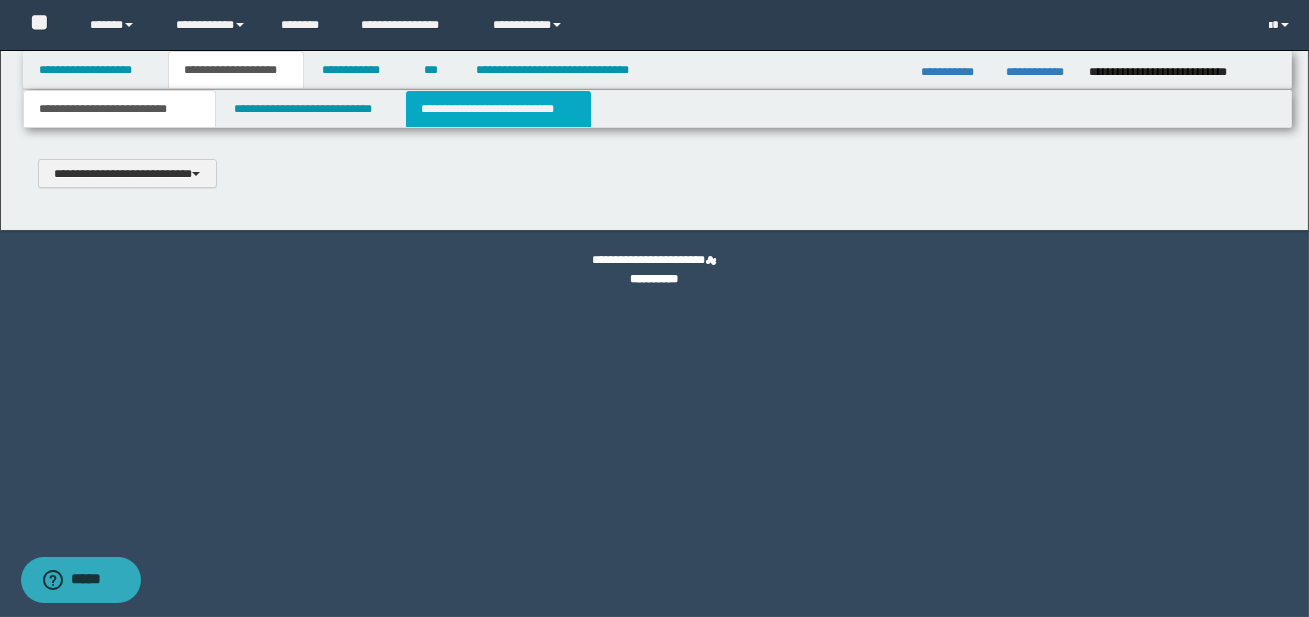 type 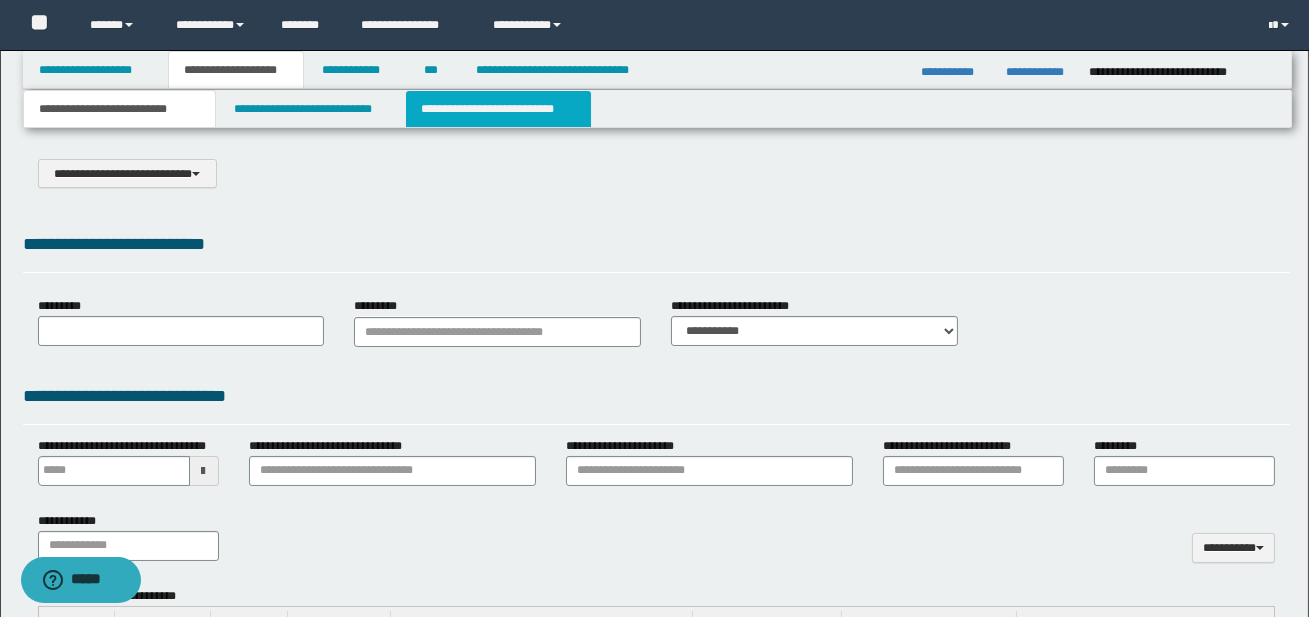 select on "*" 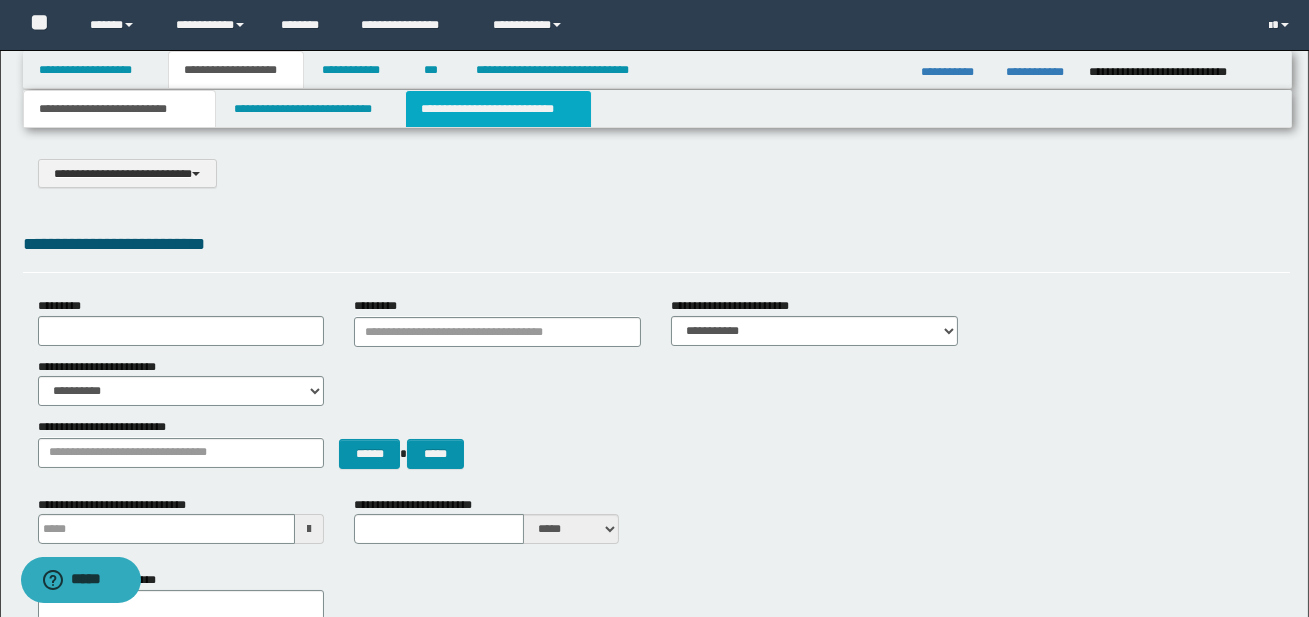 click on "**********" at bounding box center (498, 109) 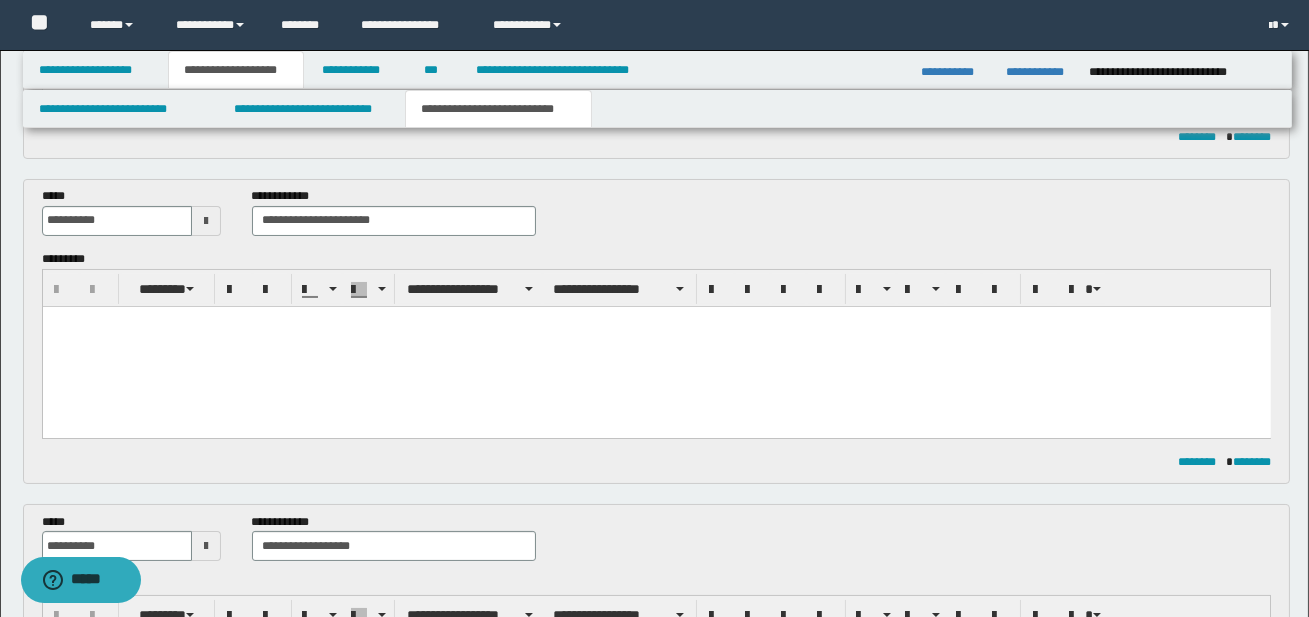 scroll, scrollTop: 408, scrollLeft: 0, axis: vertical 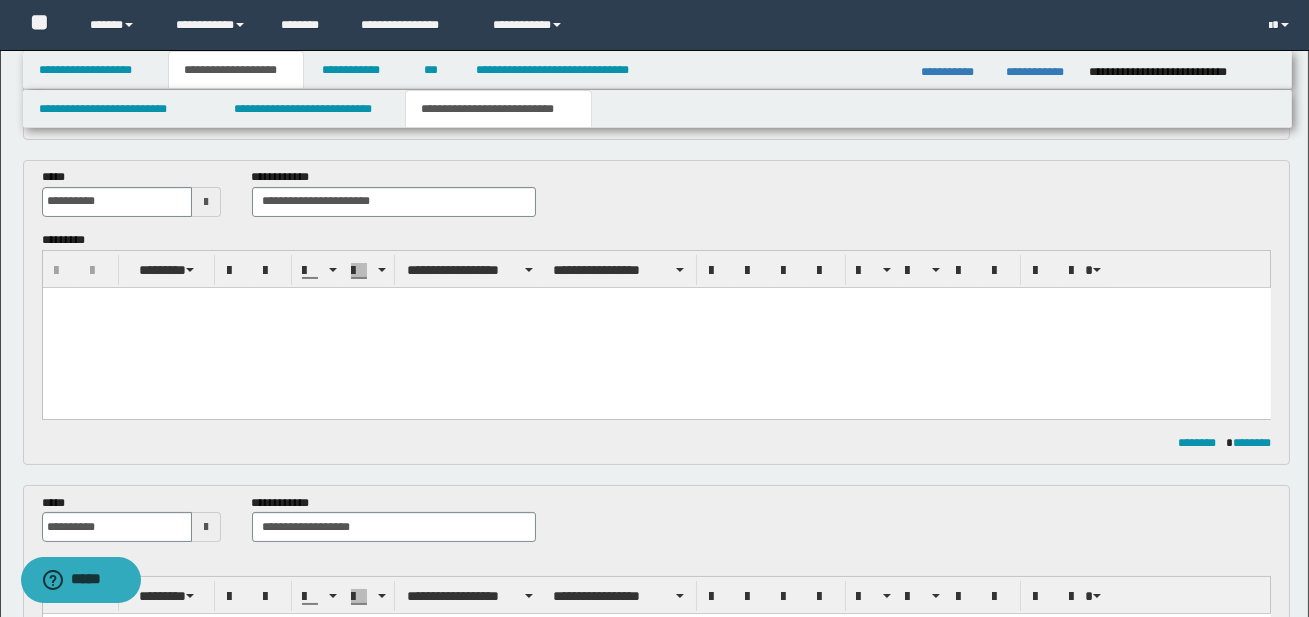 click at bounding box center [656, 327] 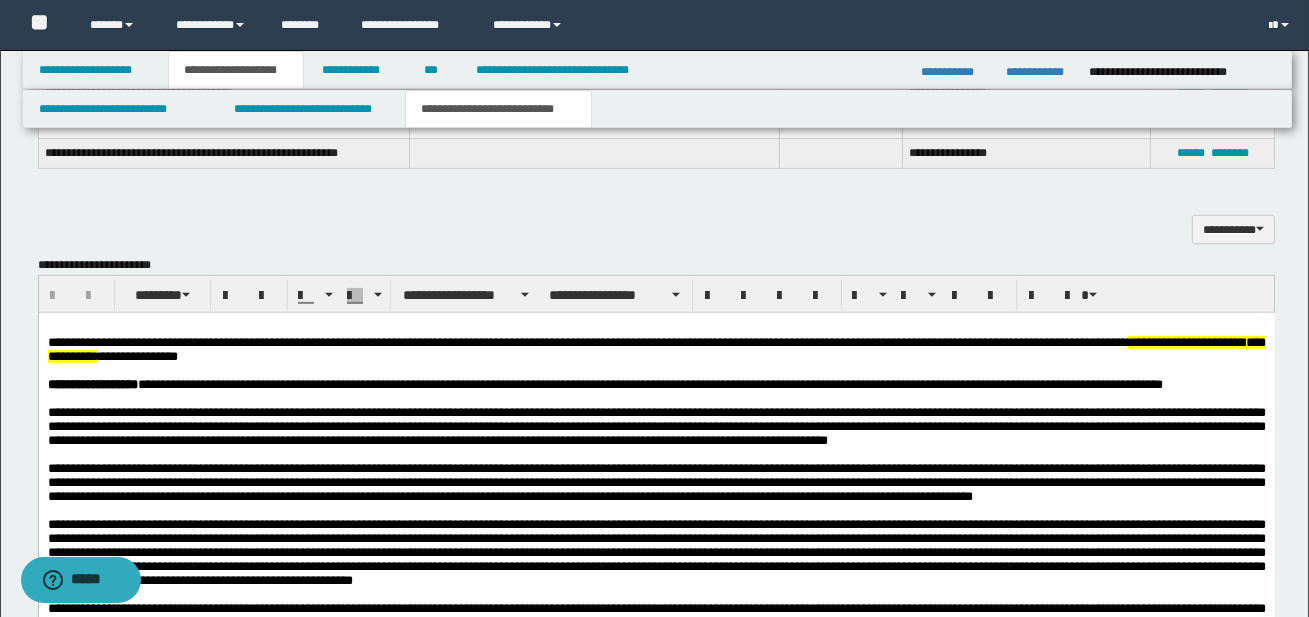 scroll, scrollTop: 1752, scrollLeft: 0, axis: vertical 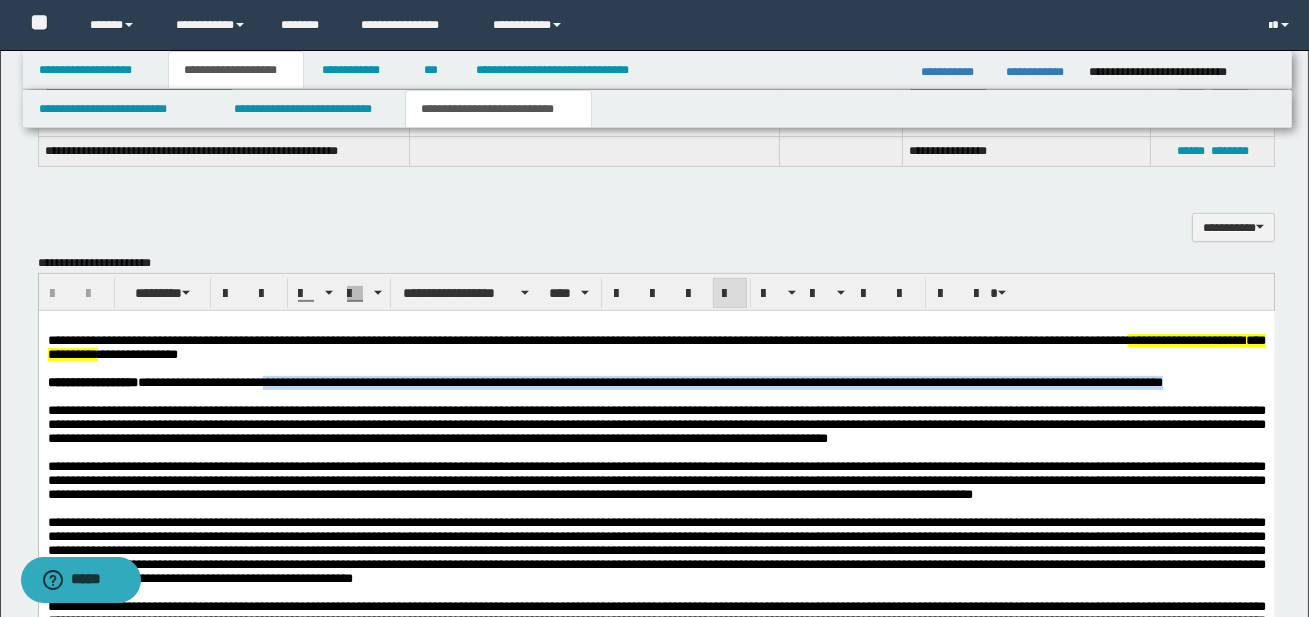 drag, startPoint x: 302, startPoint y: 385, endPoint x: 1152, endPoint y: 400, distance: 850.1323 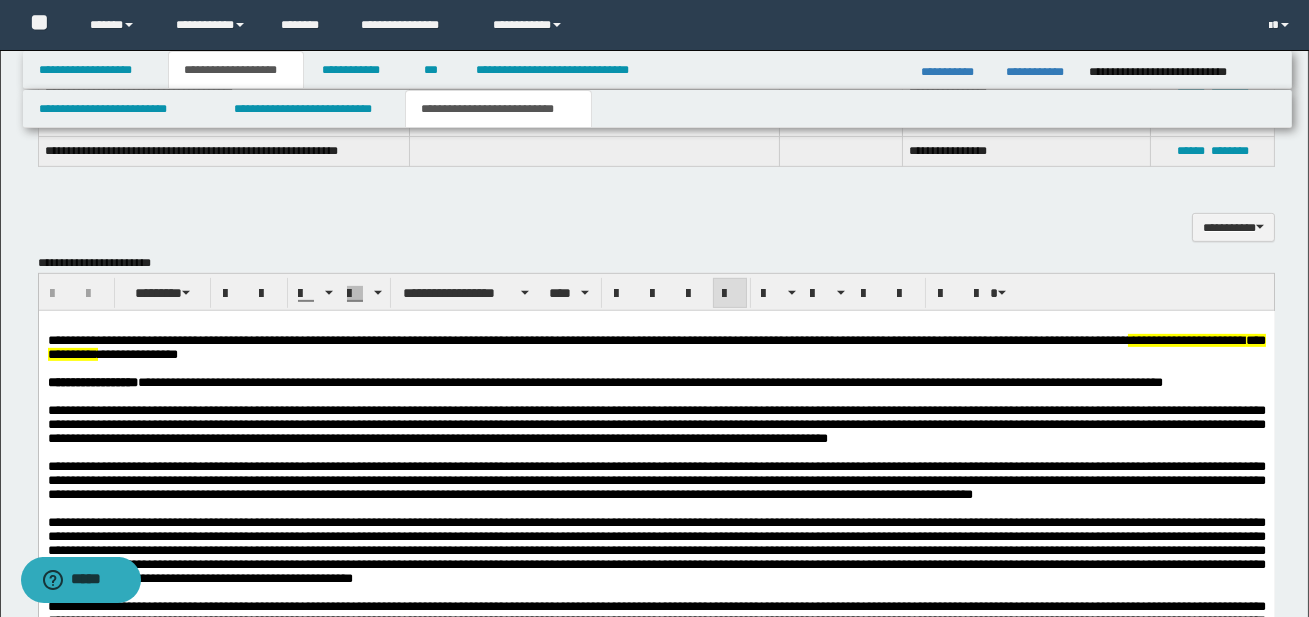 click on "**********" at bounding box center [656, 781] 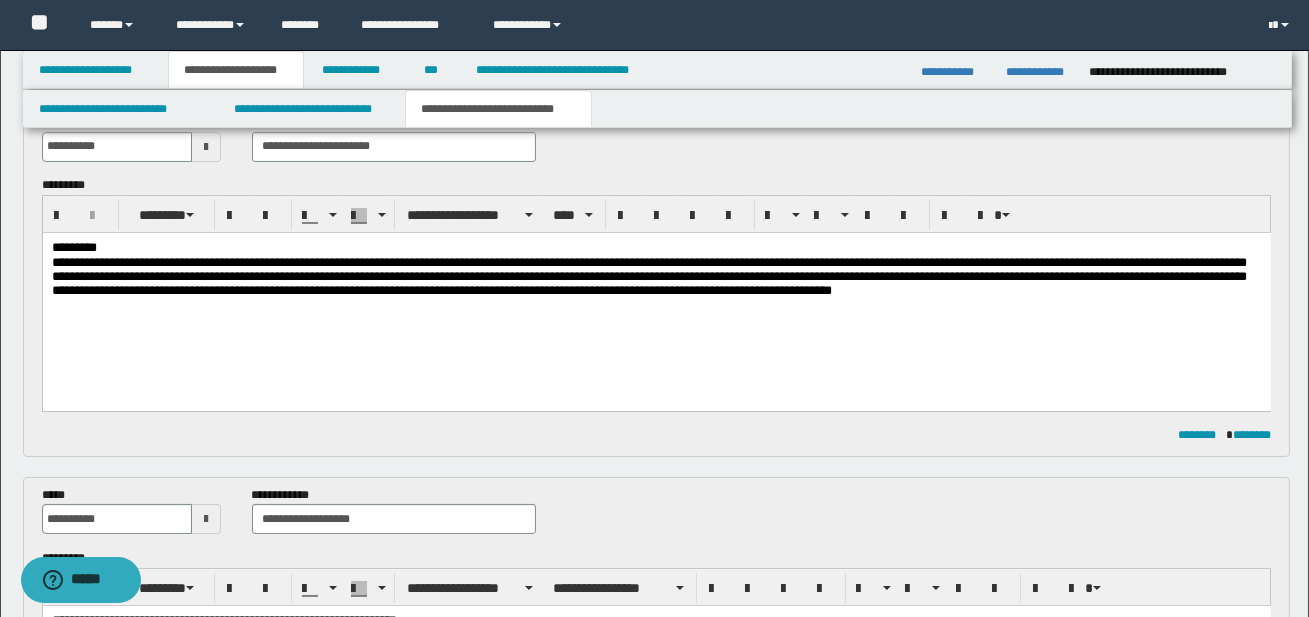 scroll, scrollTop: 462, scrollLeft: 0, axis: vertical 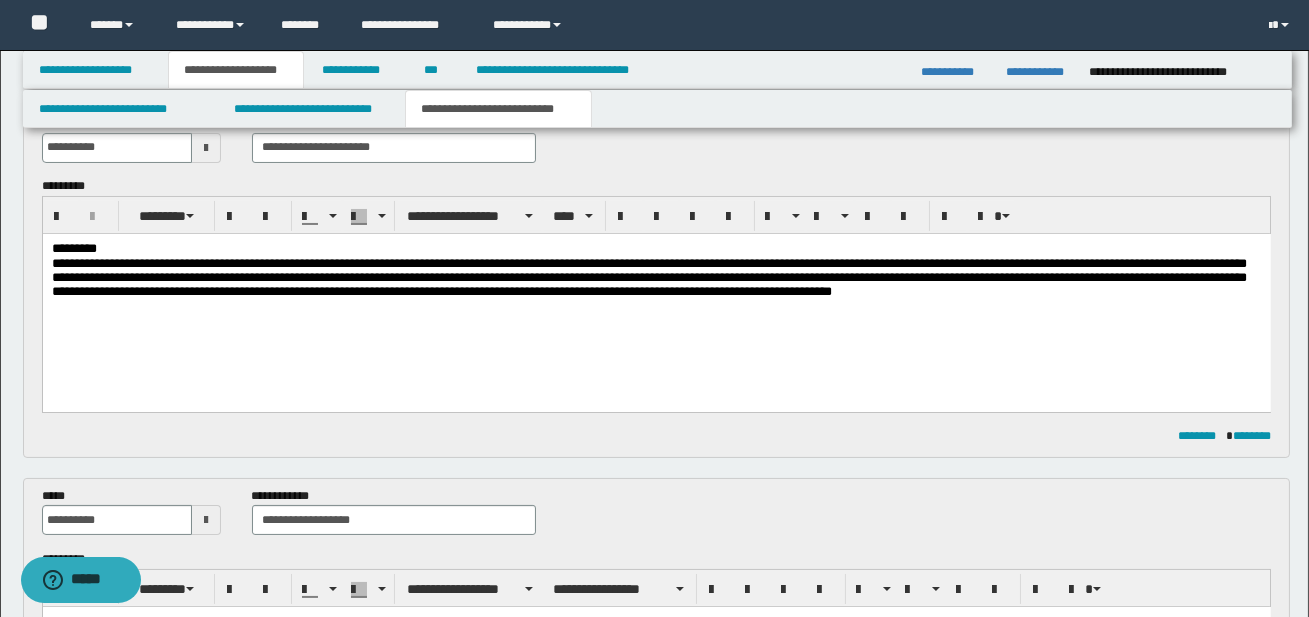 click on "*********" at bounding box center (655, 248) 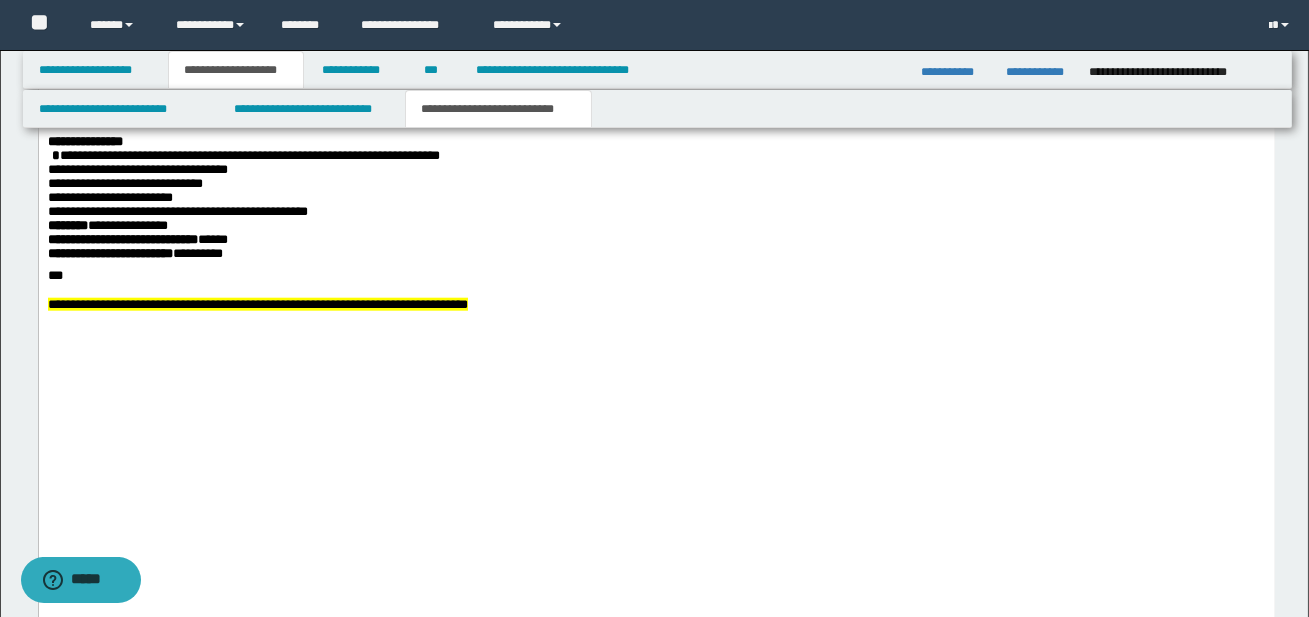 scroll, scrollTop: 4155, scrollLeft: 0, axis: vertical 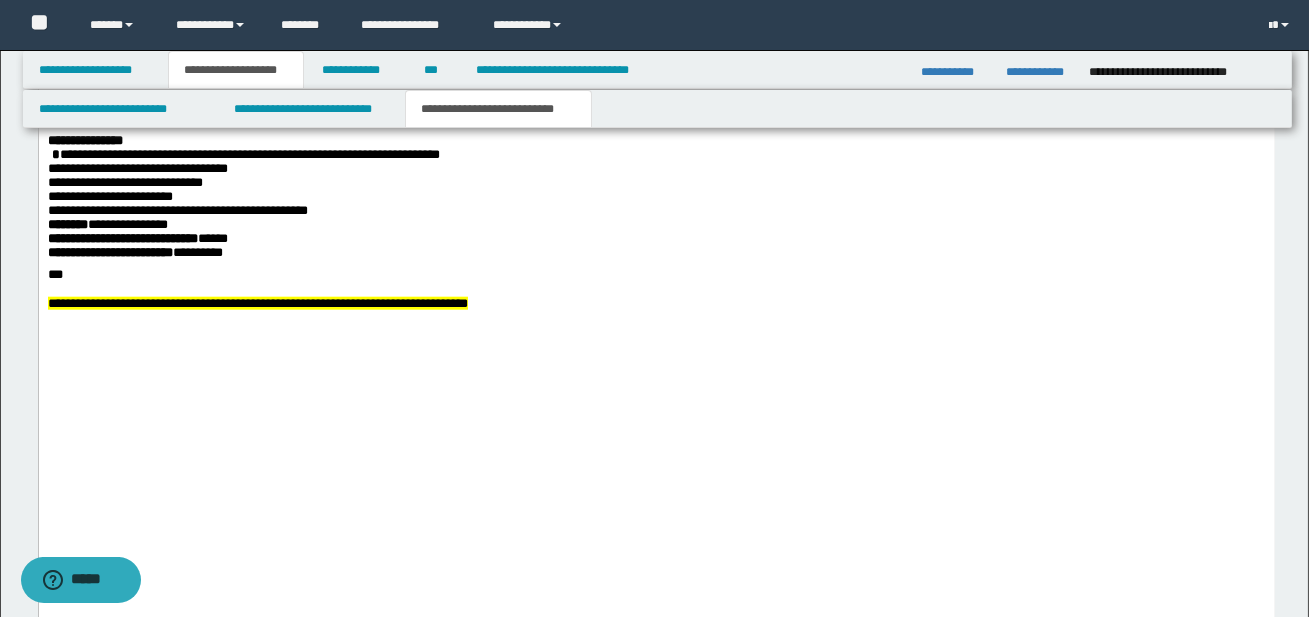 click on "**********" at bounding box center [656, 1] 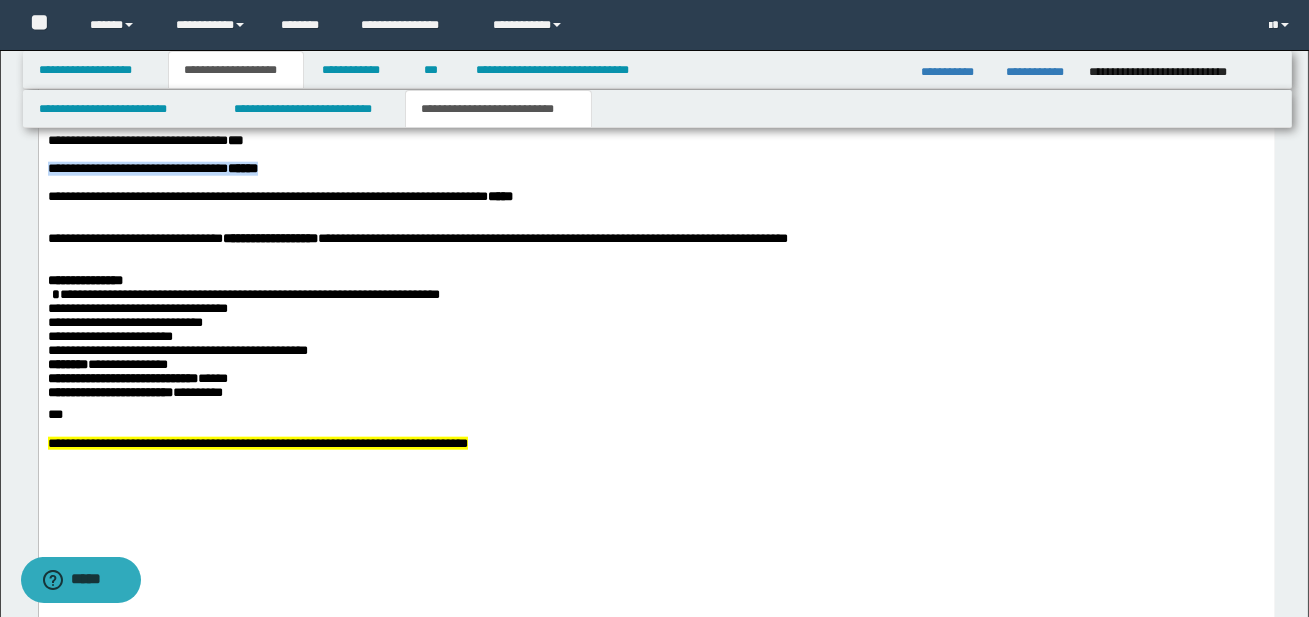 drag, startPoint x: 47, startPoint y: 496, endPoint x: 345, endPoint y: 497, distance: 298.00168 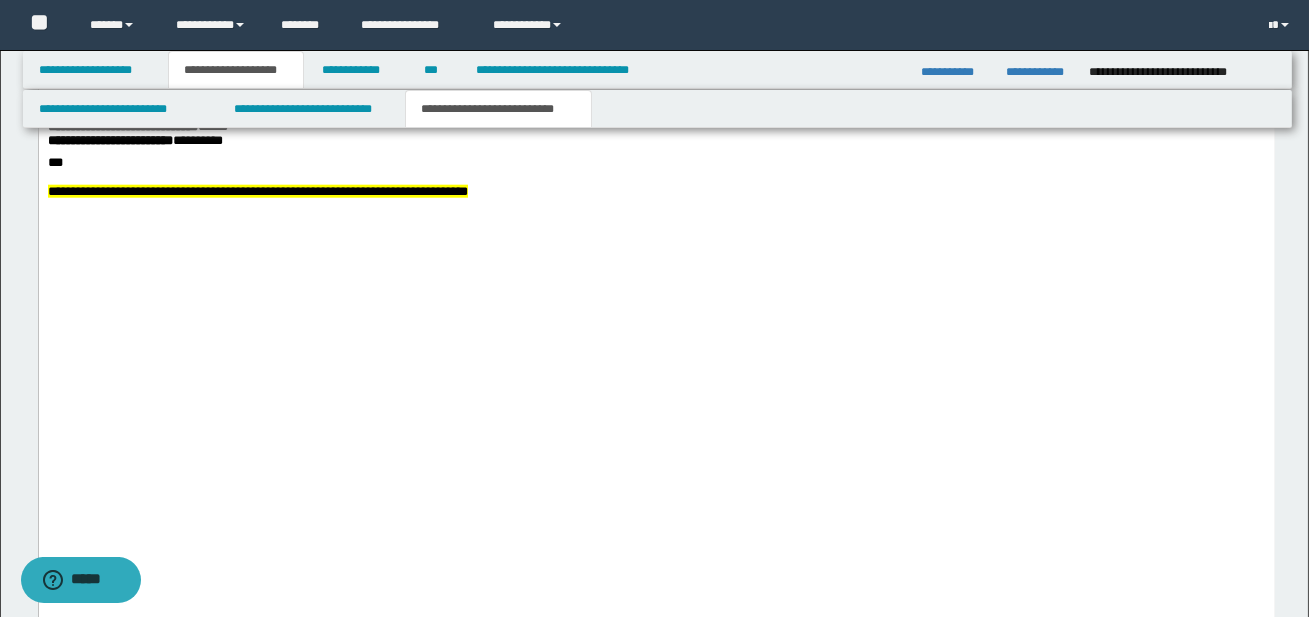 scroll, scrollTop: 4400, scrollLeft: 0, axis: vertical 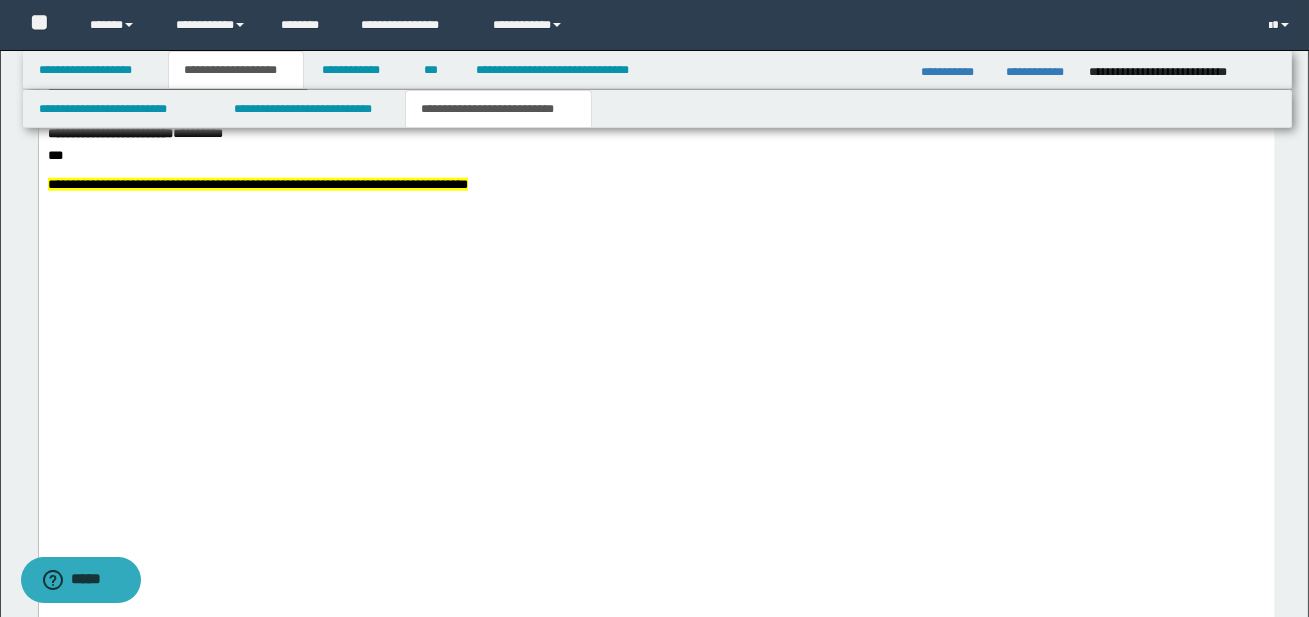 drag, startPoint x: 54, startPoint y: 374, endPoint x: 362, endPoint y: 434, distance: 313.78973 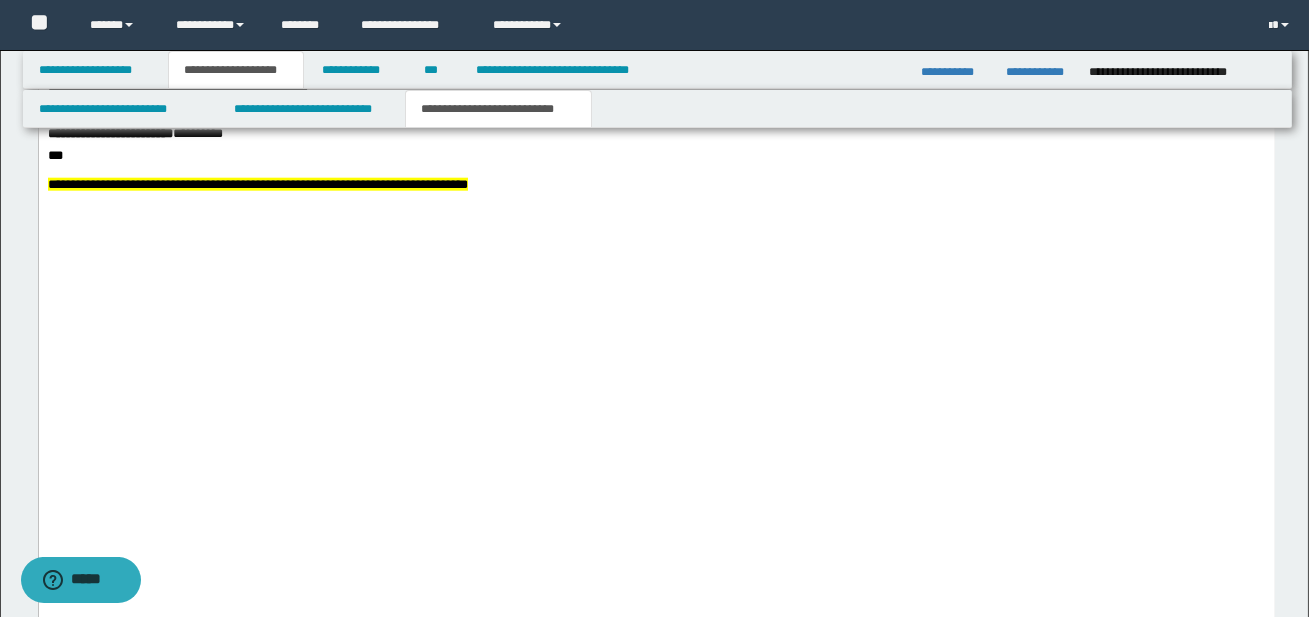 click on "**********" at bounding box center (656, 93) 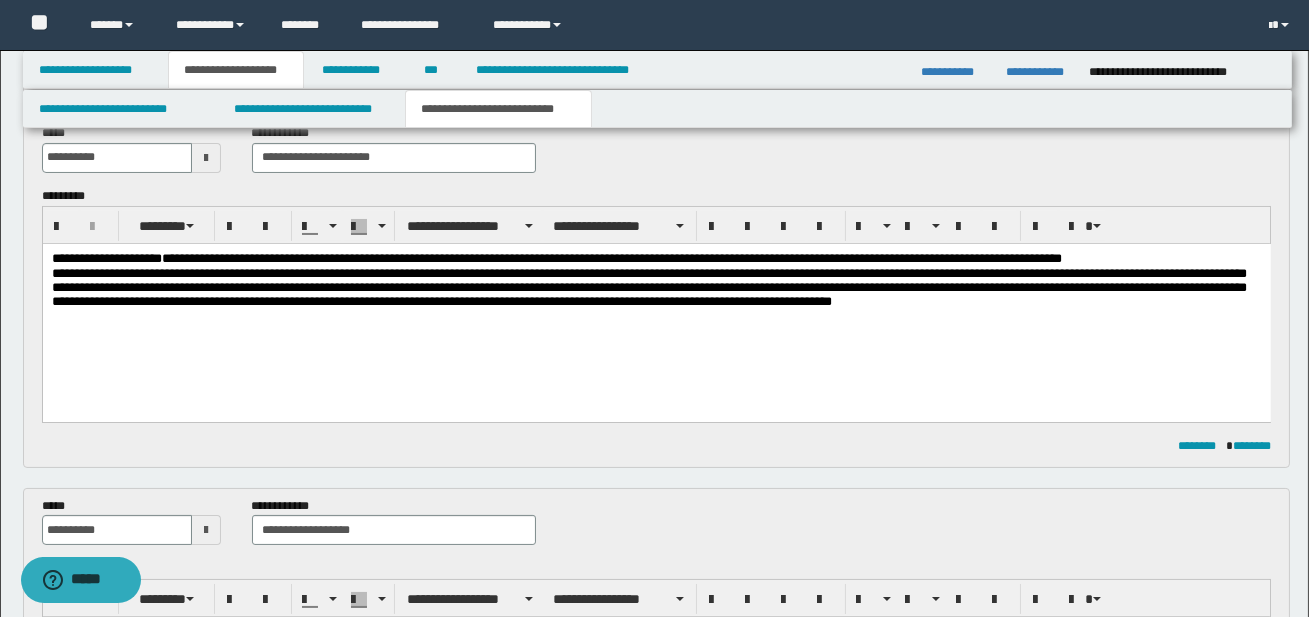 scroll, scrollTop: 450, scrollLeft: 0, axis: vertical 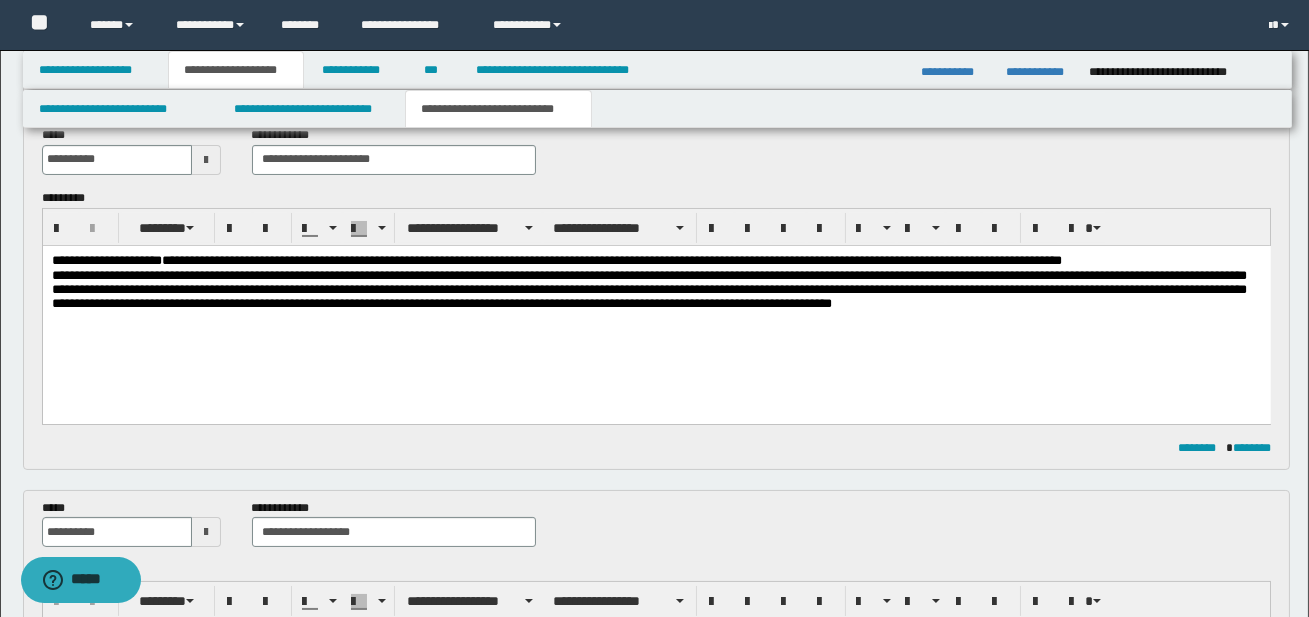 click on "**********" at bounding box center [655, 260] 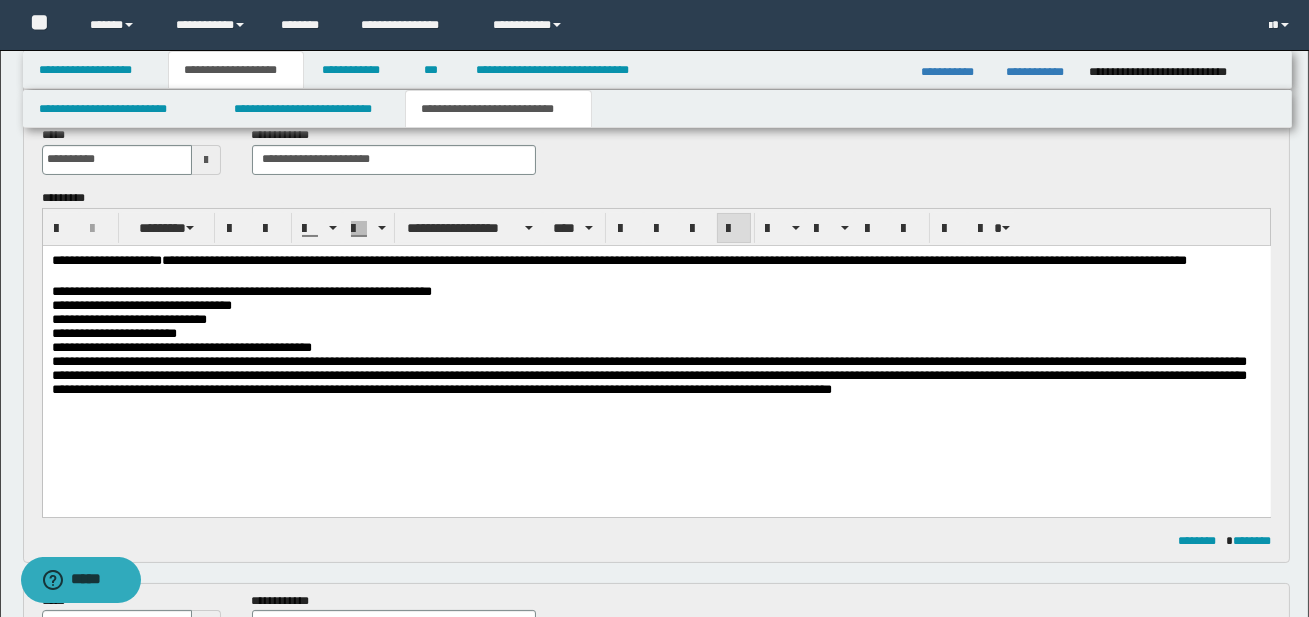 click on "**********" at bounding box center [656, 349] 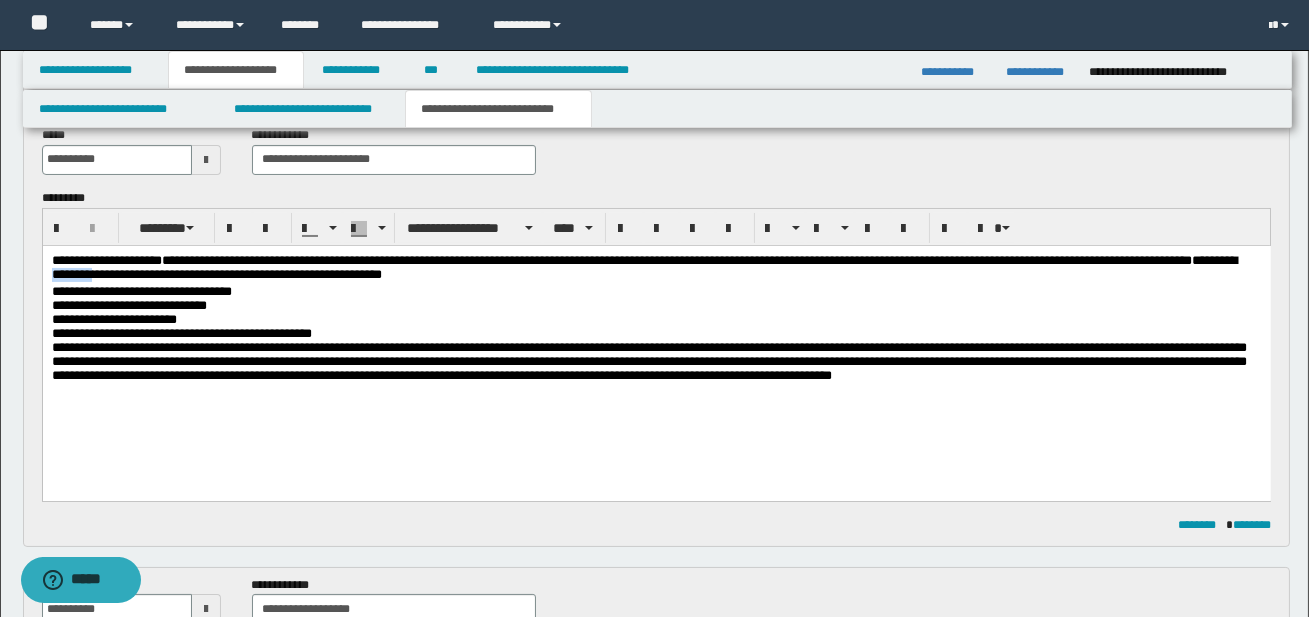 drag, startPoint x: 187, startPoint y: 274, endPoint x: 232, endPoint y: 272, distance: 45.044422 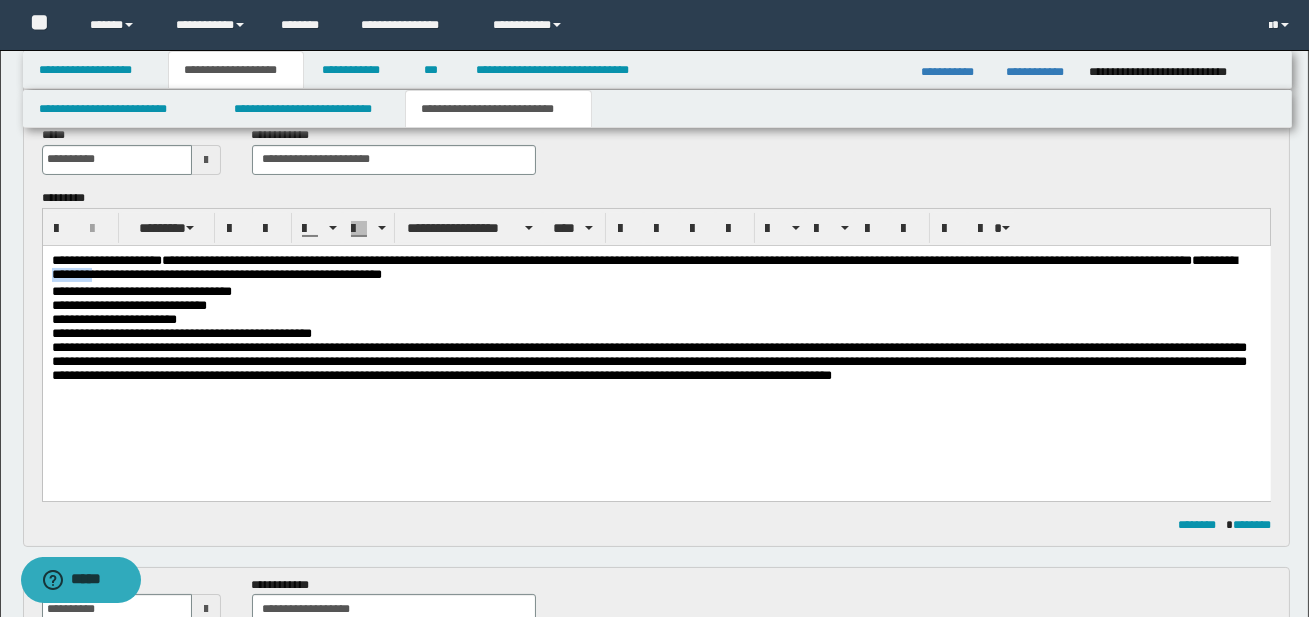 click on "**********" at bounding box center (643, 266) 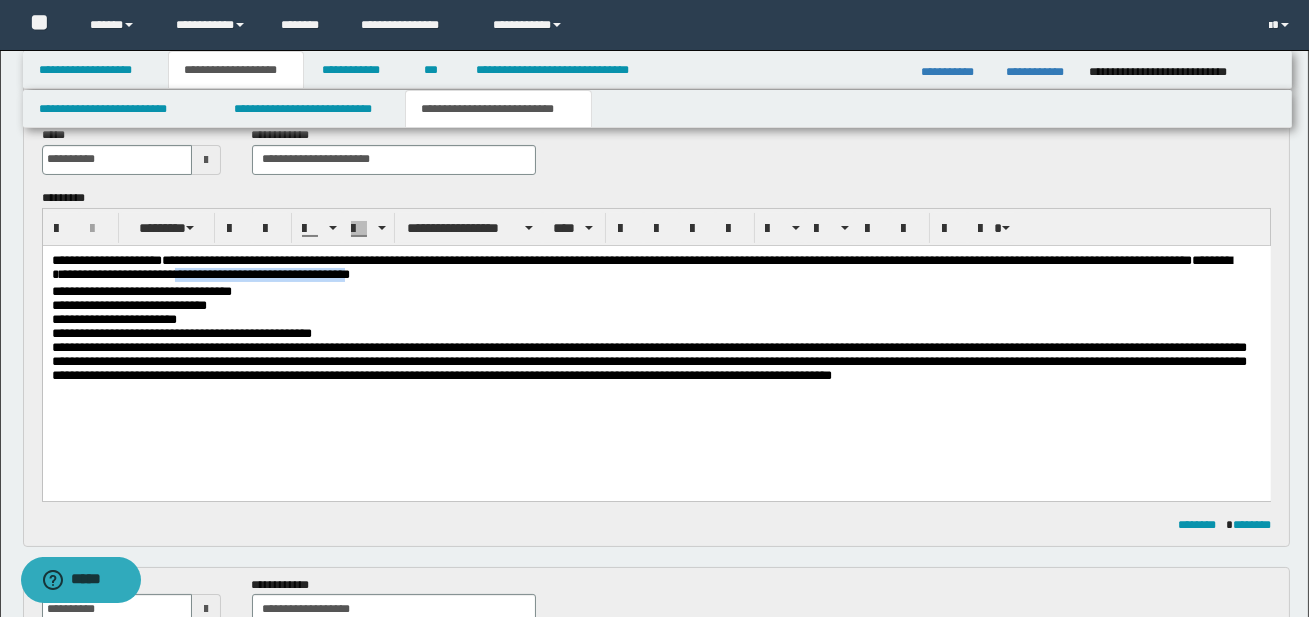 drag, startPoint x: 321, startPoint y: 275, endPoint x: 509, endPoint y: 279, distance: 188.04254 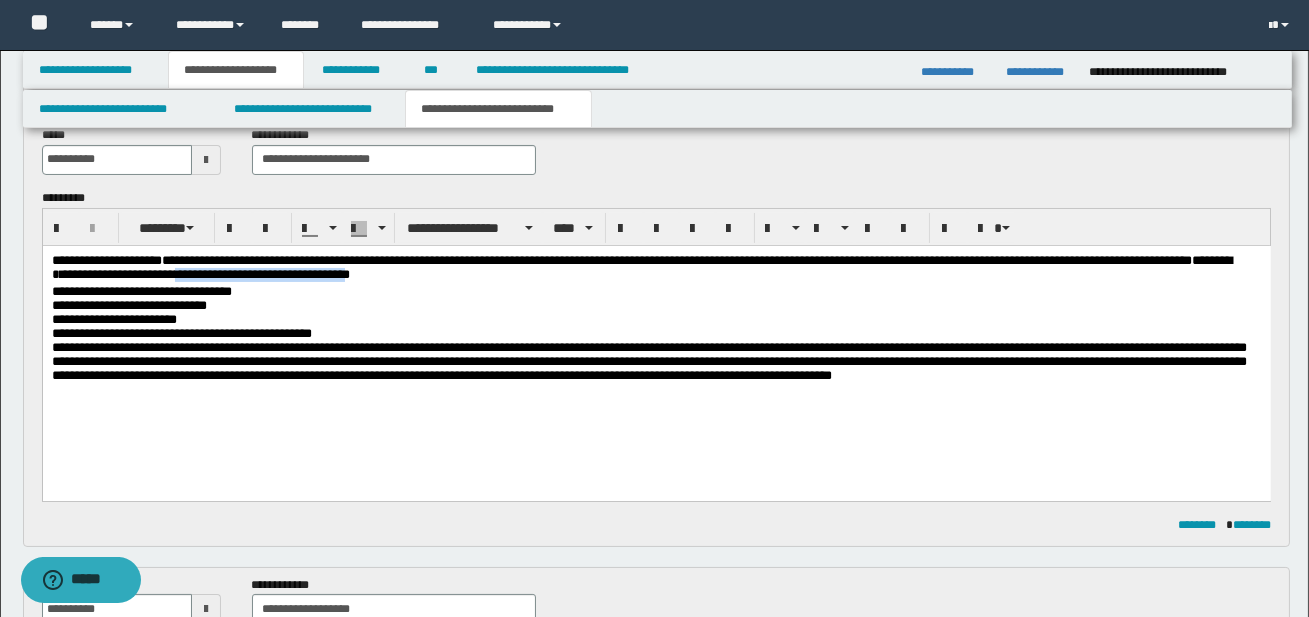 click on "**********" at bounding box center (641, 266) 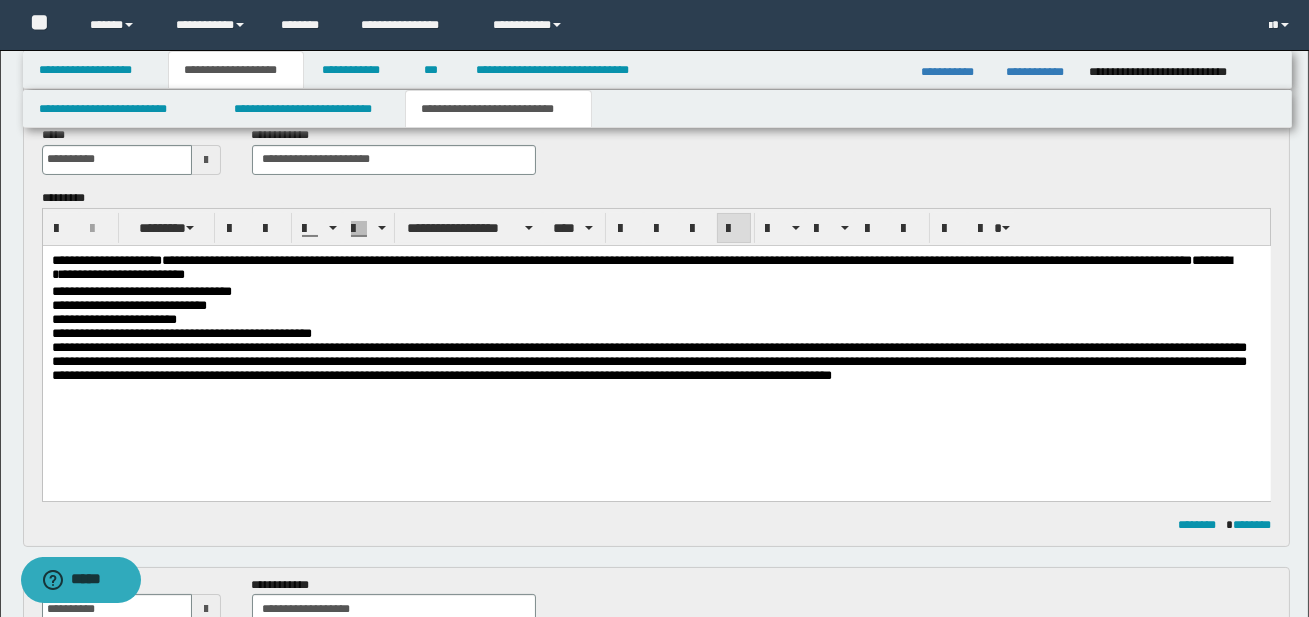 click on "**********" at bounding box center [656, 291] 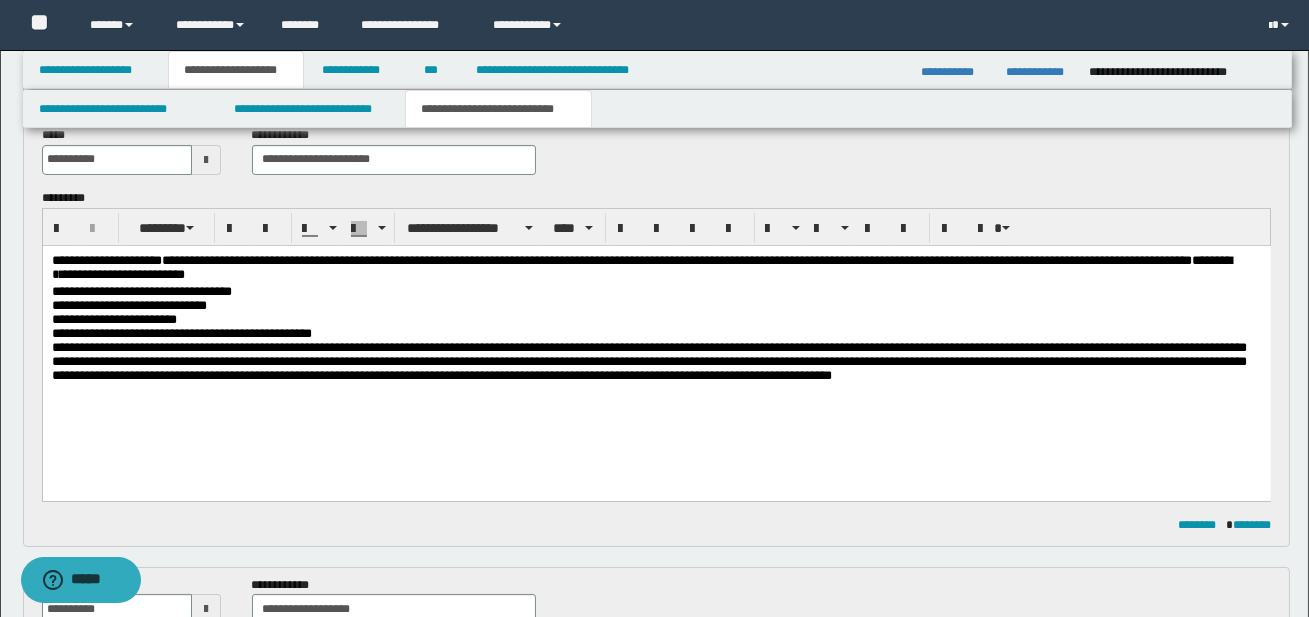 click on "**********" at bounding box center (655, 268) 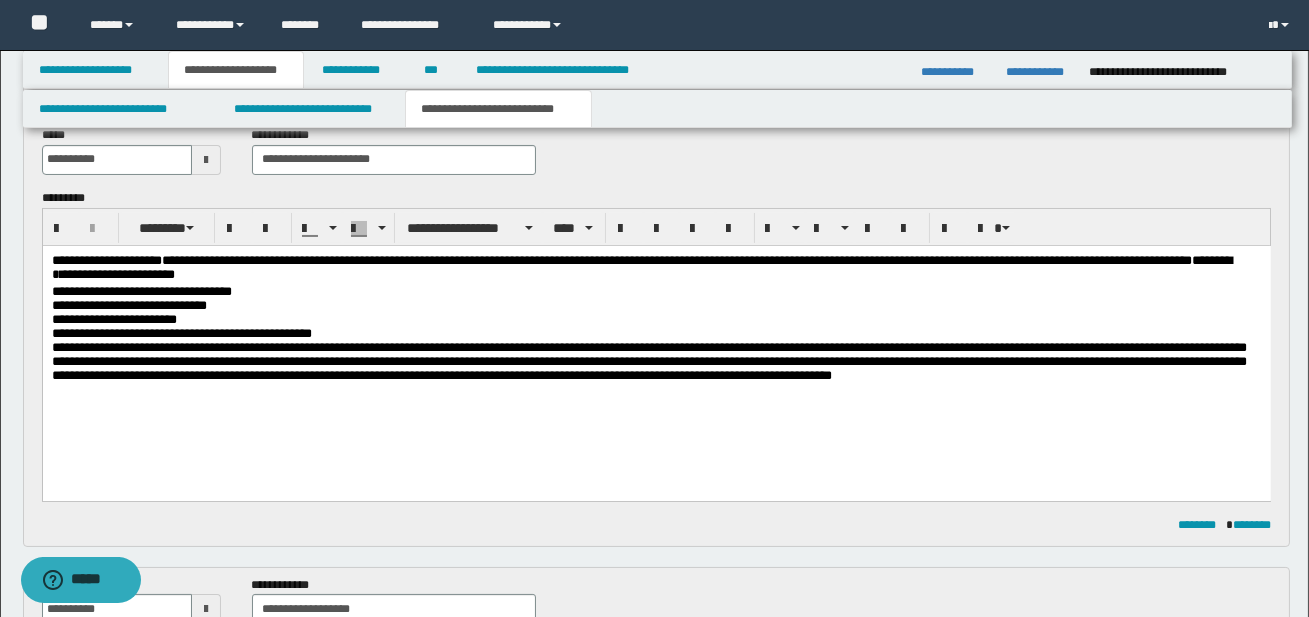 click on "**********" at bounding box center (141, 290) 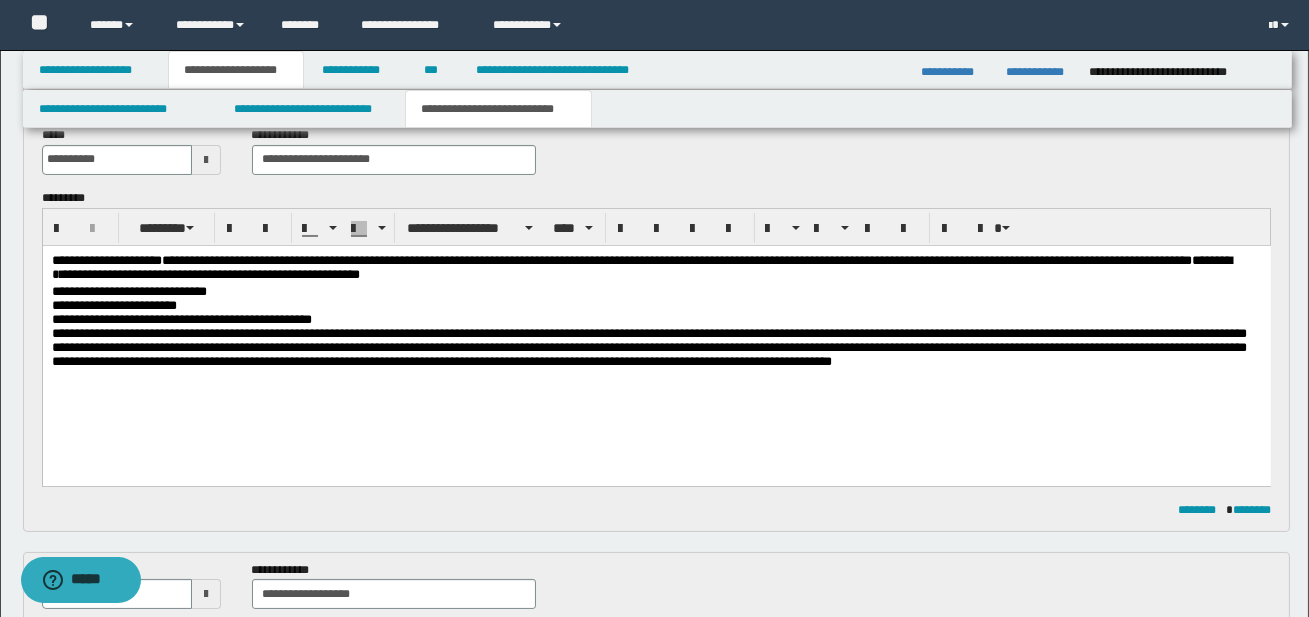 click on "**********" at bounding box center (128, 290) 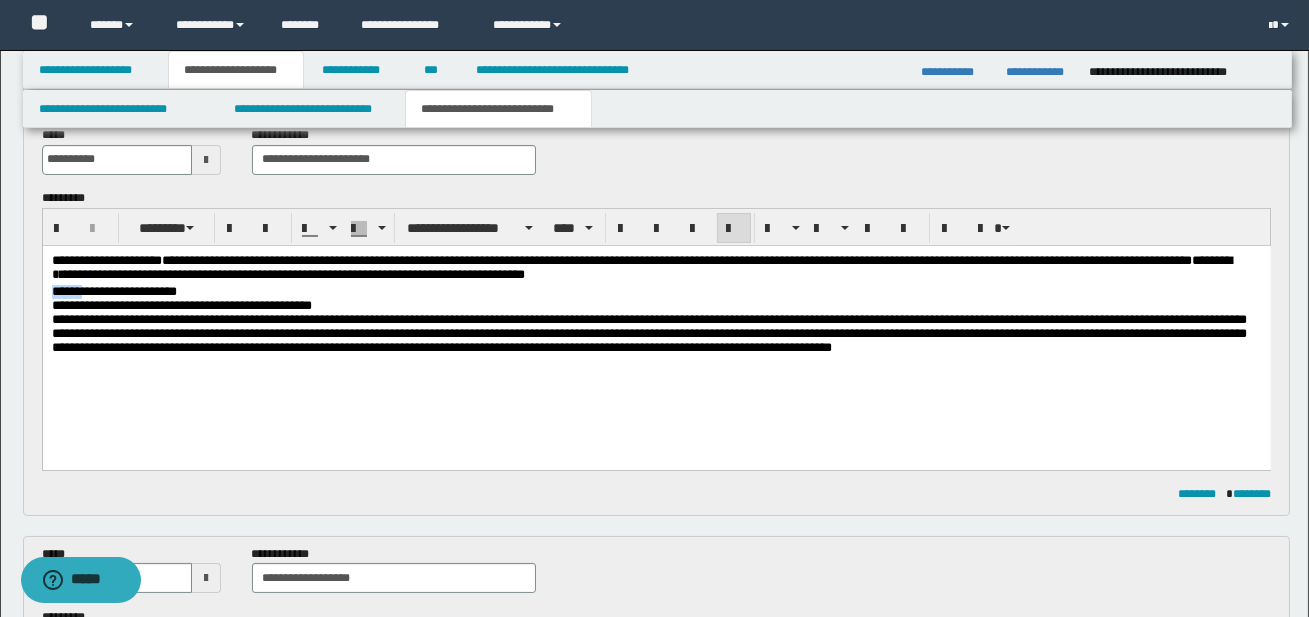 drag, startPoint x: 59, startPoint y: 289, endPoint x: 89, endPoint y: 291, distance: 30.066593 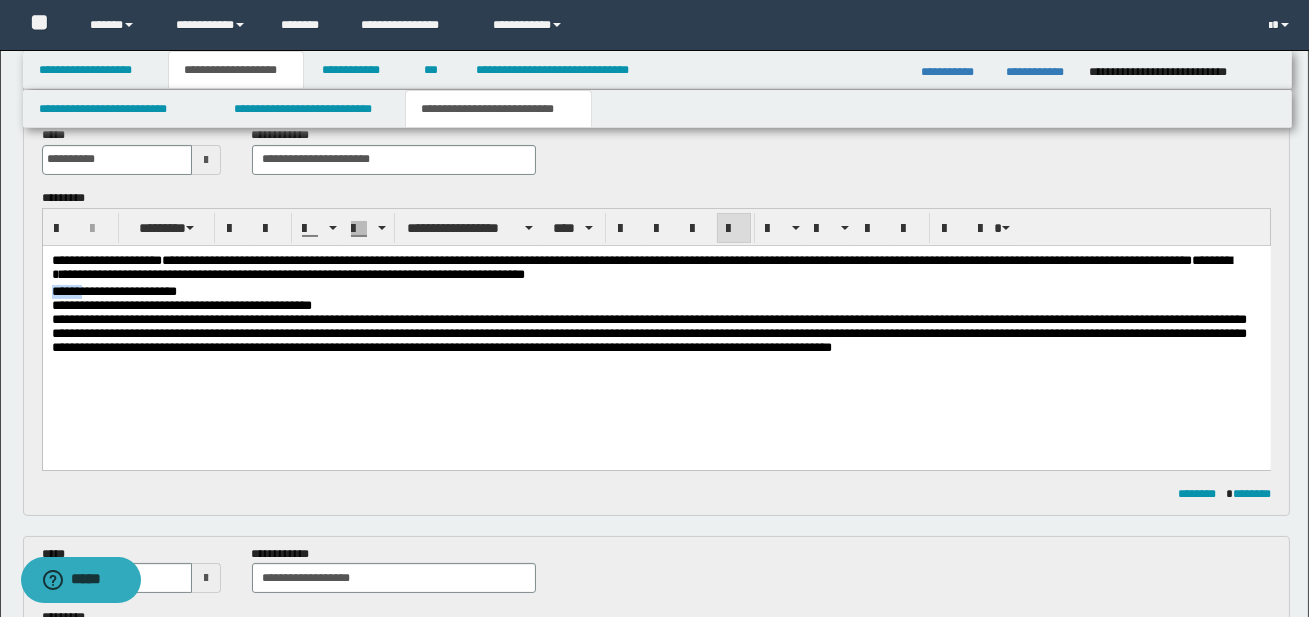 click on "**********" at bounding box center (113, 290) 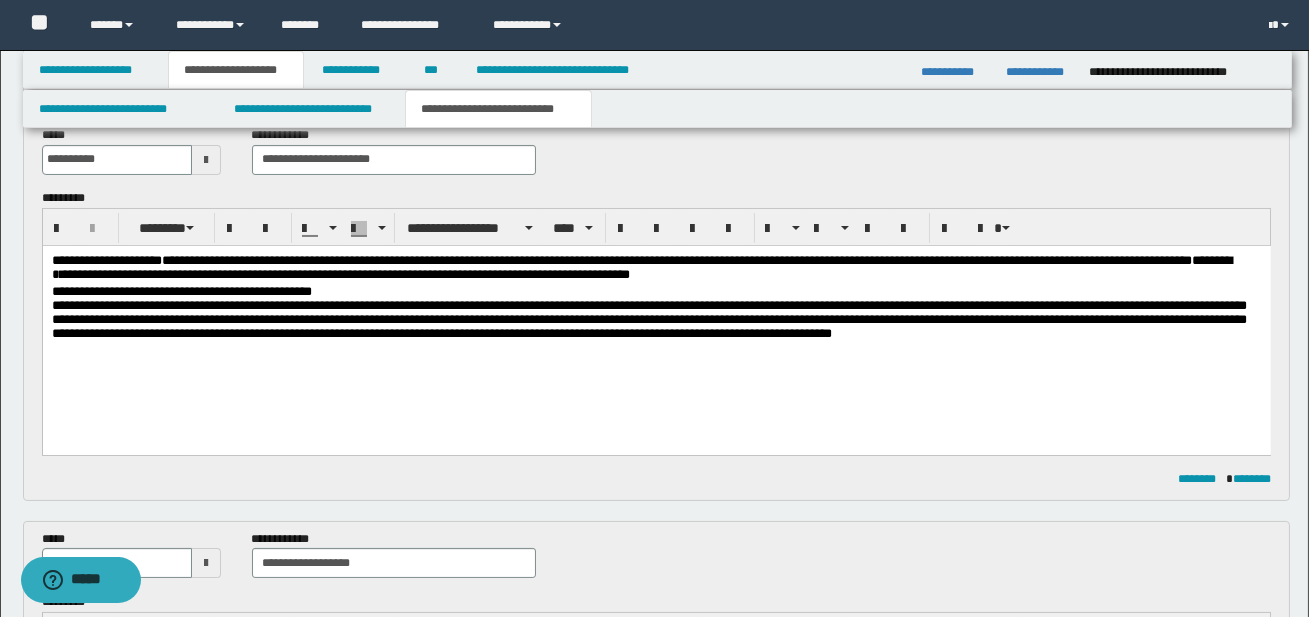click on "**********" at bounding box center (181, 290) 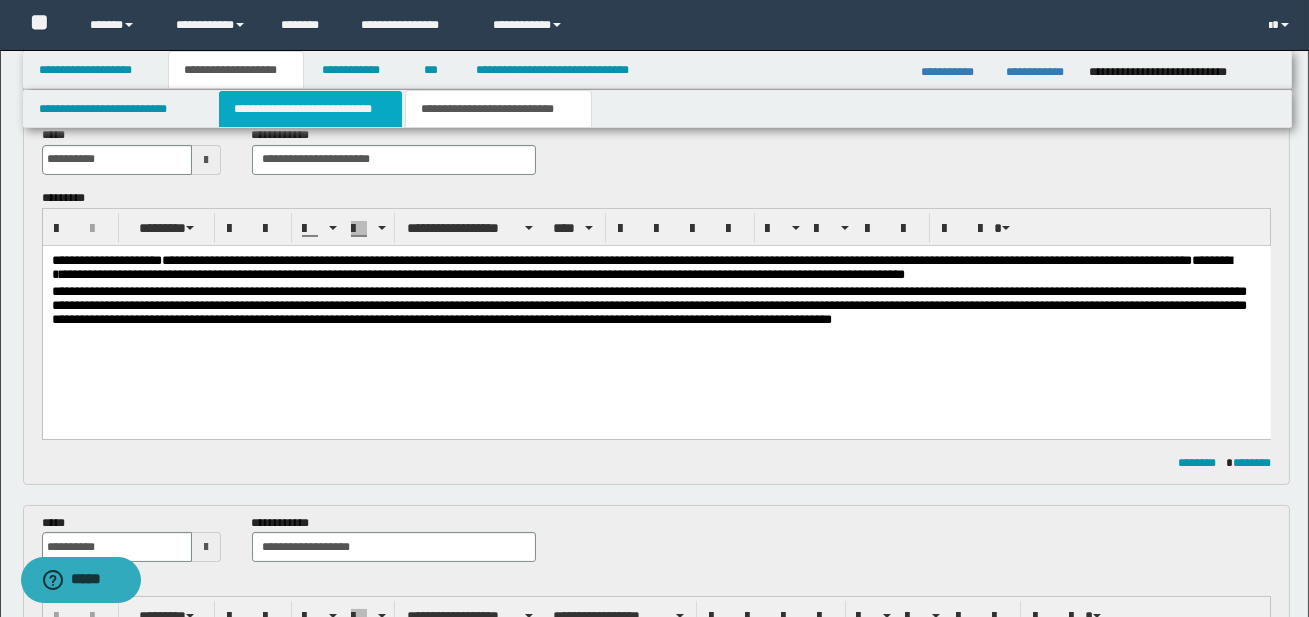 click on "**********" at bounding box center [310, 109] 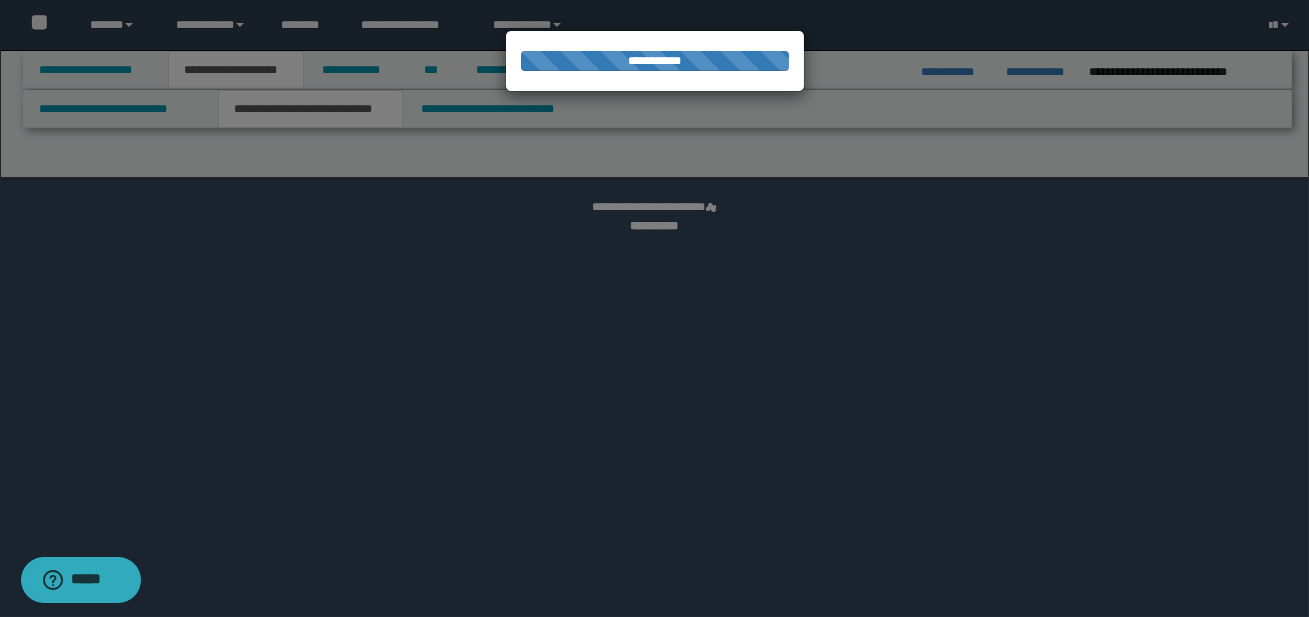 select on "*" 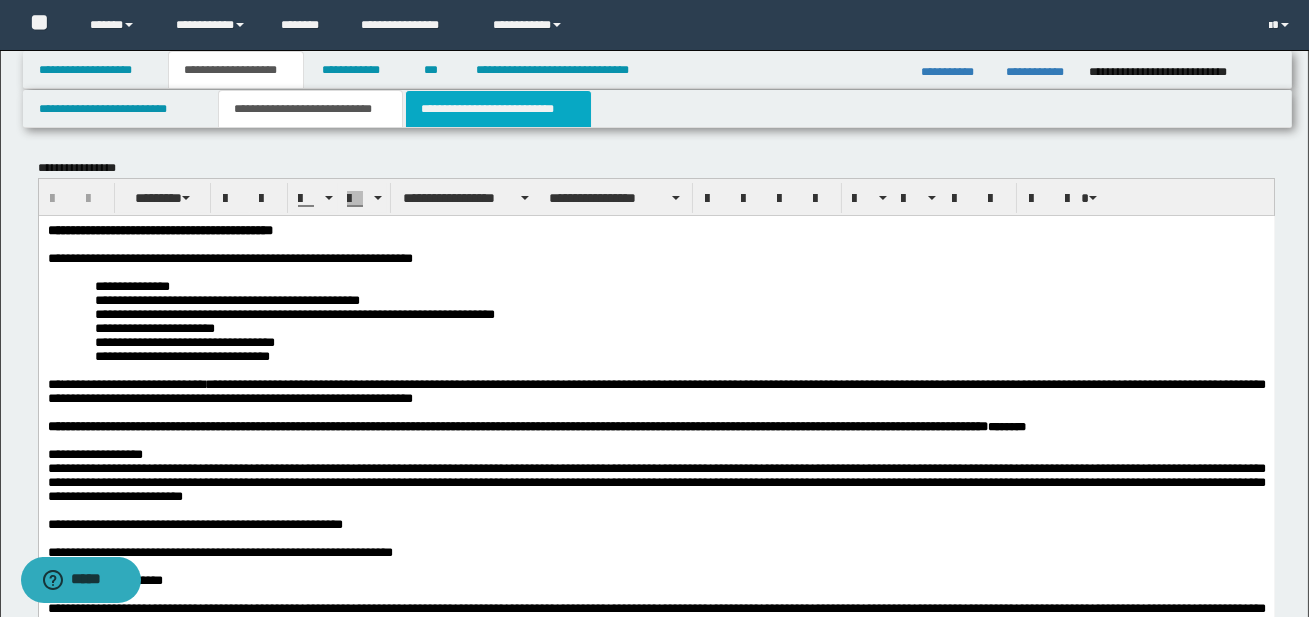 scroll, scrollTop: 0, scrollLeft: 0, axis: both 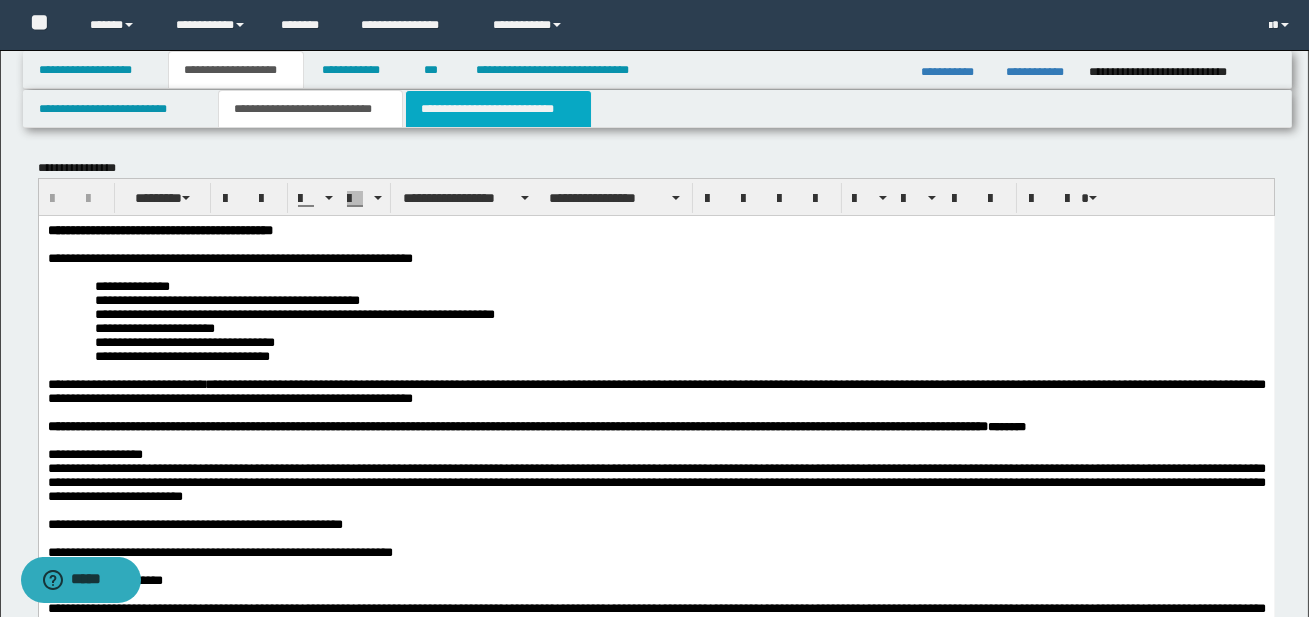 click on "**********" at bounding box center (498, 109) 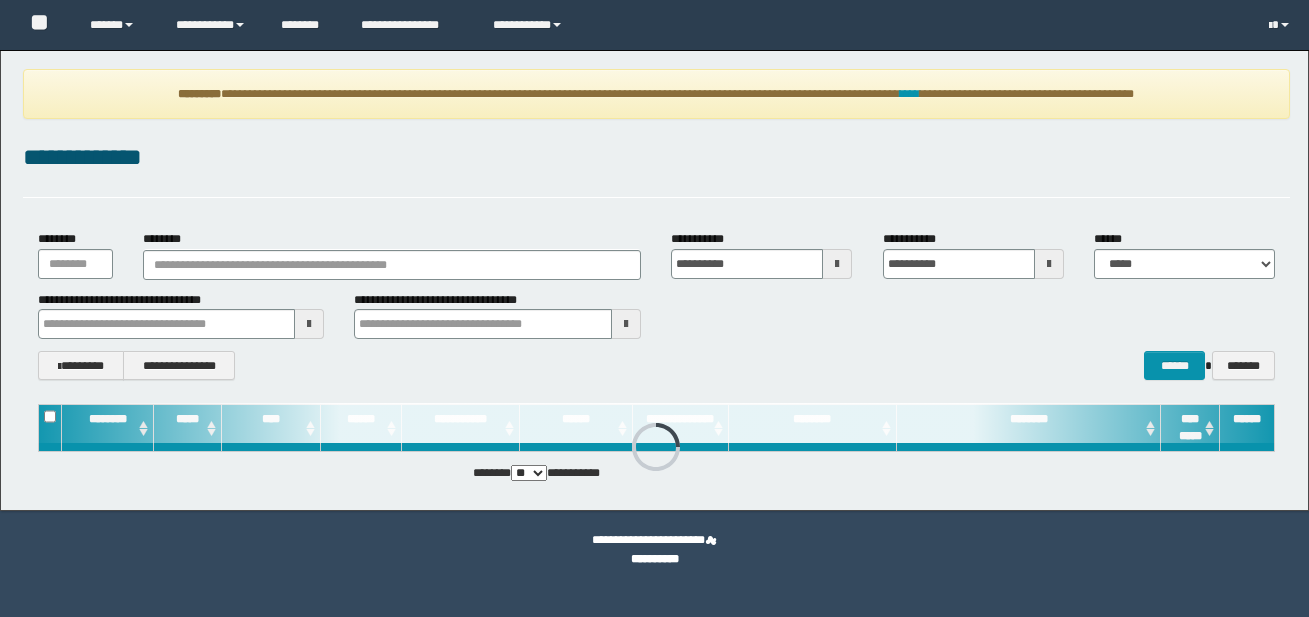 scroll, scrollTop: 0, scrollLeft: 0, axis: both 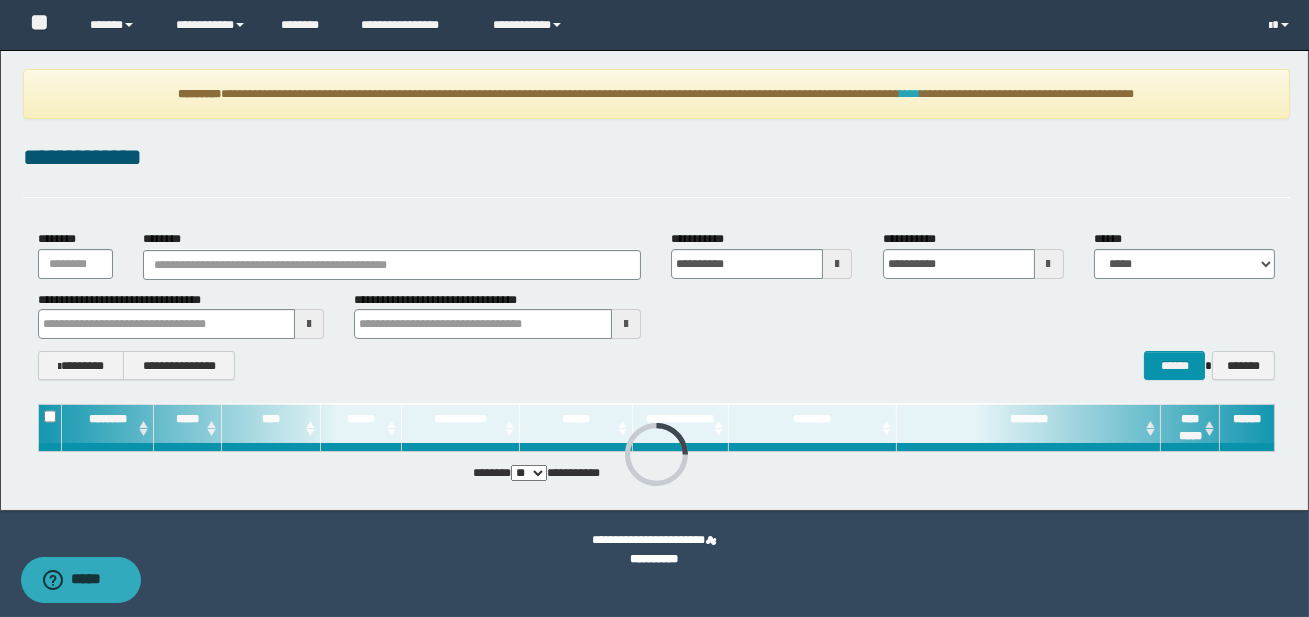 click on "****" at bounding box center (910, 94) 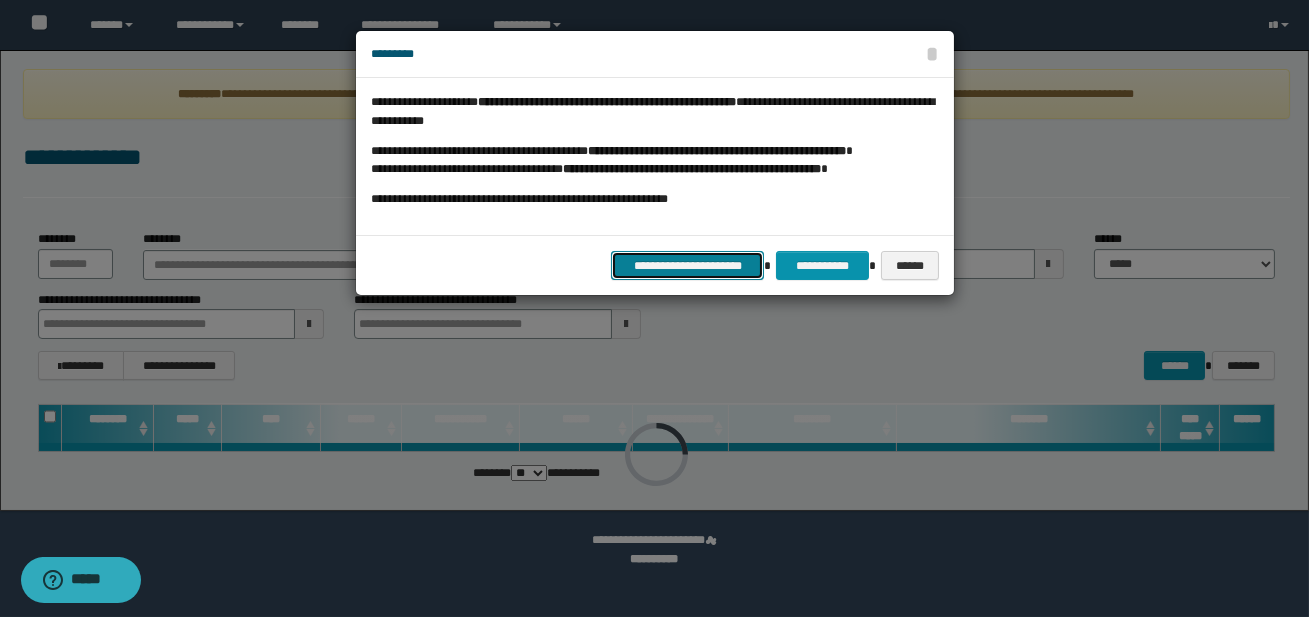 click on "**********" at bounding box center (687, 265) 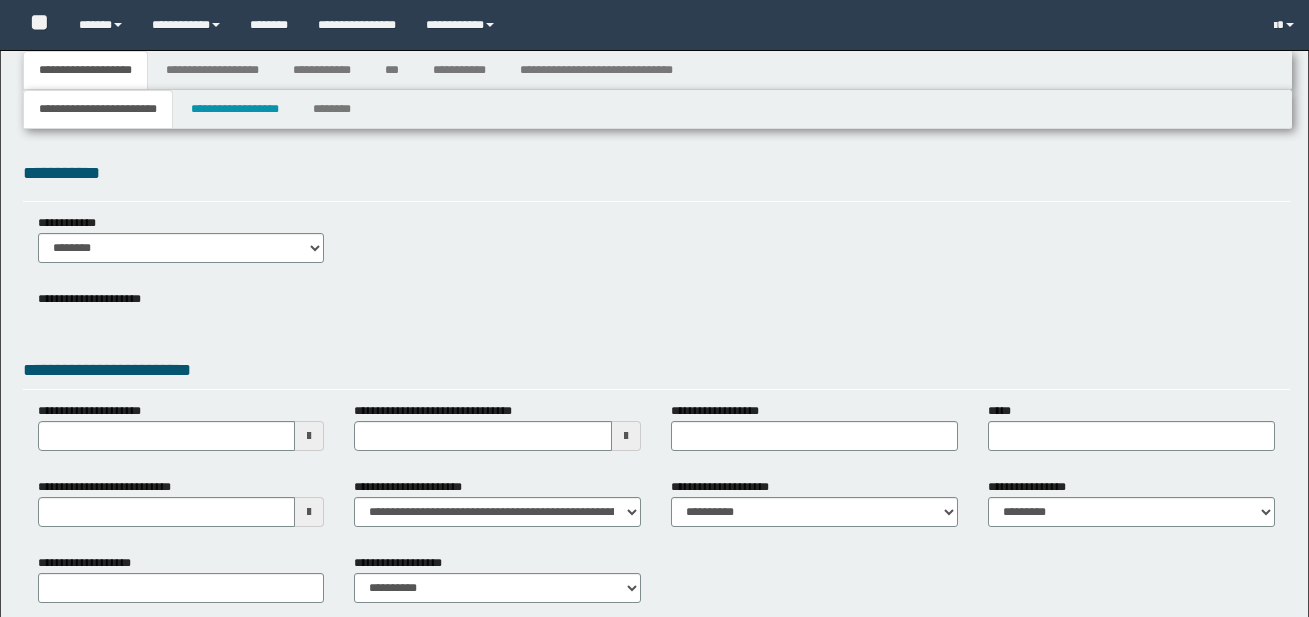 scroll, scrollTop: 0, scrollLeft: 0, axis: both 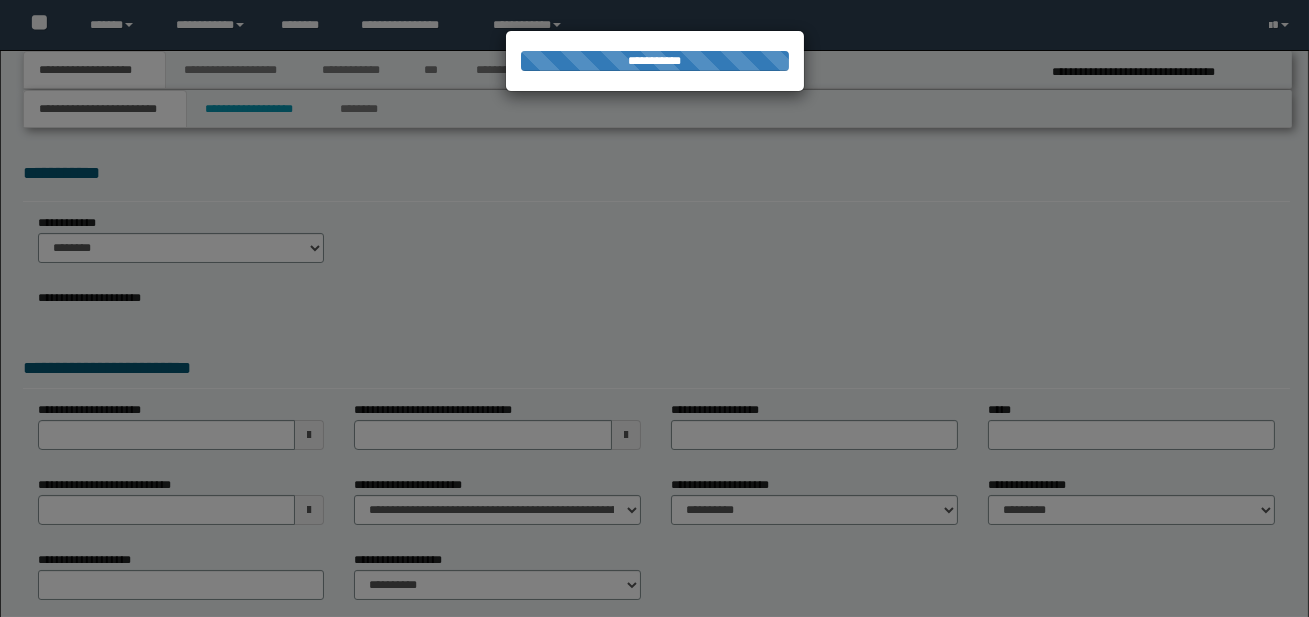 type on "**********" 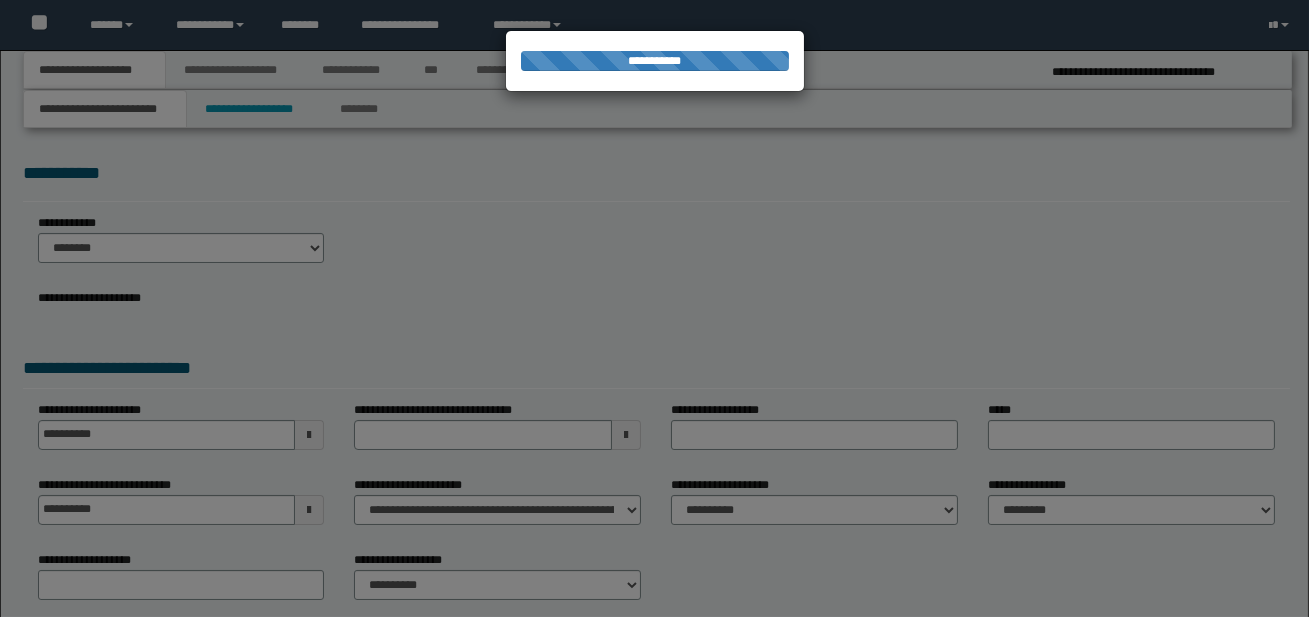 scroll, scrollTop: 0, scrollLeft: 0, axis: both 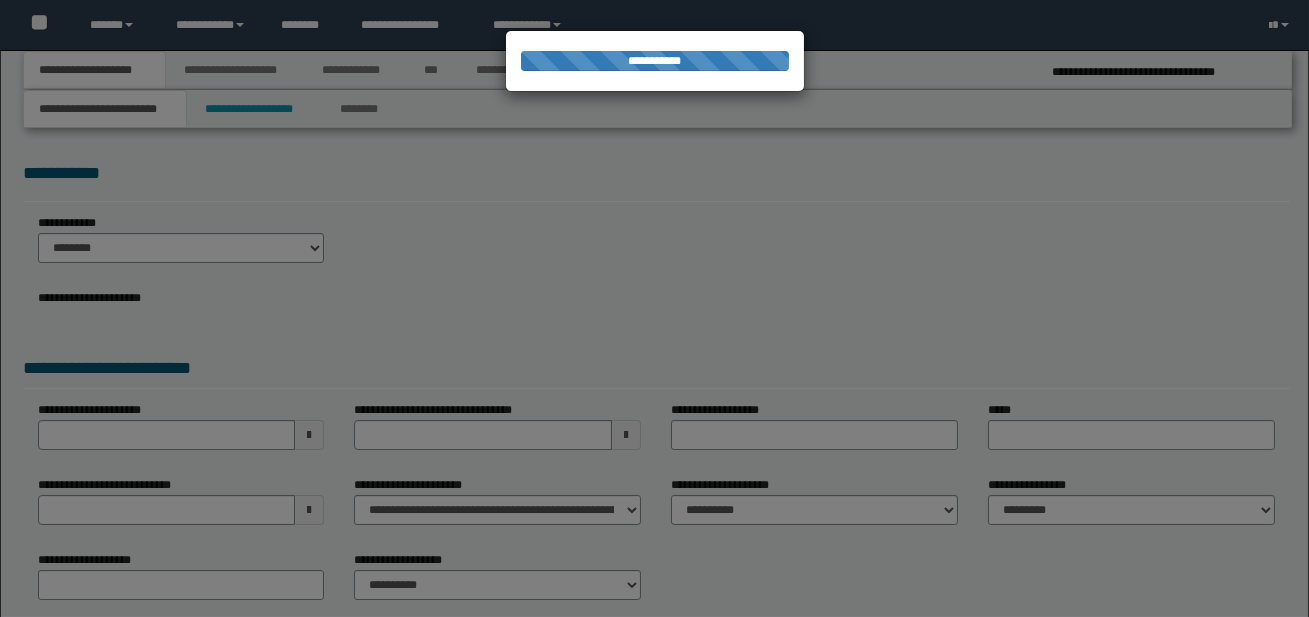 select on "*" 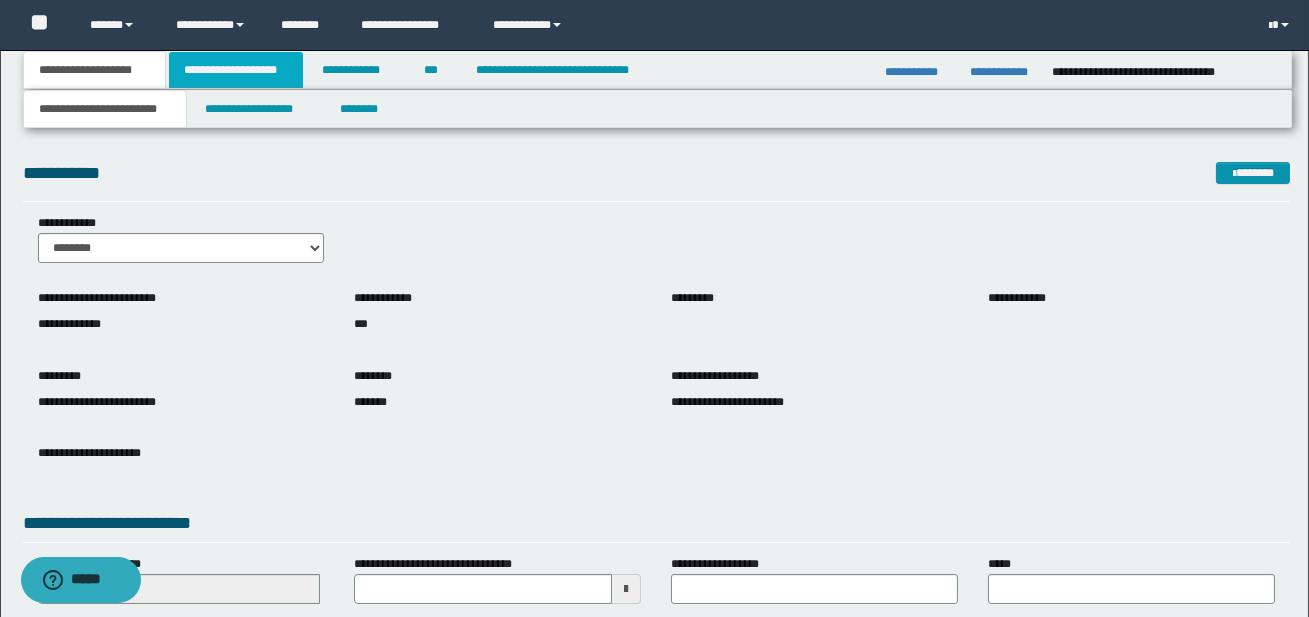 click on "**********" at bounding box center [236, 70] 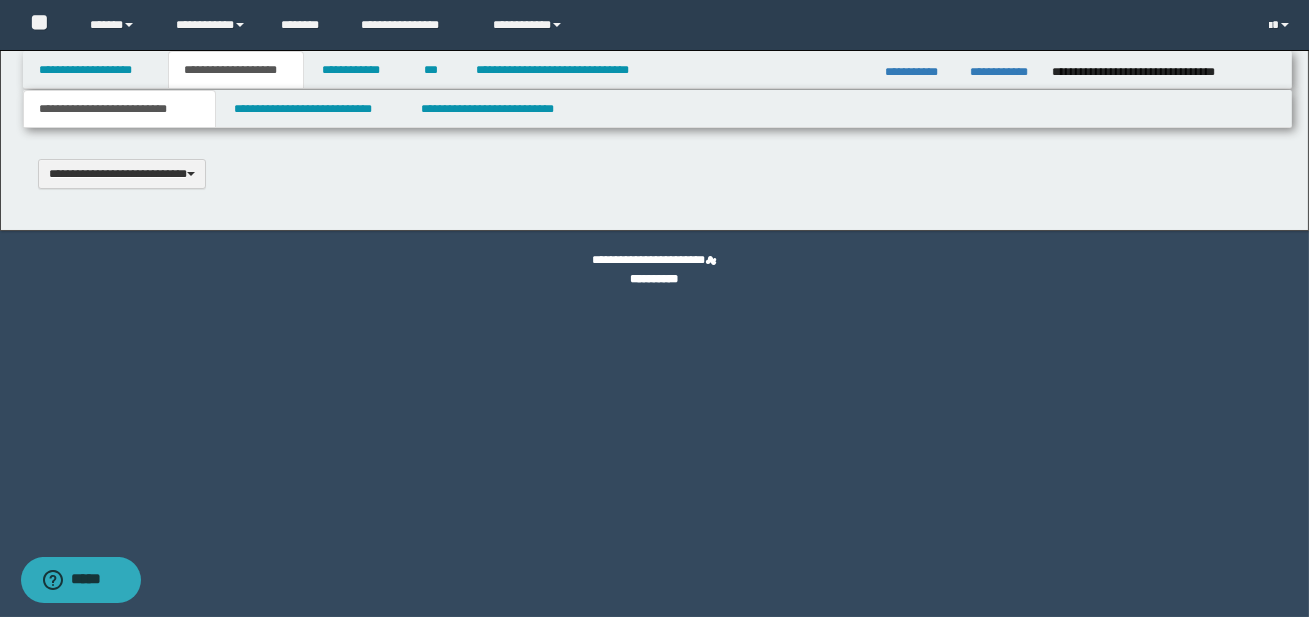 type 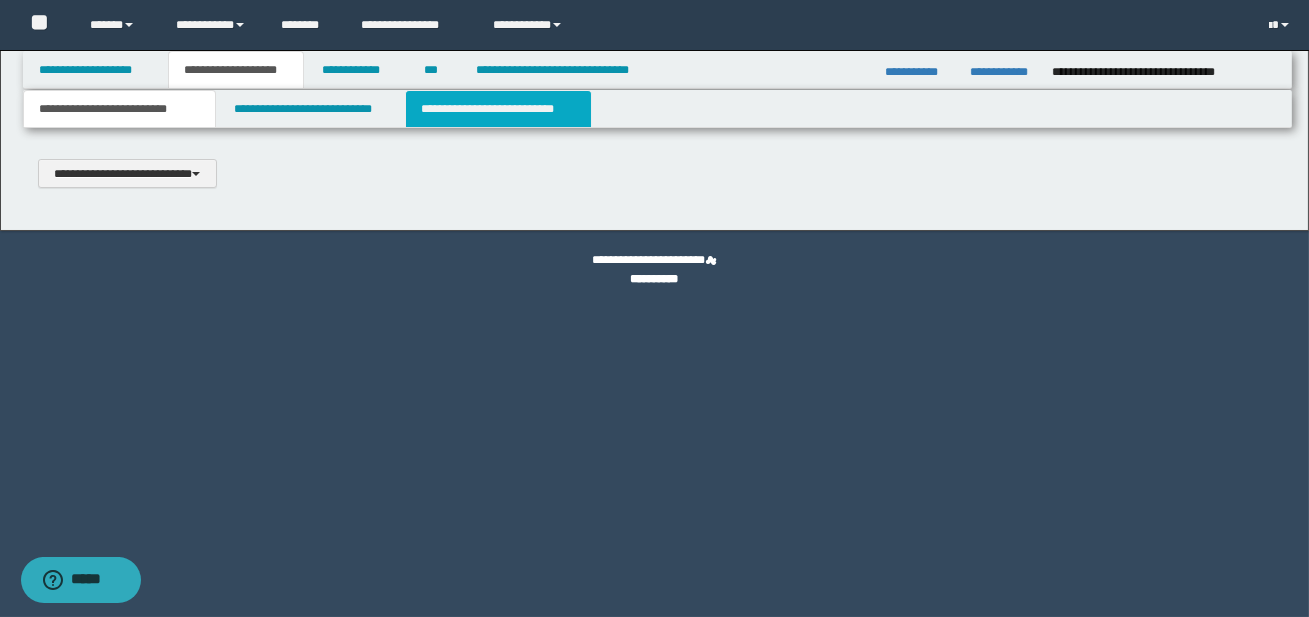select on "*" 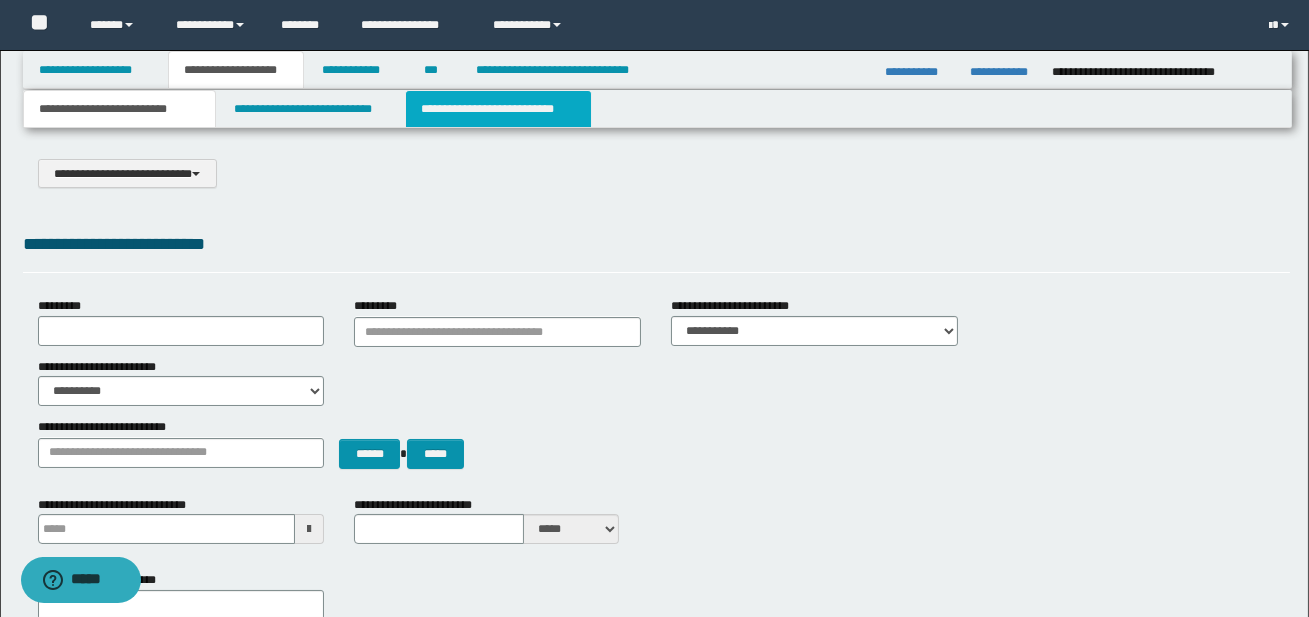 scroll, scrollTop: 0, scrollLeft: 0, axis: both 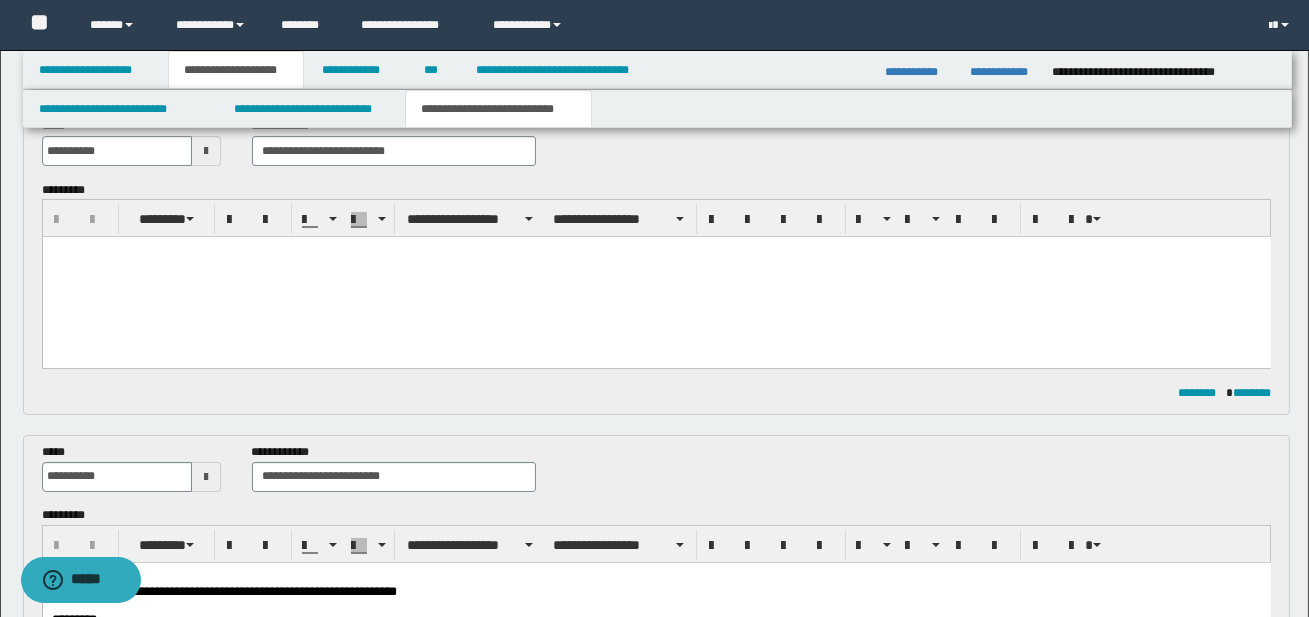 click at bounding box center (656, 277) 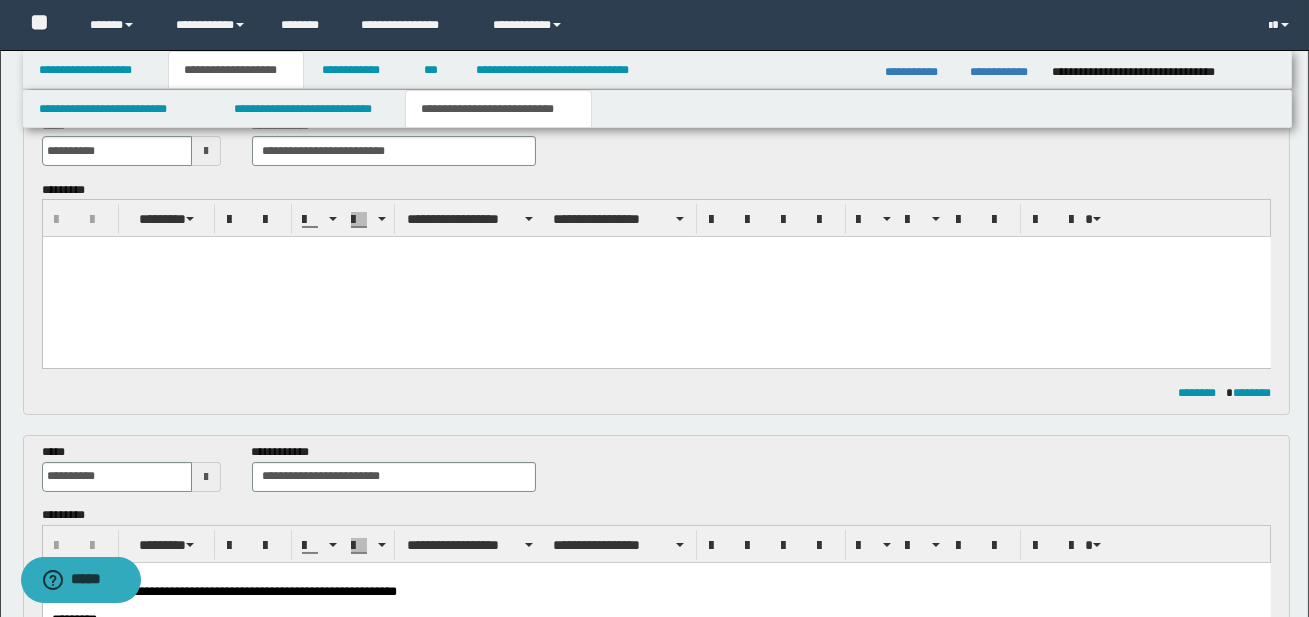 type 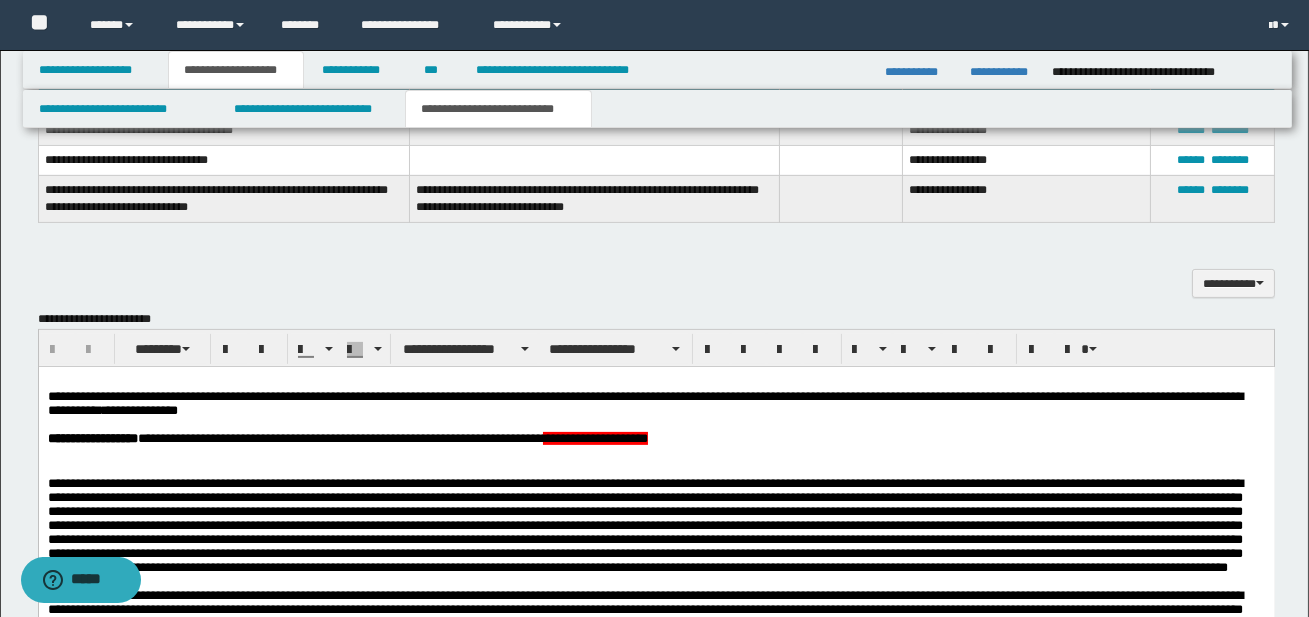 scroll, scrollTop: 1281, scrollLeft: 0, axis: vertical 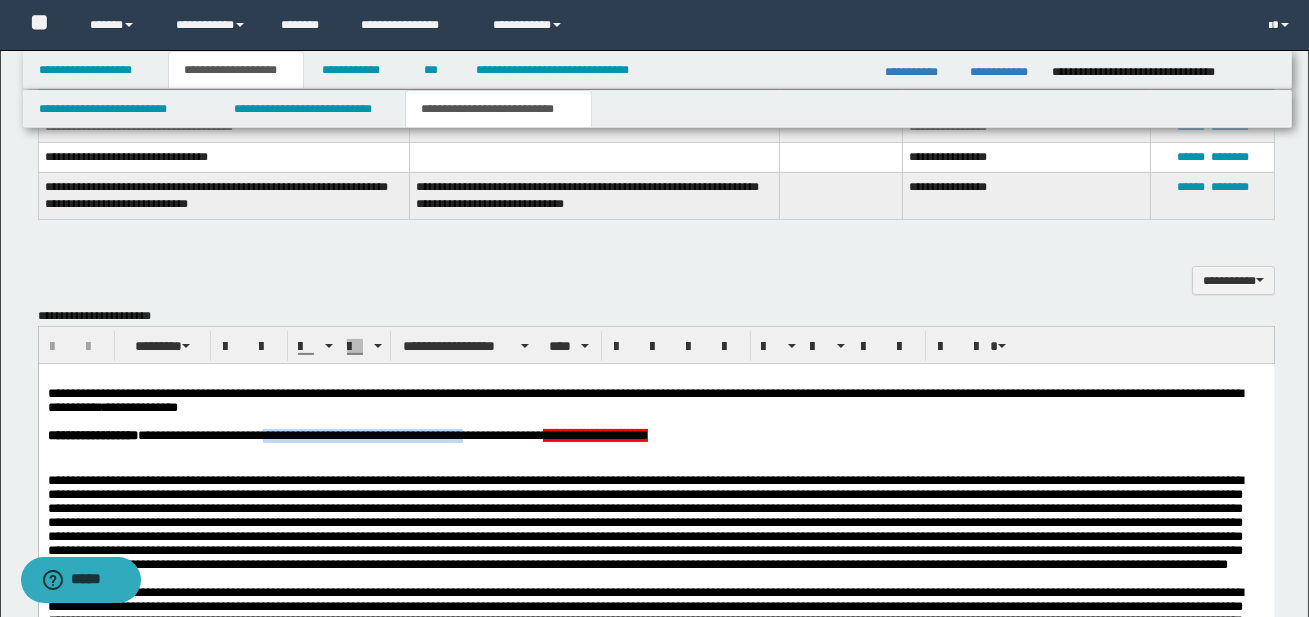 drag, startPoint x: 290, startPoint y: 436, endPoint x: 510, endPoint y: 437, distance: 220.00227 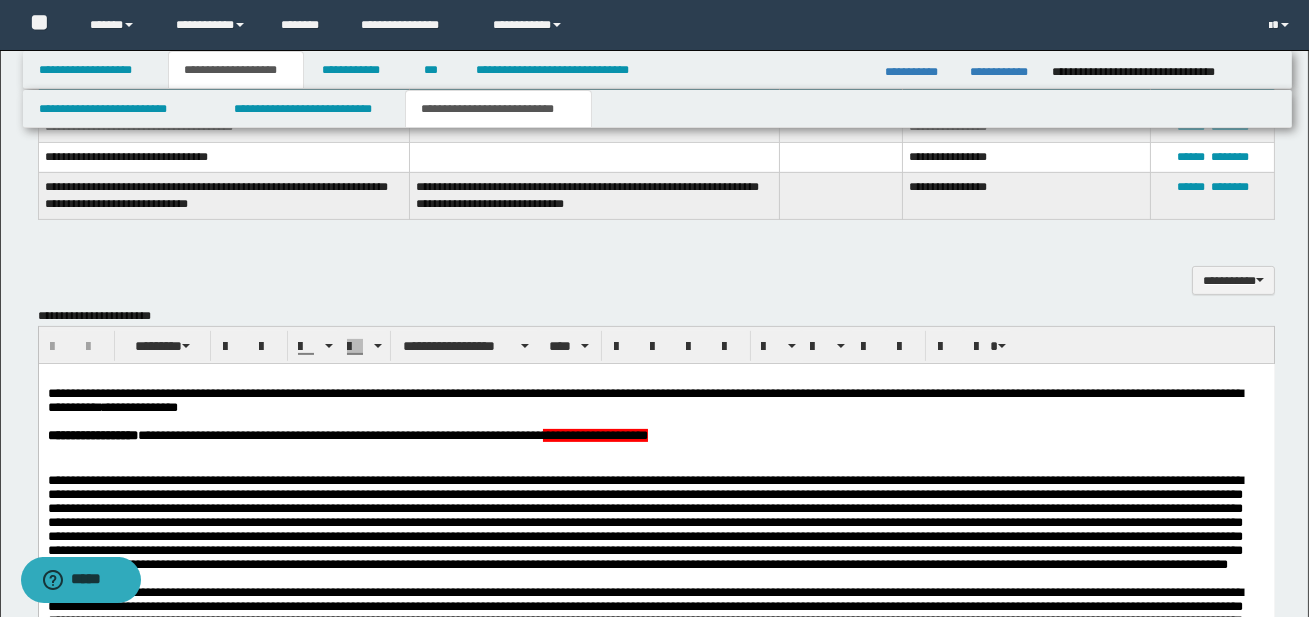 click at bounding box center (655, 449) 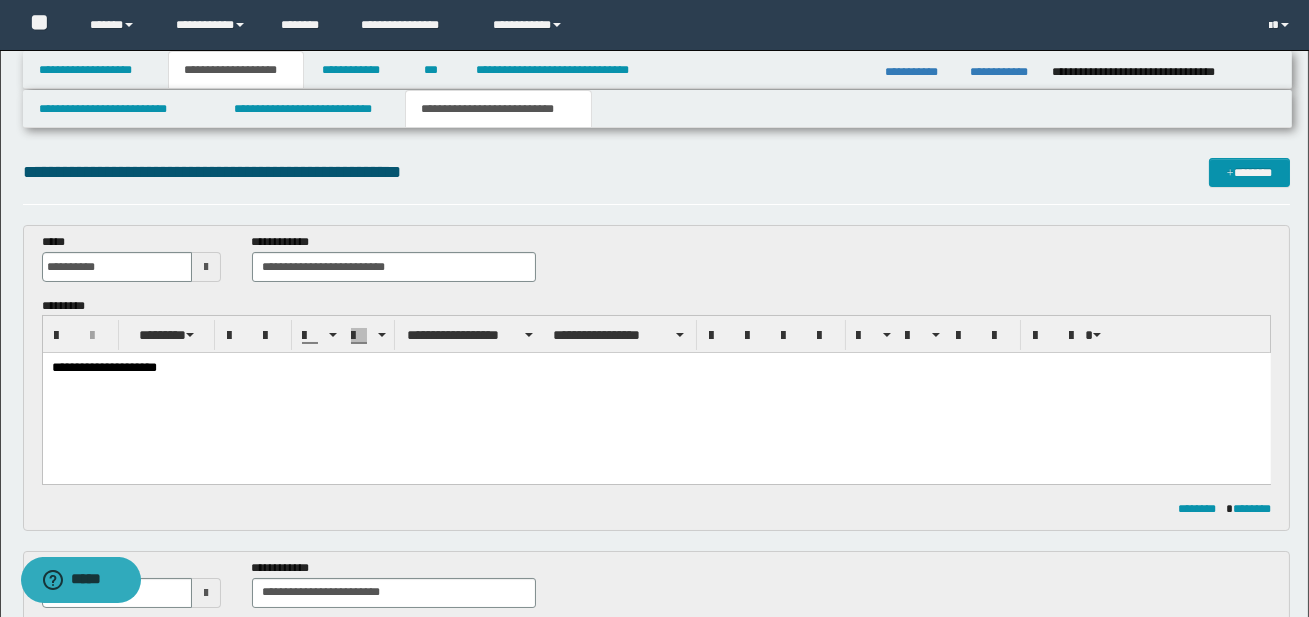 scroll, scrollTop: 0, scrollLeft: 0, axis: both 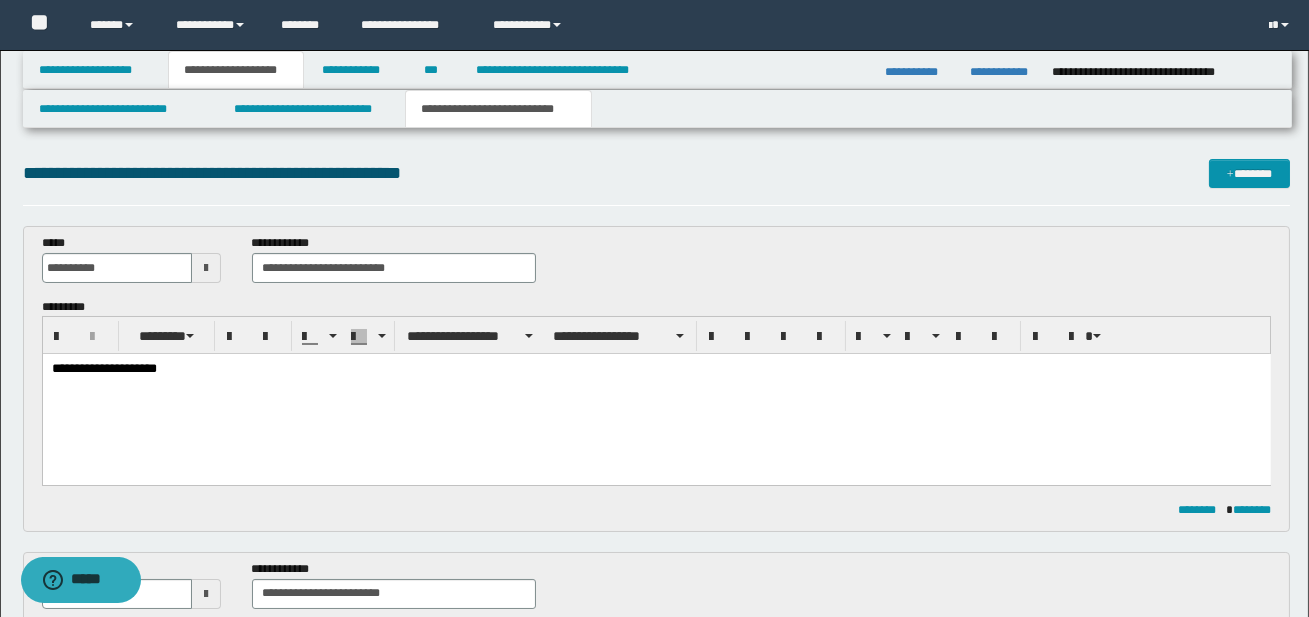 click on "**********" at bounding box center (655, 369) 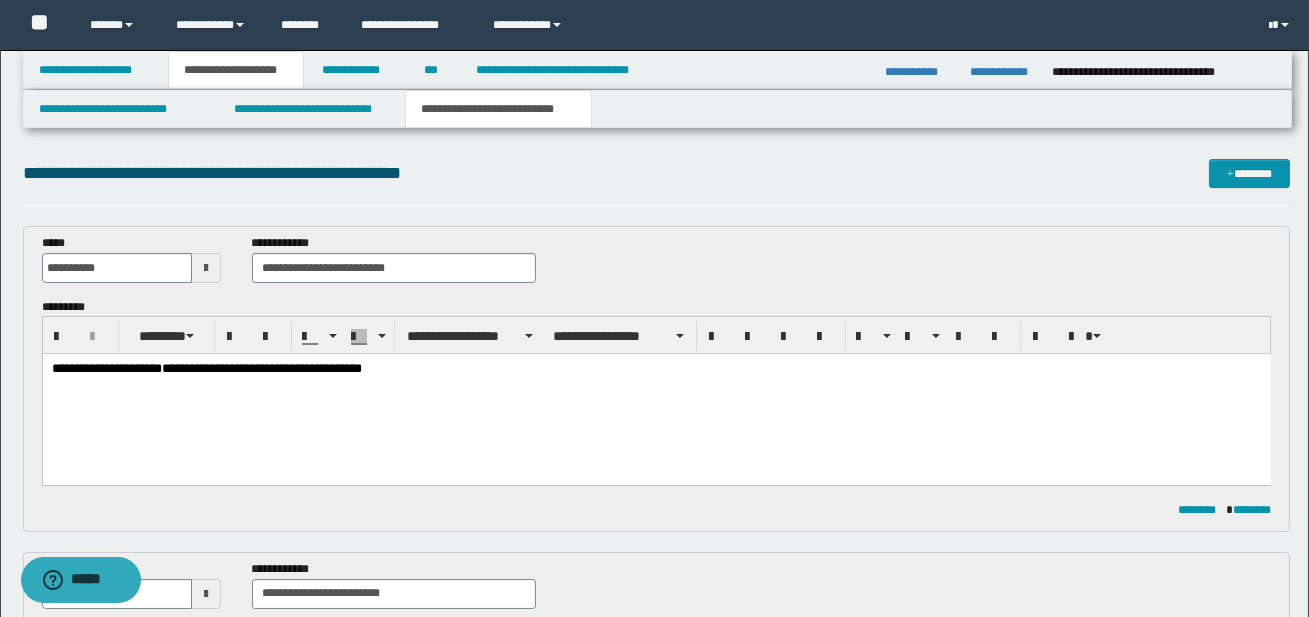 click on "**********" at bounding box center [261, 368] 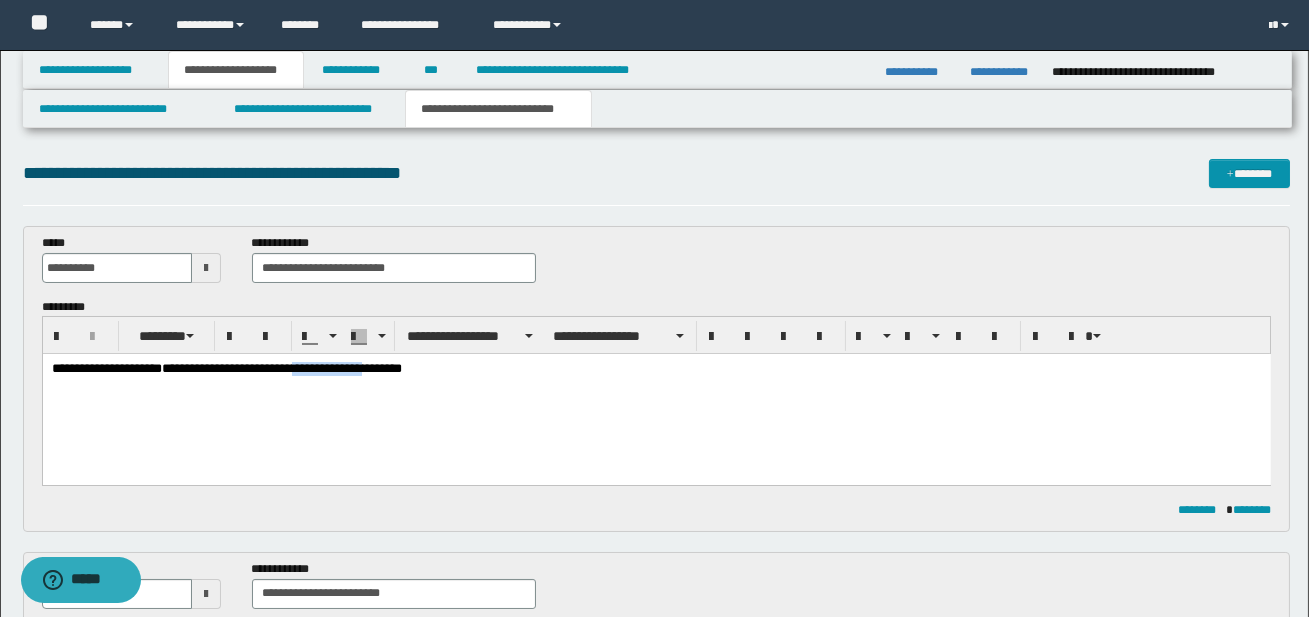 drag, startPoint x: 332, startPoint y: 369, endPoint x: 412, endPoint y: 368, distance: 80.00625 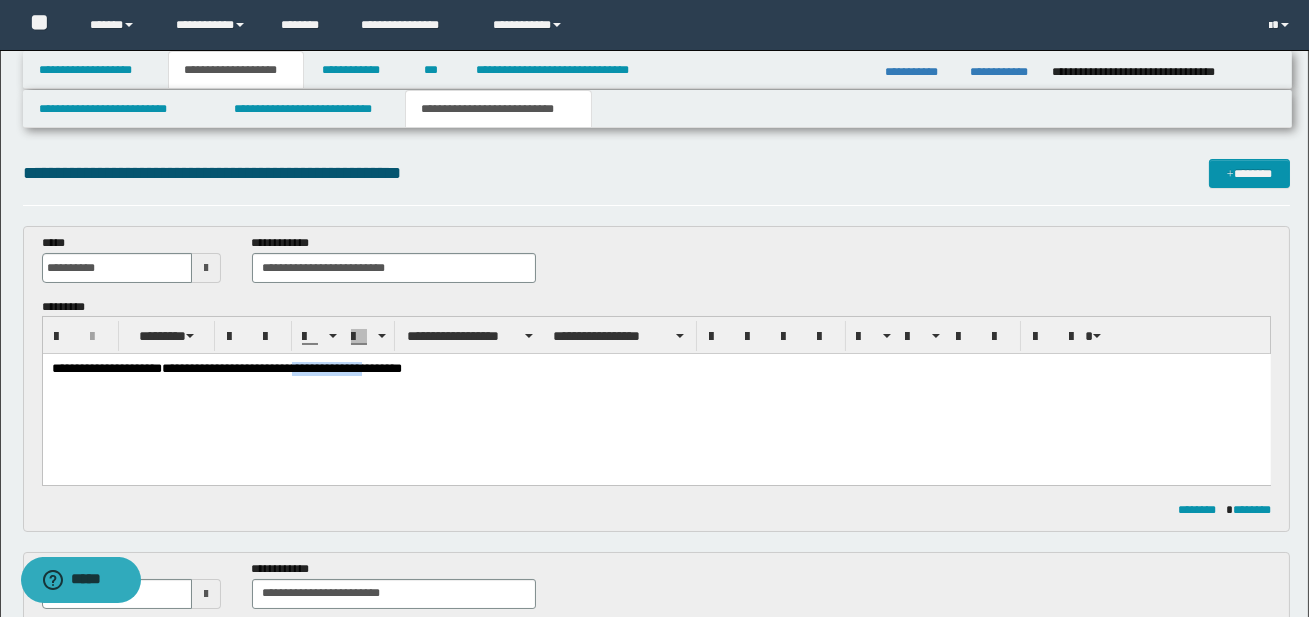 click on "**********" at bounding box center (281, 368) 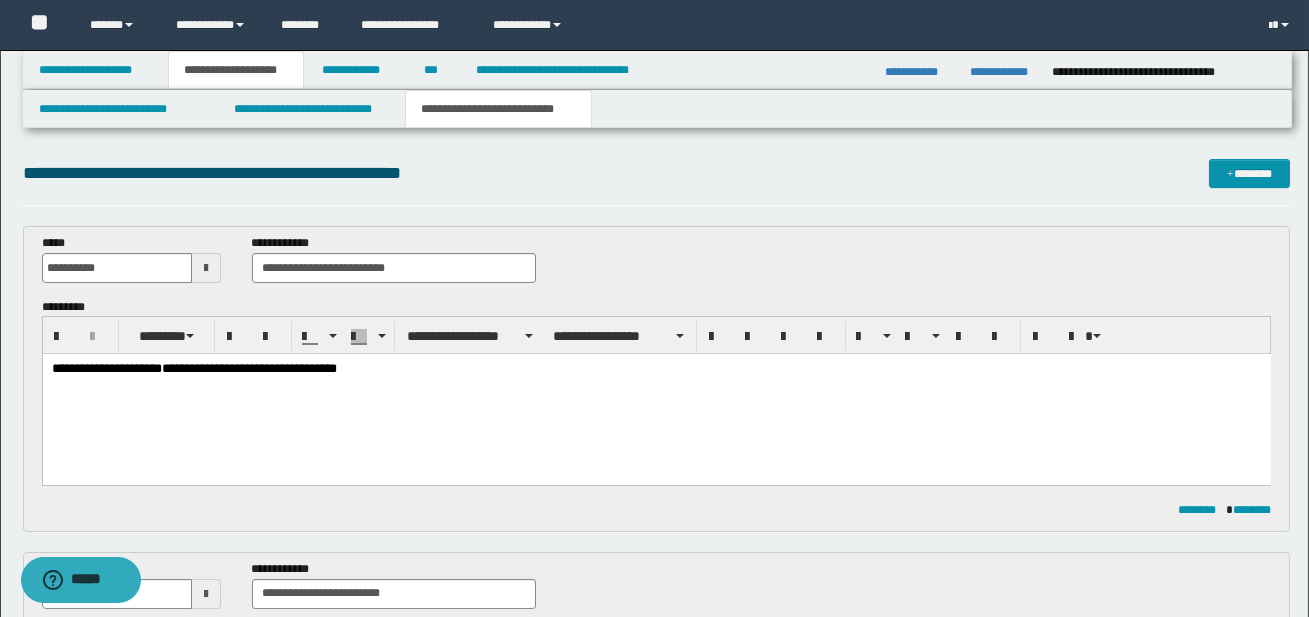 click on "**********" at bounding box center [655, 369] 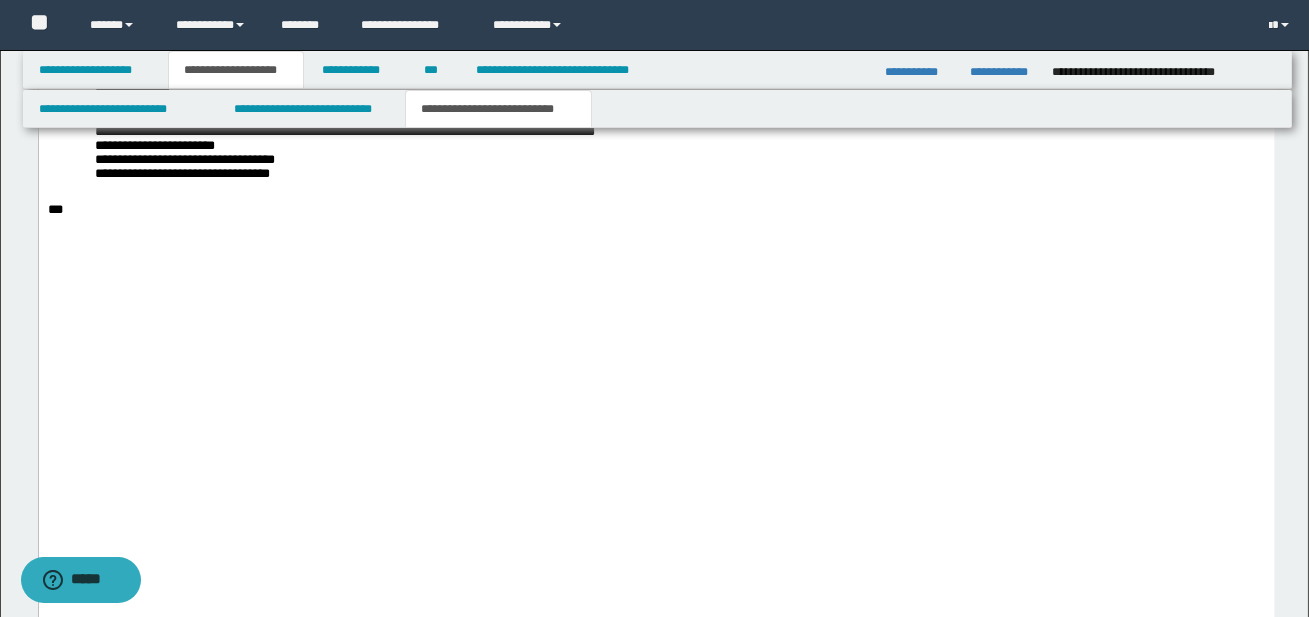 scroll, scrollTop: 3816, scrollLeft: 0, axis: vertical 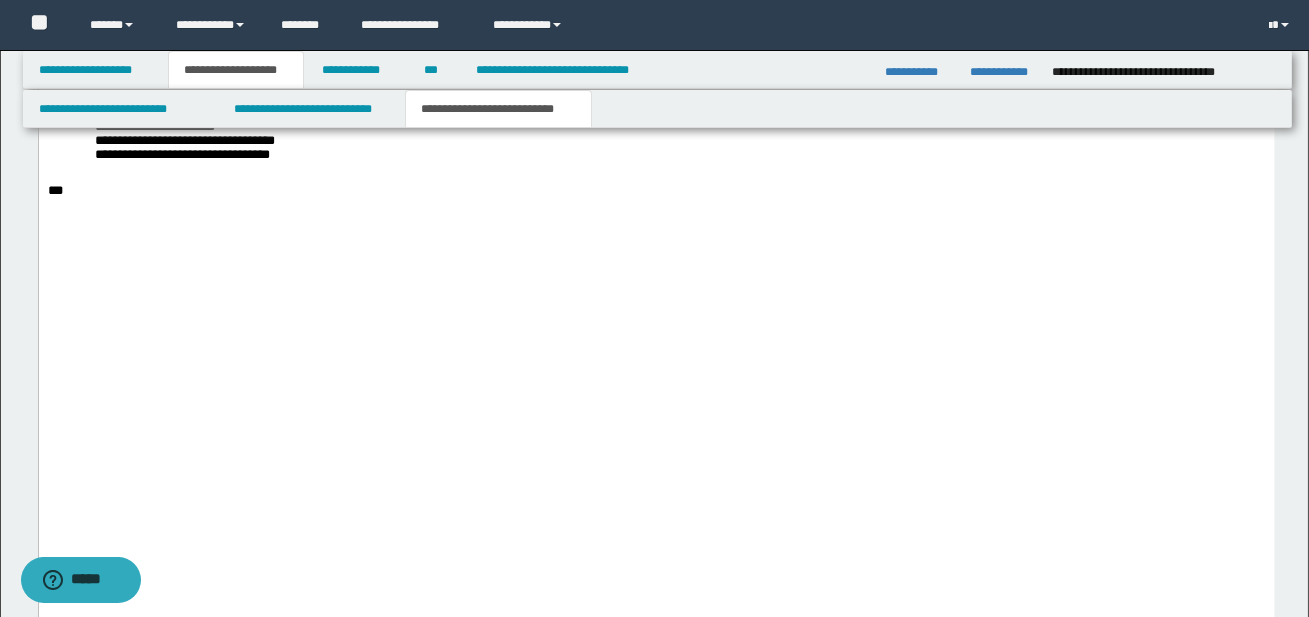 click on "**********" at bounding box center (656, -54) 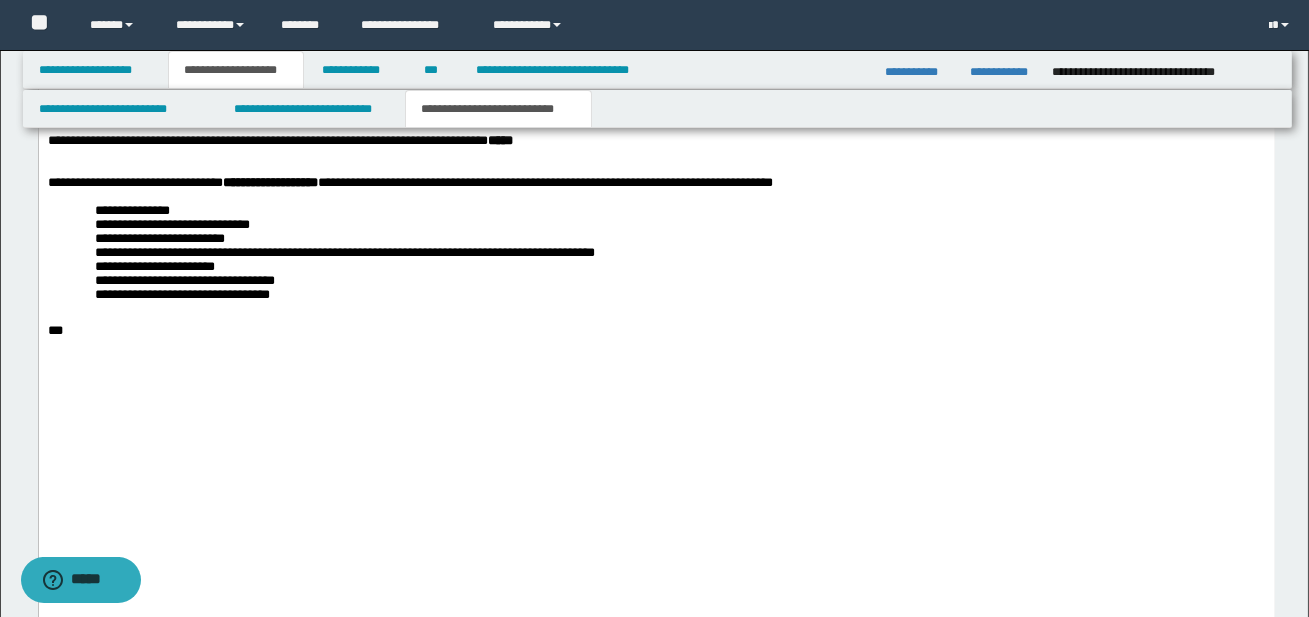drag, startPoint x: 47, startPoint y: 425, endPoint x: 356, endPoint y: 433, distance: 309.10355 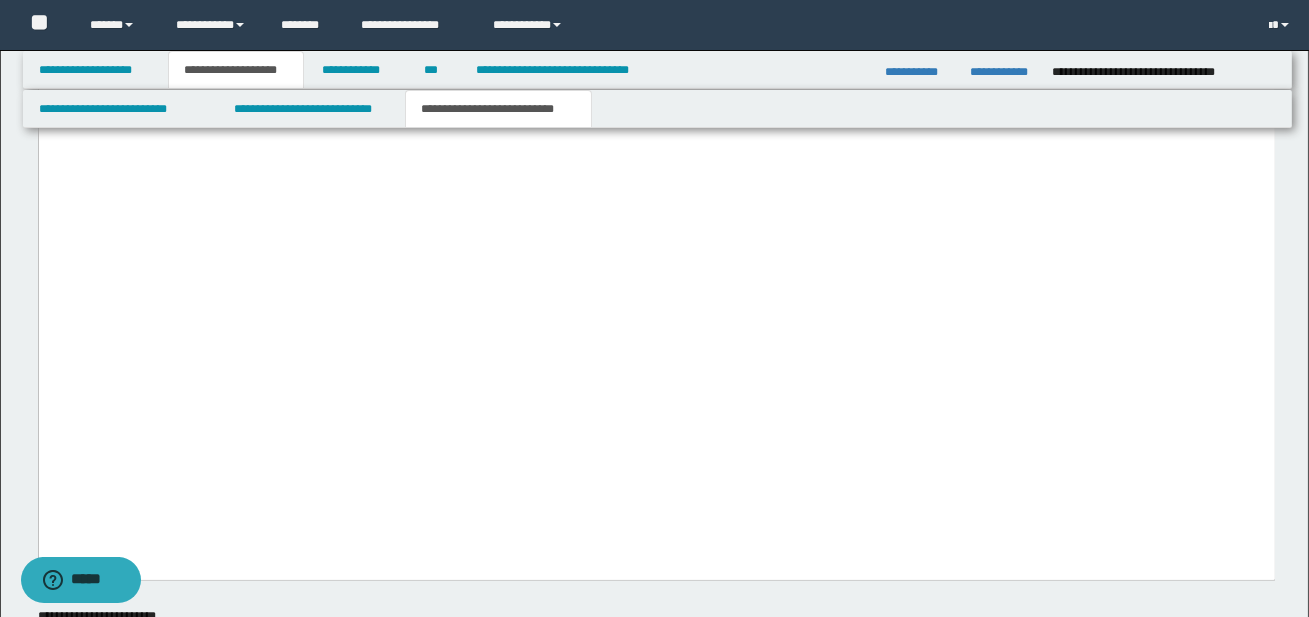 scroll, scrollTop: 4022, scrollLeft: 0, axis: vertical 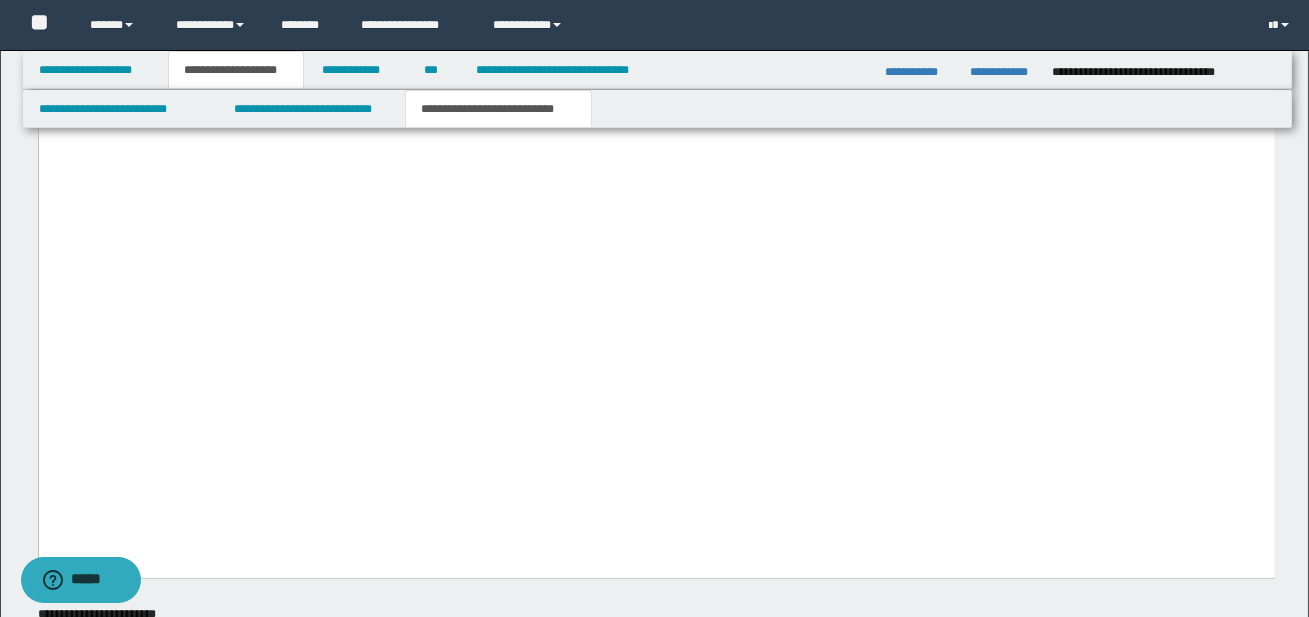 drag, startPoint x: 105, startPoint y: 331, endPoint x: 688, endPoint y: 358, distance: 583.6249 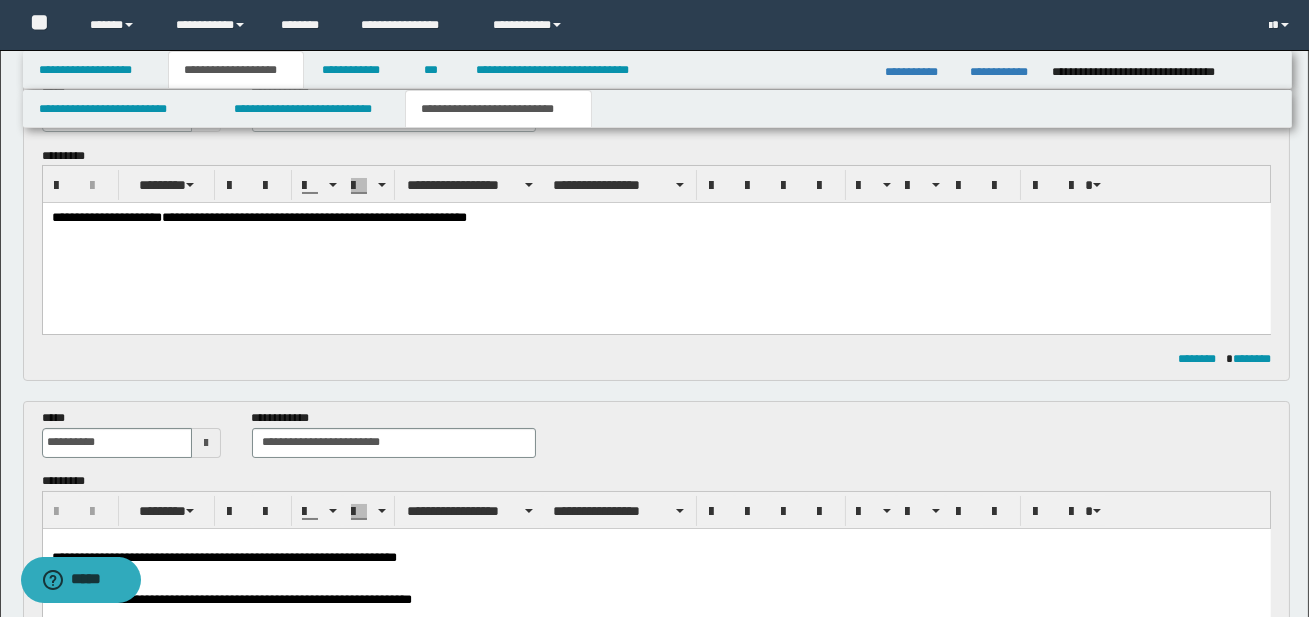 scroll, scrollTop: 150, scrollLeft: 0, axis: vertical 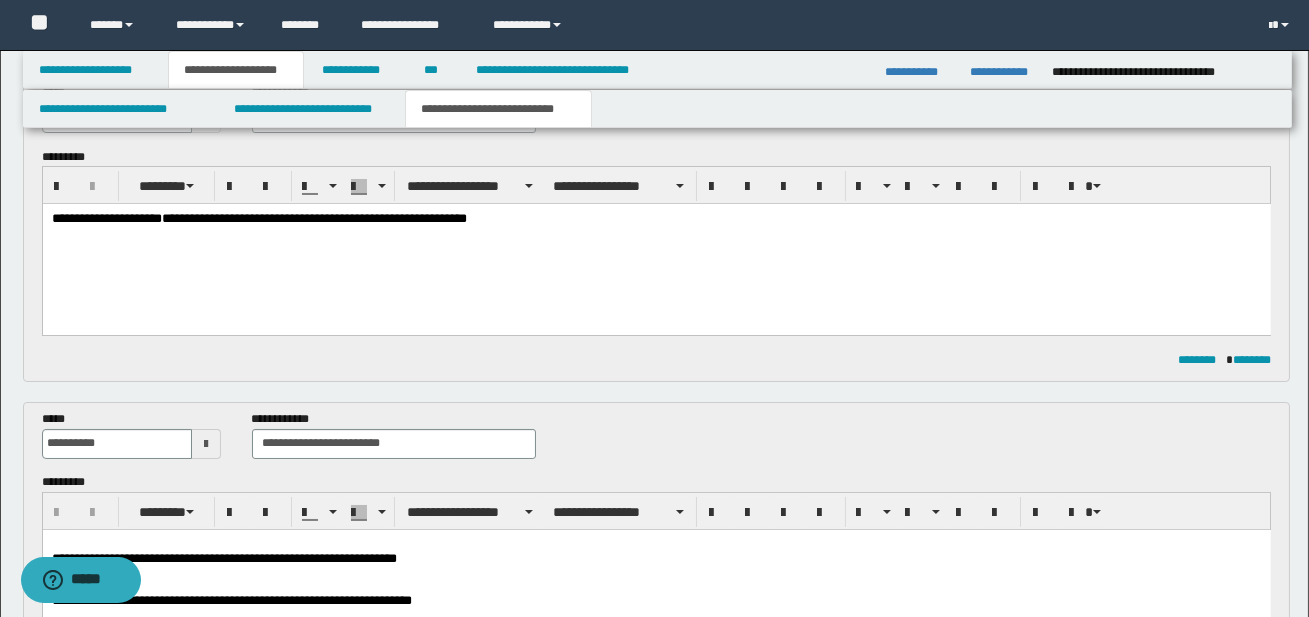 click on "**********" at bounding box center [656, 244] 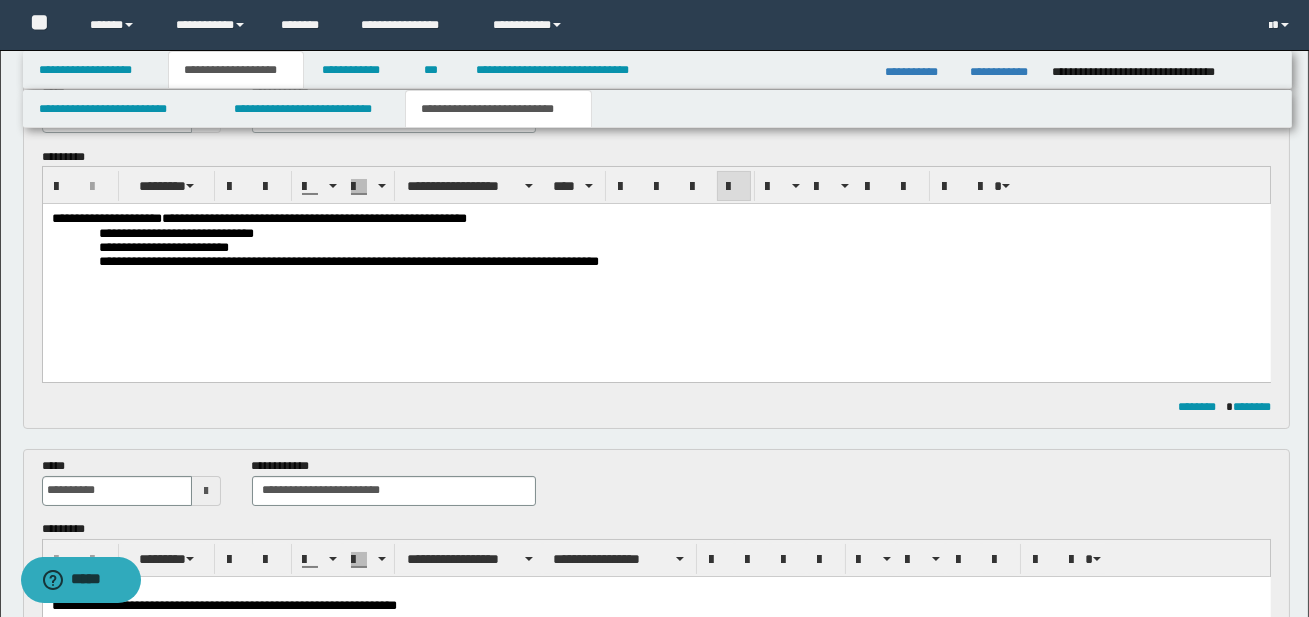 click on "**********" at bounding box center [175, 233] 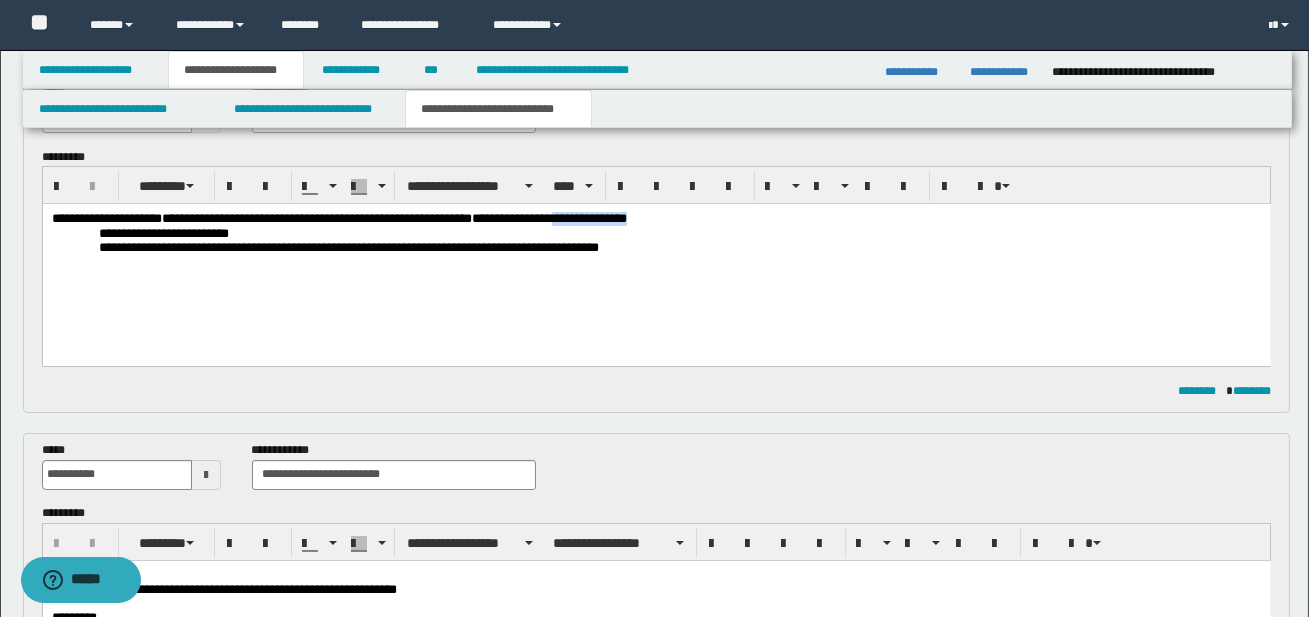 drag, startPoint x: 620, startPoint y: 217, endPoint x: 721, endPoint y: 218, distance: 101.00495 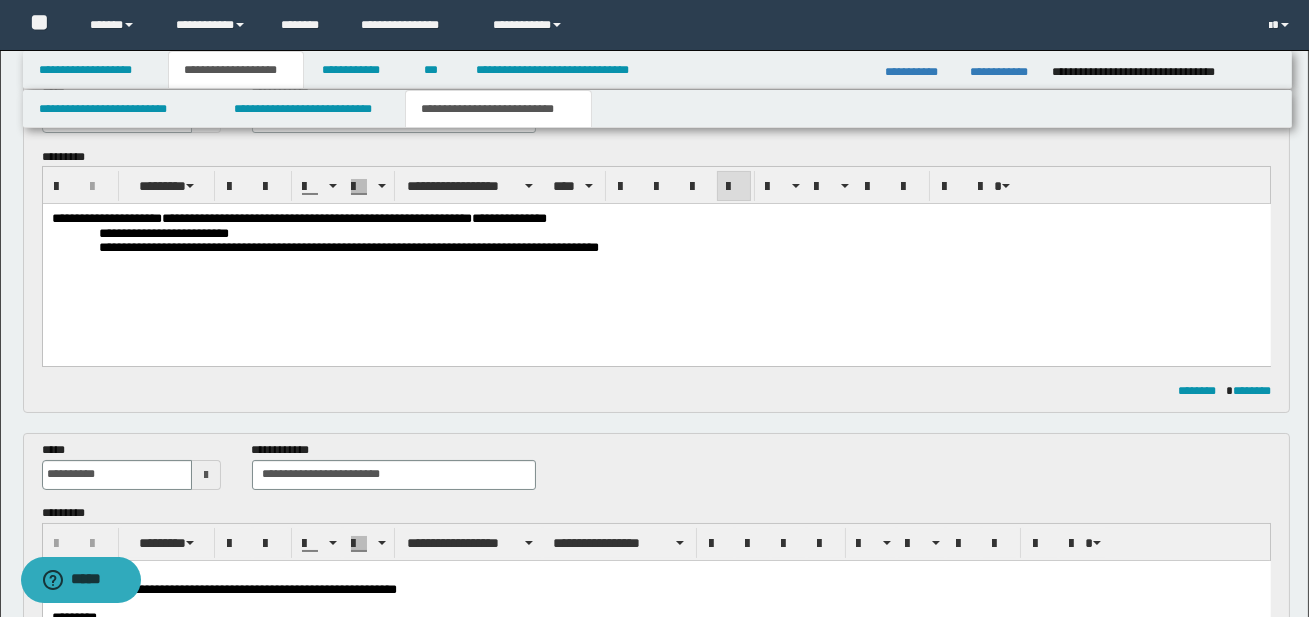 click on "**********" at bounding box center (163, 233) 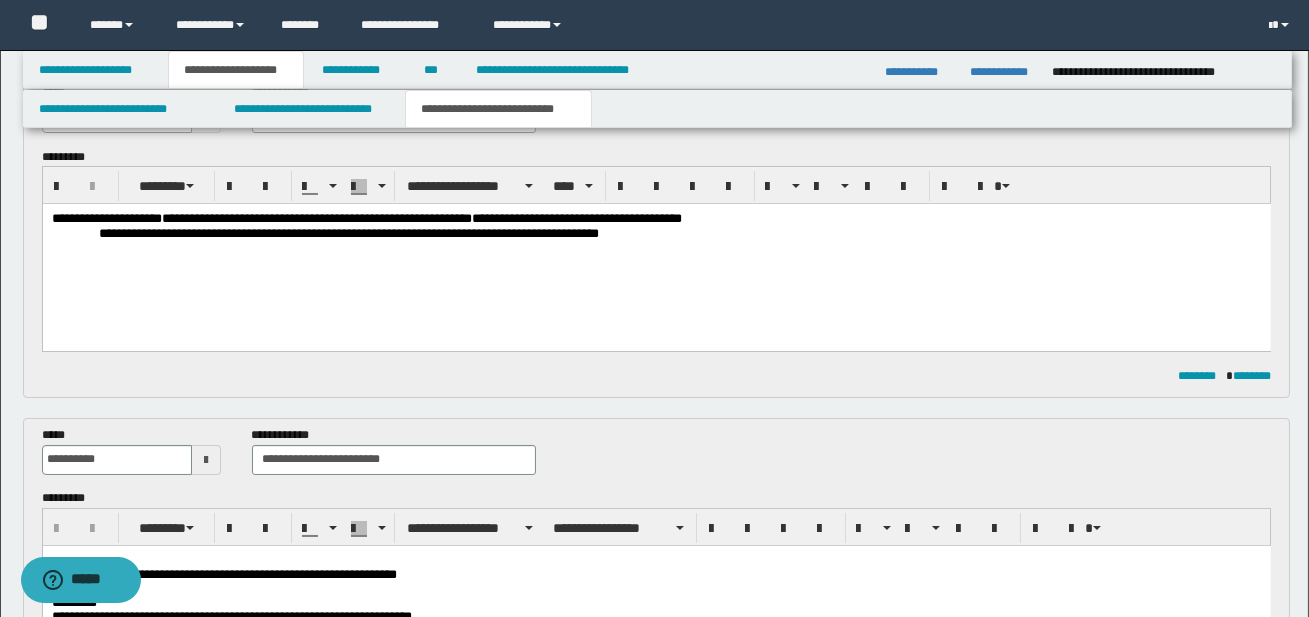 click on "**********" at bounding box center (348, 233) 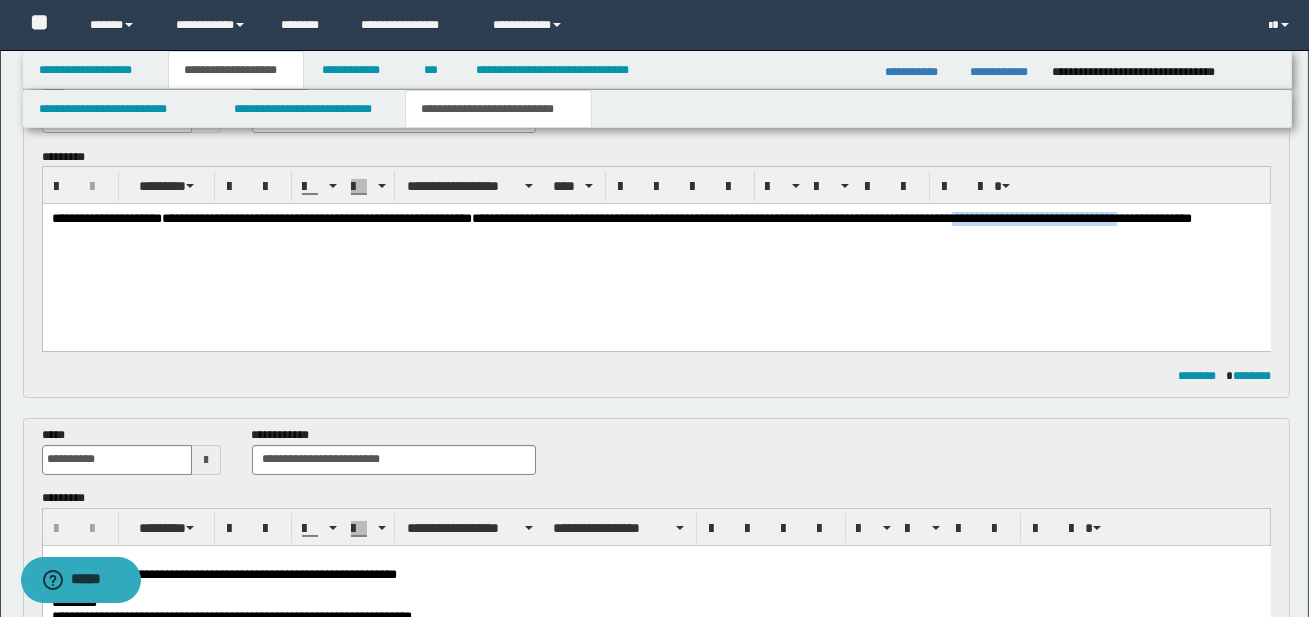 drag, startPoint x: 1046, startPoint y: 220, endPoint x: 1227, endPoint y: 223, distance: 181.02486 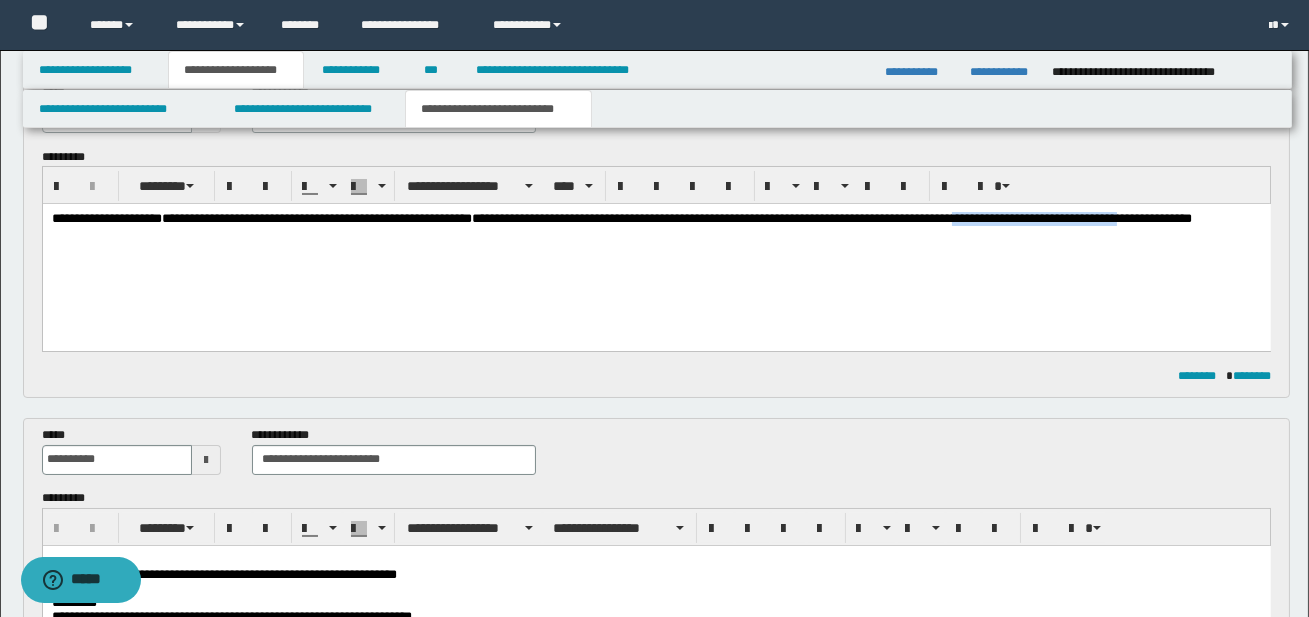 click on "**********" at bounding box center [655, 227] 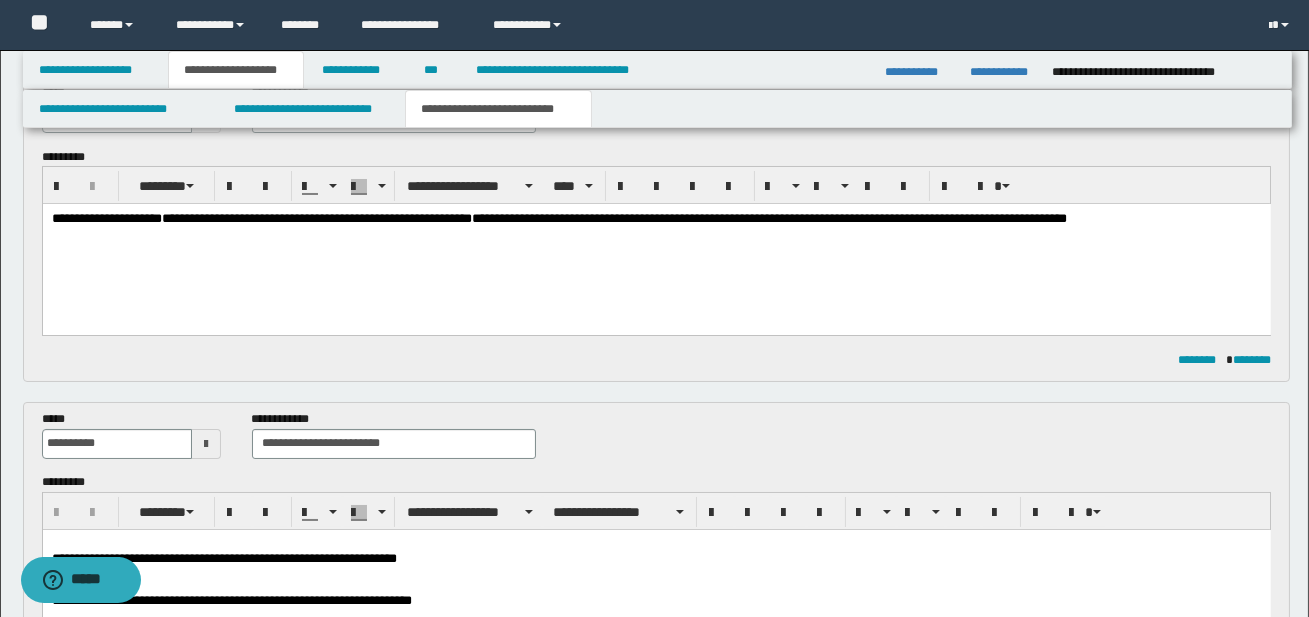 click on "**********" at bounding box center (655, 219) 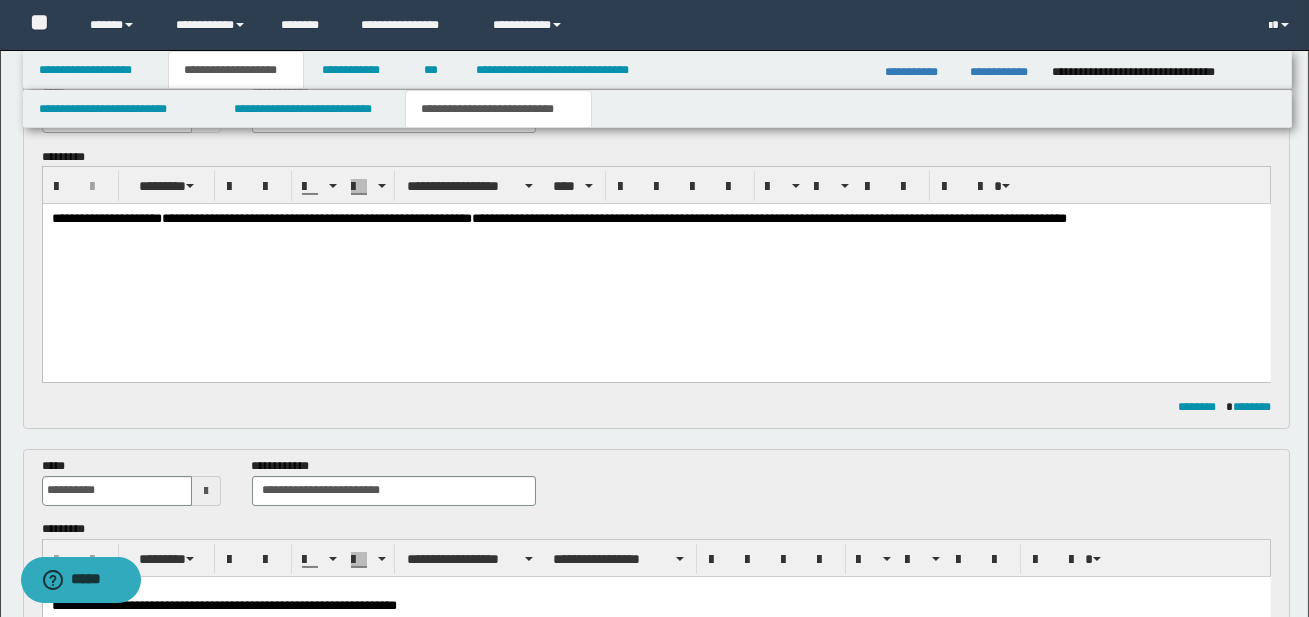 scroll, scrollTop: 0, scrollLeft: 0, axis: both 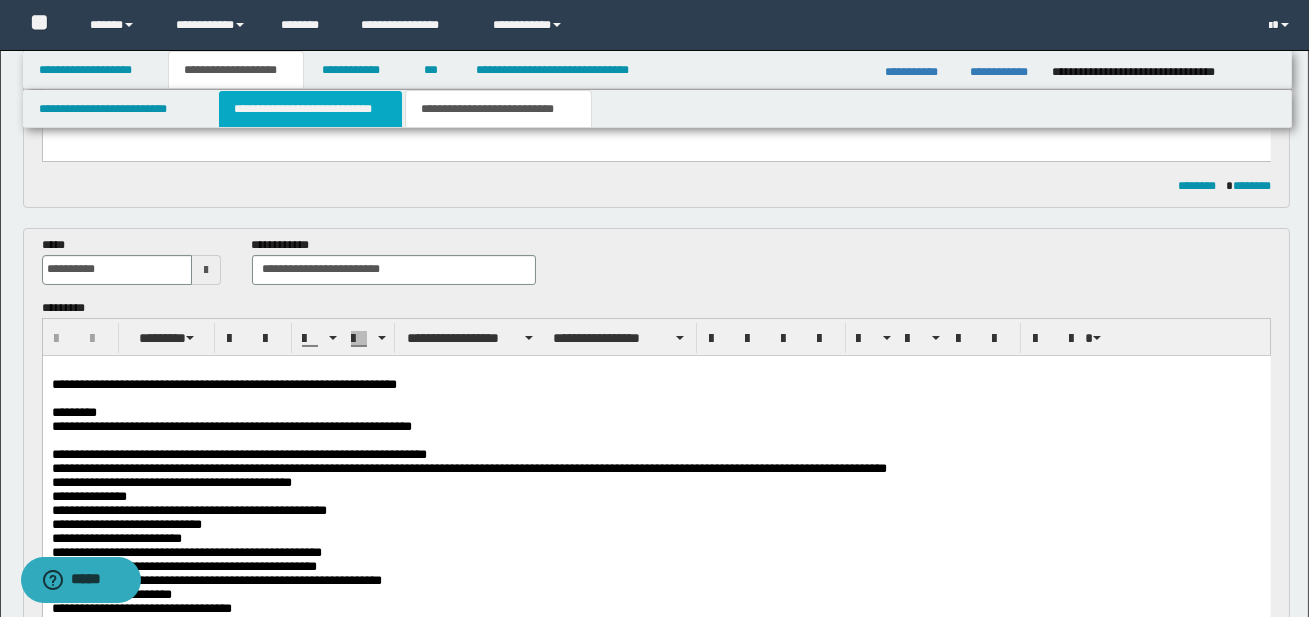click on "**********" at bounding box center [310, 109] 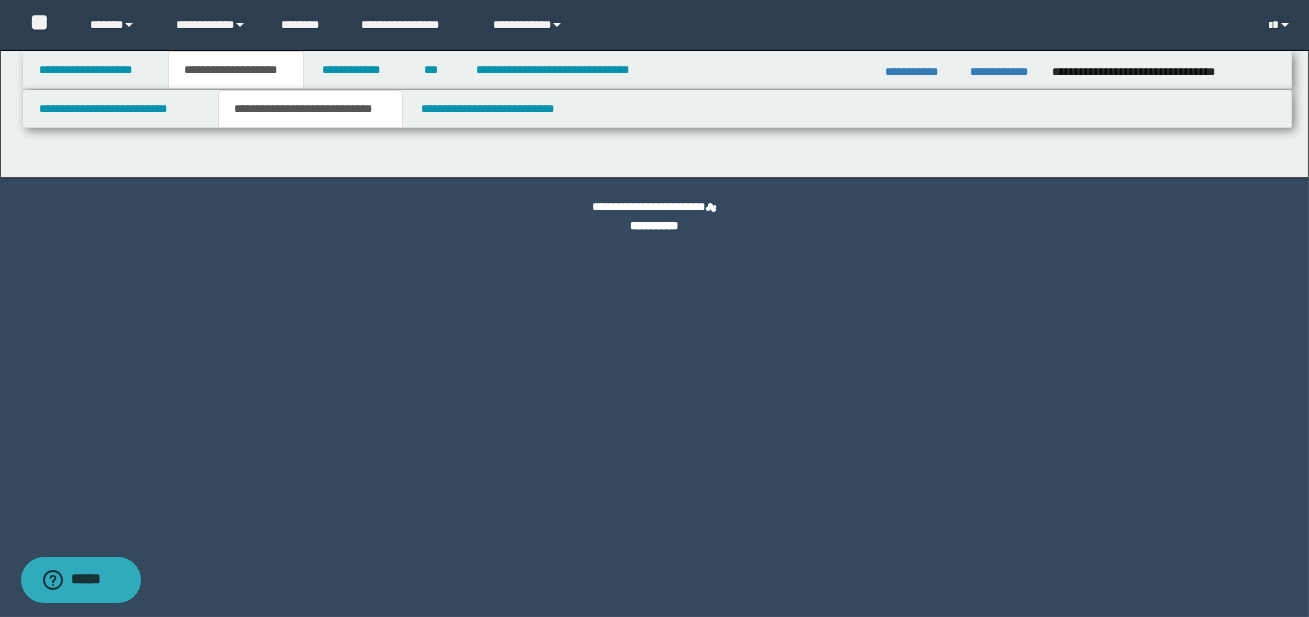 scroll, scrollTop: 0, scrollLeft: 0, axis: both 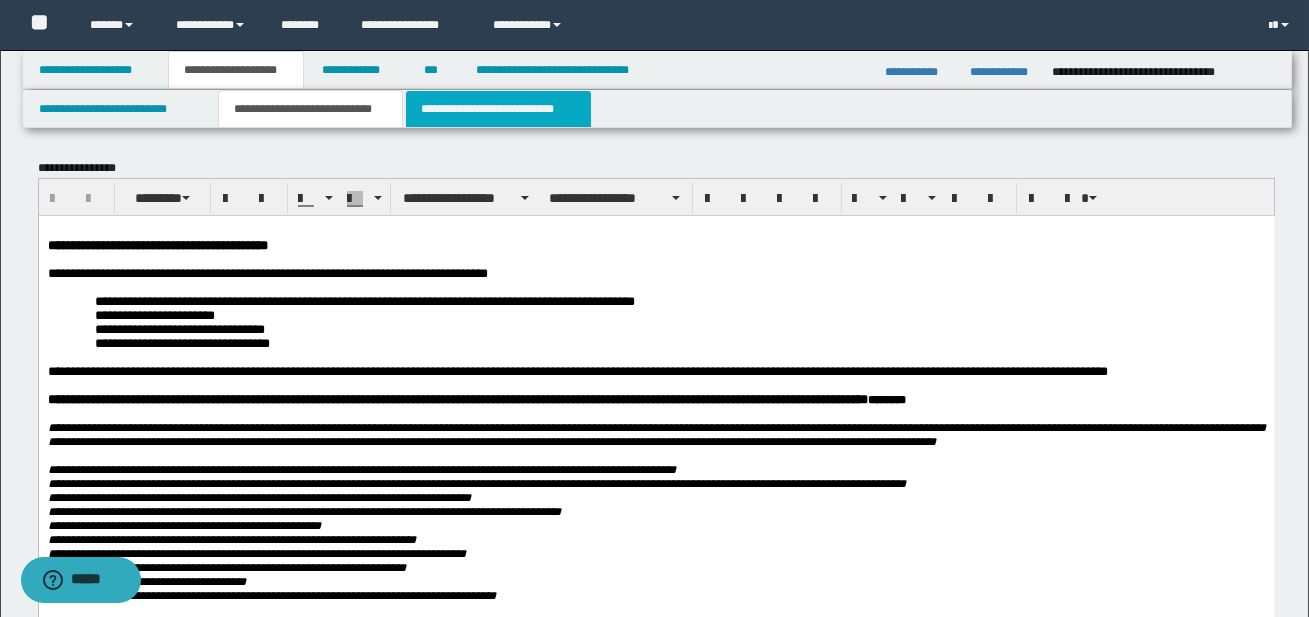 click on "**********" at bounding box center [498, 109] 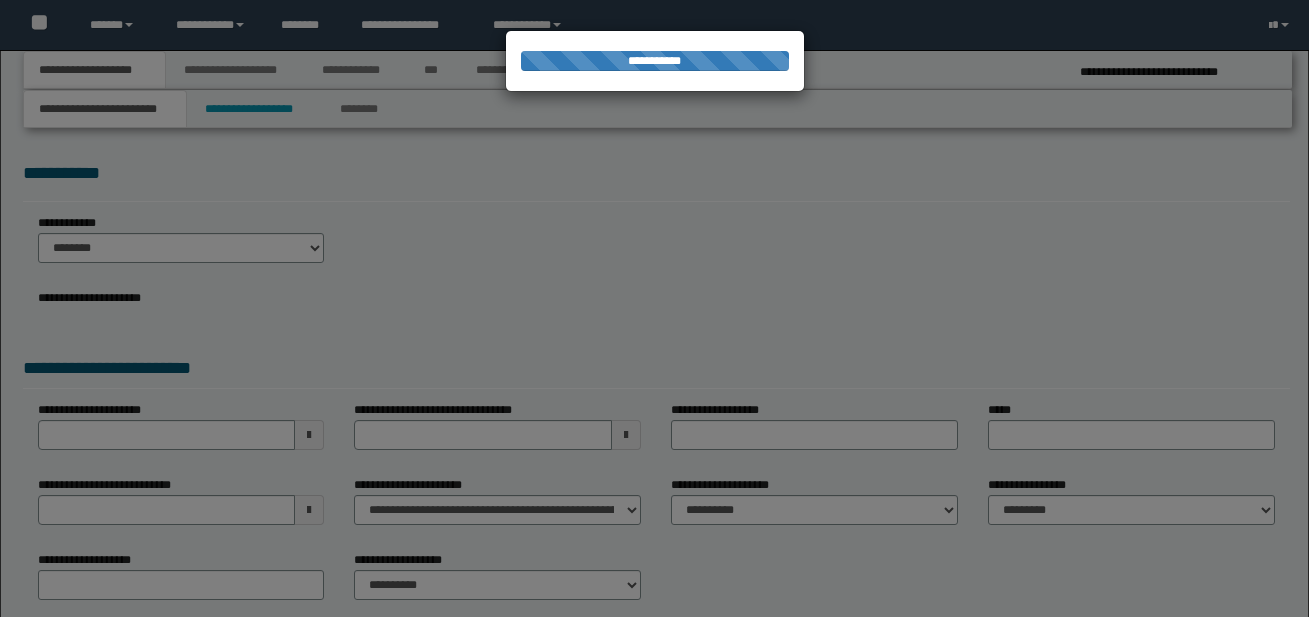 scroll, scrollTop: 0, scrollLeft: 0, axis: both 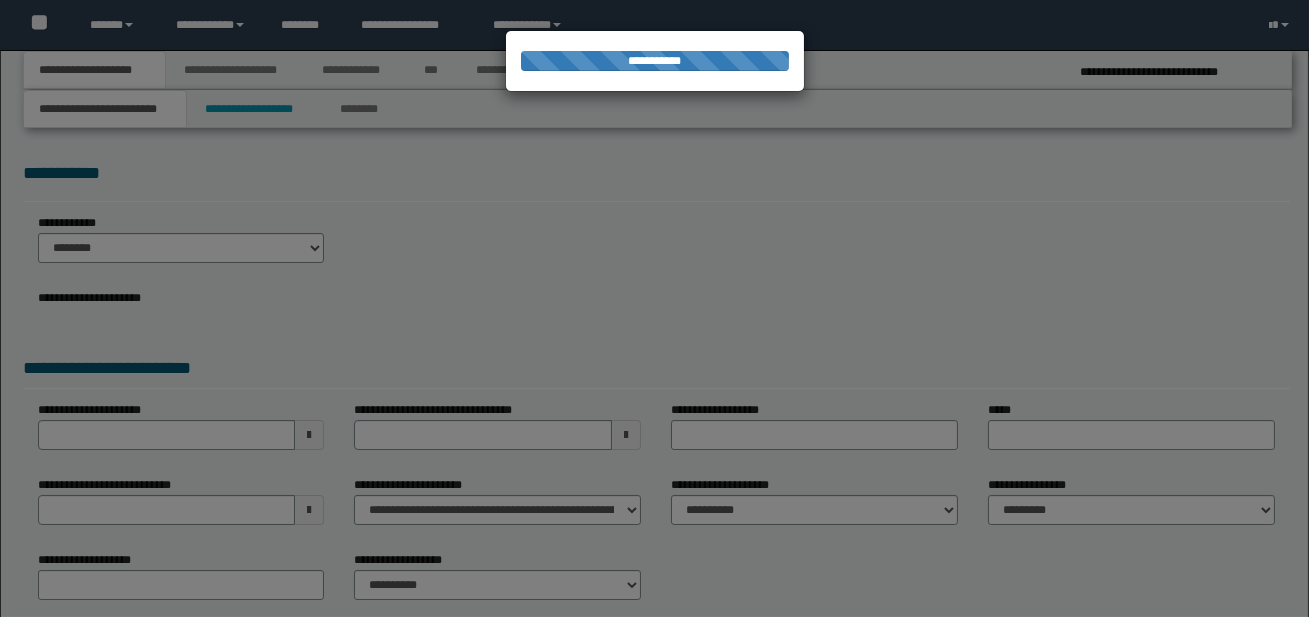 select on "*" 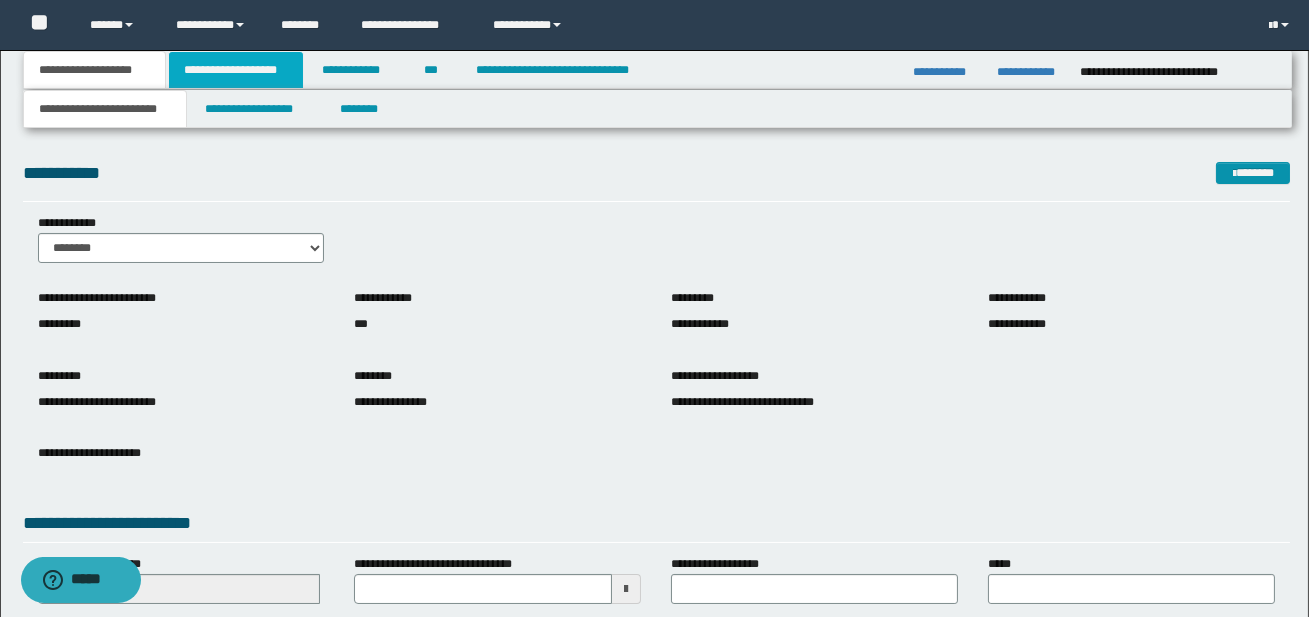 click on "**********" at bounding box center (236, 70) 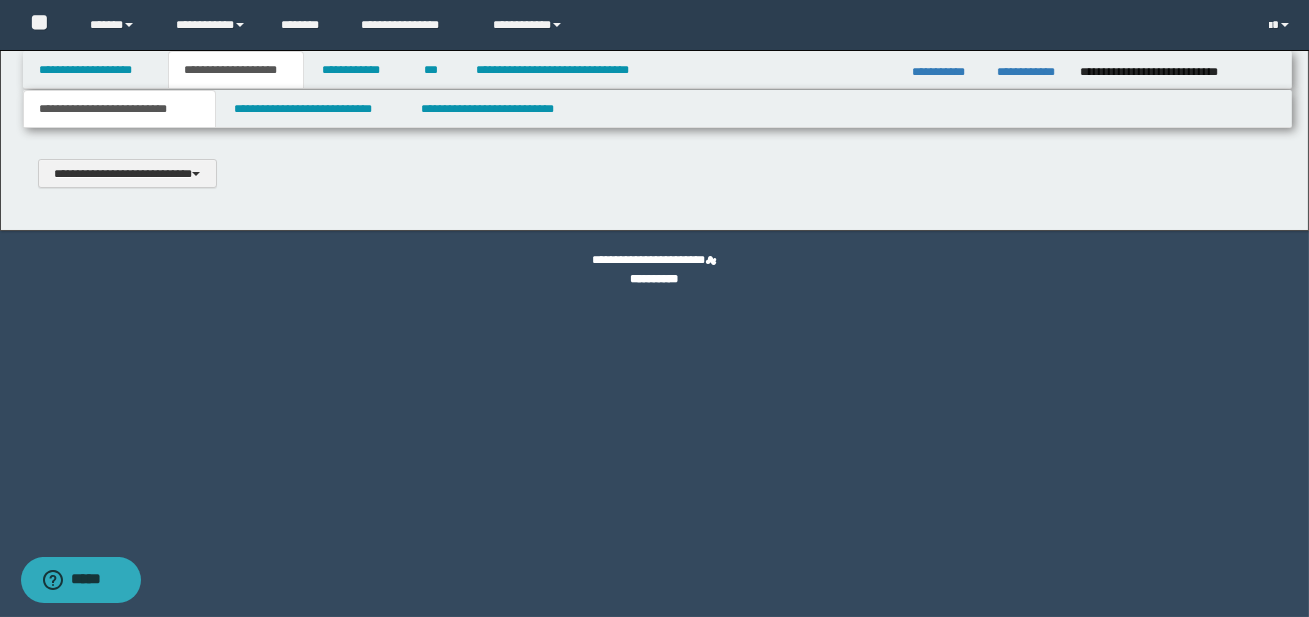 type 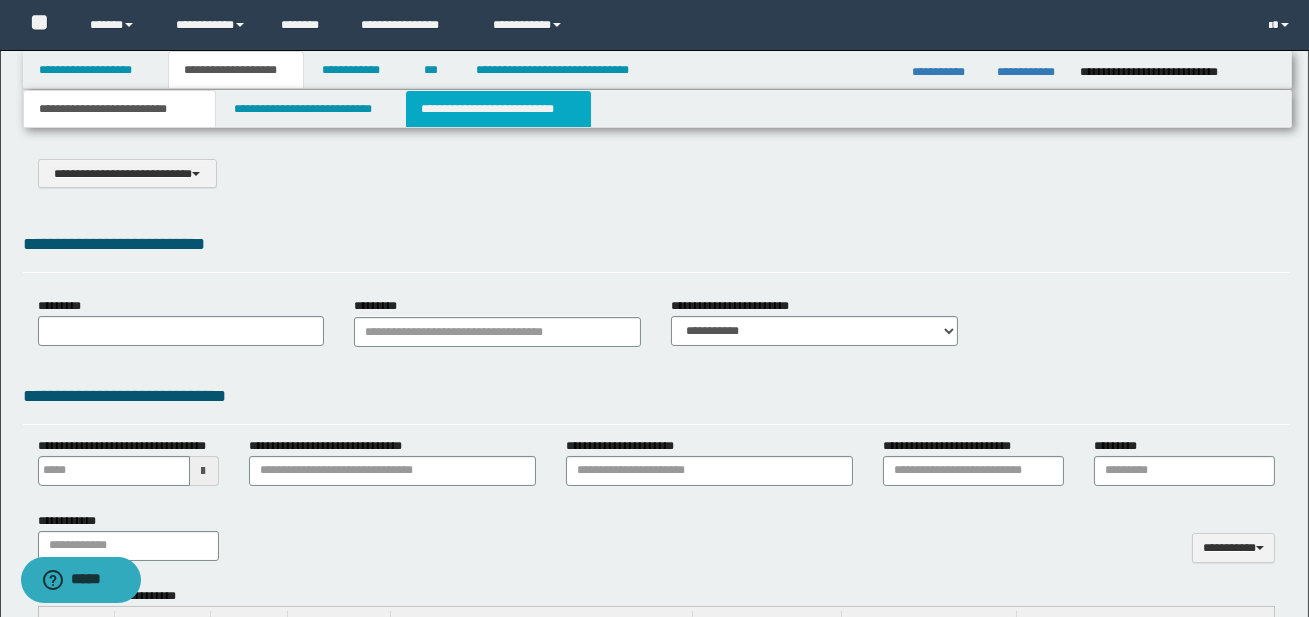 type on "**********" 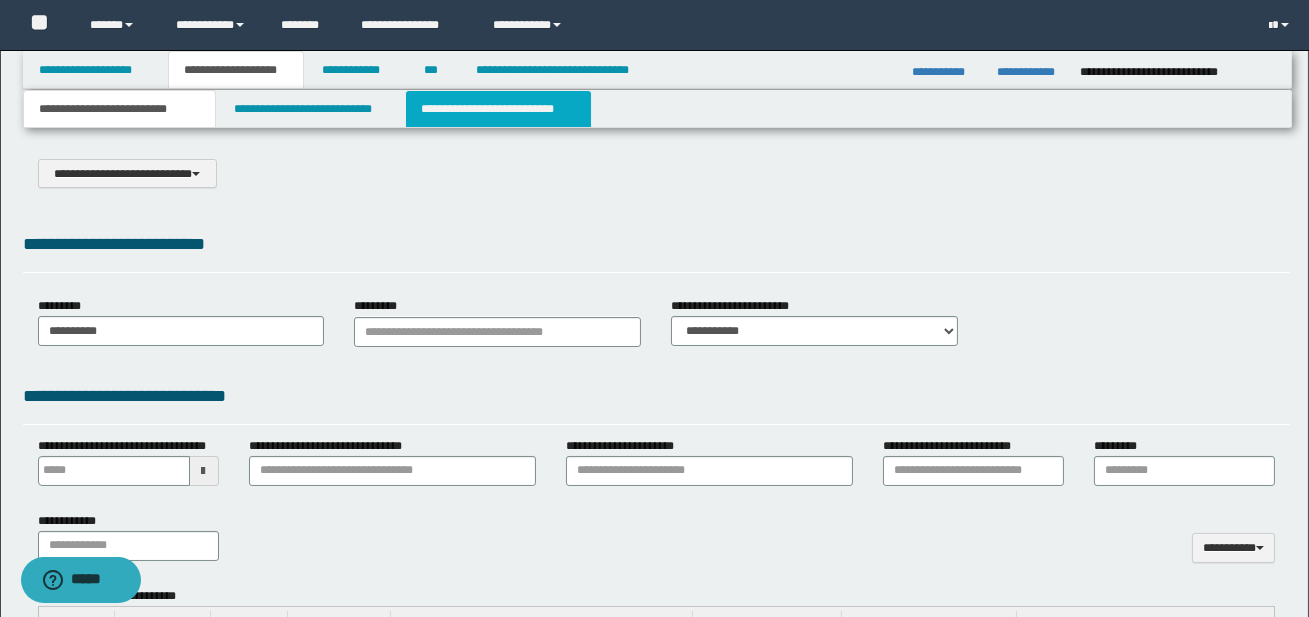 scroll, scrollTop: 0, scrollLeft: 0, axis: both 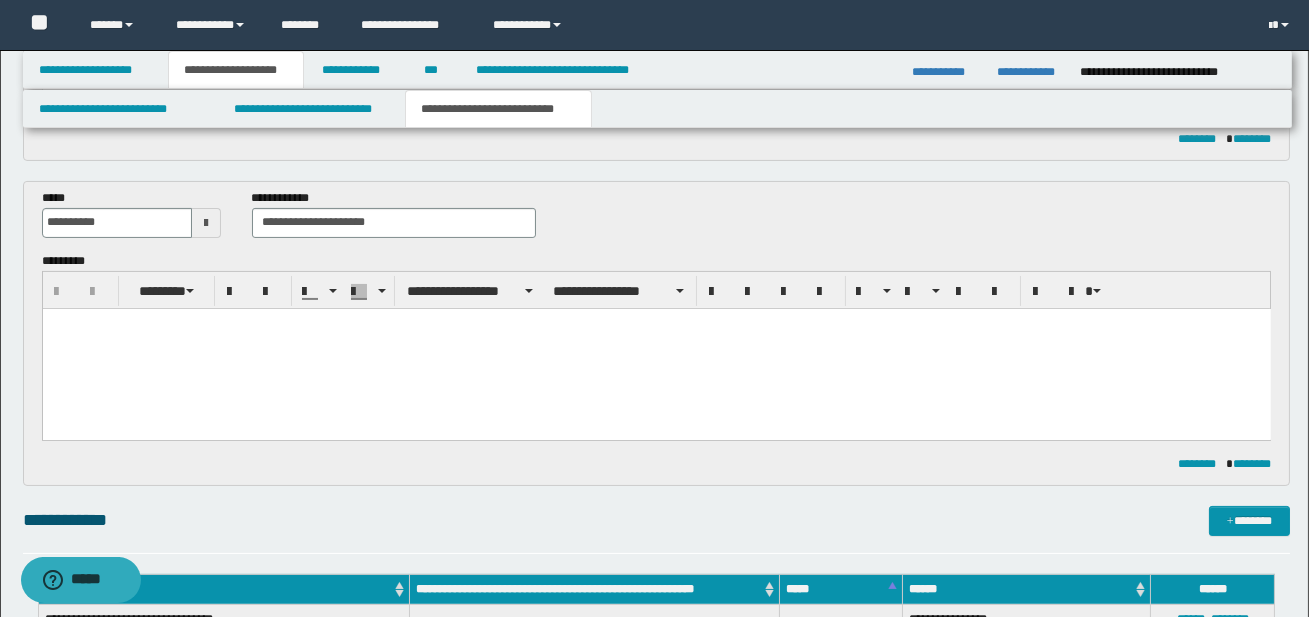 click at bounding box center (656, 348) 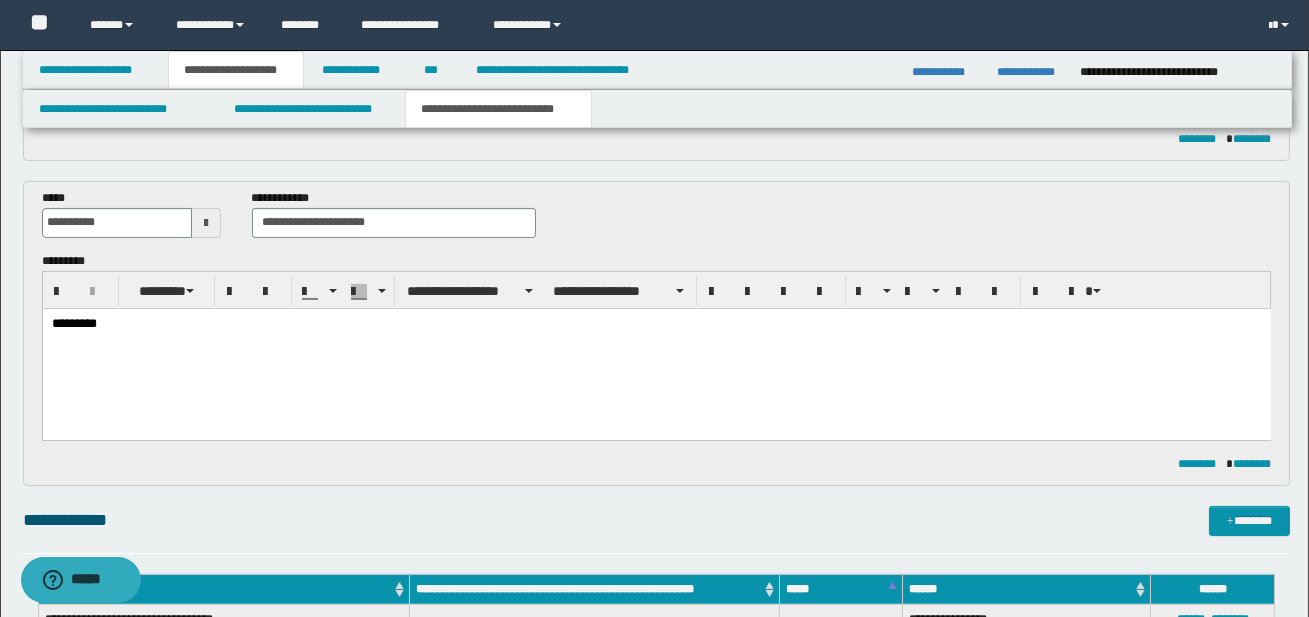 scroll, scrollTop: 0, scrollLeft: 0, axis: both 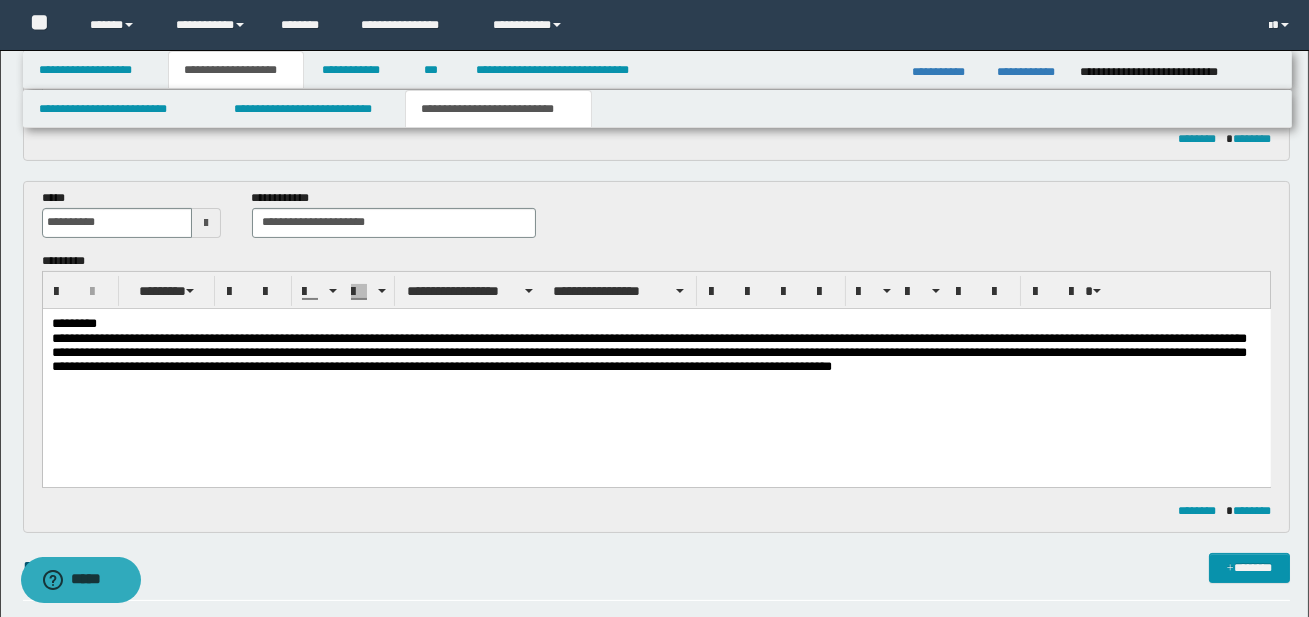 click on "*********" at bounding box center [655, 323] 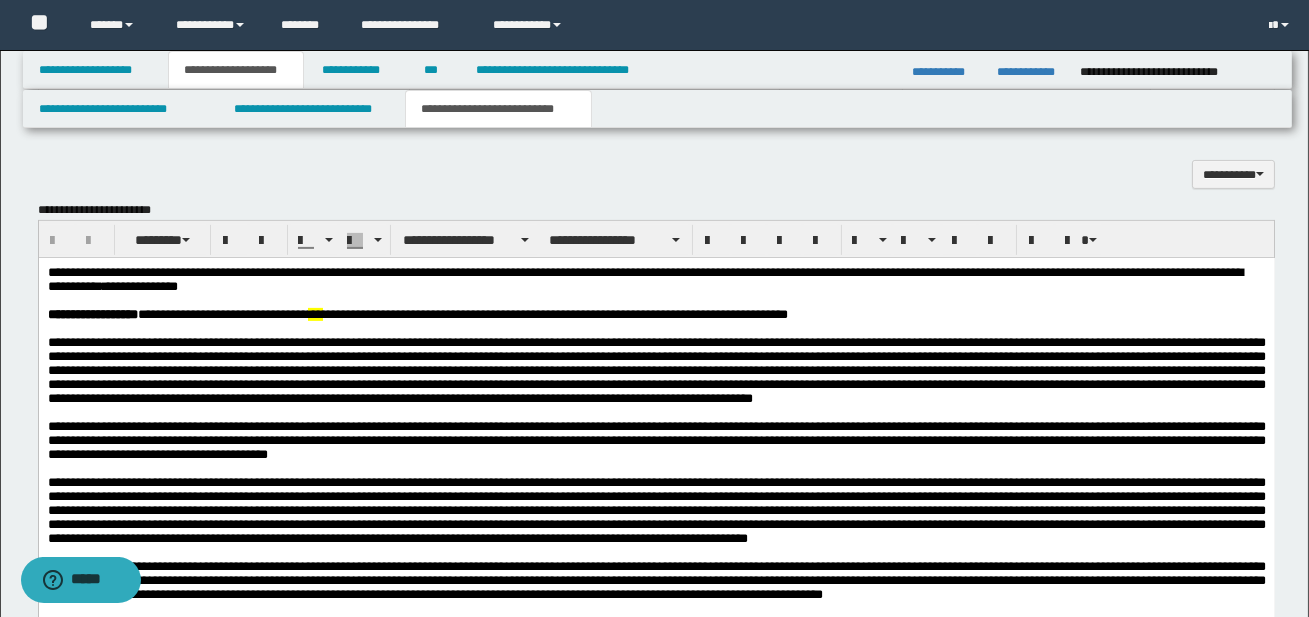 scroll, scrollTop: 1402, scrollLeft: 0, axis: vertical 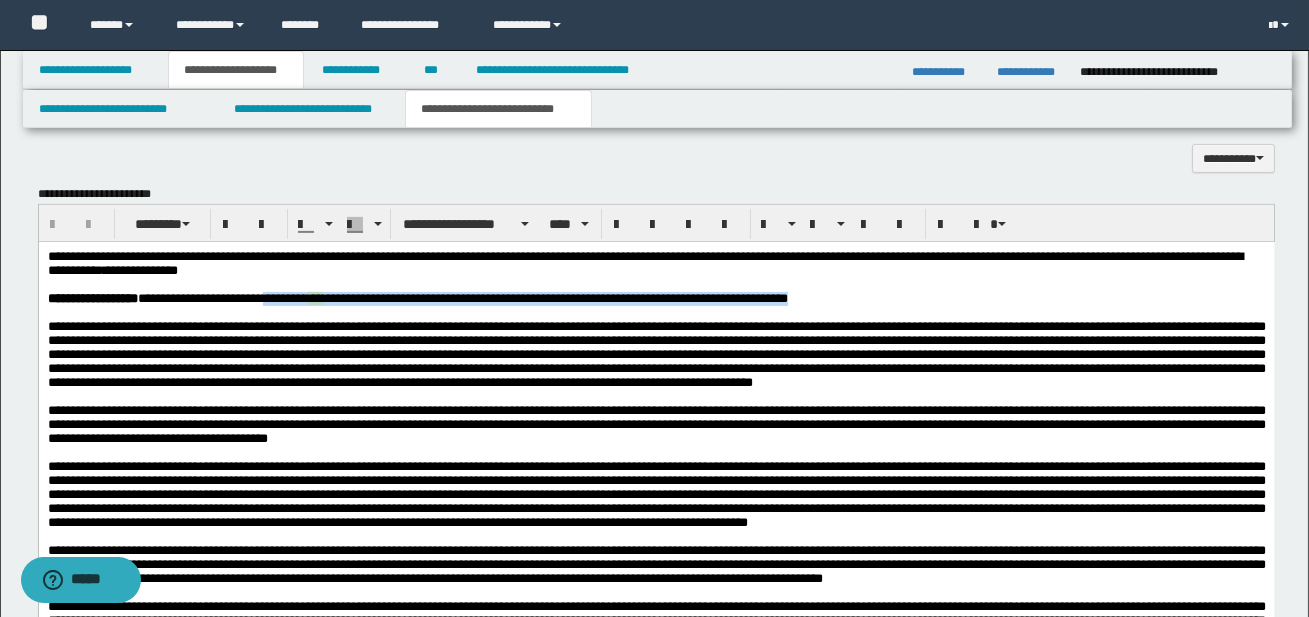 drag, startPoint x: 292, startPoint y: 304, endPoint x: 897, endPoint y: 303, distance: 605.00085 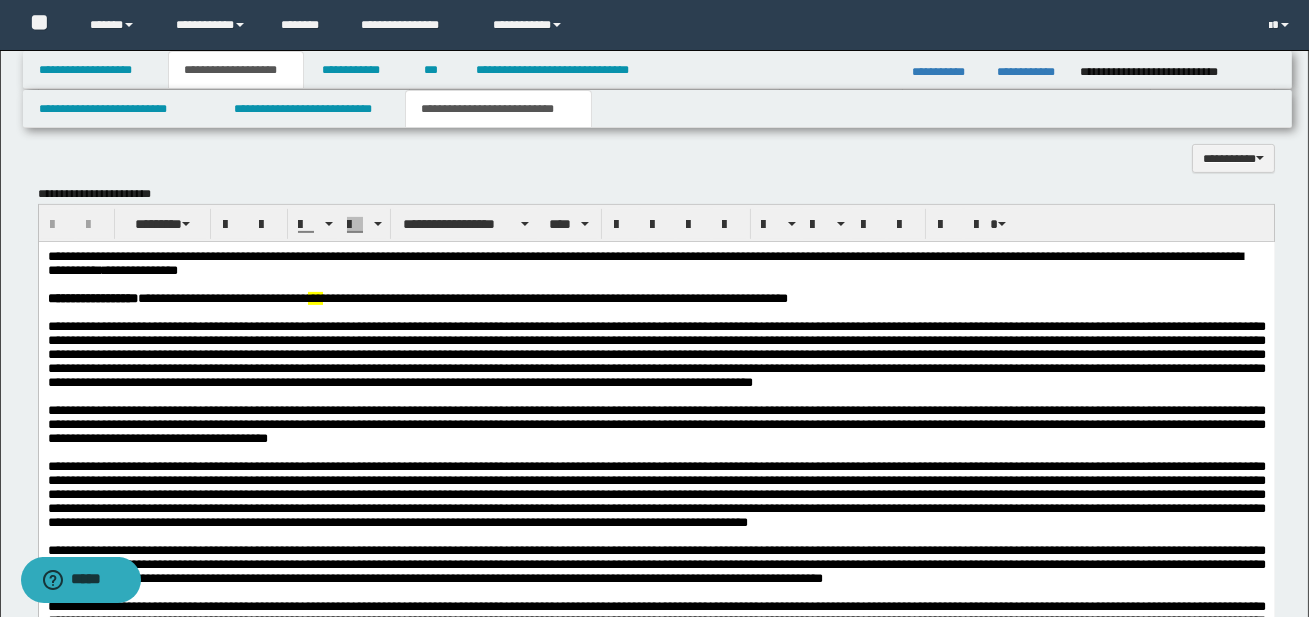 click at bounding box center (656, 353) 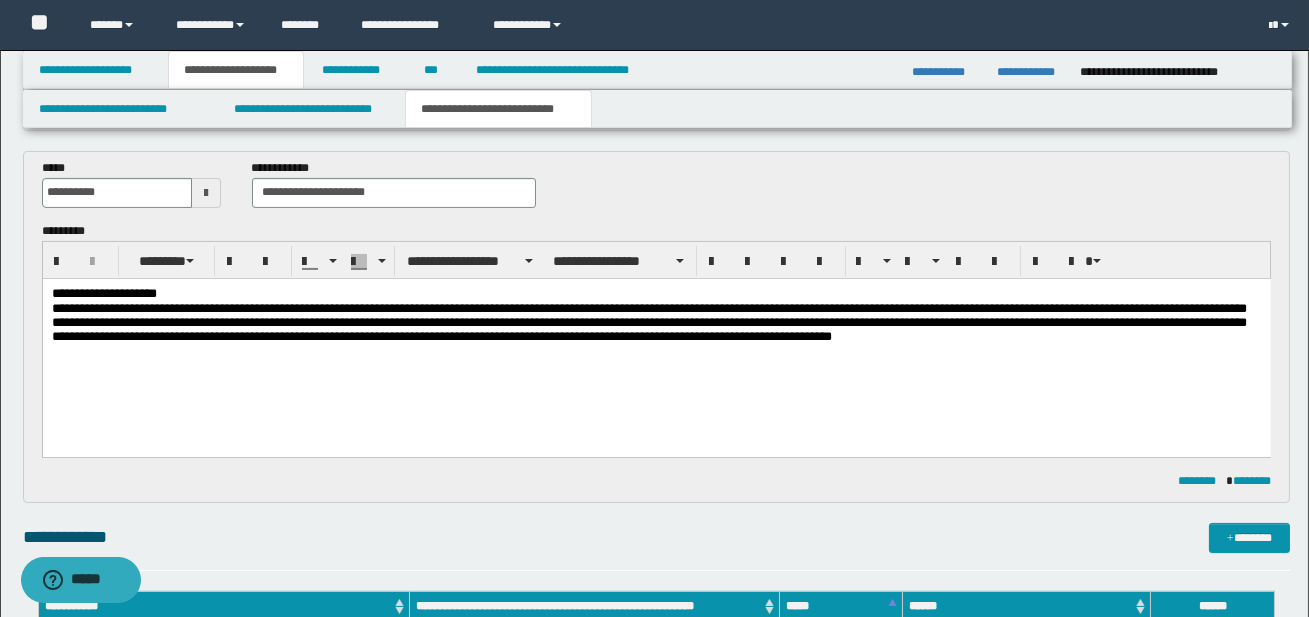 scroll, scrollTop: 787, scrollLeft: 0, axis: vertical 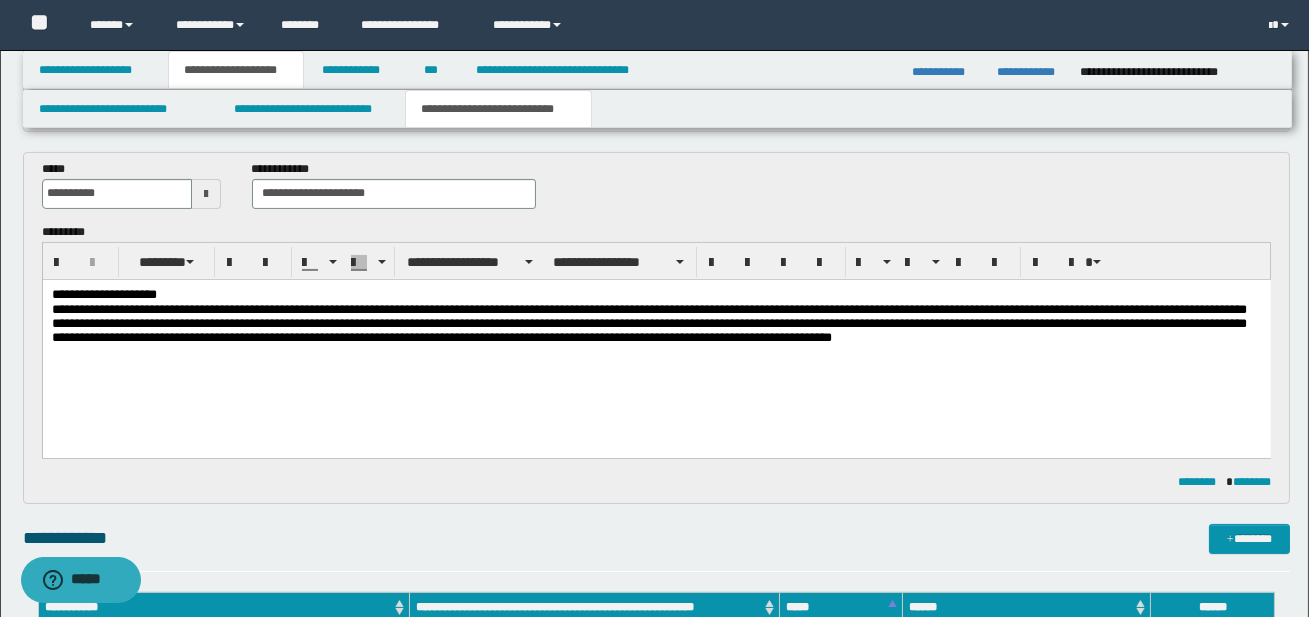 click on "**********" at bounding box center [655, 294] 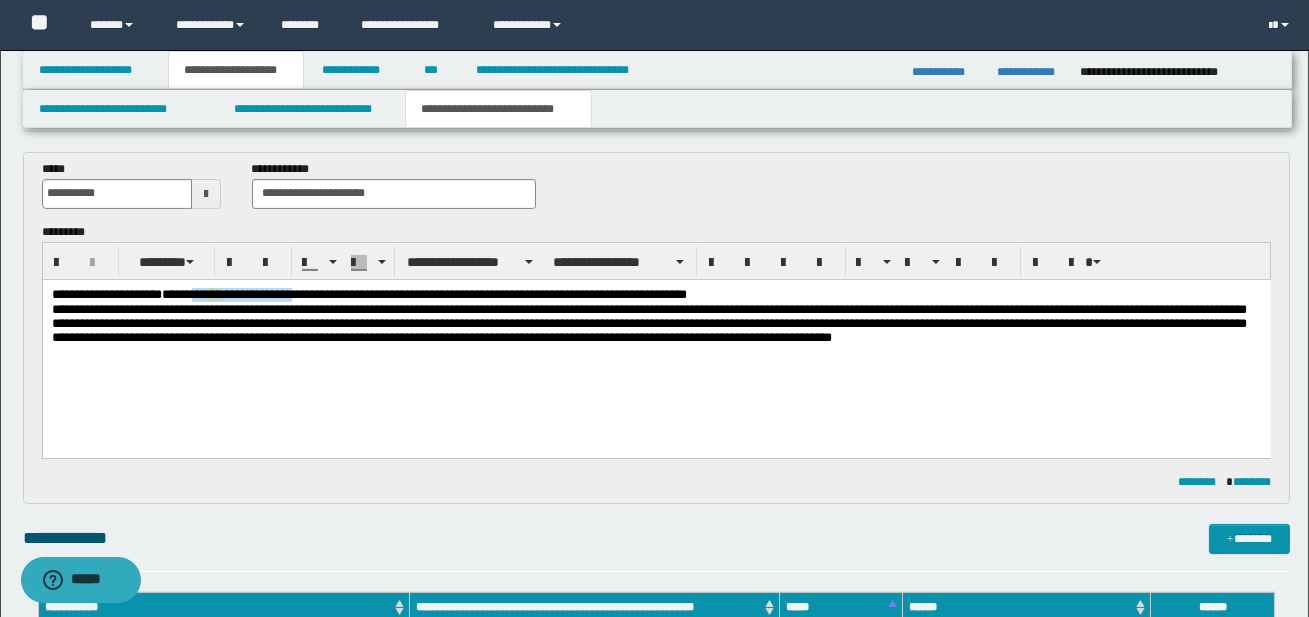 drag, startPoint x: 342, startPoint y: 294, endPoint x: 232, endPoint y: 292, distance: 110.01818 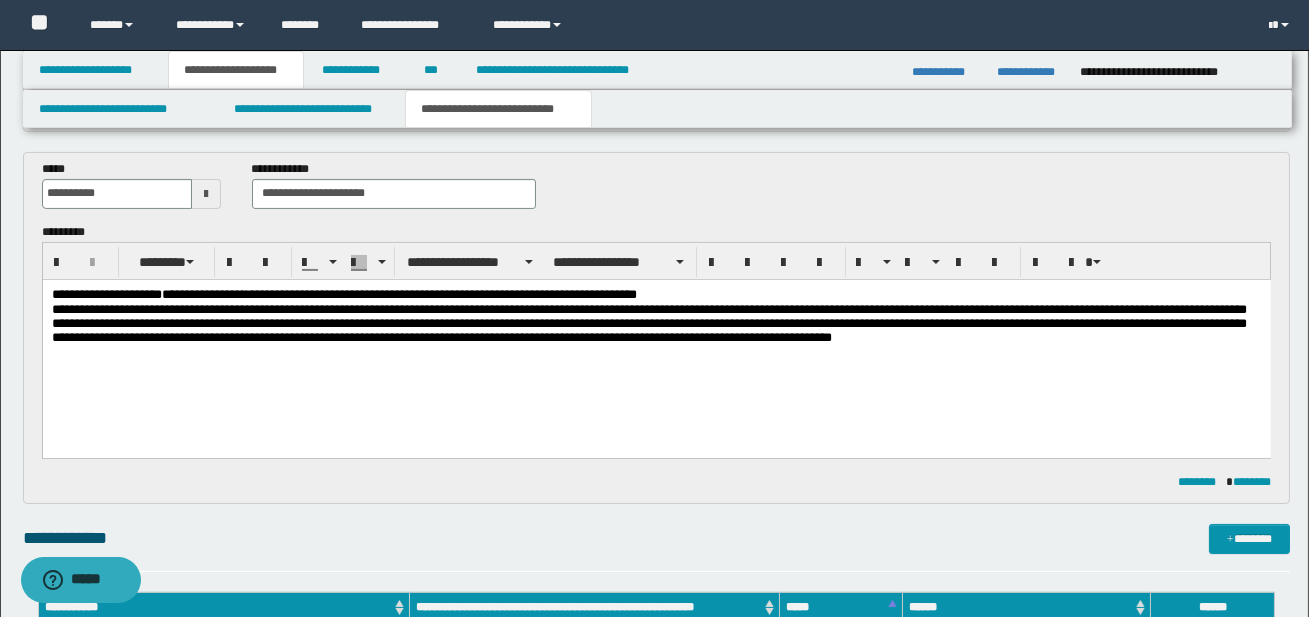 click on "**********" at bounding box center (441, 293) 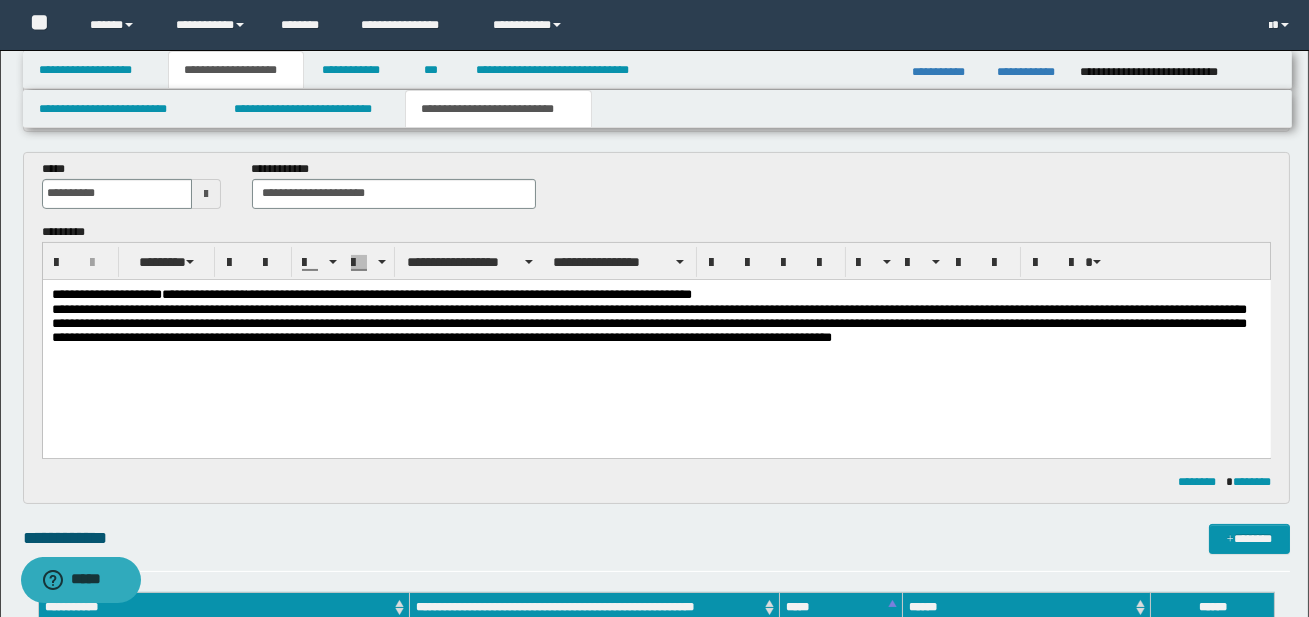 click on "**********" at bounding box center [655, 294] 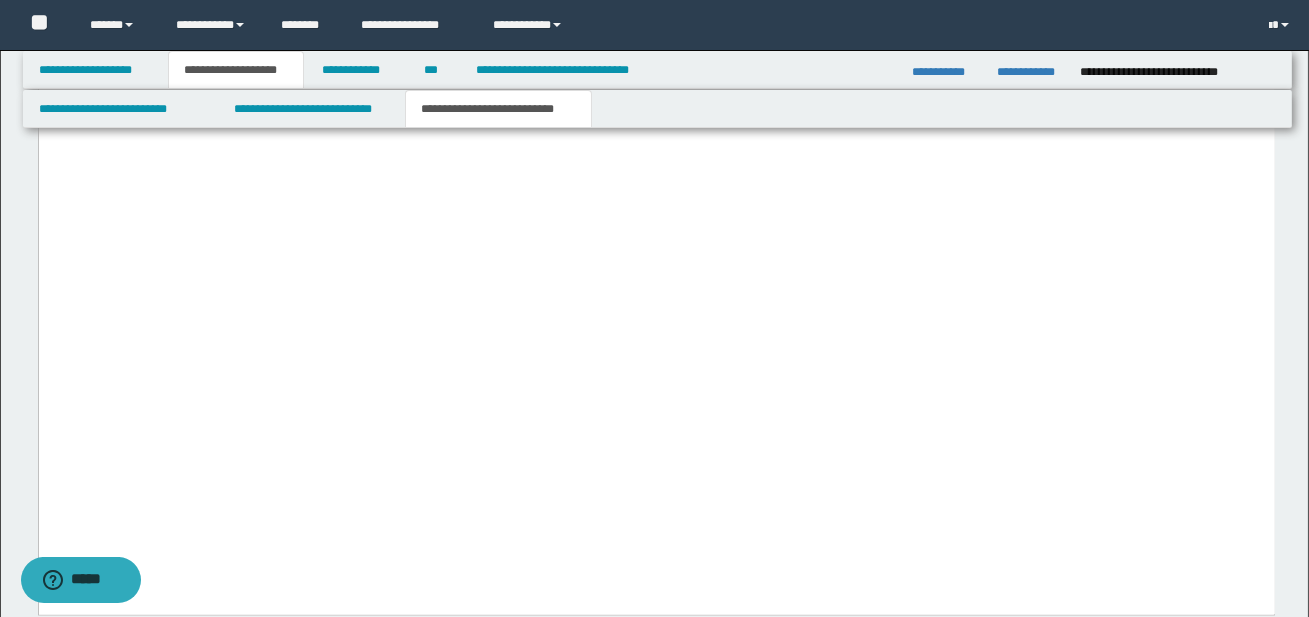 scroll, scrollTop: 6658, scrollLeft: 0, axis: vertical 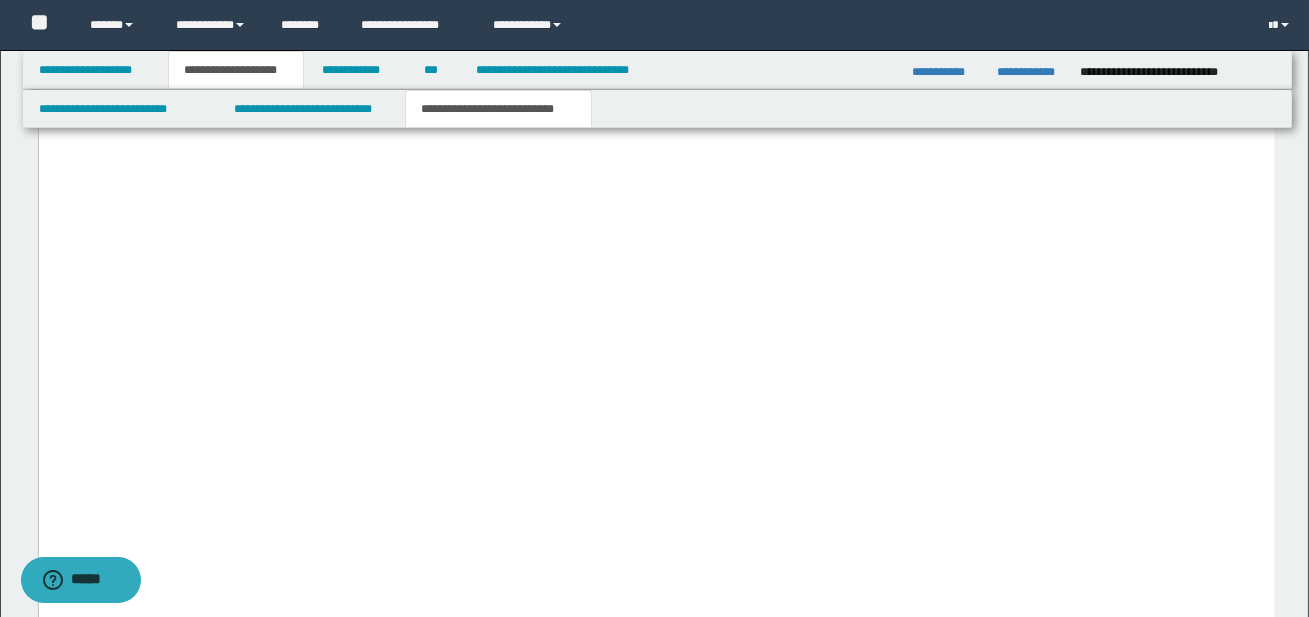 click on "**********" at bounding box center (656, -421) 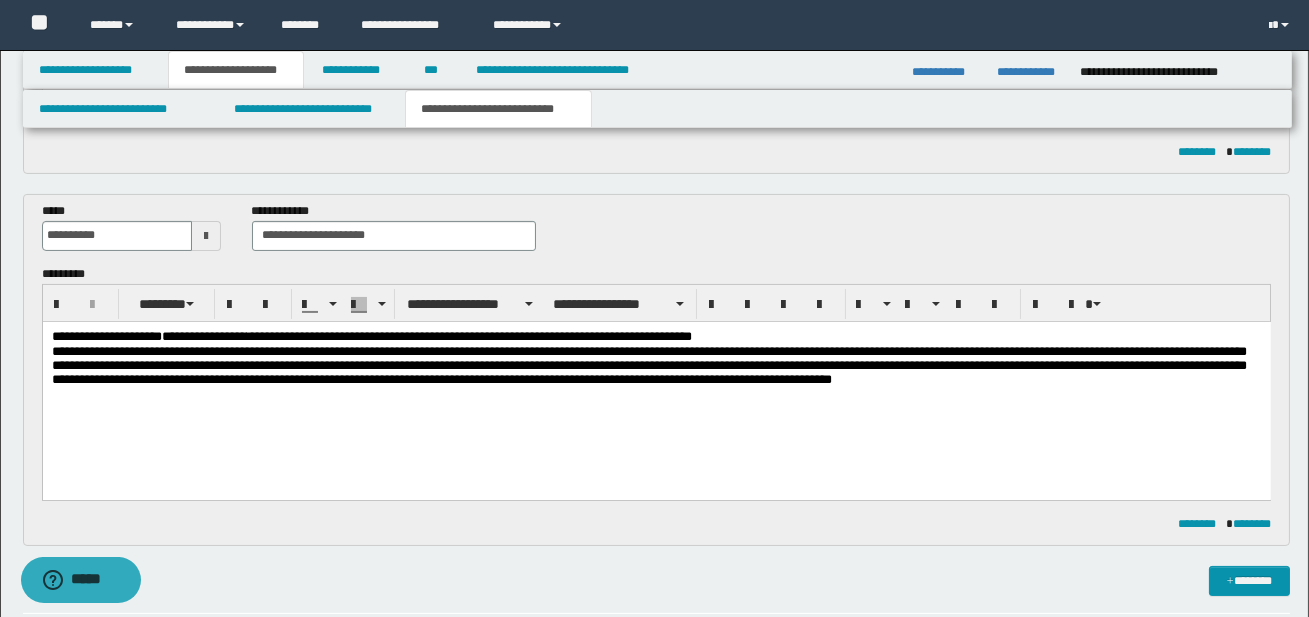 scroll, scrollTop: 724, scrollLeft: 0, axis: vertical 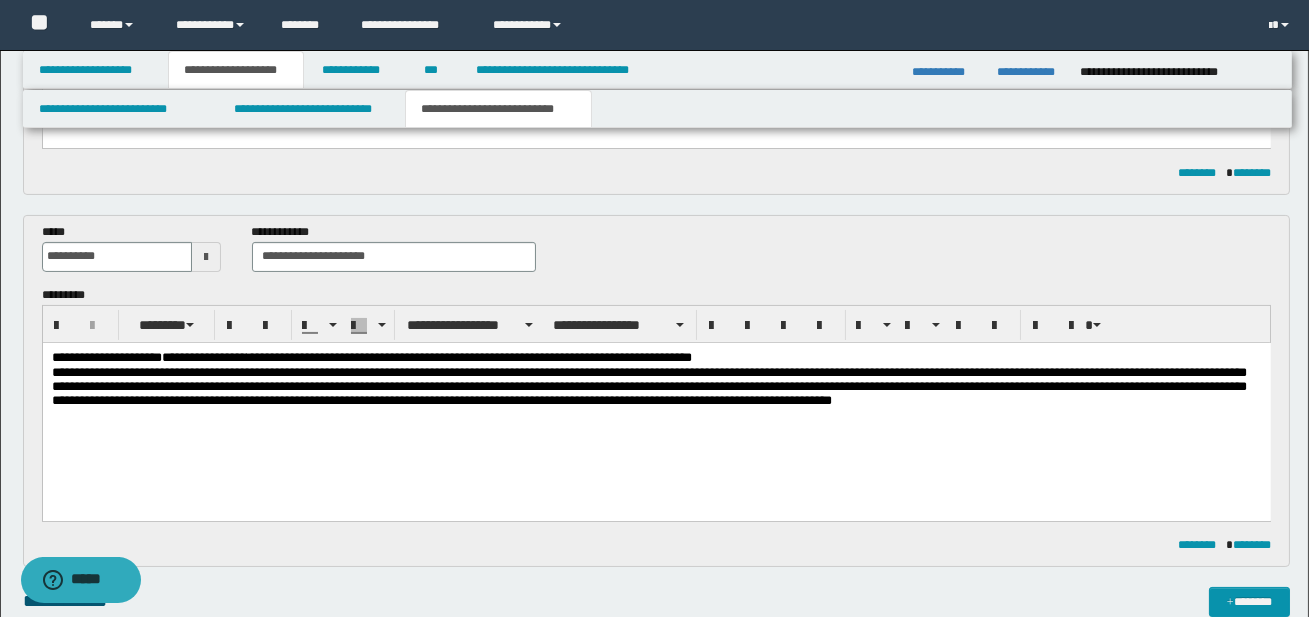 click on "**********" at bounding box center [655, 357] 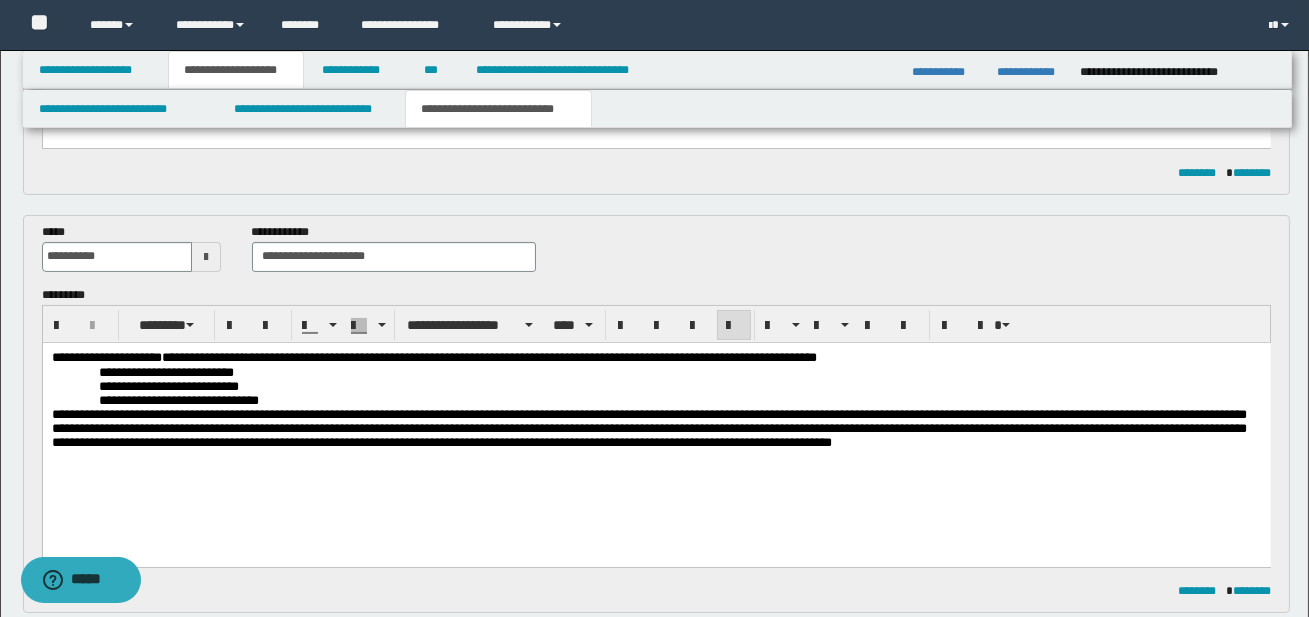 click on "**********" at bounding box center (656, 424) 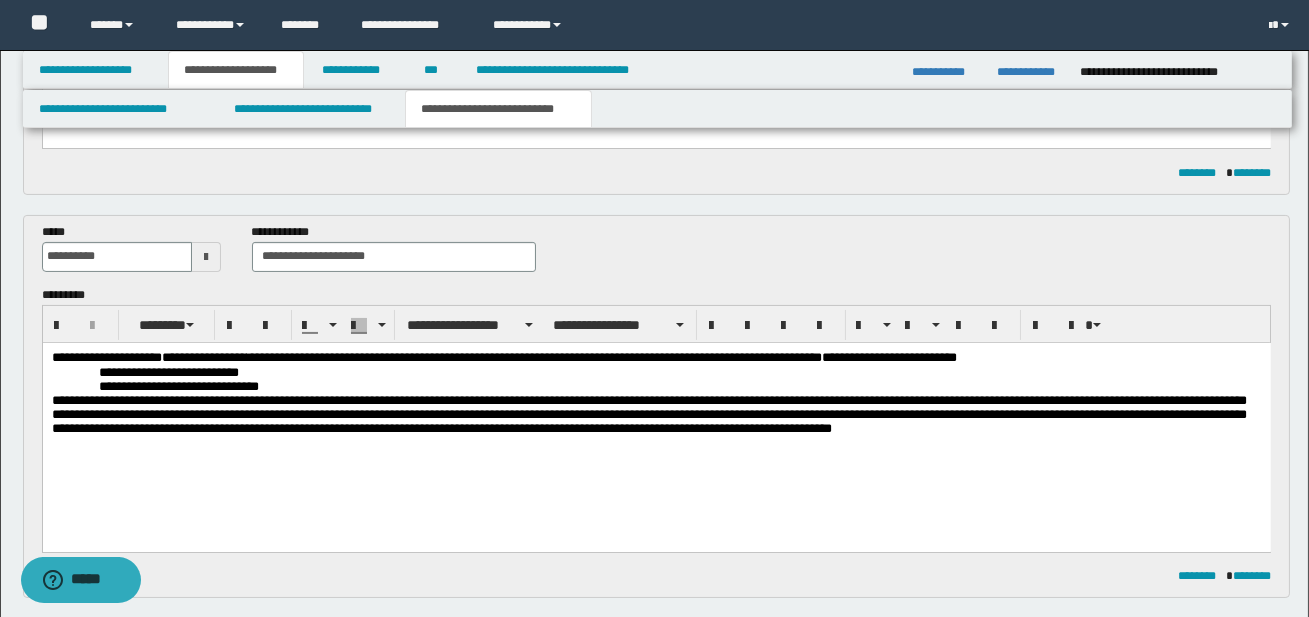 click on "**********" at bounding box center [168, 371] 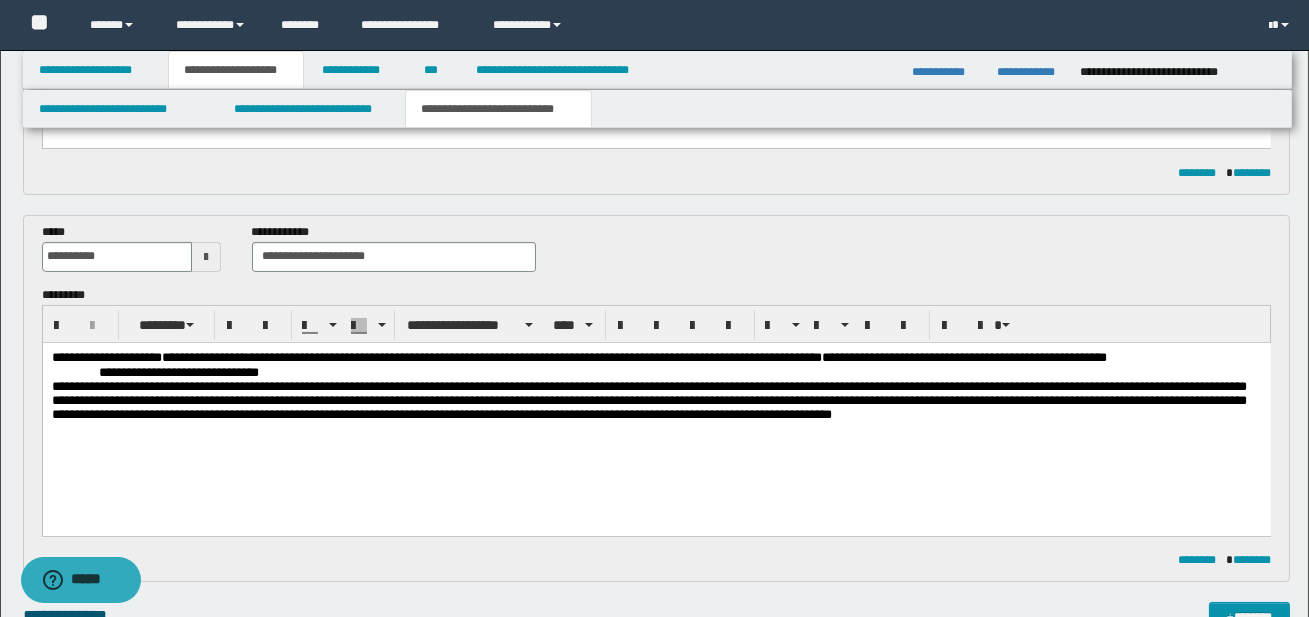 drag, startPoint x: 1150, startPoint y: 357, endPoint x: 1232, endPoint y: 356, distance: 82.006096 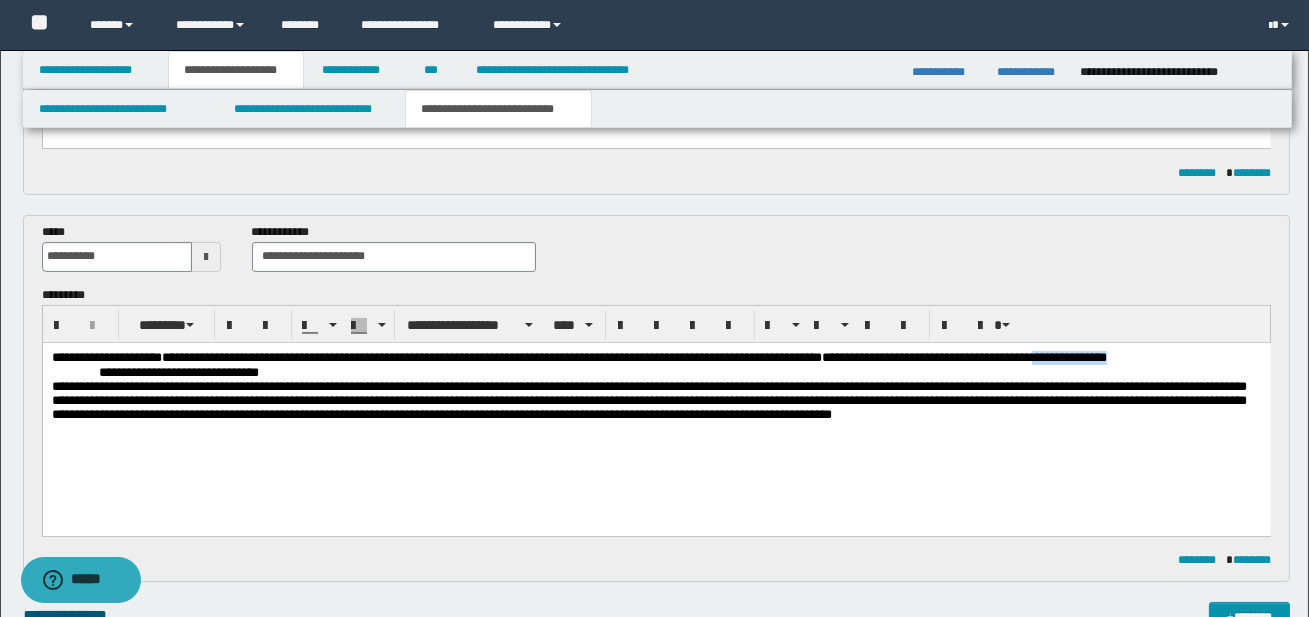 drag, startPoint x: 1242, startPoint y: 357, endPoint x: 1151, endPoint y: 358, distance: 91.00549 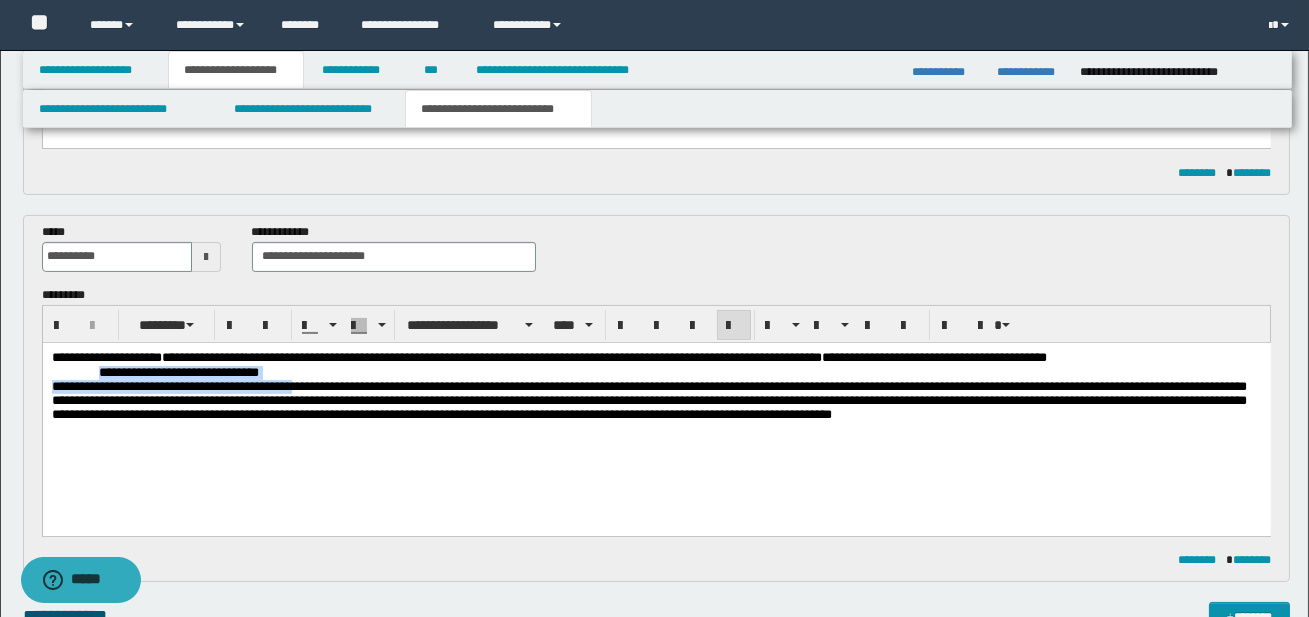 drag, startPoint x: 106, startPoint y: 372, endPoint x: 311, endPoint y: 380, distance: 205.15604 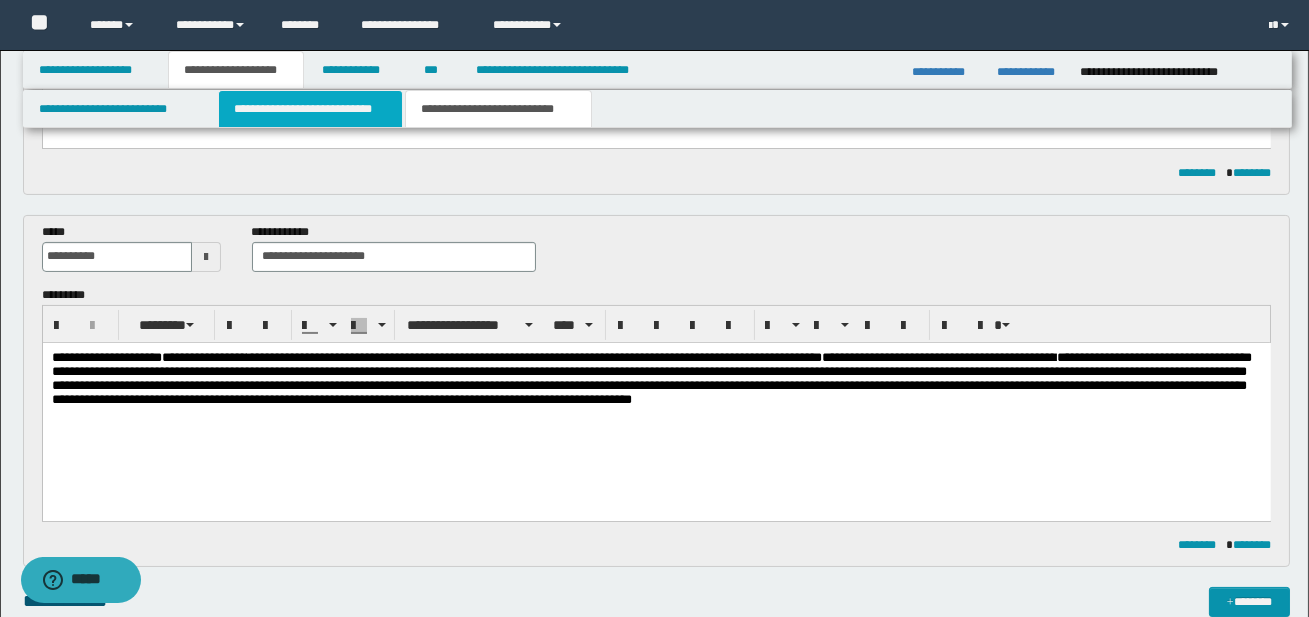 click on "**********" at bounding box center (310, 109) 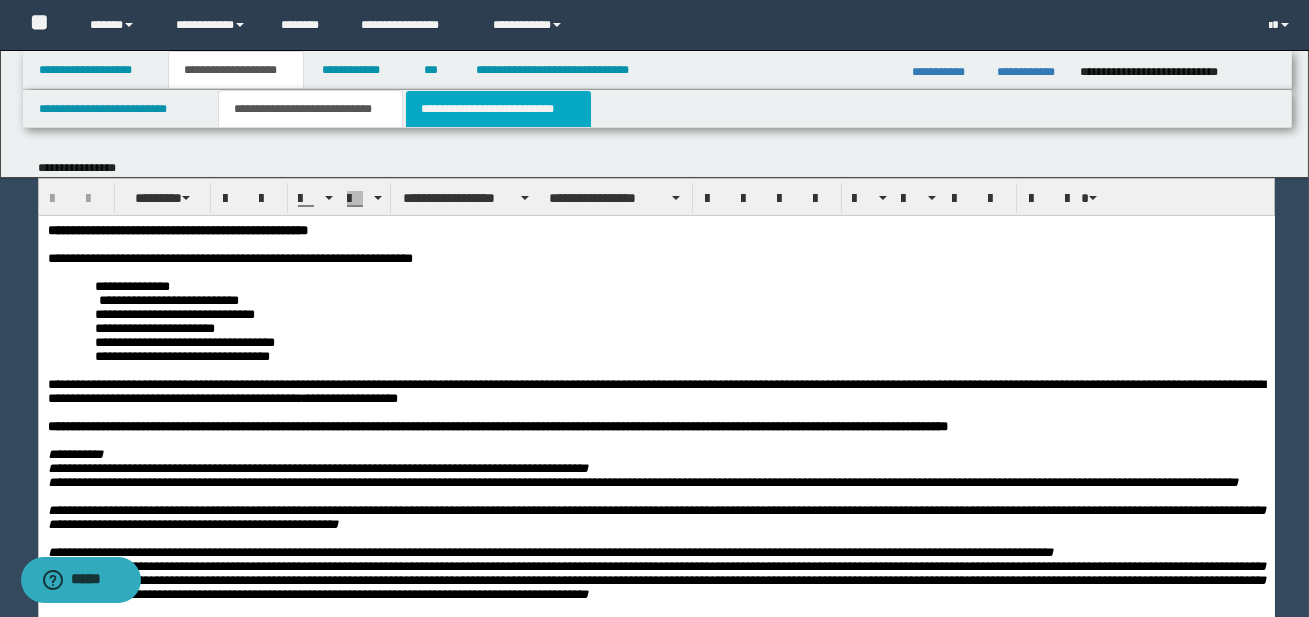 scroll, scrollTop: 0, scrollLeft: 0, axis: both 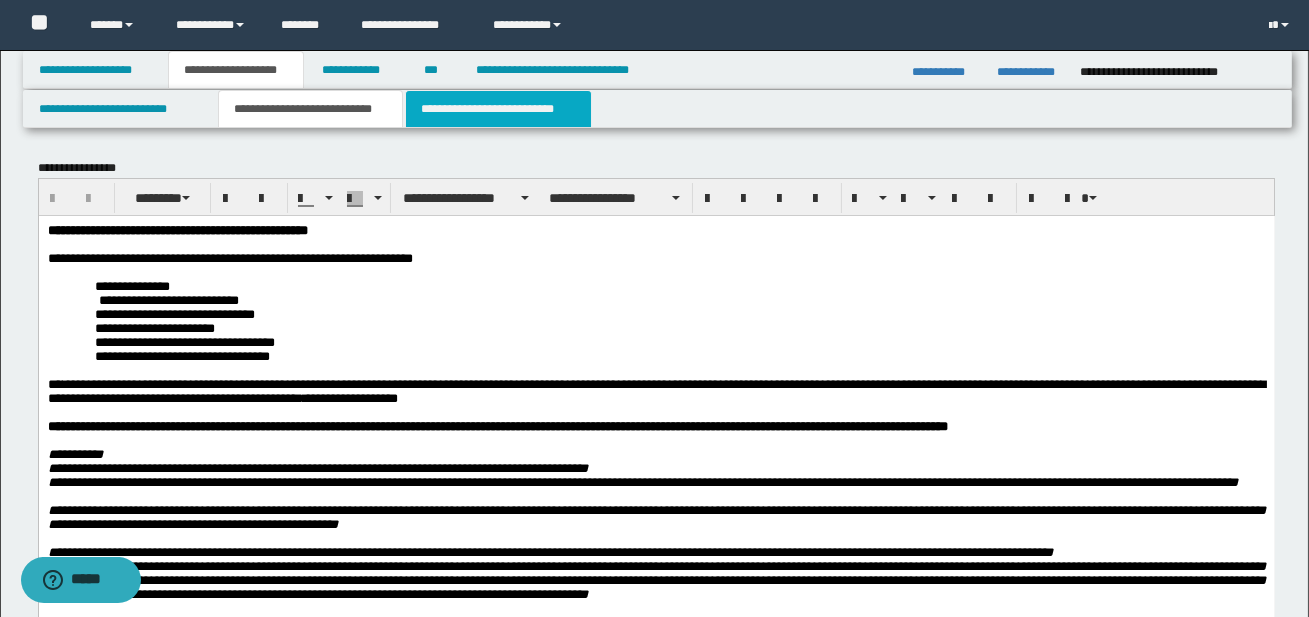 click on "**********" at bounding box center [498, 109] 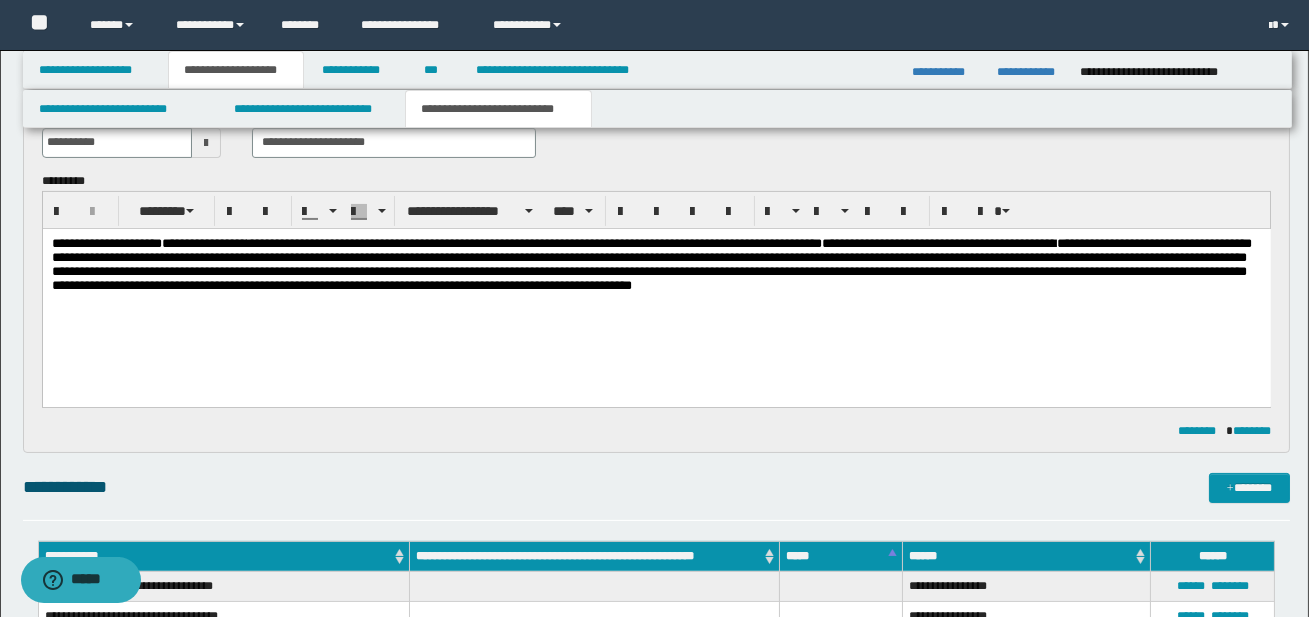 scroll, scrollTop: 819, scrollLeft: 0, axis: vertical 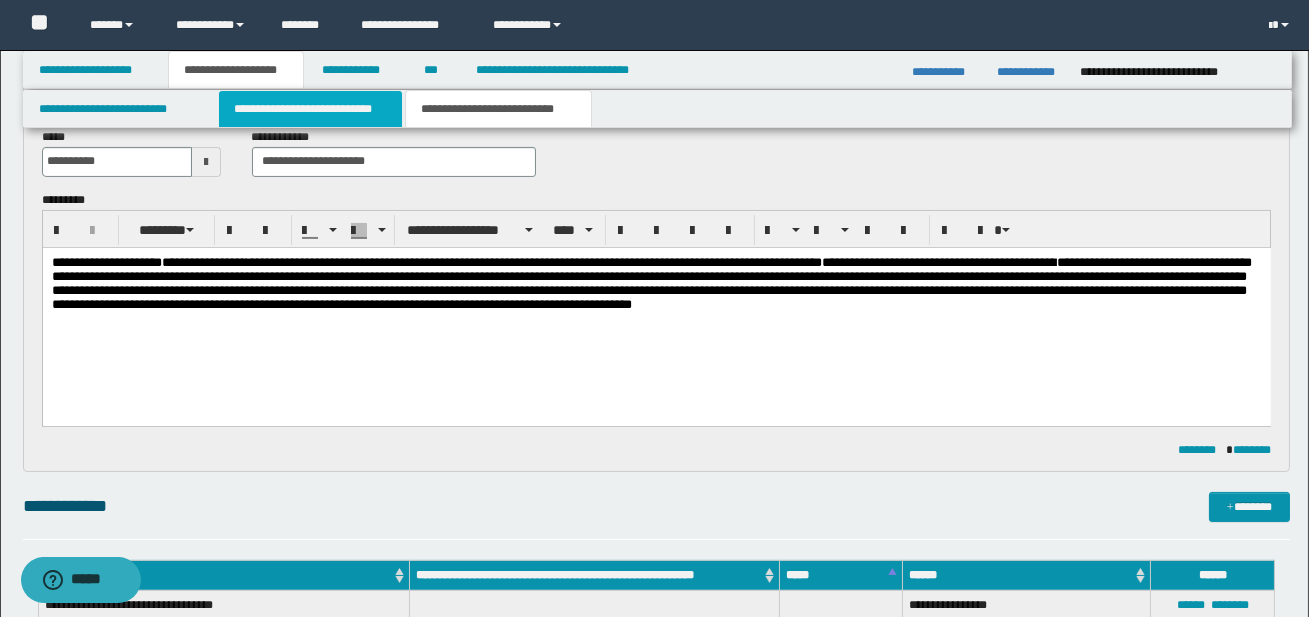 click on "**********" at bounding box center (310, 109) 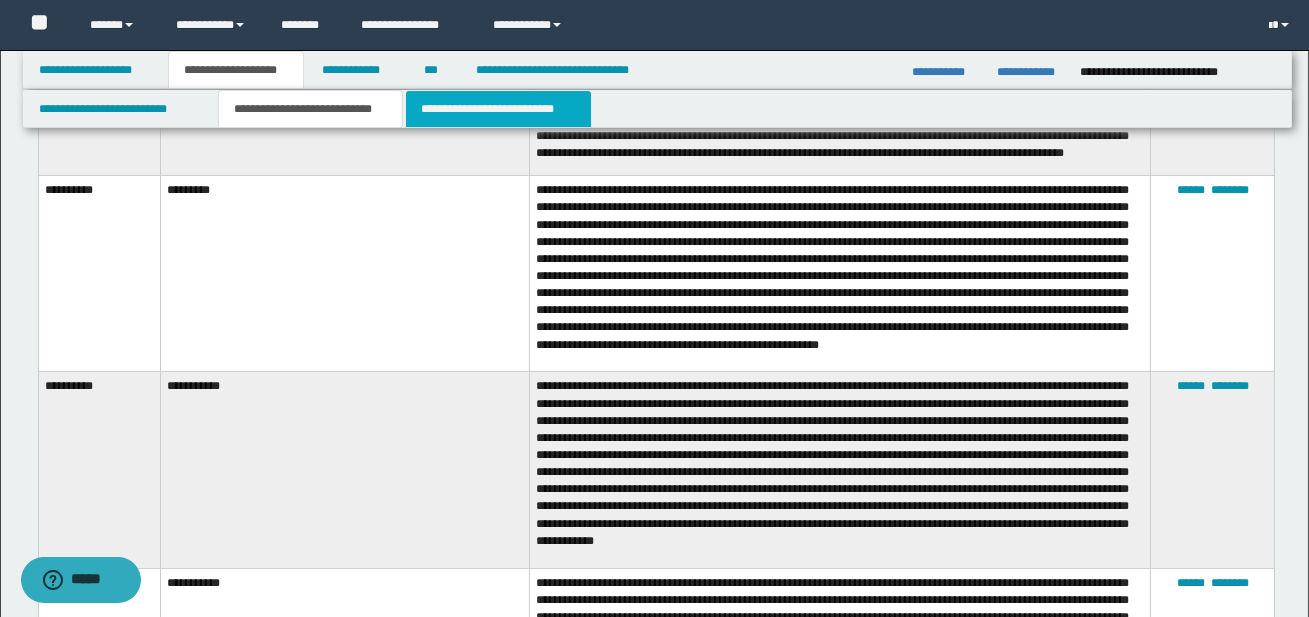click on "**********" at bounding box center (498, 109) 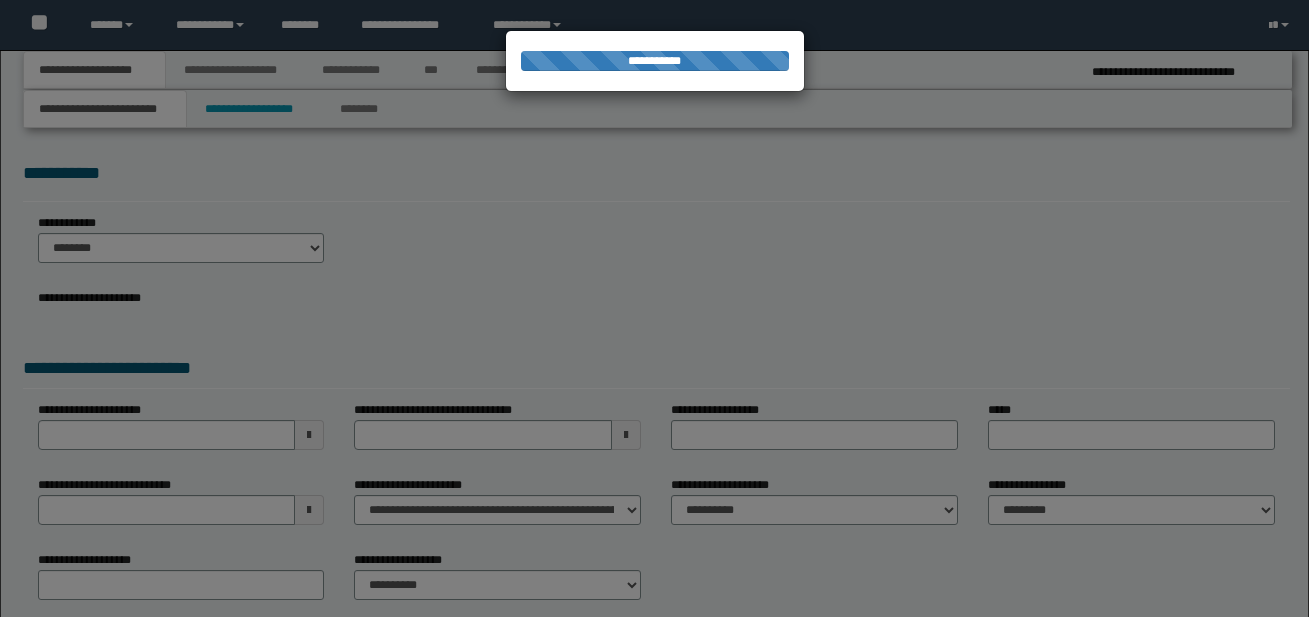scroll, scrollTop: 0, scrollLeft: 0, axis: both 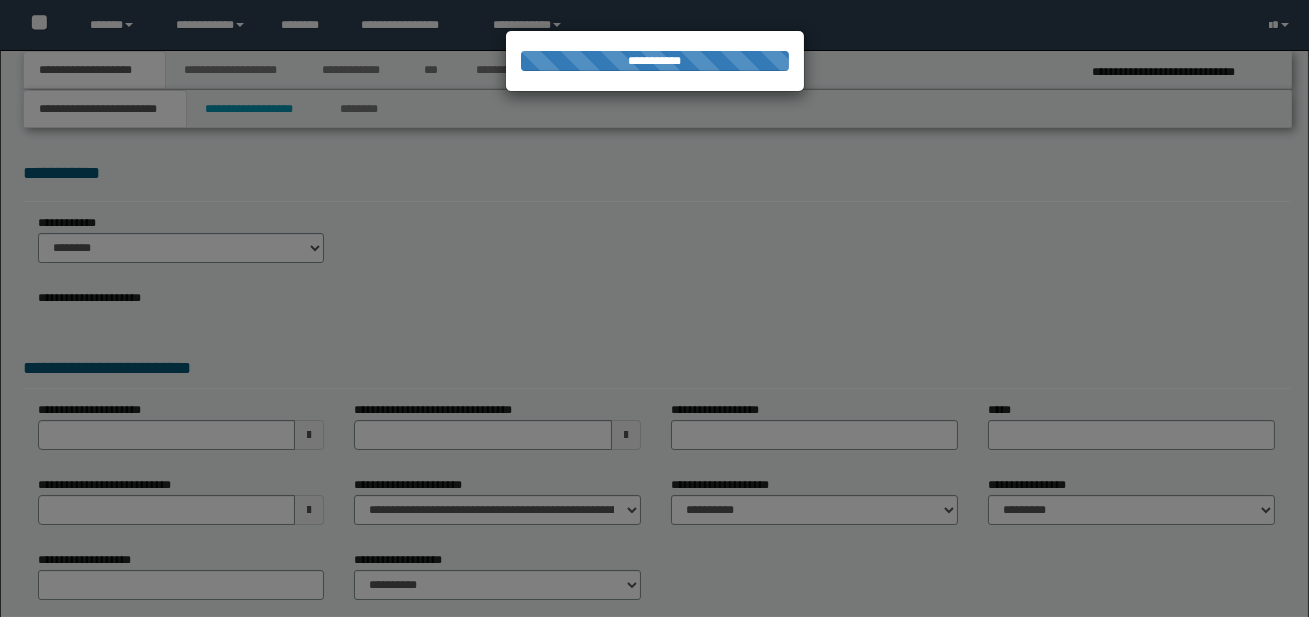 select on "*" 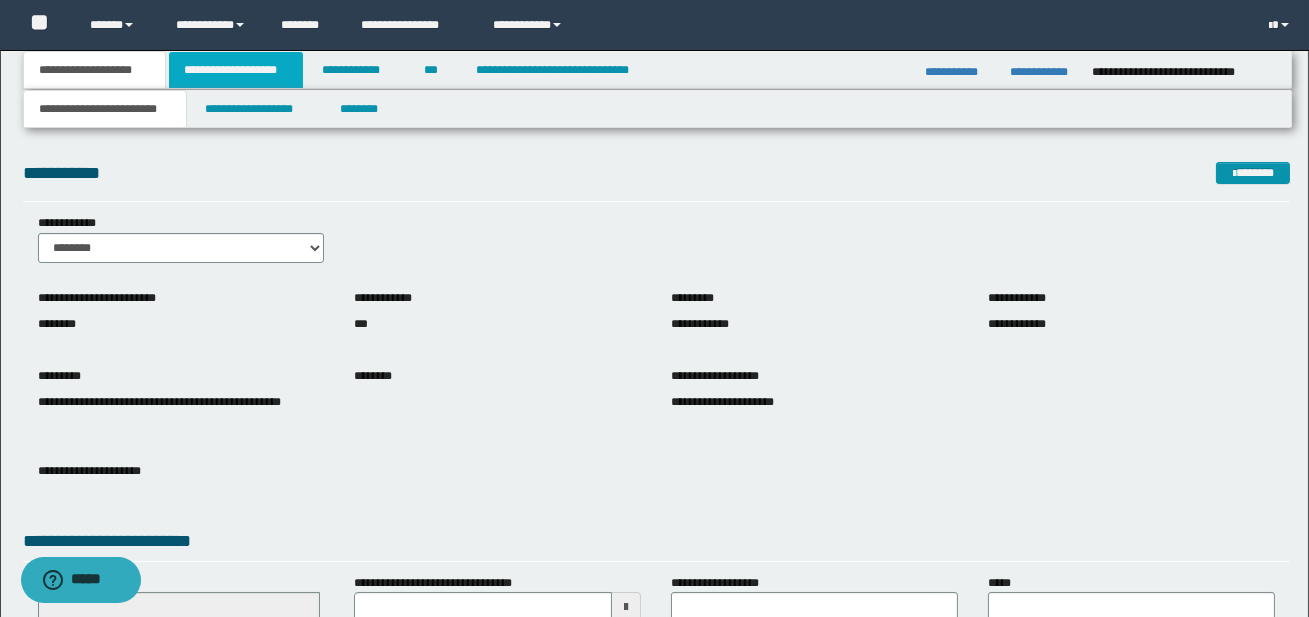 click on "**********" at bounding box center (236, 70) 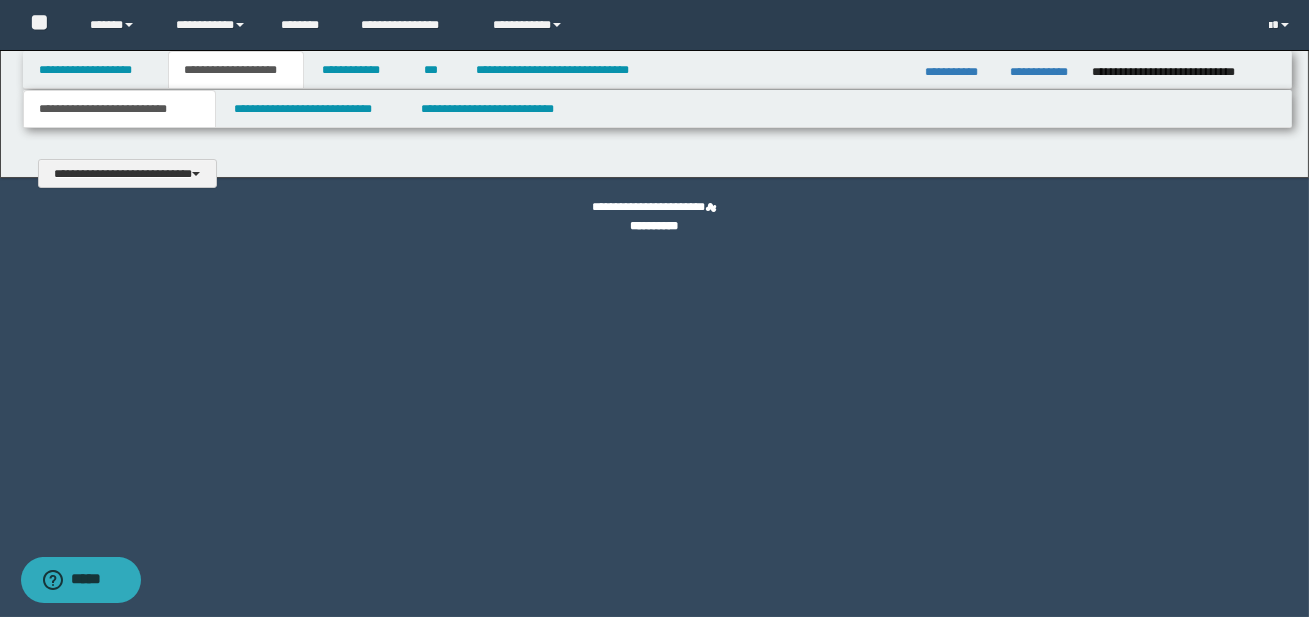 type 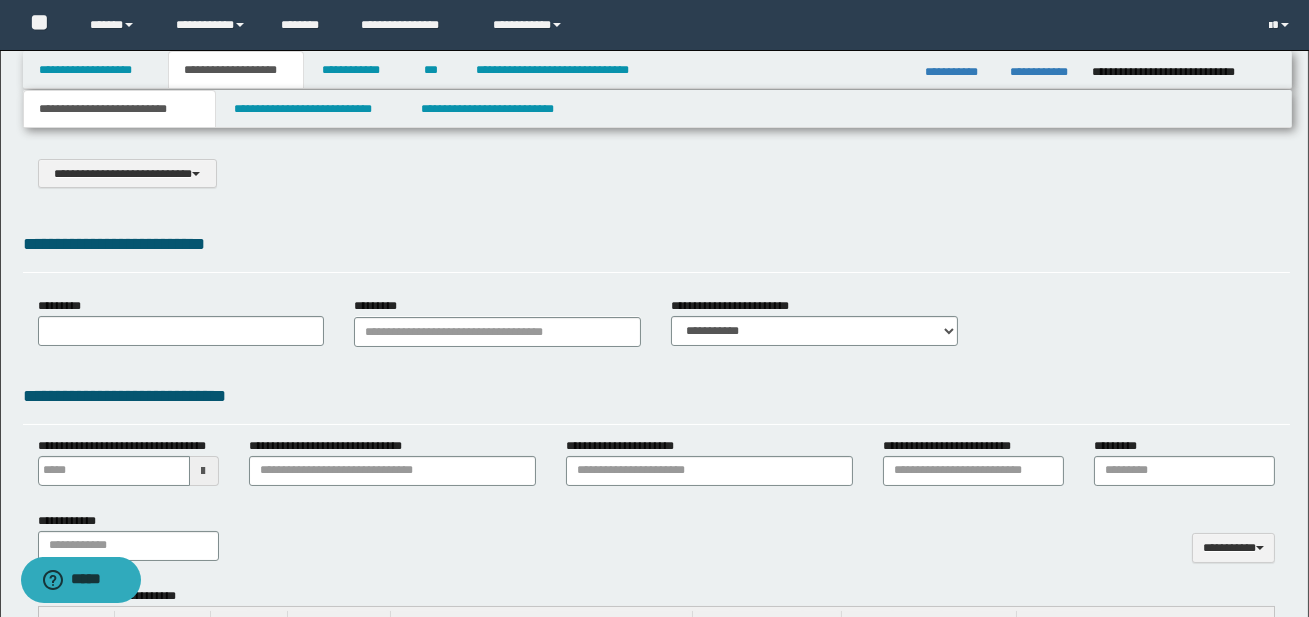 select on "*" 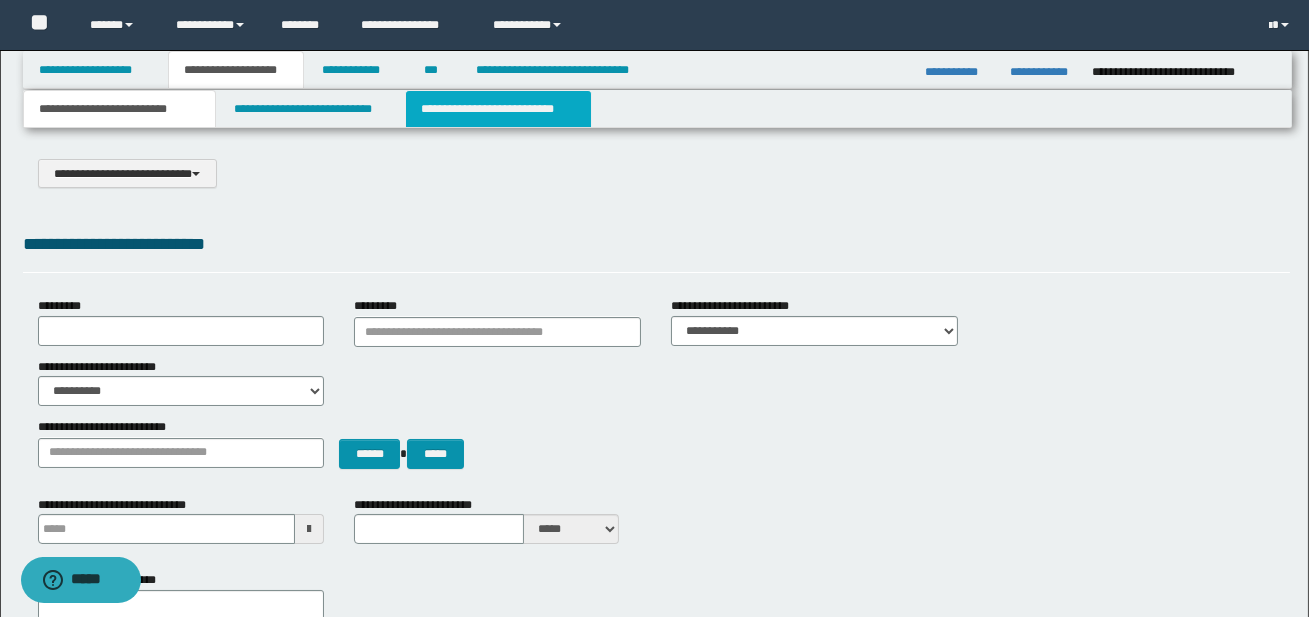 click on "**********" at bounding box center [498, 109] 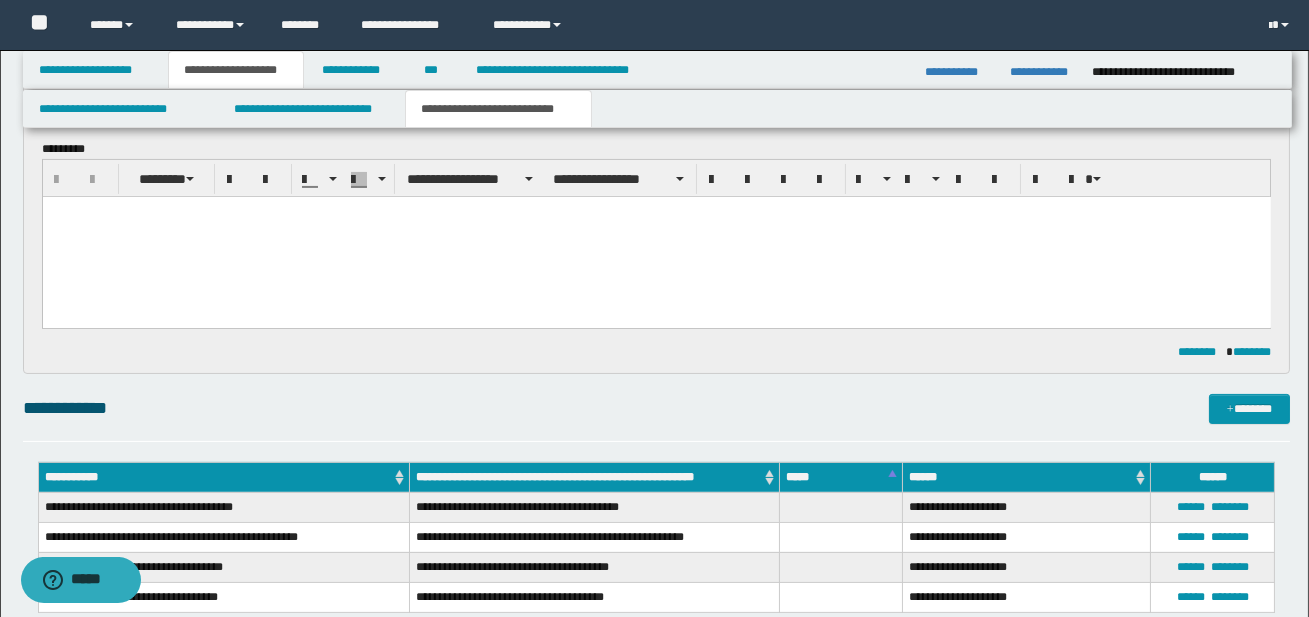 scroll, scrollTop: 881, scrollLeft: 0, axis: vertical 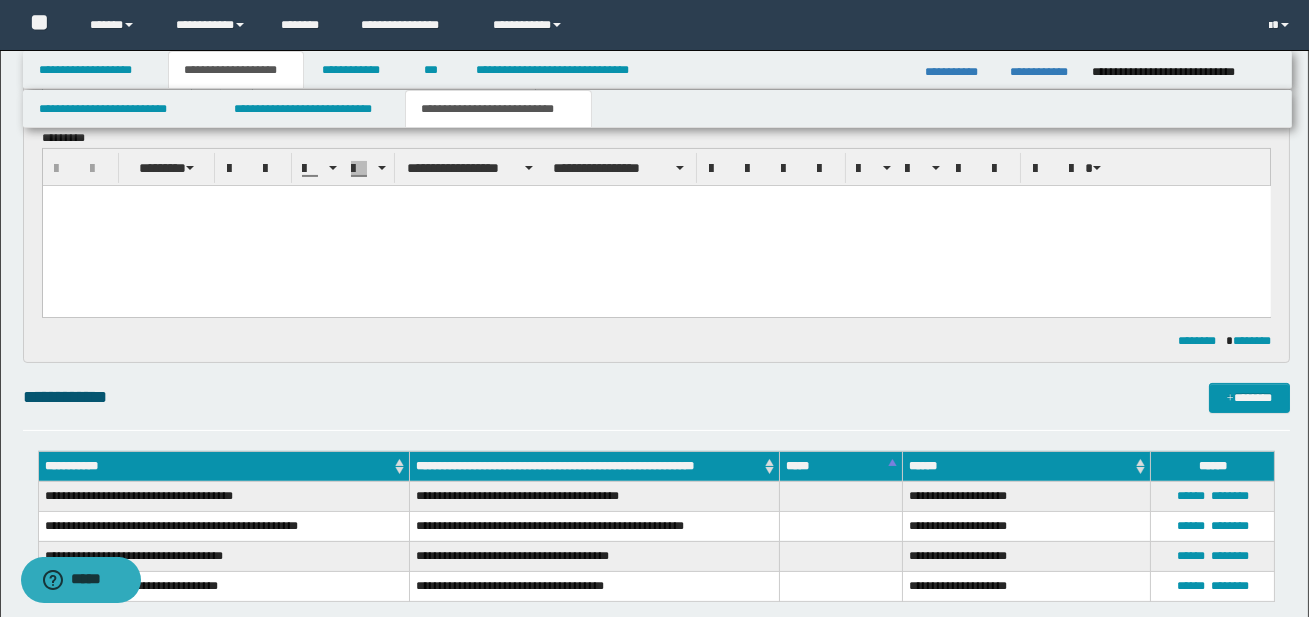 click at bounding box center [656, 225] 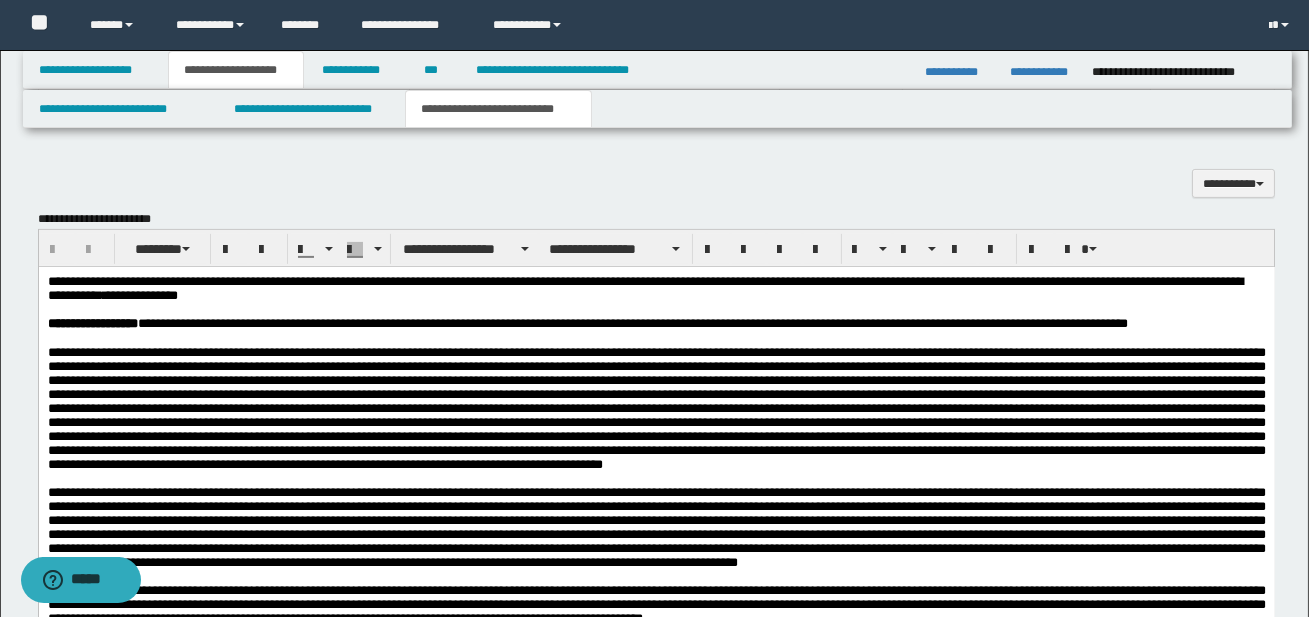 scroll, scrollTop: 1363, scrollLeft: 0, axis: vertical 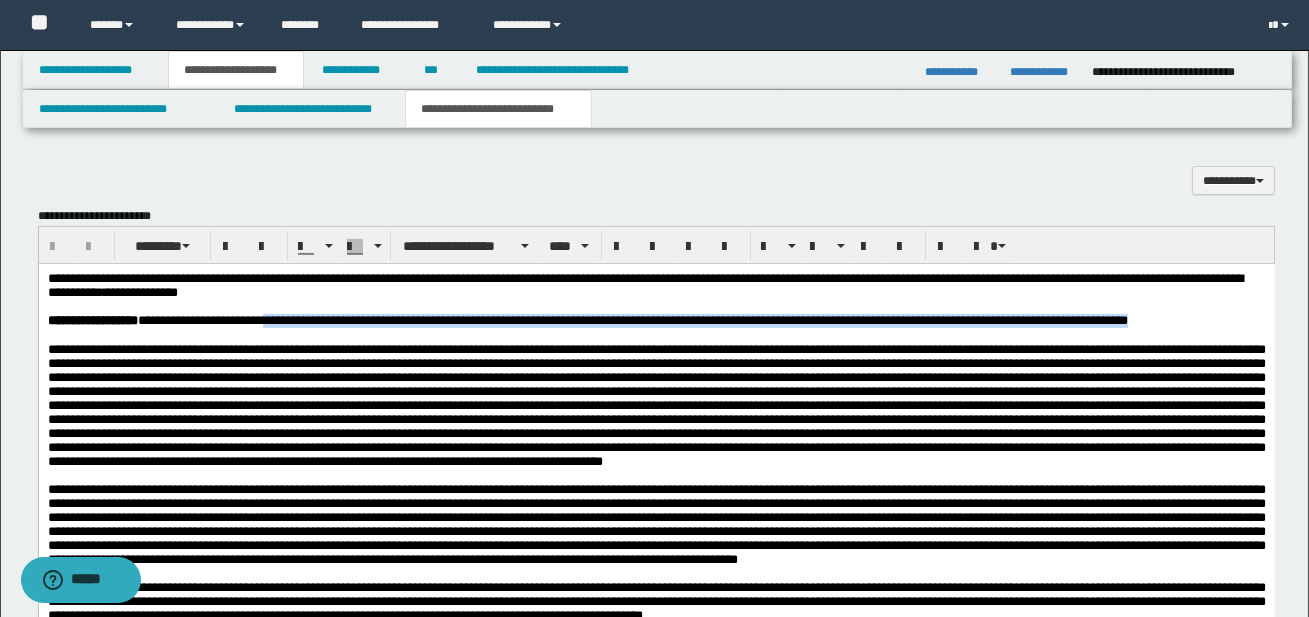 drag, startPoint x: 291, startPoint y: 322, endPoint x: 1206, endPoint y: 328, distance: 915.01965 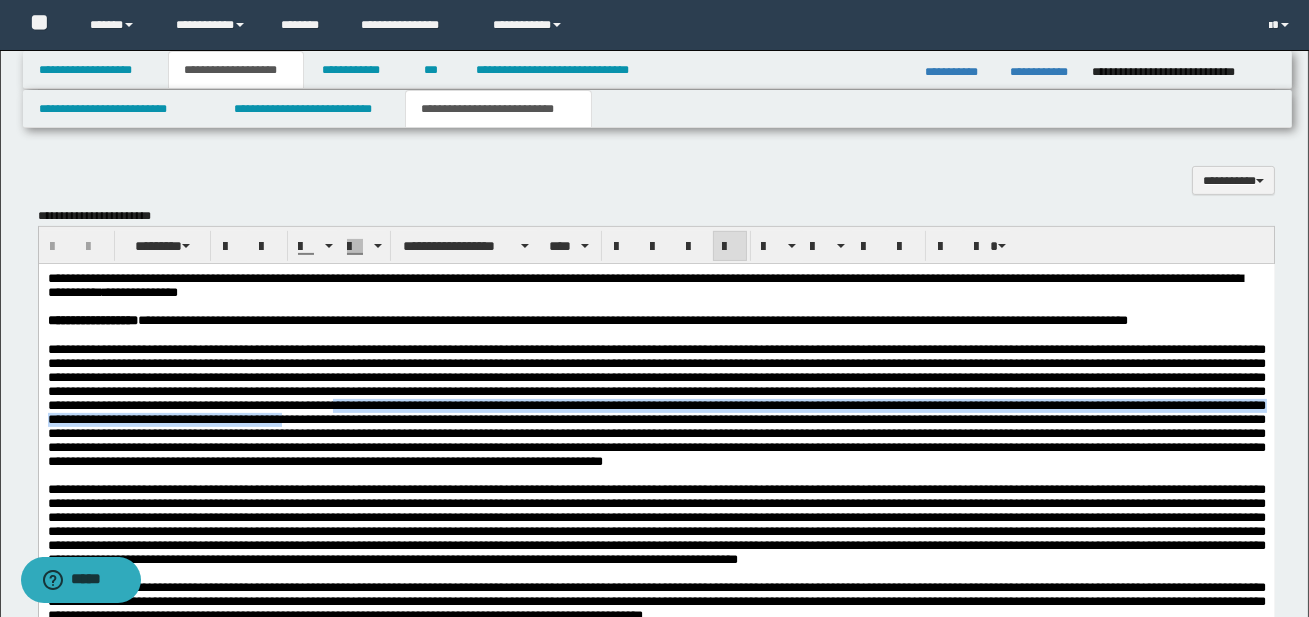 click on "**********" at bounding box center (656, 600) 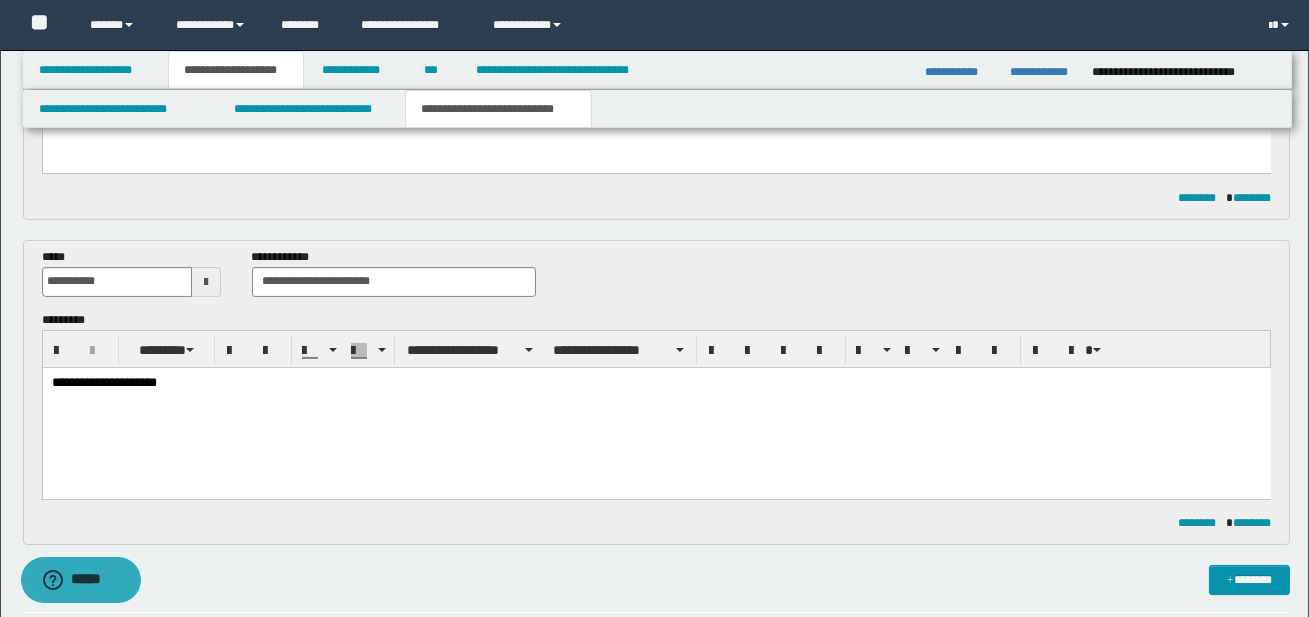 scroll, scrollTop: 700, scrollLeft: 0, axis: vertical 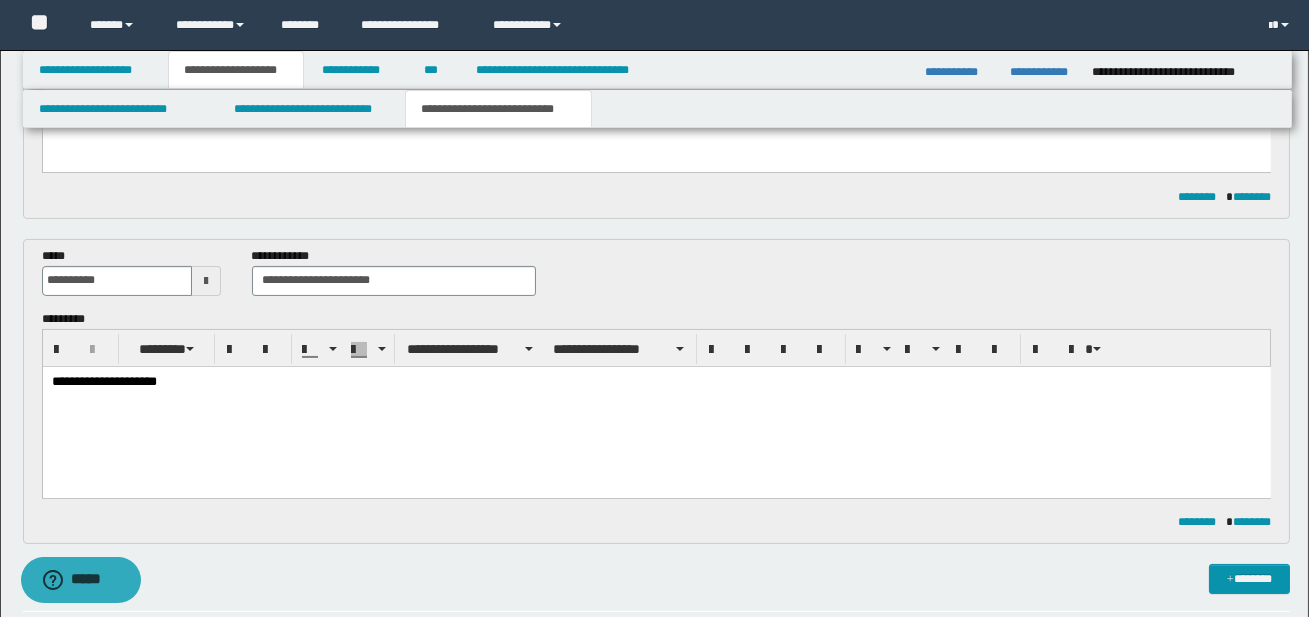click on "**********" at bounding box center (656, 406) 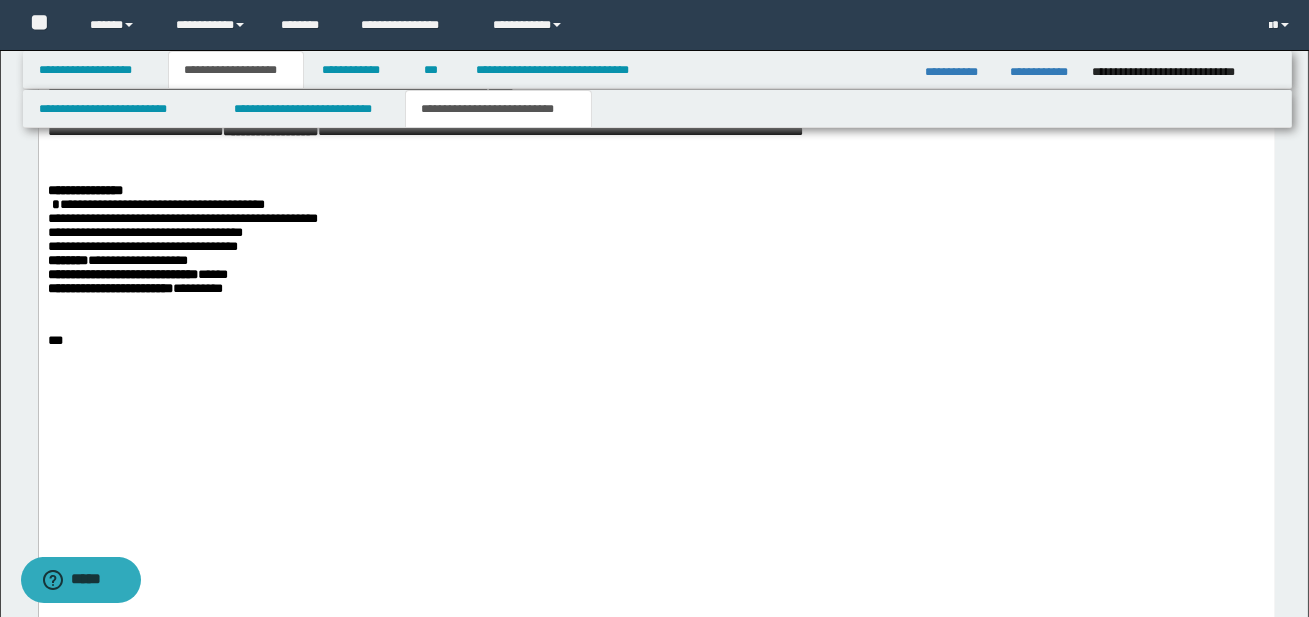 scroll, scrollTop: 3328, scrollLeft: 0, axis: vertical 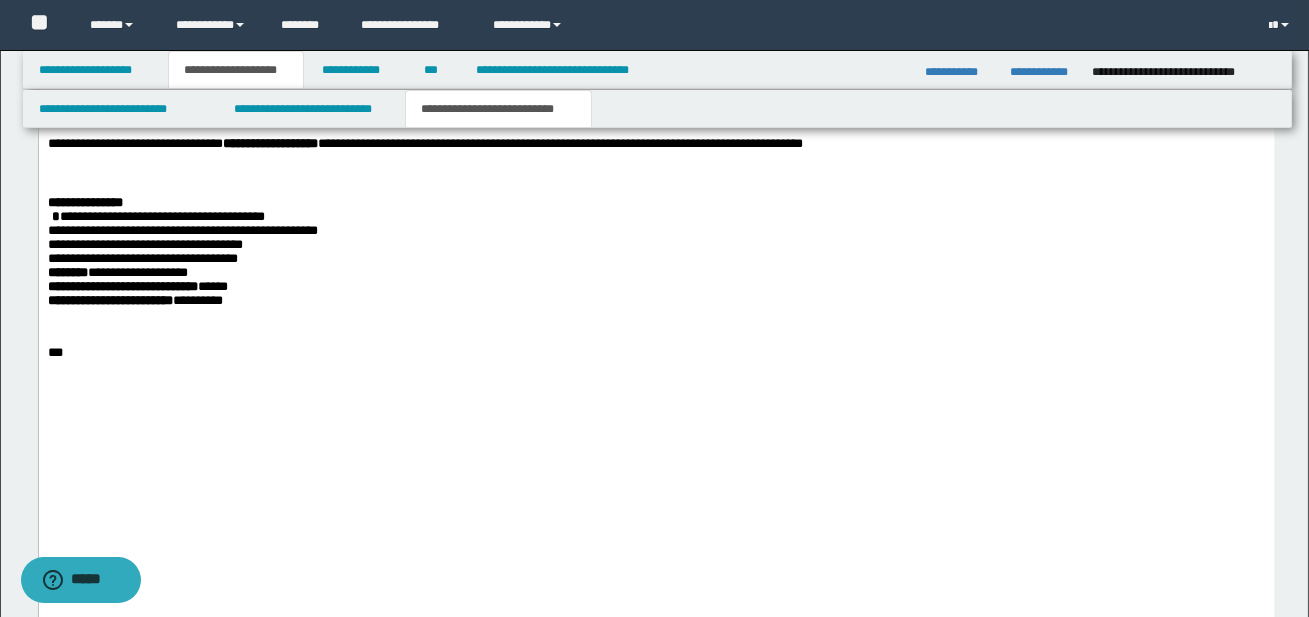 click on "**********" at bounding box center (656, 47) 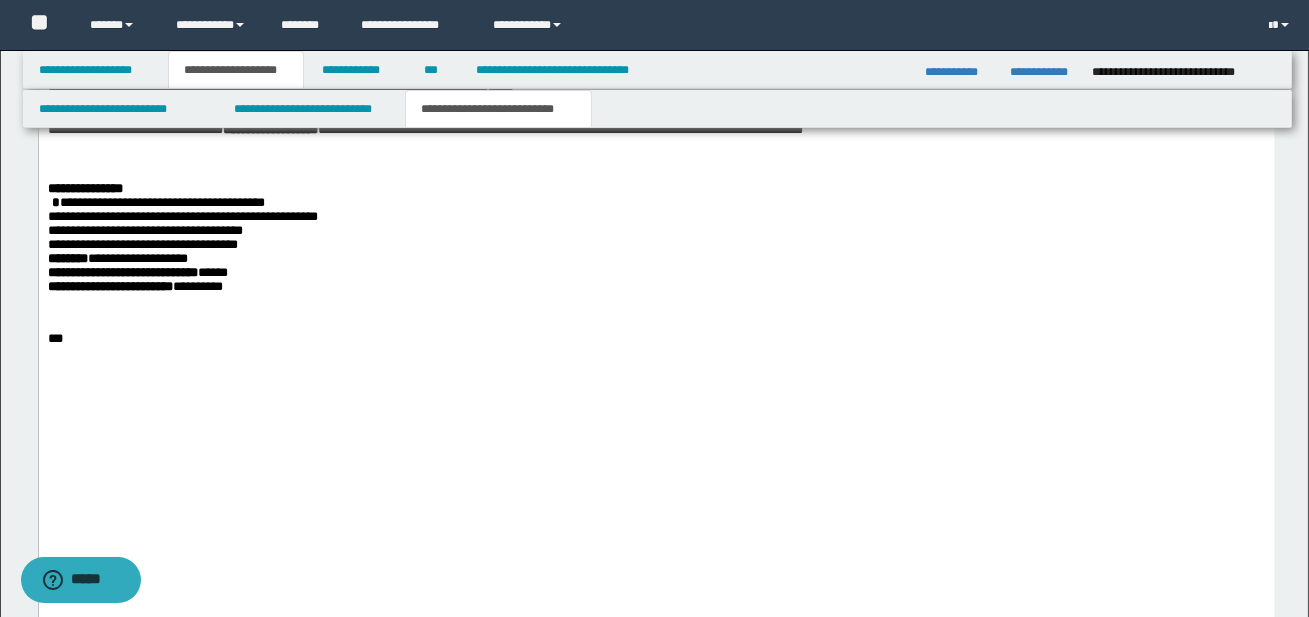 click on "**********" at bounding box center [656, 33] 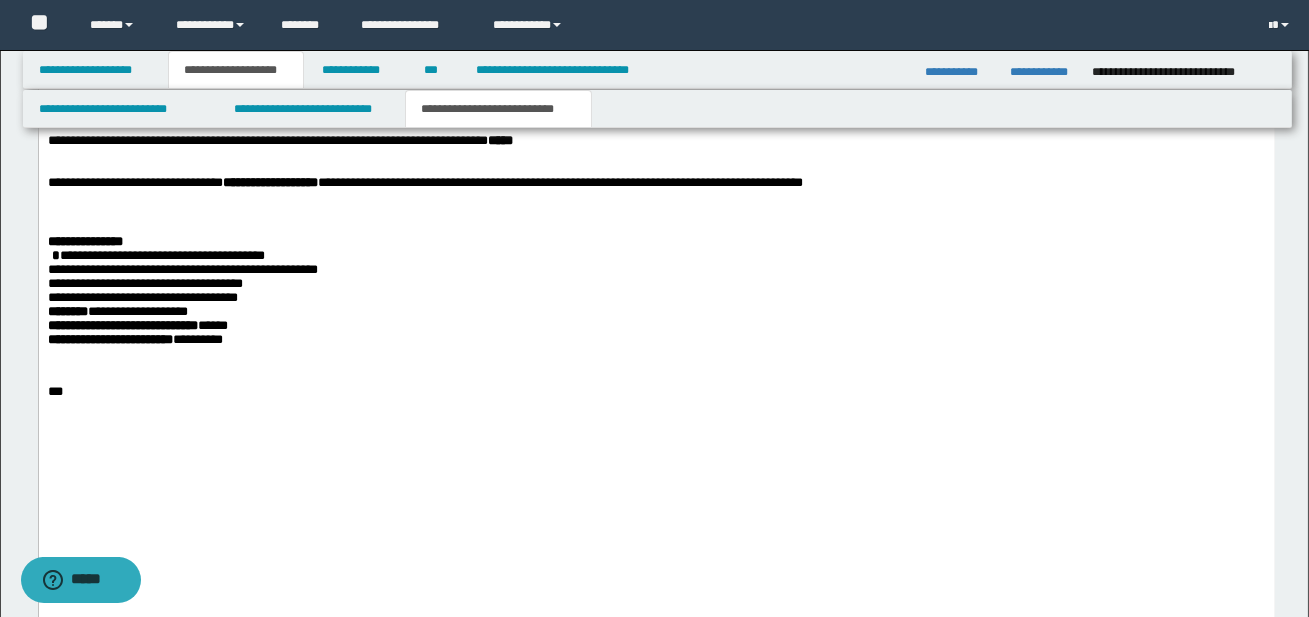 scroll, scrollTop: 3416, scrollLeft: 0, axis: vertical 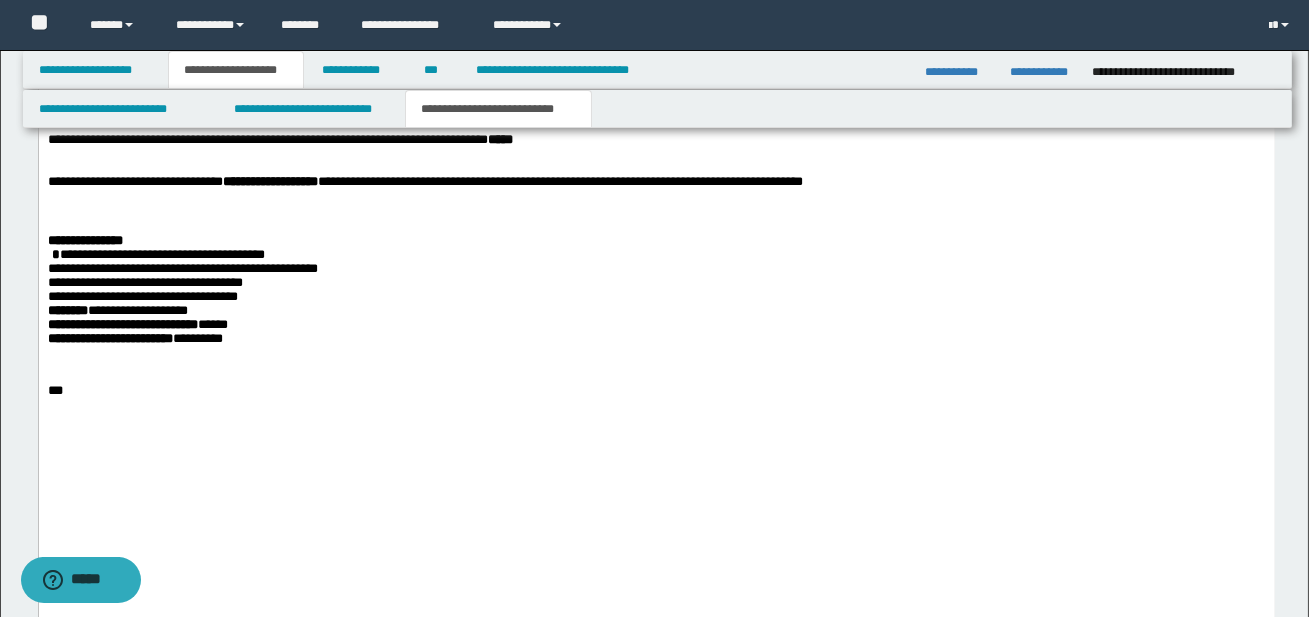 drag, startPoint x: 47, startPoint y: 345, endPoint x: 339, endPoint y: 350, distance: 292.04282 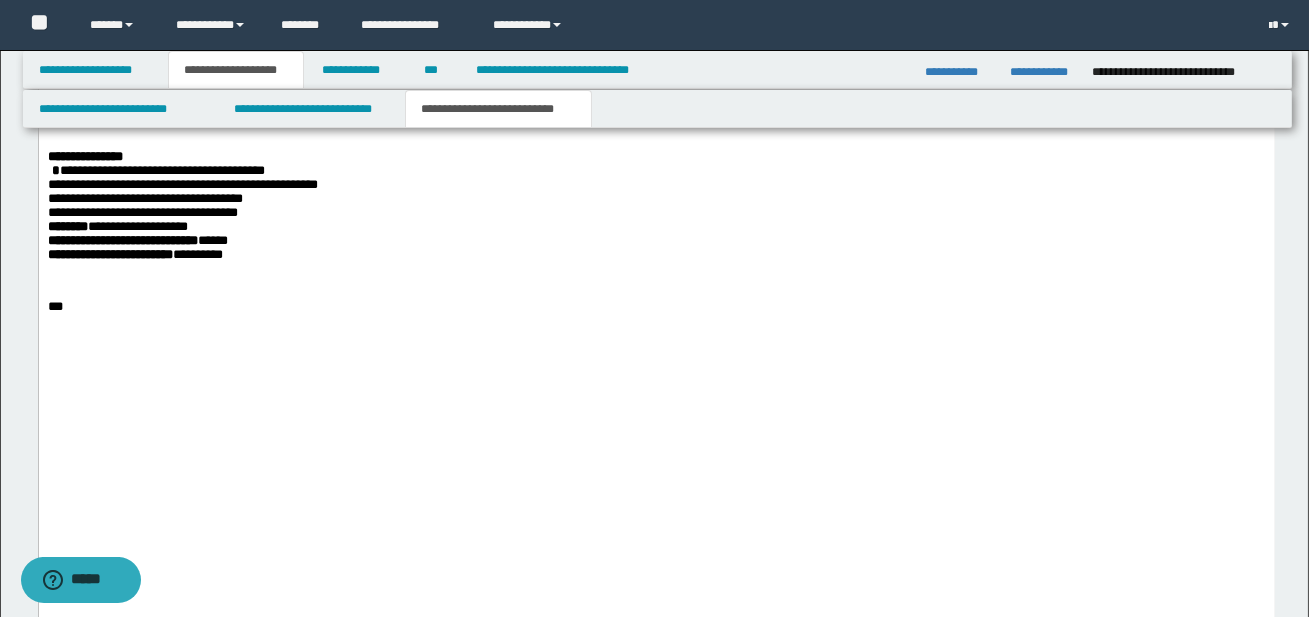 scroll, scrollTop: 3524, scrollLeft: 0, axis: vertical 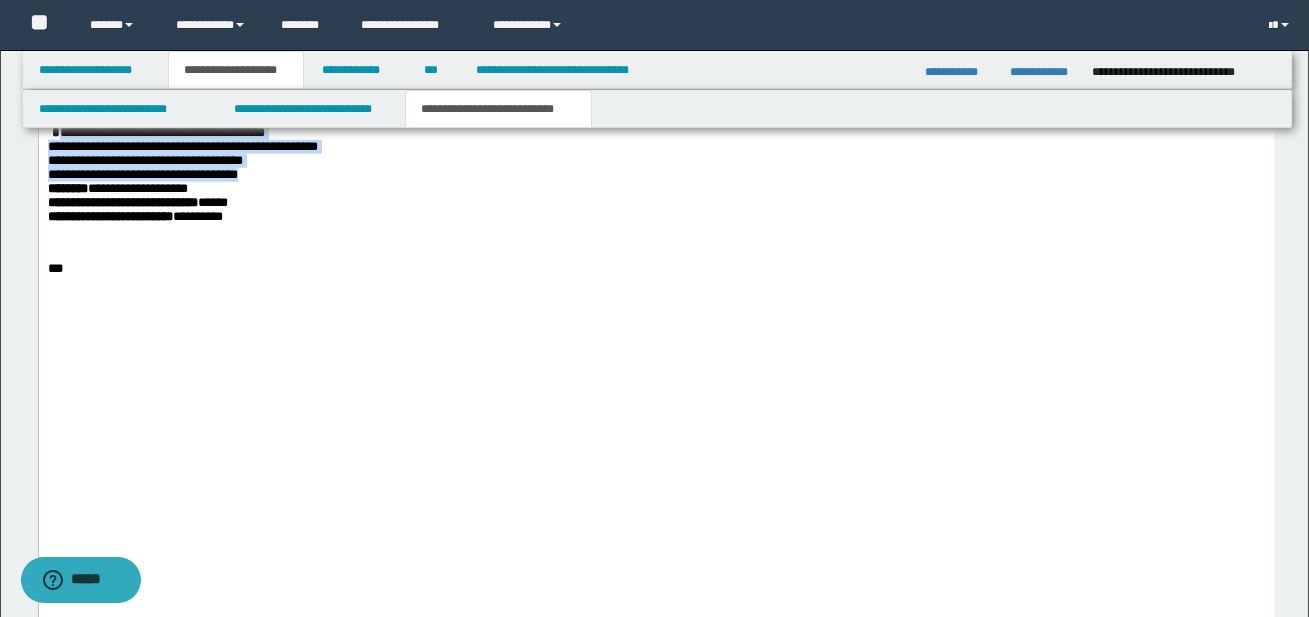 drag, startPoint x: 55, startPoint y: 376, endPoint x: 294, endPoint y: 420, distance: 243.01646 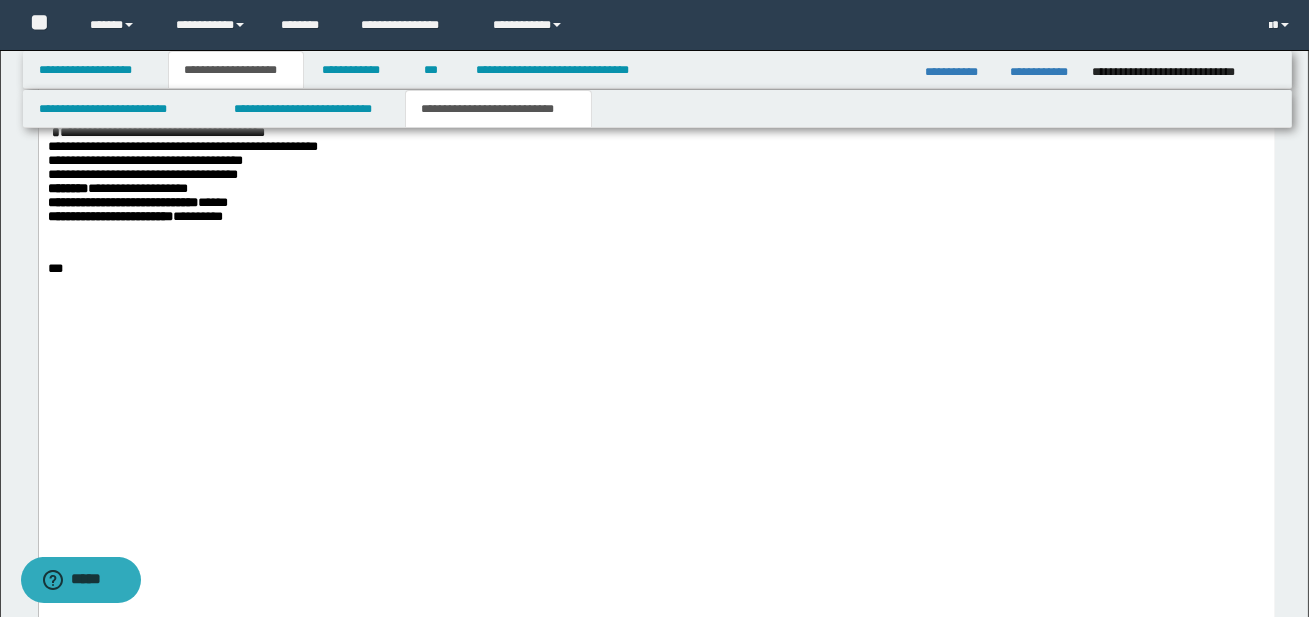 click on "**********" at bounding box center [656, 162] 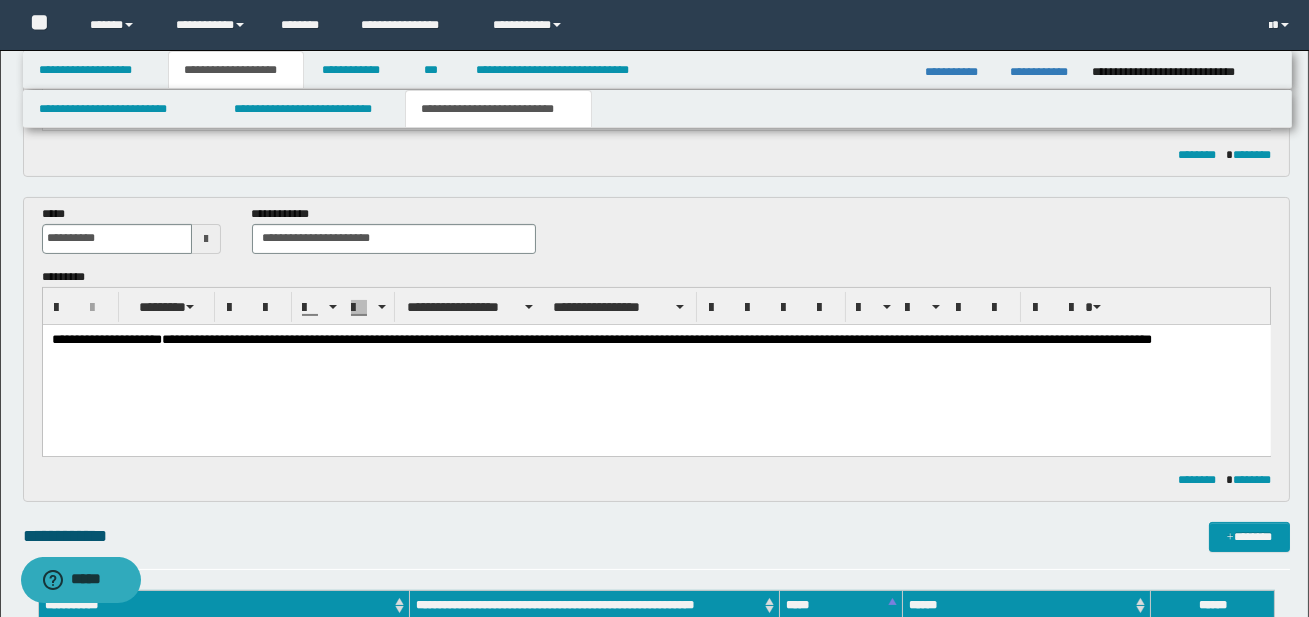 scroll, scrollTop: 726, scrollLeft: 0, axis: vertical 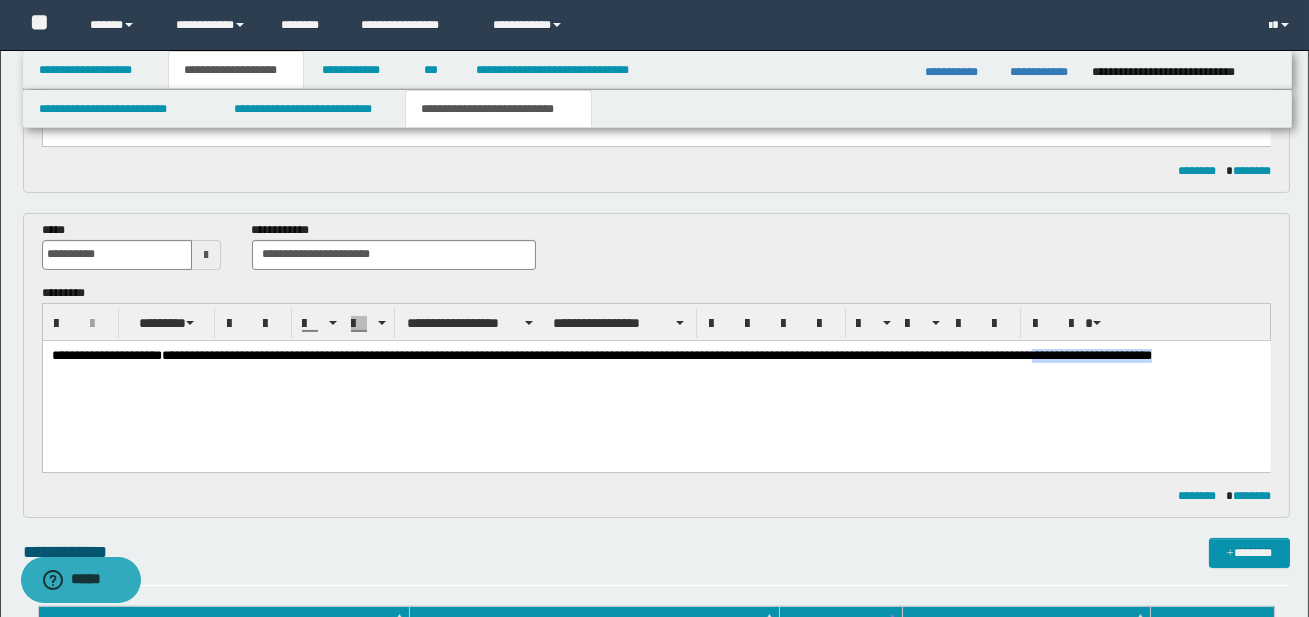 drag, startPoint x: 1113, startPoint y: 353, endPoint x: 1245, endPoint y: 359, distance: 132.13629 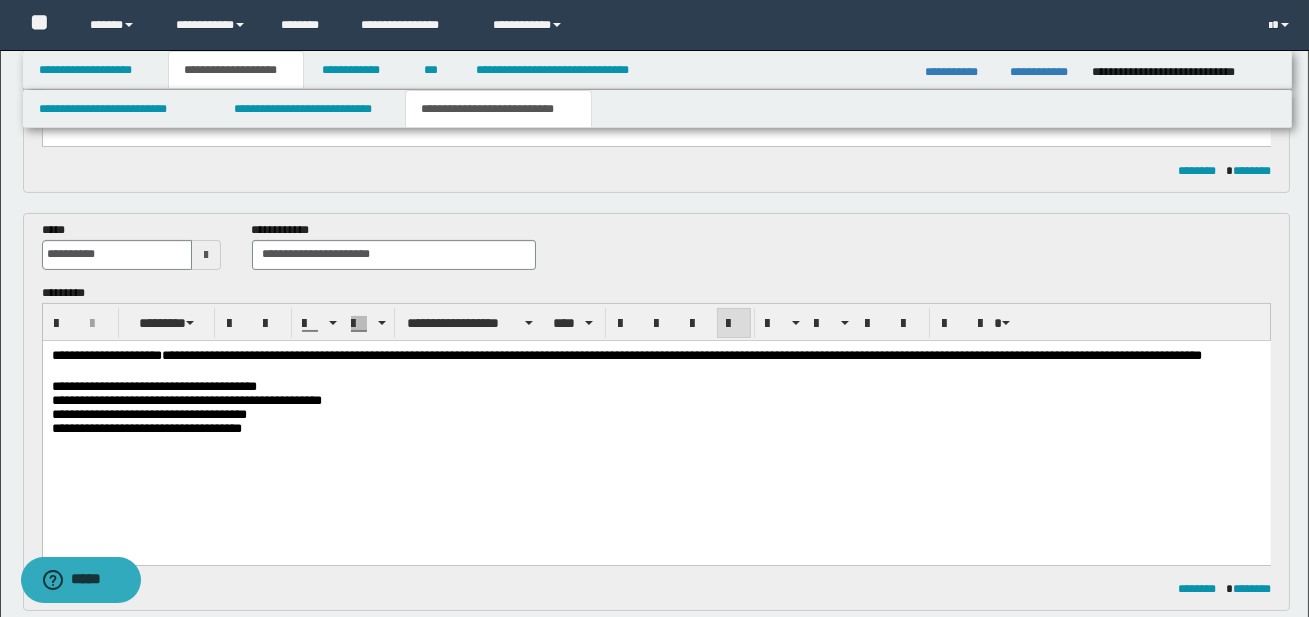 click on "**********" at bounding box center [656, 423] 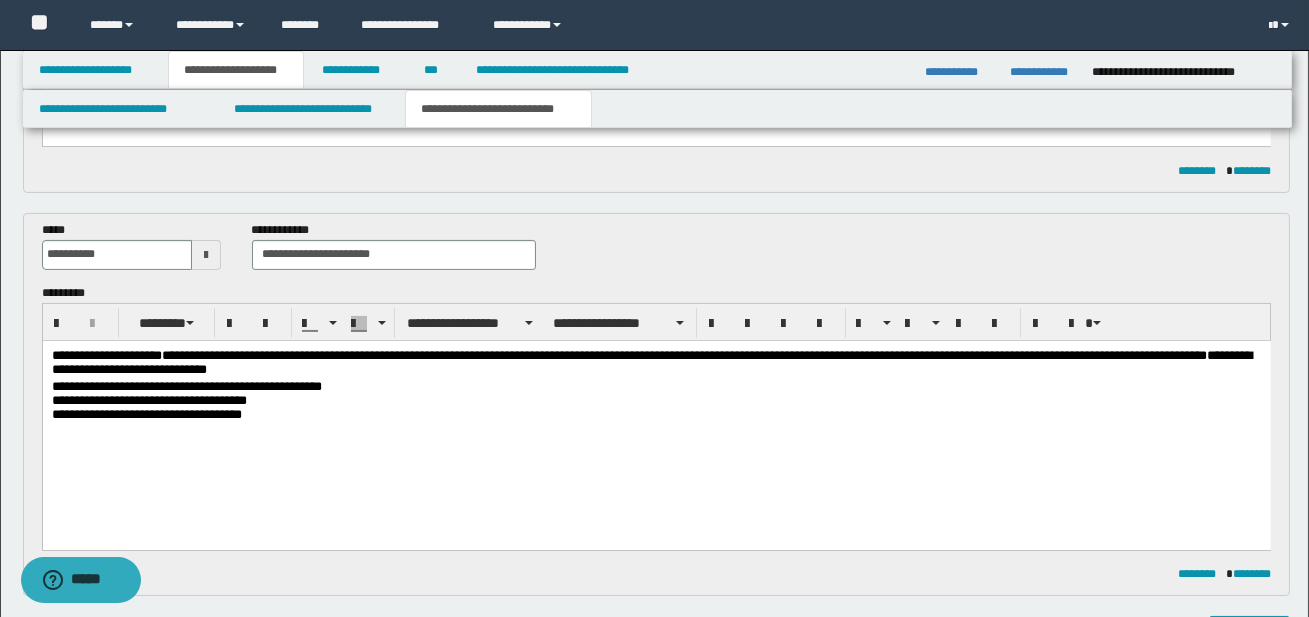 click on "**********" at bounding box center (186, 385) 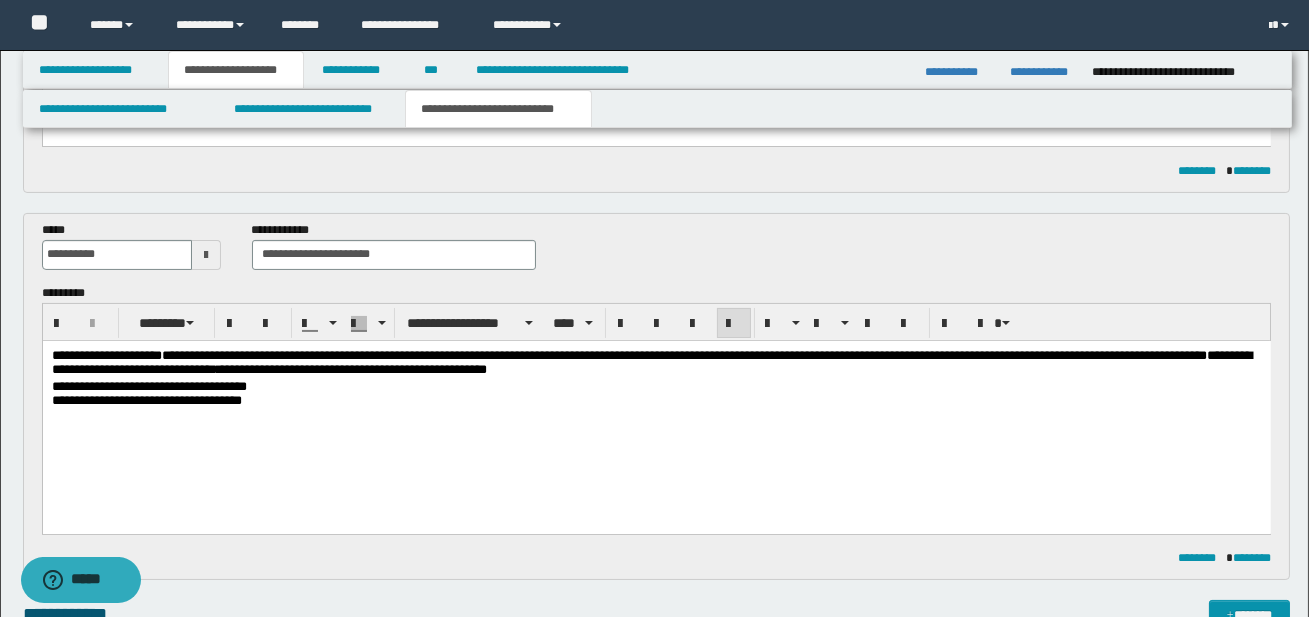 click on "**********" at bounding box center (148, 385) 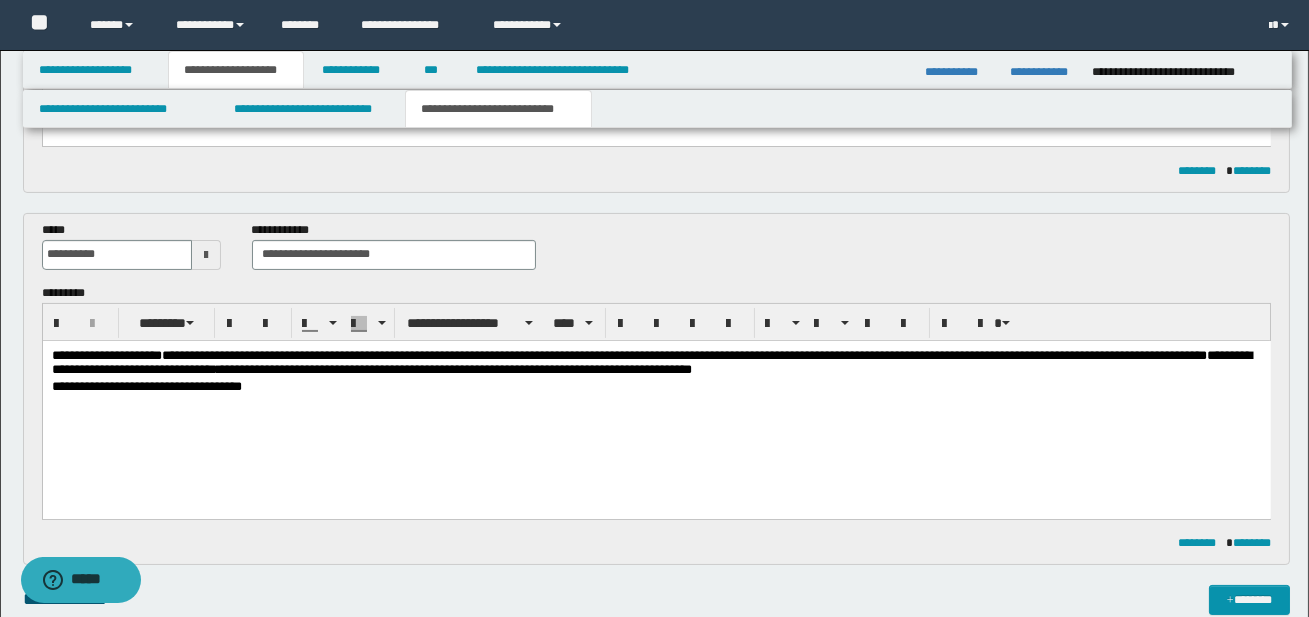 click on "**********" at bounding box center (146, 385) 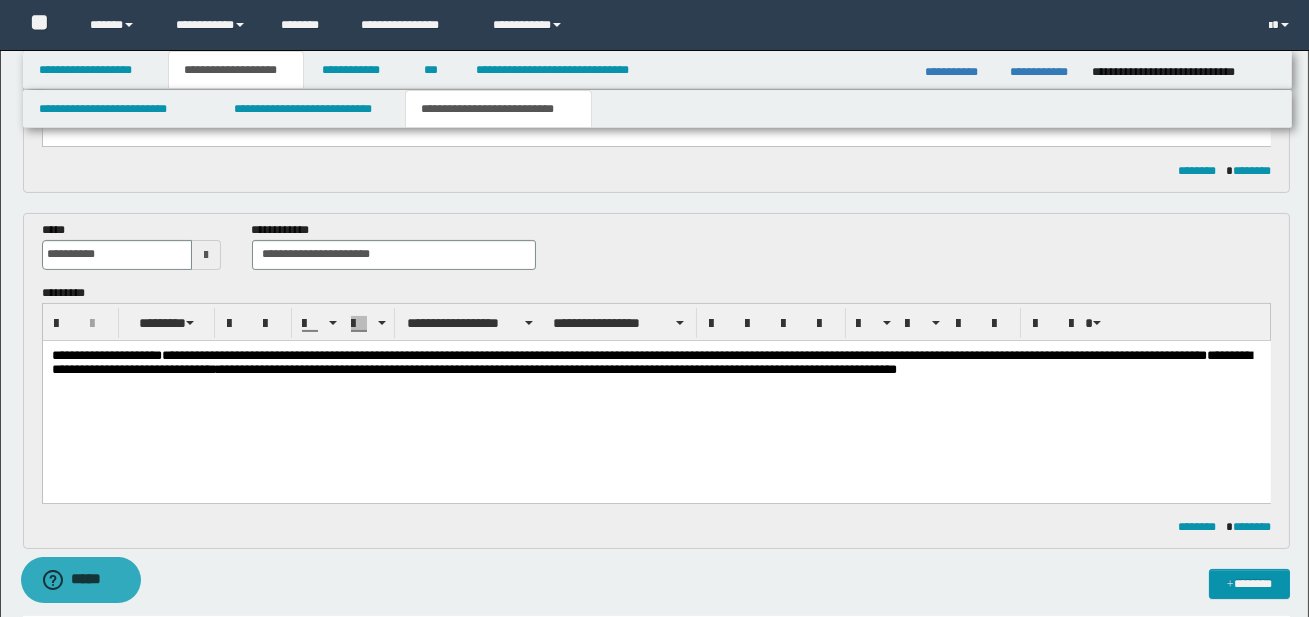 click at bounding box center [656, 386] 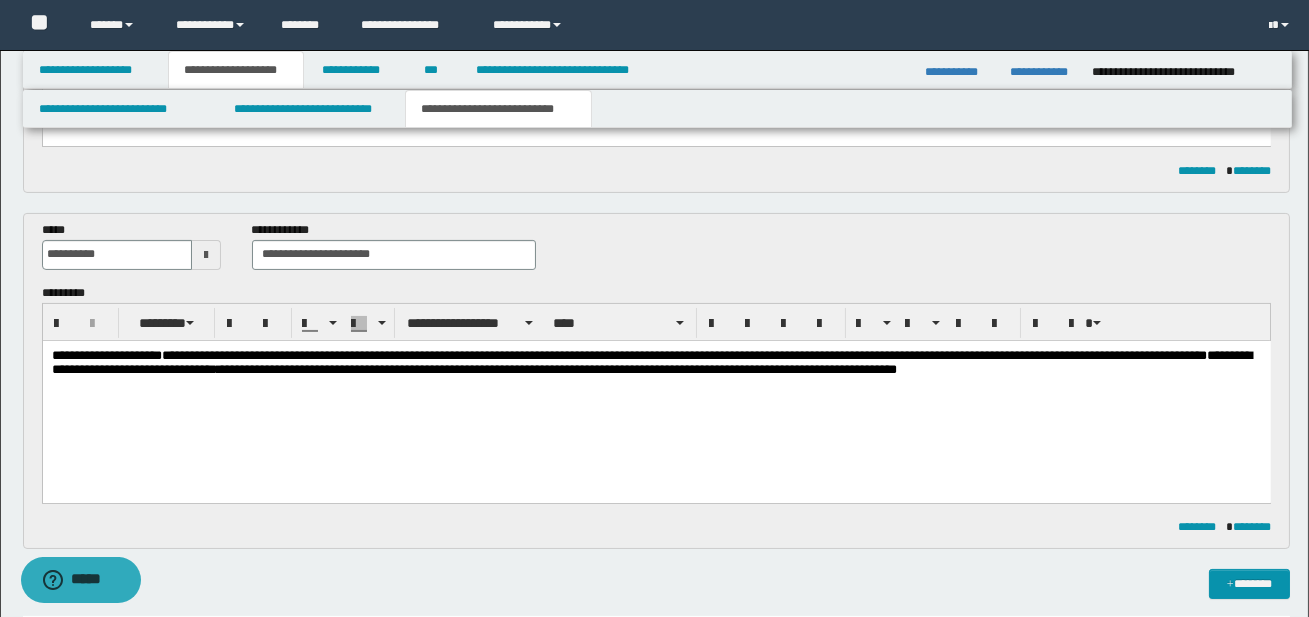 click on "**********" at bounding box center (655, 363) 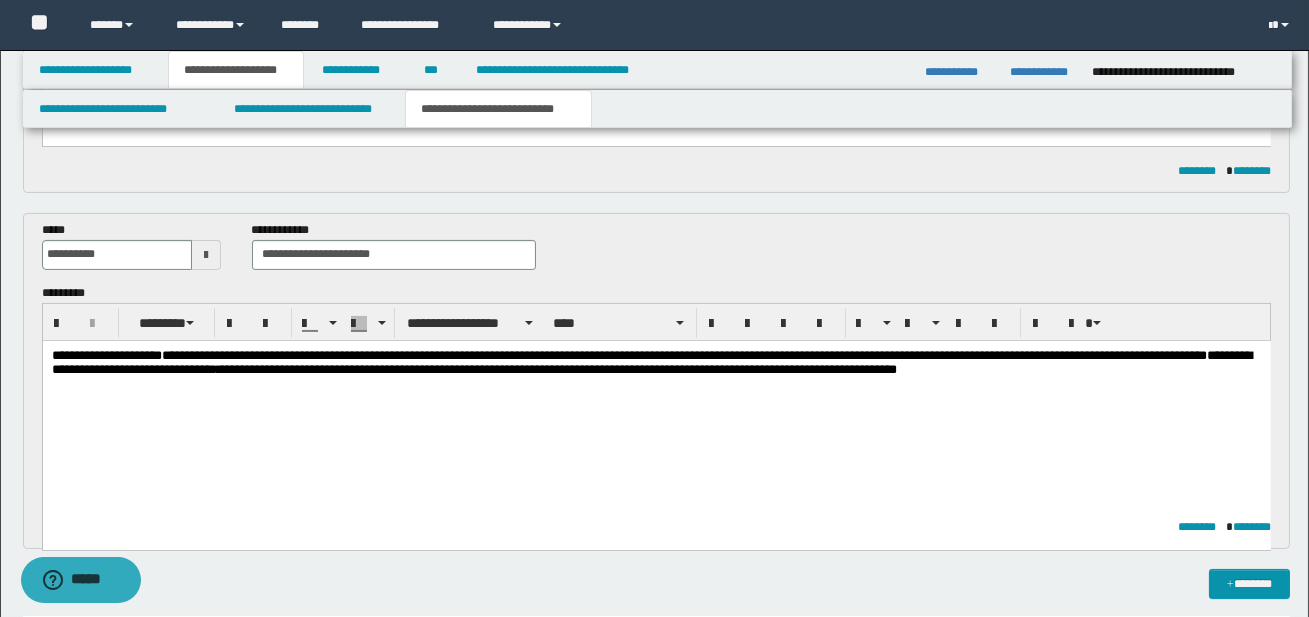 scroll, scrollTop: 0, scrollLeft: 0, axis: both 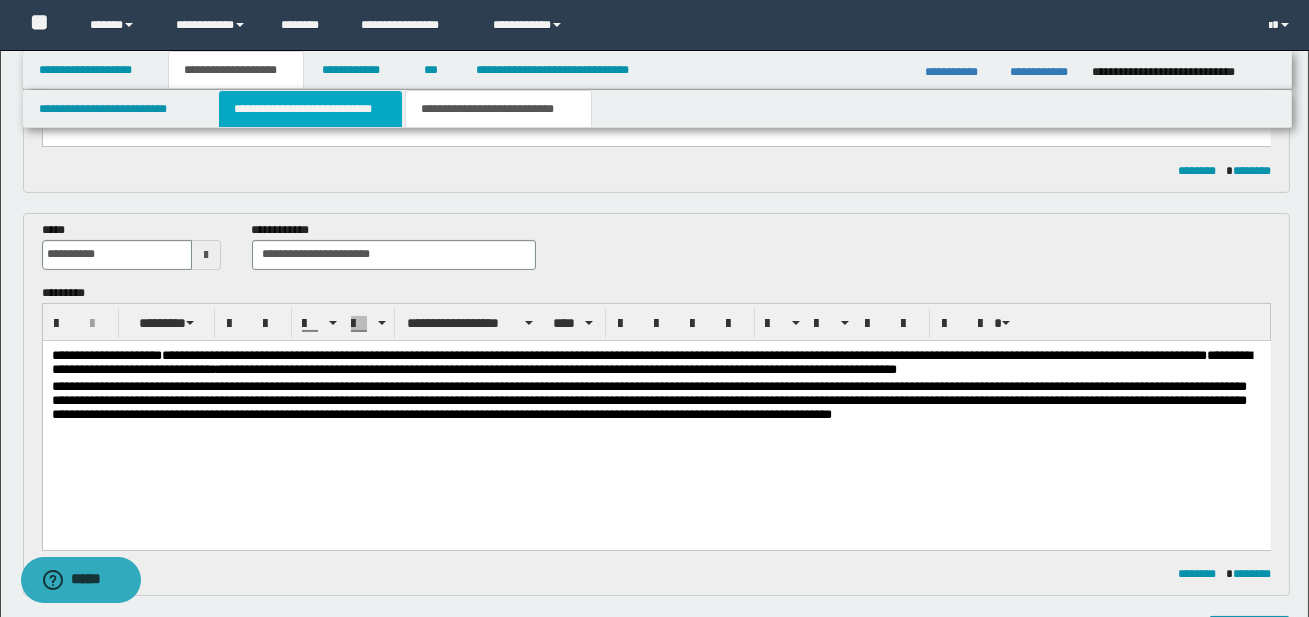click on "**********" at bounding box center [310, 109] 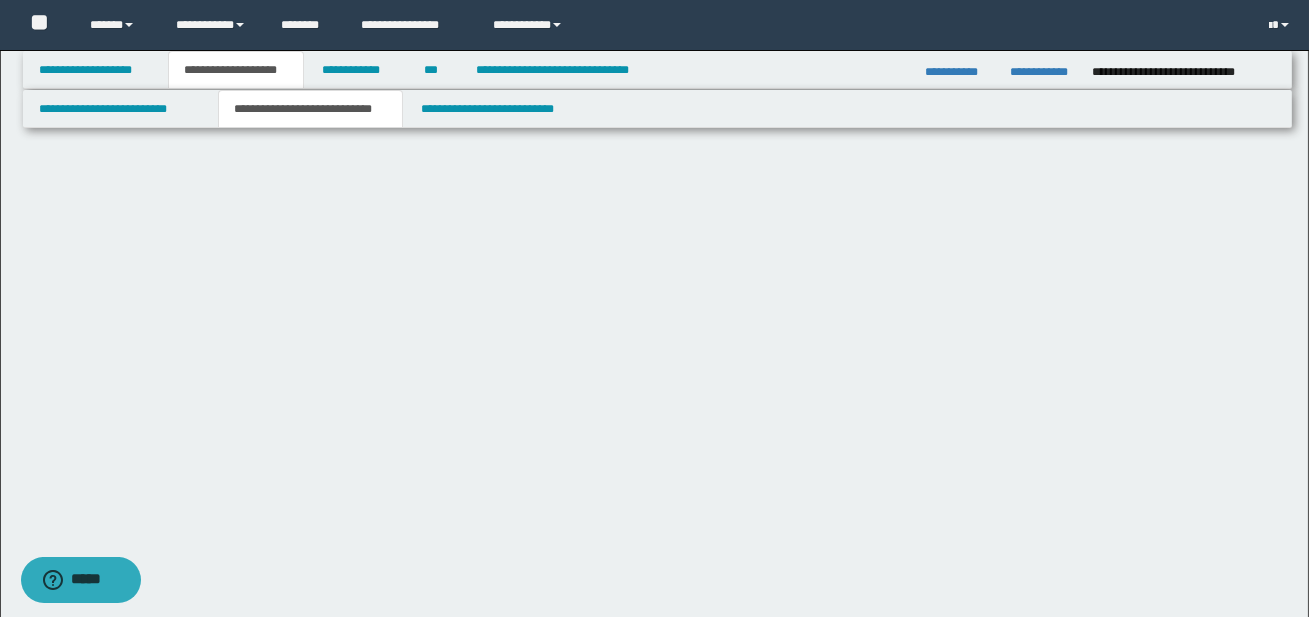 scroll, scrollTop: 0, scrollLeft: 0, axis: both 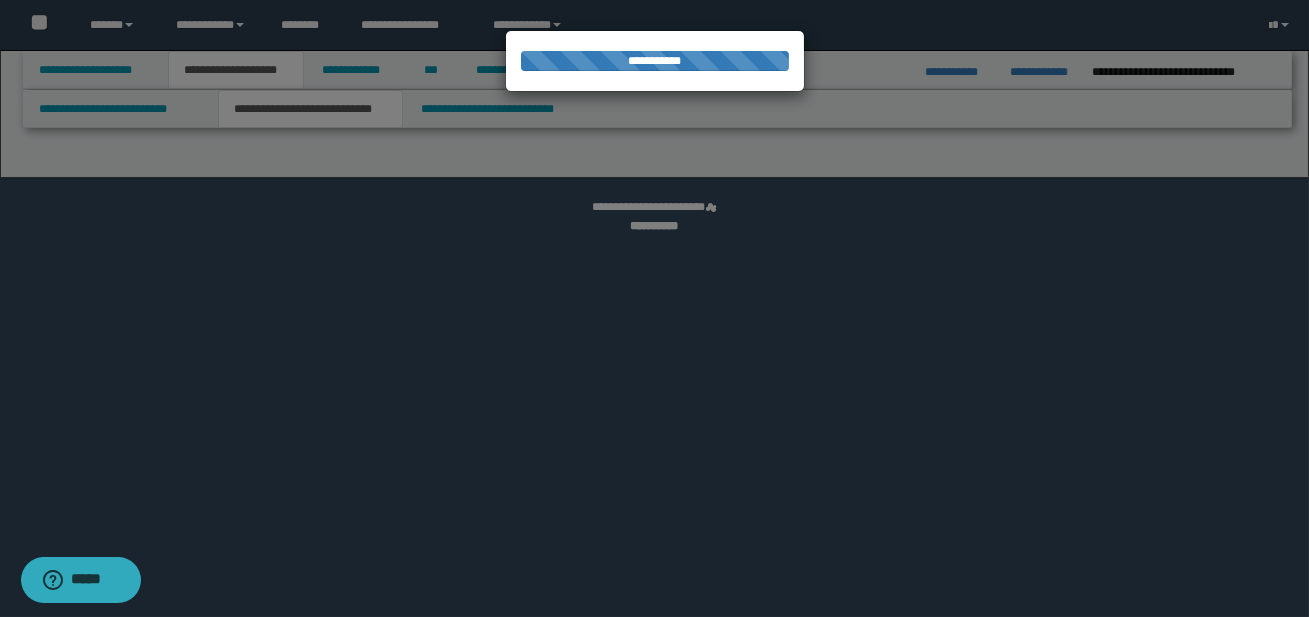 select on "*" 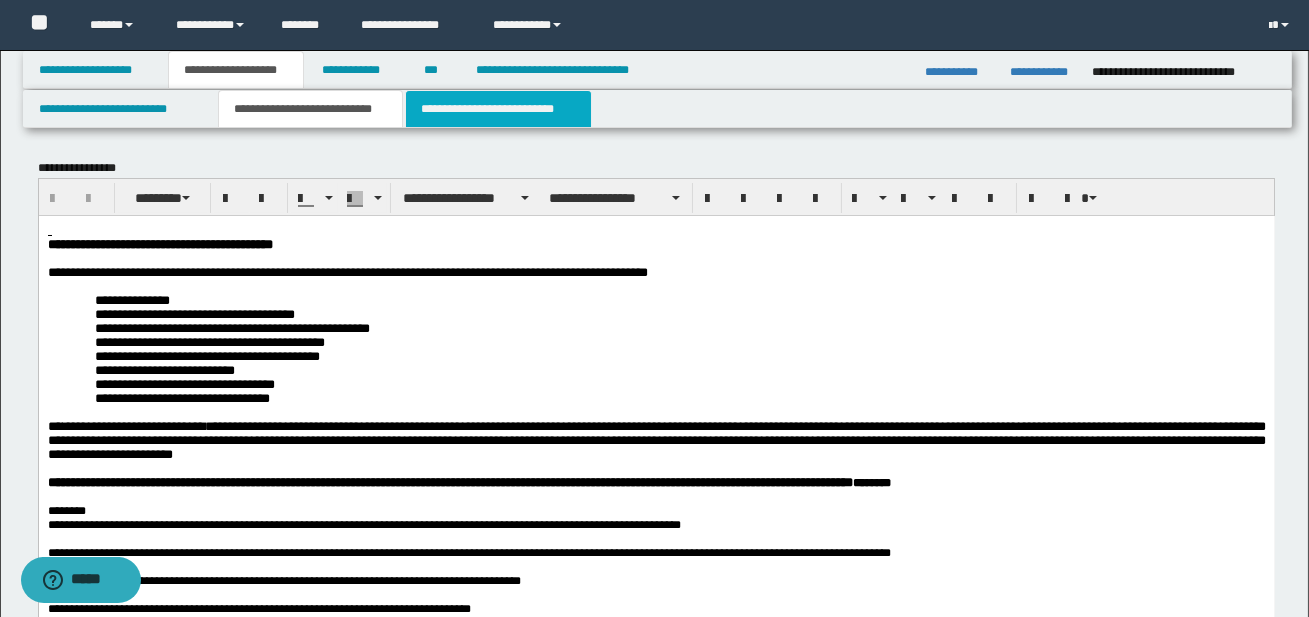 scroll, scrollTop: 0, scrollLeft: 0, axis: both 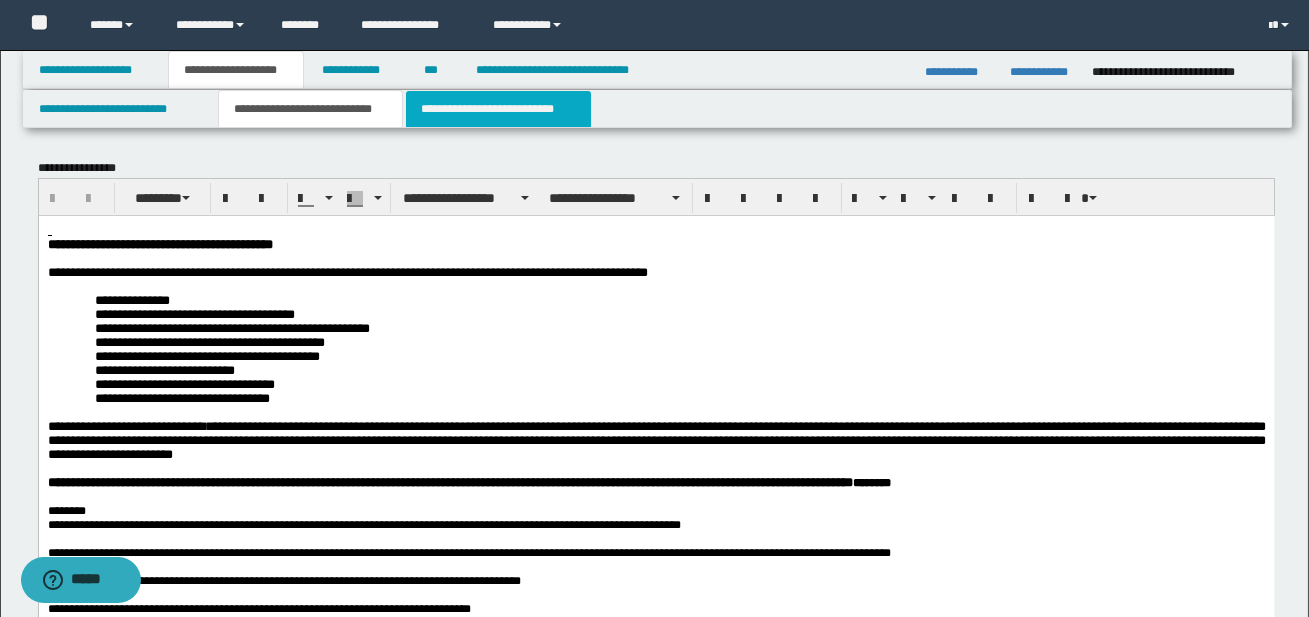 click on "**********" at bounding box center (498, 109) 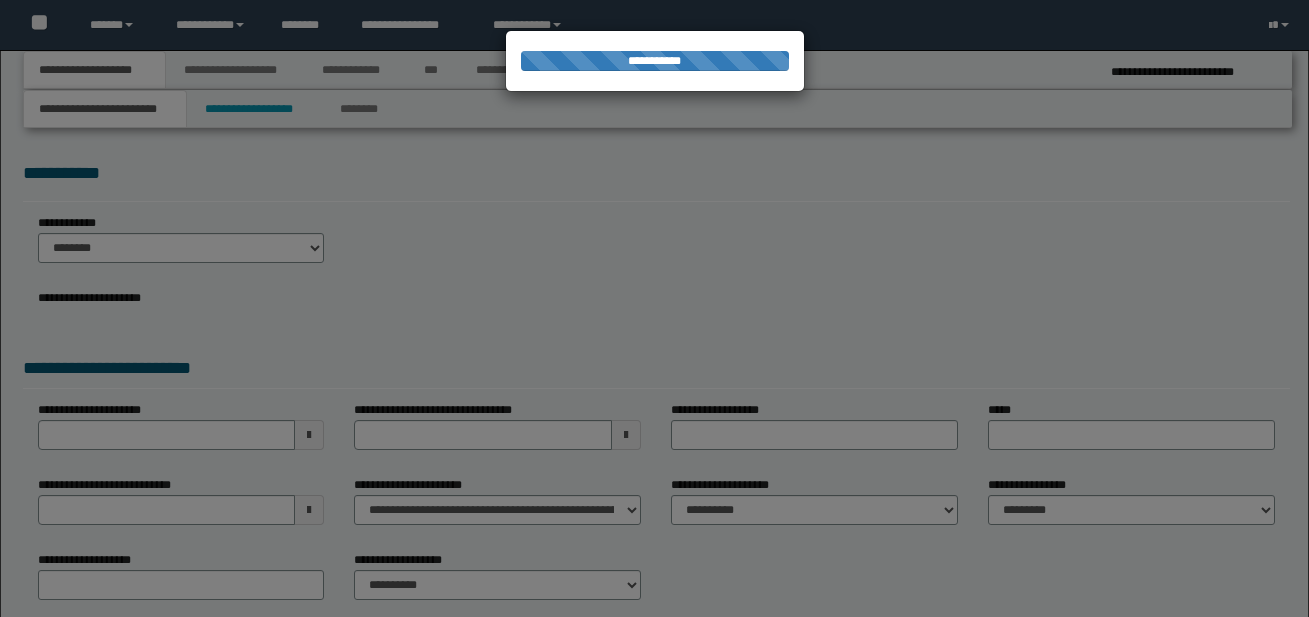 scroll, scrollTop: 0, scrollLeft: 0, axis: both 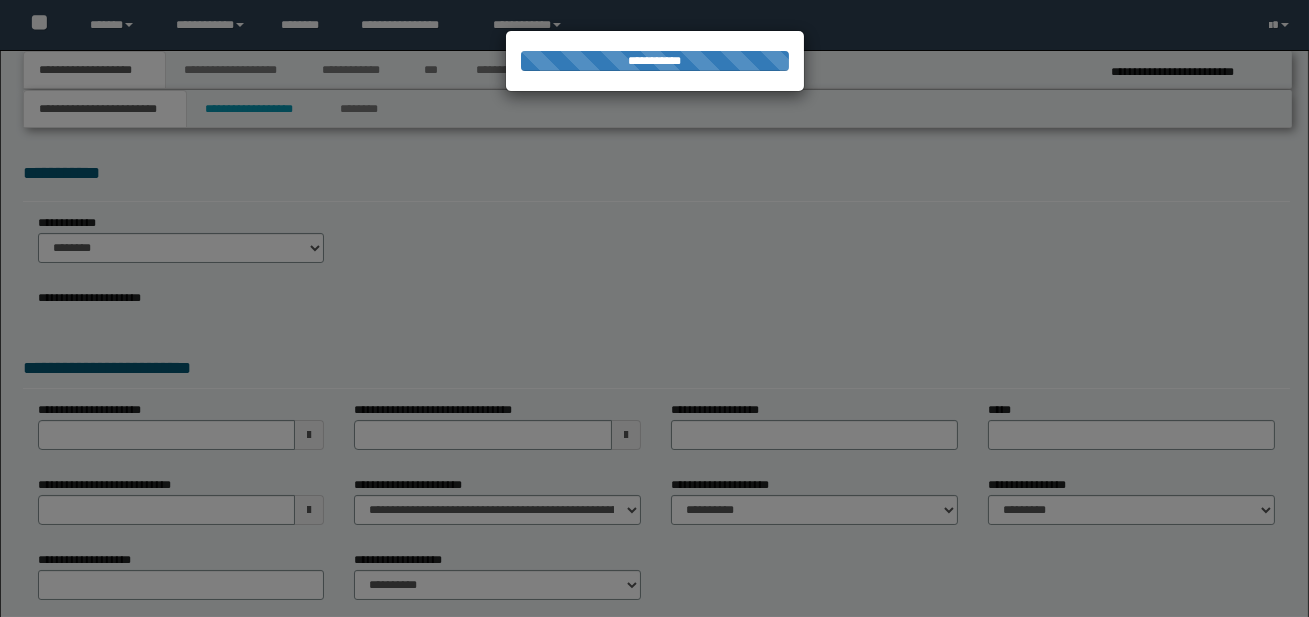 select on "*" 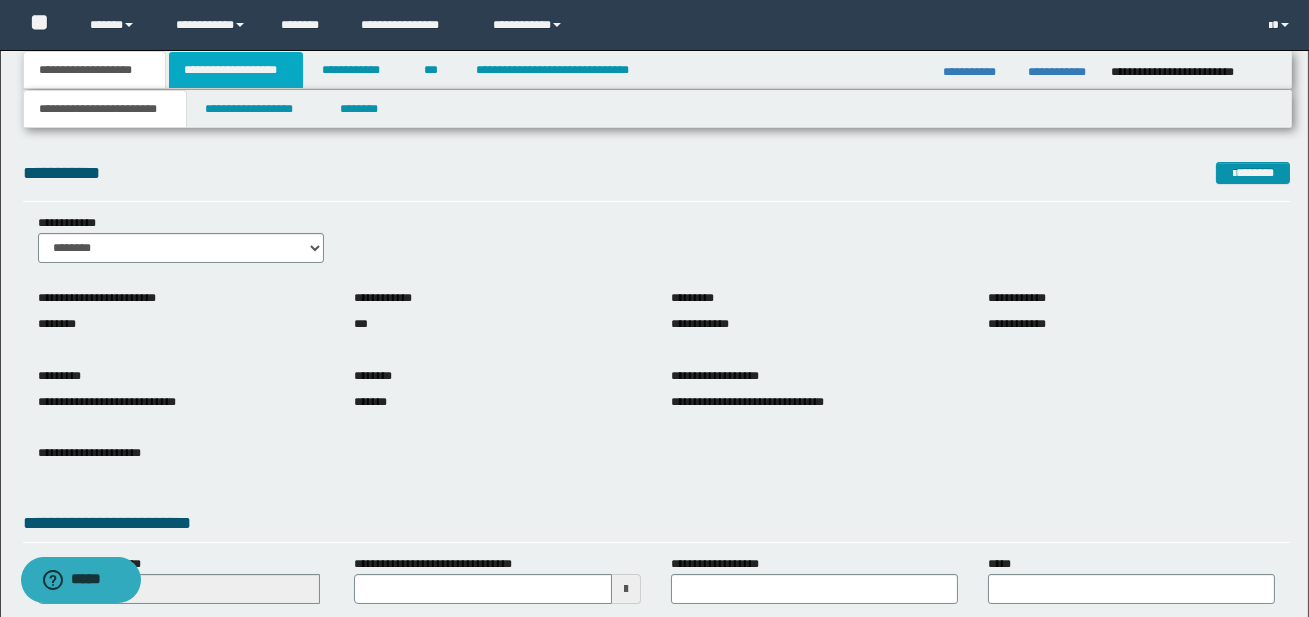 click on "**********" at bounding box center (236, 70) 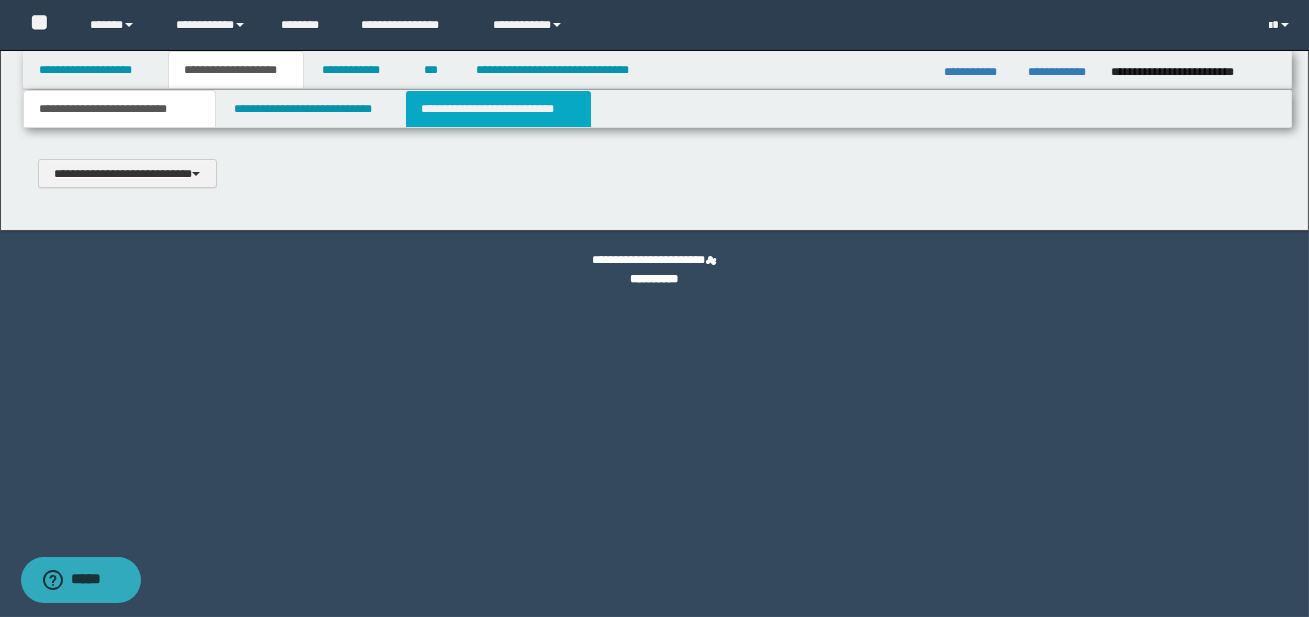 type 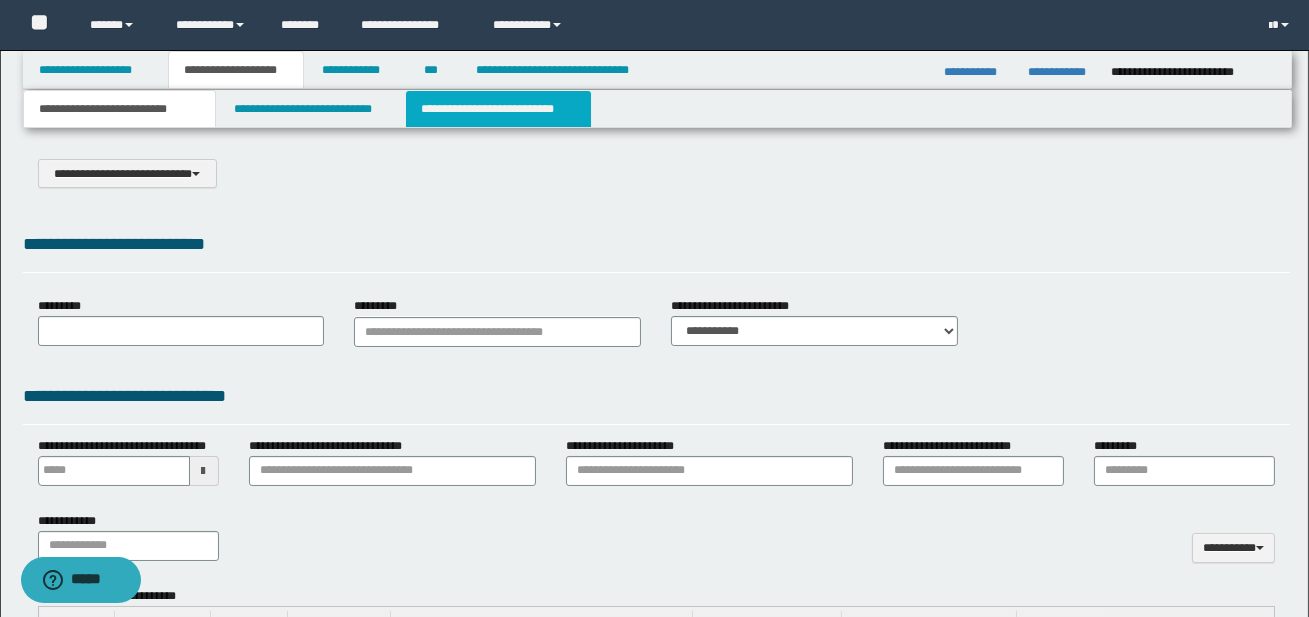 select on "*" 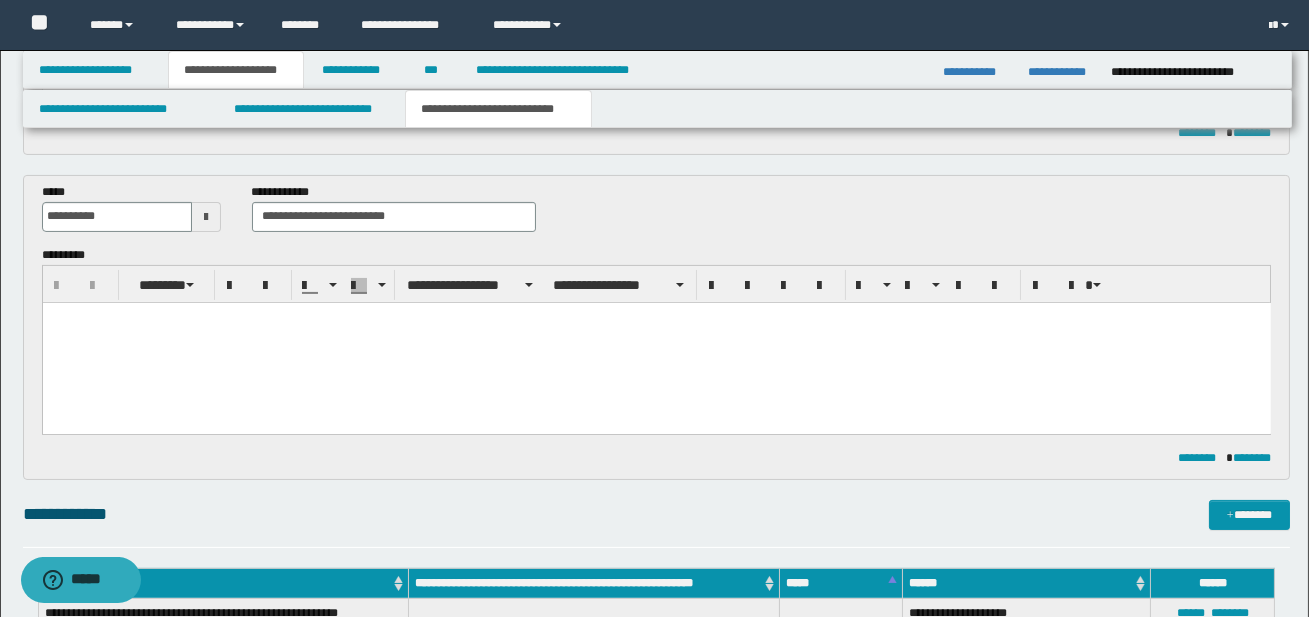 scroll, scrollTop: 830, scrollLeft: 0, axis: vertical 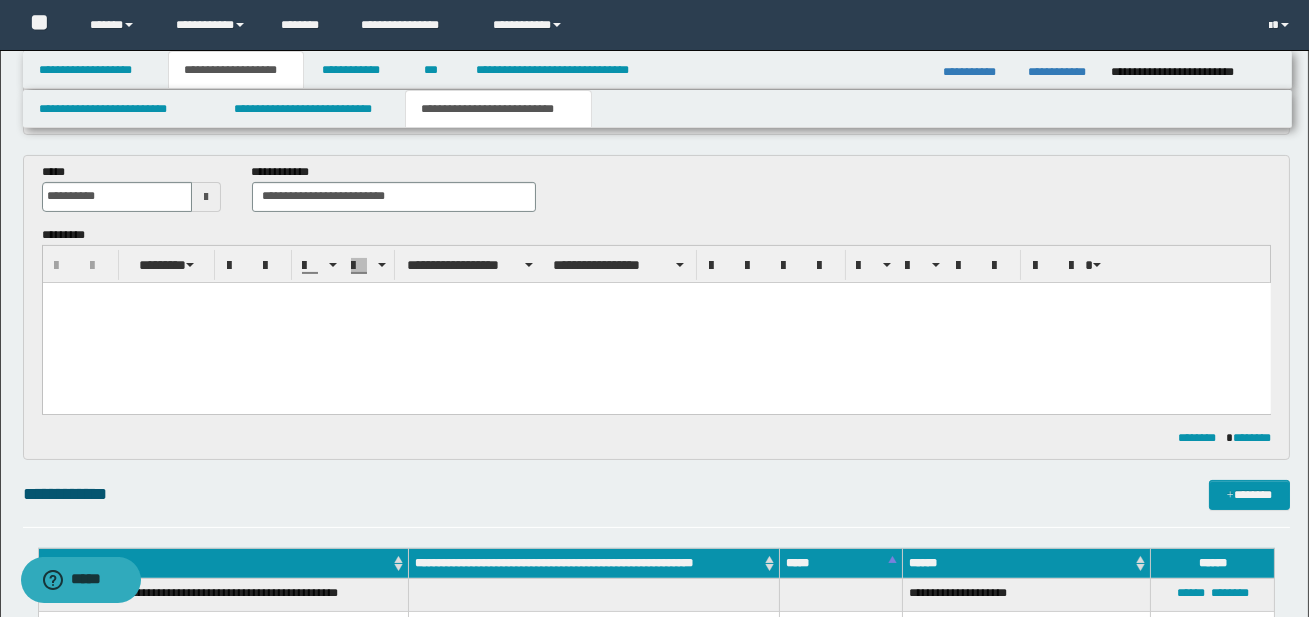 click at bounding box center [656, 322] 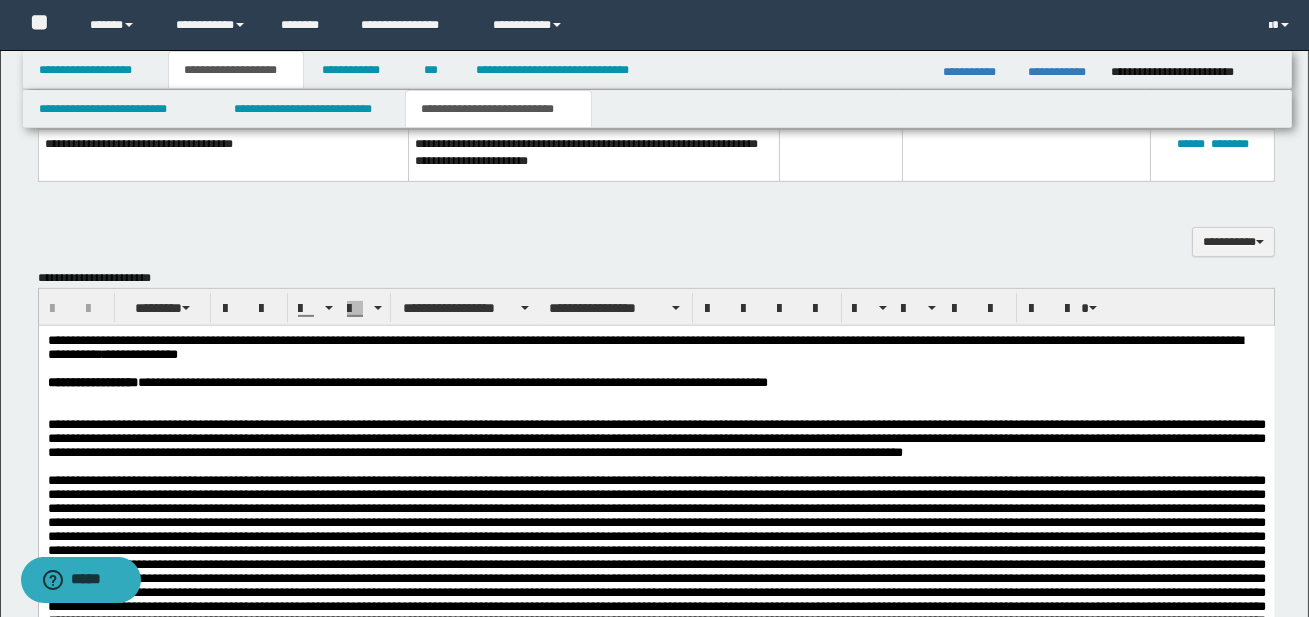 scroll, scrollTop: 1501, scrollLeft: 0, axis: vertical 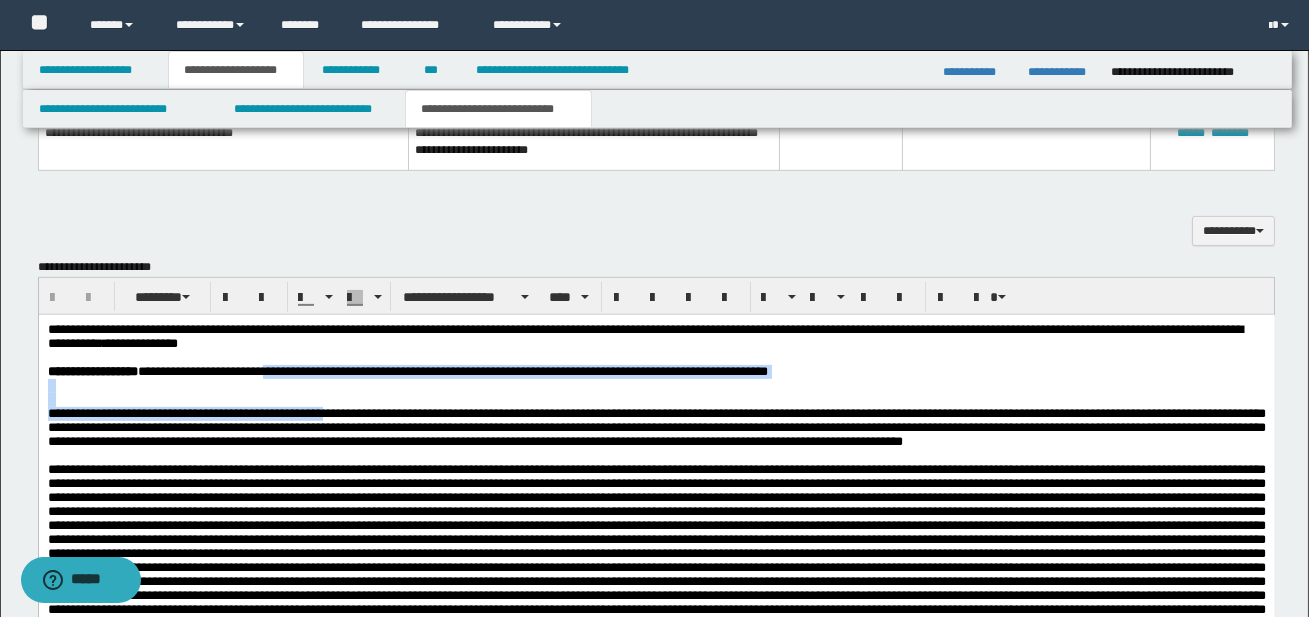drag, startPoint x: 290, startPoint y: 375, endPoint x: 368, endPoint y: 418, distance: 89.06739 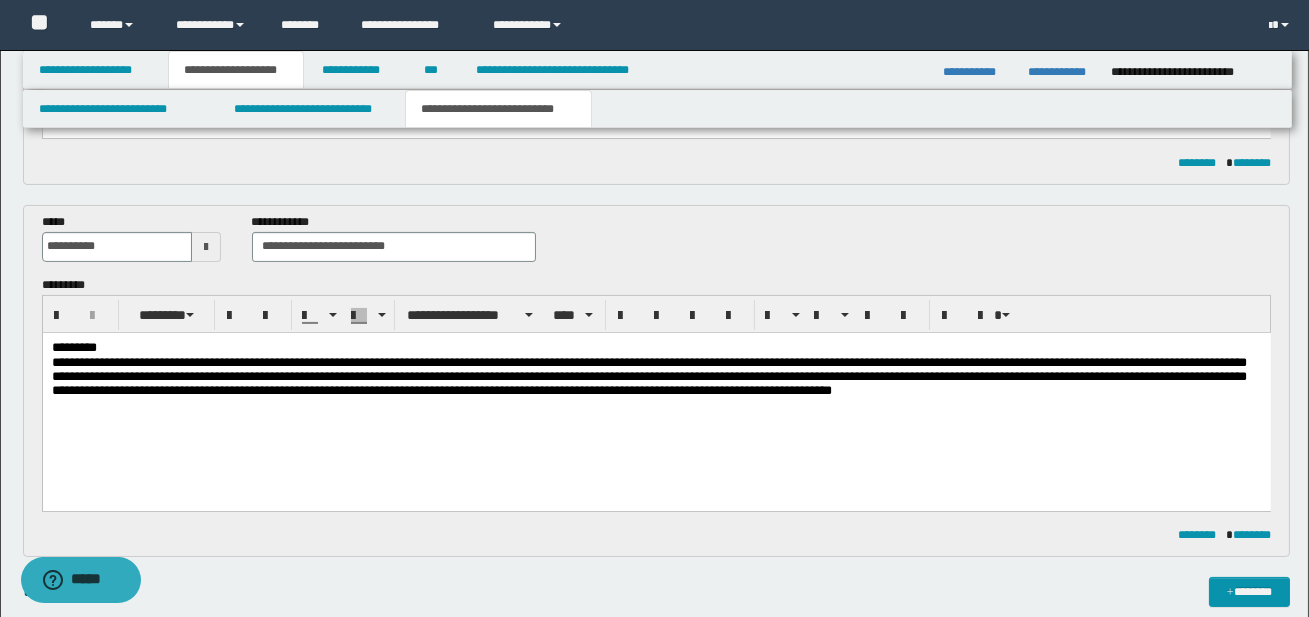 scroll, scrollTop: 774, scrollLeft: 0, axis: vertical 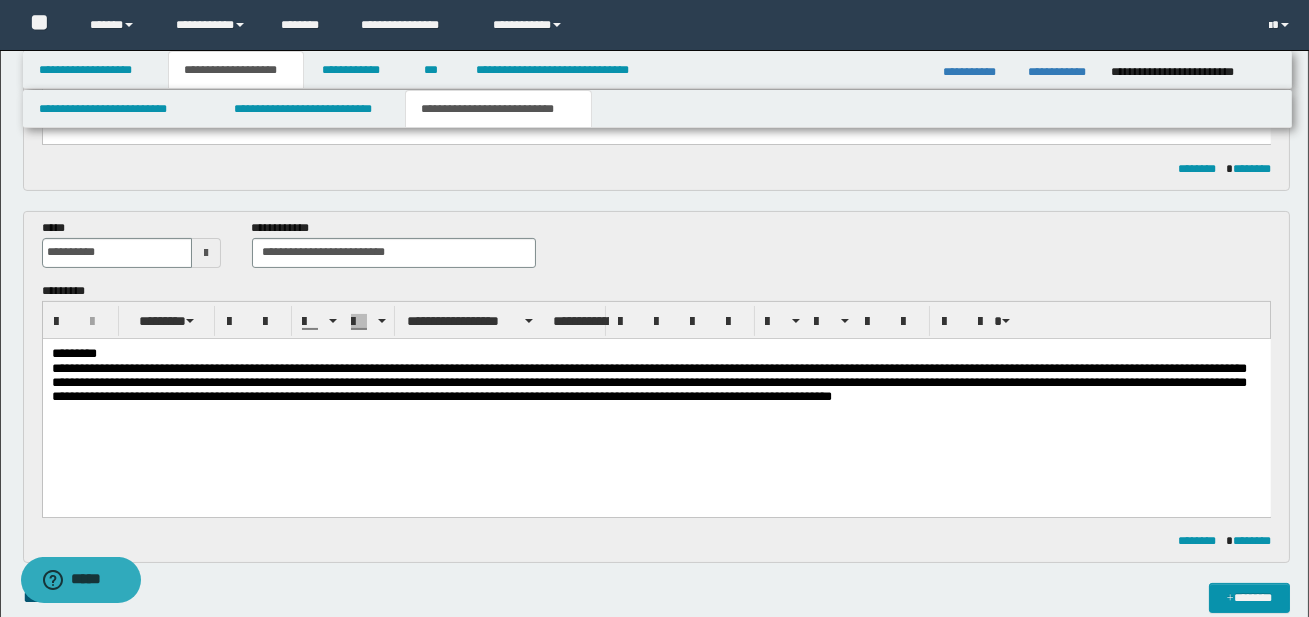 click on "*********" at bounding box center (655, 353) 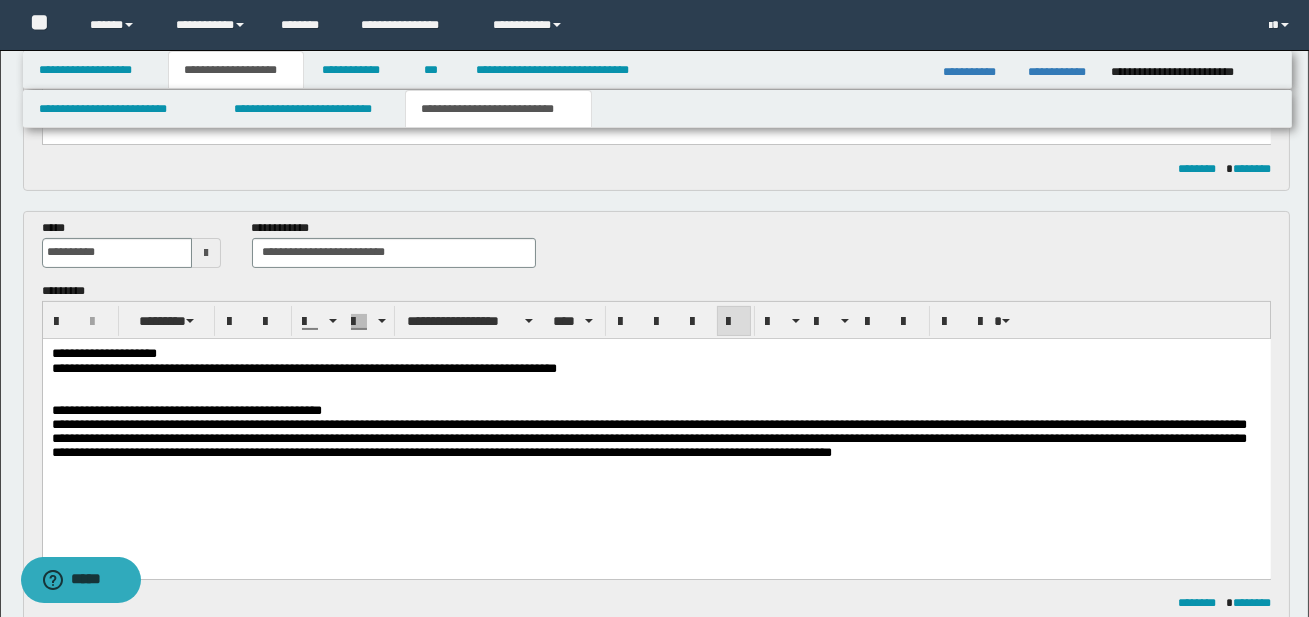 click on "**********" at bounding box center [656, 427] 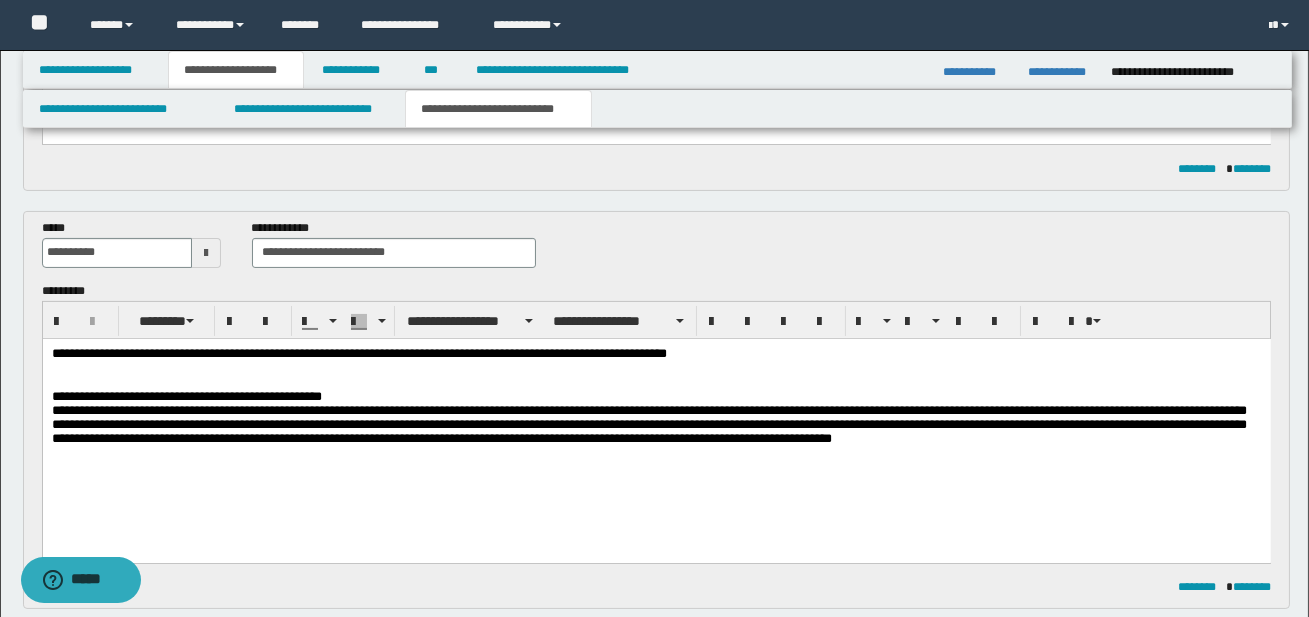 click on "**********" at bounding box center (413, 352) 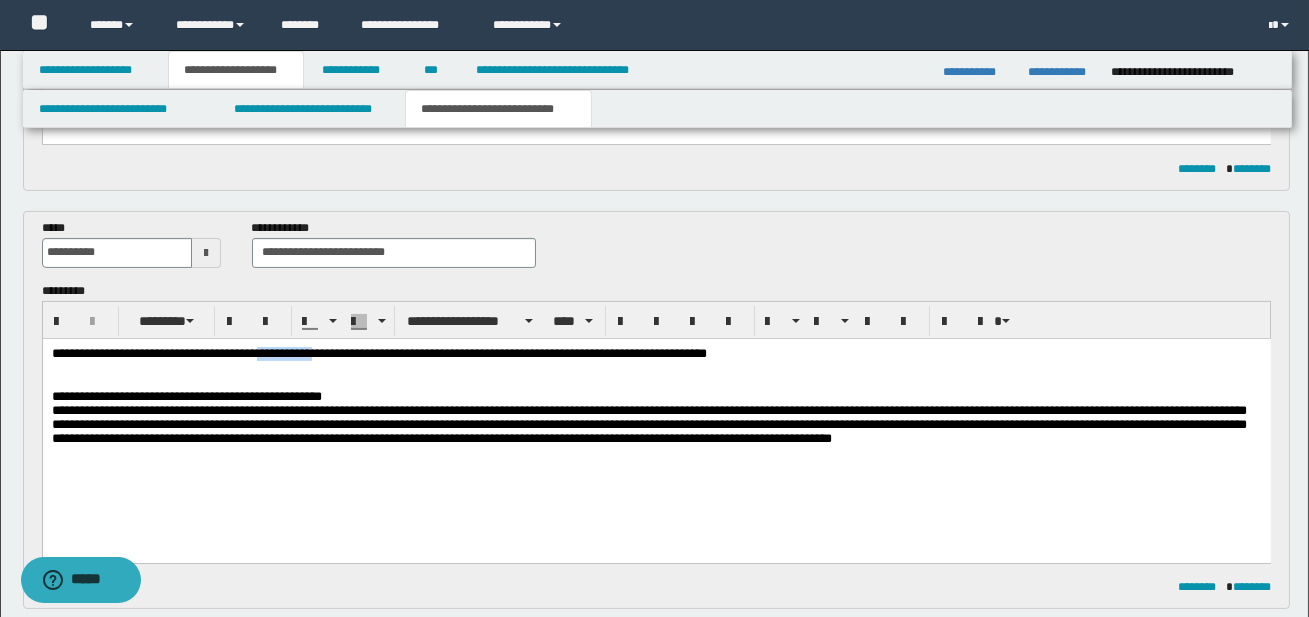 drag, startPoint x: 294, startPoint y: 351, endPoint x: 360, endPoint y: 354, distance: 66.068146 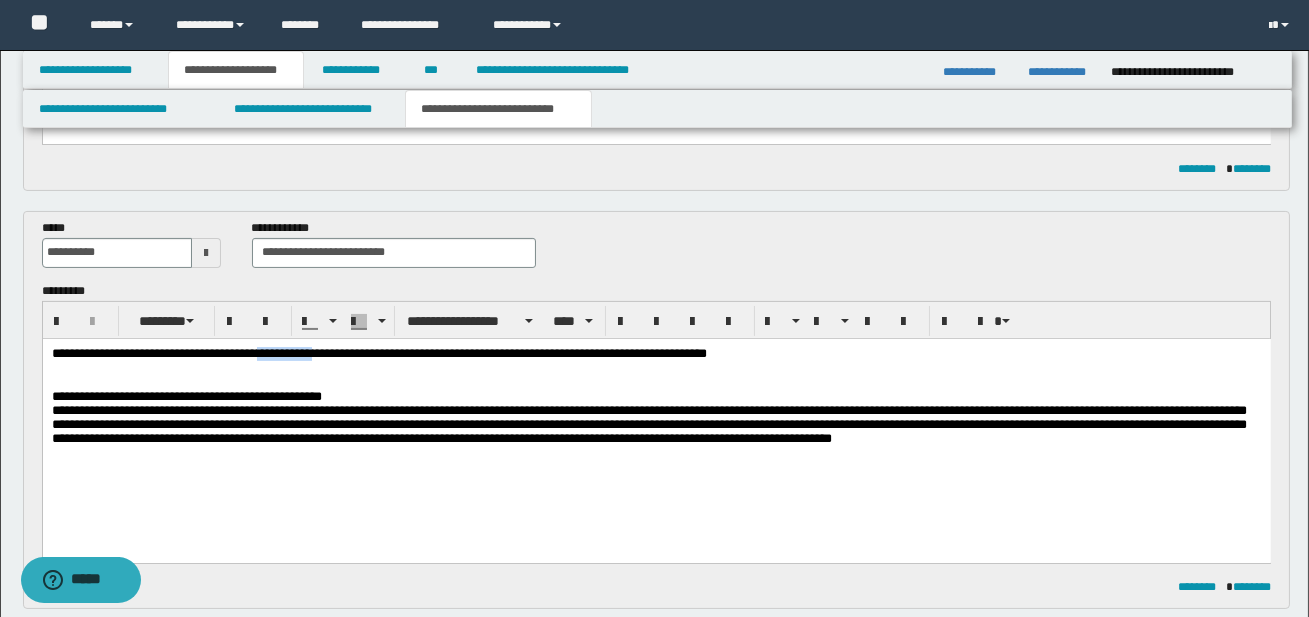 click on "**********" at bounding box center [433, 352] 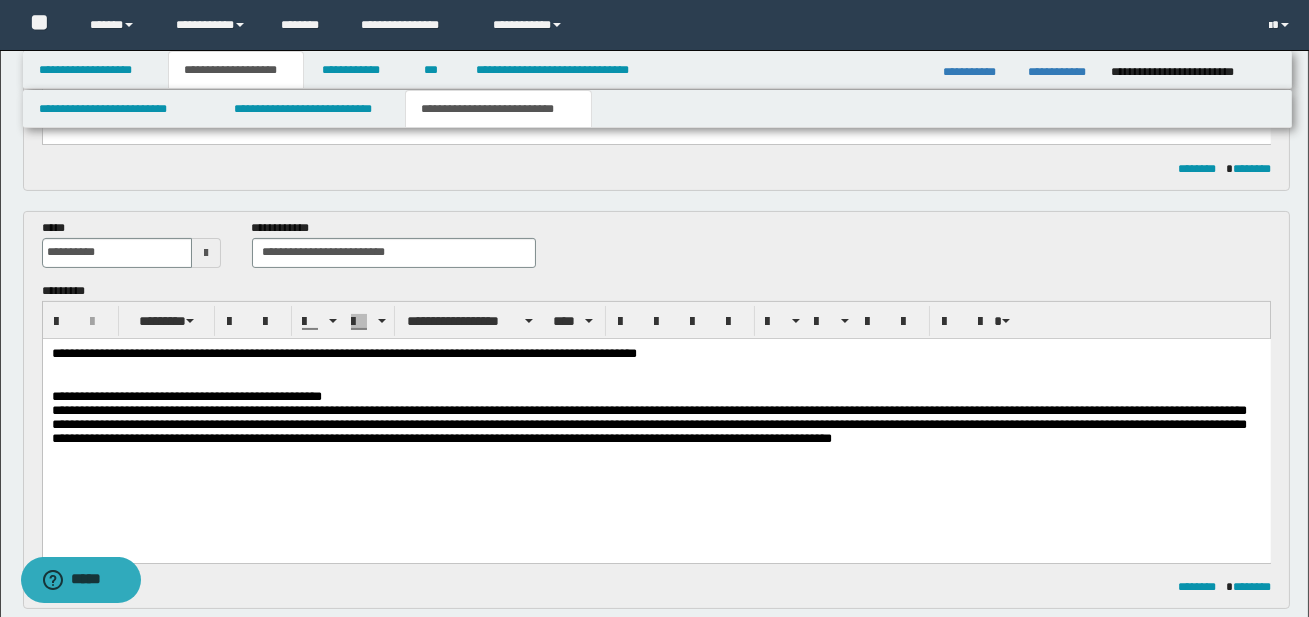 click on "**********" at bounding box center [398, 352] 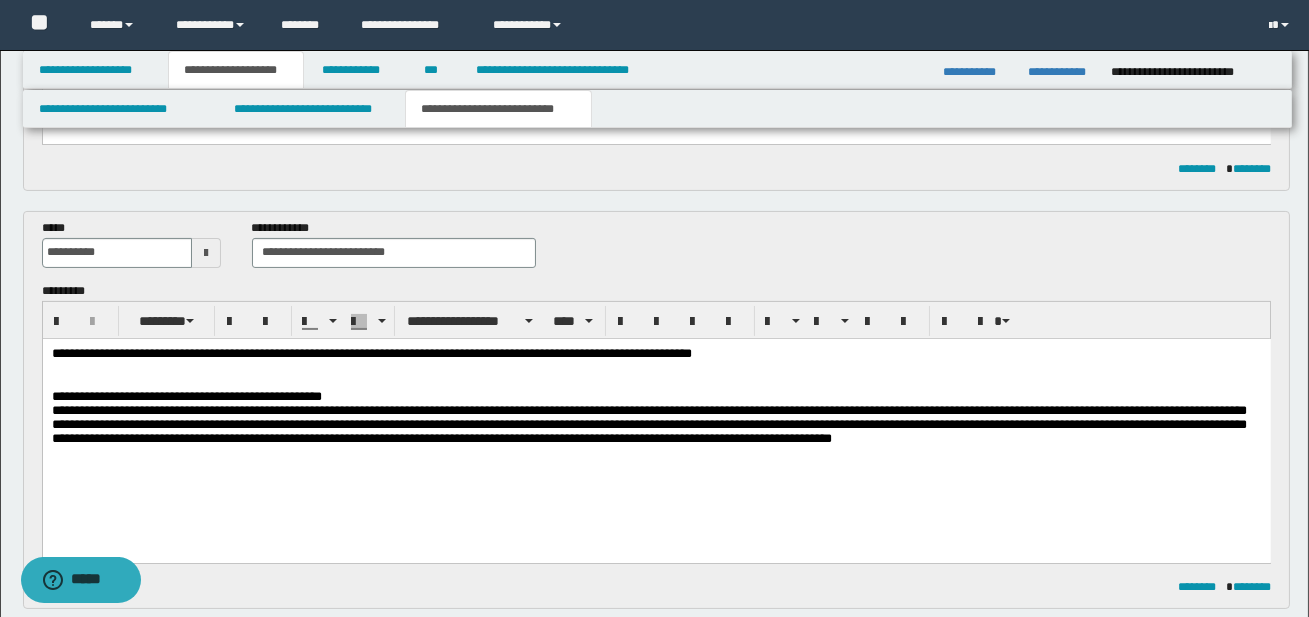 click on "**********" at bounding box center (655, 353) 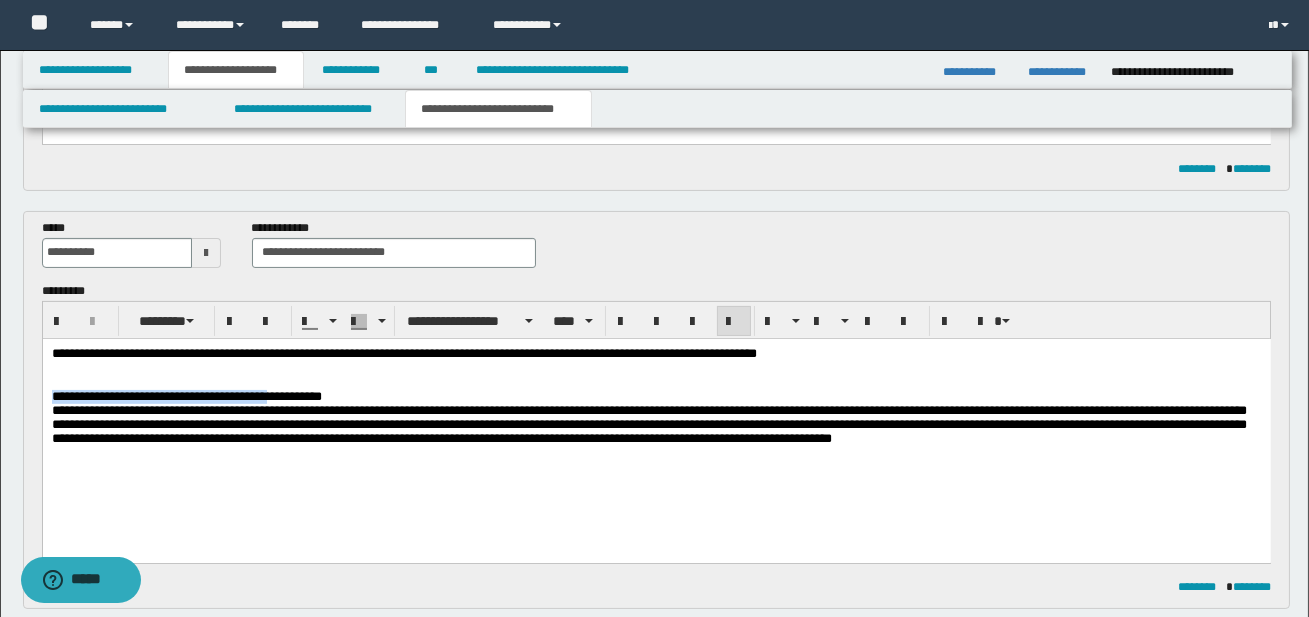 drag, startPoint x: 53, startPoint y: 395, endPoint x: 306, endPoint y: 394, distance: 253.00198 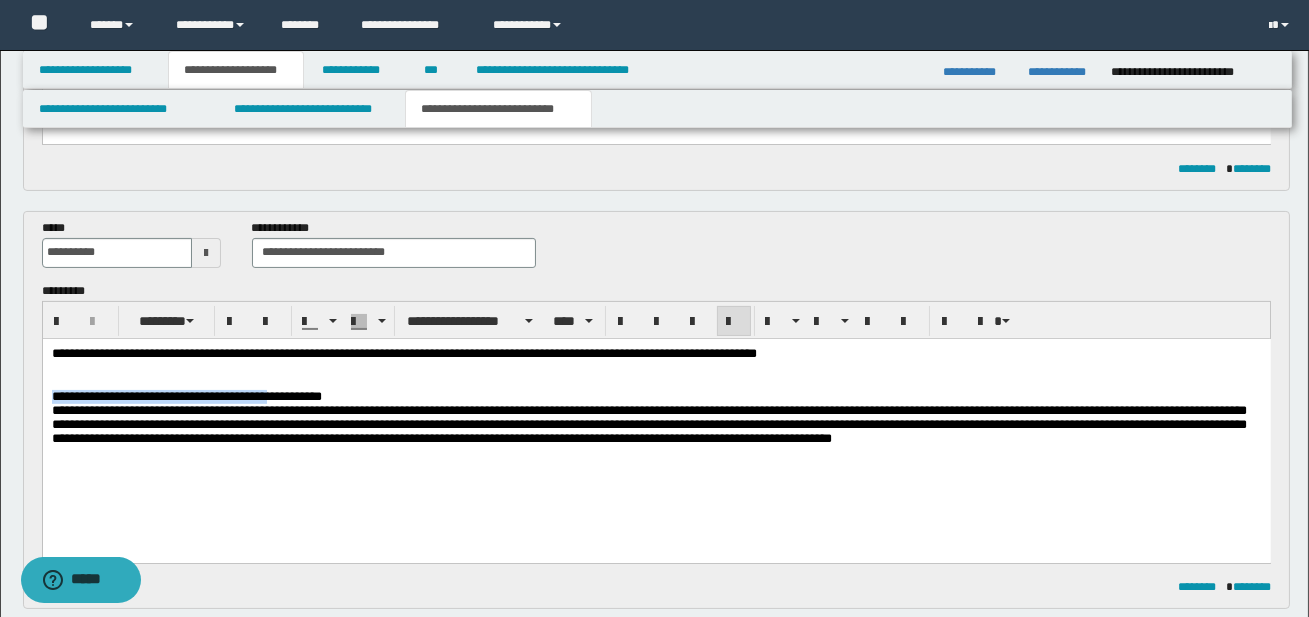 click on "**********" at bounding box center (186, 395) 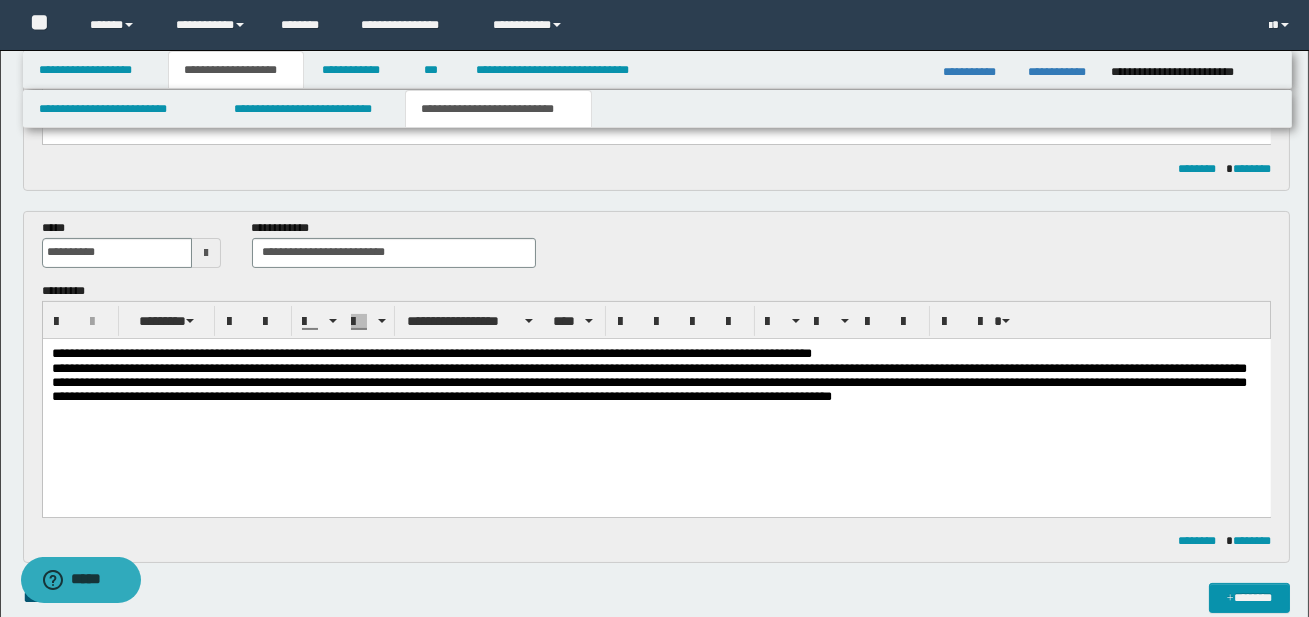 click on "**********" at bounding box center [655, 353] 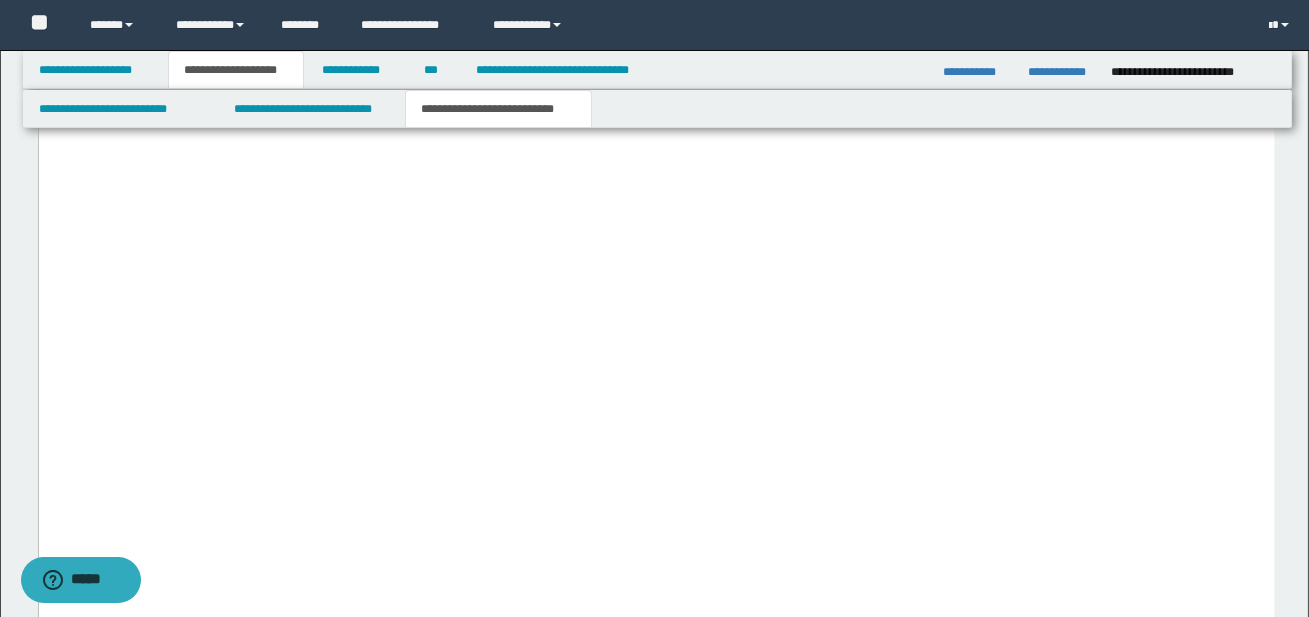 scroll, scrollTop: 7163, scrollLeft: 0, axis: vertical 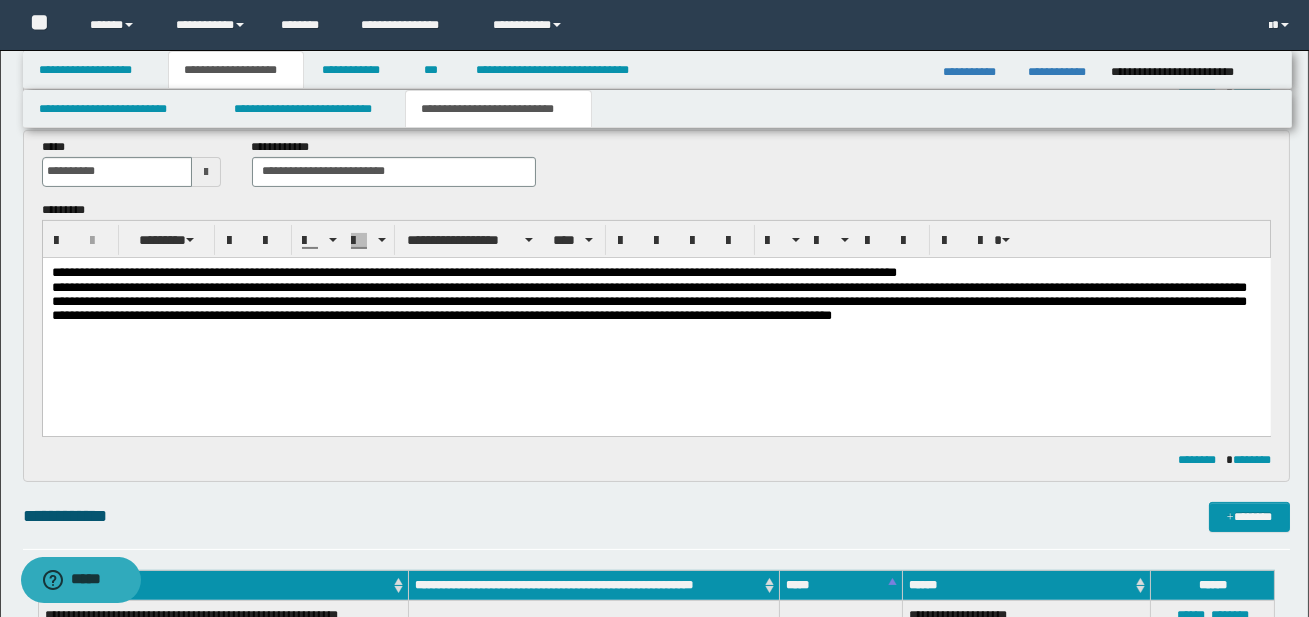 click on "**********" at bounding box center (655, 272) 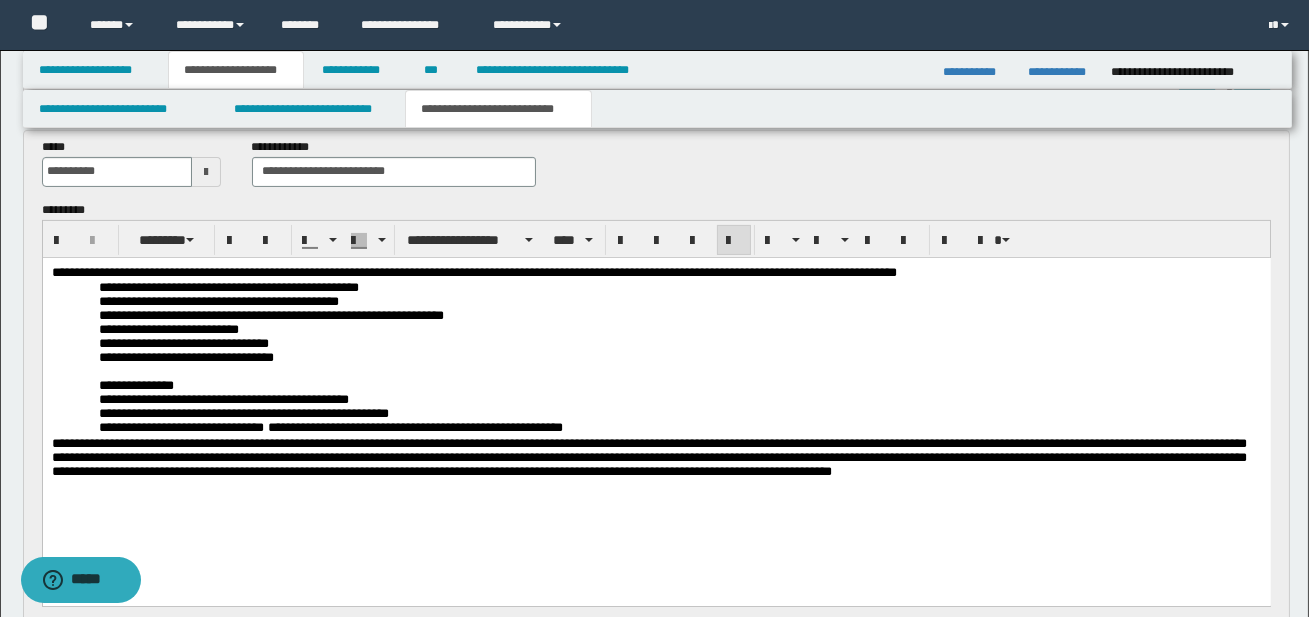click on "**********" at bounding box center (656, 396) 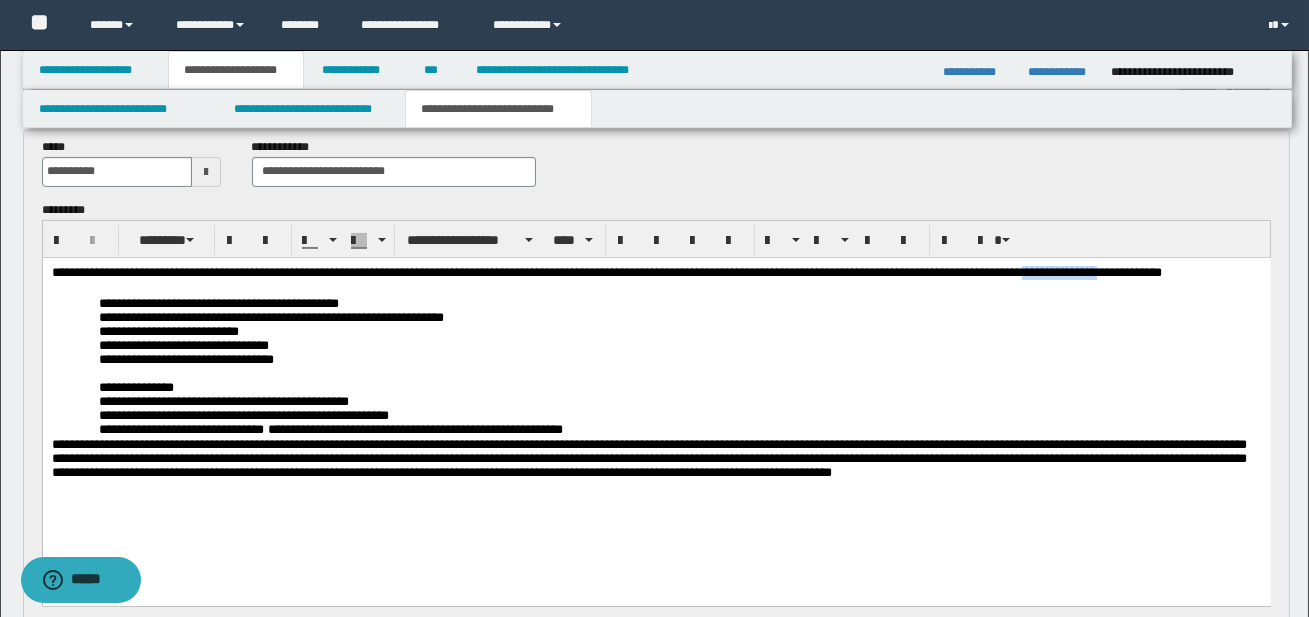 drag, startPoint x: 1122, startPoint y: 271, endPoint x: 1195, endPoint y: 271, distance: 73 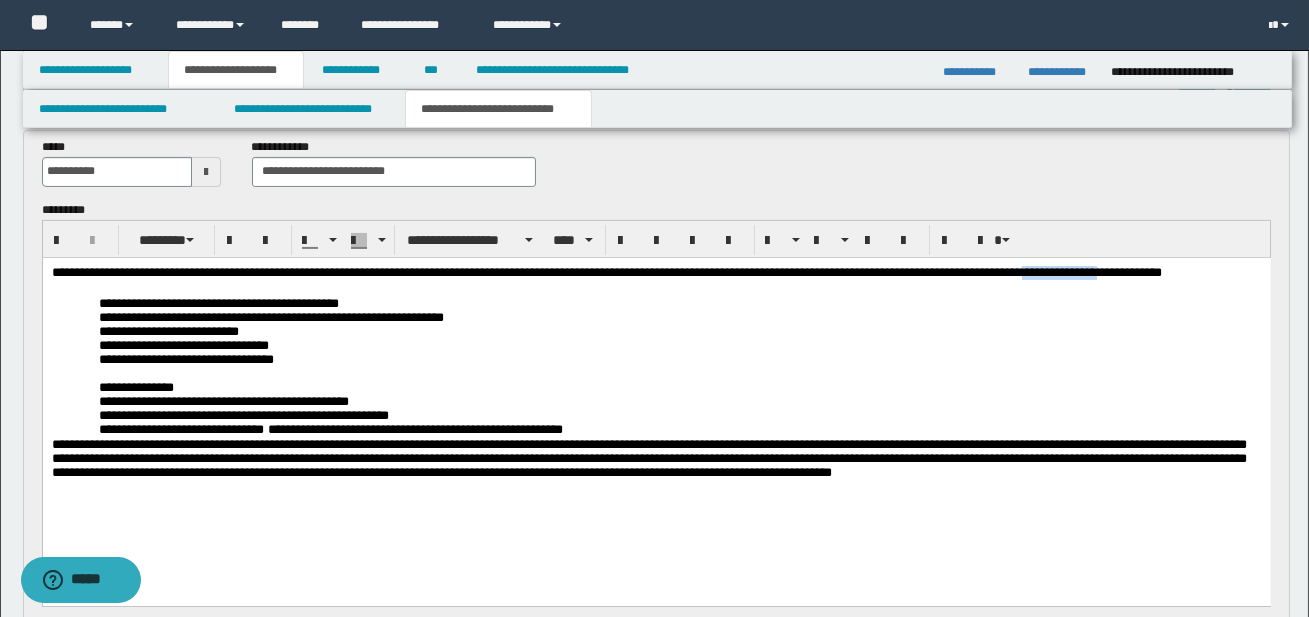click on "**********" at bounding box center [1031, 271] 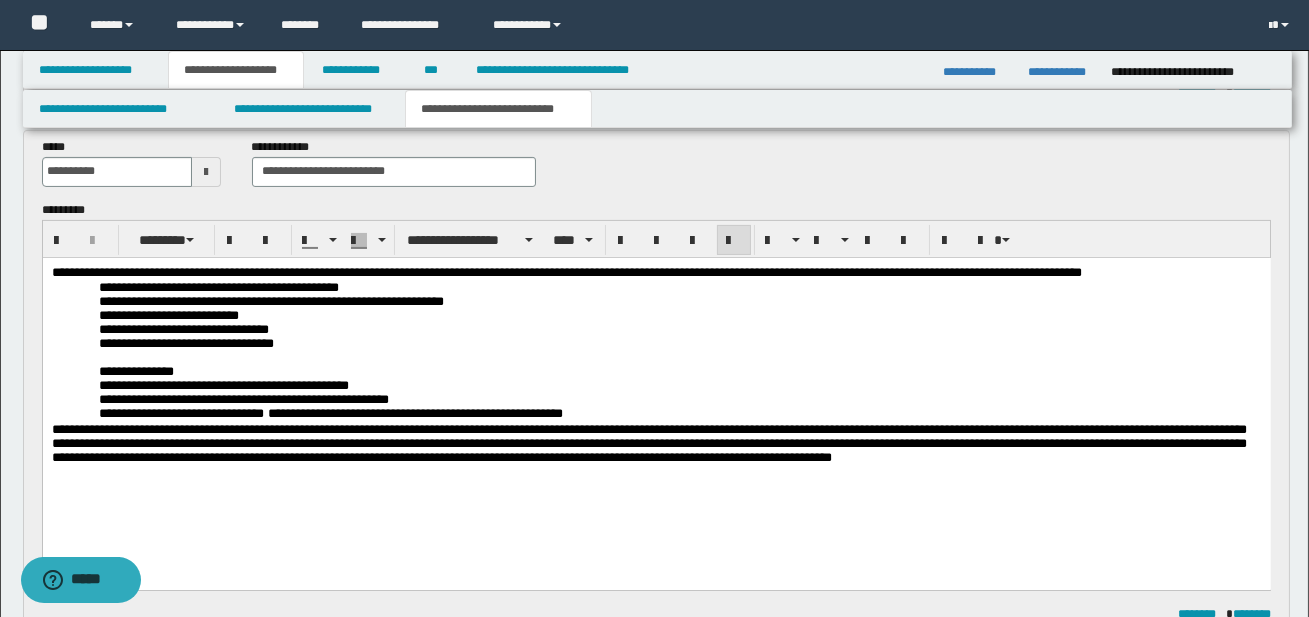 click on "**********" at bounding box center [218, 286] 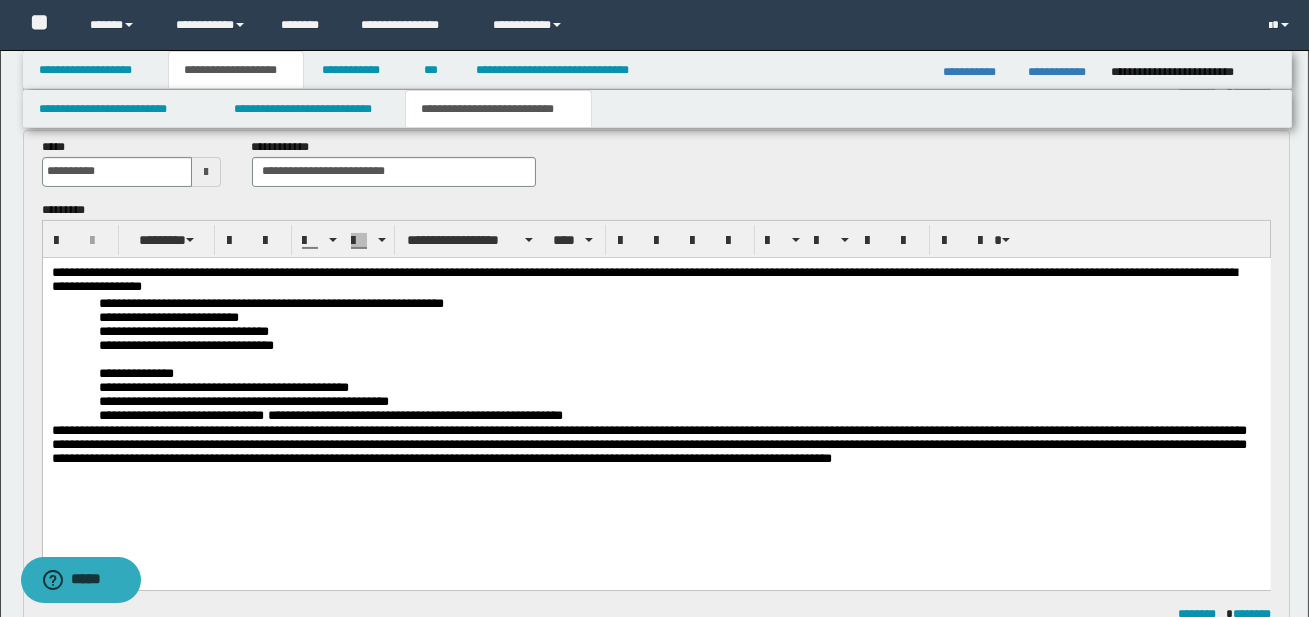 click on "**********" at bounding box center [270, 302] 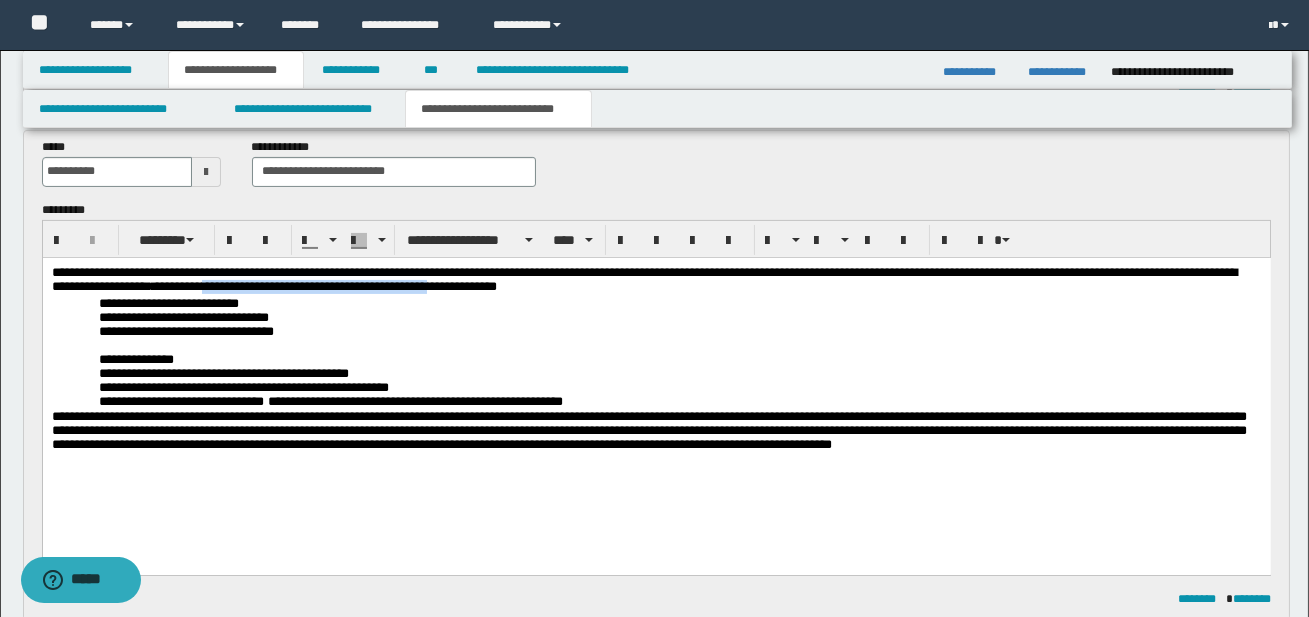 drag, startPoint x: 323, startPoint y: 286, endPoint x: 550, endPoint y: 288, distance: 227.0088 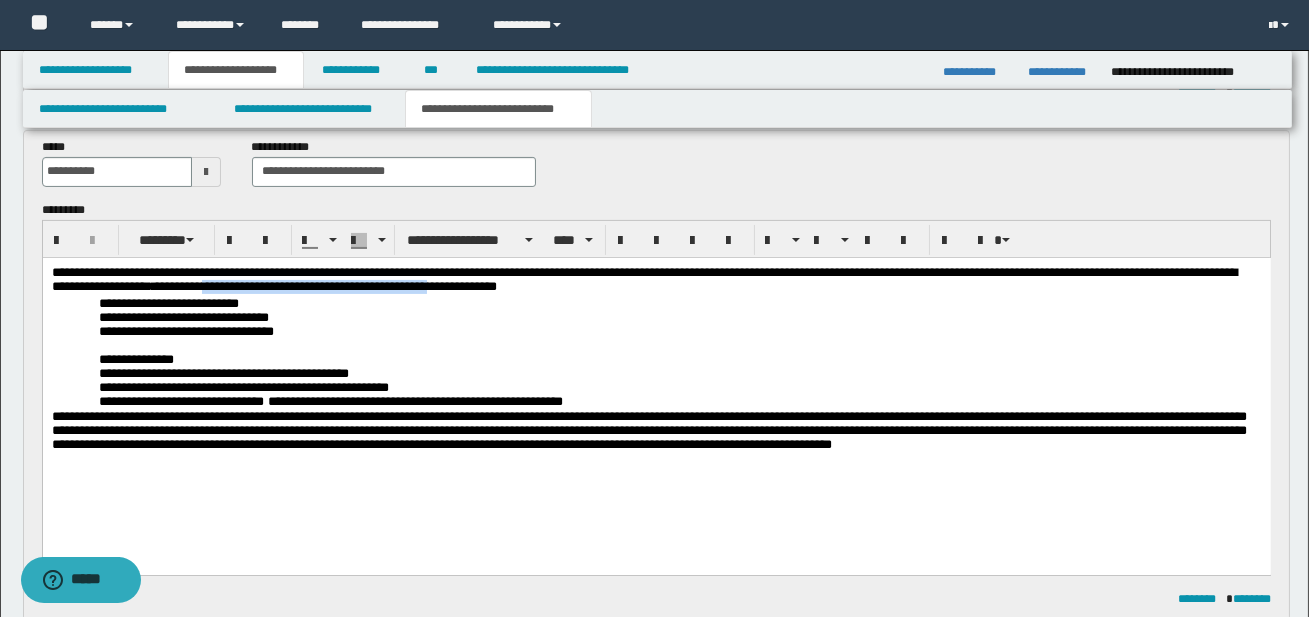 click on "**********" at bounding box center (323, 285) 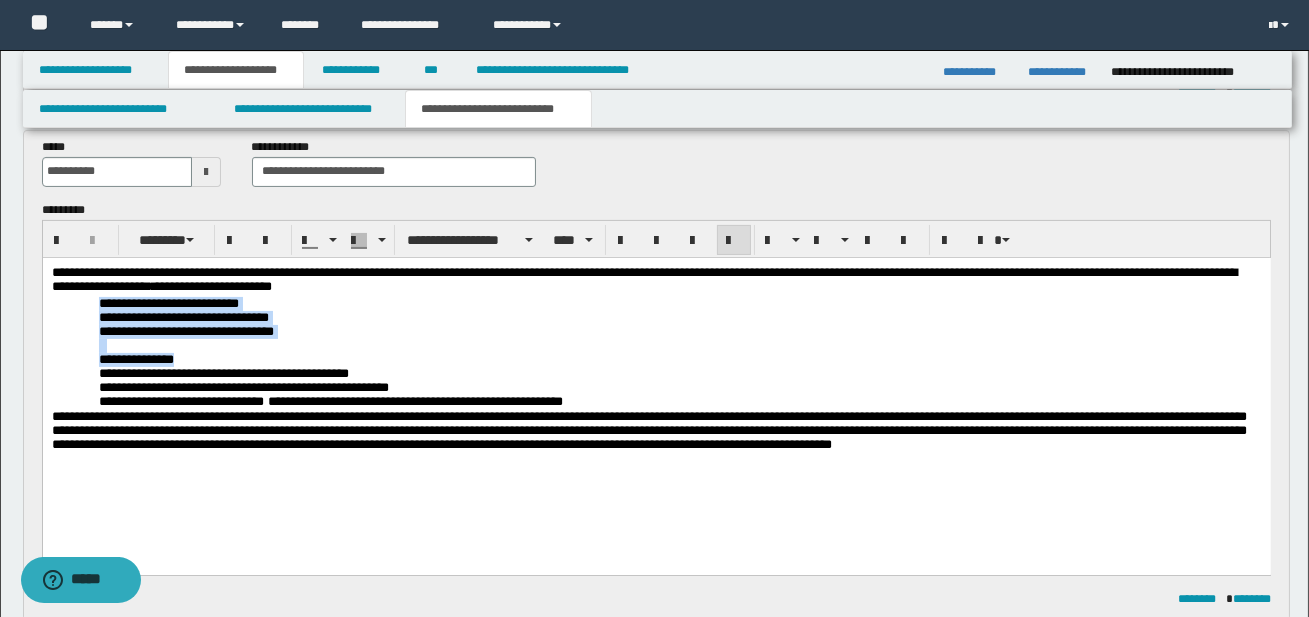 drag, startPoint x: 100, startPoint y: 304, endPoint x: 205, endPoint y: 362, distance: 119.954155 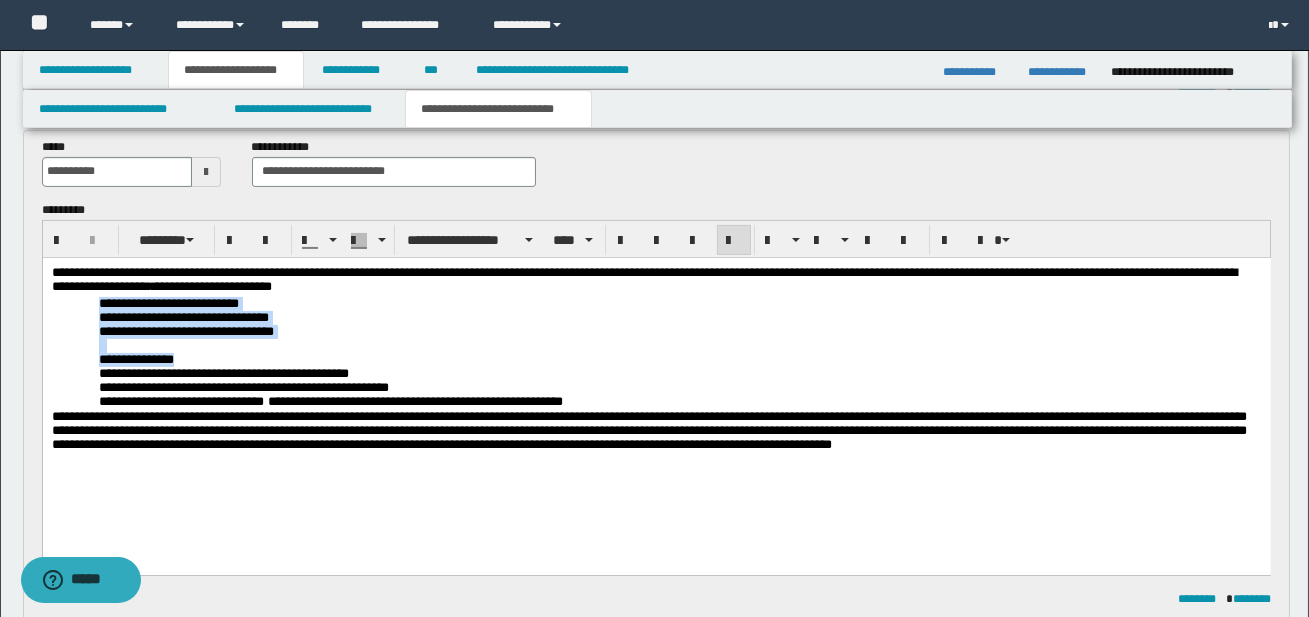 click on "**********" at bounding box center [656, 383] 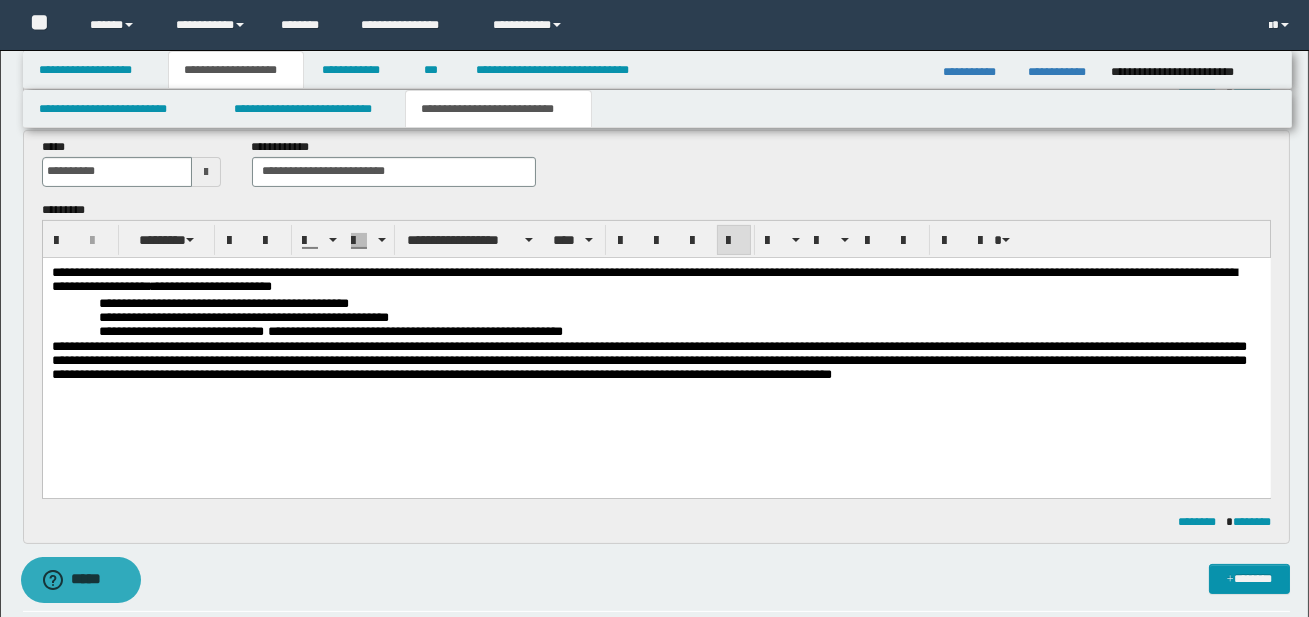 click on "**********" at bounding box center [655, 280] 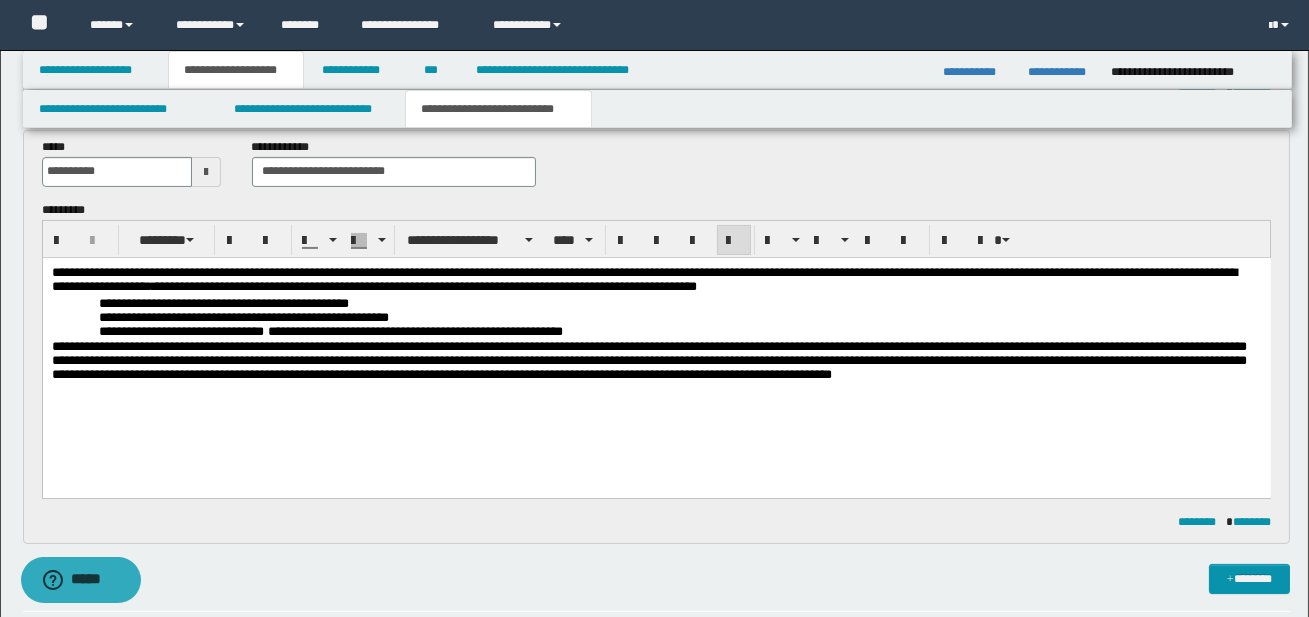 click on "**********" at bounding box center [223, 302] 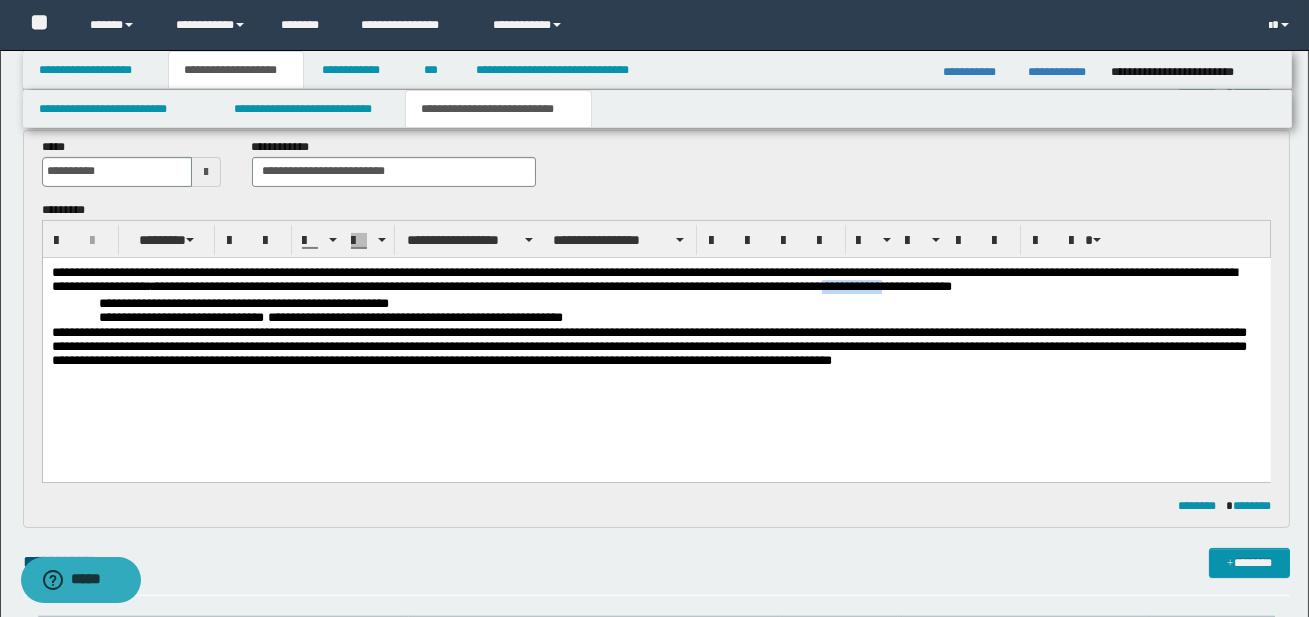 drag, startPoint x: 1007, startPoint y: 292, endPoint x: 1069, endPoint y: 292, distance: 62 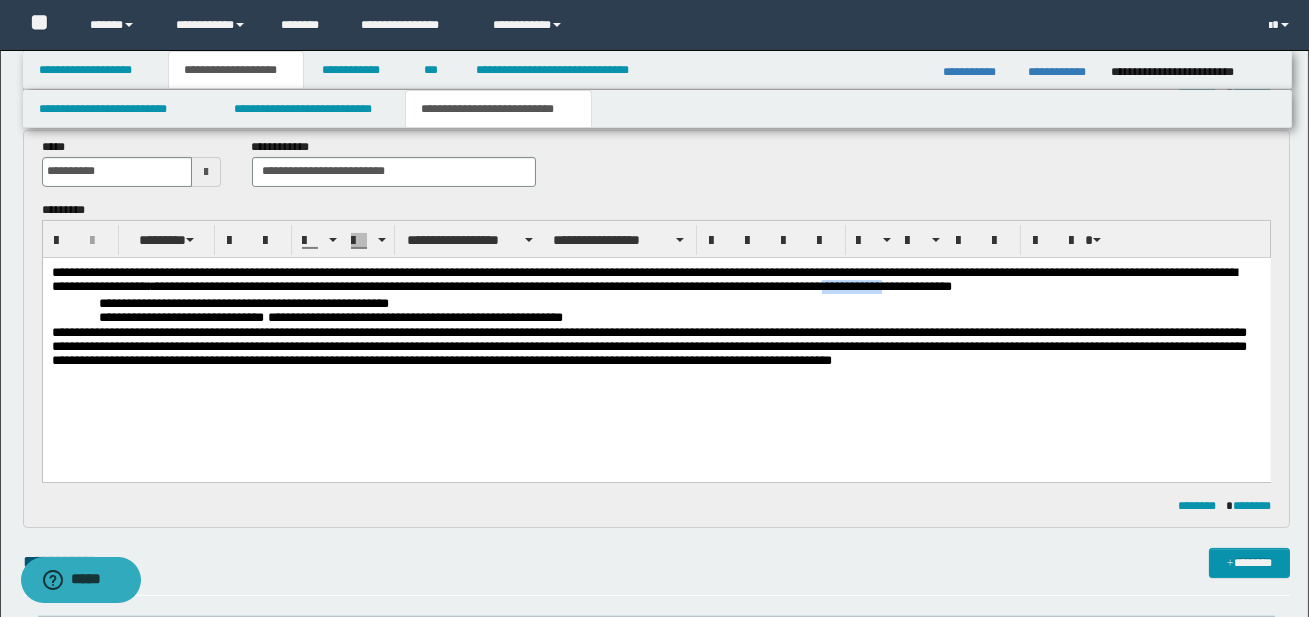 click on "**********" at bounding box center (655, 280) 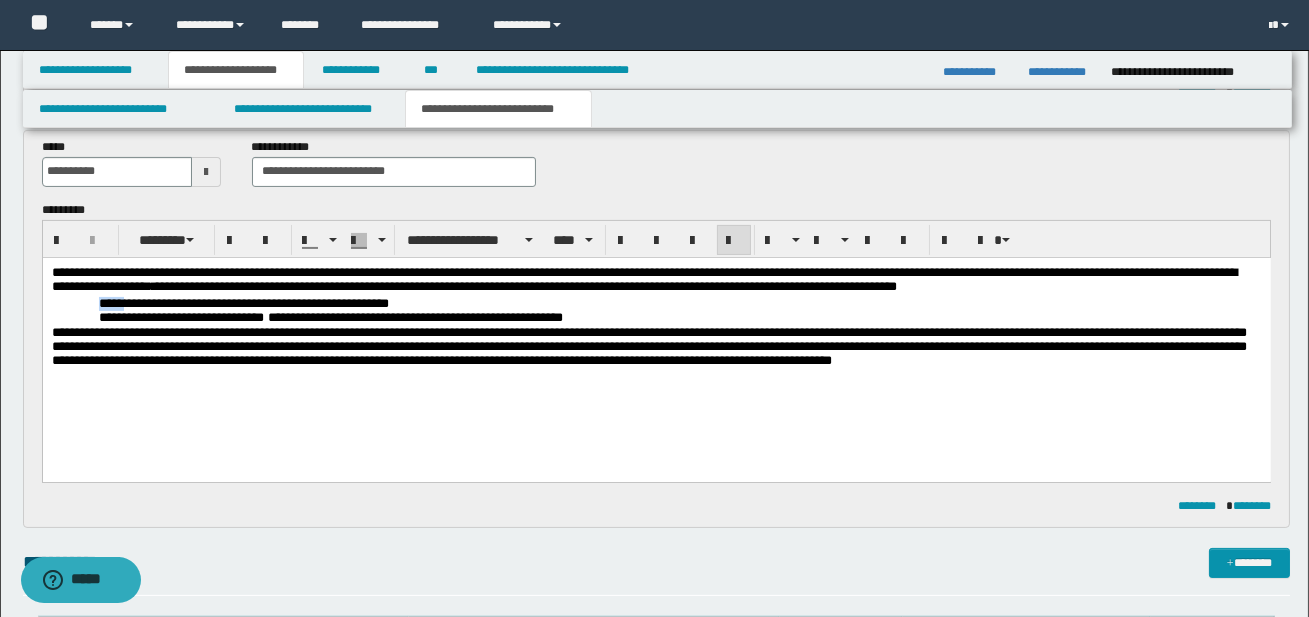 drag, startPoint x: 105, startPoint y: 300, endPoint x: 135, endPoint y: 304, distance: 30.265491 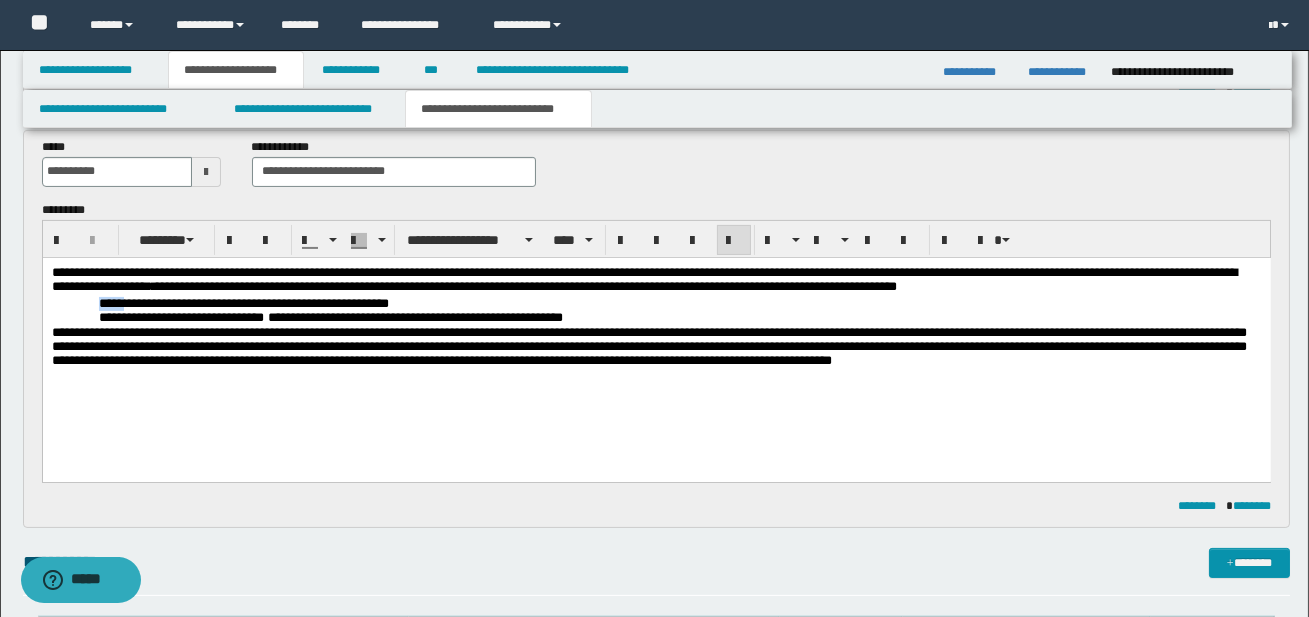 click on "**********" at bounding box center (243, 302) 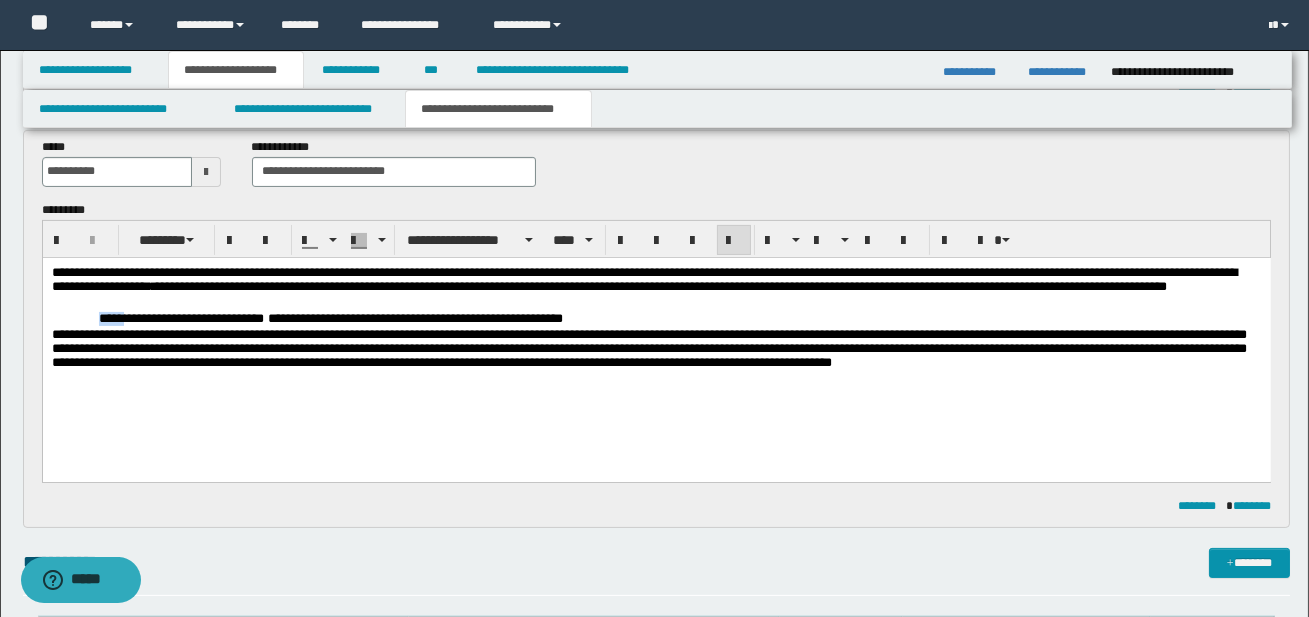 drag, startPoint x: 106, startPoint y: 316, endPoint x: 134, endPoint y: 316, distance: 28 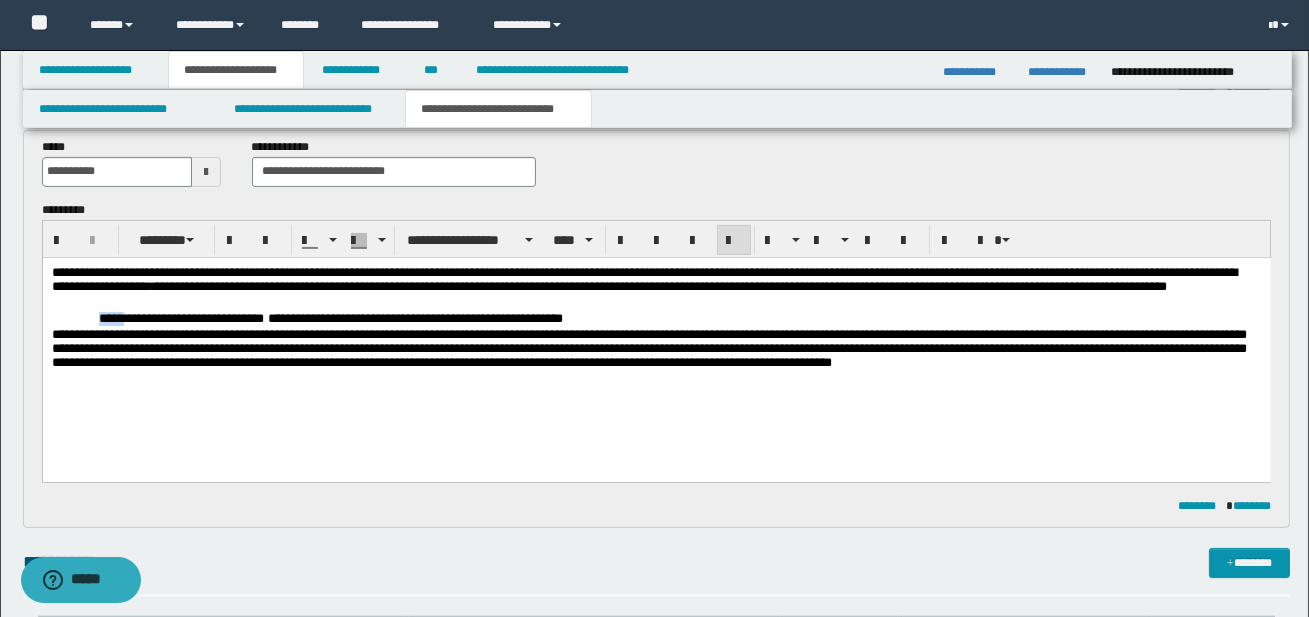 click on "**********" at bounding box center [180, 317] 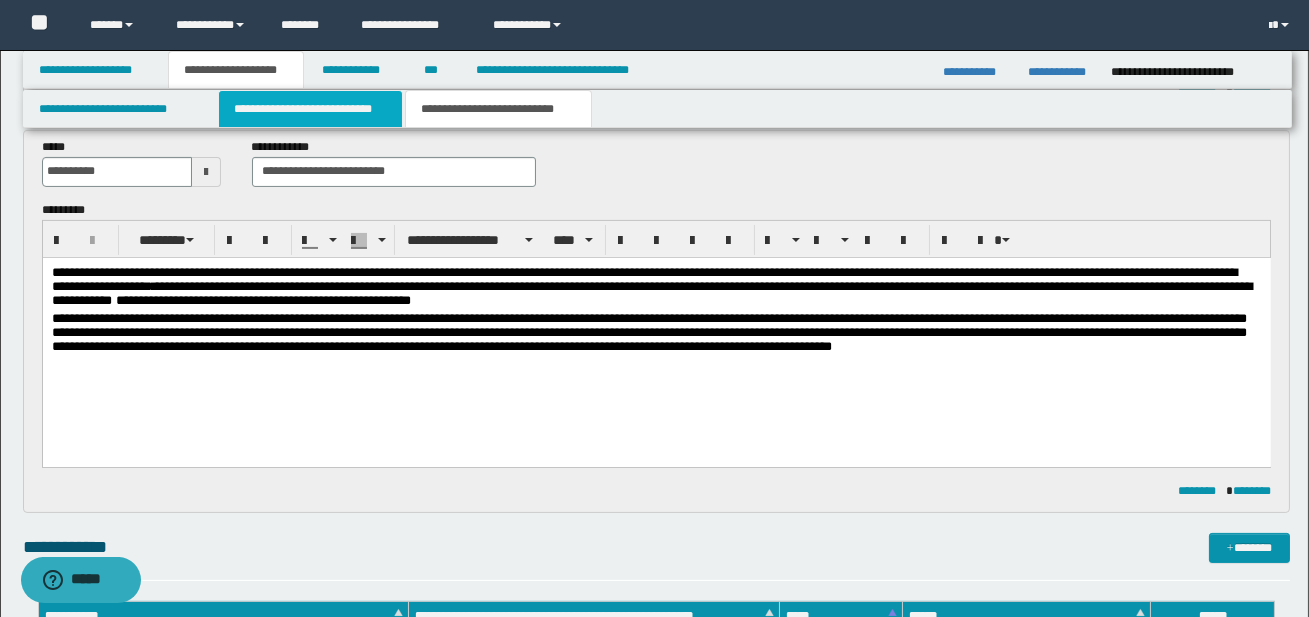 click on "**********" at bounding box center [310, 109] 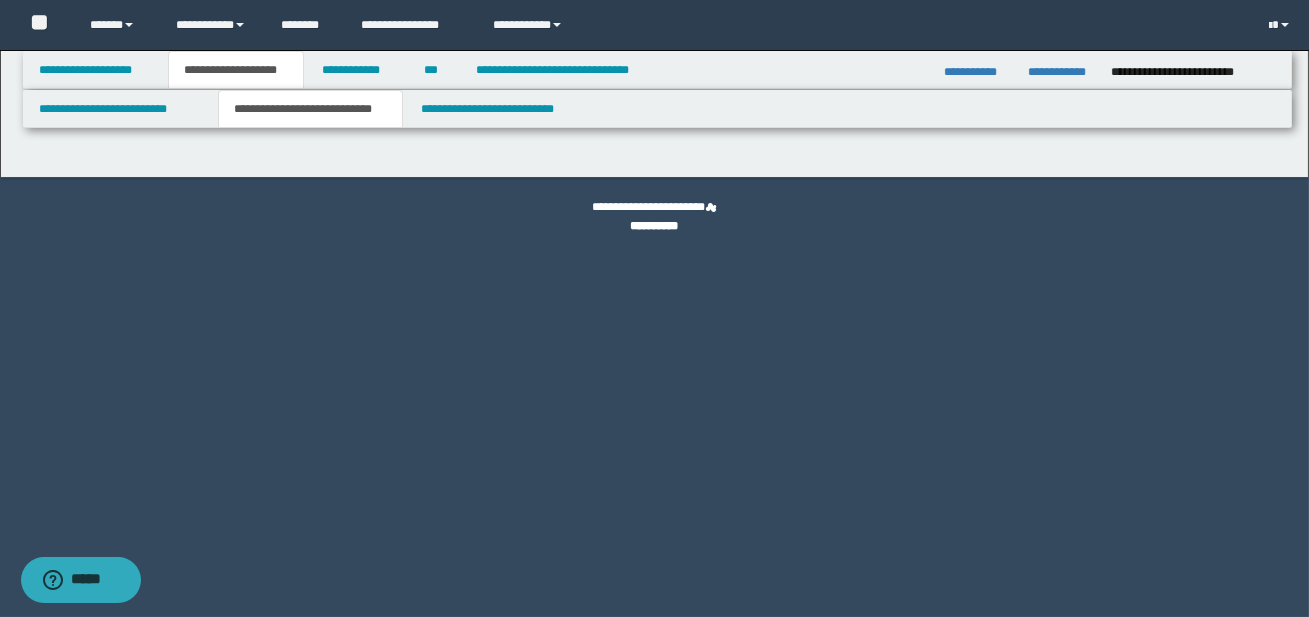 scroll, scrollTop: 0, scrollLeft: 0, axis: both 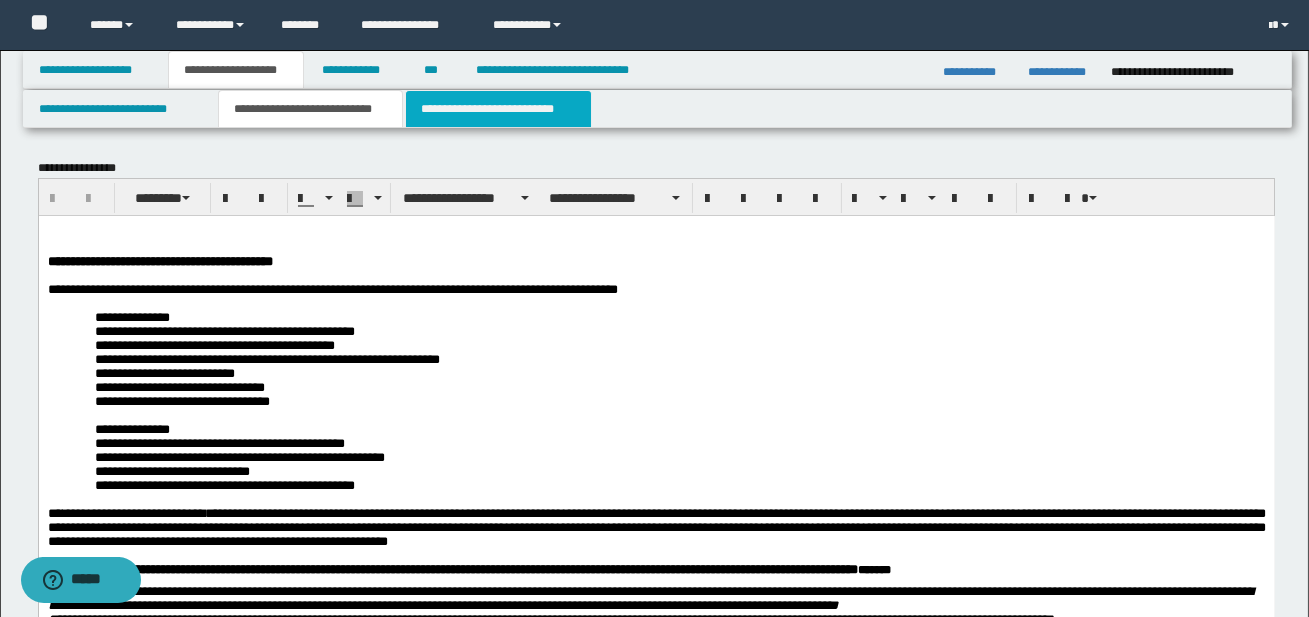click on "**********" at bounding box center (498, 109) 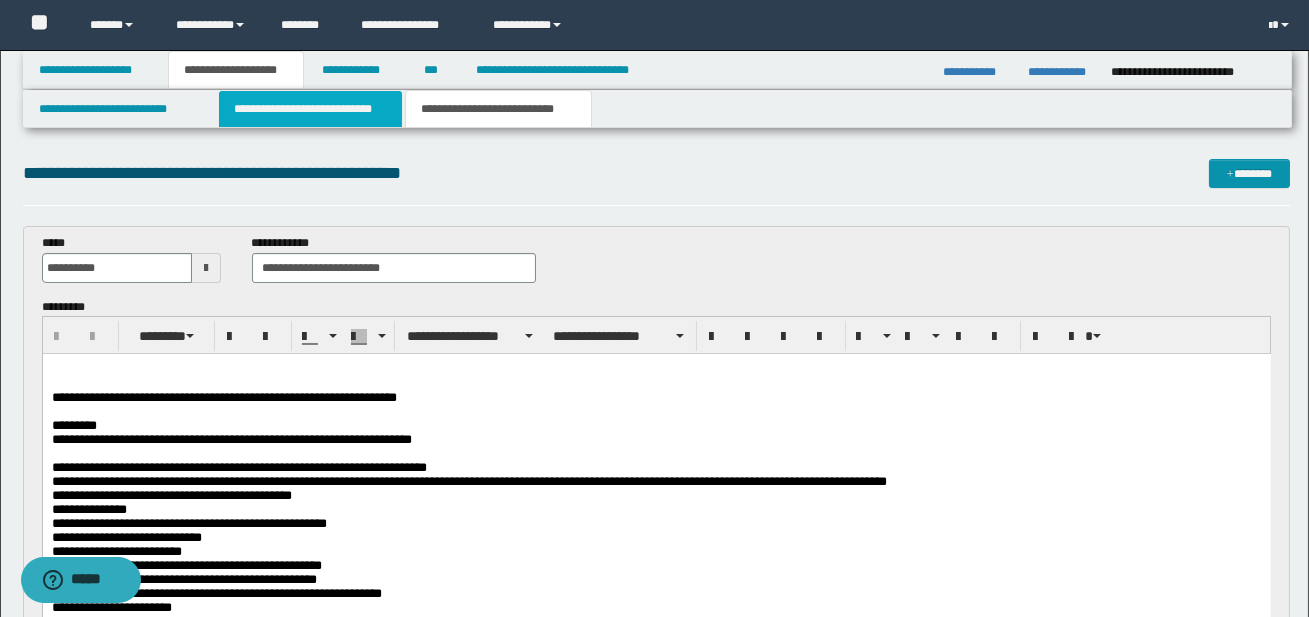click on "**********" at bounding box center [310, 109] 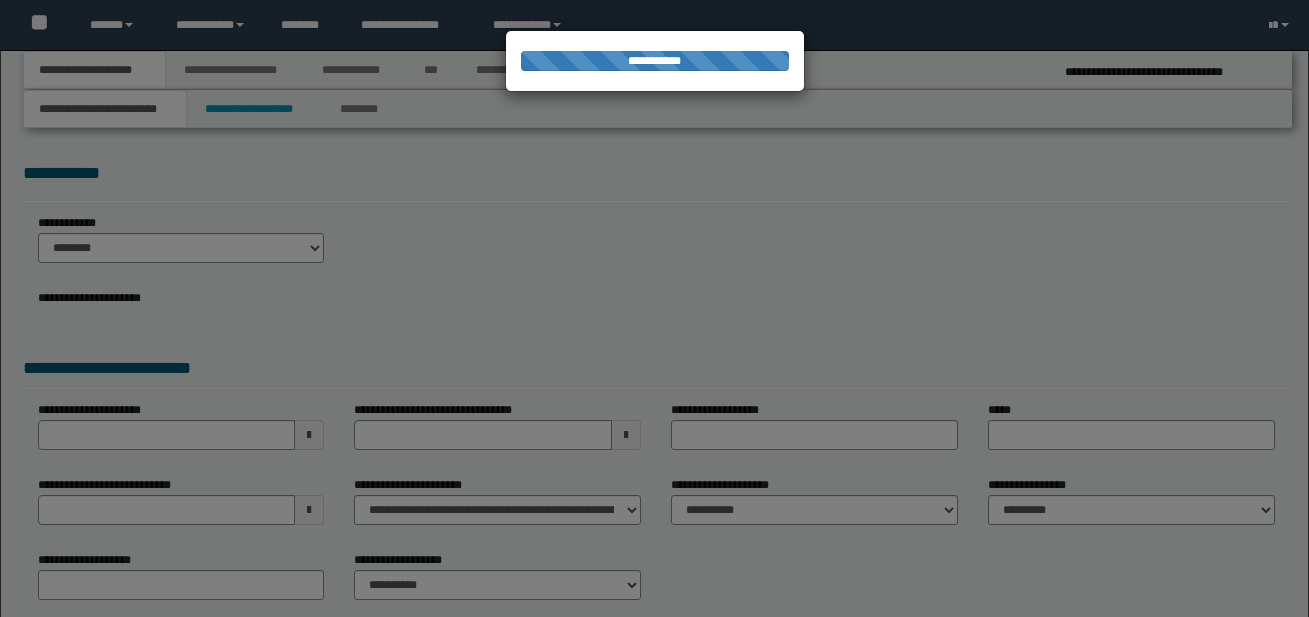scroll, scrollTop: 0, scrollLeft: 0, axis: both 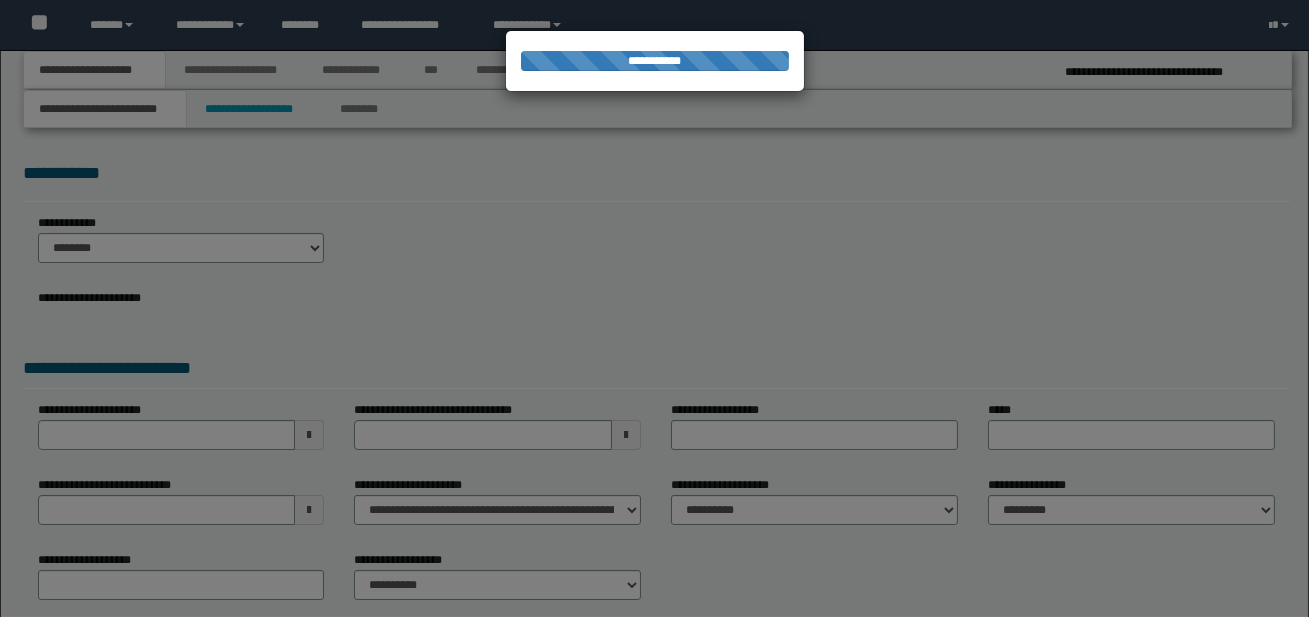 select on "*" 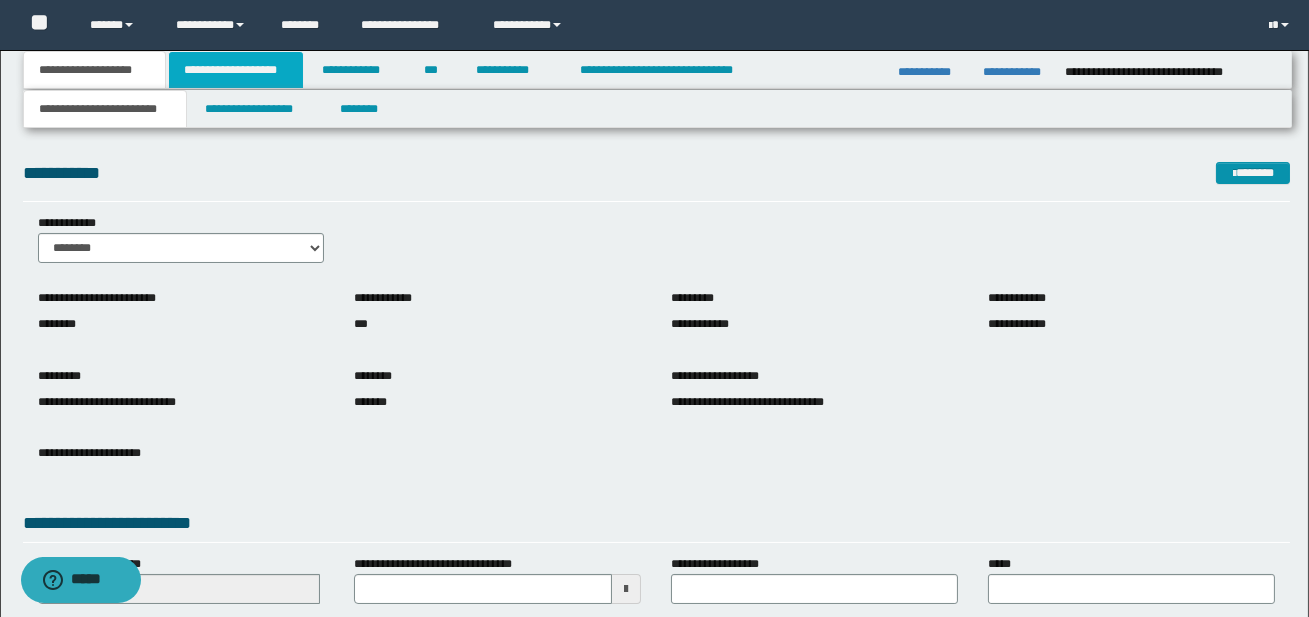 click on "**********" at bounding box center [236, 70] 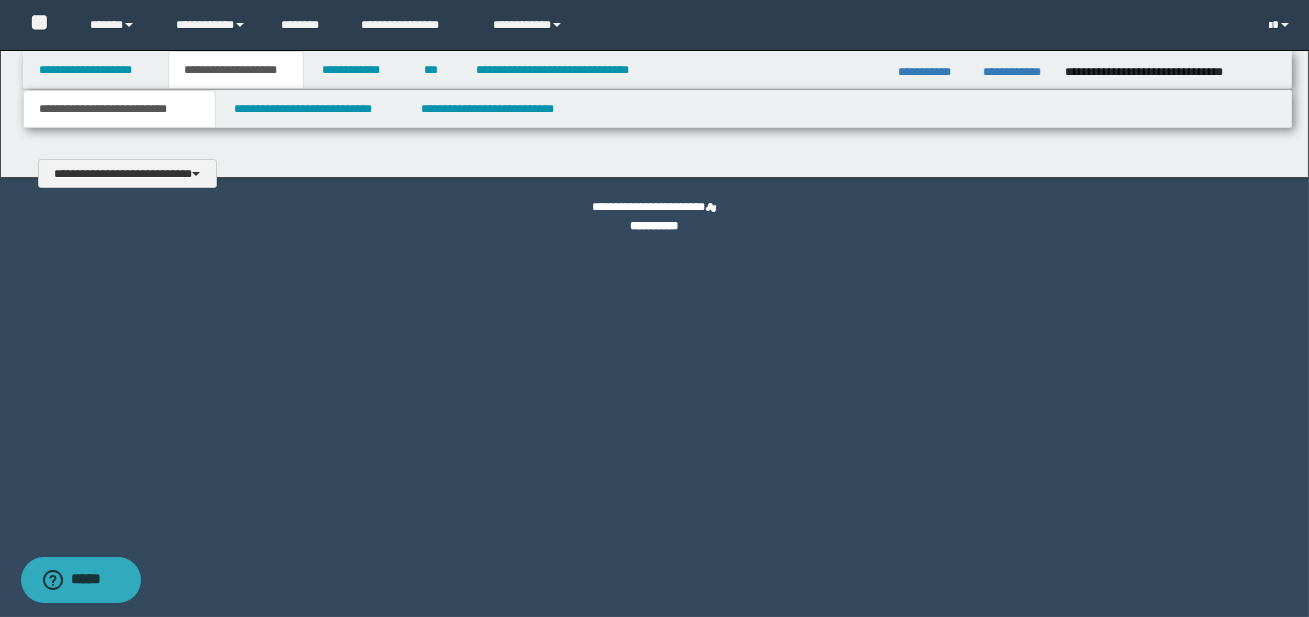 type 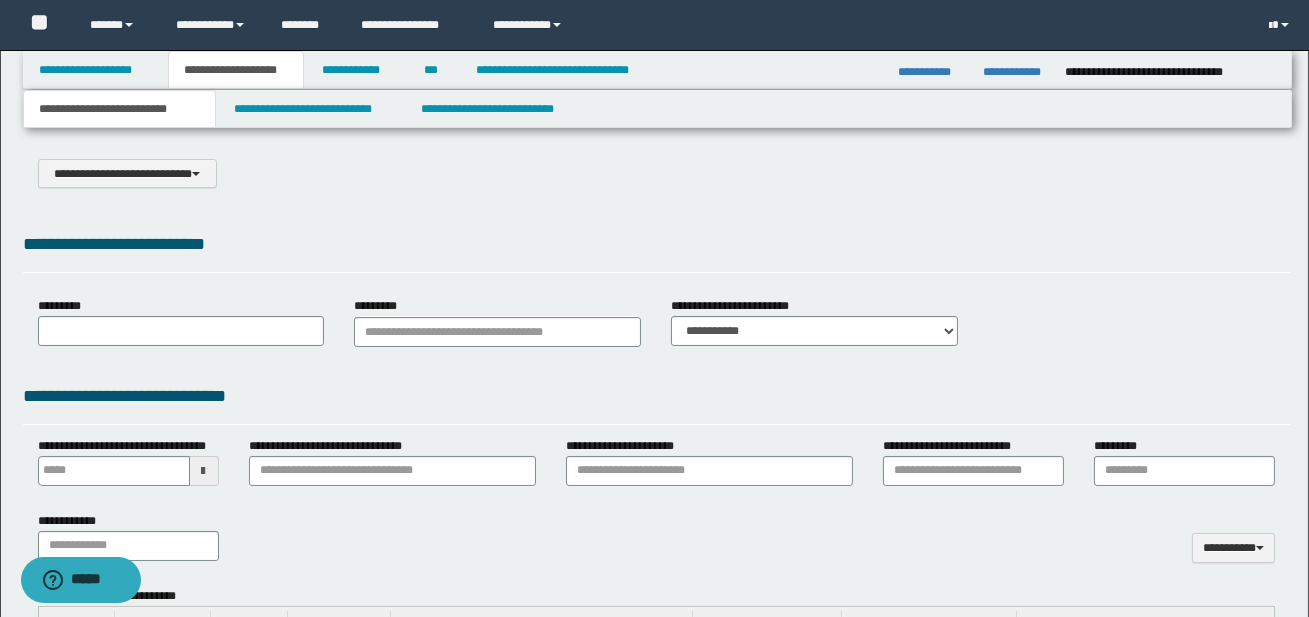 select on "*" 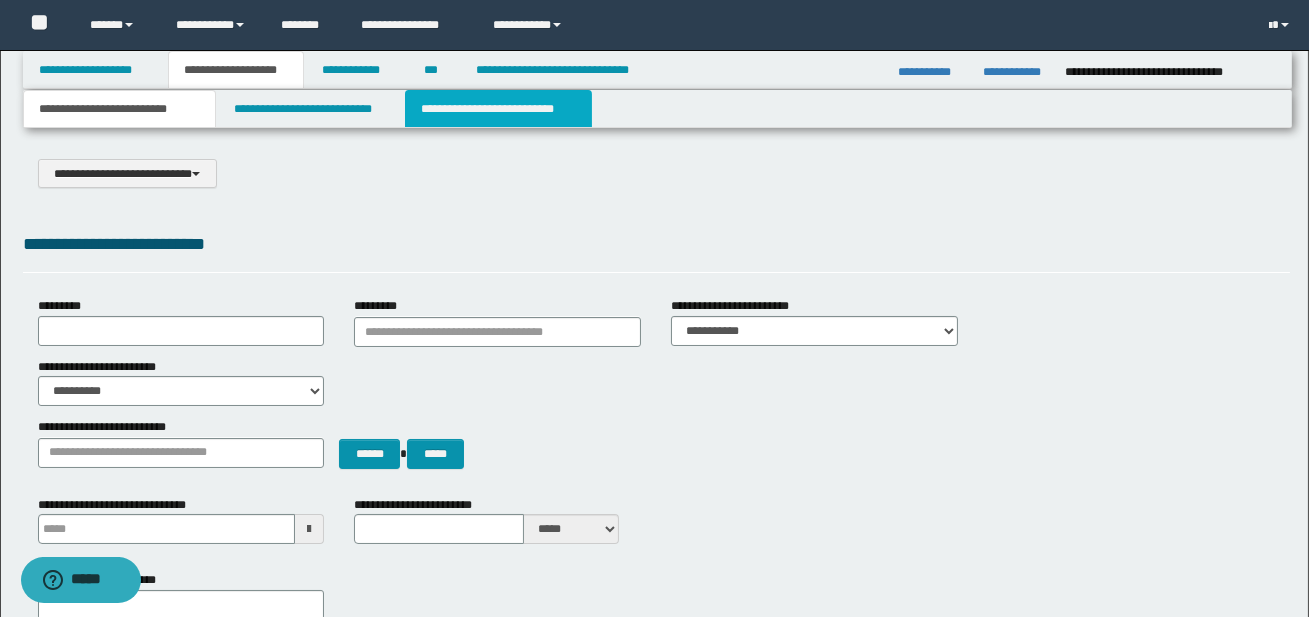 click on "**********" at bounding box center (498, 109) 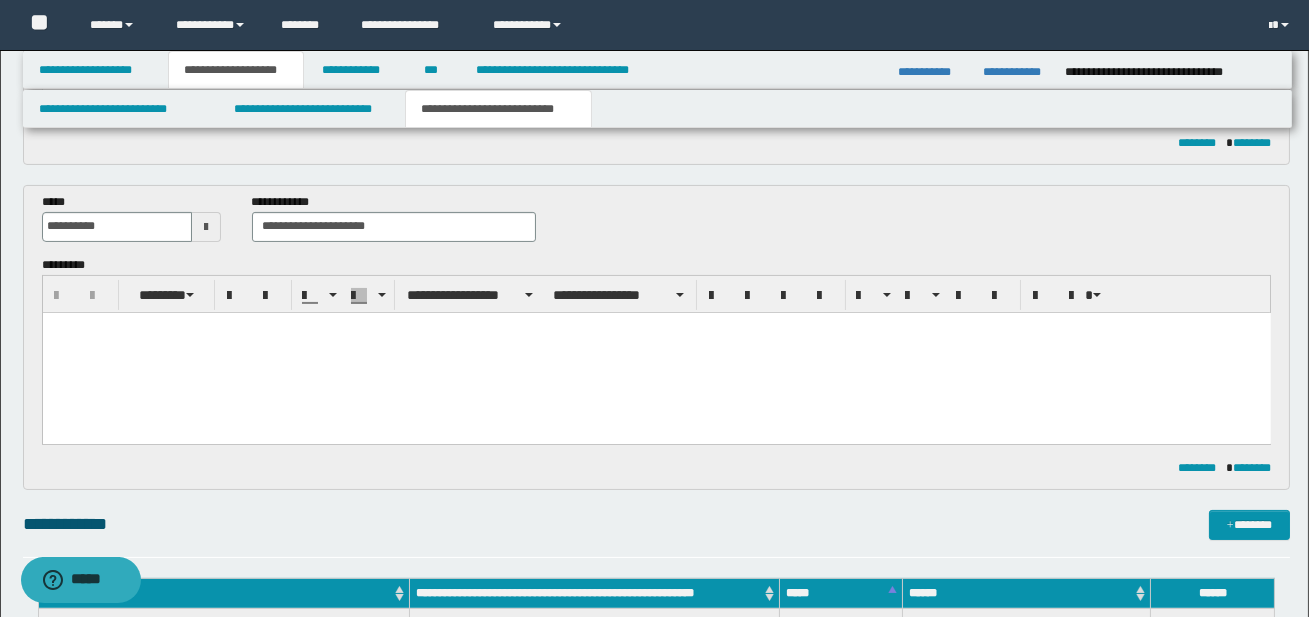scroll, scrollTop: 782, scrollLeft: 0, axis: vertical 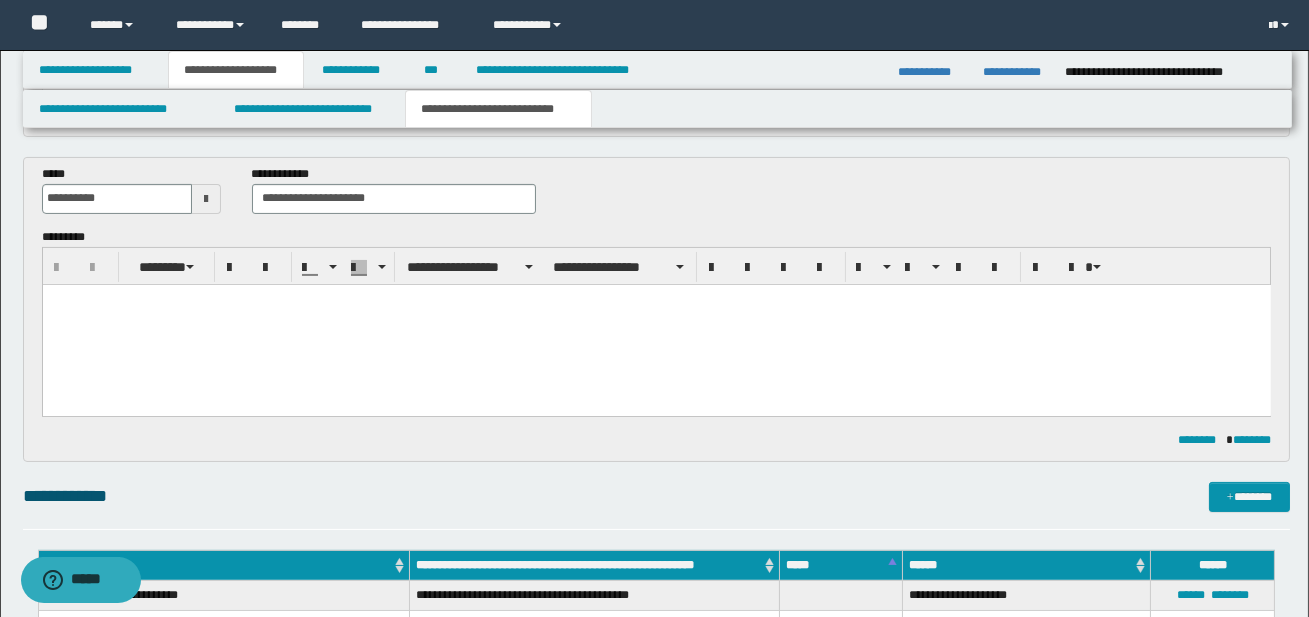 click at bounding box center [656, 324] 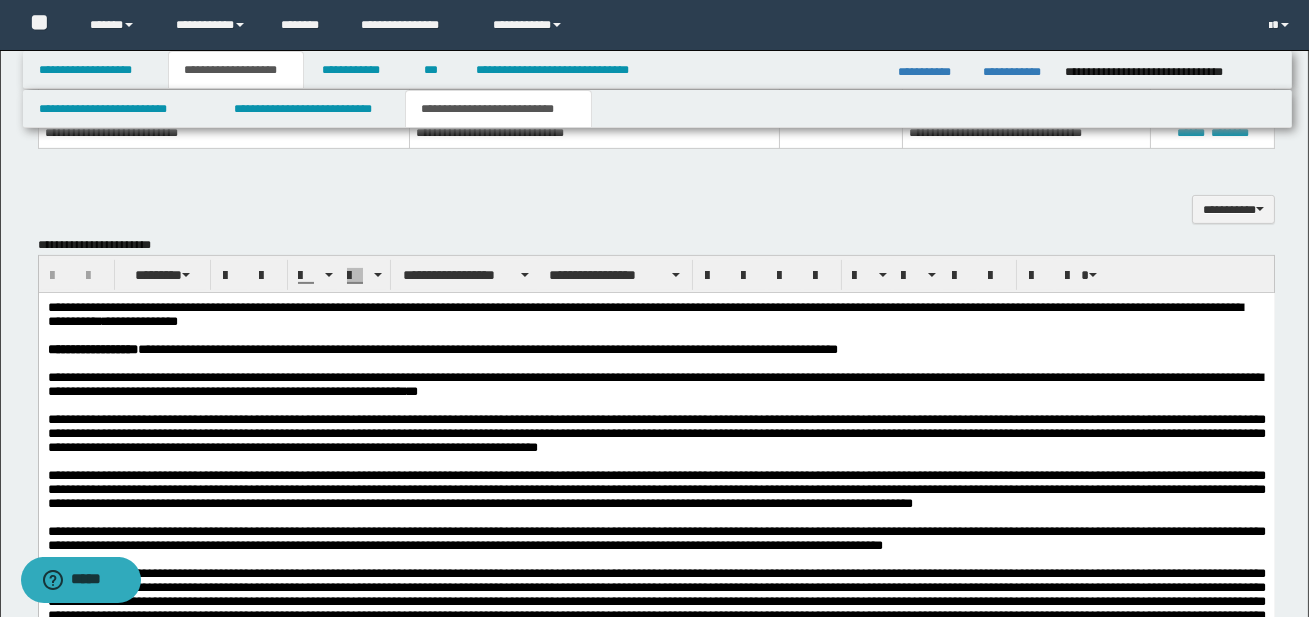 scroll, scrollTop: 1284, scrollLeft: 0, axis: vertical 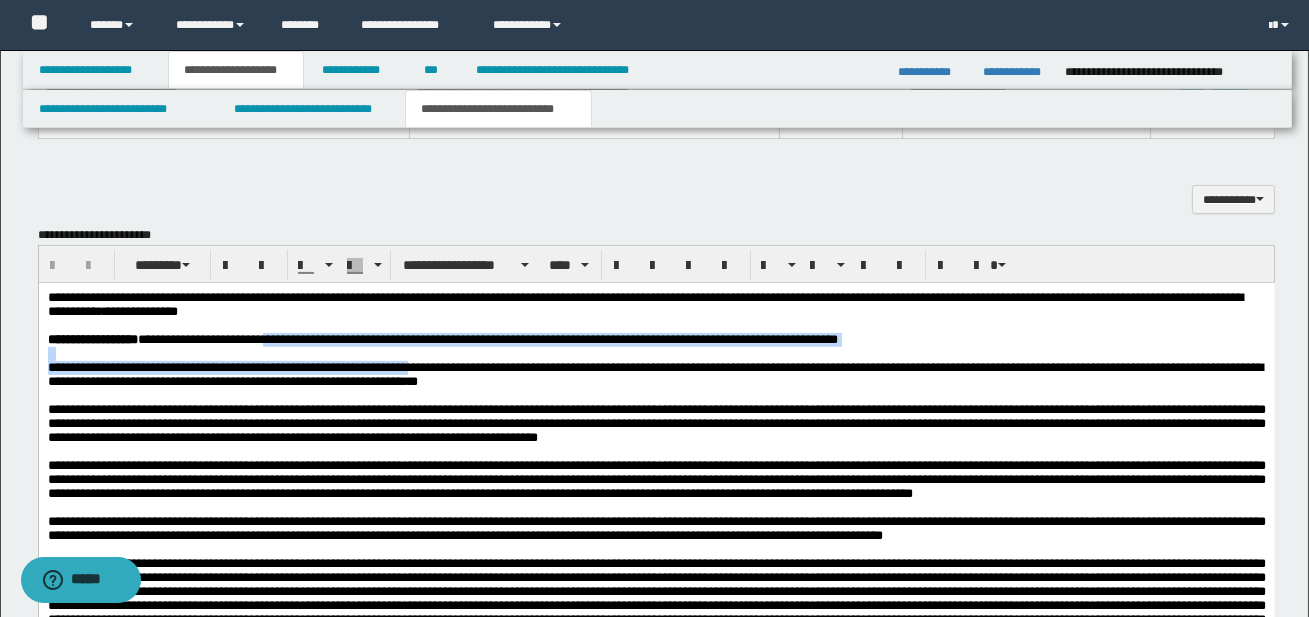 drag, startPoint x: 292, startPoint y: 337, endPoint x: 434, endPoint y: 378, distance: 147.80054 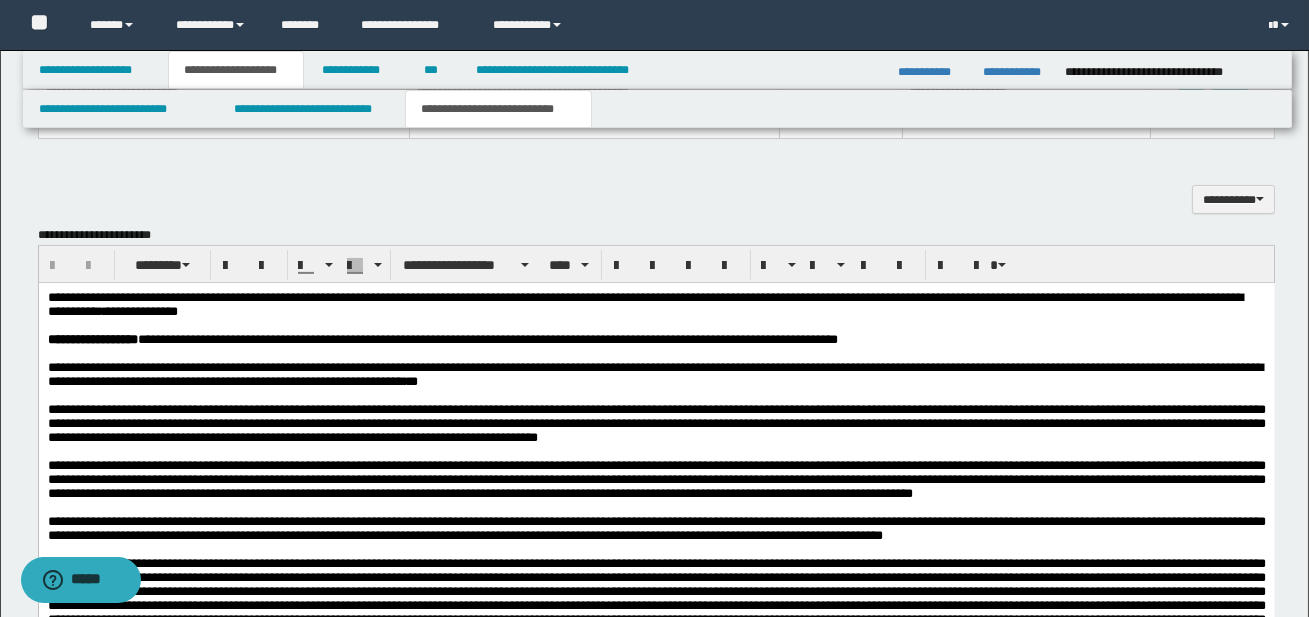 click at bounding box center [656, 395] 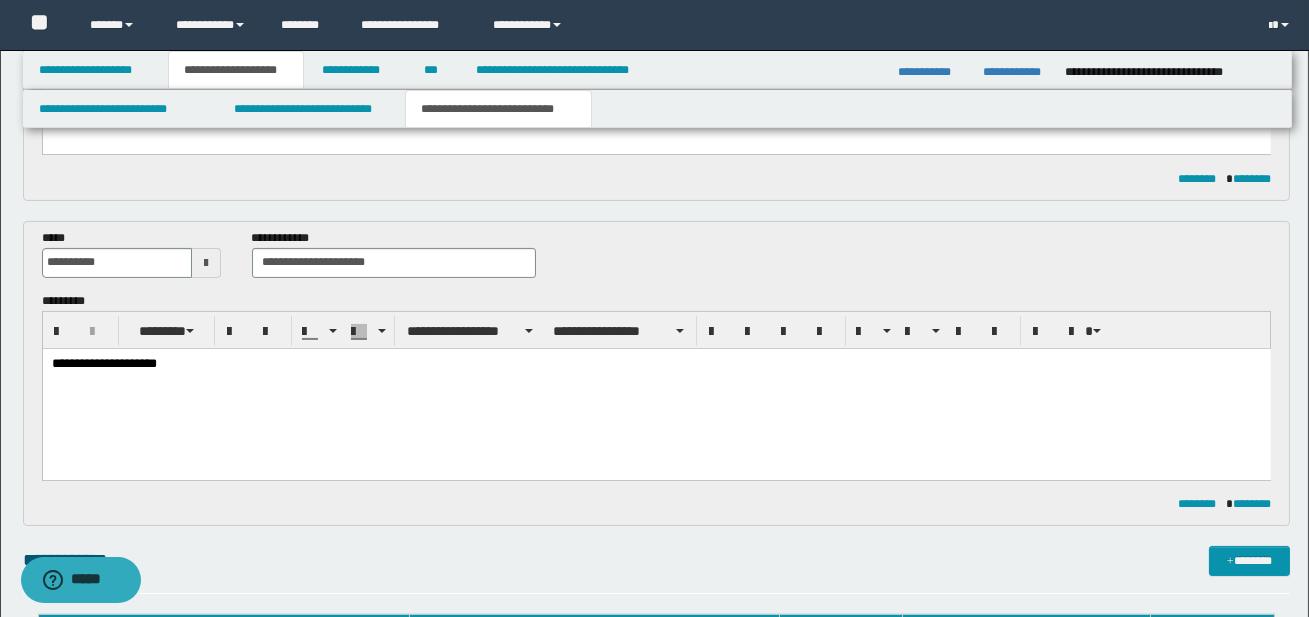 scroll, scrollTop: 745, scrollLeft: 0, axis: vertical 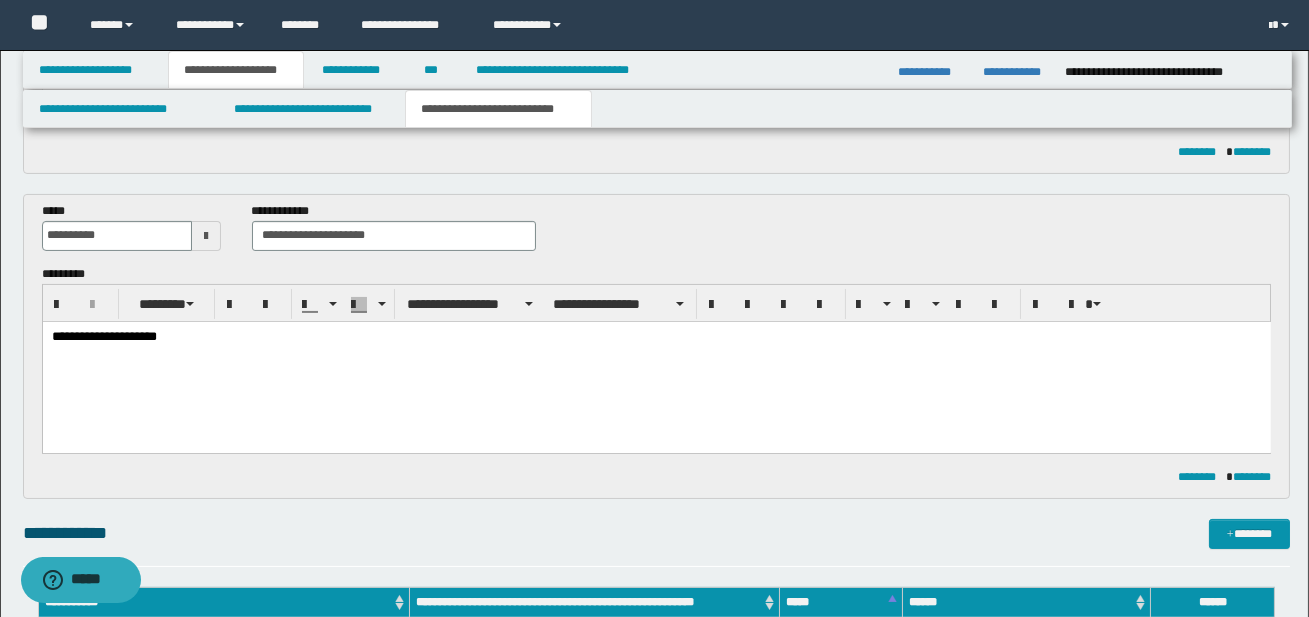 click on "**********" at bounding box center (656, 361) 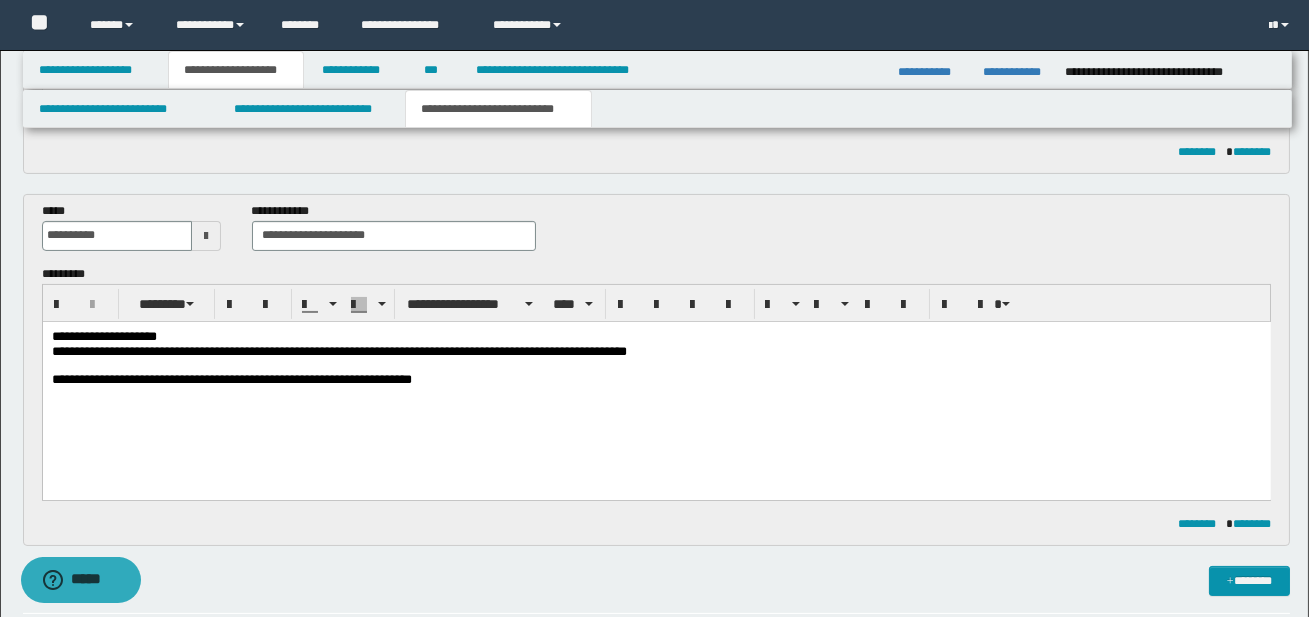 click on "**********" at bounding box center [656, 382] 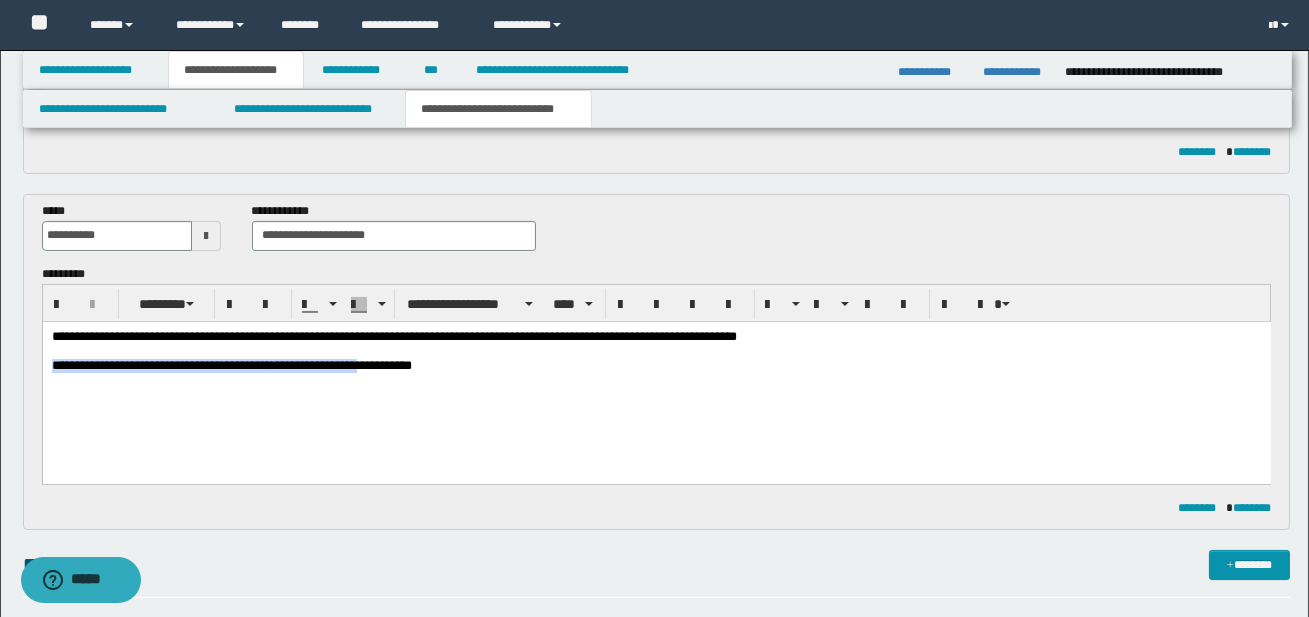 drag, startPoint x: 50, startPoint y: 364, endPoint x: 375, endPoint y: 369, distance: 325.03845 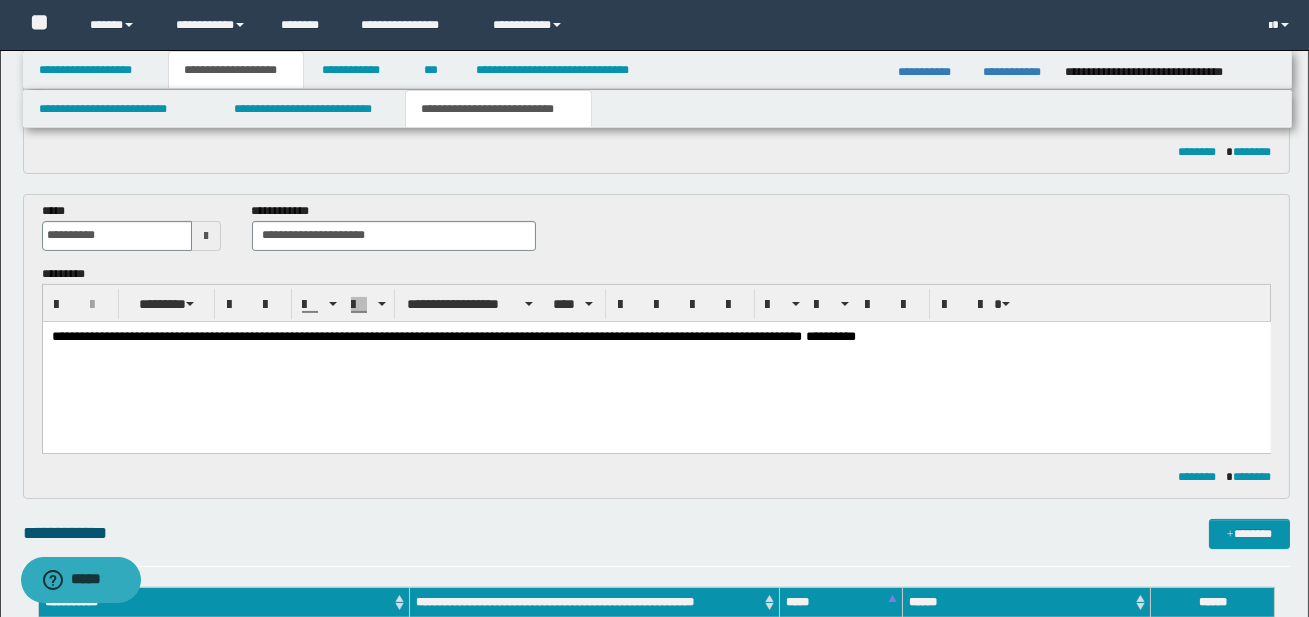 click on "**********" at bounding box center (655, 336) 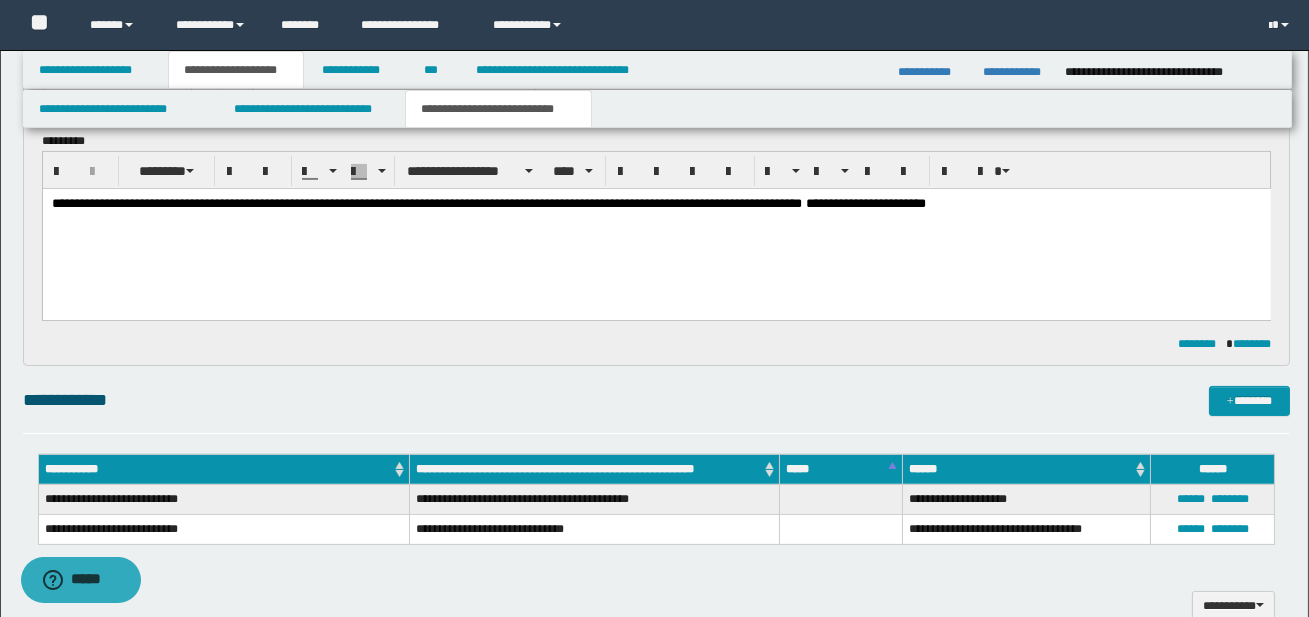scroll, scrollTop: 820, scrollLeft: 0, axis: vertical 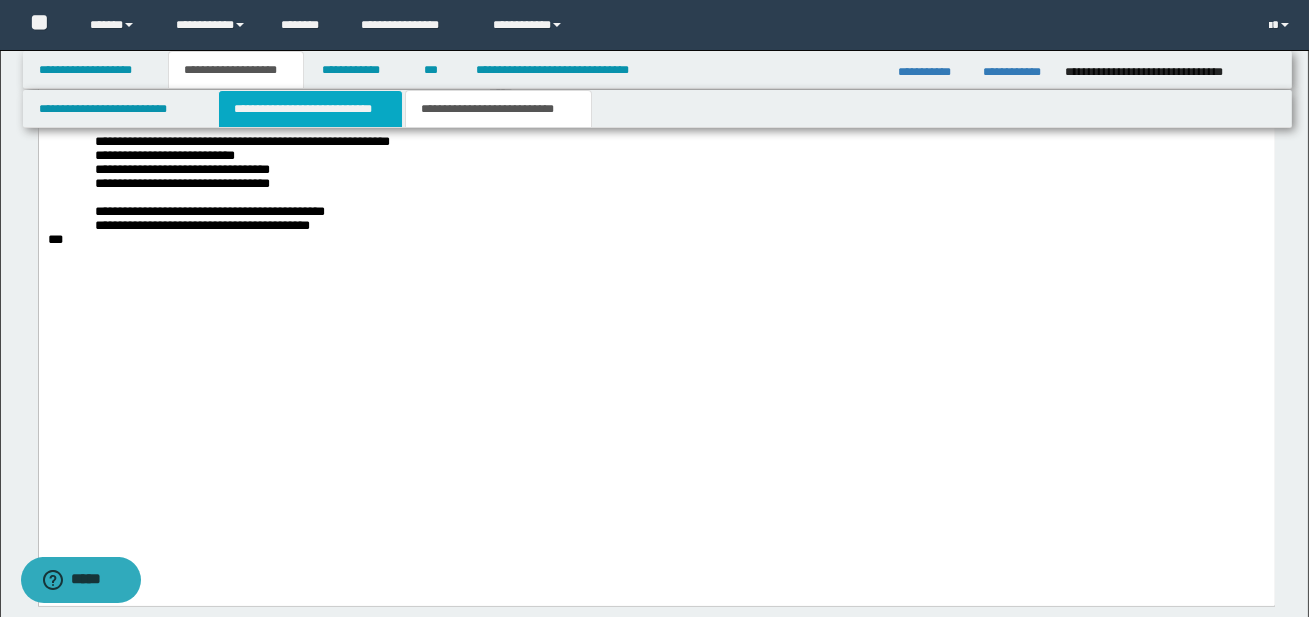 click on "**********" at bounding box center (310, 109) 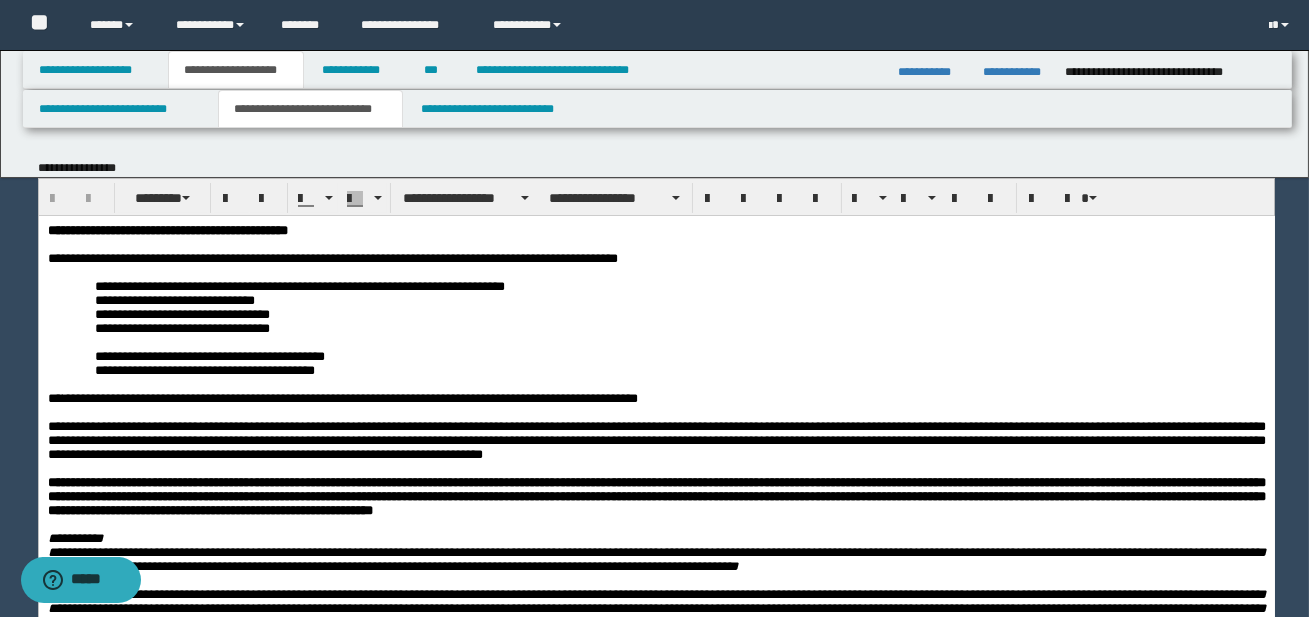 scroll, scrollTop: 0, scrollLeft: 0, axis: both 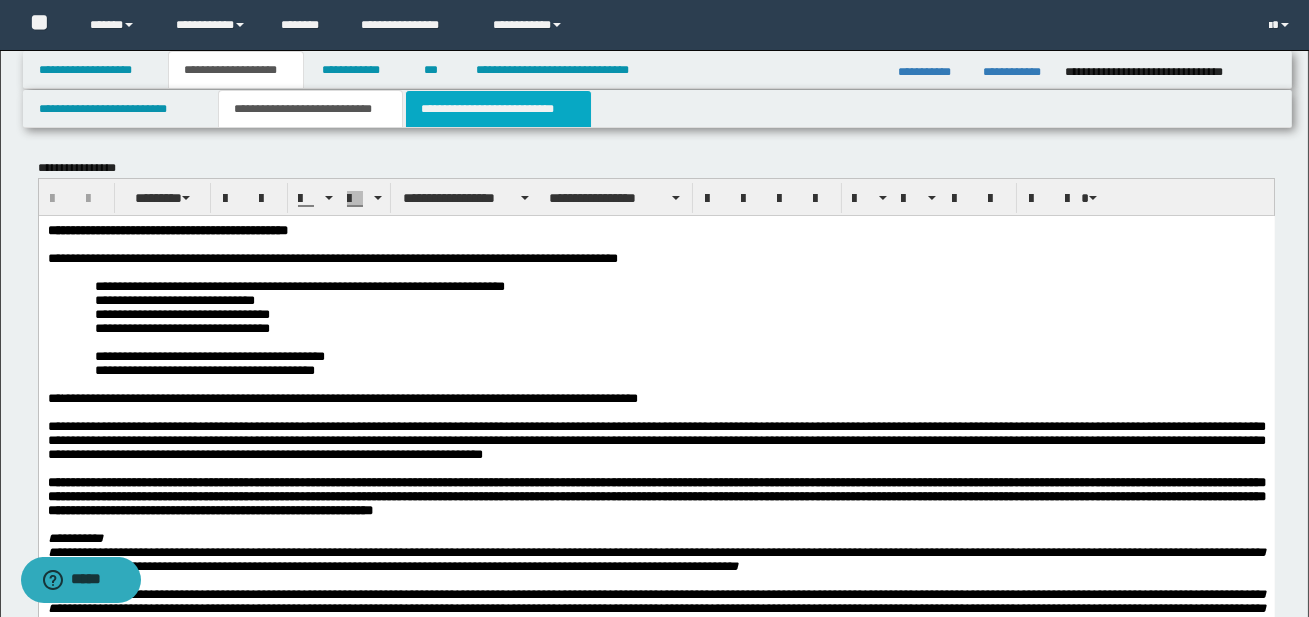 click on "**********" at bounding box center (498, 109) 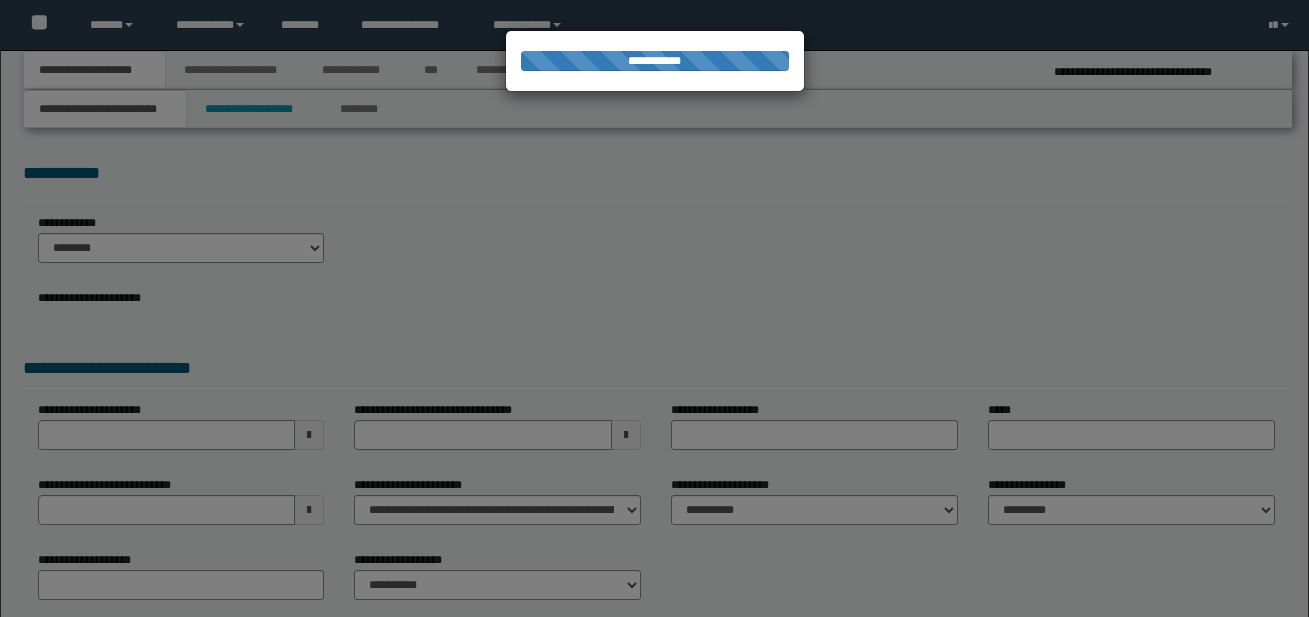 scroll, scrollTop: 0, scrollLeft: 0, axis: both 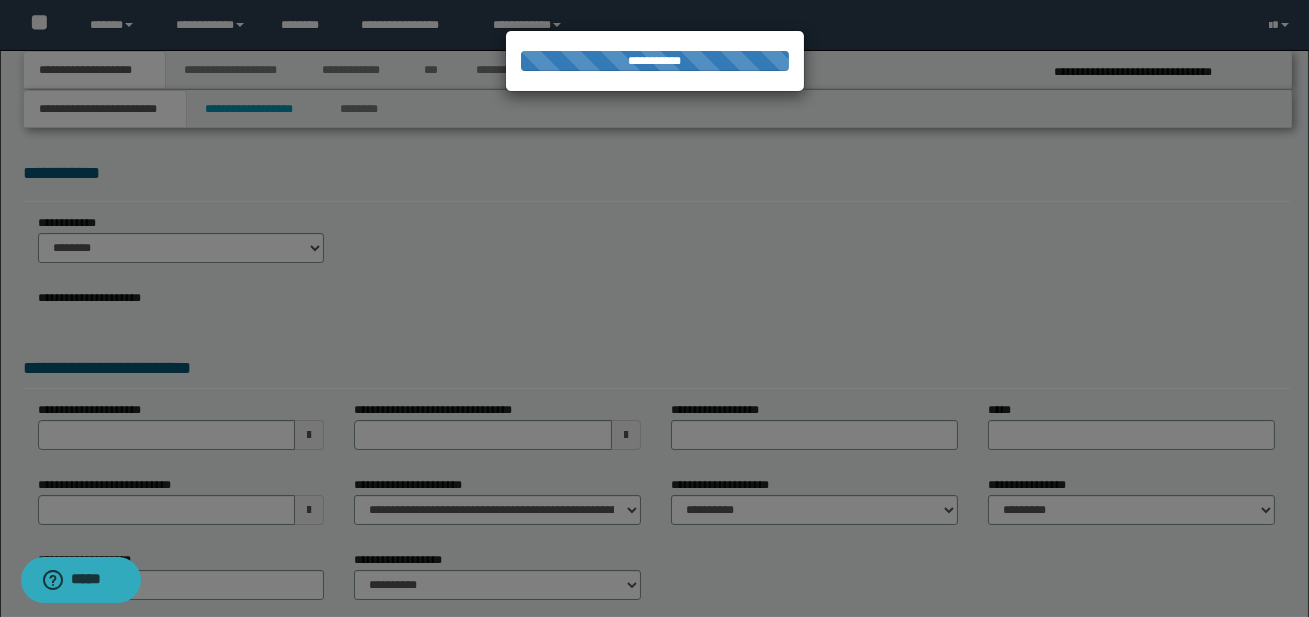 select on "*" 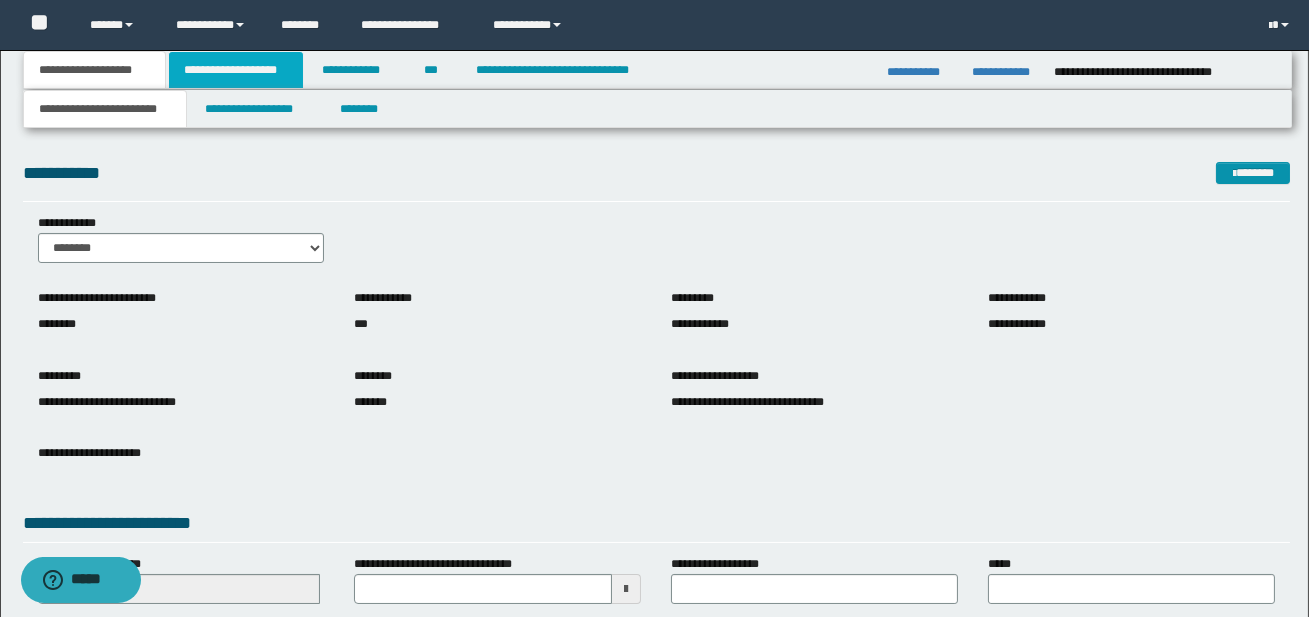 click on "**********" at bounding box center [236, 70] 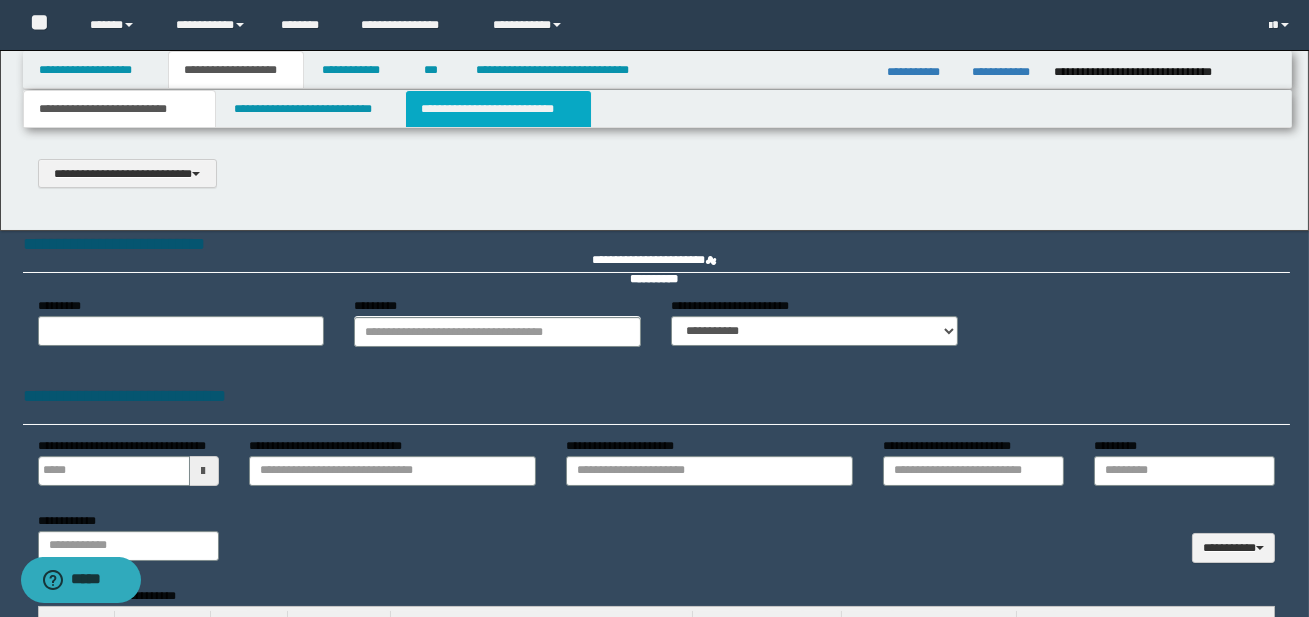 select on "*" 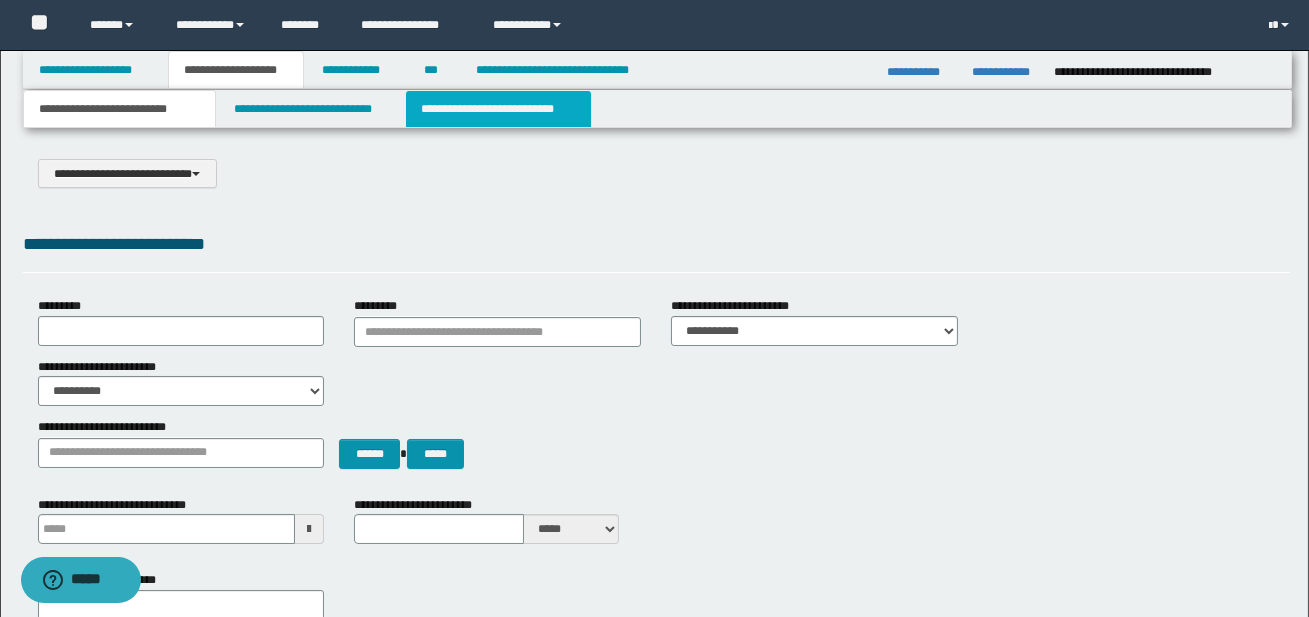 click on "**********" at bounding box center (498, 109) 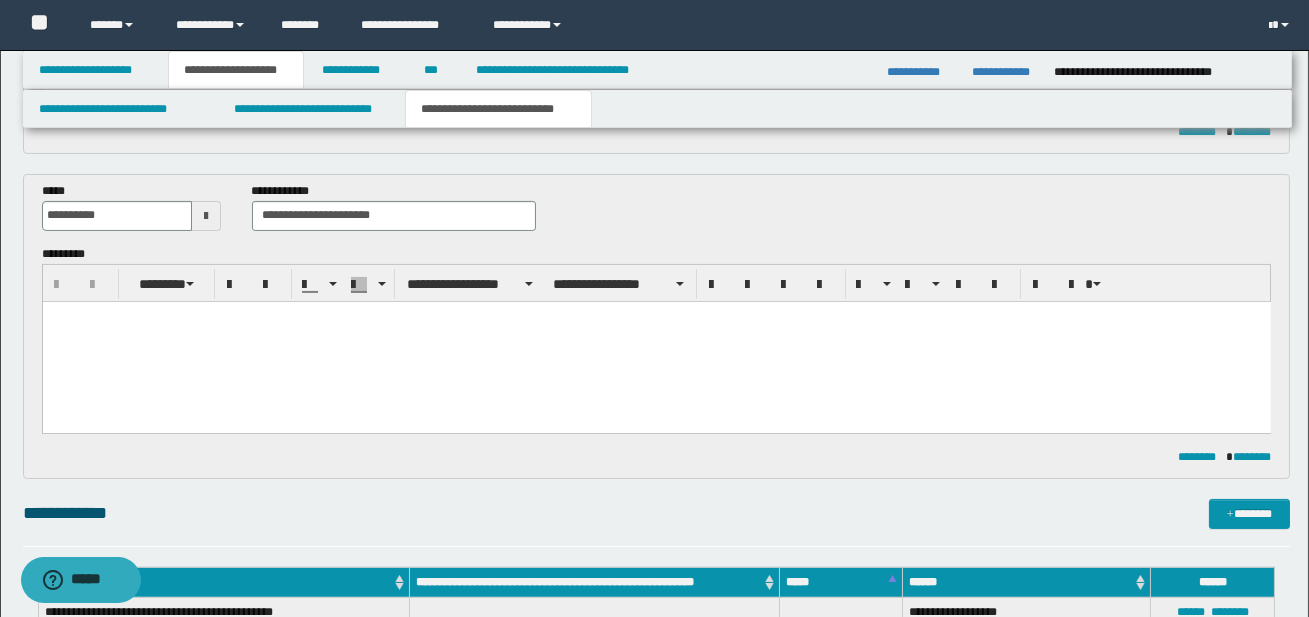scroll, scrollTop: 766, scrollLeft: 0, axis: vertical 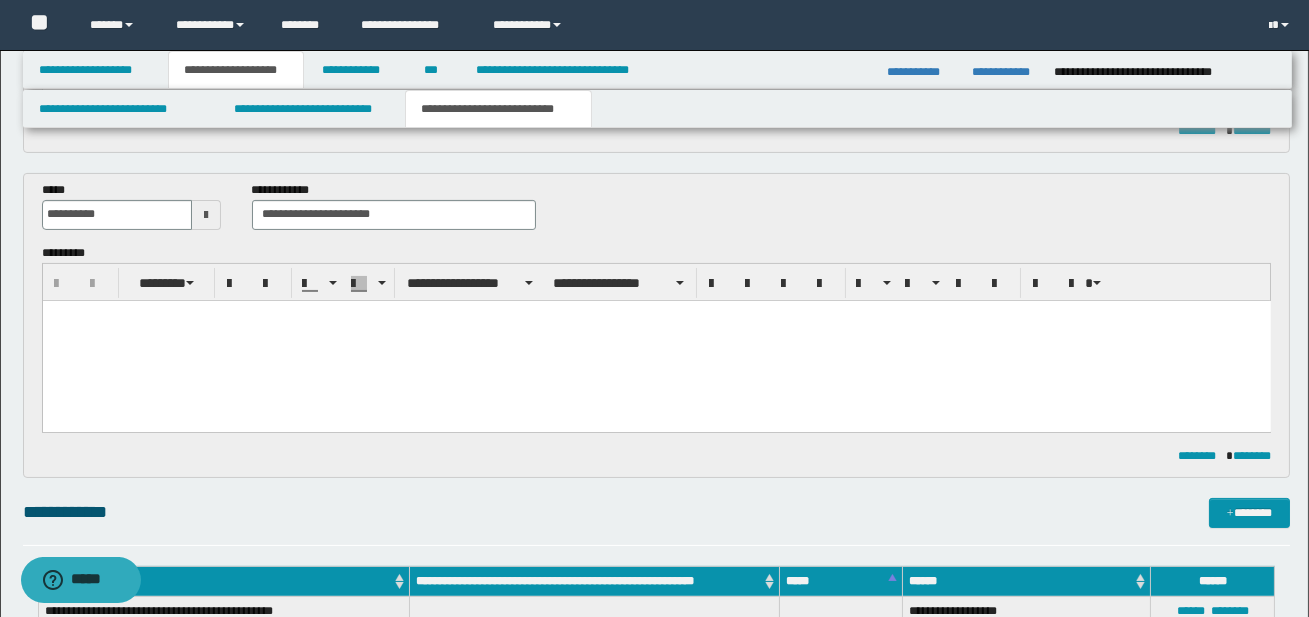 click at bounding box center (656, 340) 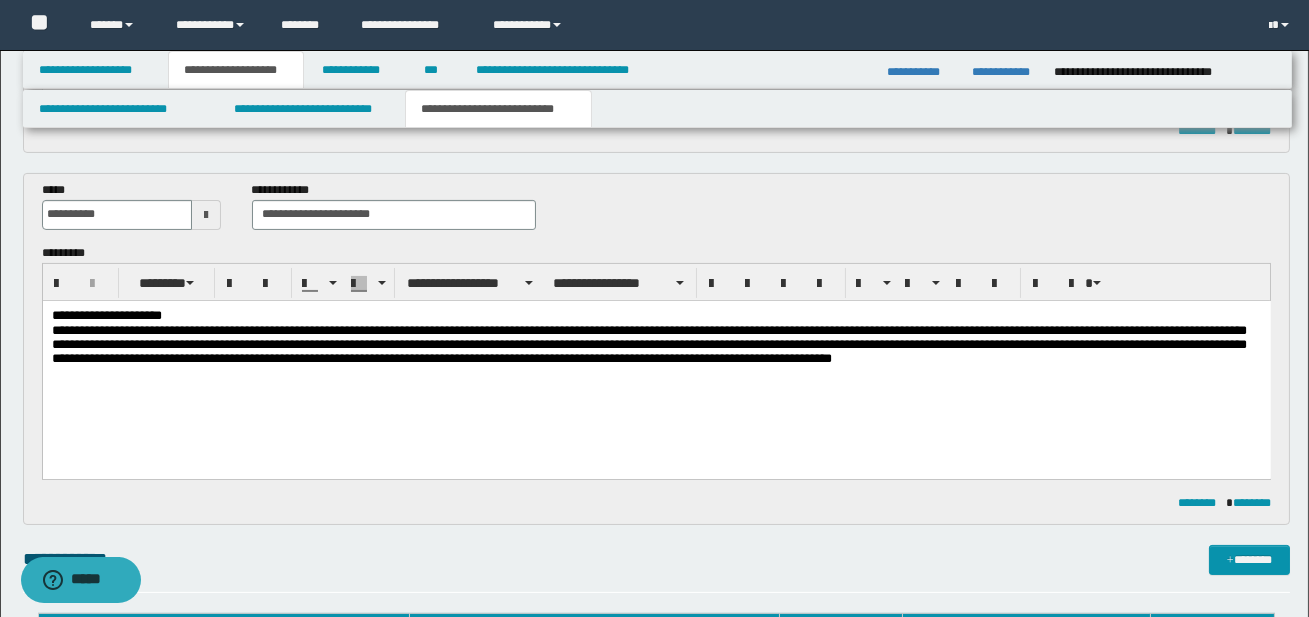 click on "**********" at bounding box center [655, 315] 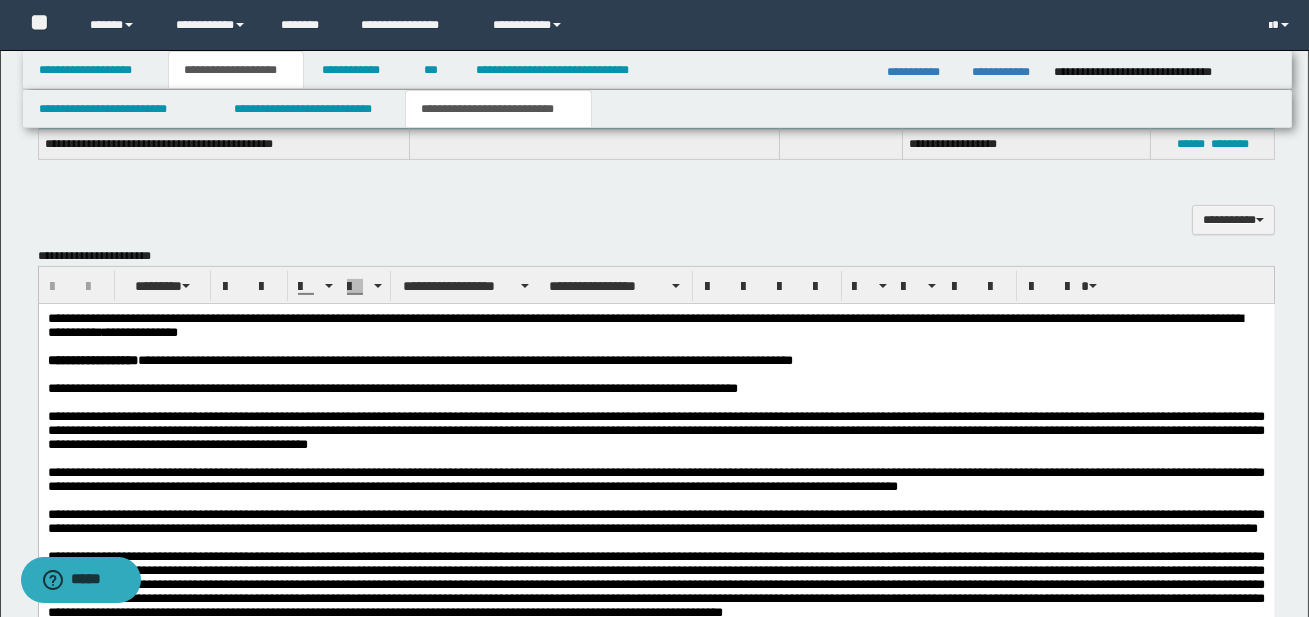 scroll, scrollTop: 1295, scrollLeft: 0, axis: vertical 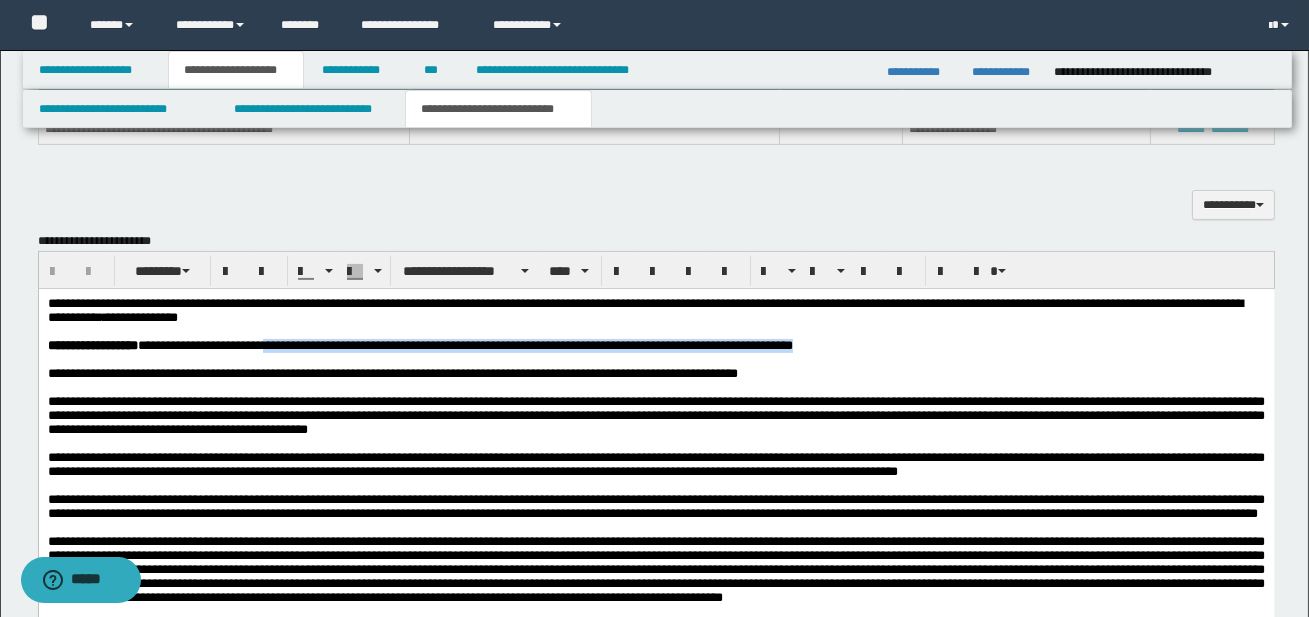drag, startPoint x: 293, startPoint y: 353, endPoint x: 897, endPoint y: 353, distance: 604 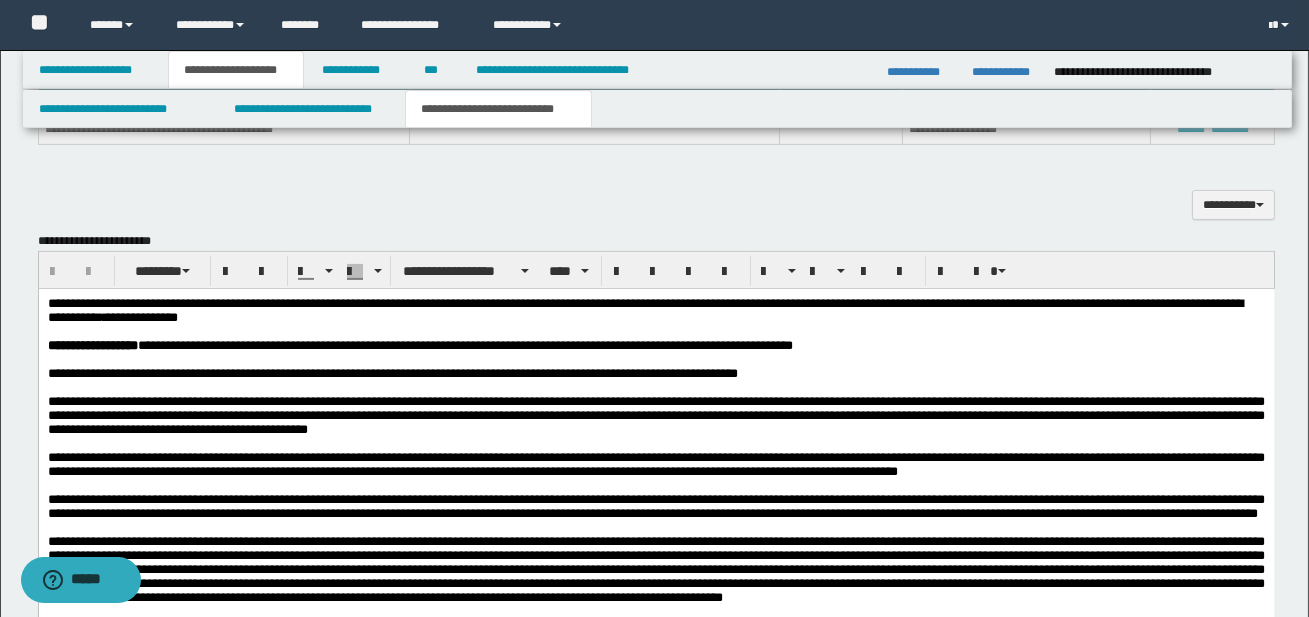 click on "**********" at bounding box center (655, 582) 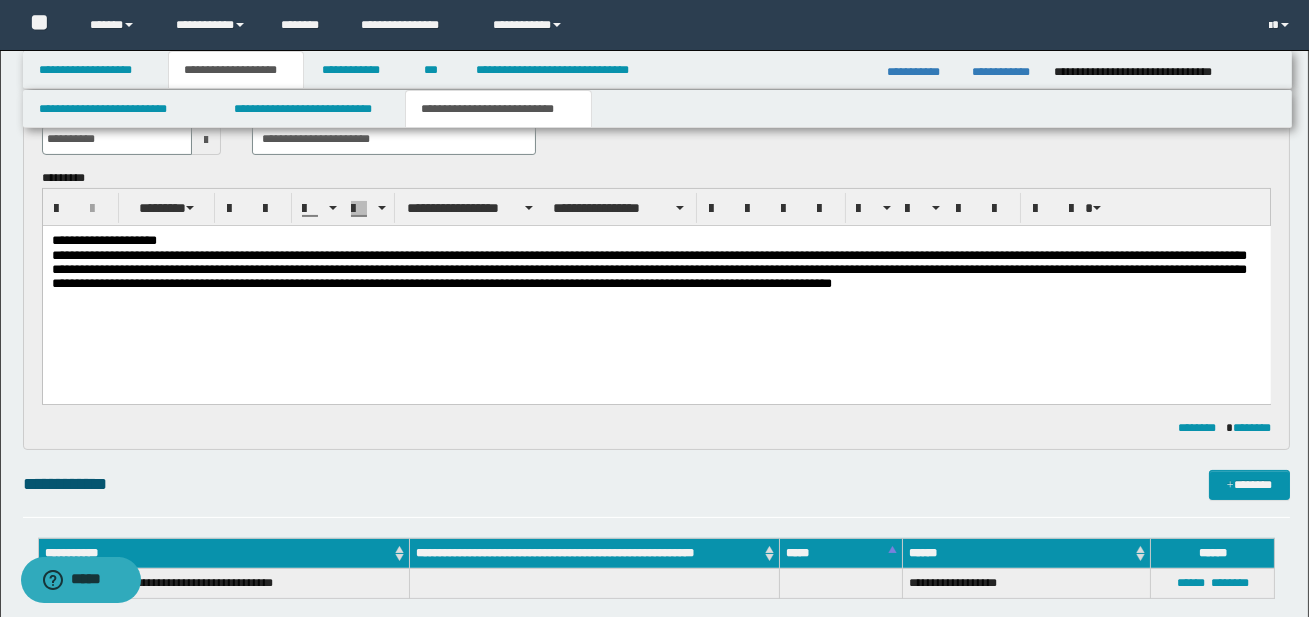 scroll, scrollTop: 837, scrollLeft: 0, axis: vertical 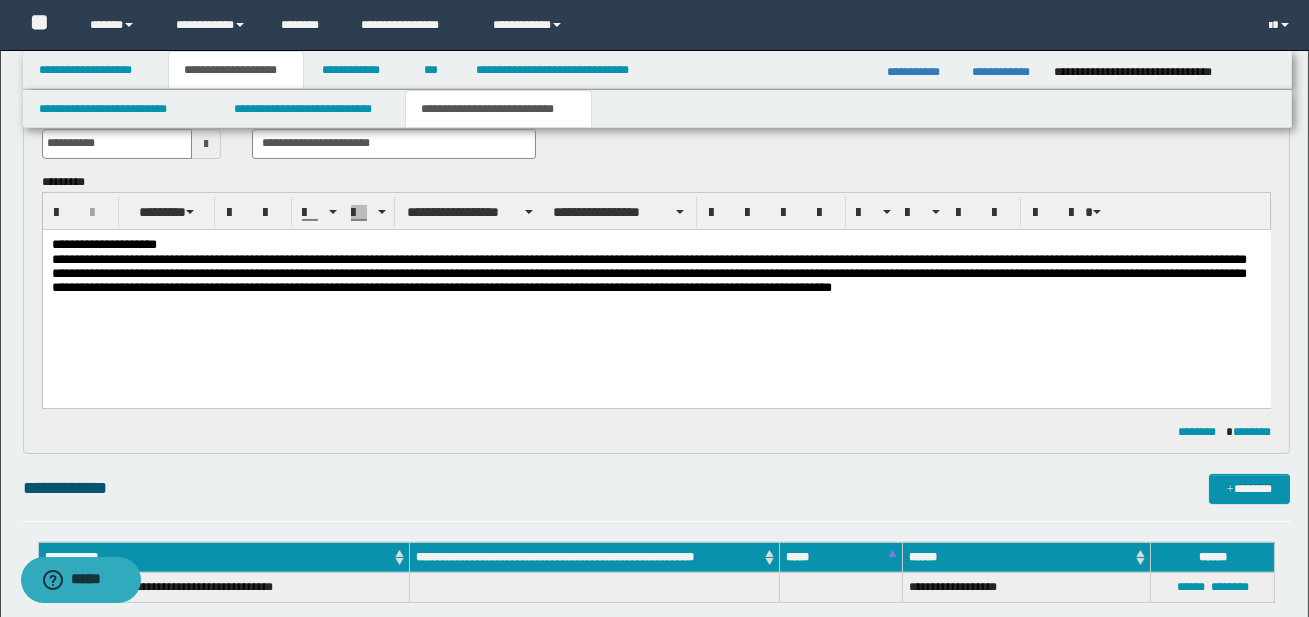 click on "**********" at bounding box center (655, 244) 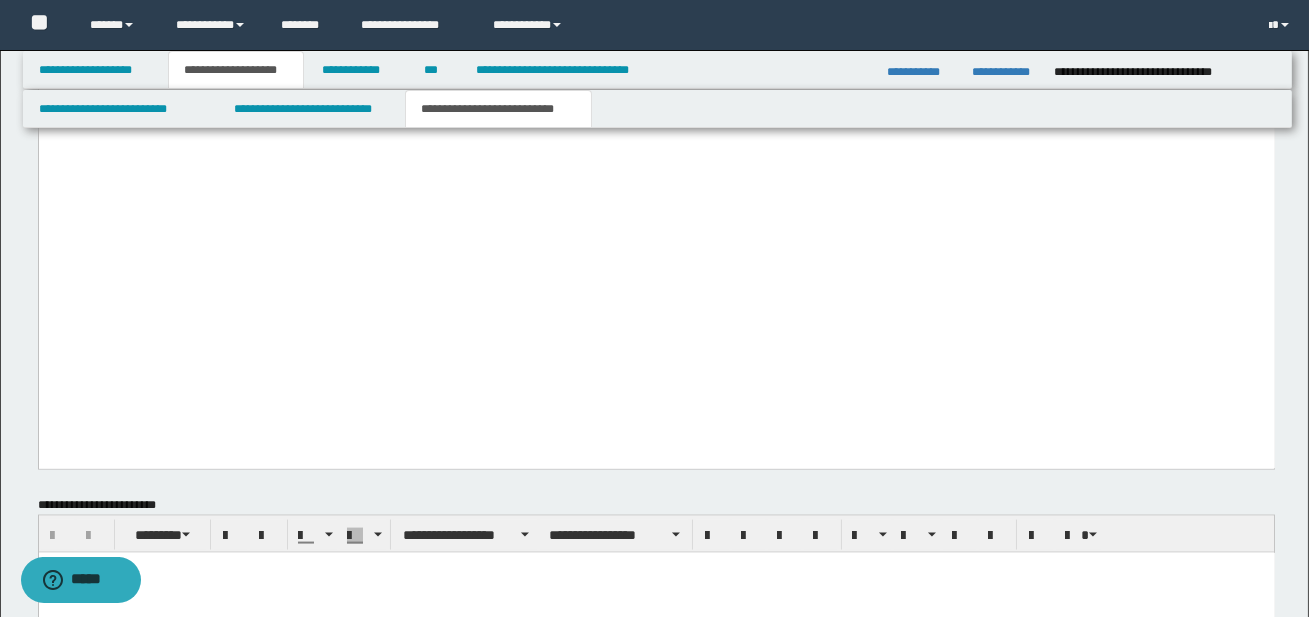 scroll, scrollTop: 5645, scrollLeft: 0, axis: vertical 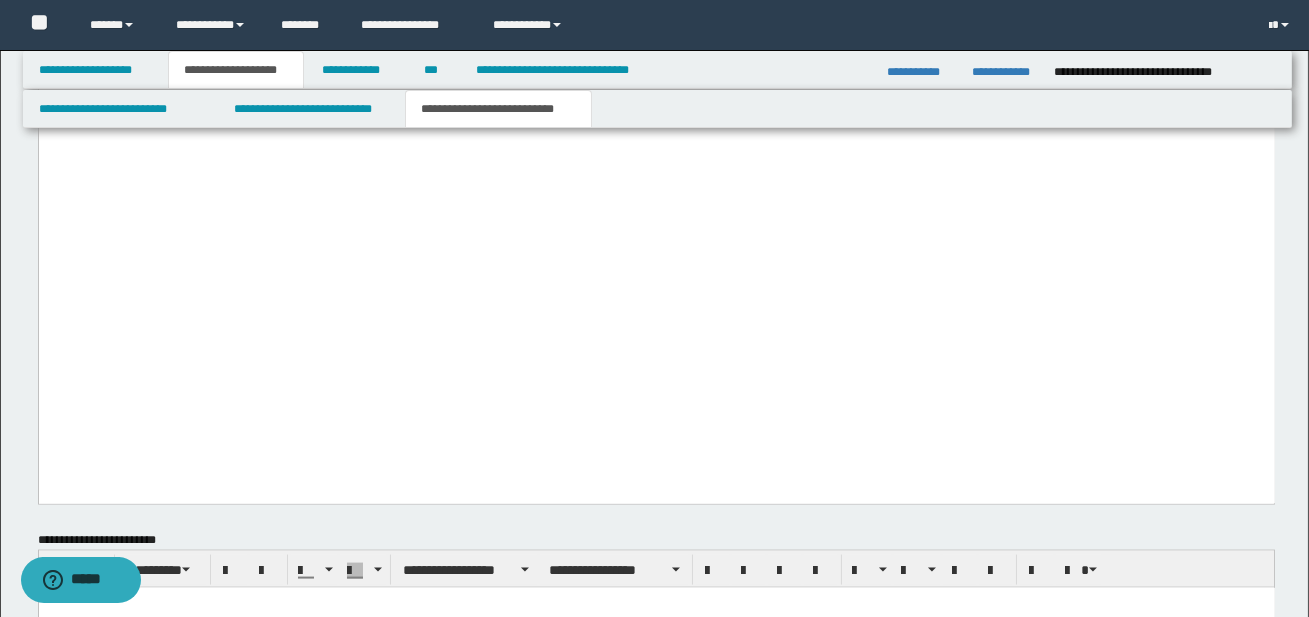 click at bounding box center [656, -139] 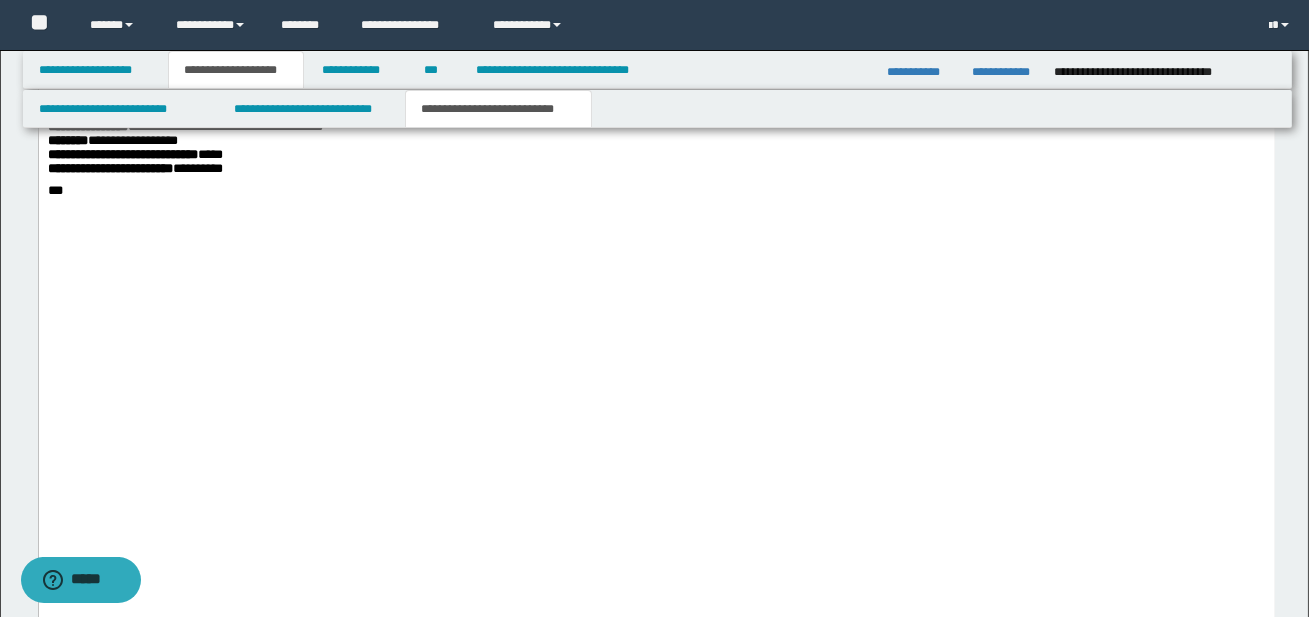 drag, startPoint x: 283, startPoint y: 347, endPoint x: 47, endPoint y: 342, distance: 236.05296 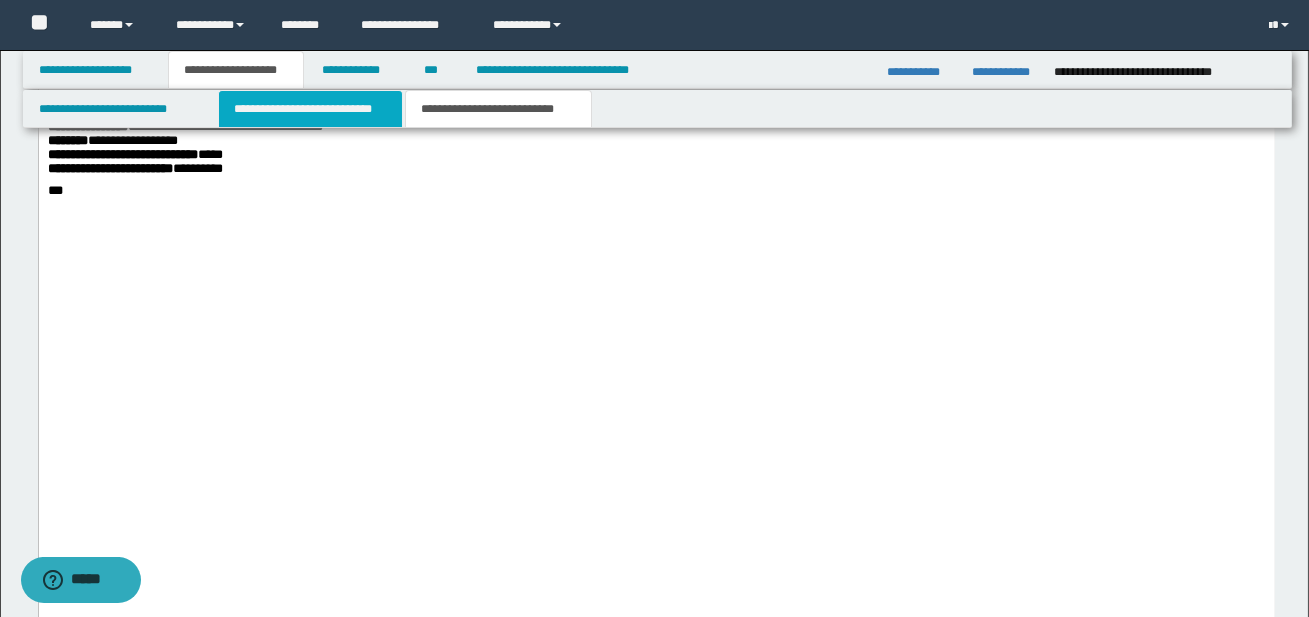 click on "**********" at bounding box center (310, 109) 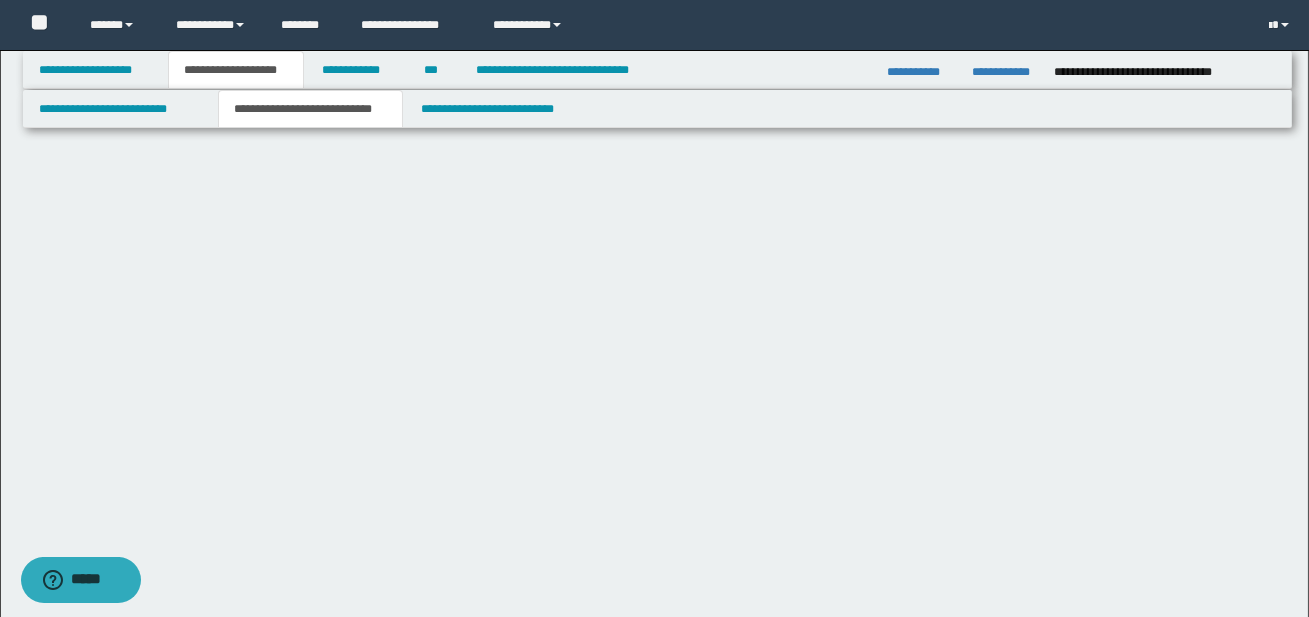 scroll, scrollTop: 0, scrollLeft: 0, axis: both 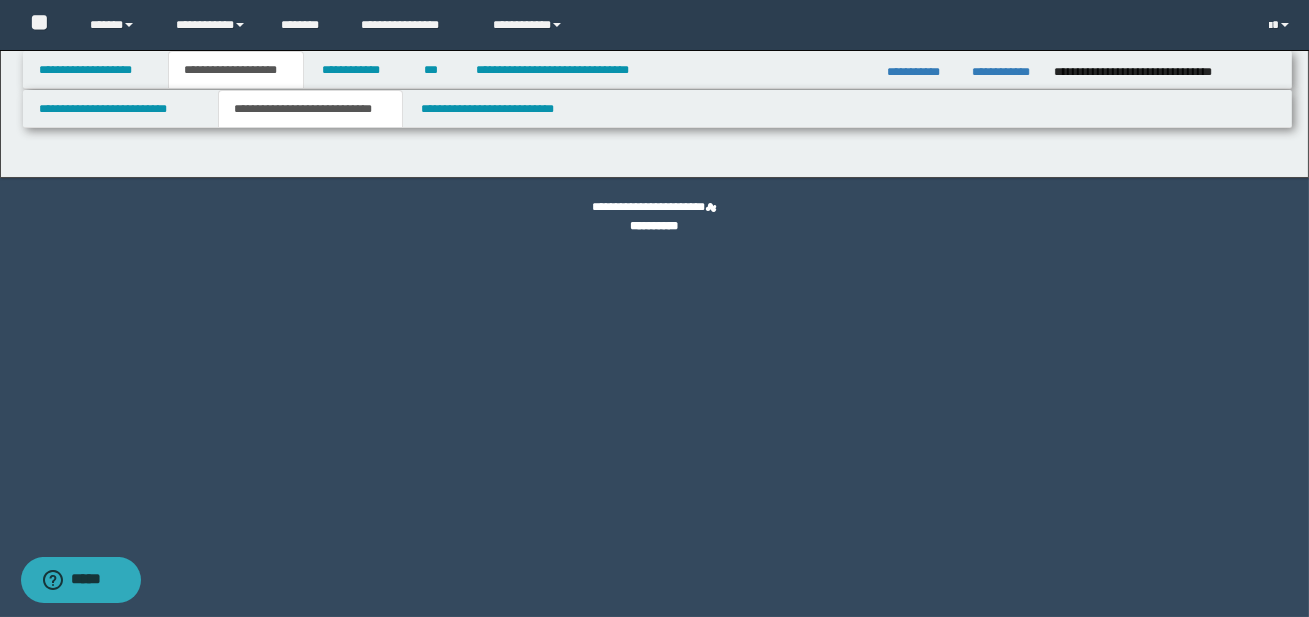 select on "*" 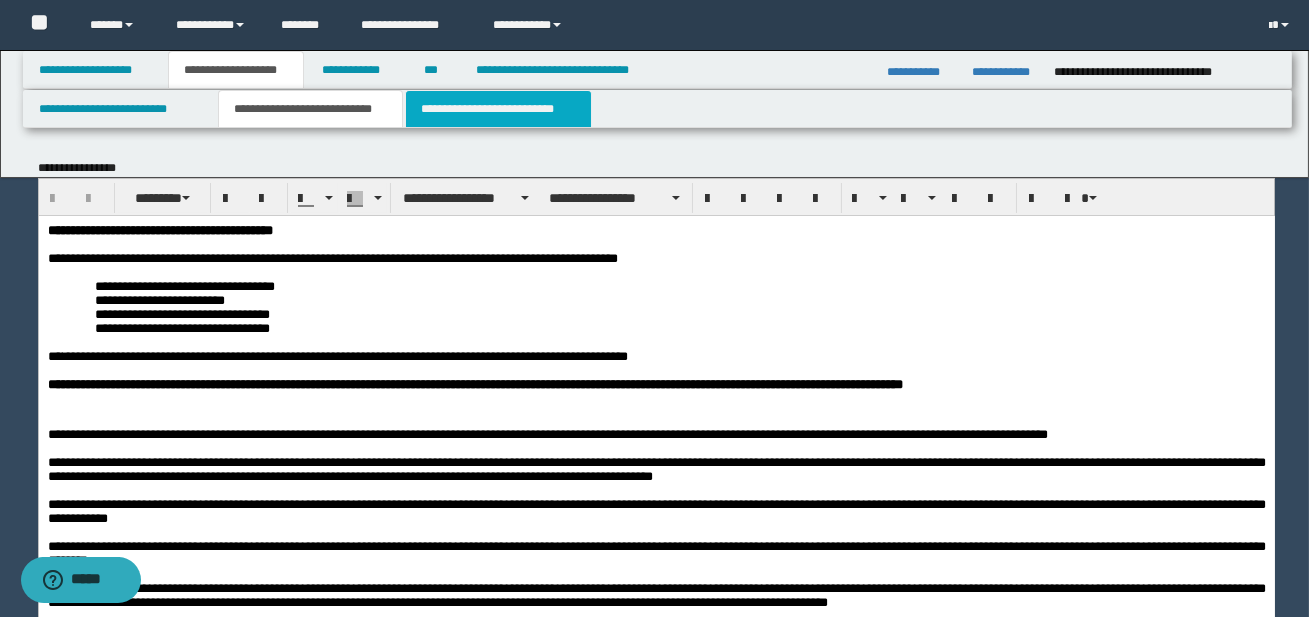 scroll, scrollTop: 0, scrollLeft: 0, axis: both 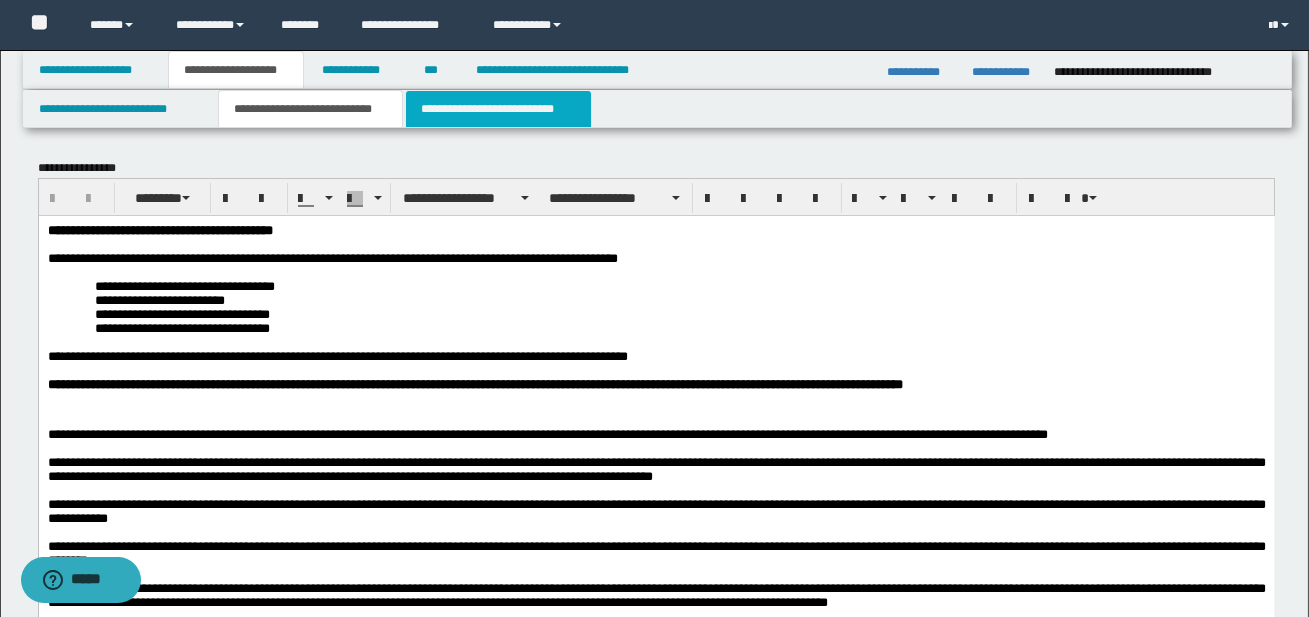 click on "**********" at bounding box center (498, 109) 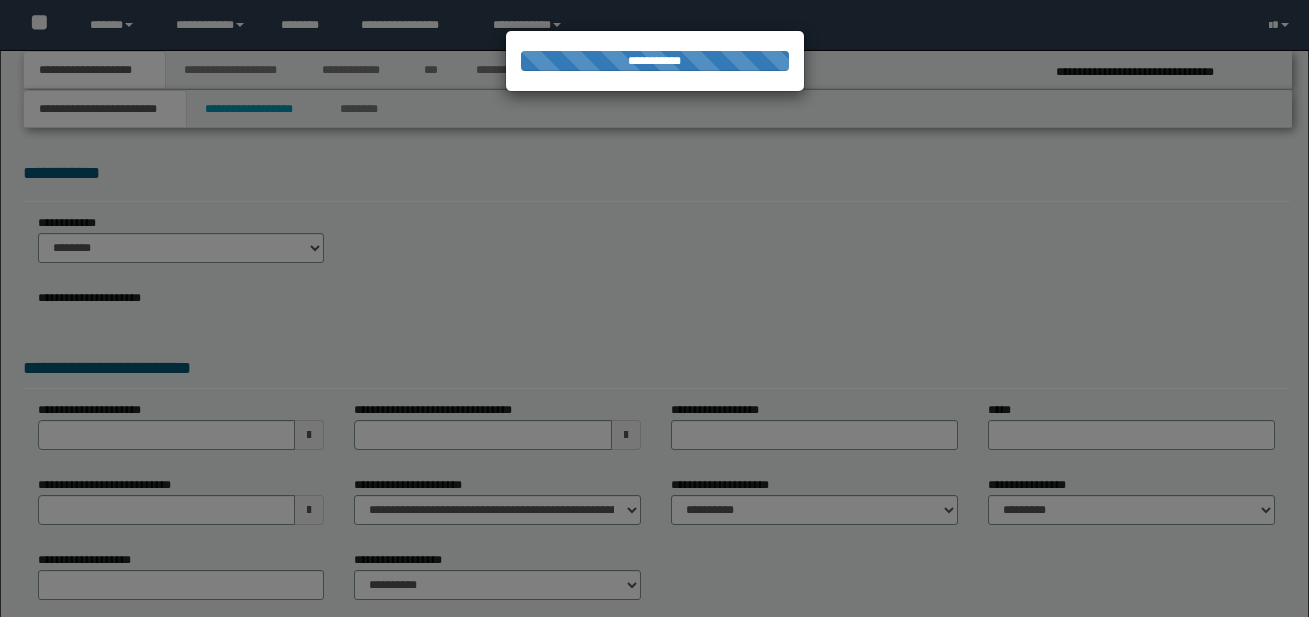 select on "*" 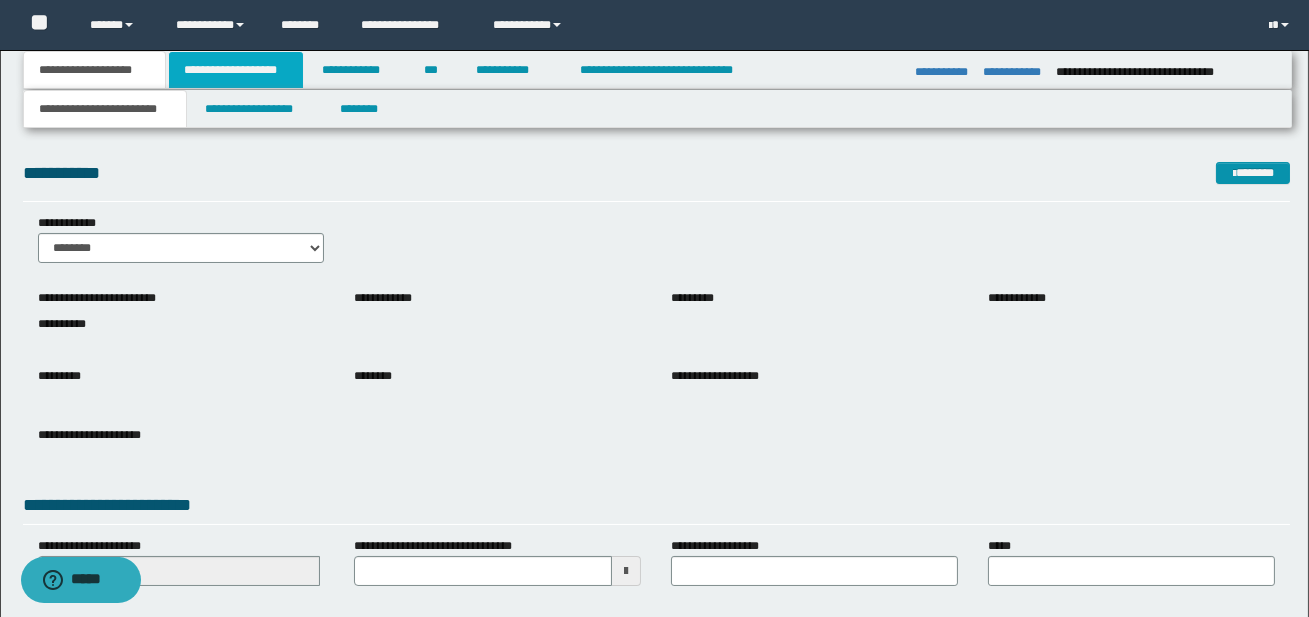 scroll, scrollTop: 0, scrollLeft: 0, axis: both 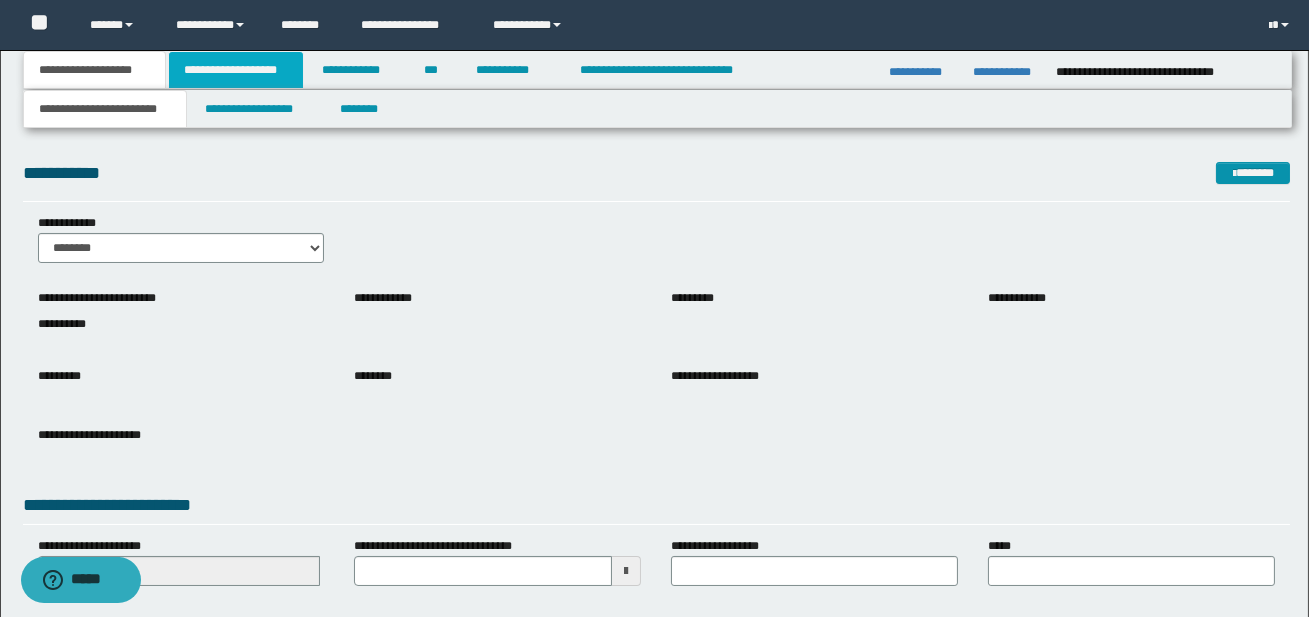 click on "**********" at bounding box center (236, 70) 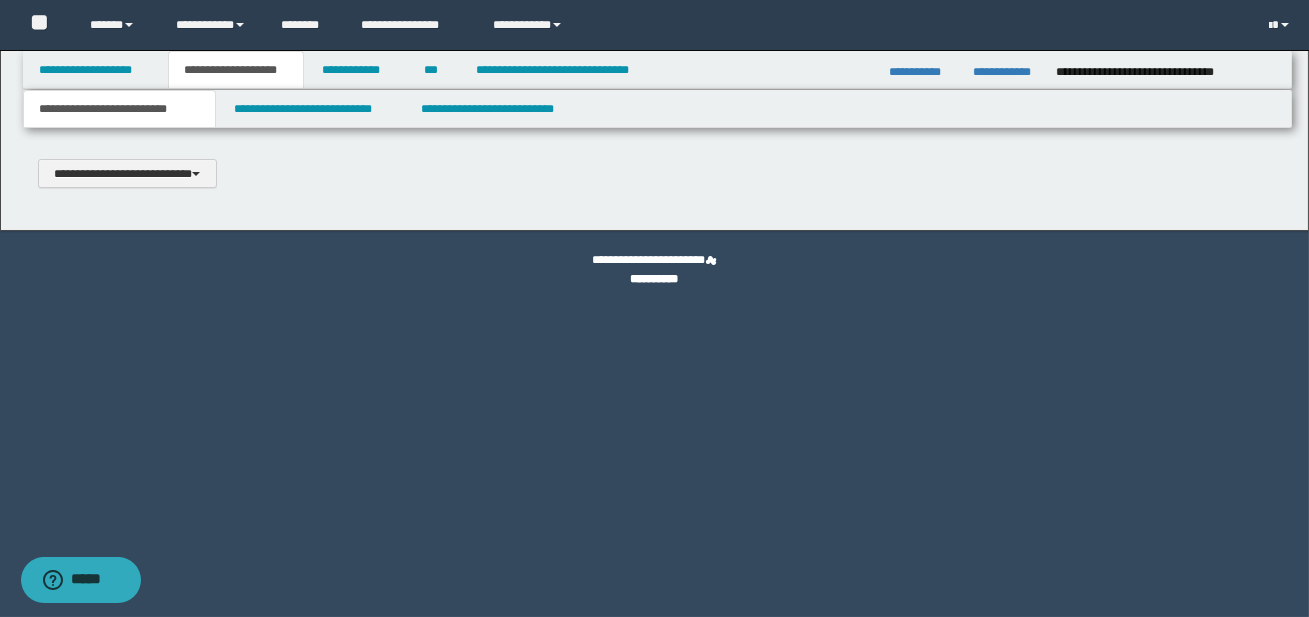 type 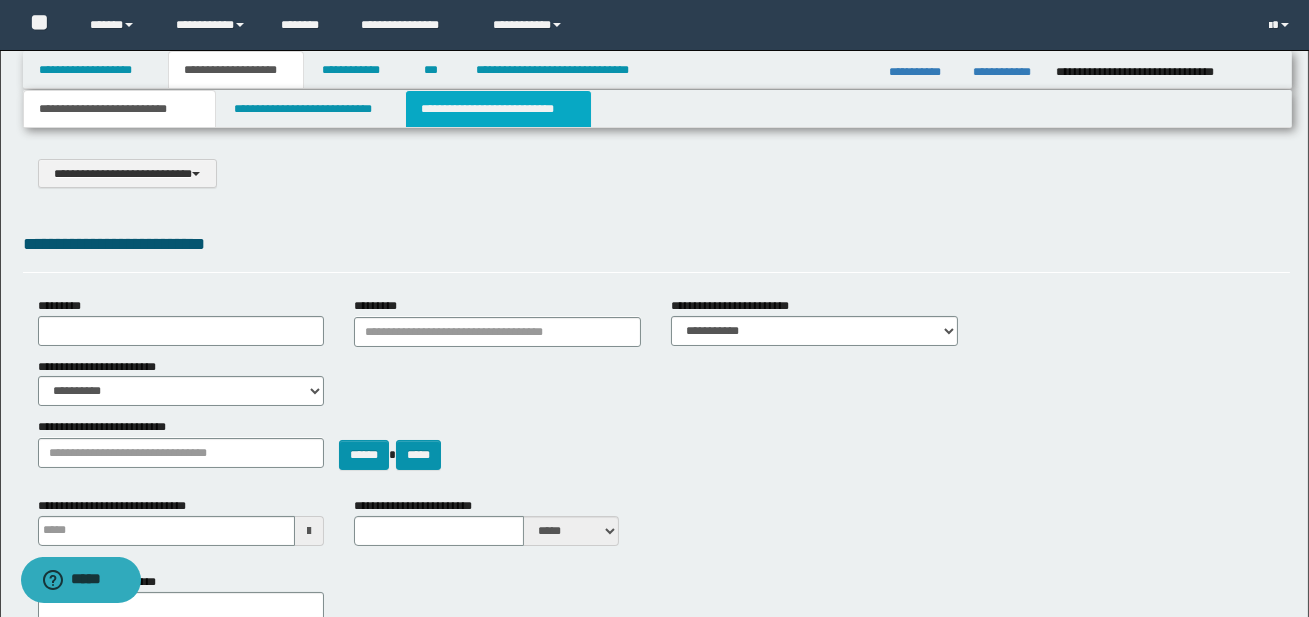 select on "*" 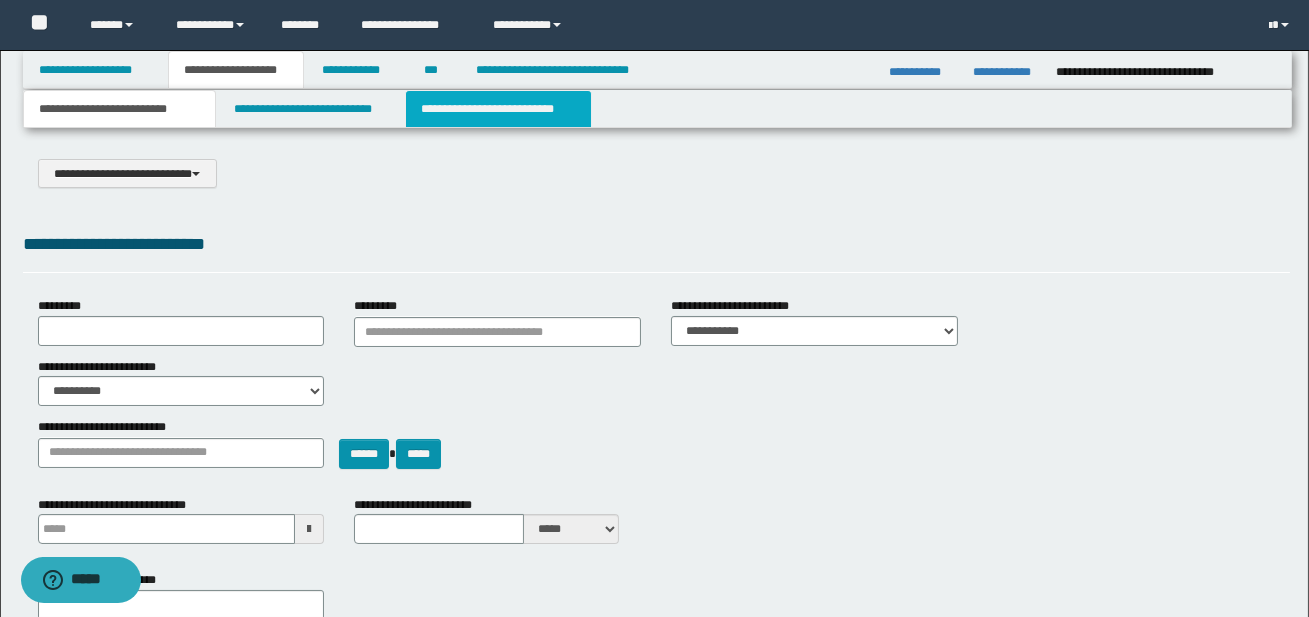 click on "**********" at bounding box center [498, 109] 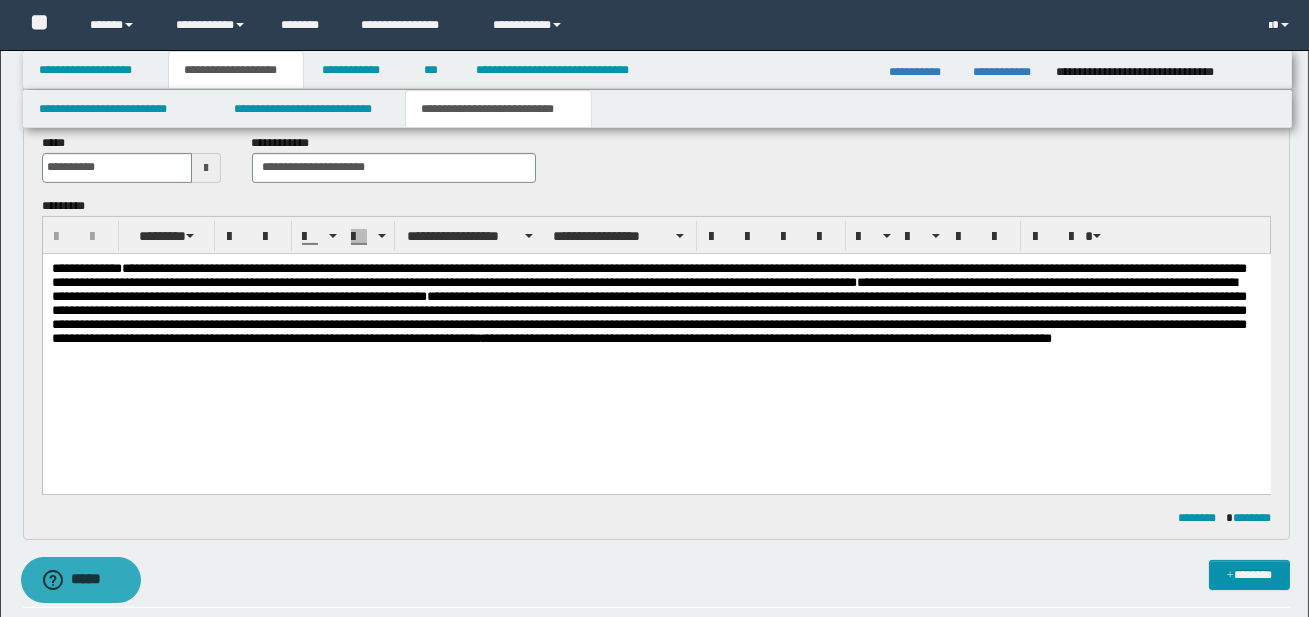 scroll, scrollTop: 817, scrollLeft: 0, axis: vertical 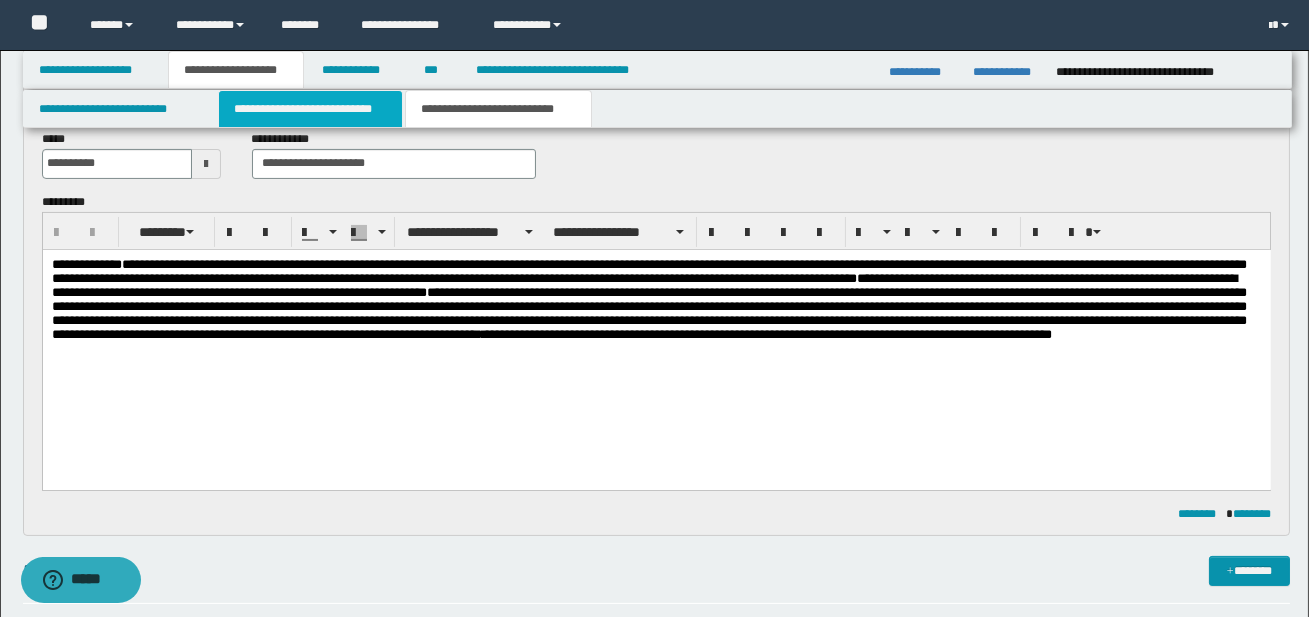 click on "**********" at bounding box center (310, 109) 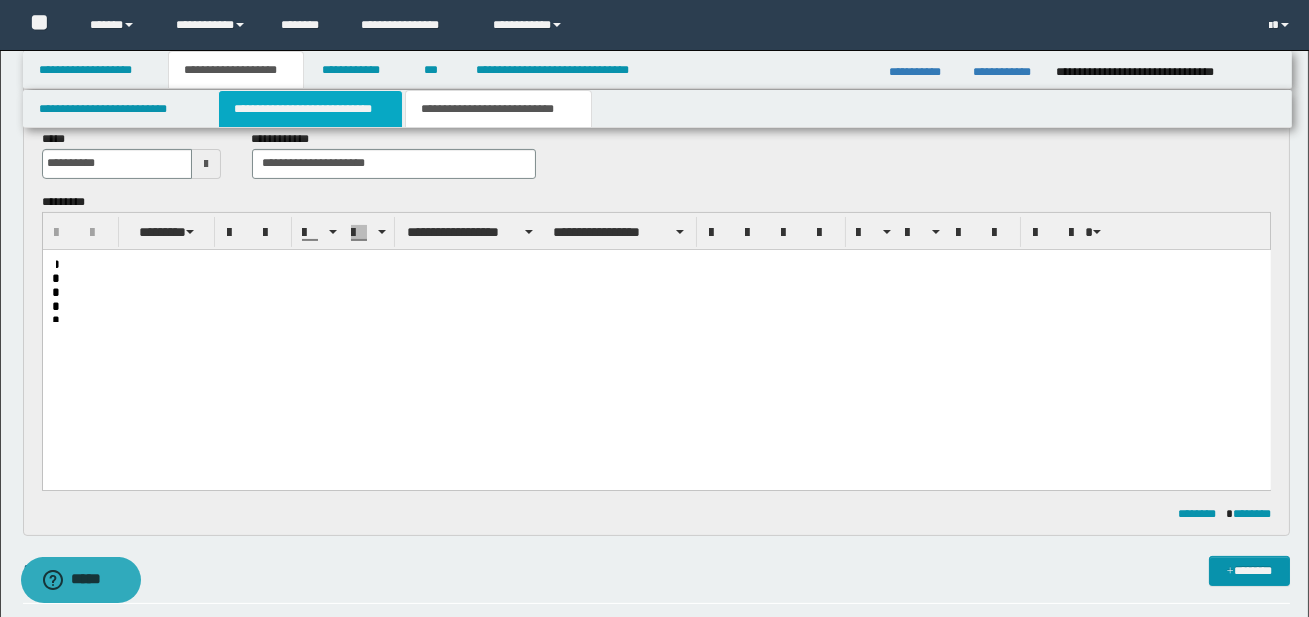scroll, scrollTop: 0, scrollLeft: 0, axis: both 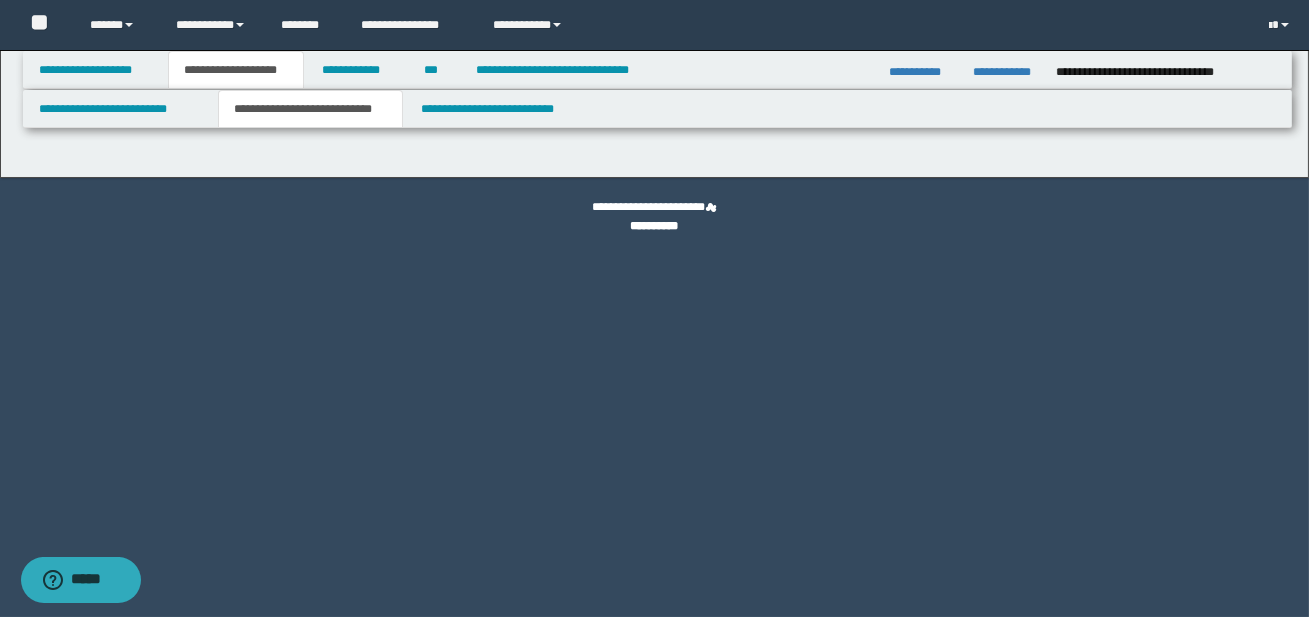 select on "*" 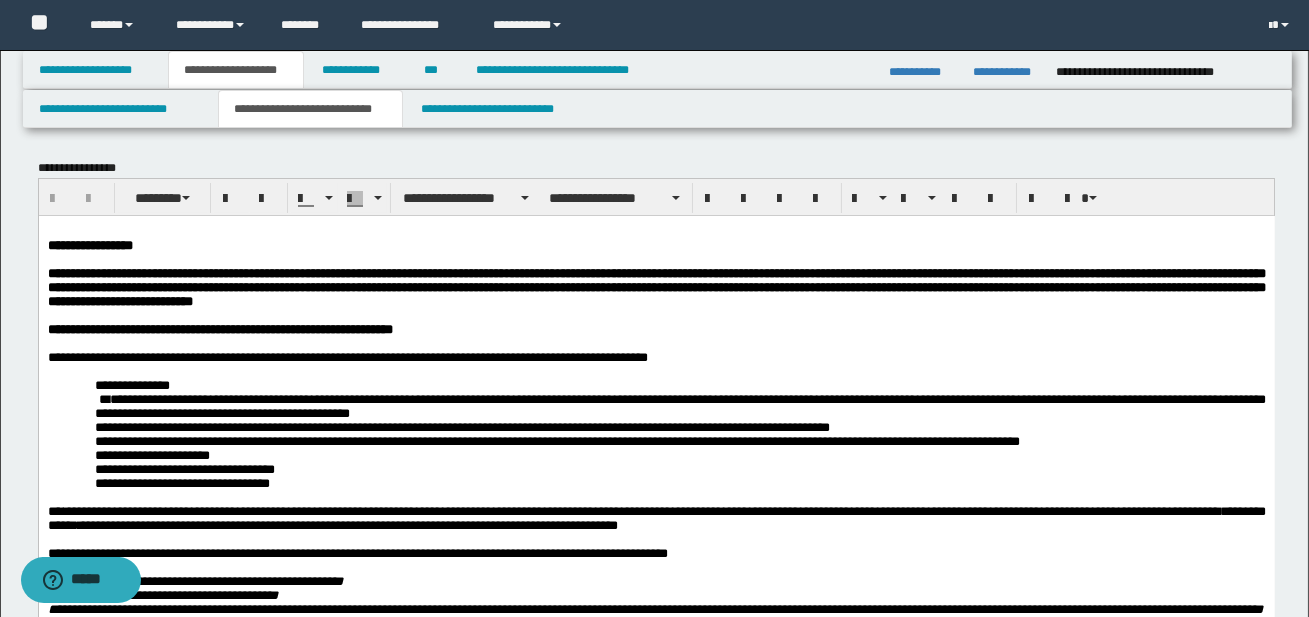 scroll, scrollTop: 0, scrollLeft: 0, axis: both 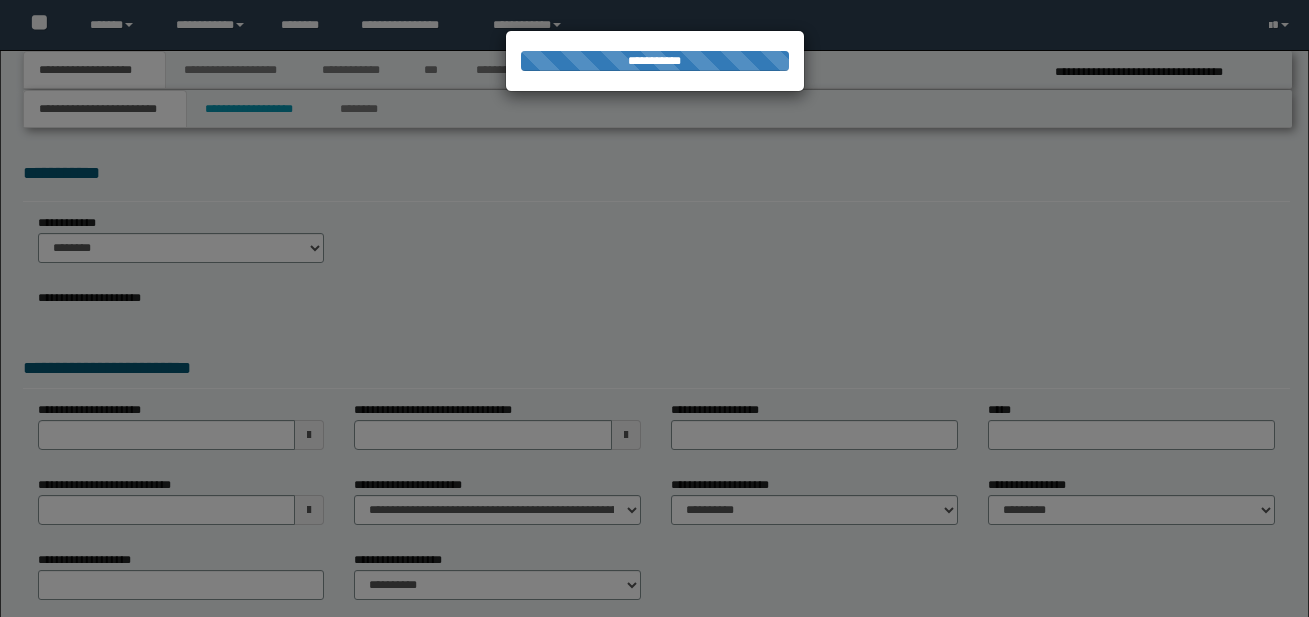 select on "*" 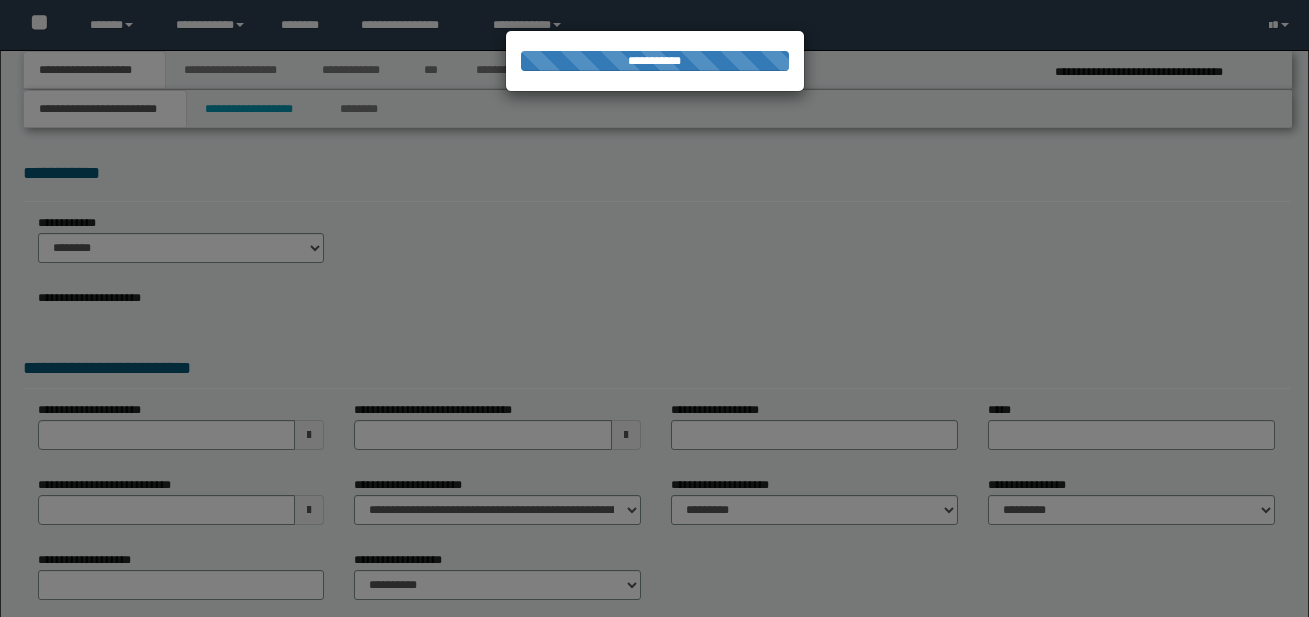 scroll, scrollTop: 0, scrollLeft: 0, axis: both 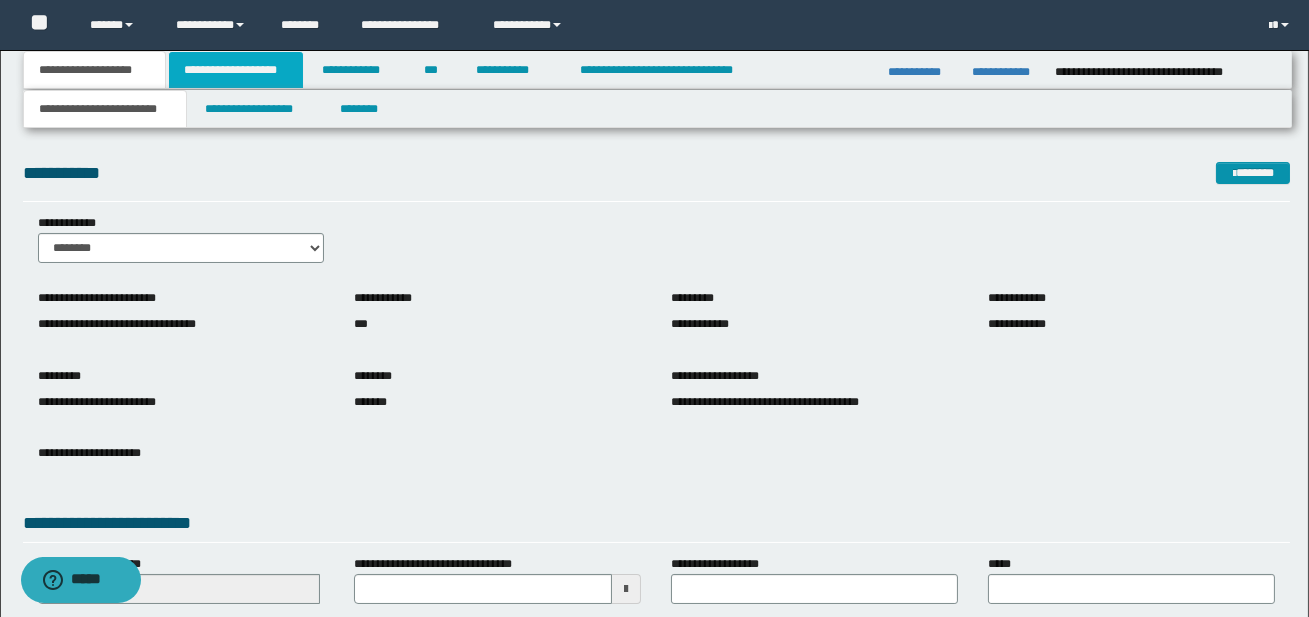 click on "**********" at bounding box center [236, 70] 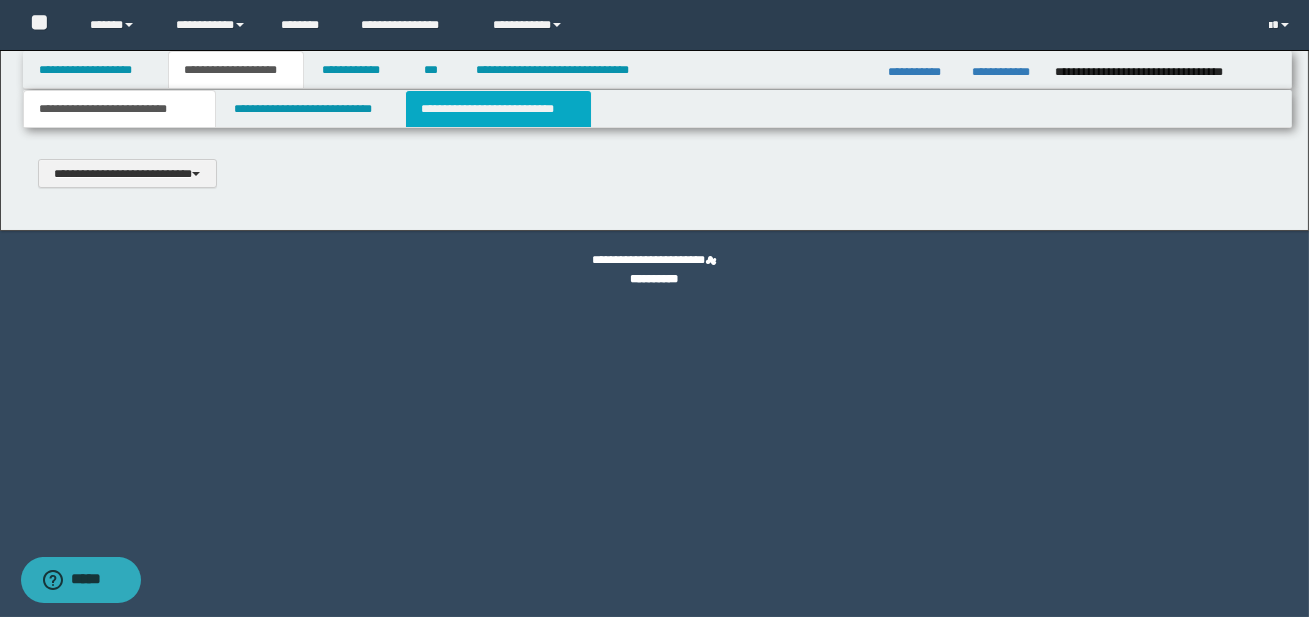 type 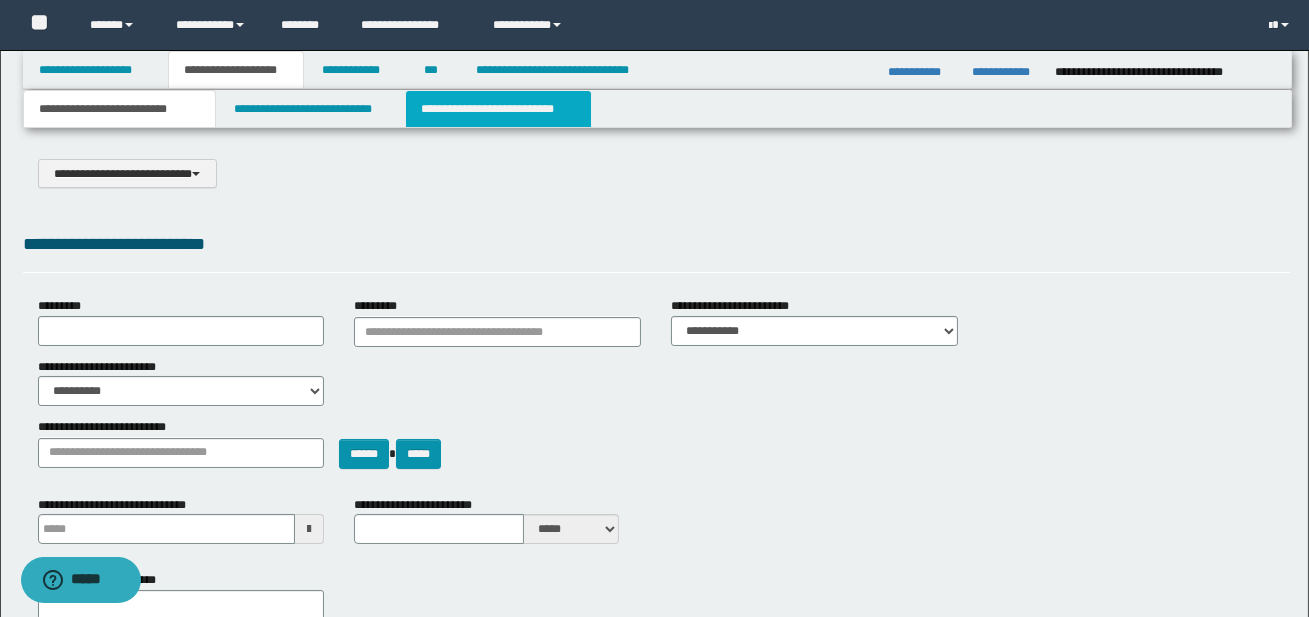 click on "**********" at bounding box center (498, 109) 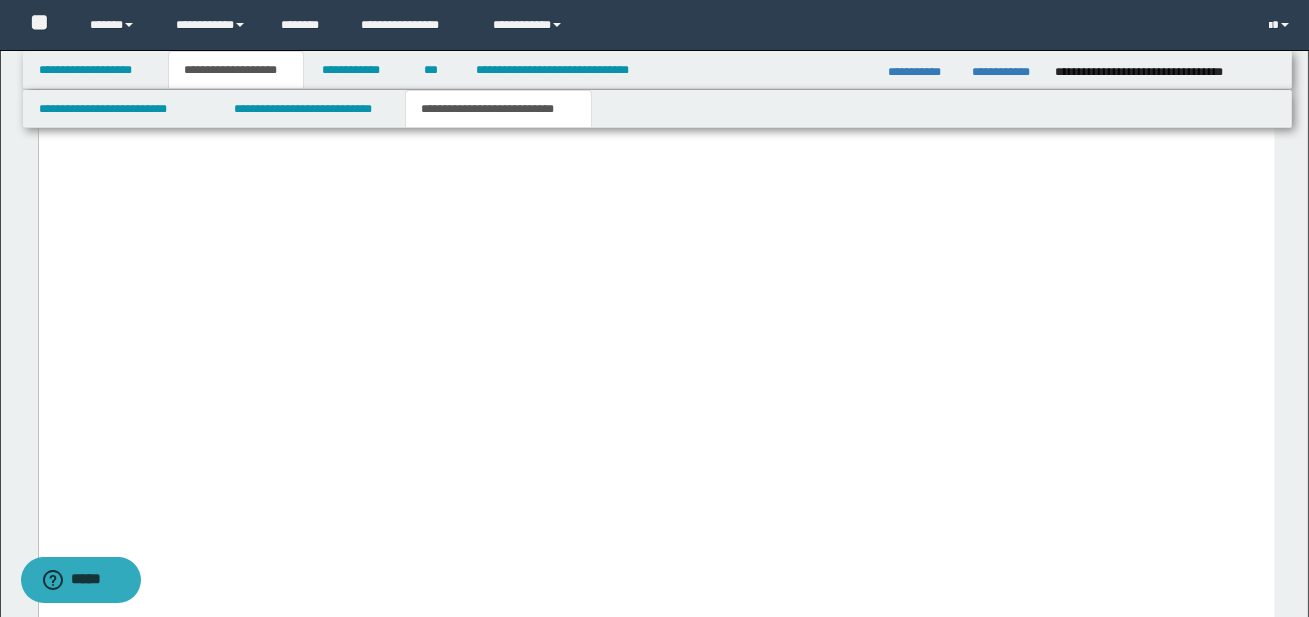 scroll, scrollTop: 7509, scrollLeft: 0, axis: vertical 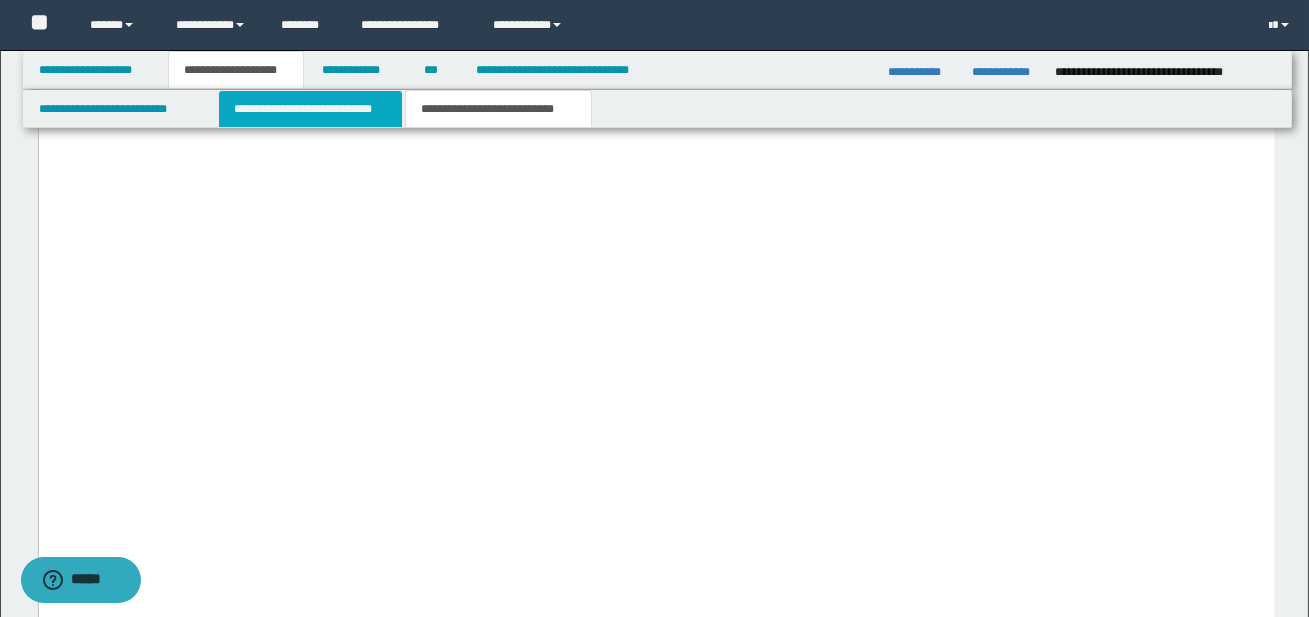 click on "**********" at bounding box center [310, 109] 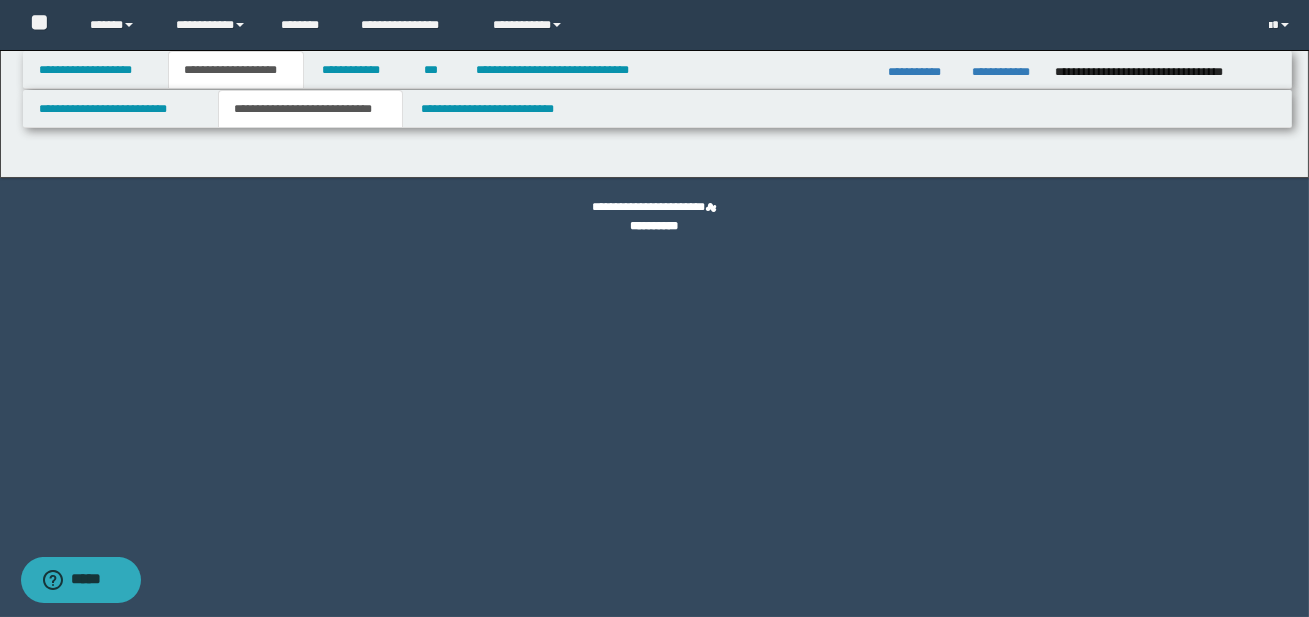 select on "*" 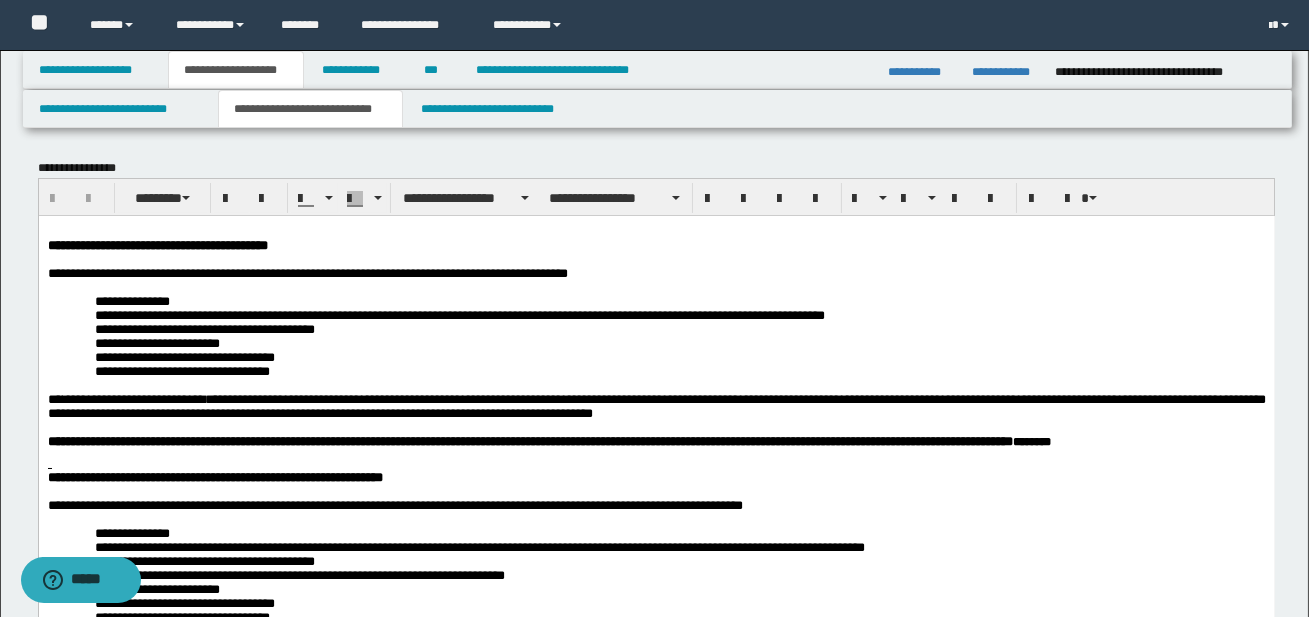 scroll, scrollTop: 0, scrollLeft: 0, axis: both 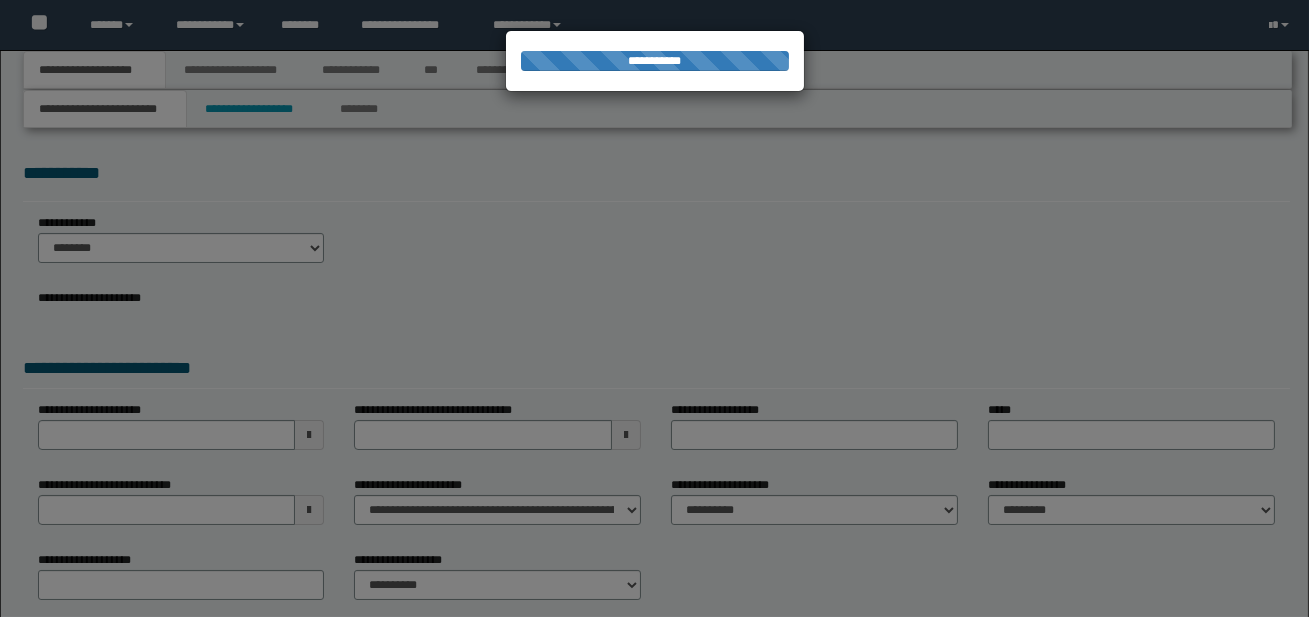 select on "*" 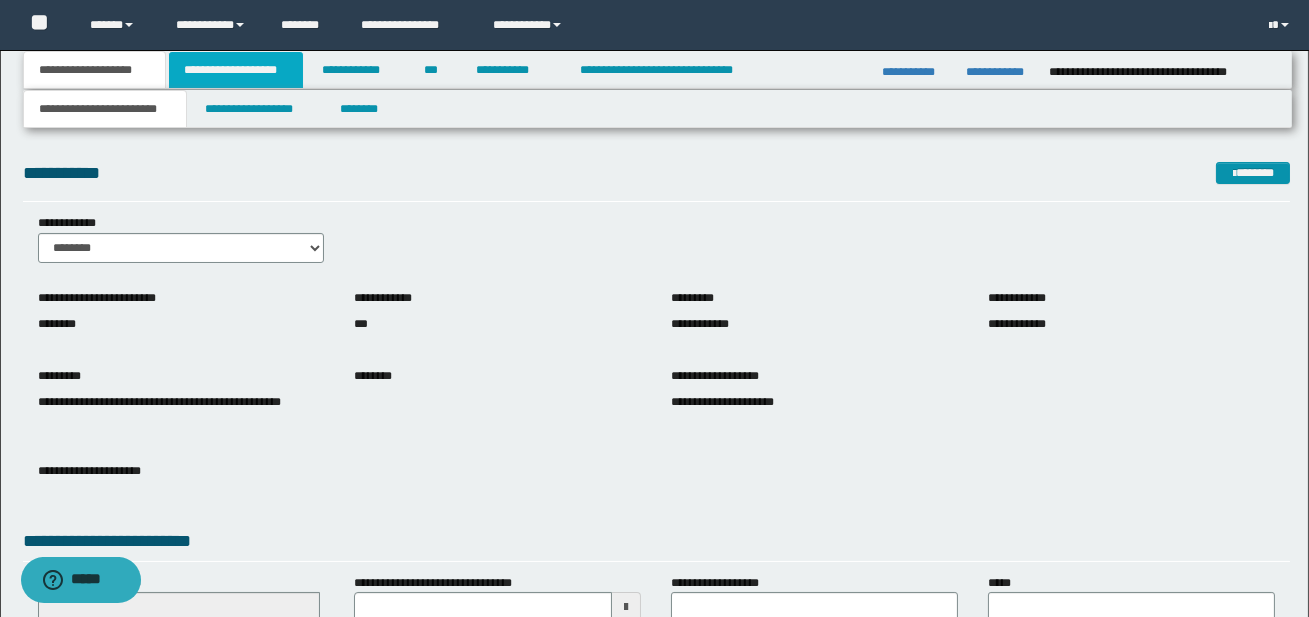 click on "**********" at bounding box center (236, 70) 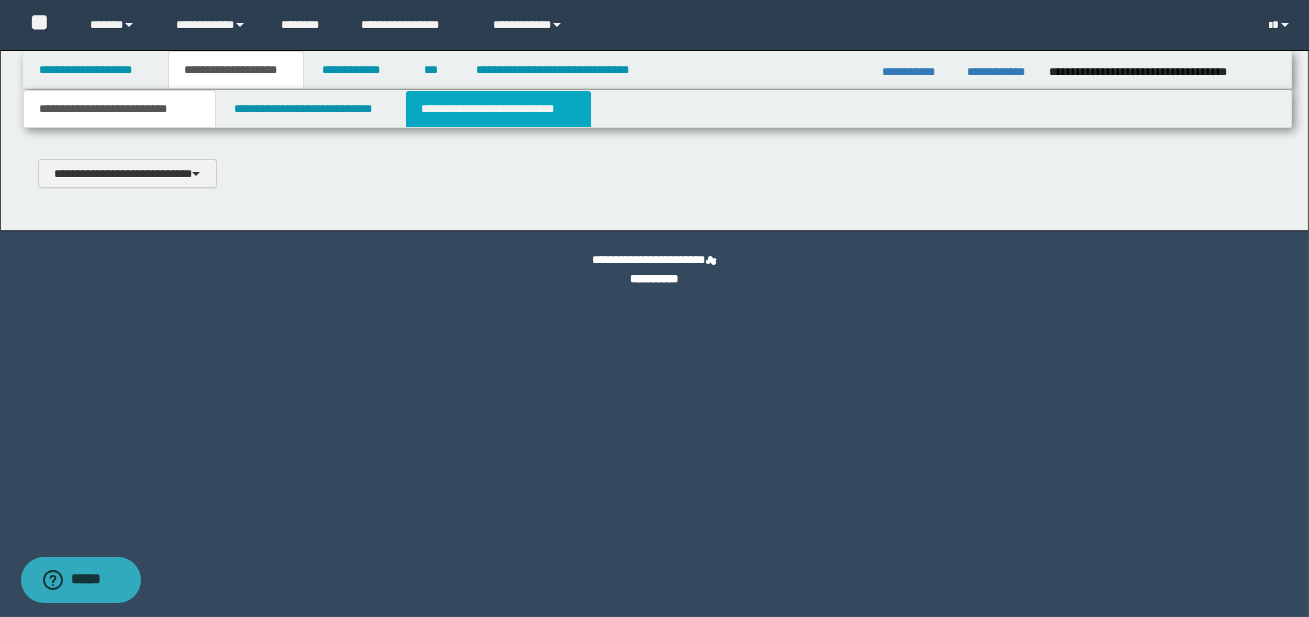 type 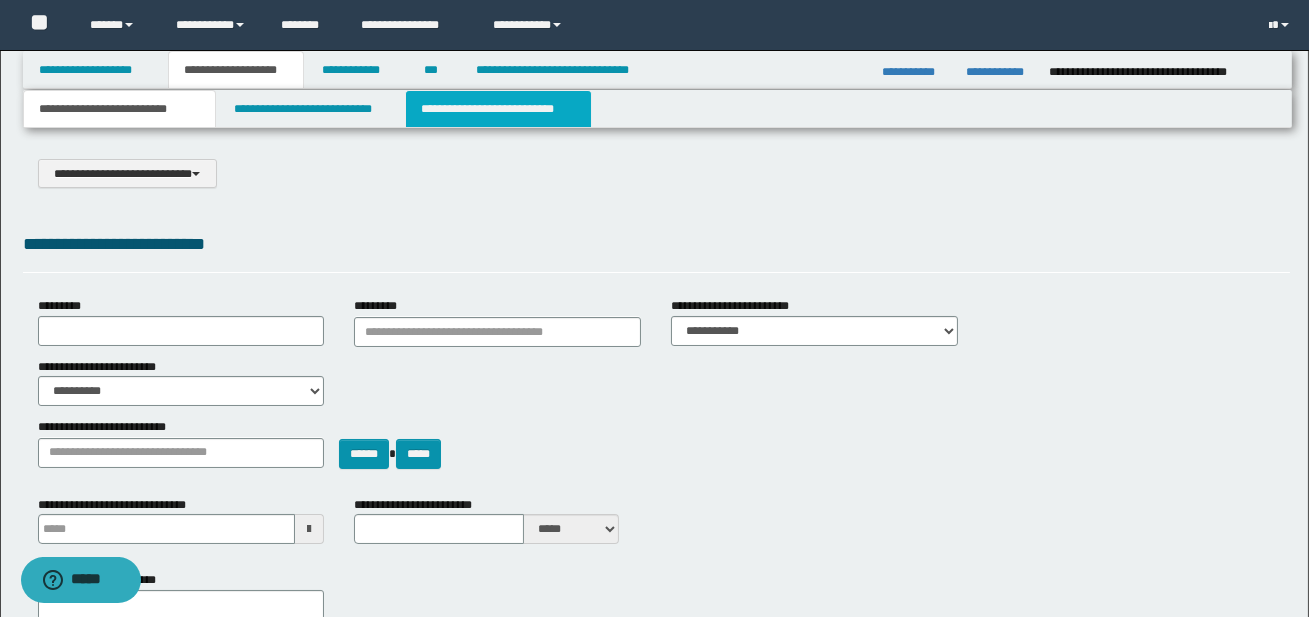 click on "**********" at bounding box center (498, 109) 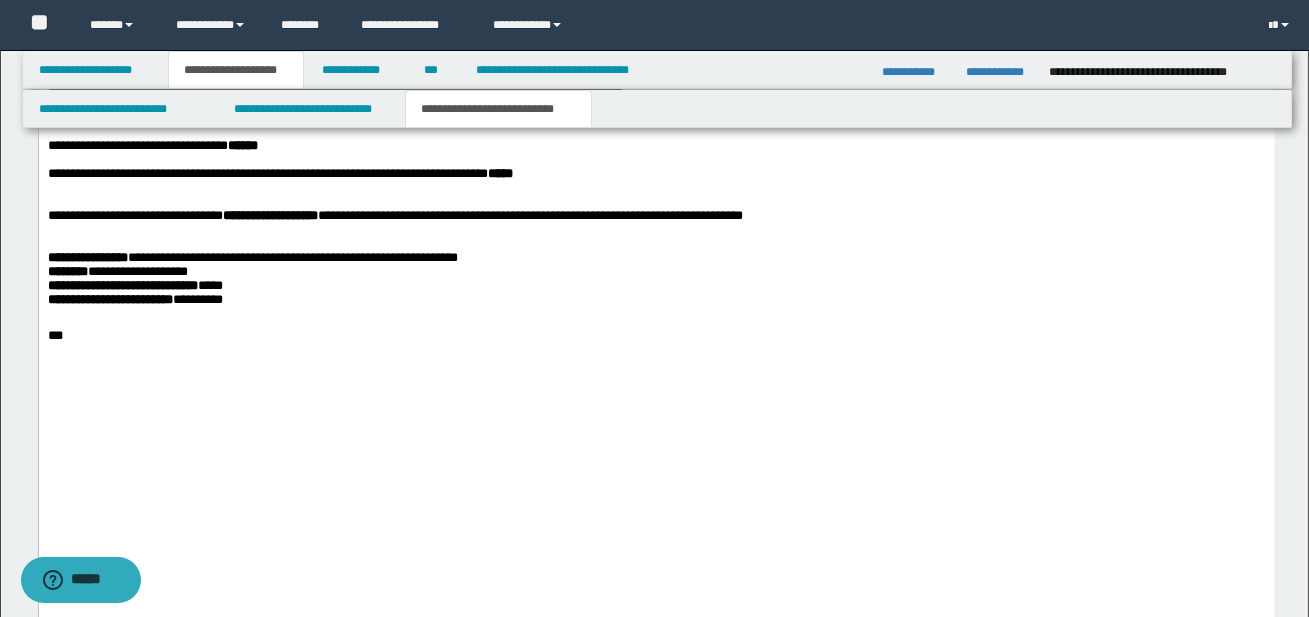 scroll, scrollTop: 2490, scrollLeft: 0, axis: vertical 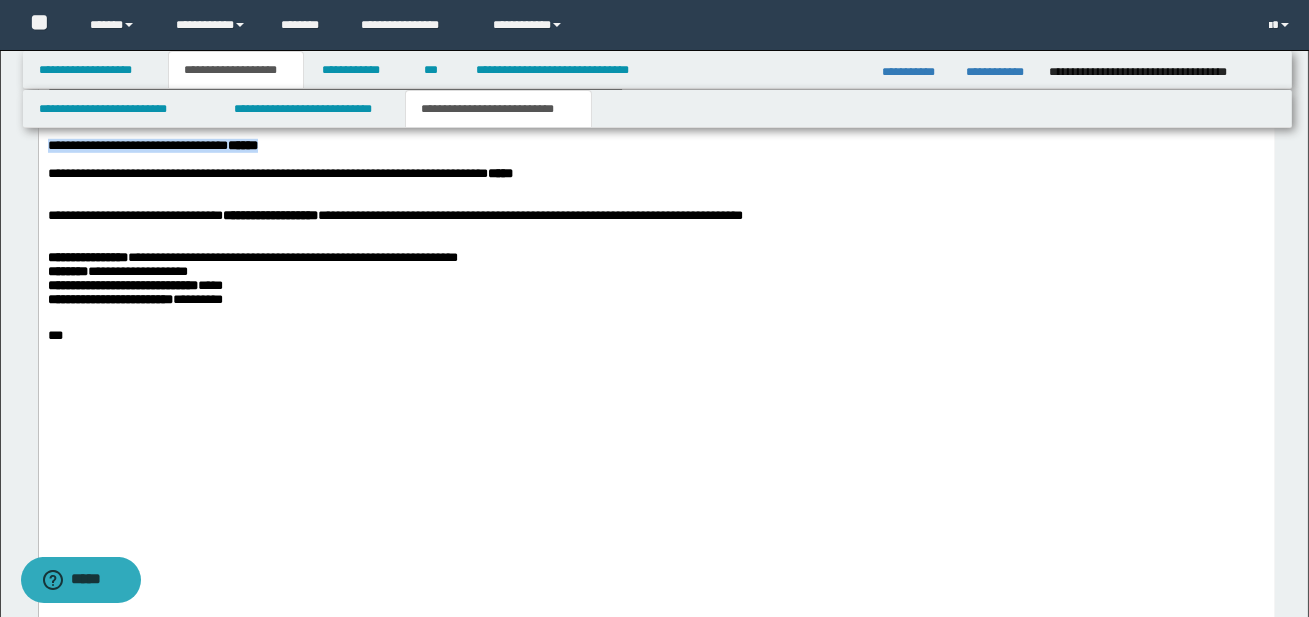 drag, startPoint x: 49, startPoint y: 332, endPoint x: 296, endPoint y: 329, distance: 247.01822 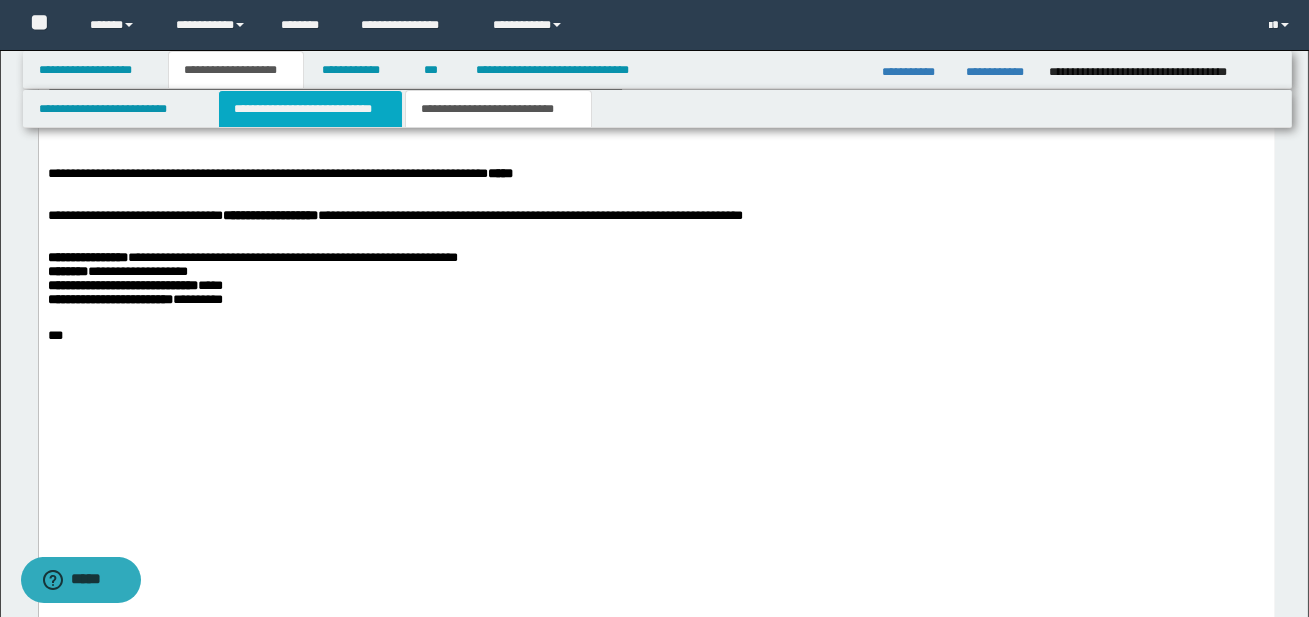 click on "**********" at bounding box center (310, 109) 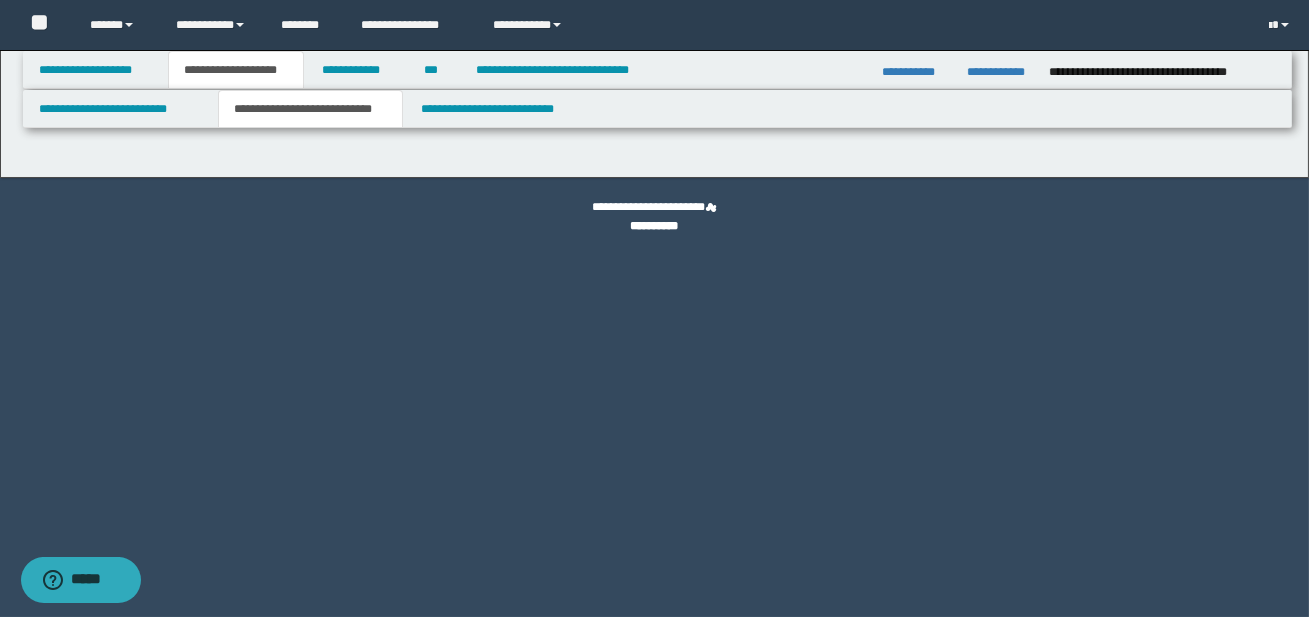 scroll, scrollTop: 0, scrollLeft: 0, axis: both 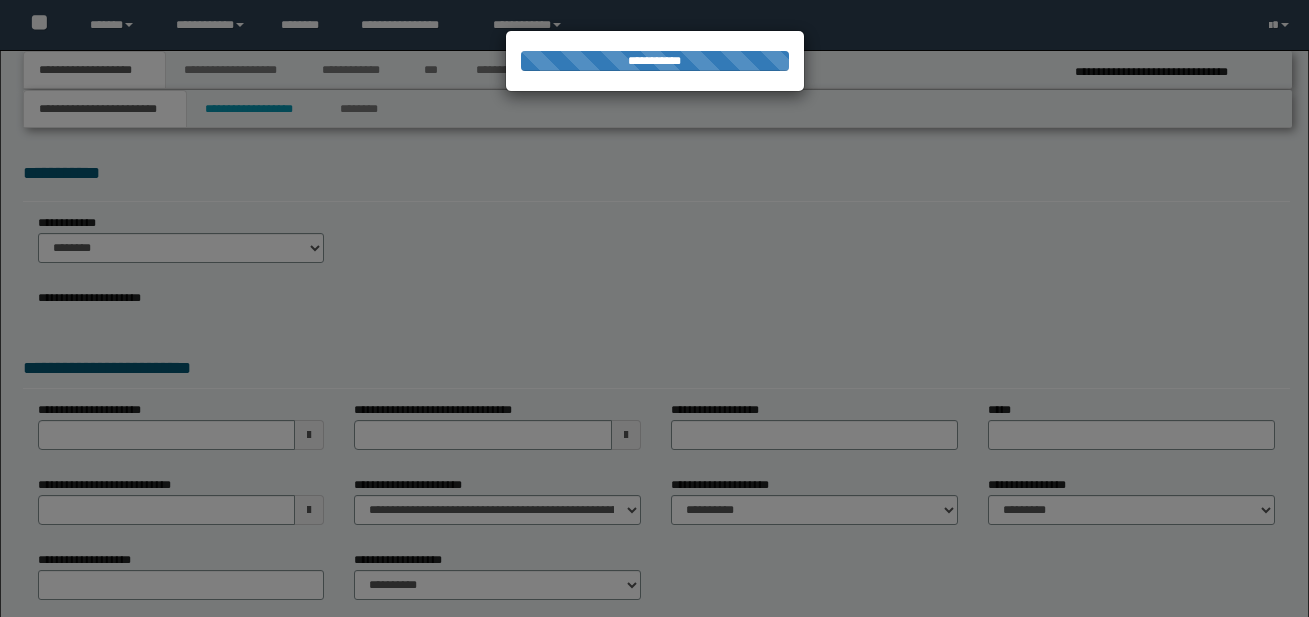 select on "*" 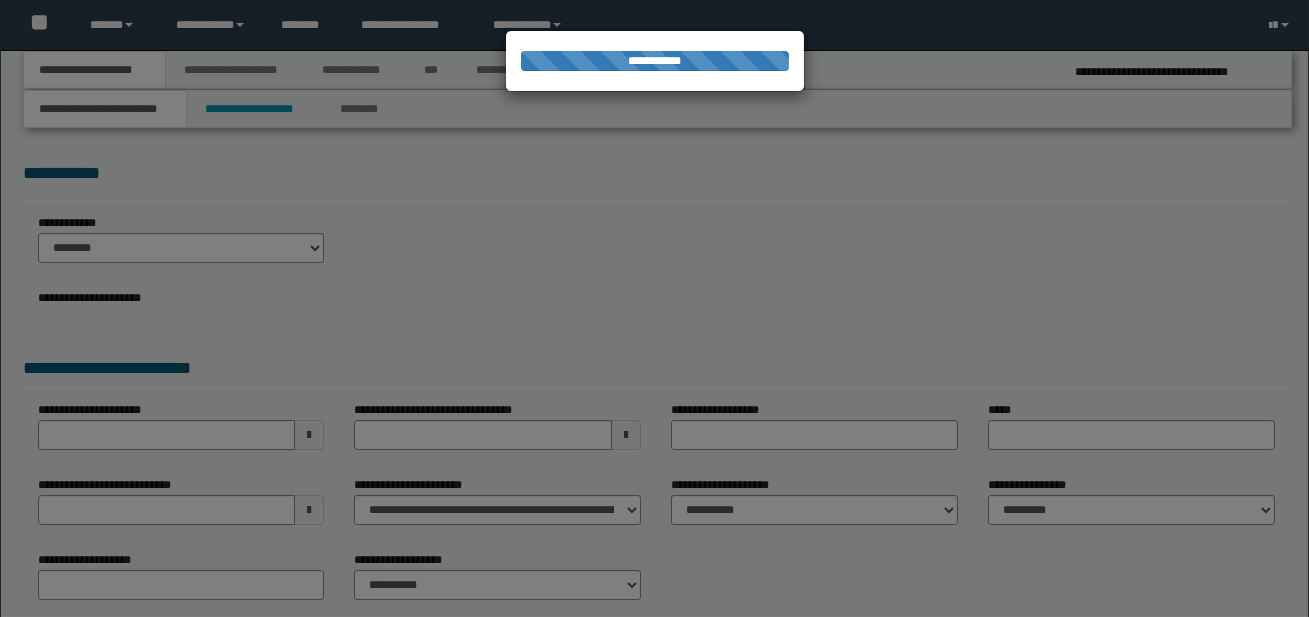 scroll, scrollTop: 0, scrollLeft: 0, axis: both 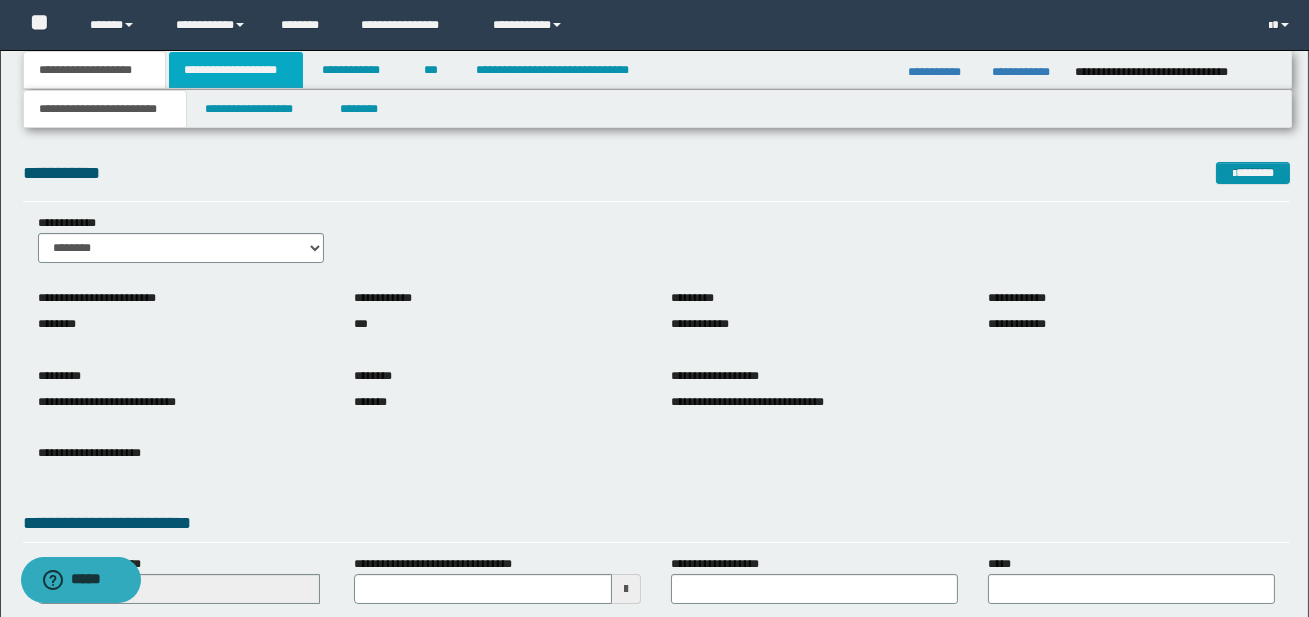 click on "**********" at bounding box center (236, 70) 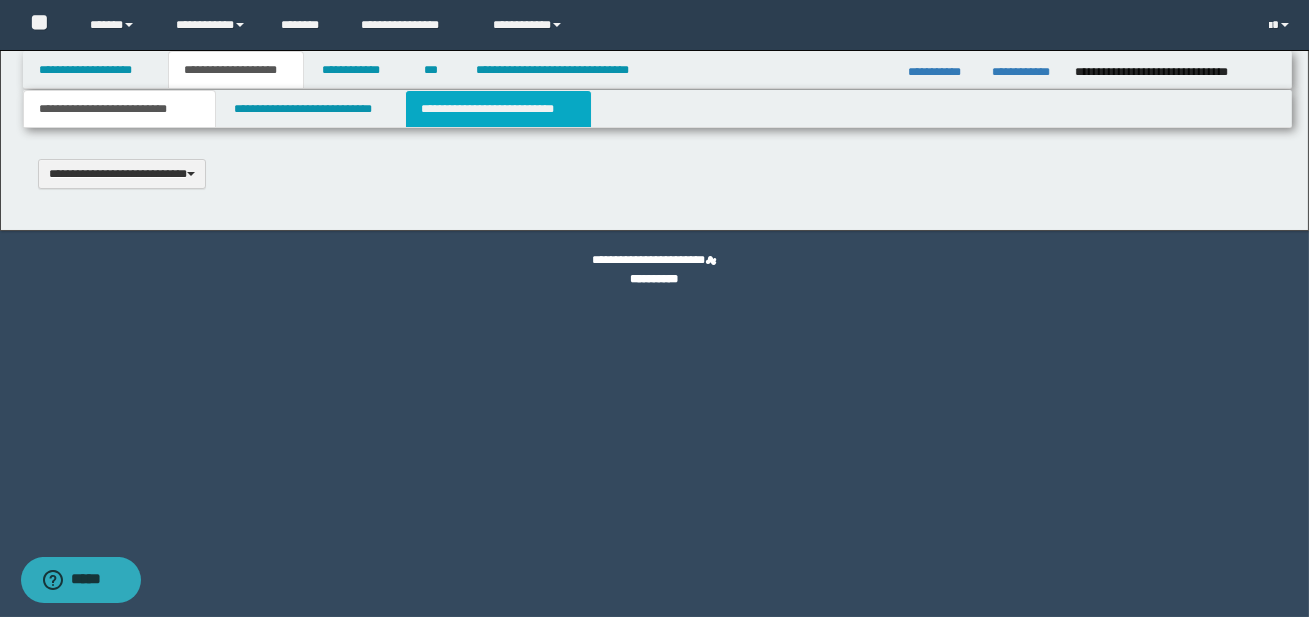 type 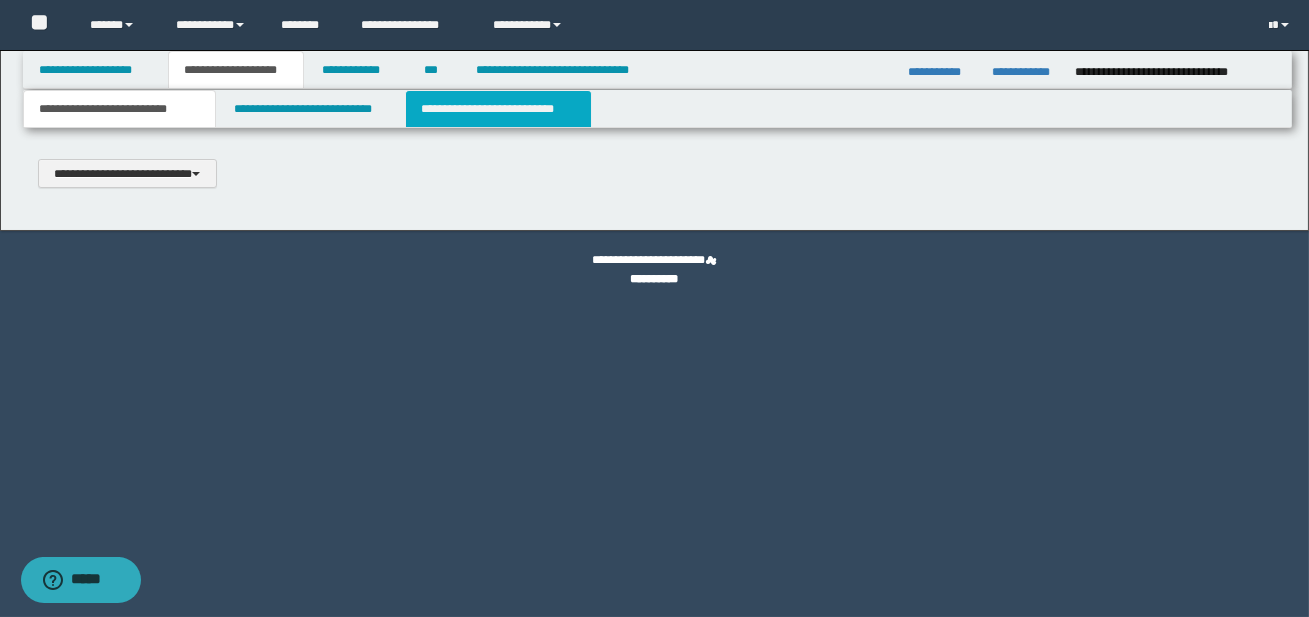 scroll, scrollTop: 0, scrollLeft: 0, axis: both 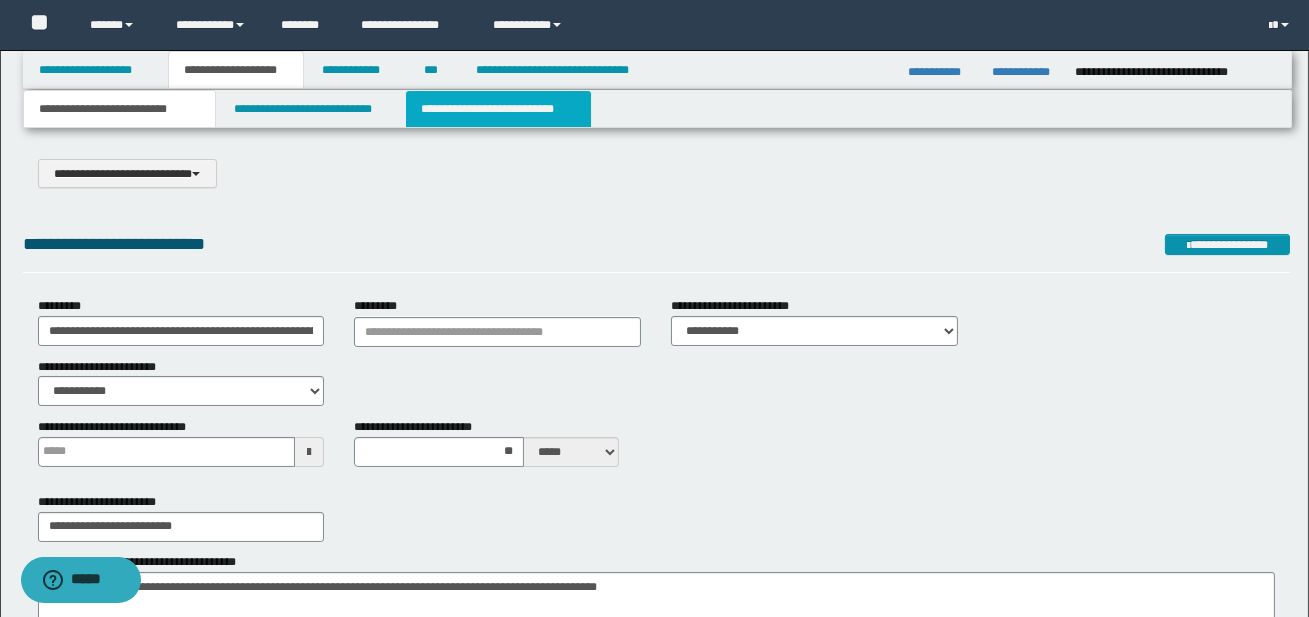 click on "**********" at bounding box center (498, 109) 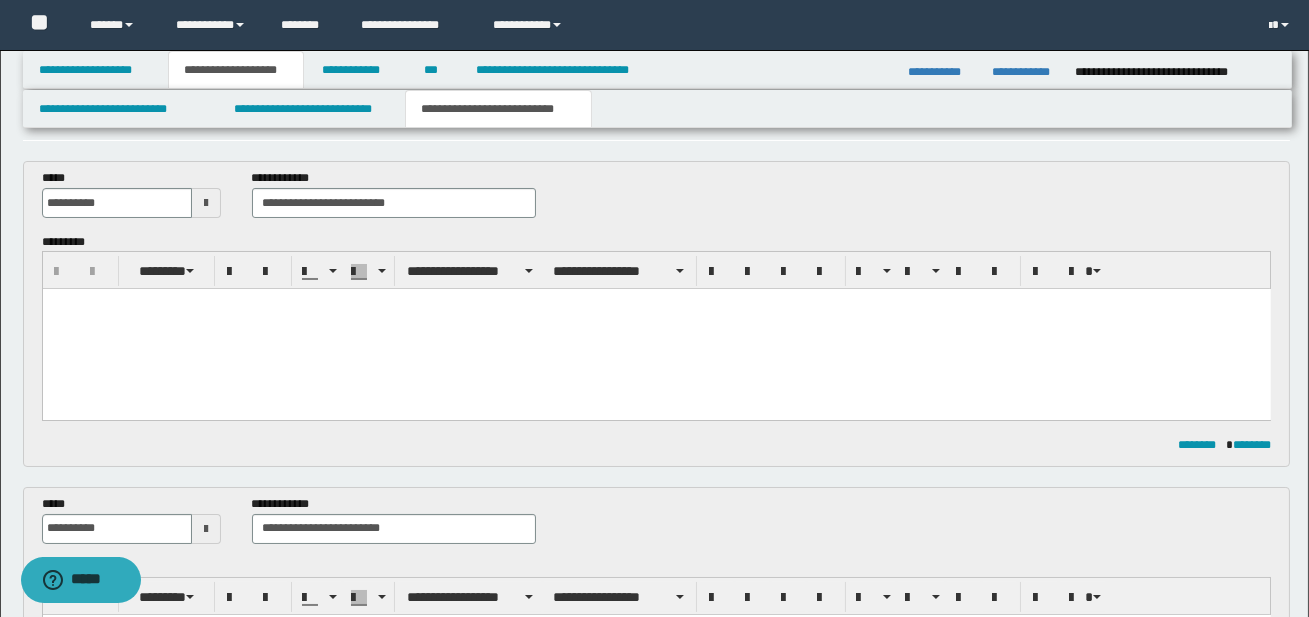 scroll, scrollTop: 82, scrollLeft: 0, axis: vertical 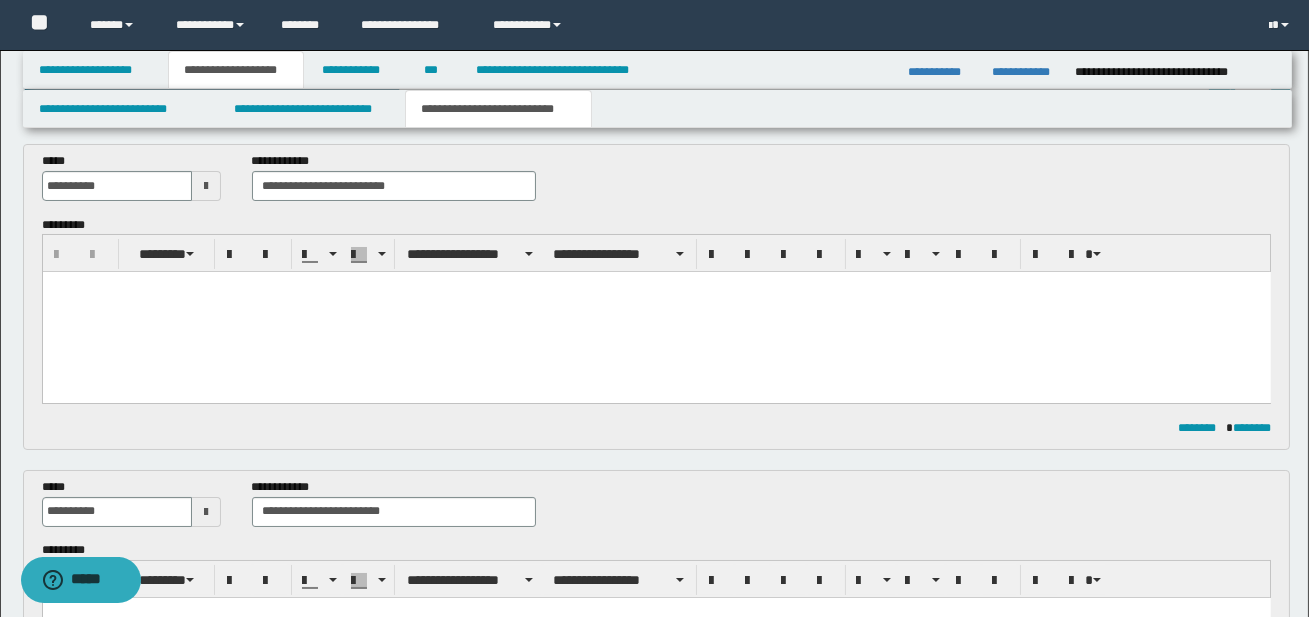 click at bounding box center (656, 312) 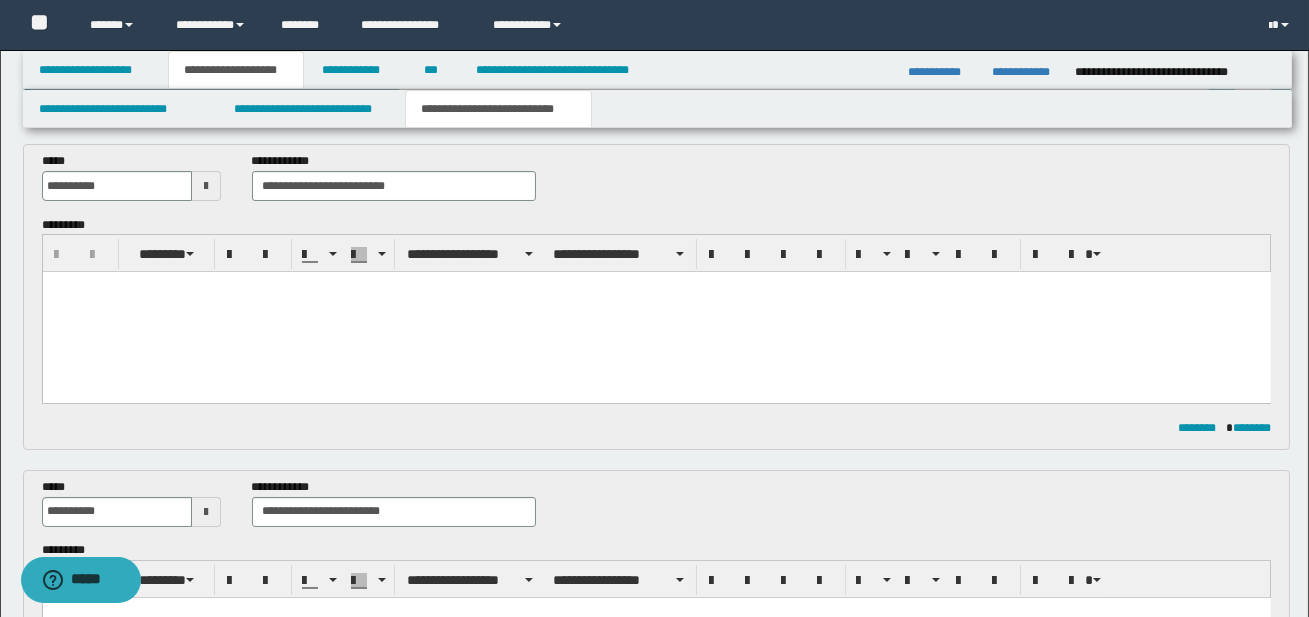 type 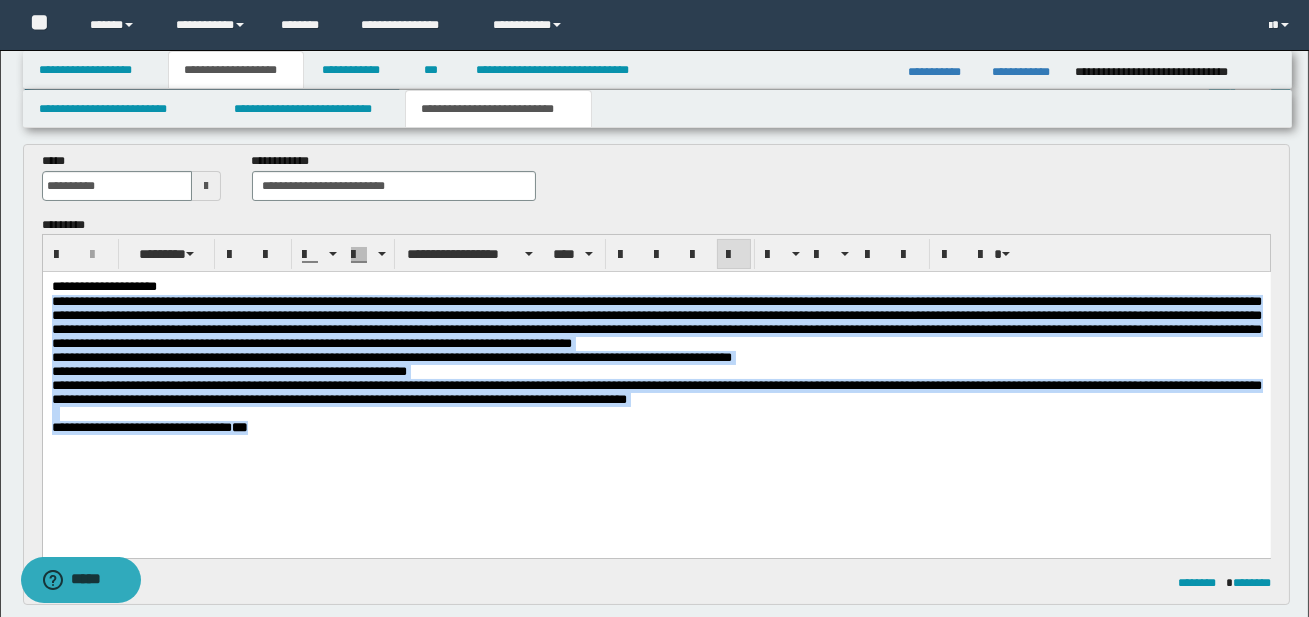 drag, startPoint x: 51, startPoint y: 301, endPoint x: 299, endPoint y: 441, distance: 284.78763 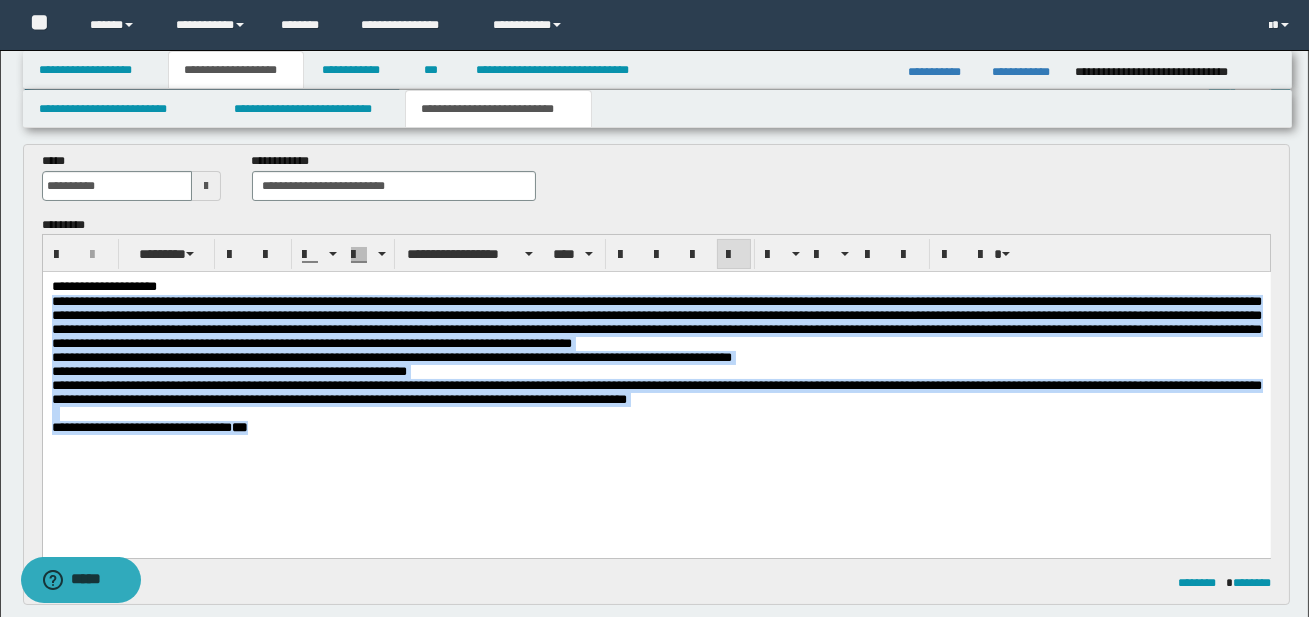 click on "**********" at bounding box center [656, 382] 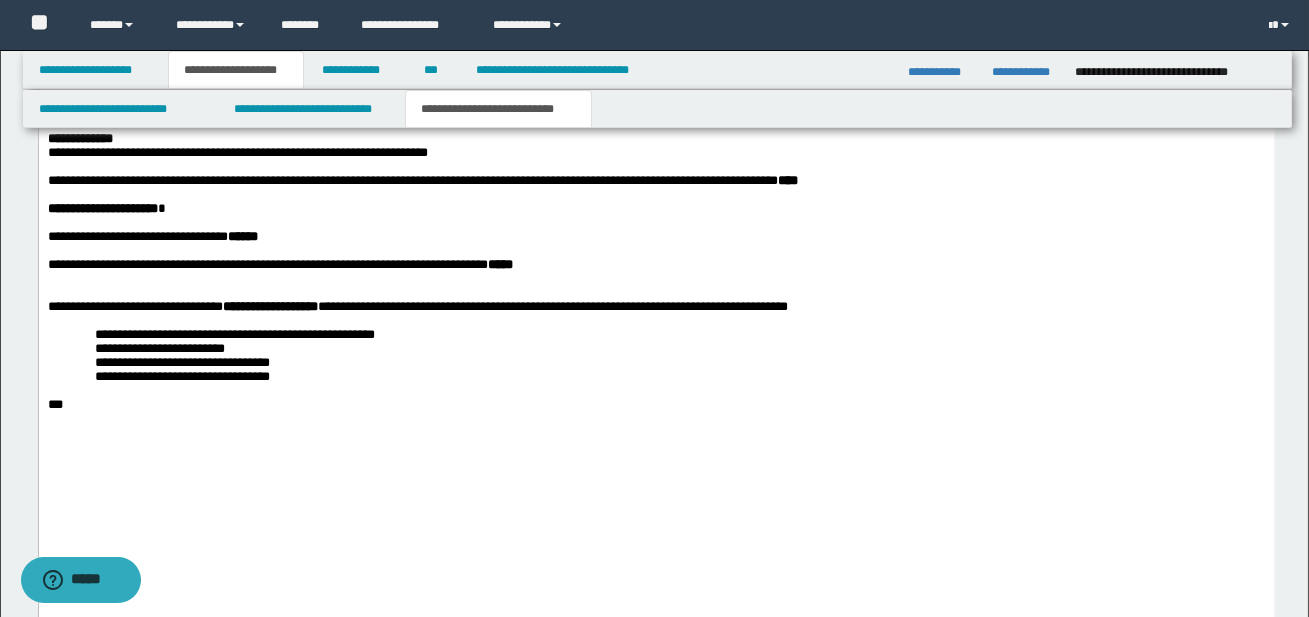 scroll, scrollTop: 3701, scrollLeft: 0, axis: vertical 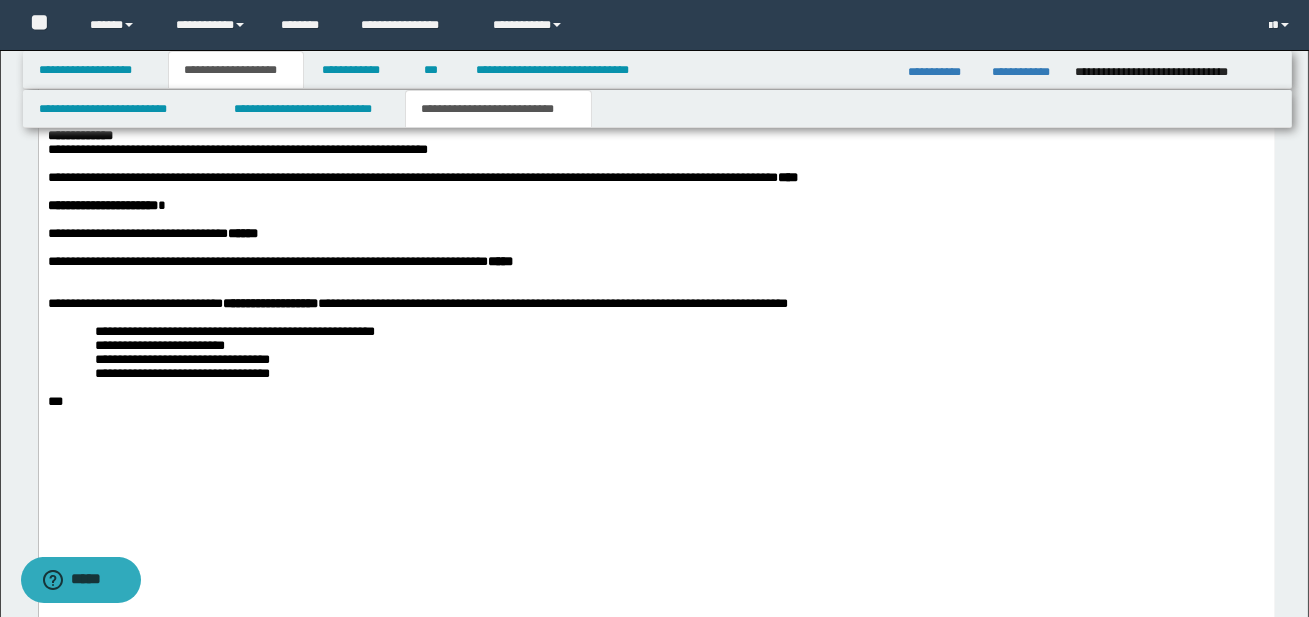 click on "**********" at bounding box center (656, 206) 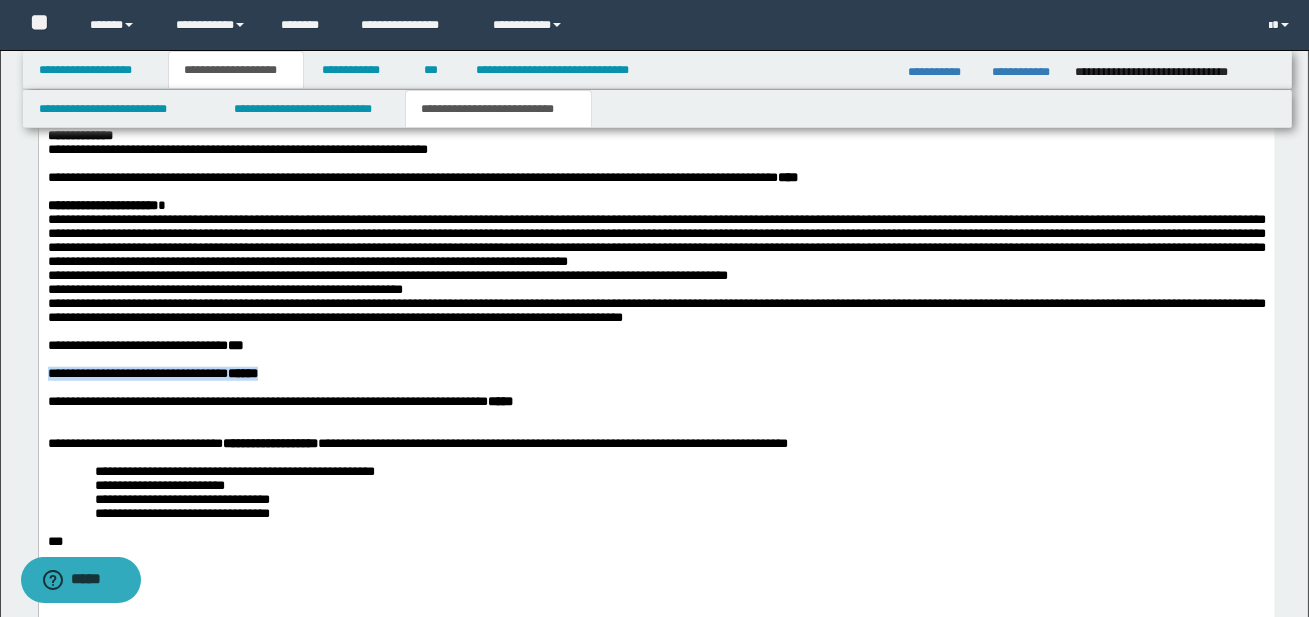drag, startPoint x: 287, startPoint y: 519, endPoint x: 44, endPoint y: 513, distance: 243.07407 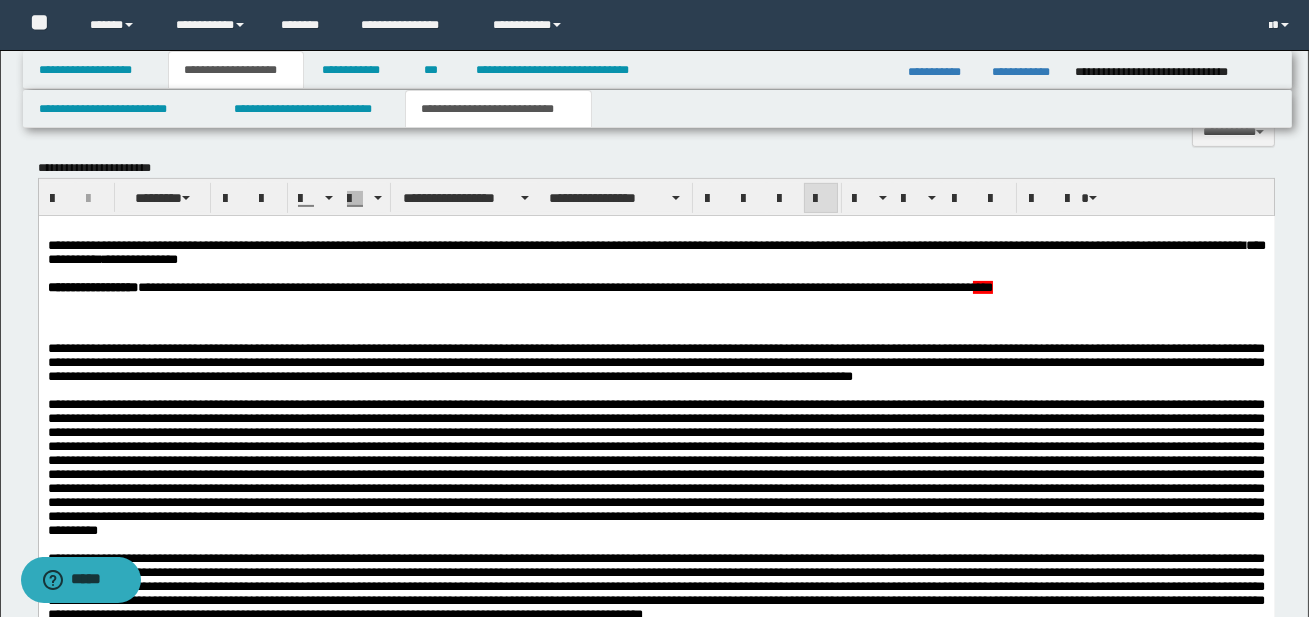 scroll, scrollTop: 1355, scrollLeft: 0, axis: vertical 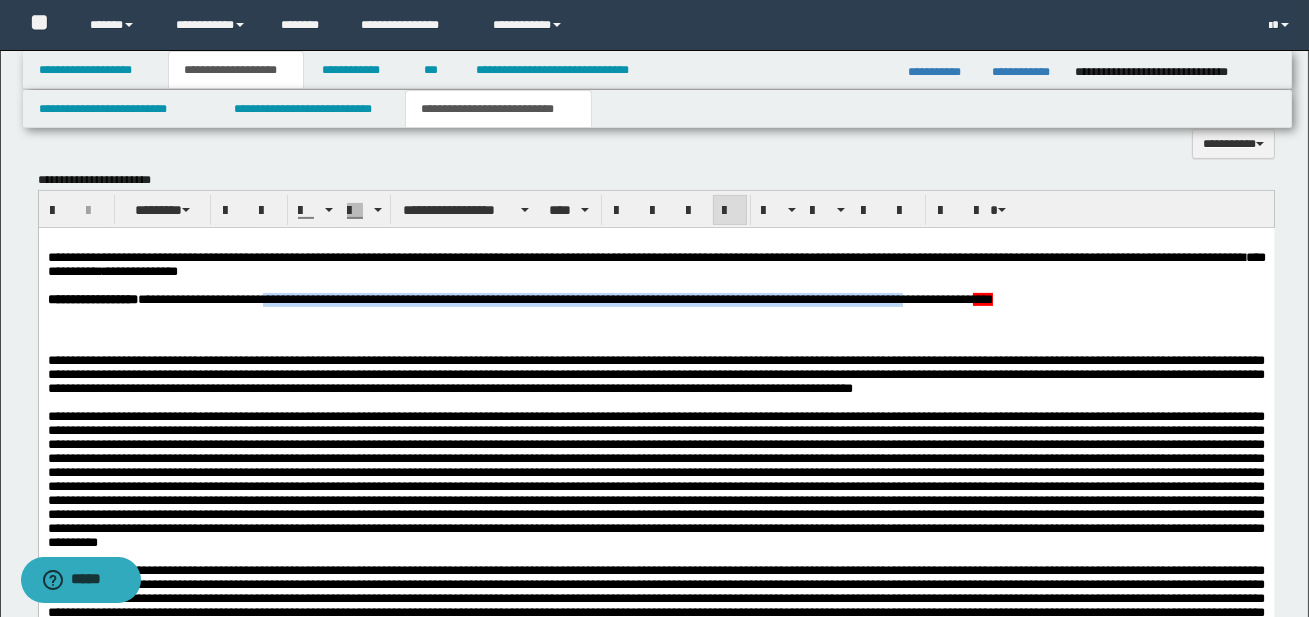 drag, startPoint x: 290, startPoint y: 302, endPoint x: 984, endPoint y: 307, distance: 694.018 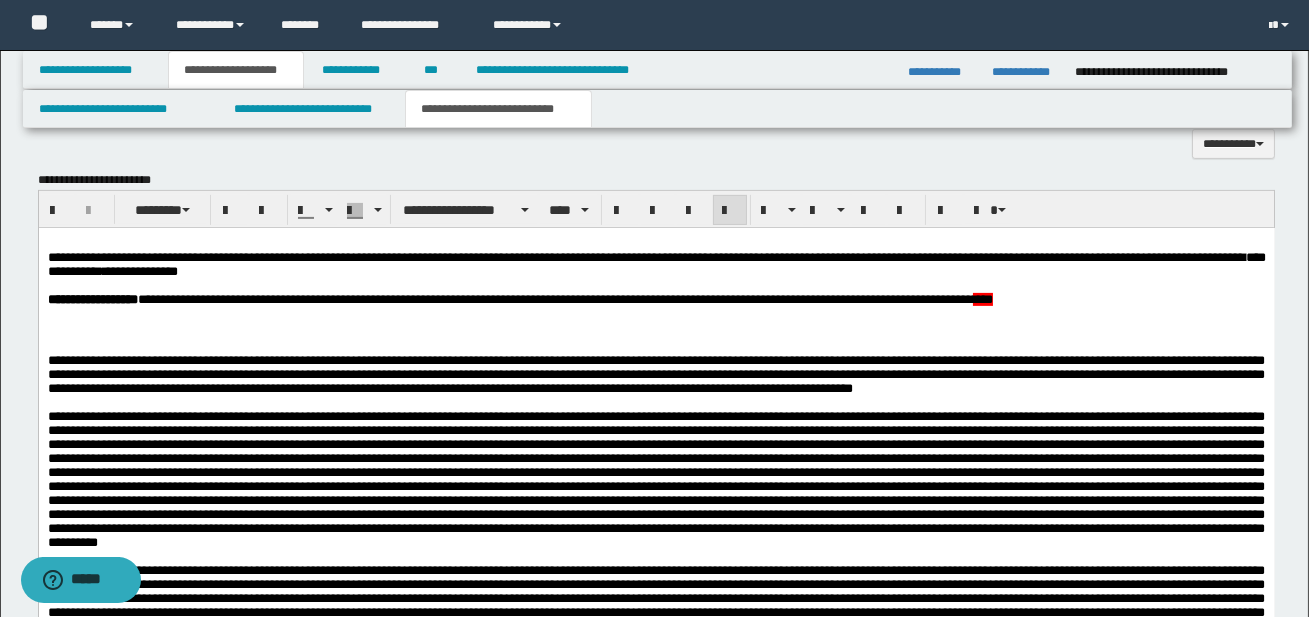 click on "**********" at bounding box center (655, 940) 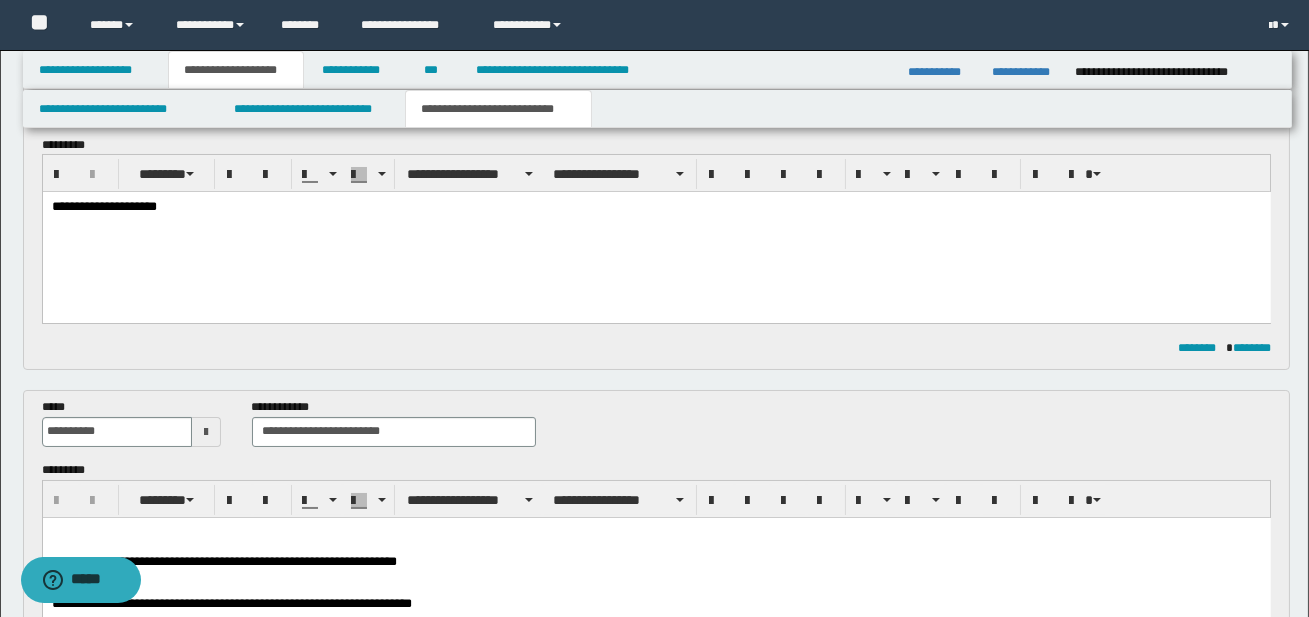 scroll, scrollTop: 182, scrollLeft: 0, axis: vertical 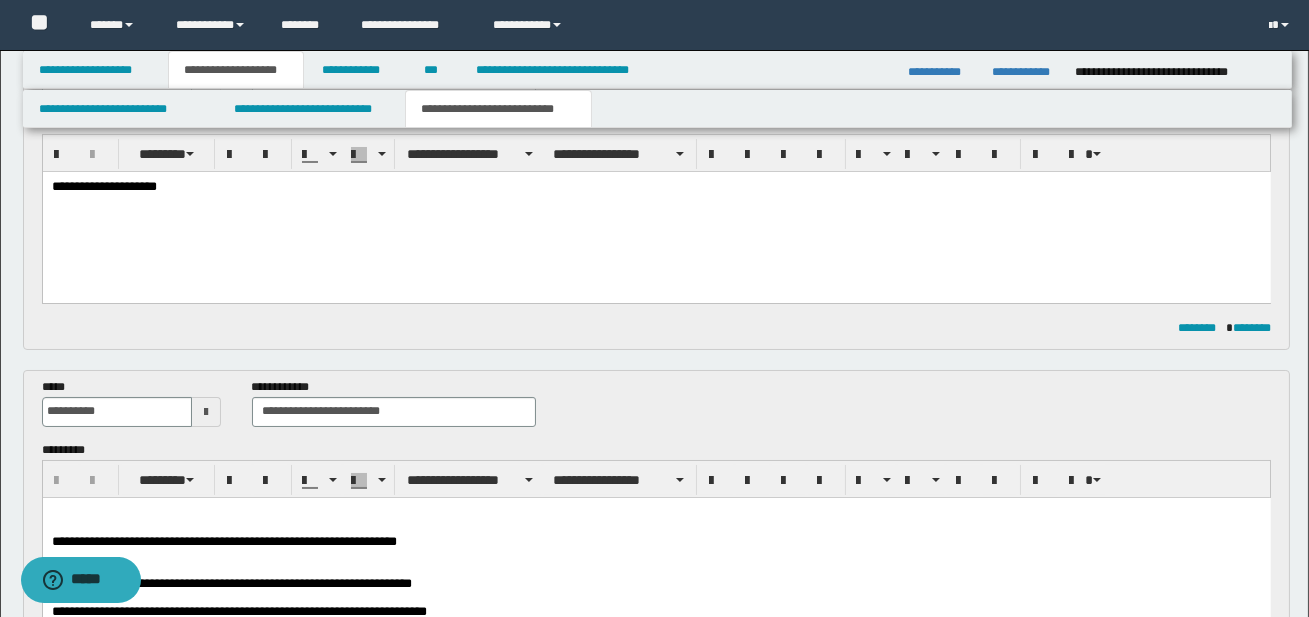 click on "**********" at bounding box center [656, 212] 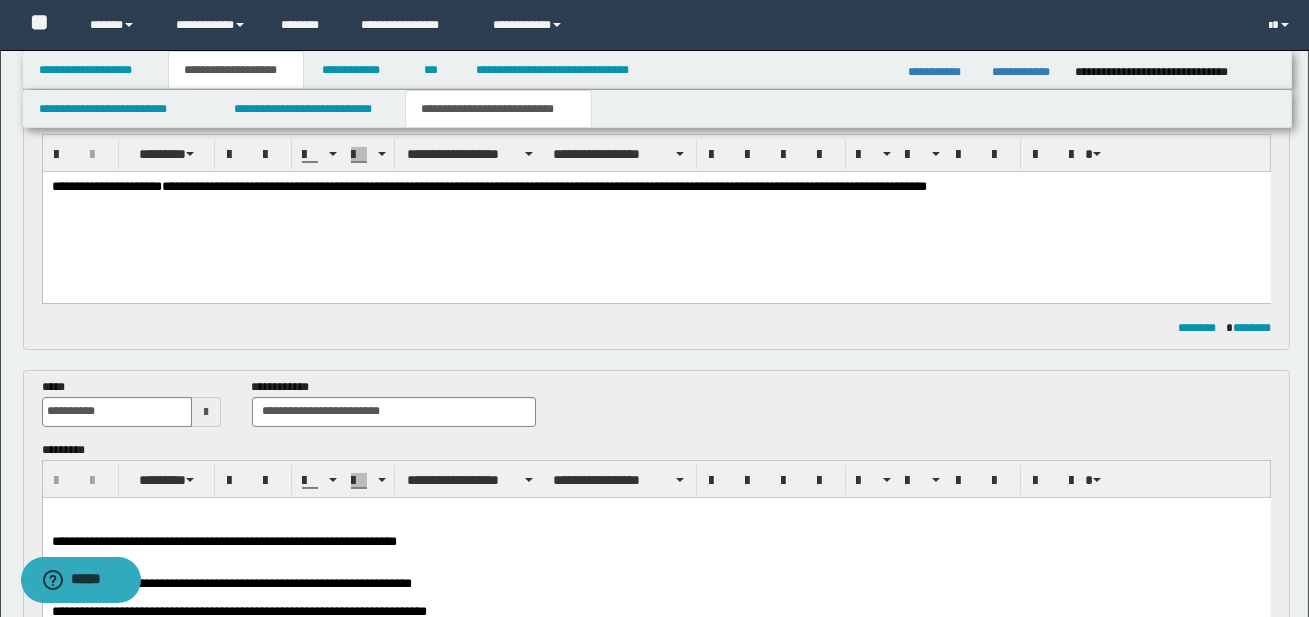 click on "**********" at bounding box center (543, 186) 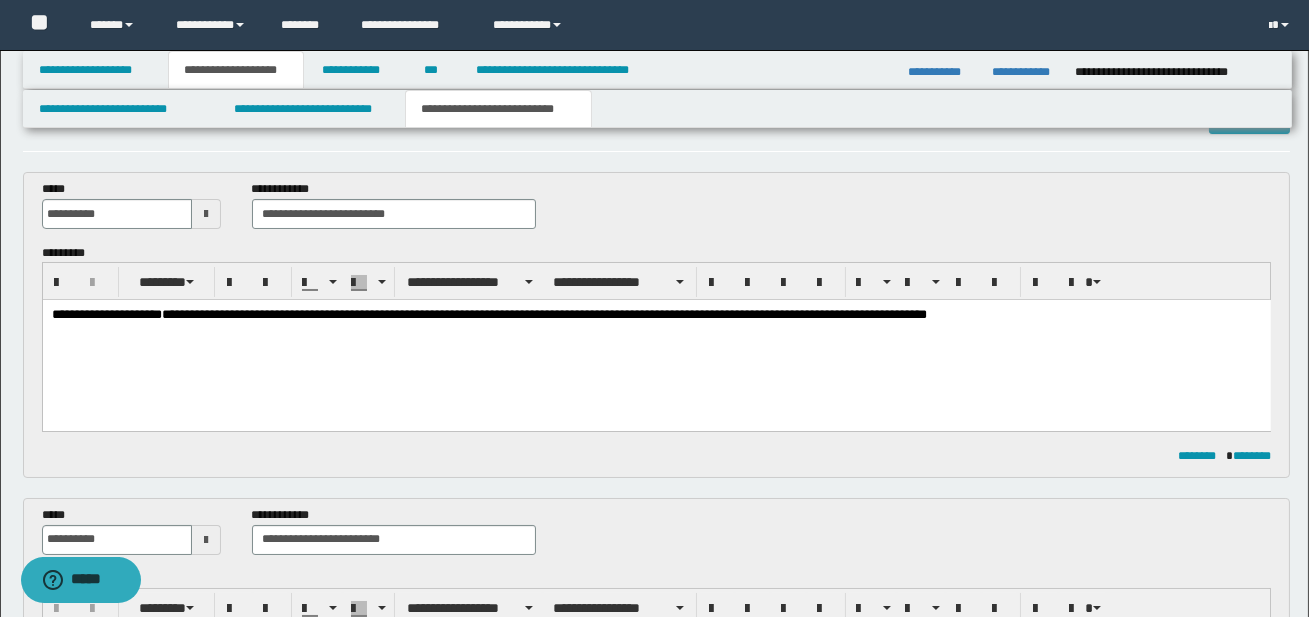 scroll, scrollTop: 59, scrollLeft: 0, axis: vertical 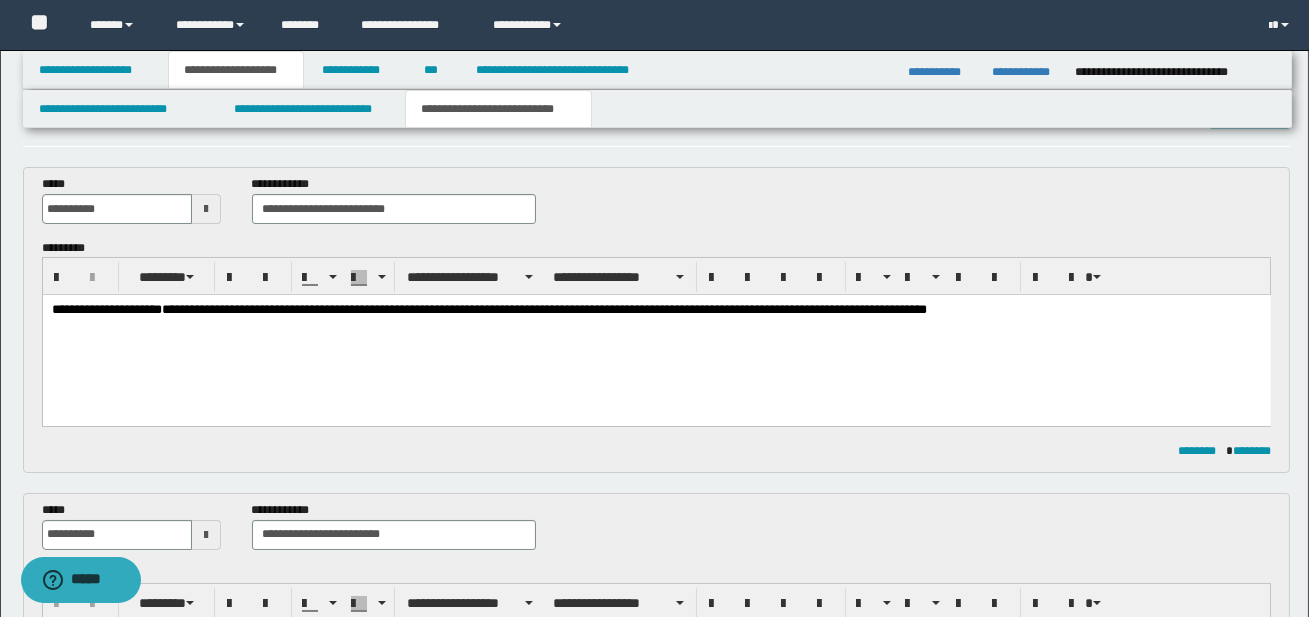 click on "**********" at bounding box center [655, 310] 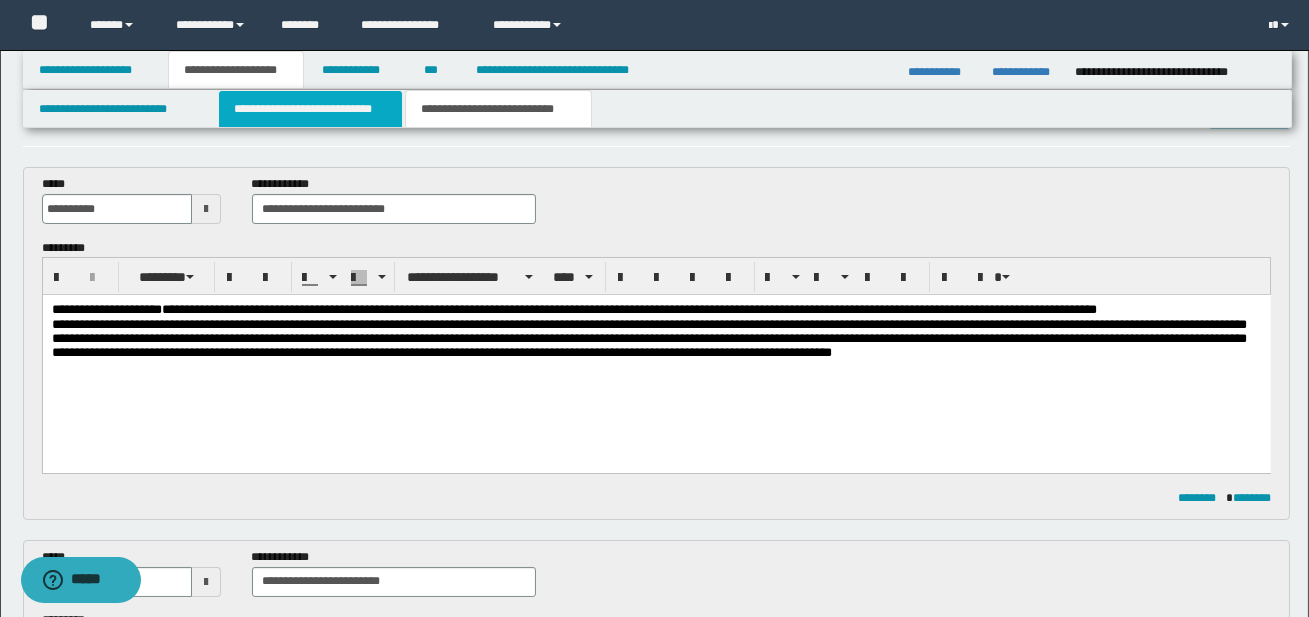 click on "**********" at bounding box center [310, 109] 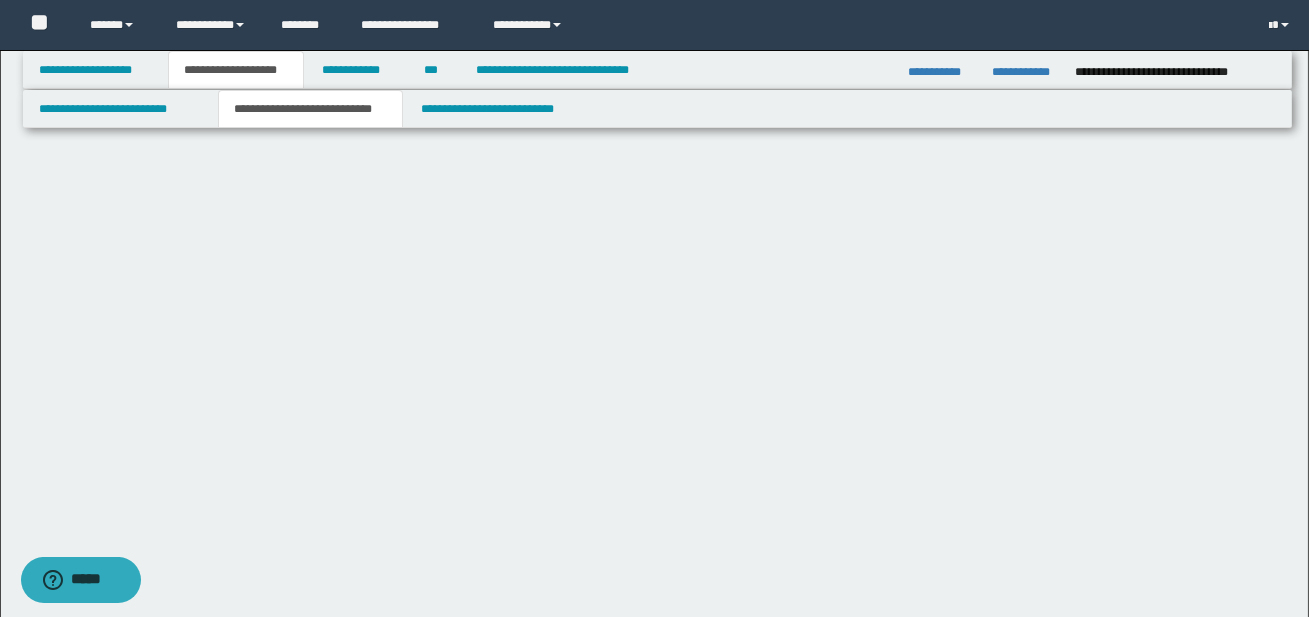 scroll, scrollTop: 0, scrollLeft: 0, axis: both 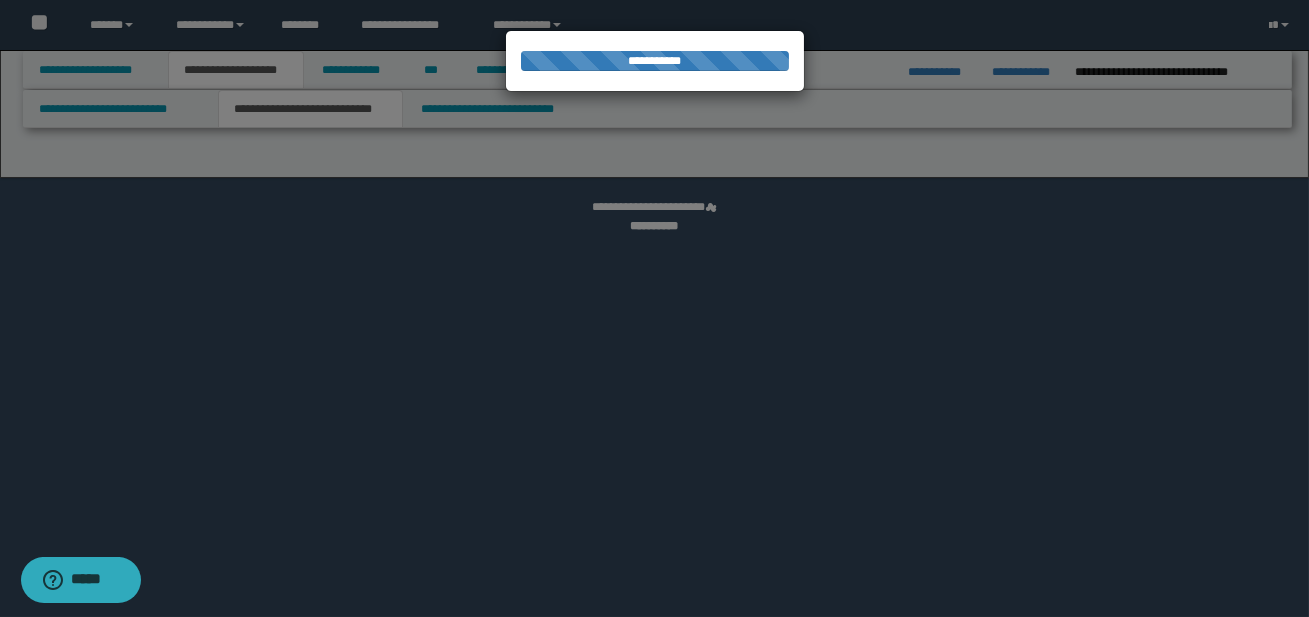 select on "*" 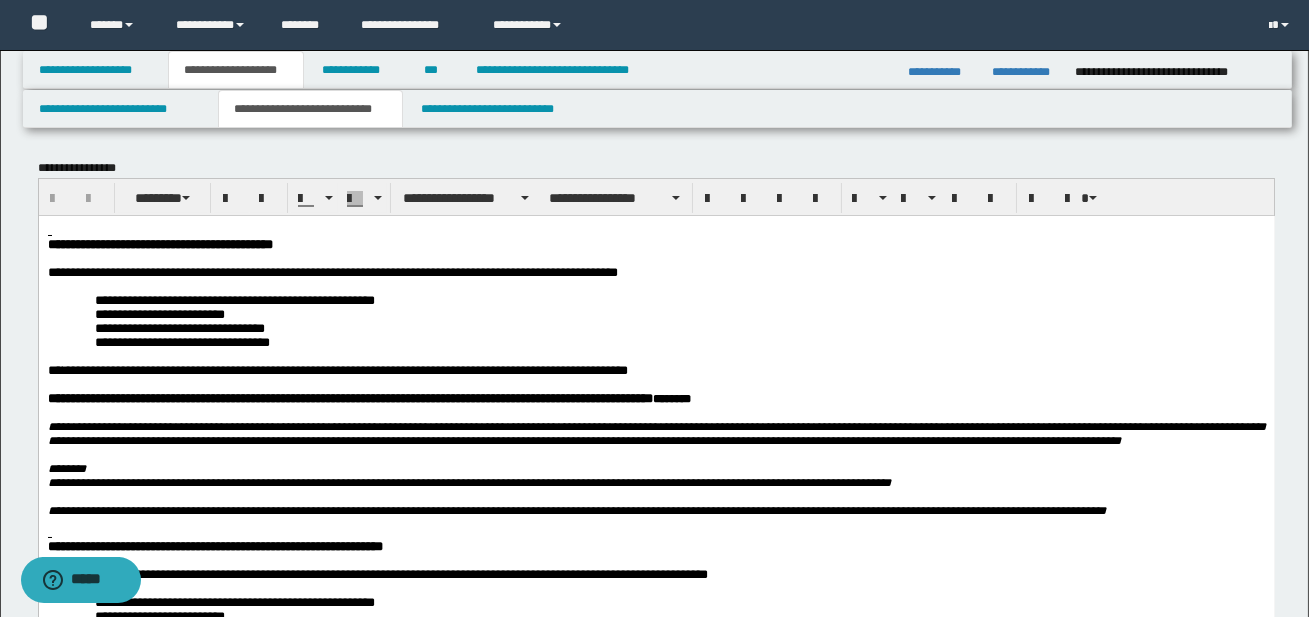scroll, scrollTop: 0, scrollLeft: 0, axis: both 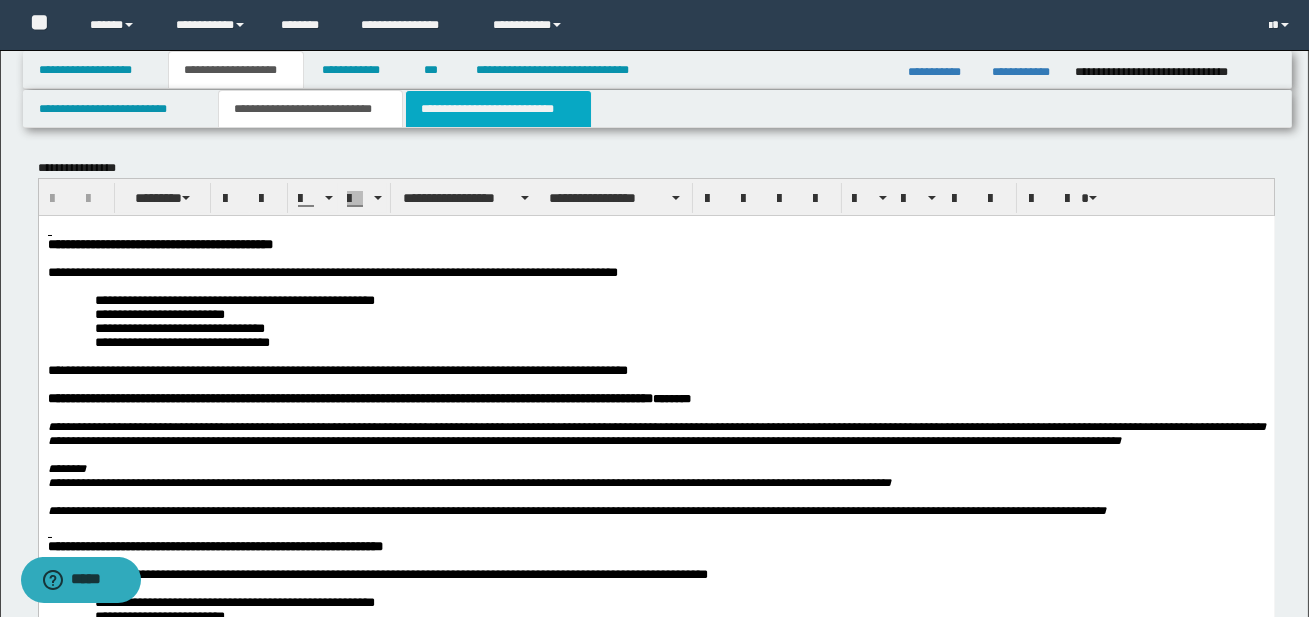 click on "**********" at bounding box center (498, 109) 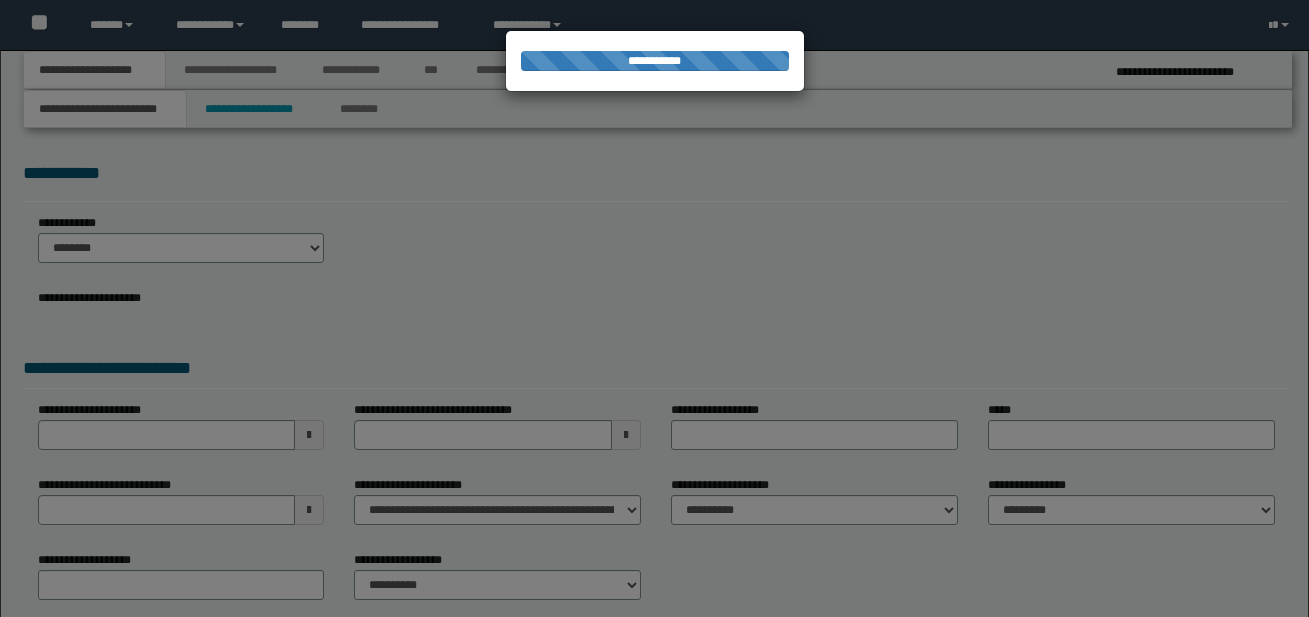 select on "*" 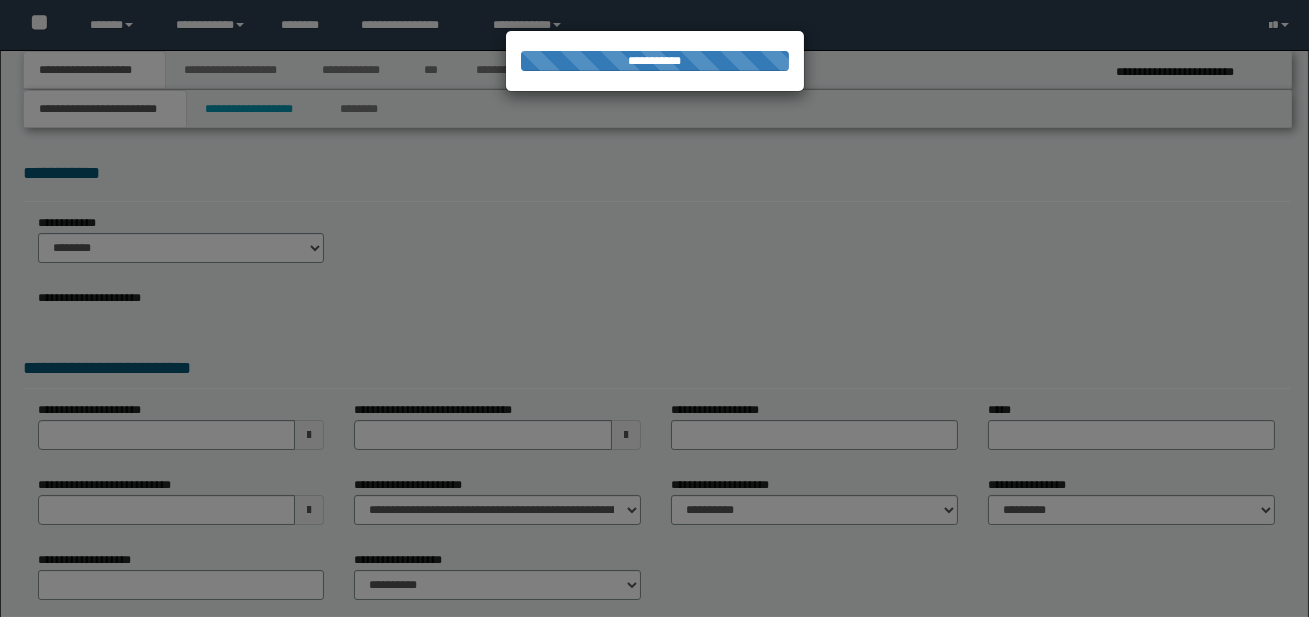 scroll, scrollTop: 0, scrollLeft: 0, axis: both 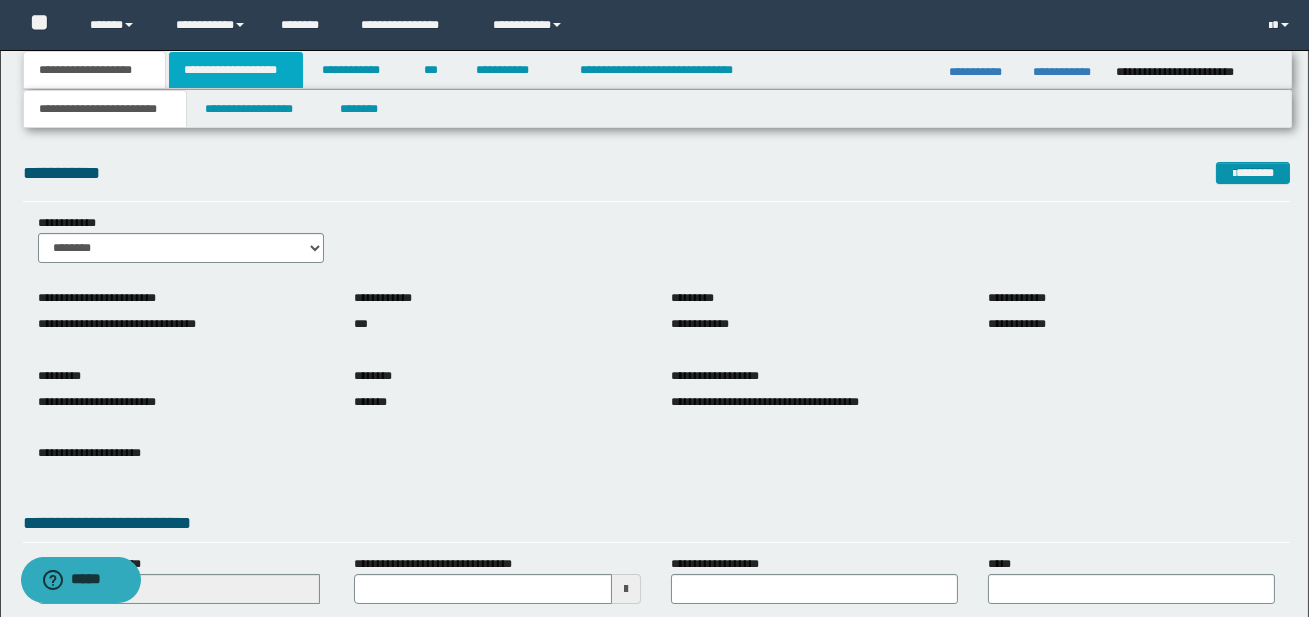 click on "**********" at bounding box center [236, 70] 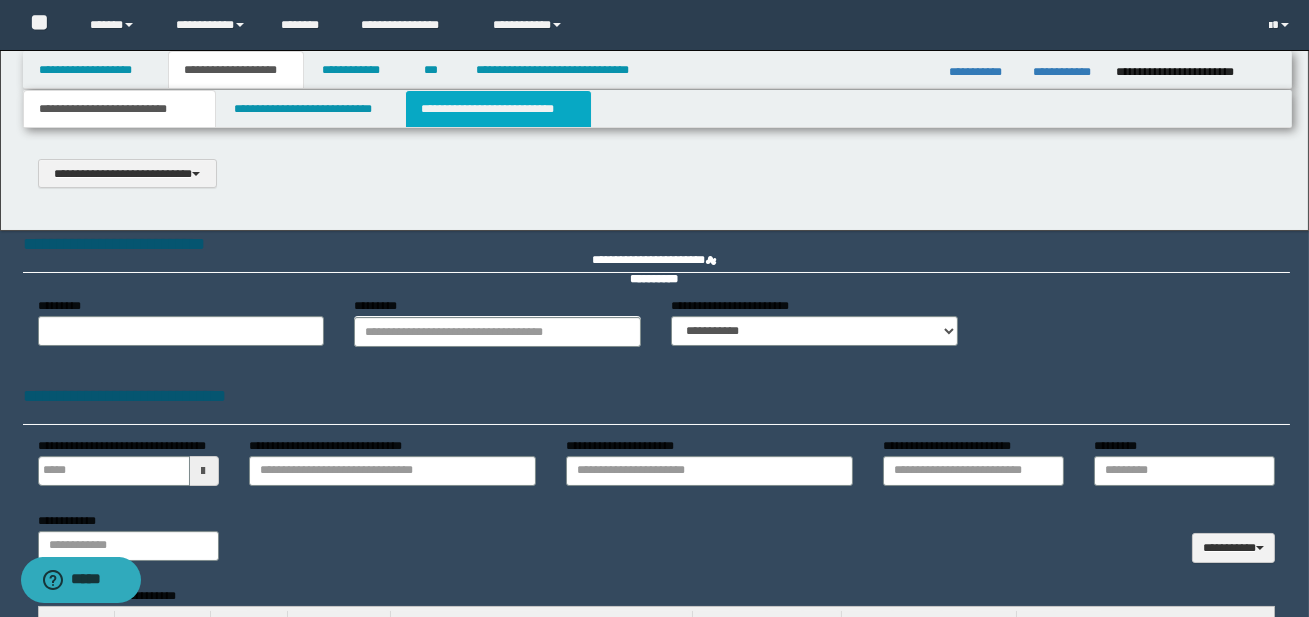 select on "*" 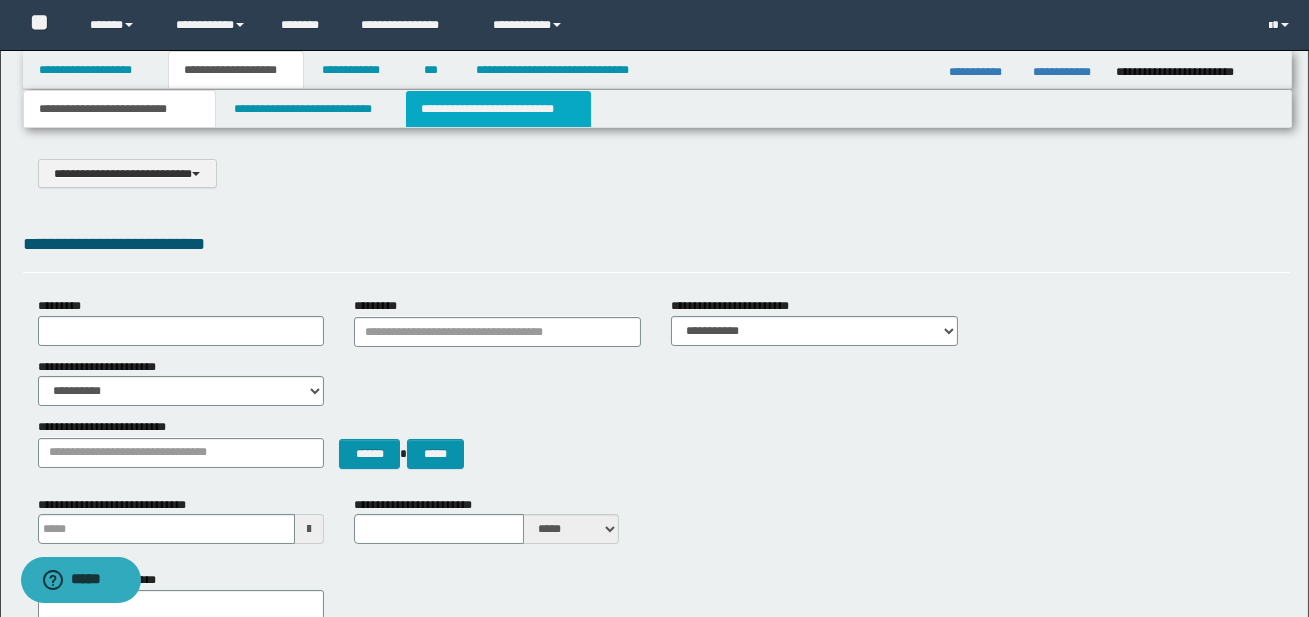 click on "**********" at bounding box center (498, 109) 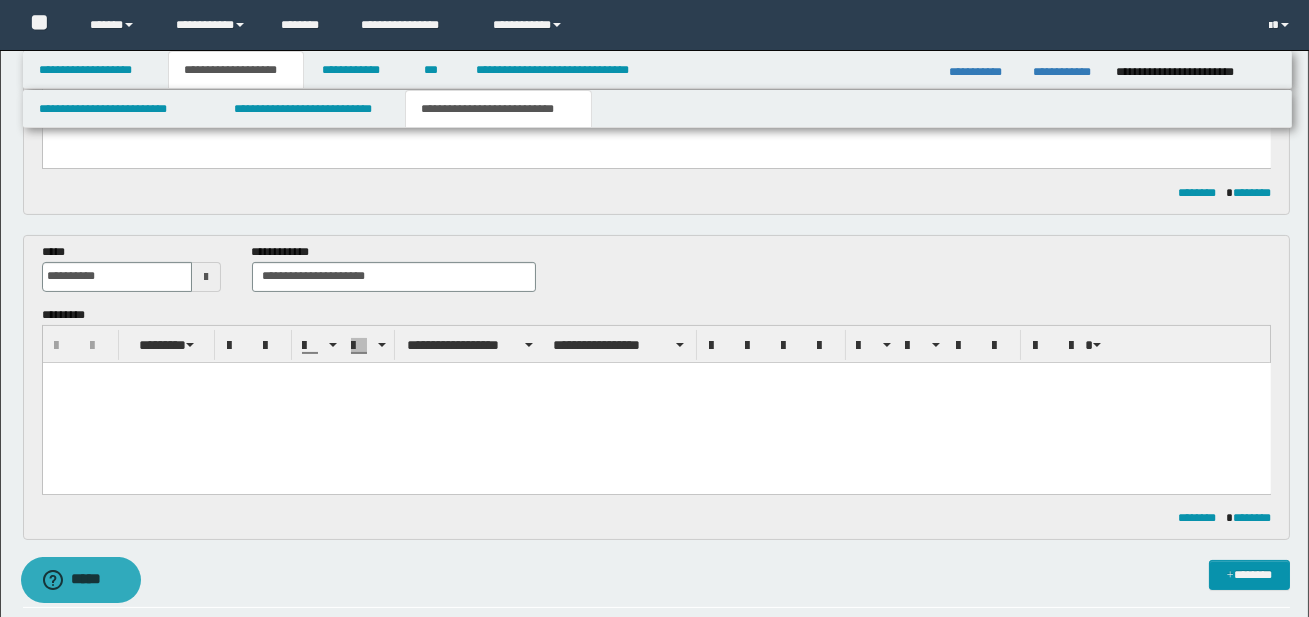 scroll, scrollTop: 710, scrollLeft: 0, axis: vertical 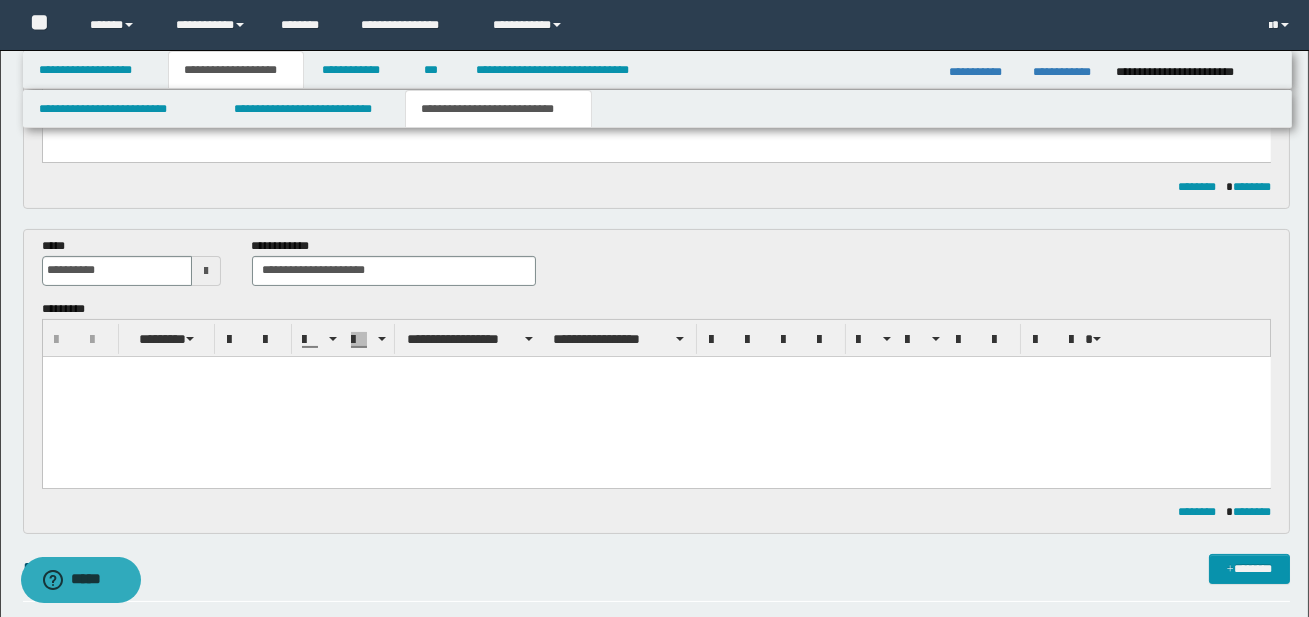 click at bounding box center [656, 396] 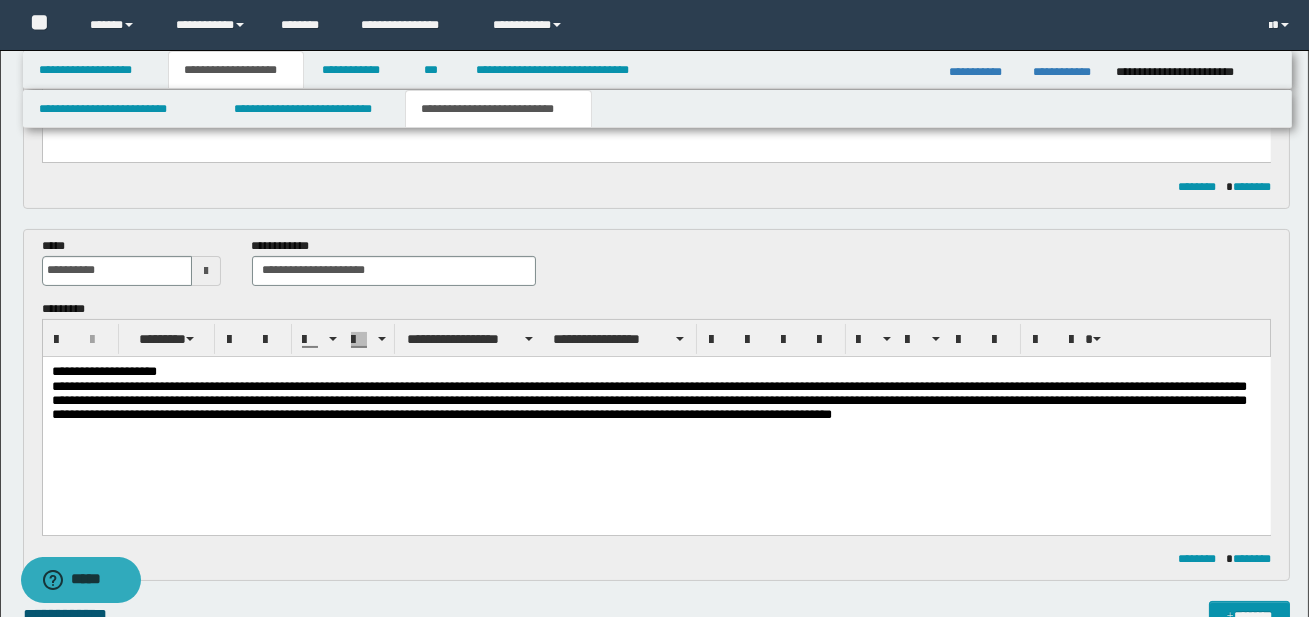 click on "**********" at bounding box center (655, 371) 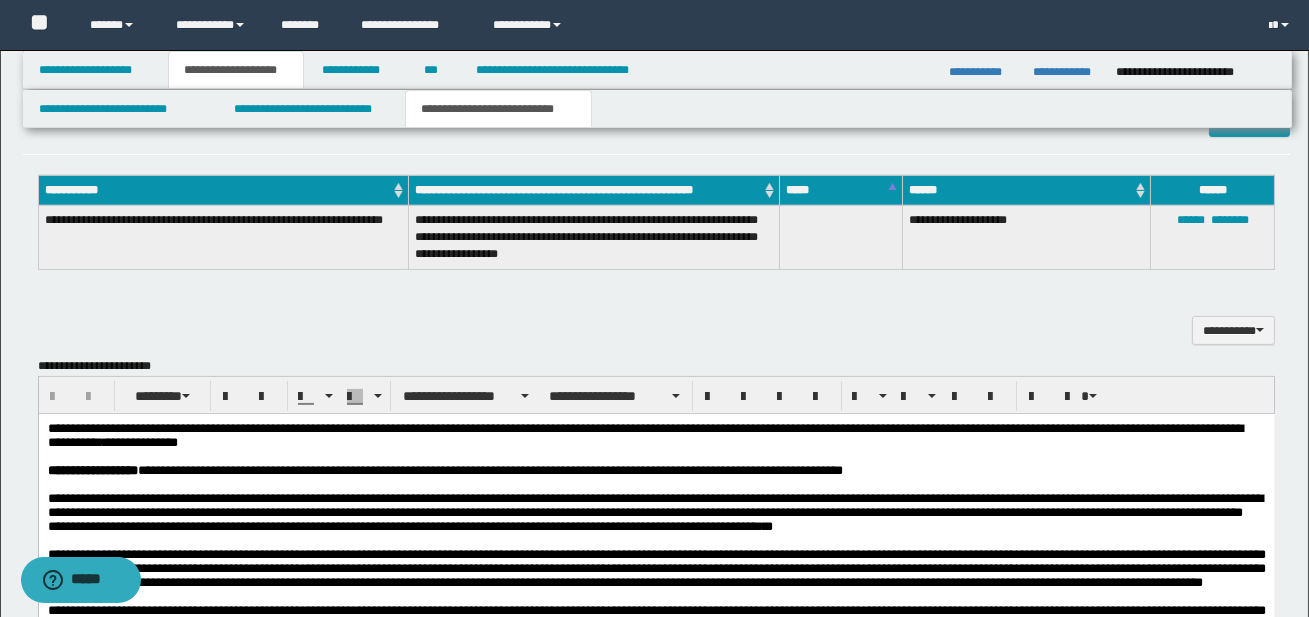 scroll, scrollTop: 1209, scrollLeft: 0, axis: vertical 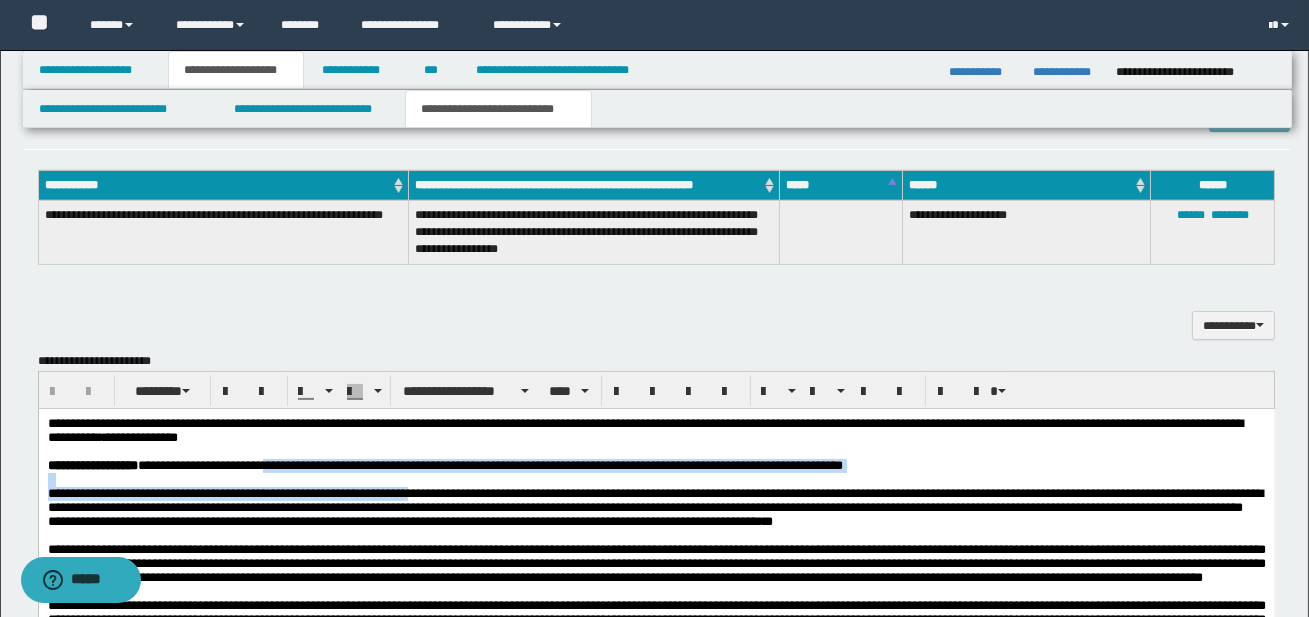 drag, startPoint x: 293, startPoint y: 473, endPoint x: 435, endPoint y: 503, distance: 145.13441 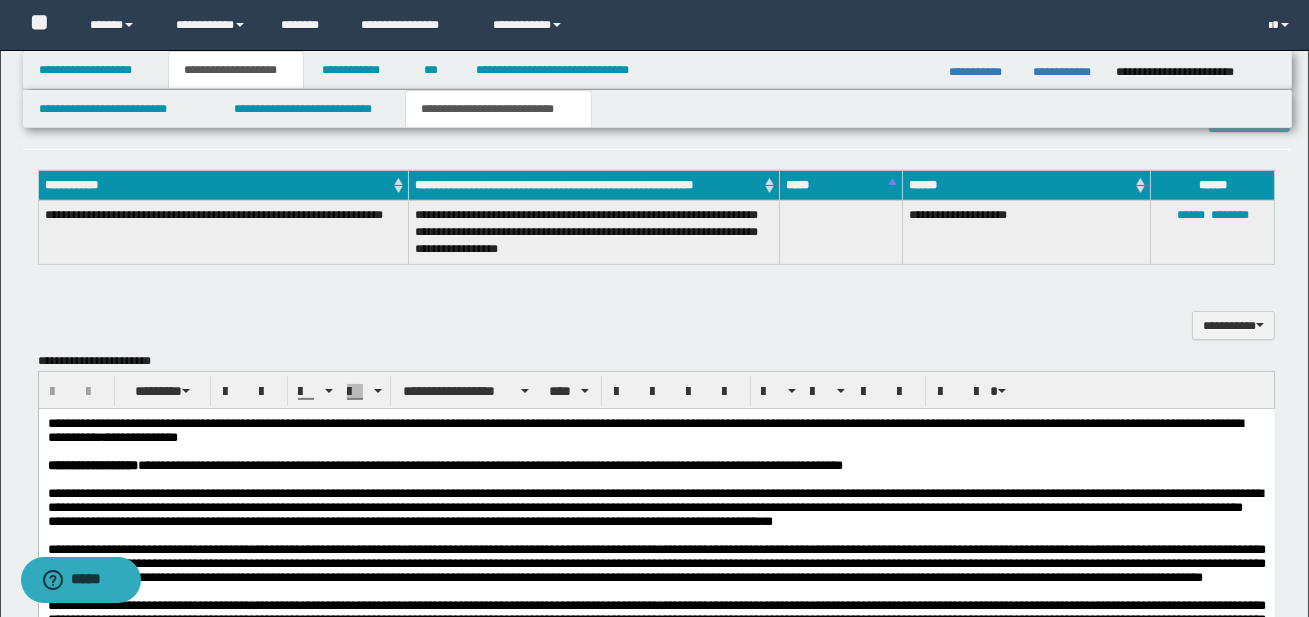 click on "**********" at bounding box center [654, 506] 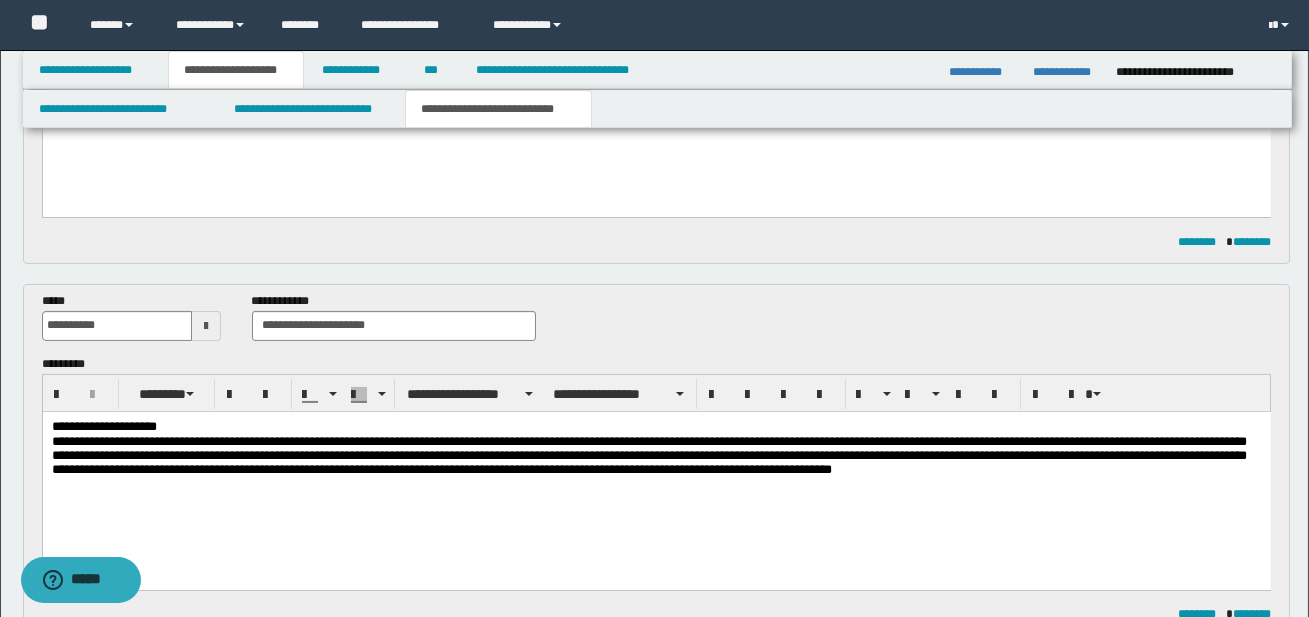 scroll, scrollTop: 657, scrollLeft: 0, axis: vertical 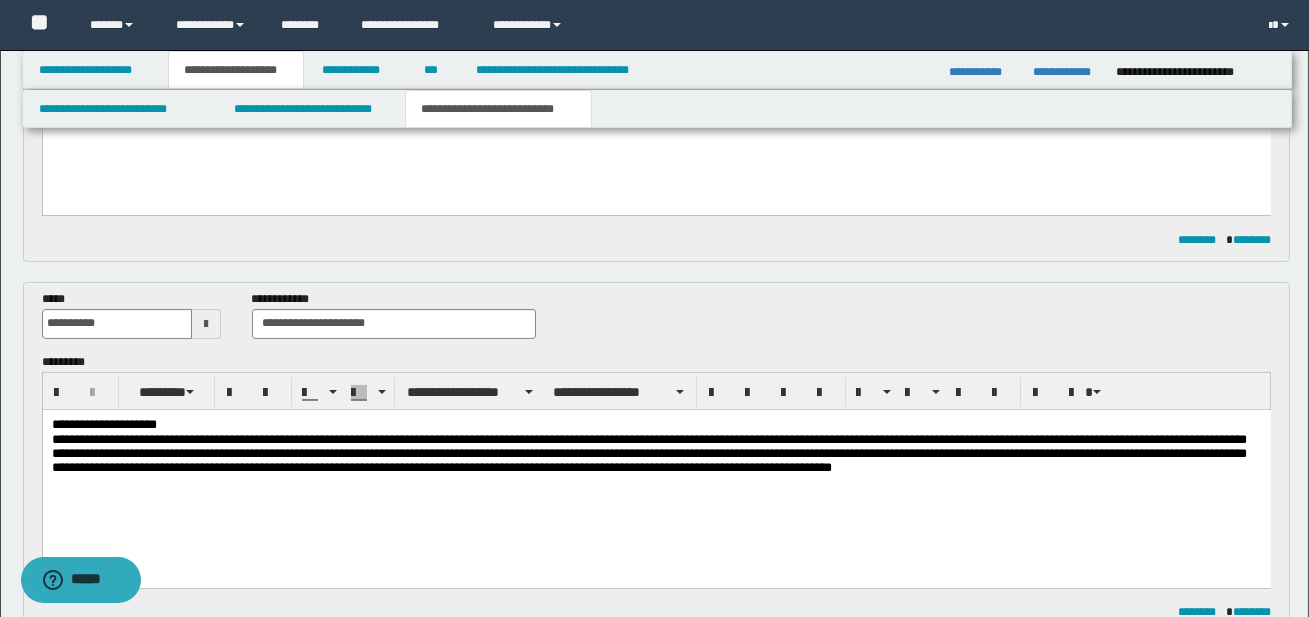 click on "**********" at bounding box center [655, 424] 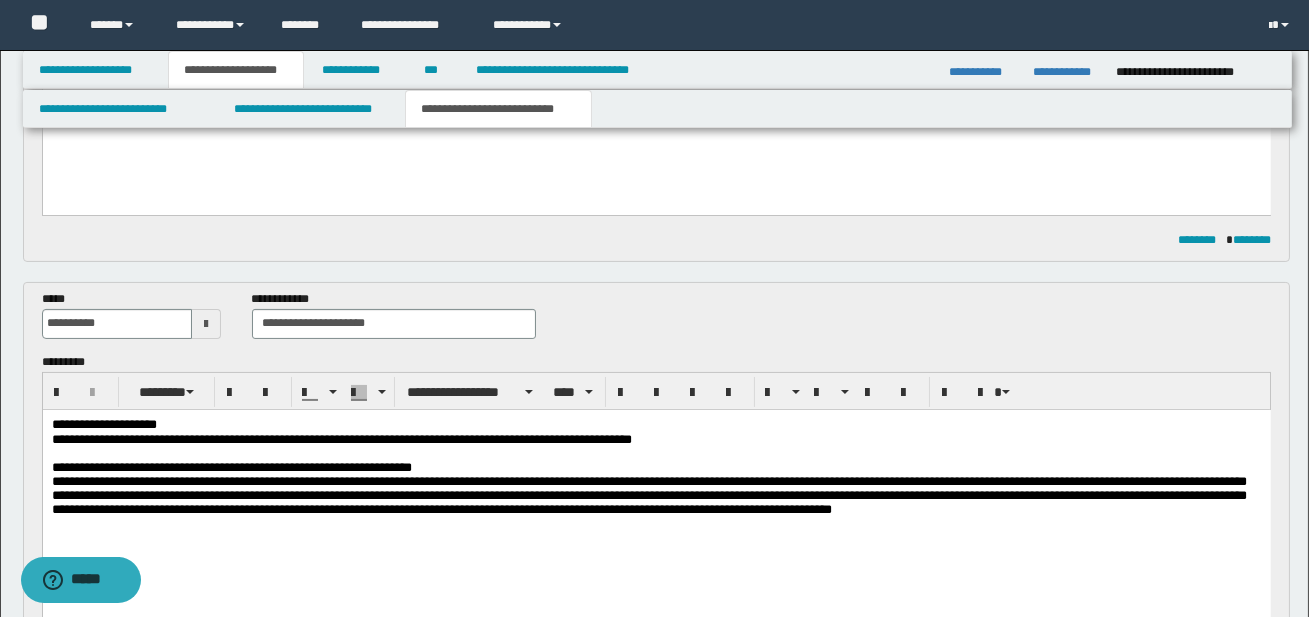 click on "**********" at bounding box center (656, 491) 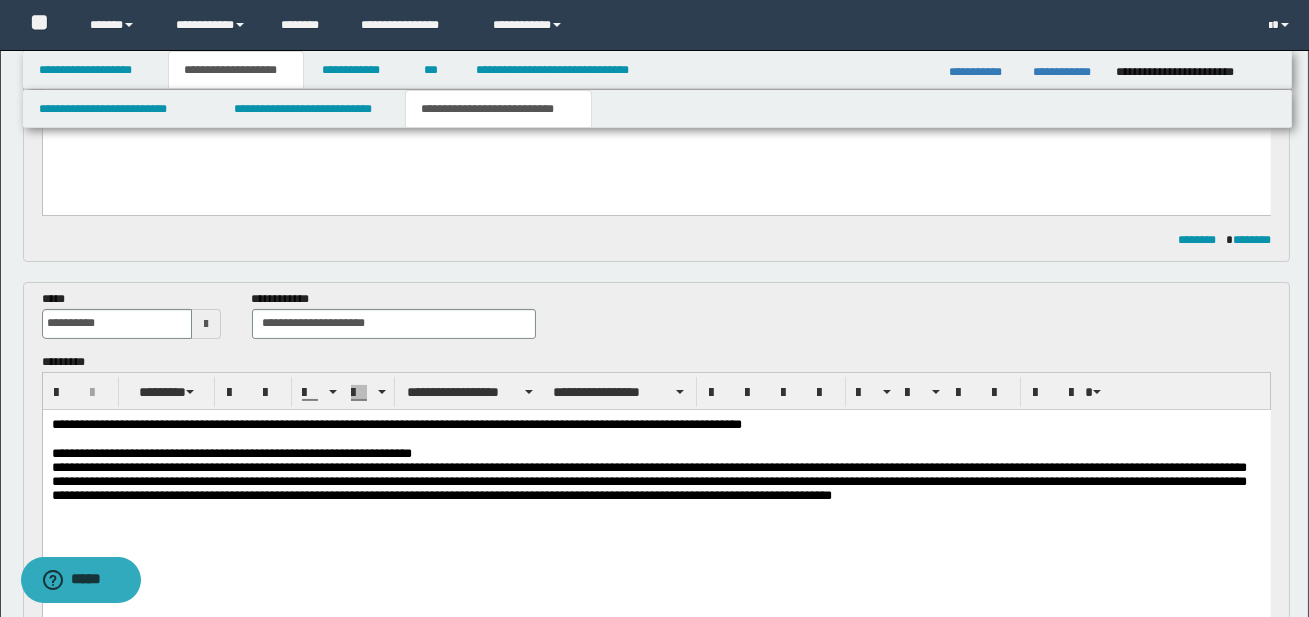 click on "**********" at bounding box center (268, 423) 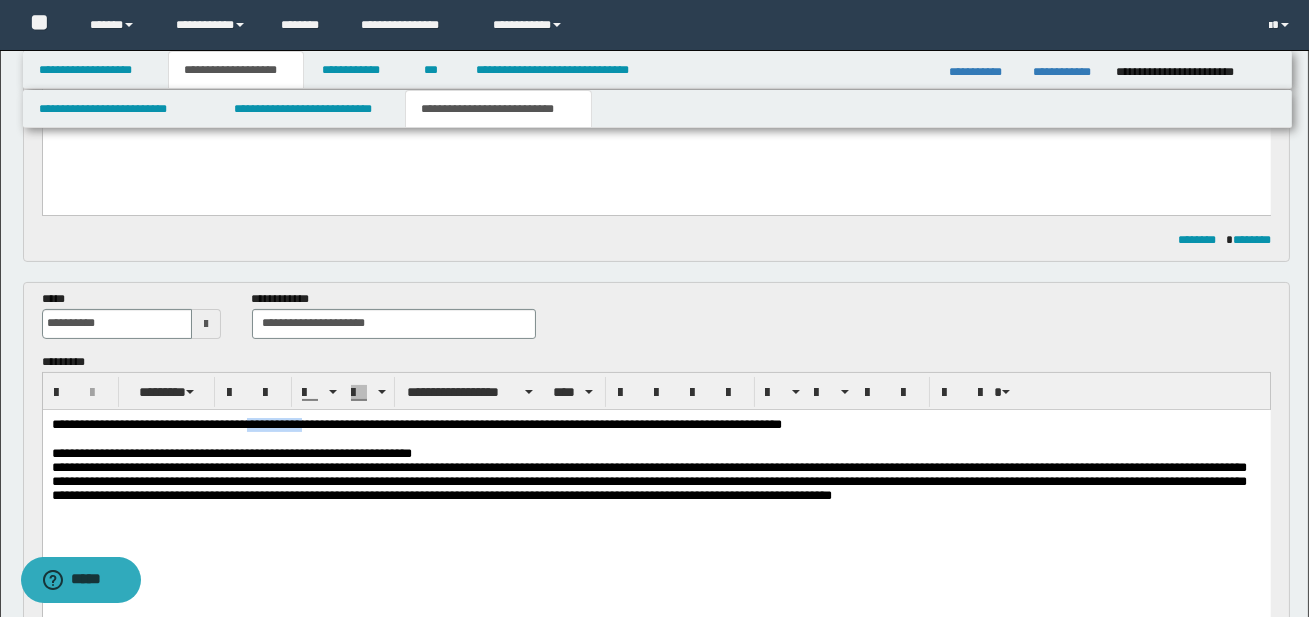 drag, startPoint x: 288, startPoint y: 421, endPoint x: 344, endPoint y: 419, distance: 56.0357 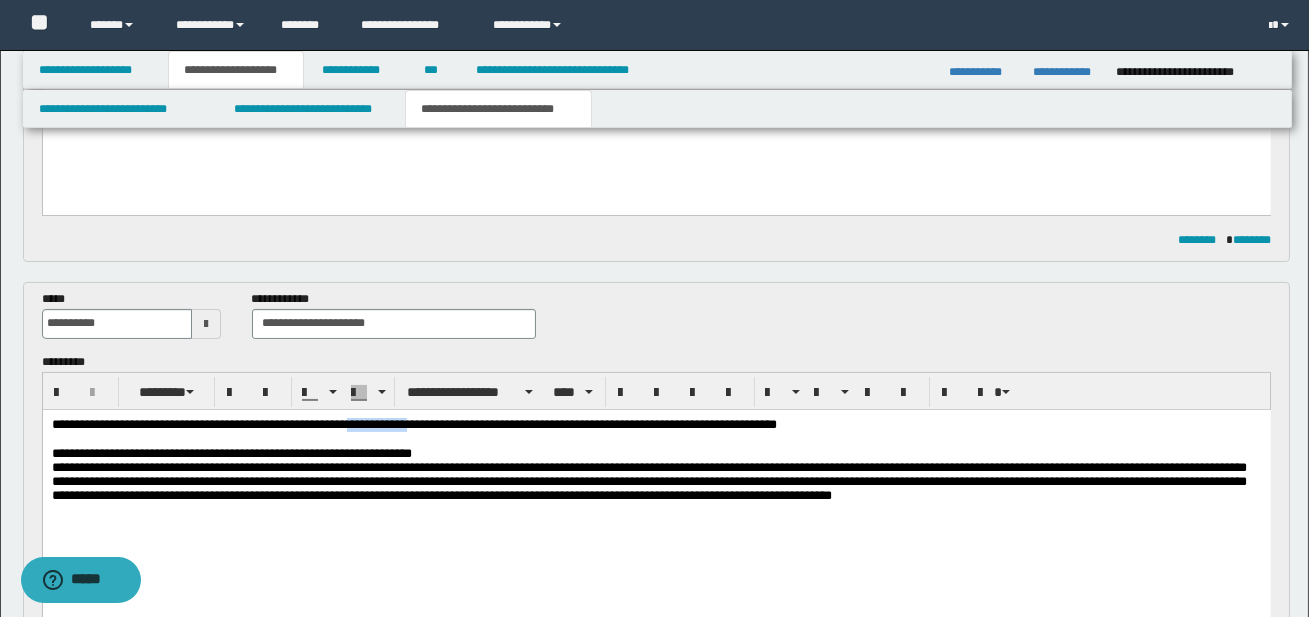 drag, startPoint x: 400, startPoint y: 419, endPoint x: 469, endPoint y: 424, distance: 69.18092 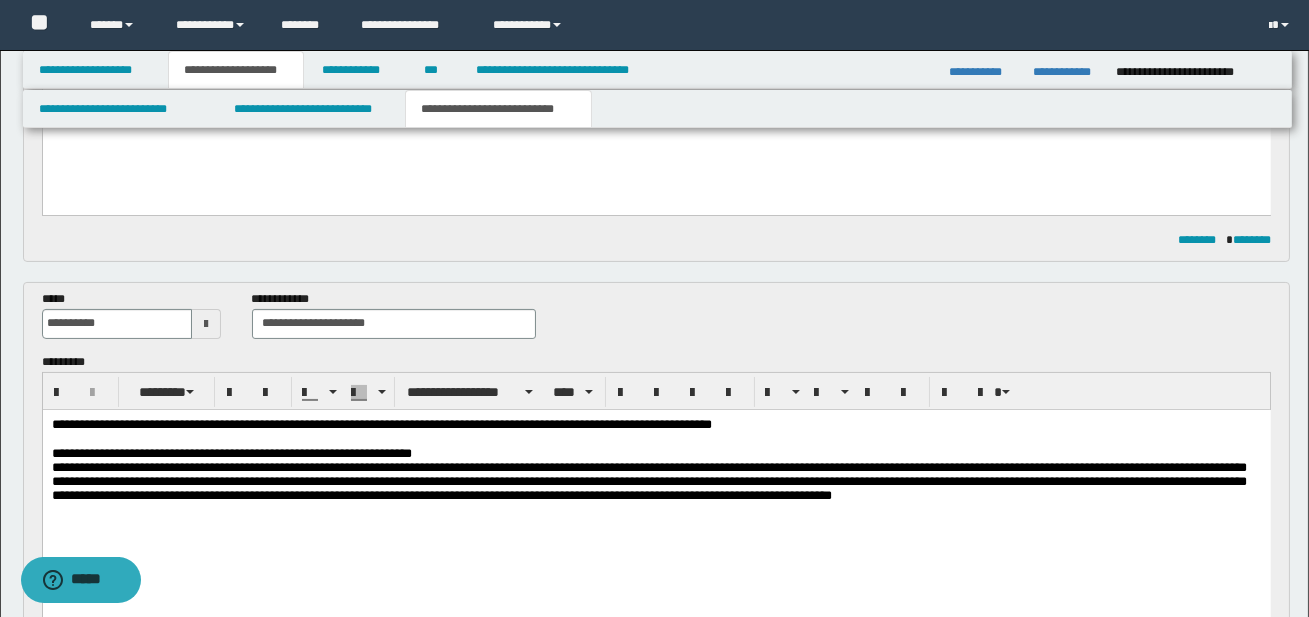 click on "**********" at bounding box center [548, 423] 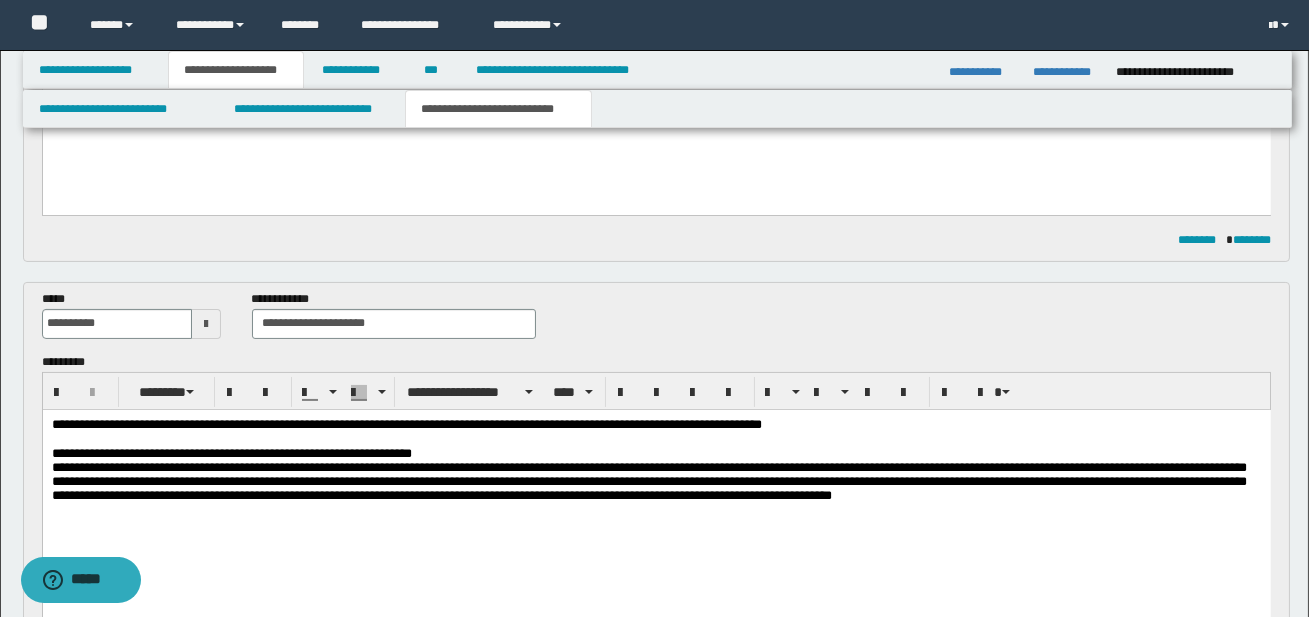 click on "**********" at bounding box center [655, 424] 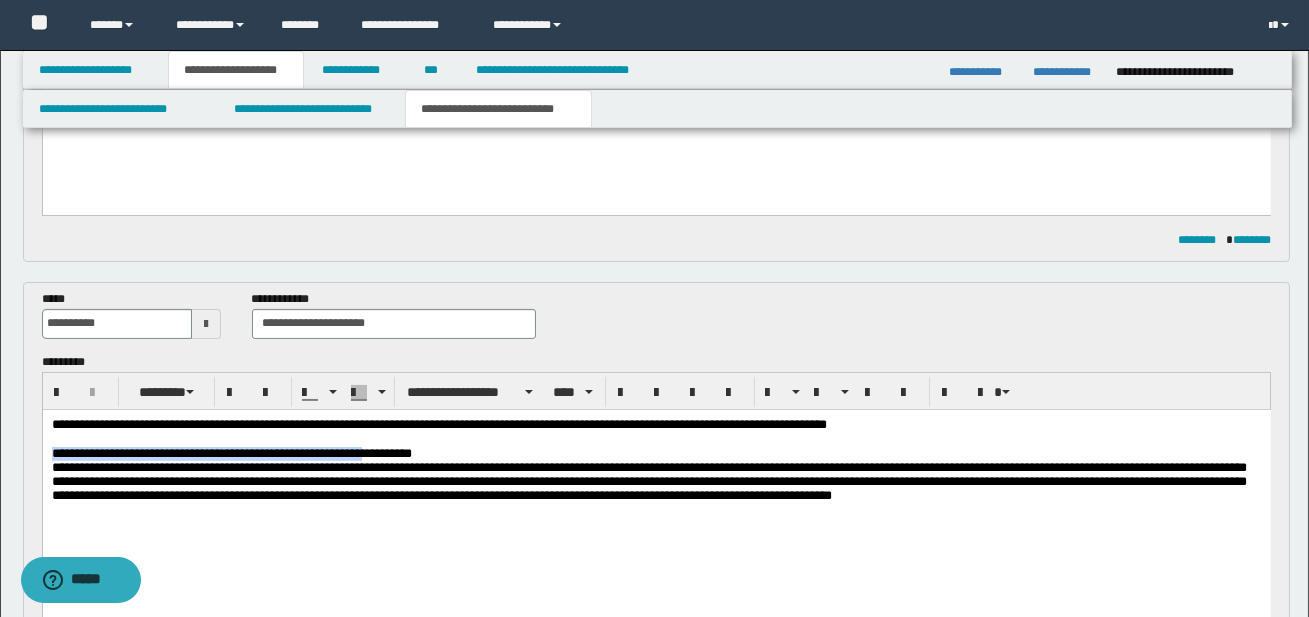 drag, startPoint x: 50, startPoint y: 452, endPoint x: 378, endPoint y: 457, distance: 328.03812 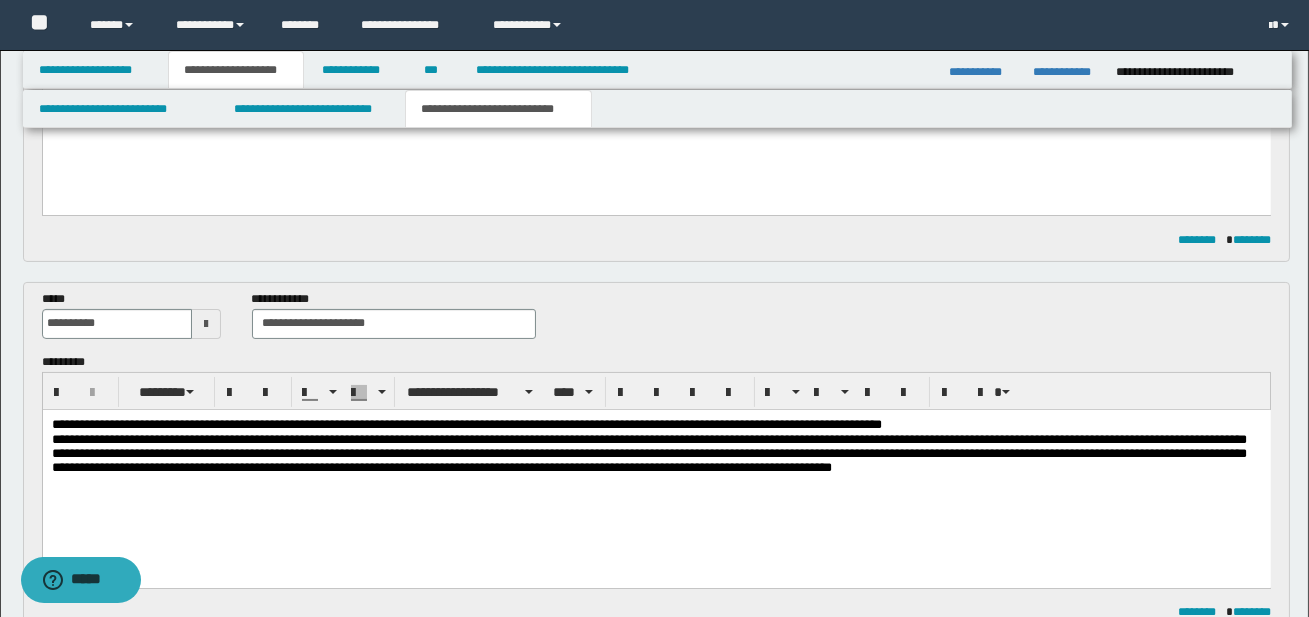 click on "**********" at bounding box center [655, 424] 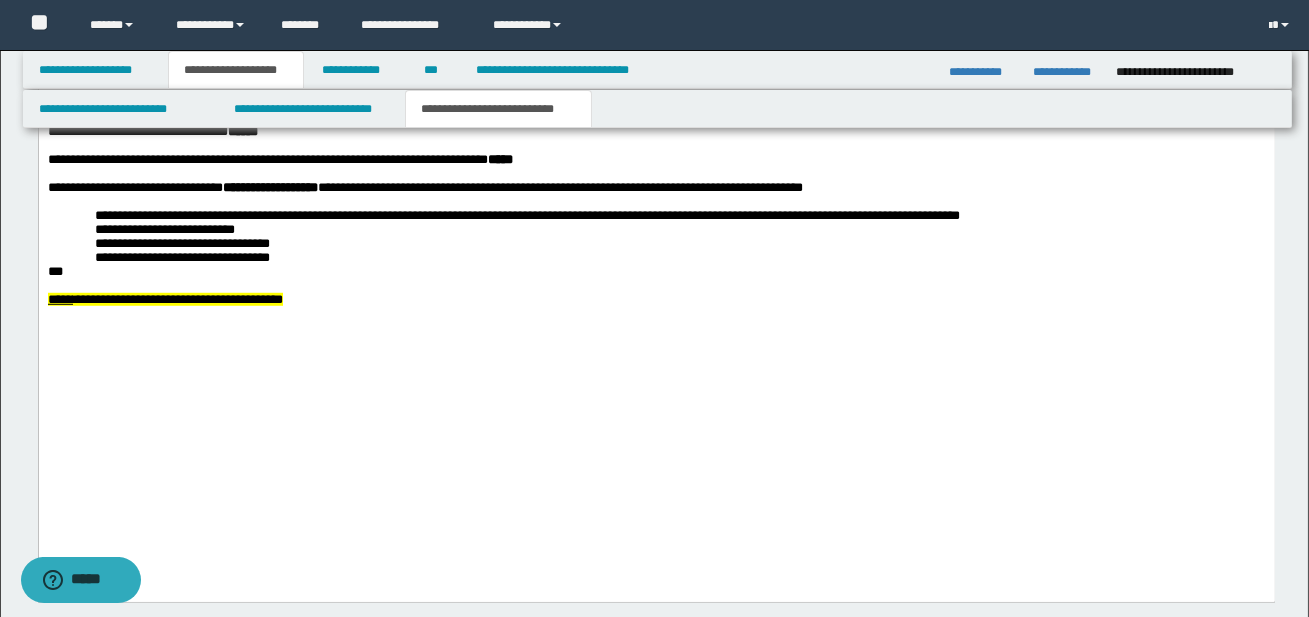 scroll, scrollTop: 2860, scrollLeft: 0, axis: vertical 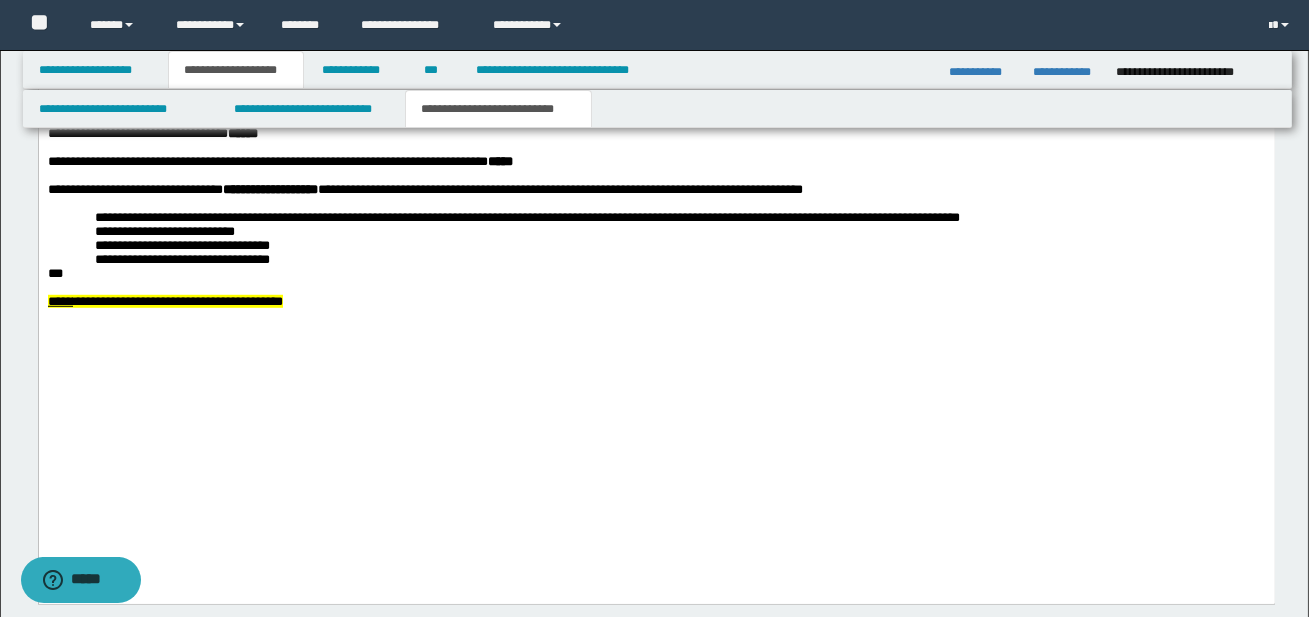 click on "**********" at bounding box center [656, 106] 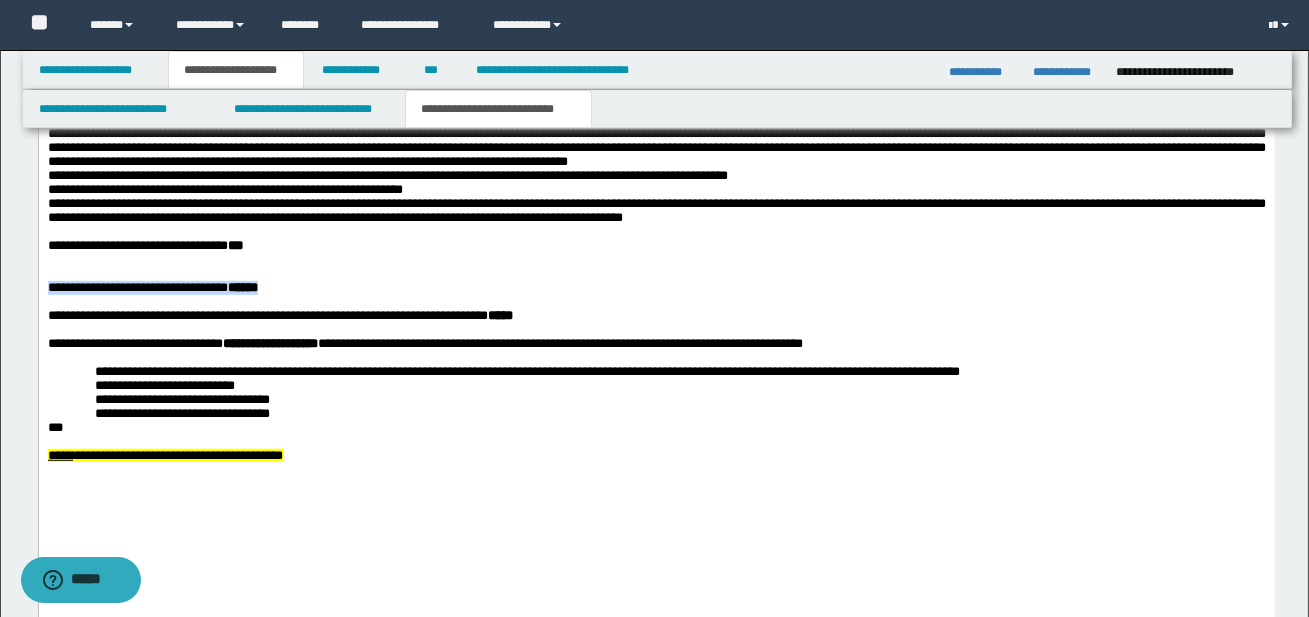 drag, startPoint x: 48, startPoint y: 469, endPoint x: 308, endPoint y: 480, distance: 260.23257 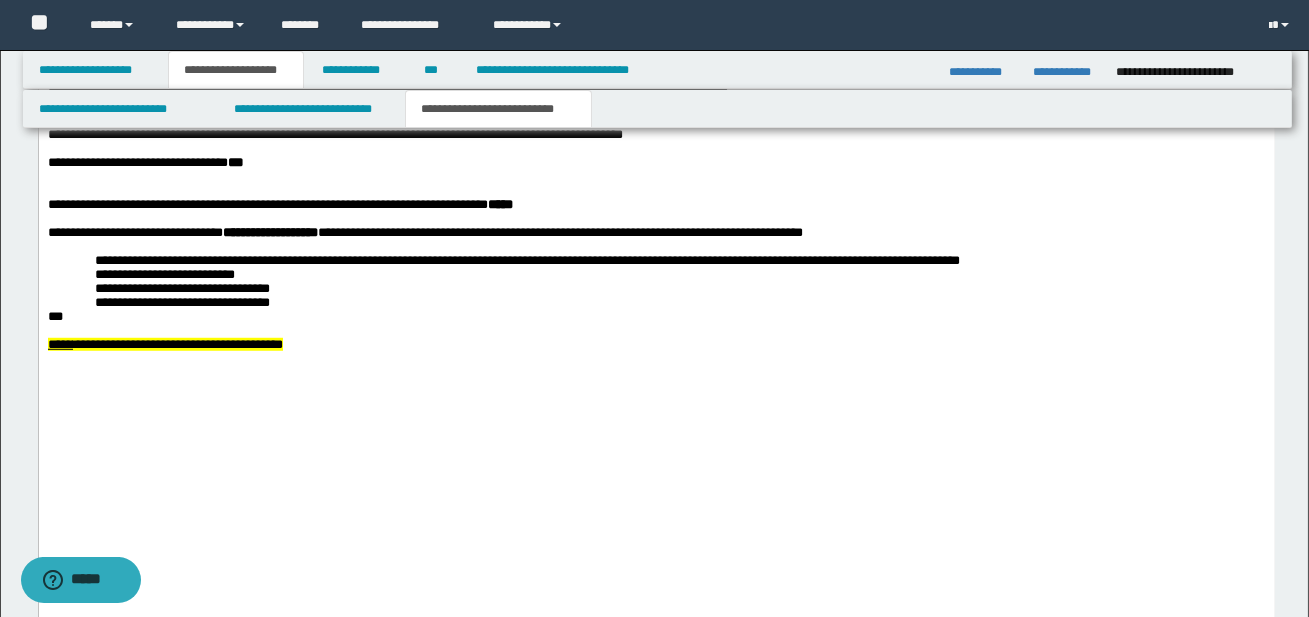 scroll, scrollTop: 2951, scrollLeft: 0, axis: vertical 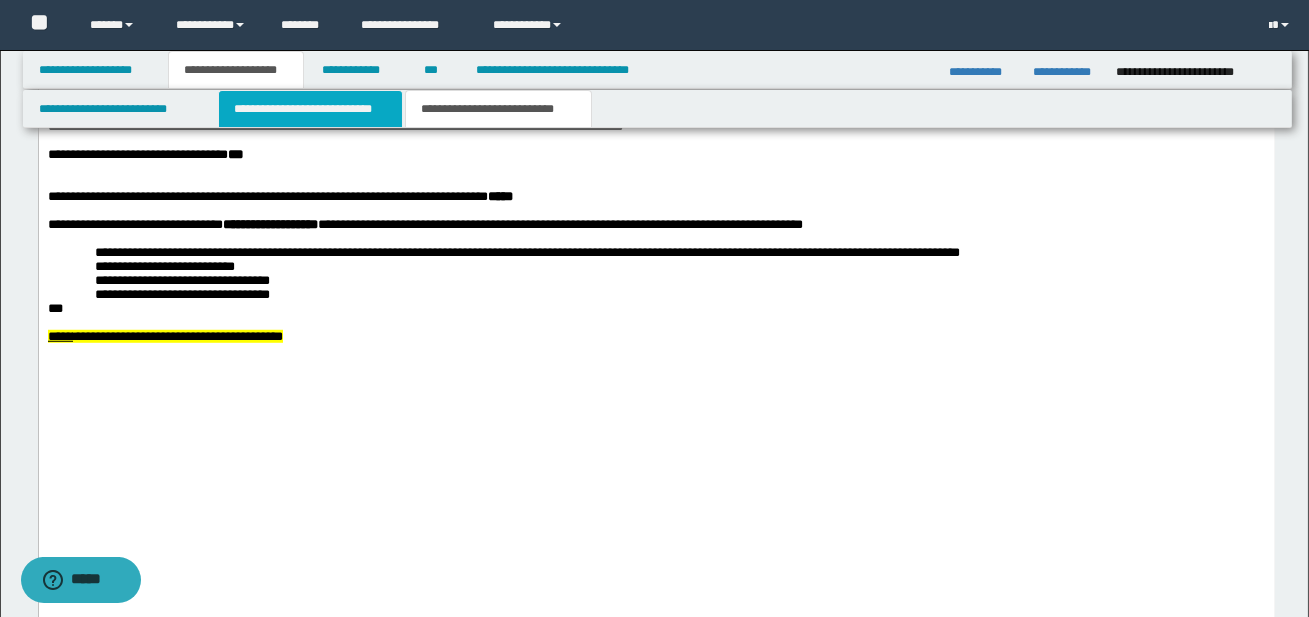 click on "**********" at bounding box center [310, 109] 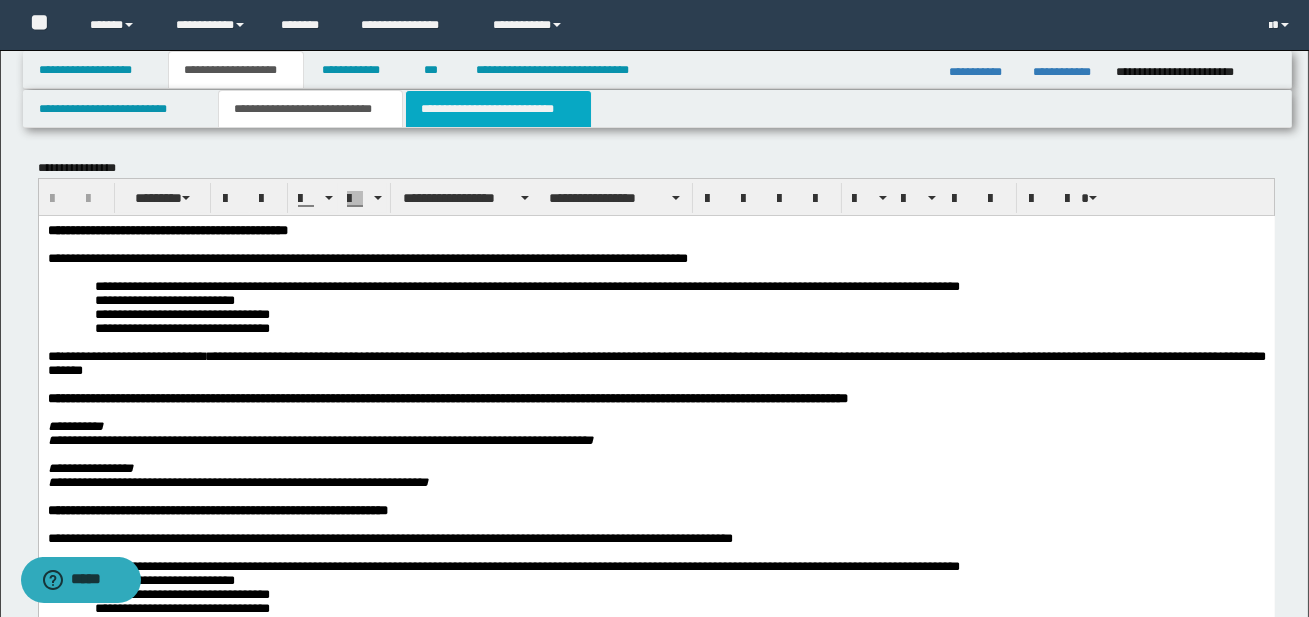 scroll, scrollTop: 0, scrollLeft: 0, axis: both 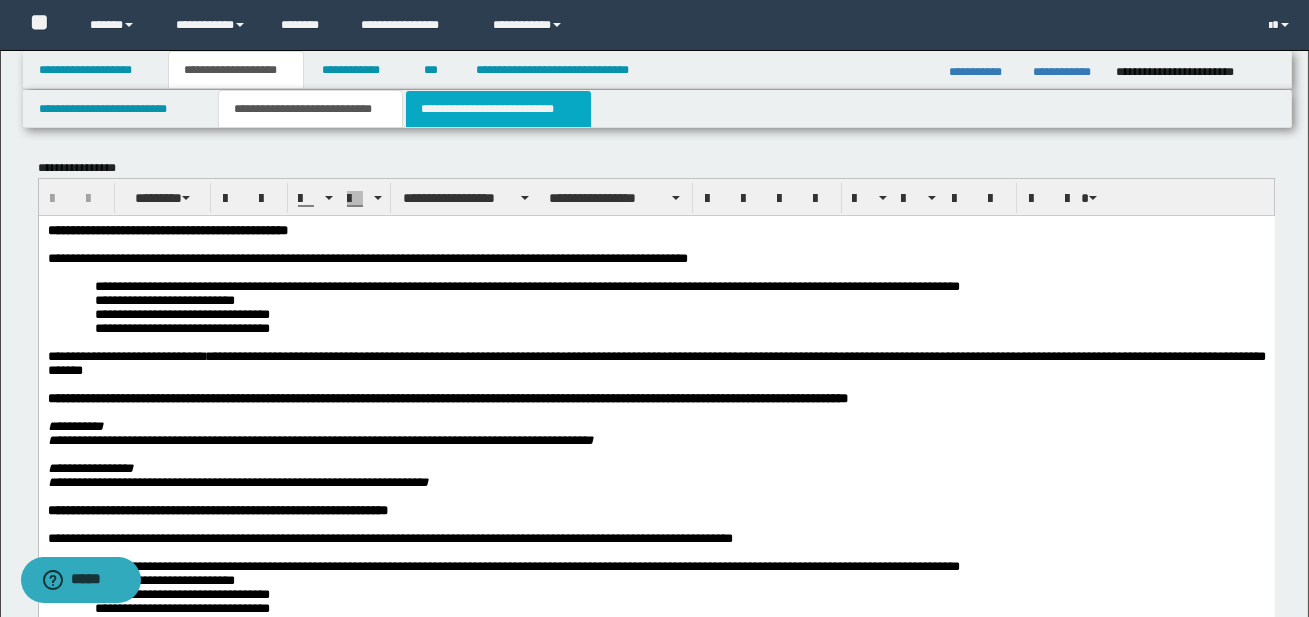 click on "**********" at bounding box center (498, 109) 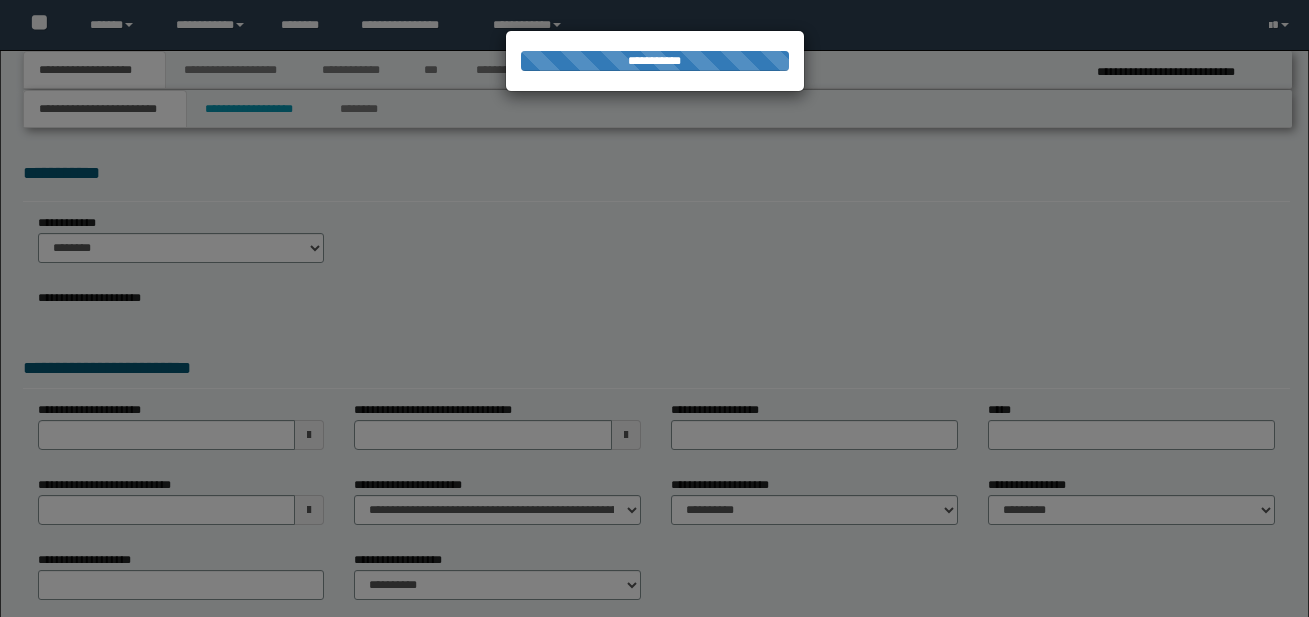 scroll, scrollTop: 0, scrollLeft: 0, axis: both 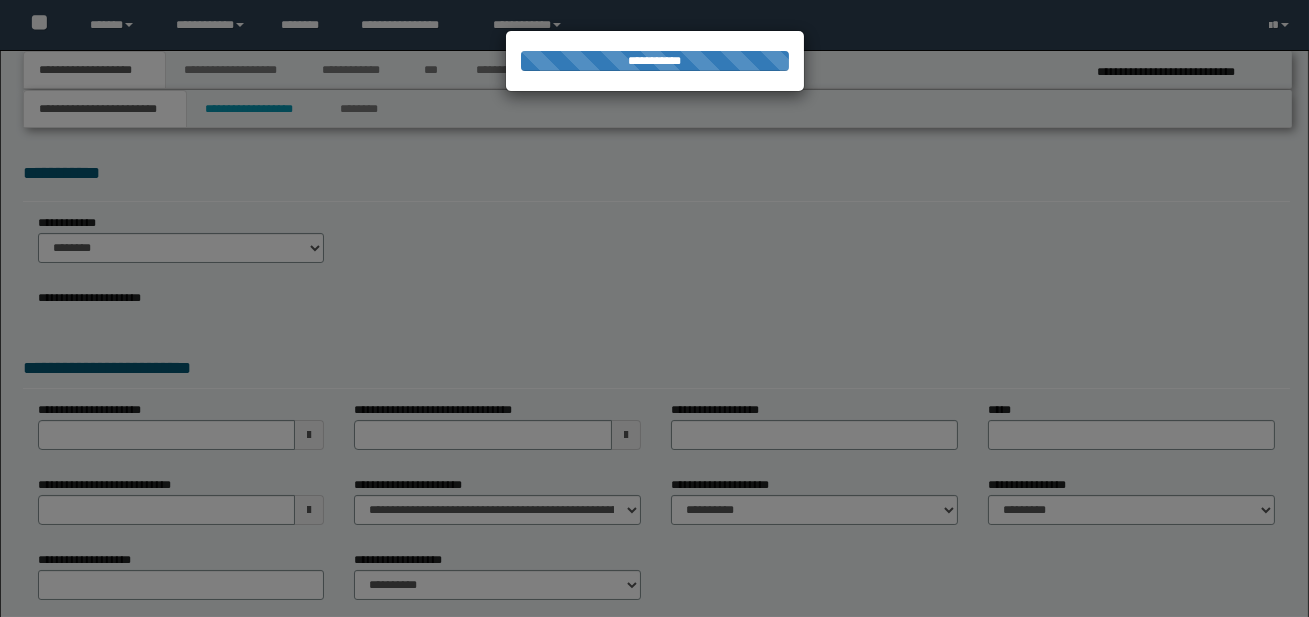 select on "*" 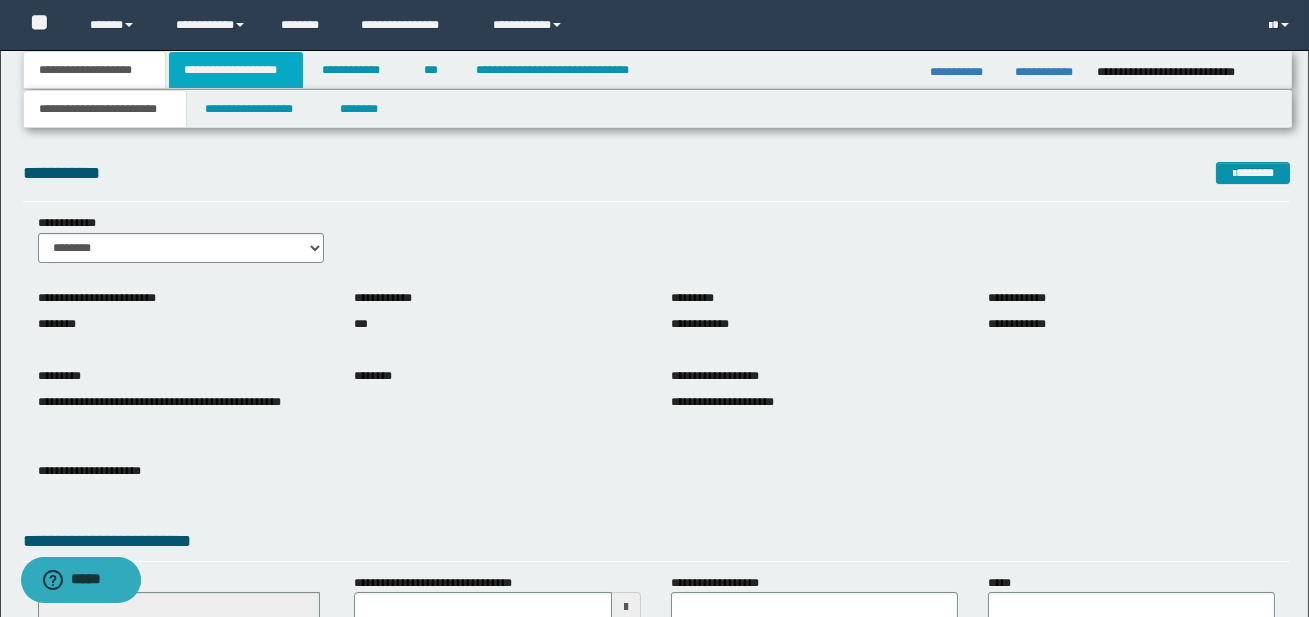 click on "**********" at bounding box center [236, 70] 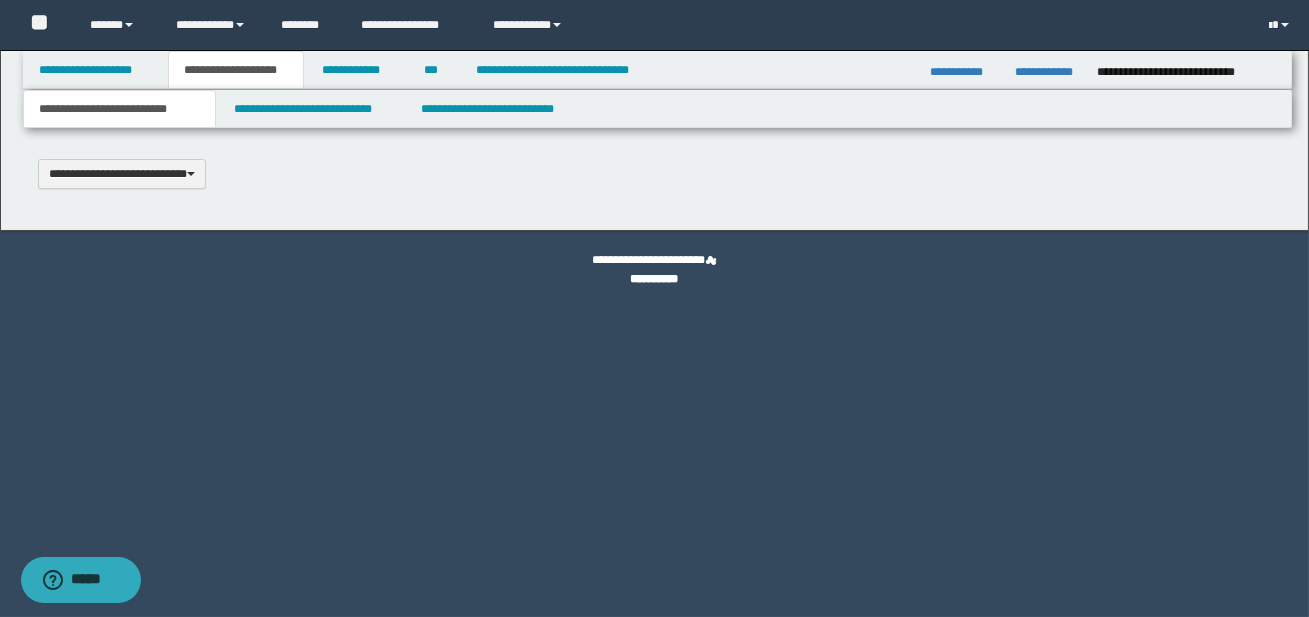 type 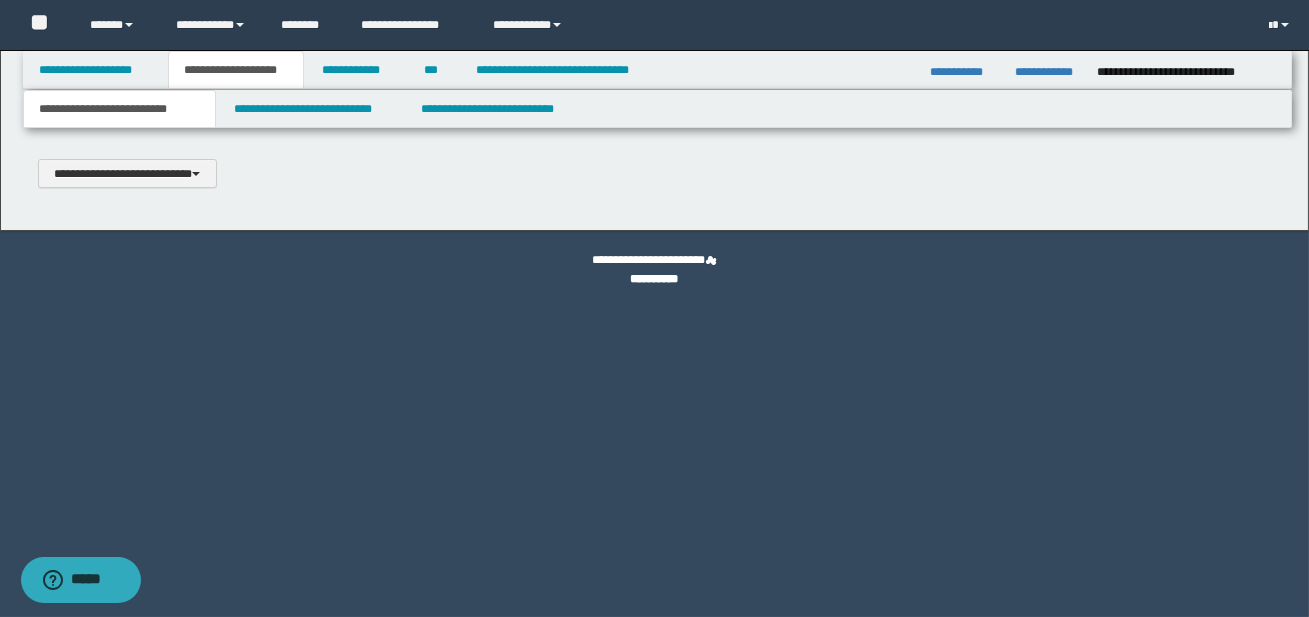 scroll, scrollTop: 0, scrollLeft: 0, axis: both 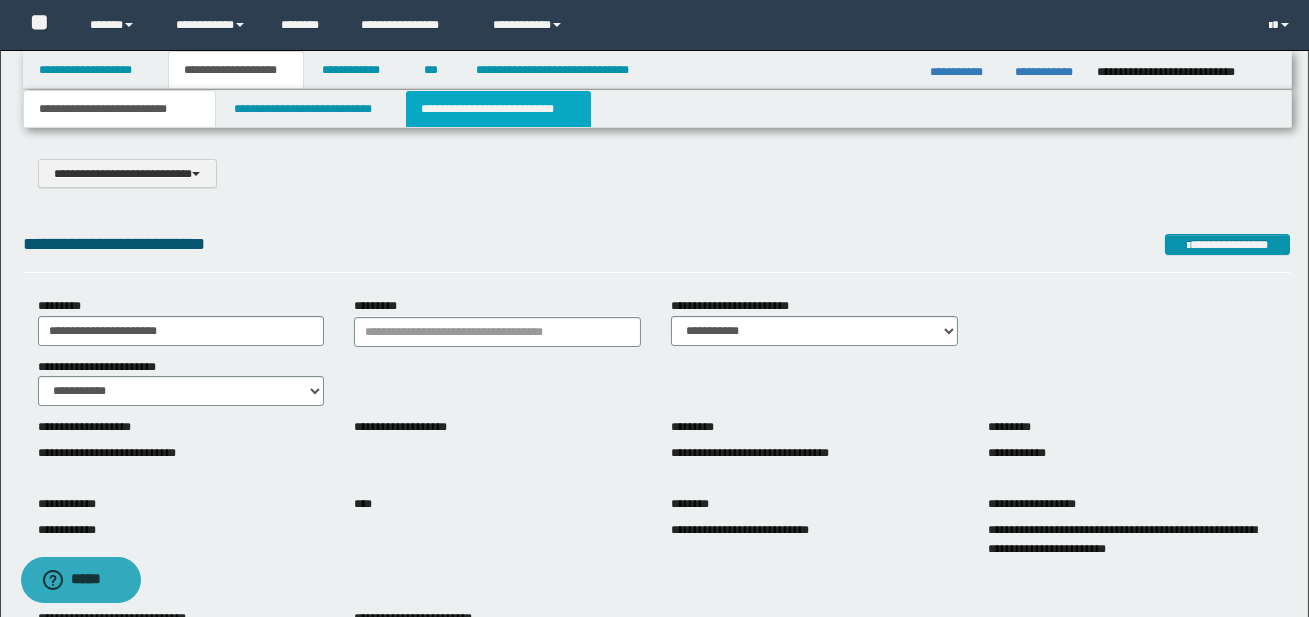 click on "**********" at bounding box center [498, 109] 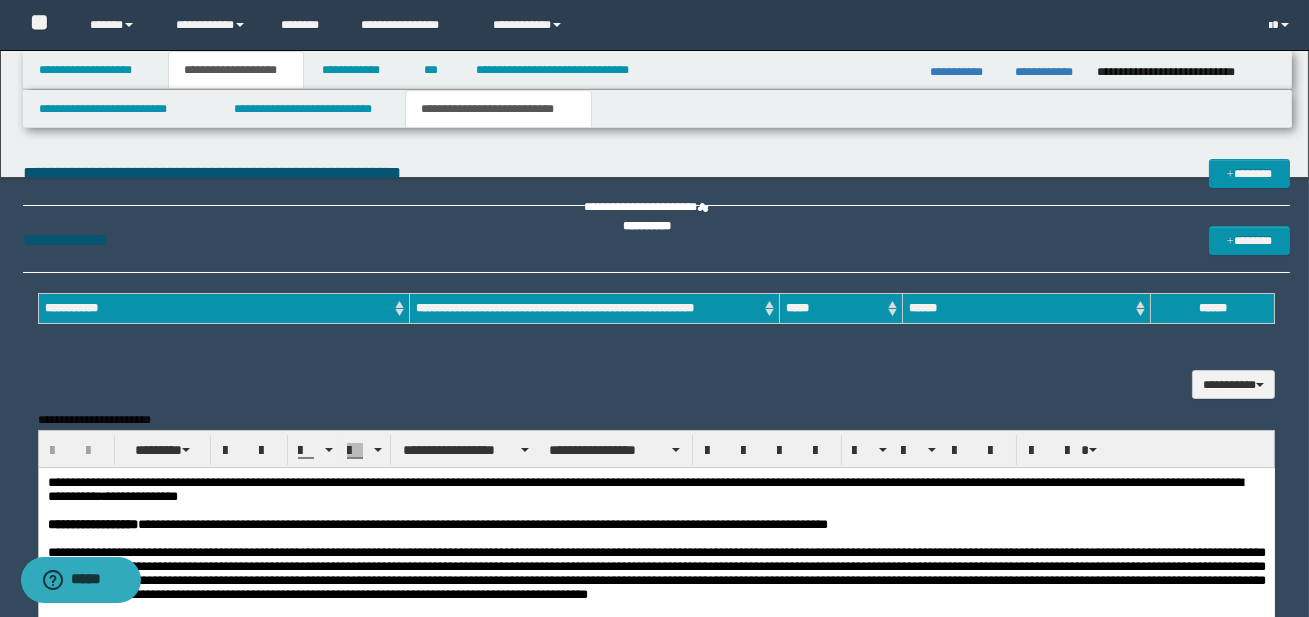 scroll, scrollTop: 0, scrollLeft: 0, axis: both 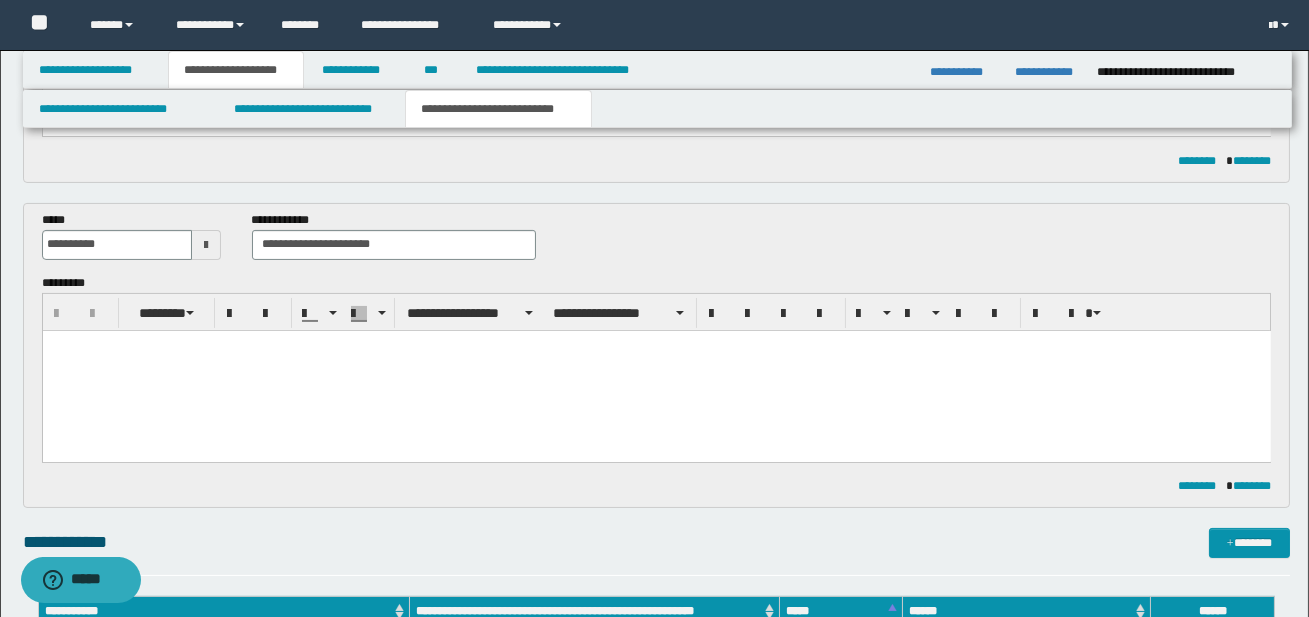 click at bounding box center (656, 345) 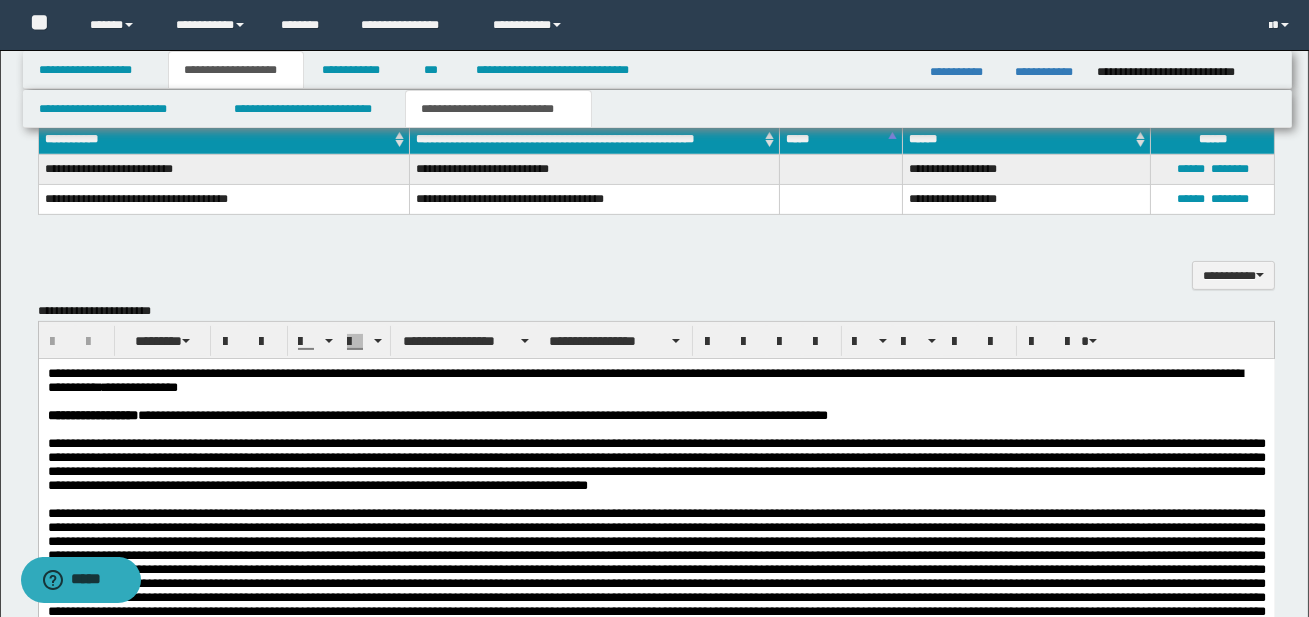 scroll, scrollTop: 1227, scrollLeft: 0, axis: vertical 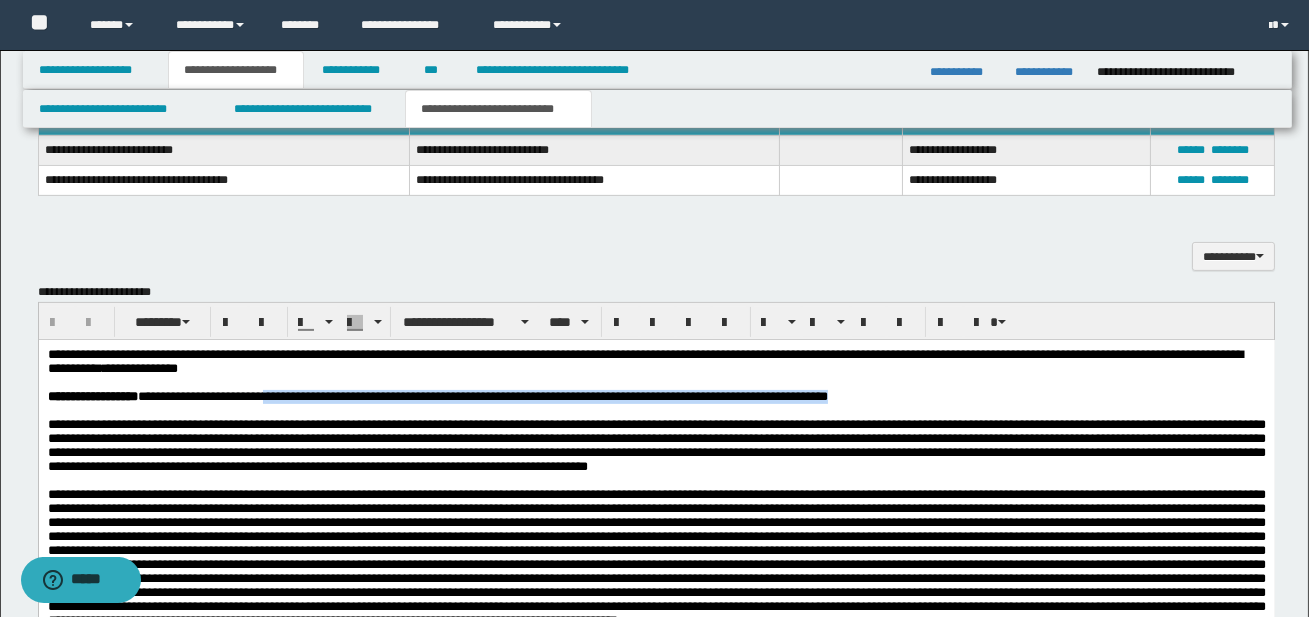 drag, startPoint x: 292, startPoint y: 400, endPoint x: 929, endPoint y: 404, distance: 637.0126 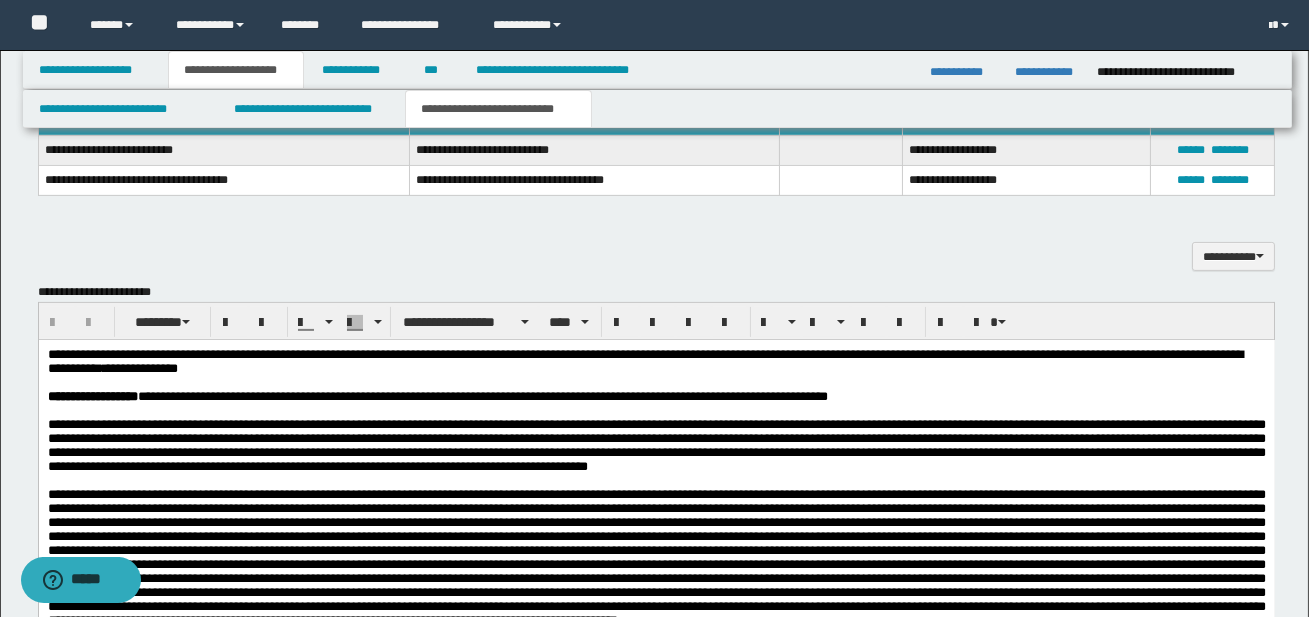 click on "**********" at bounding box center (656, 584) 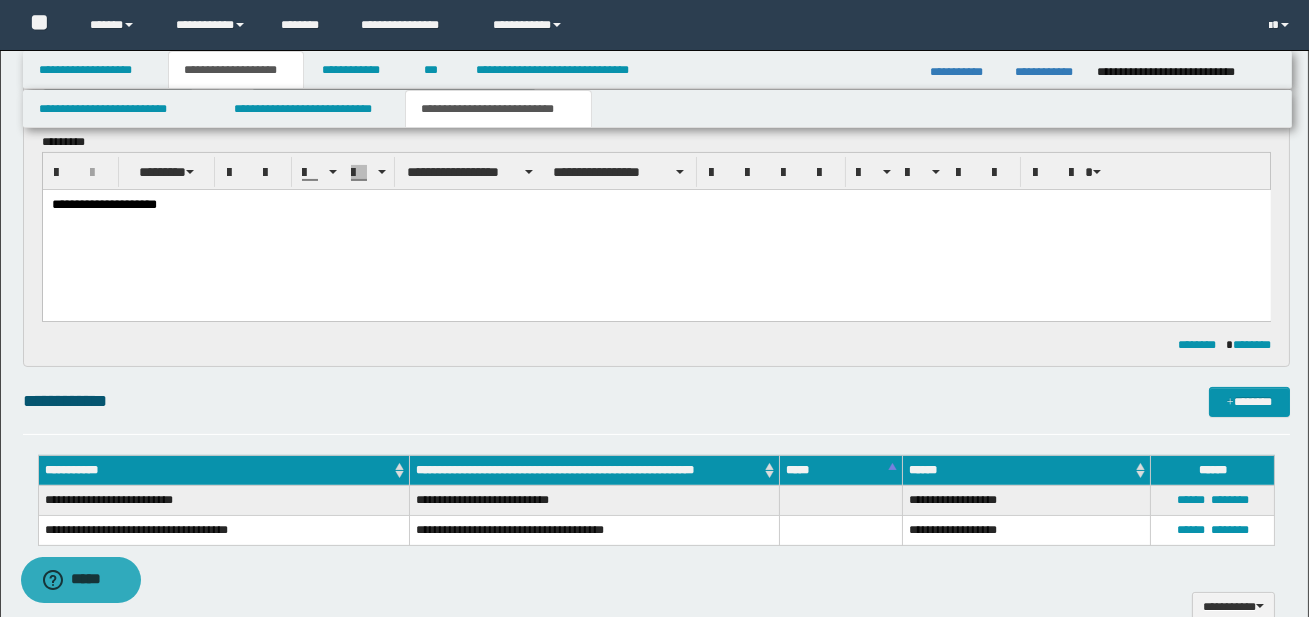 scroll, scrollTop: 872, scrollLeft: 0, axis: vertical 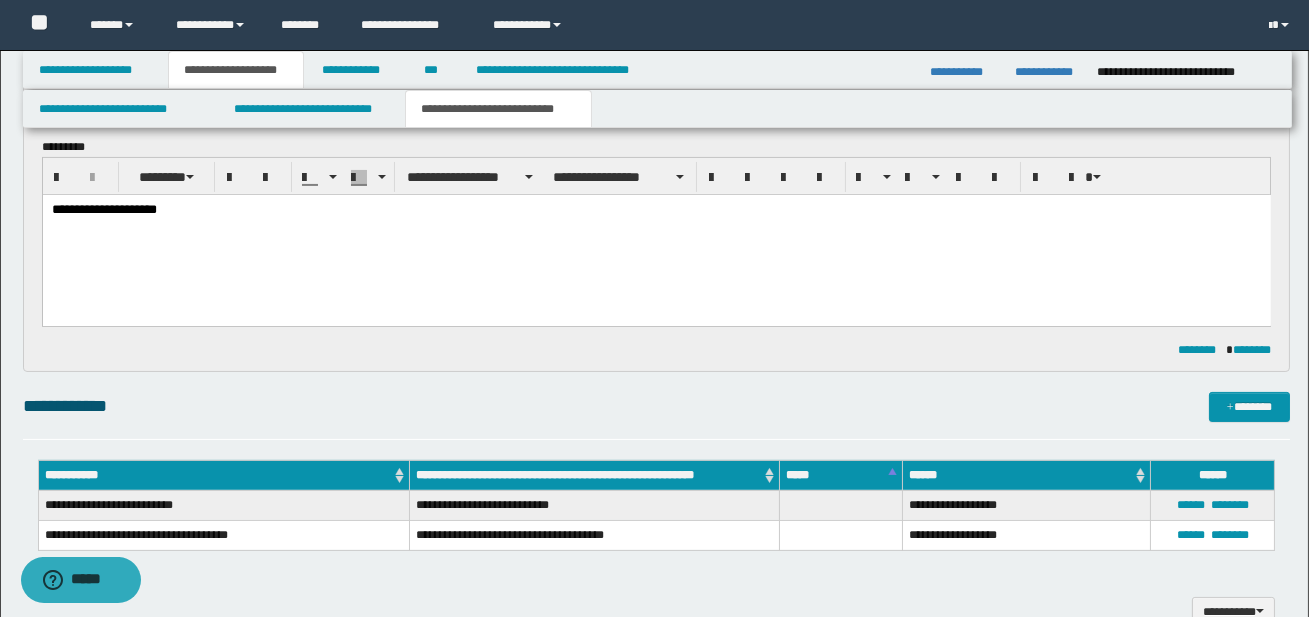 click on "**********" at bounding box center [655, 209] 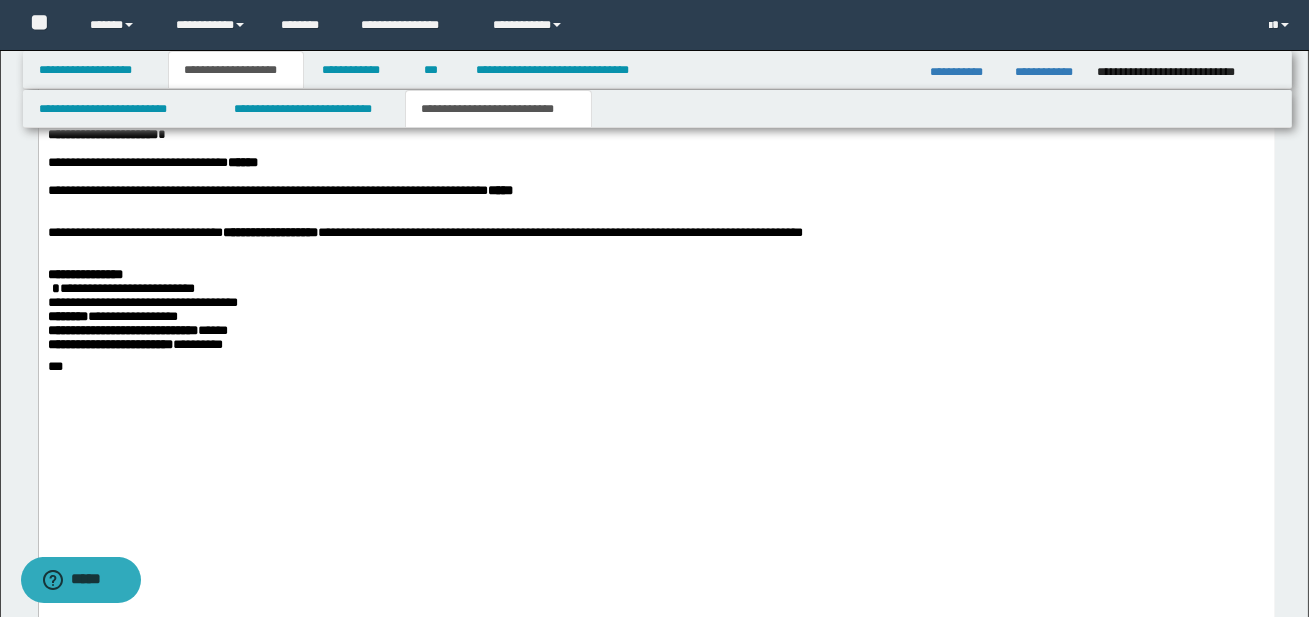 scroll, scrollTop: 2790, scrollLeft: 0, axis: vertical 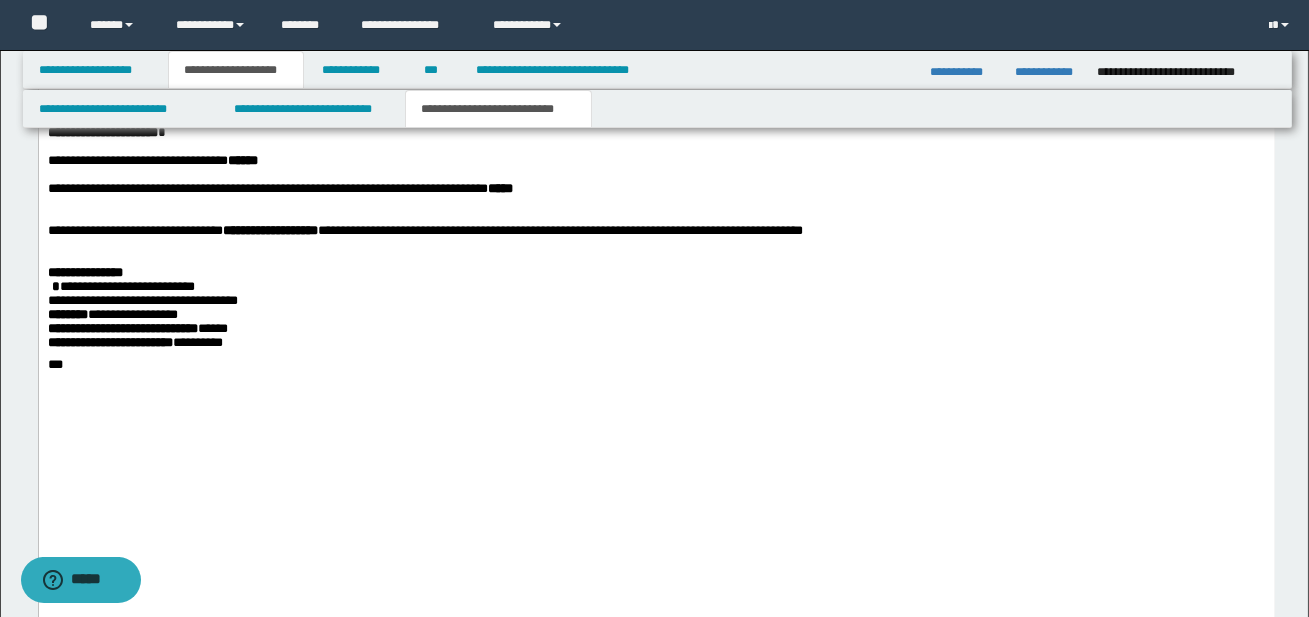 click on "**********" at bounding box center (656, 133) 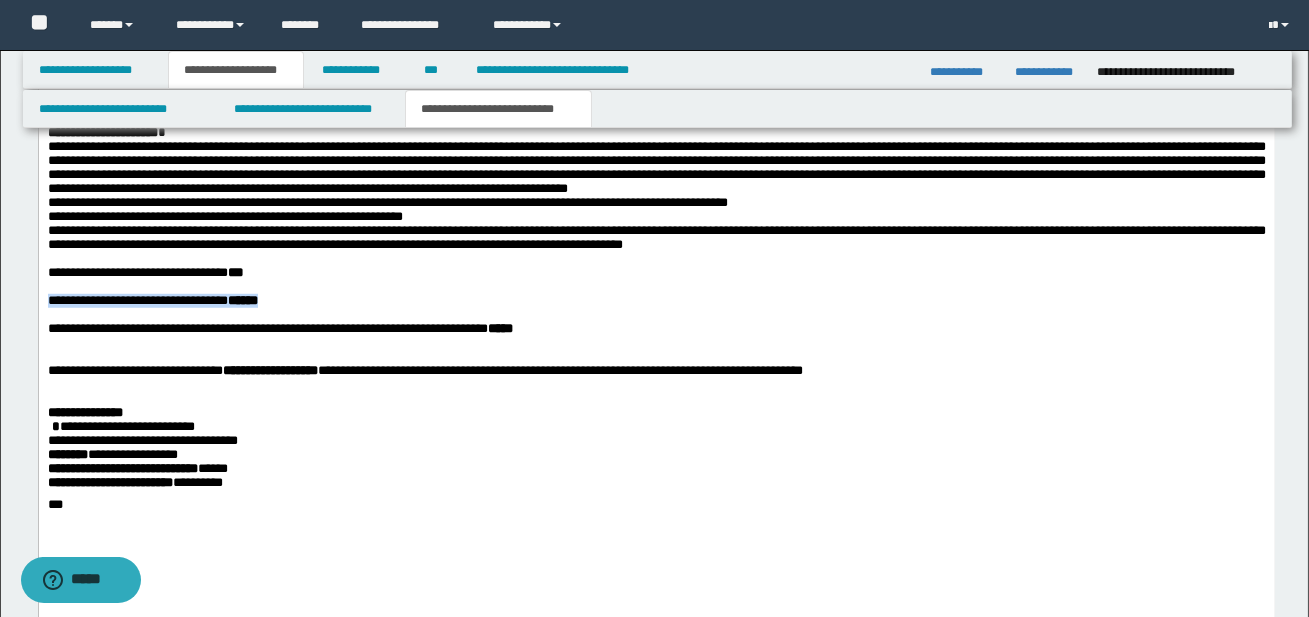 drag, startPoint x: 48, startPoint y: 508, endPoint x: 316, endPoint y: 513, distance: 268.04663 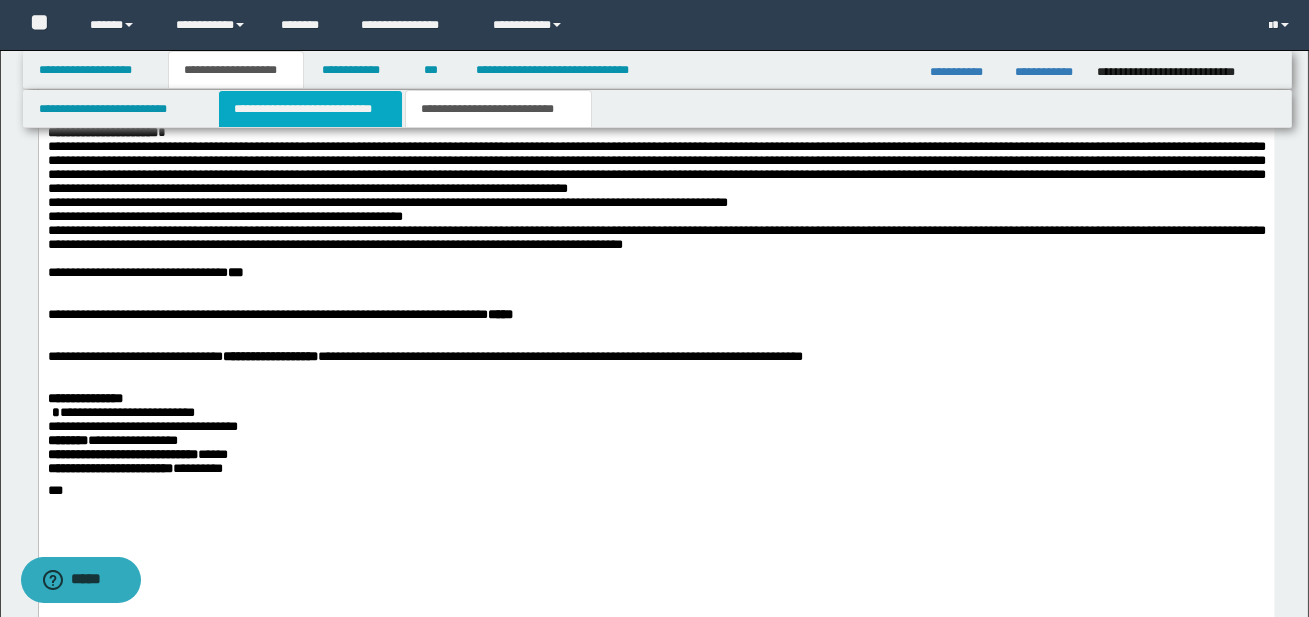 click on "**********" at bounding box center (310, 109) 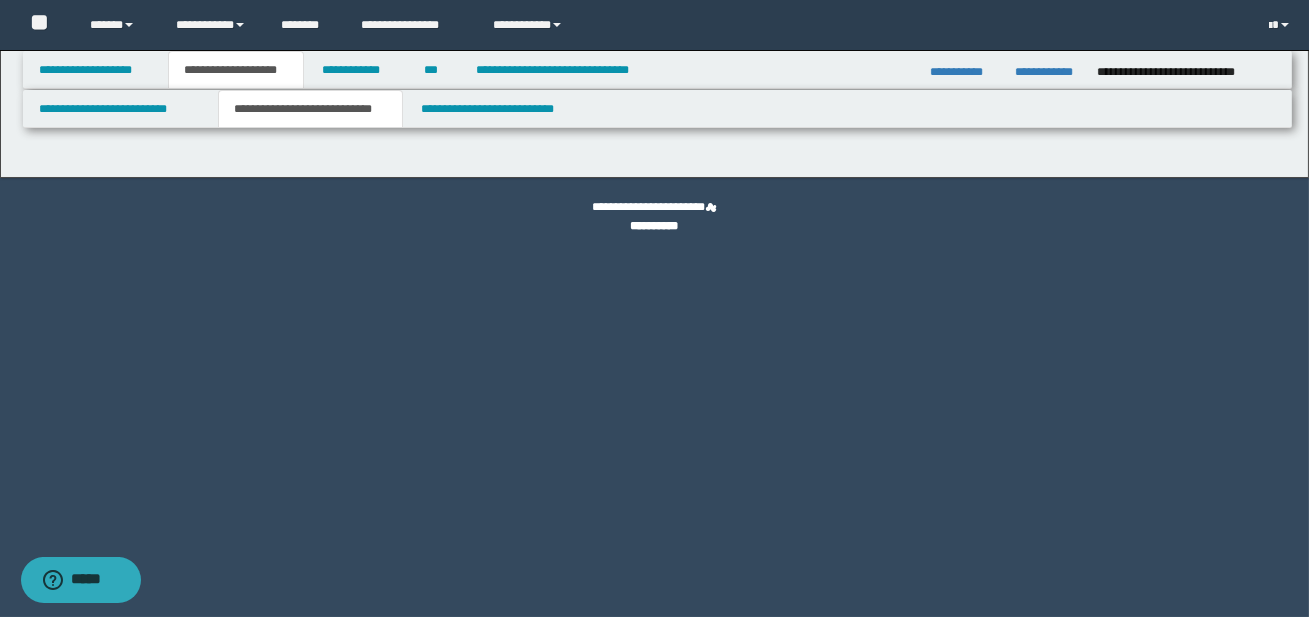 scroll, scrollTop: 0, scrollLeft: 0, axis: both 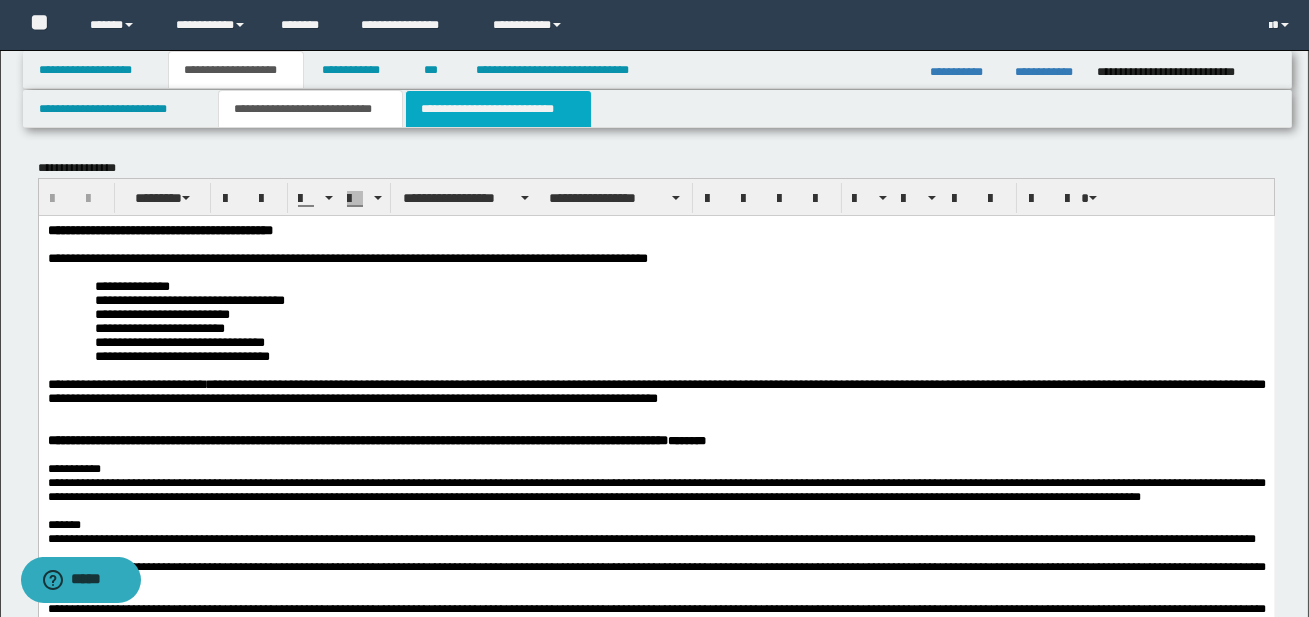 click on "**********" at bounding box center (498, 109) 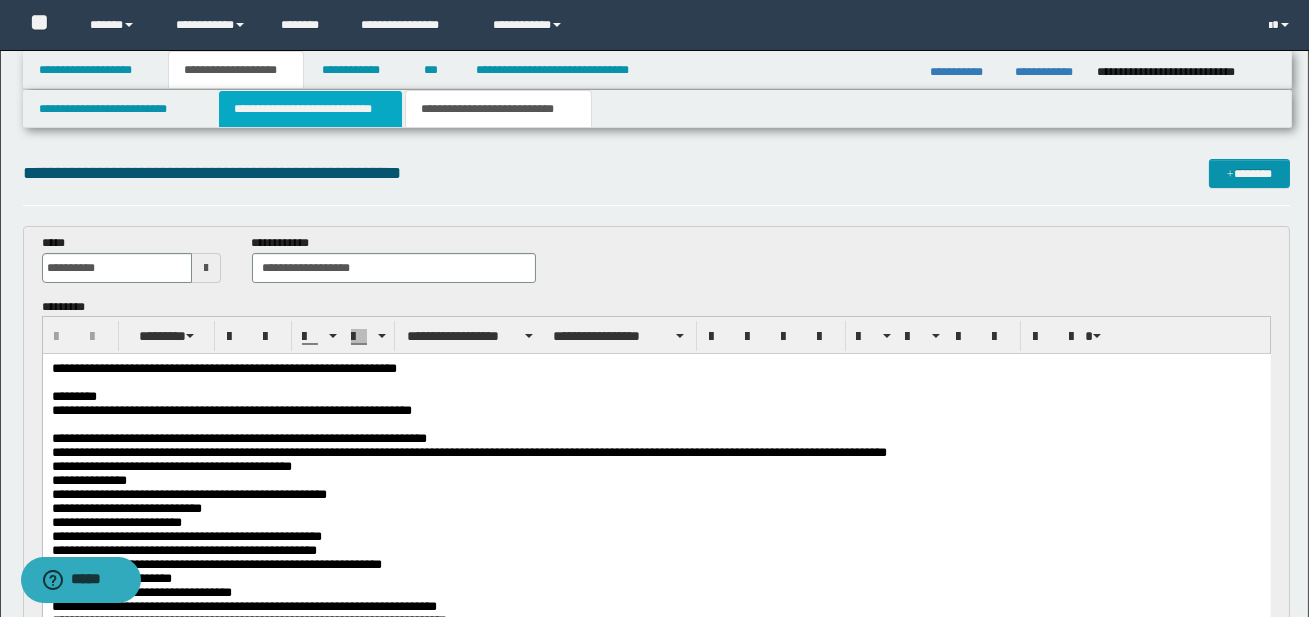click on "**********" at bounding box center (310, 109) 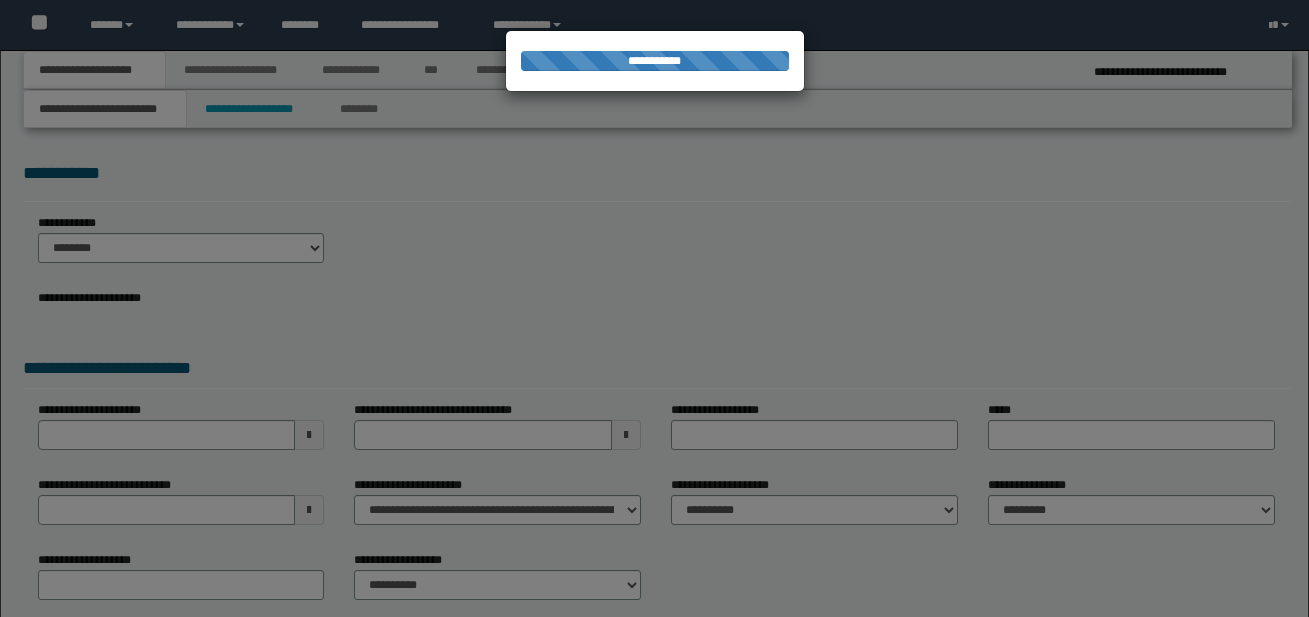 scroll, scrollTop: 0, scrollLeft: 0, axis: both 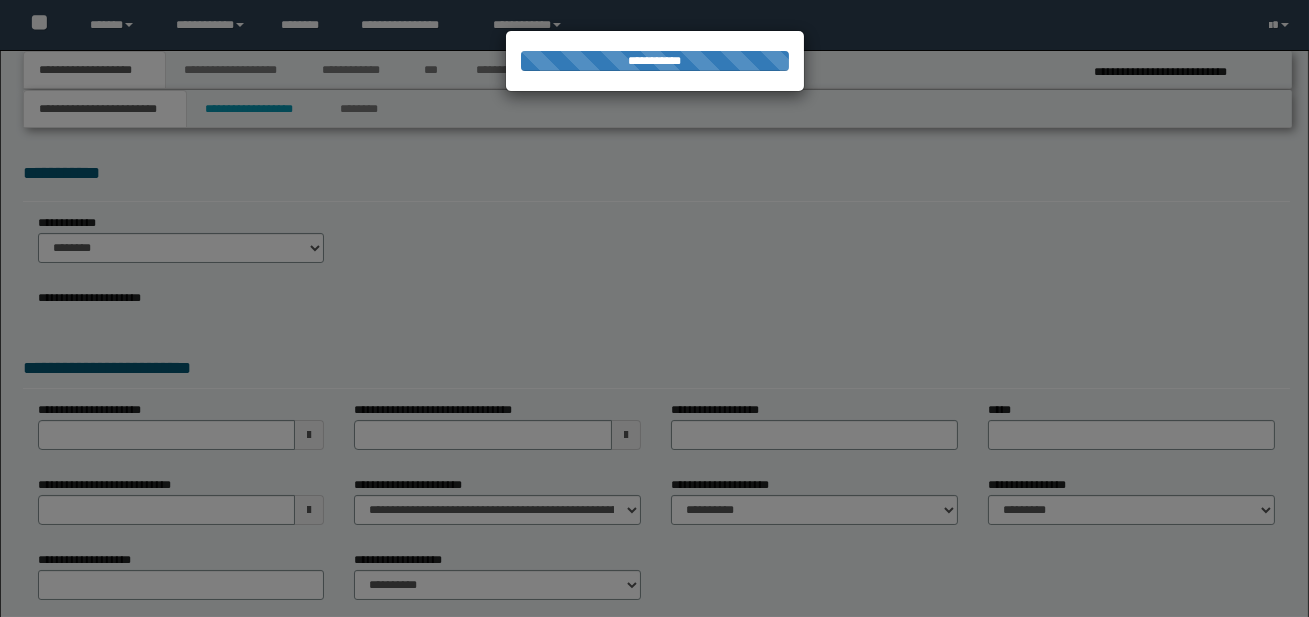 select on "*" 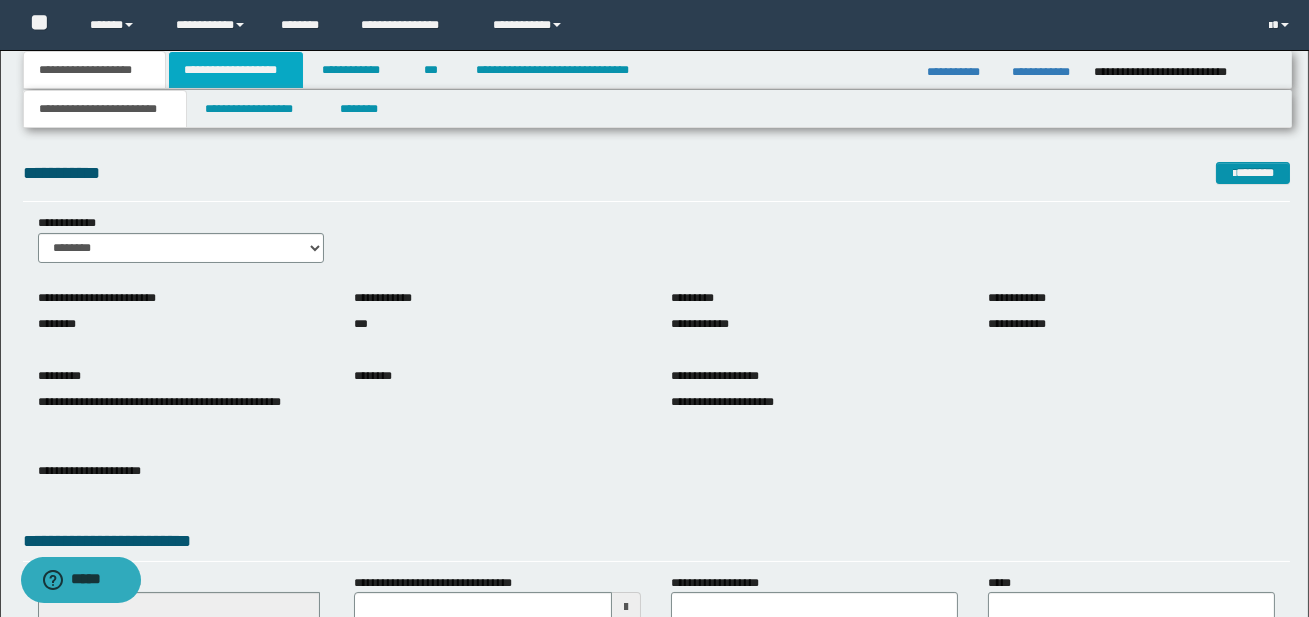 click on "**********" at bounding box center [236, 70] 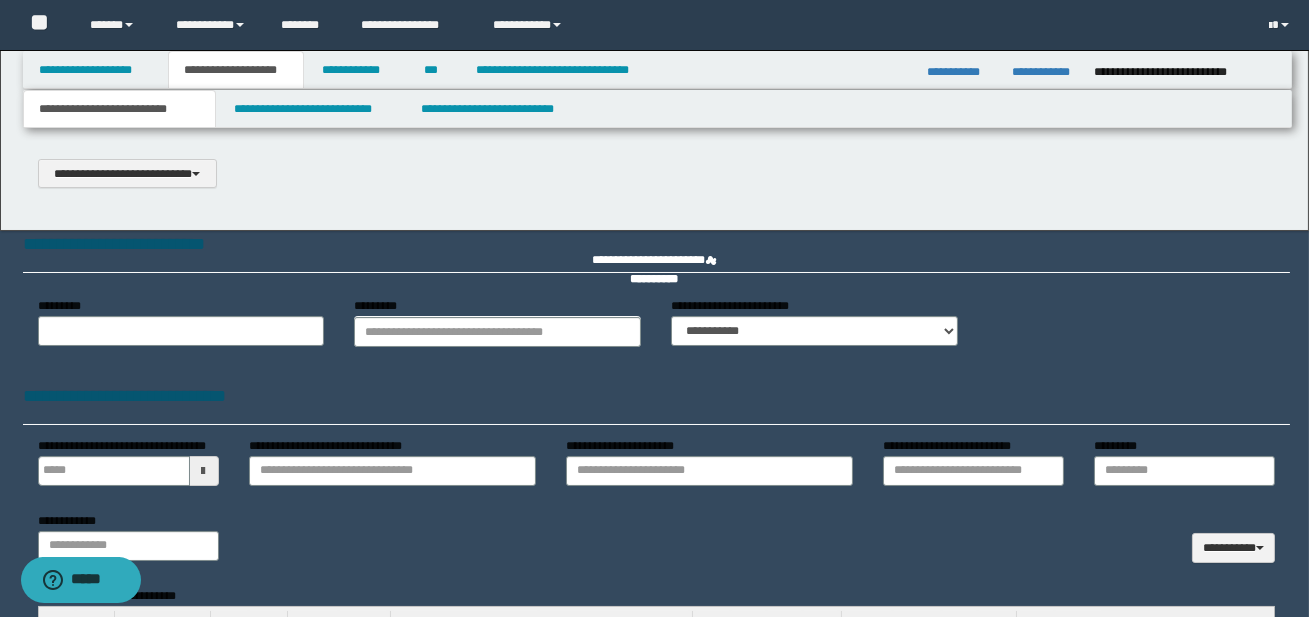 select on "*" 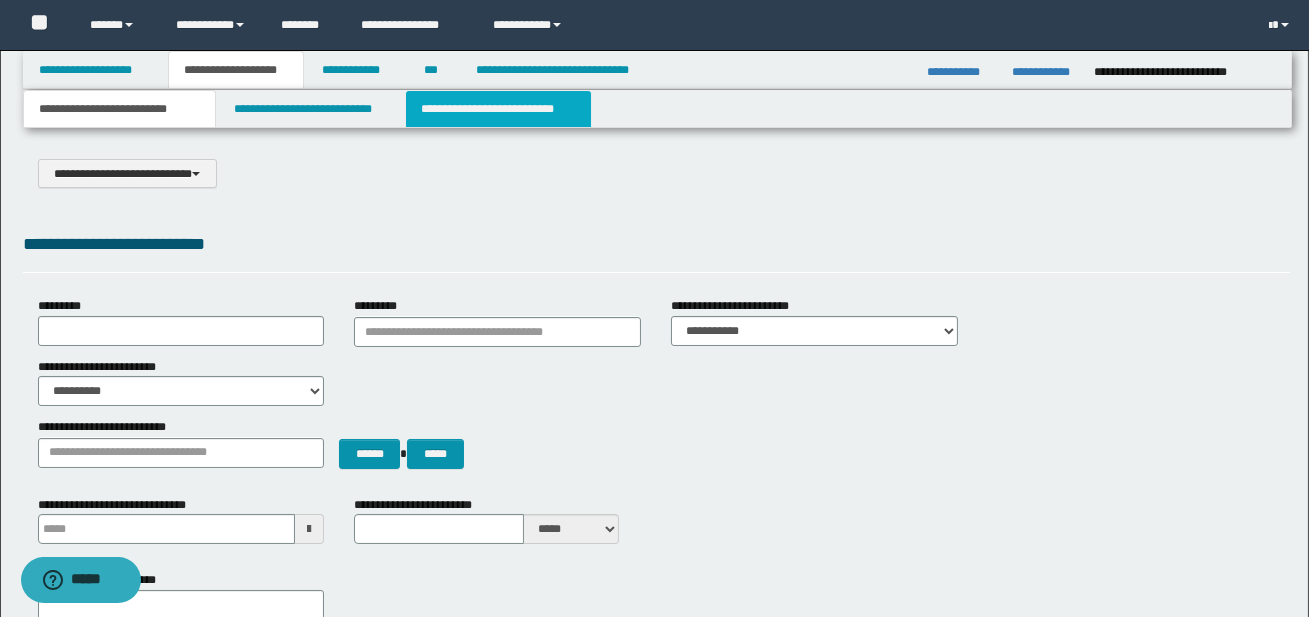 click on "**********" at bounding box center [498, 109] 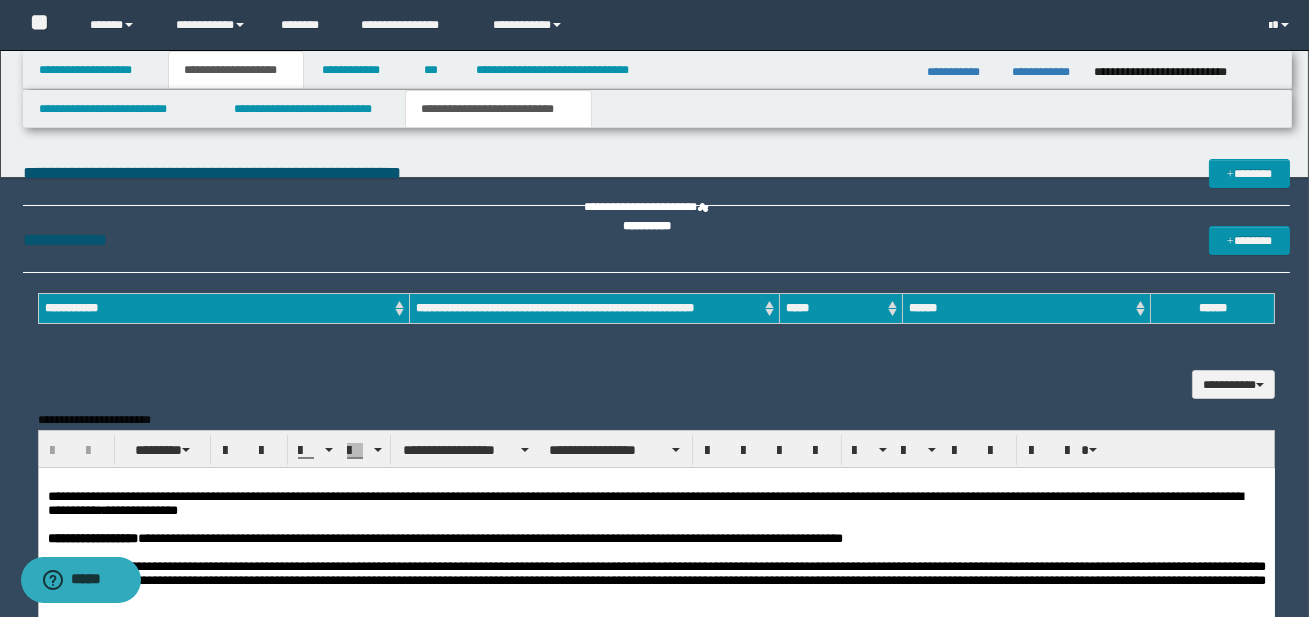 scroll, scrollTop: 0, scrollLeft: 0, axis: both 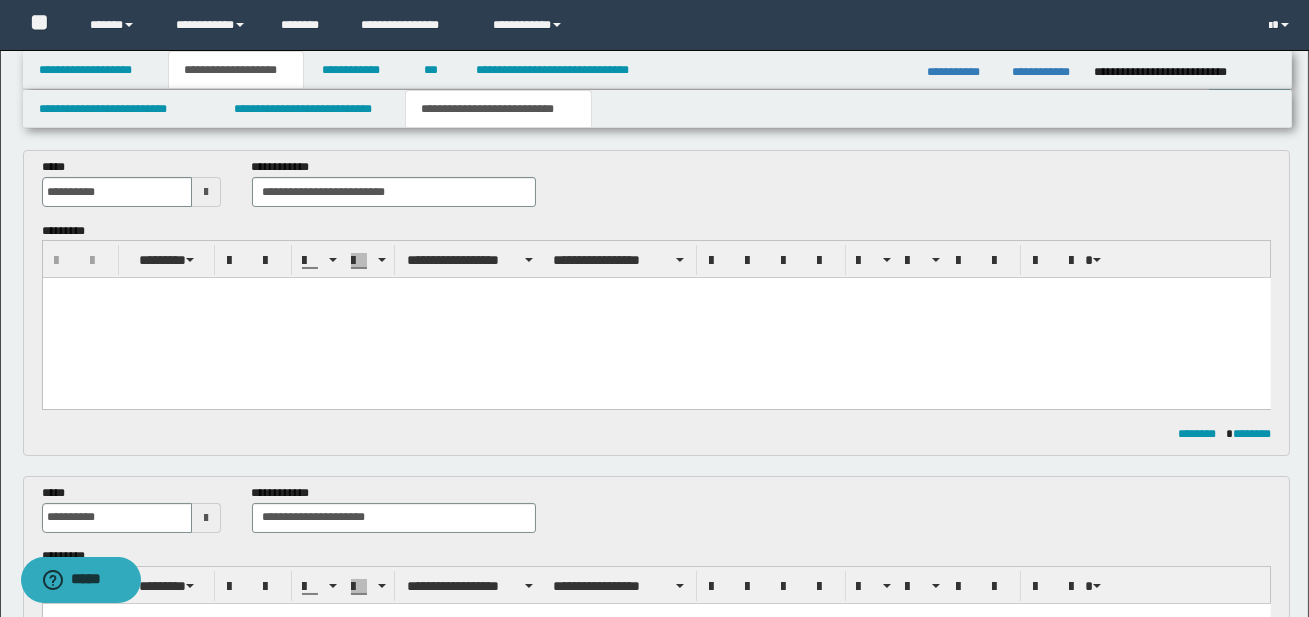 click at bounding box center (656, 318) 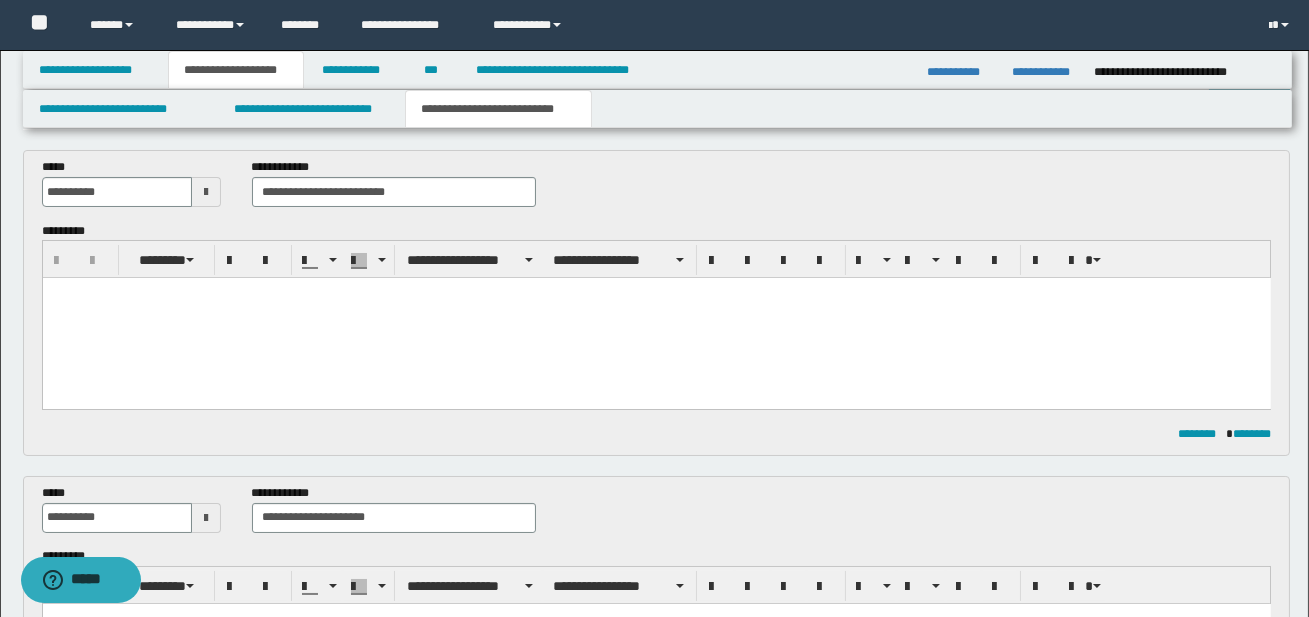 type 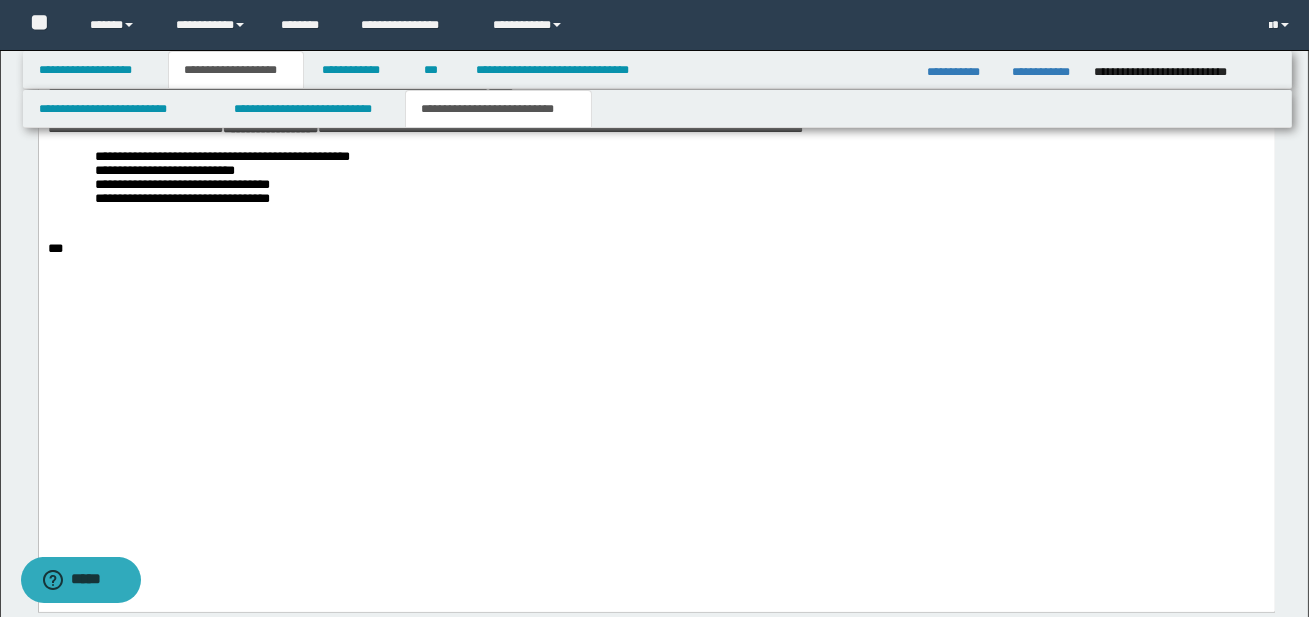 scroll, scrollTop: 3253, scrollLeft: 0, axis: vertical 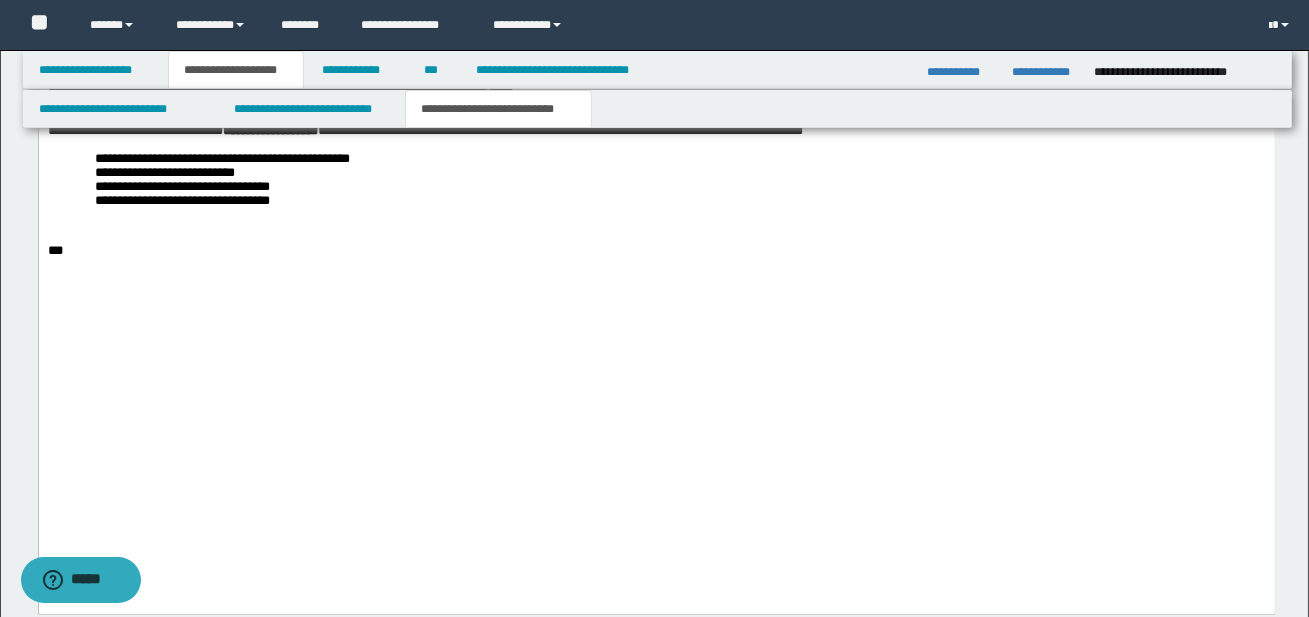 click on "**********" at bounding box center (656, 33) 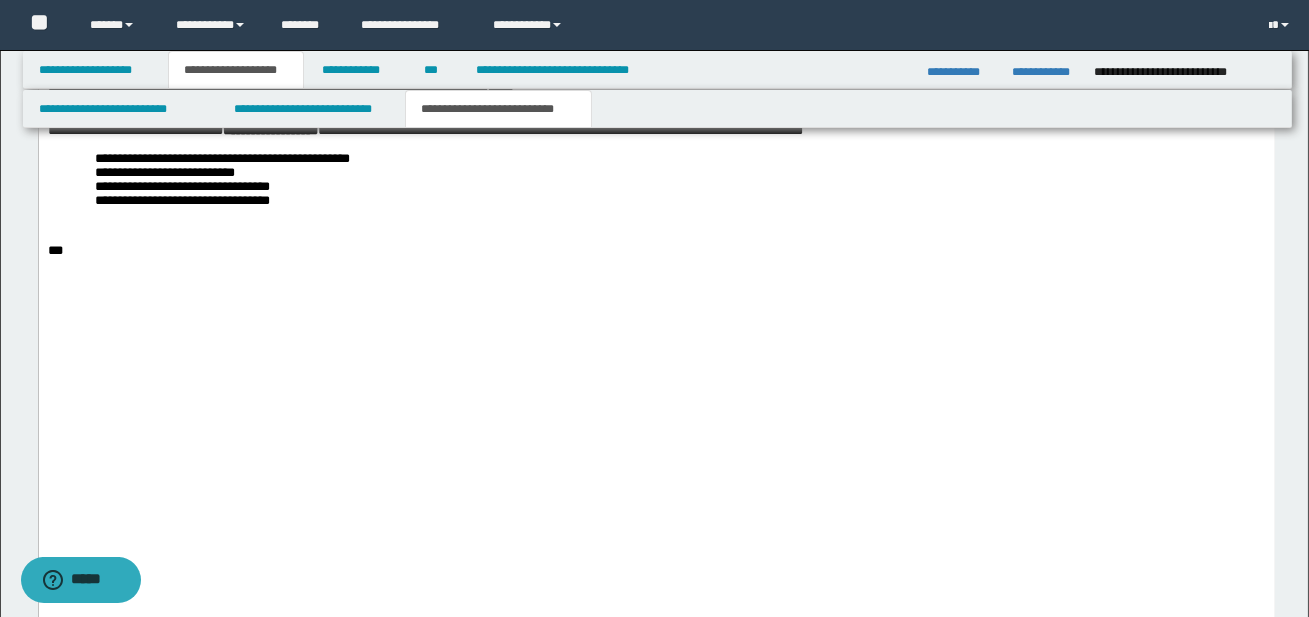 scroll, scrollTop: 0, scrollLeft: 0, axis: both 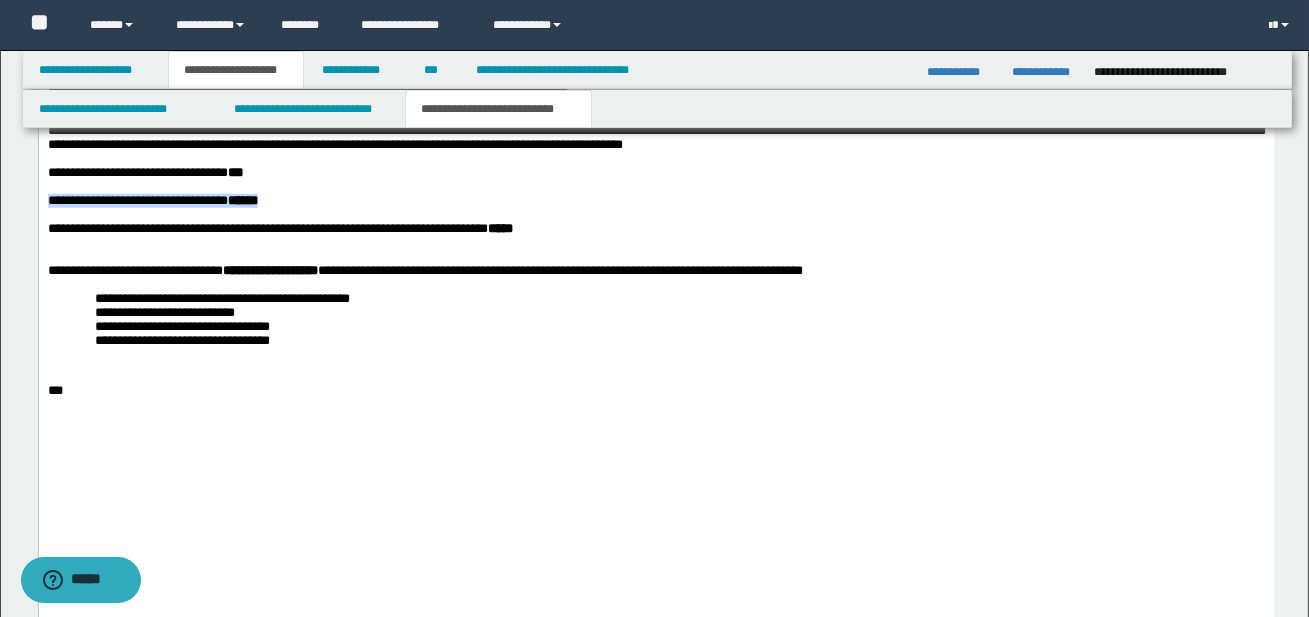 drag, startPoint x: 48, startPoint y: 427, endPoint x: 302, endPoint y: 432, distance: 254.04921 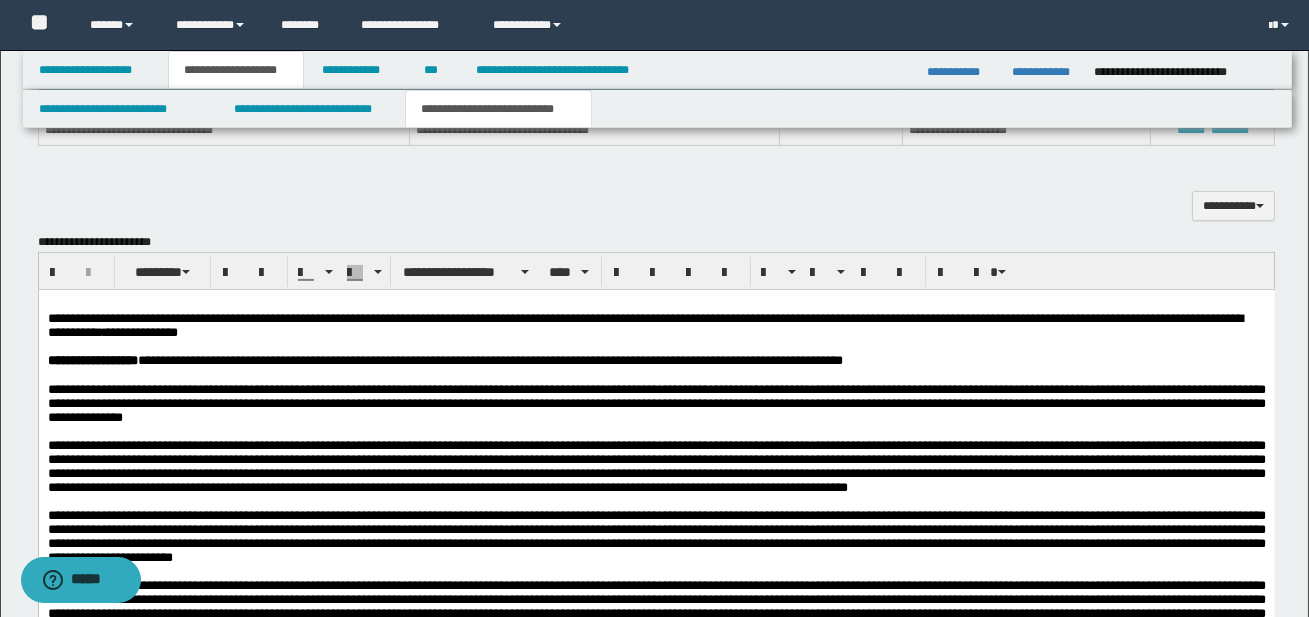 scroll, scrollTop: 1311, scrollLeft: 0, axis: vertical 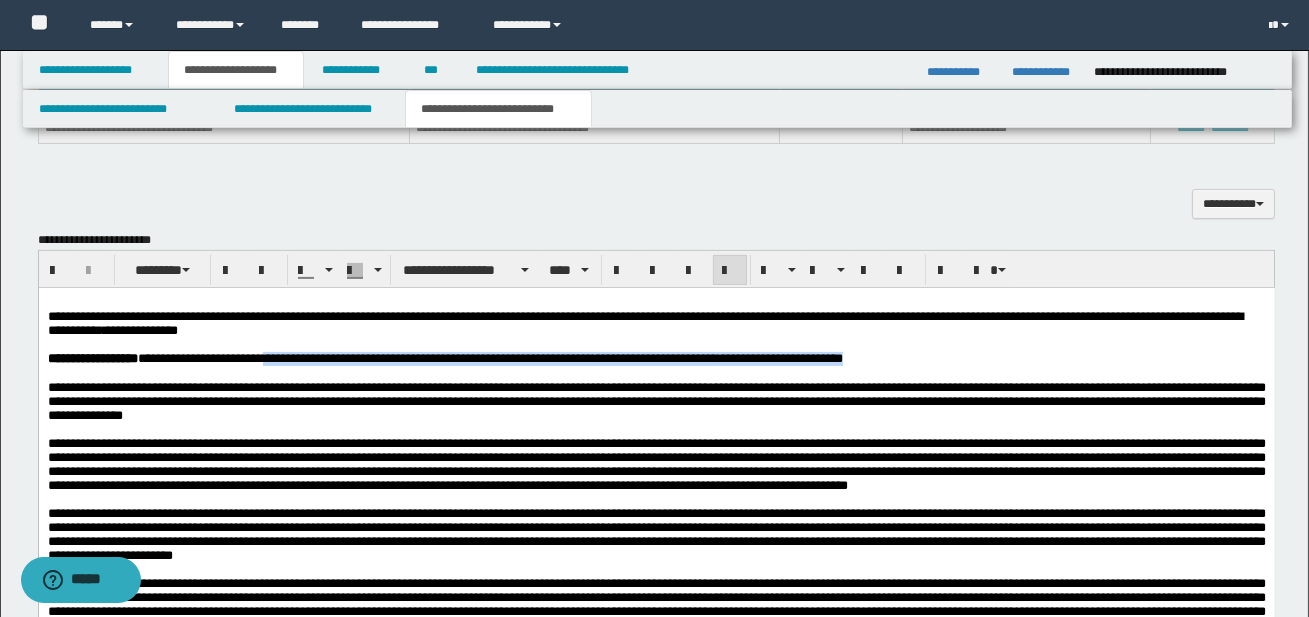drag, startPoint x: 292, startPoint y: 362, endPoint x: 932, endPoint y: 366, distance: 640.0125 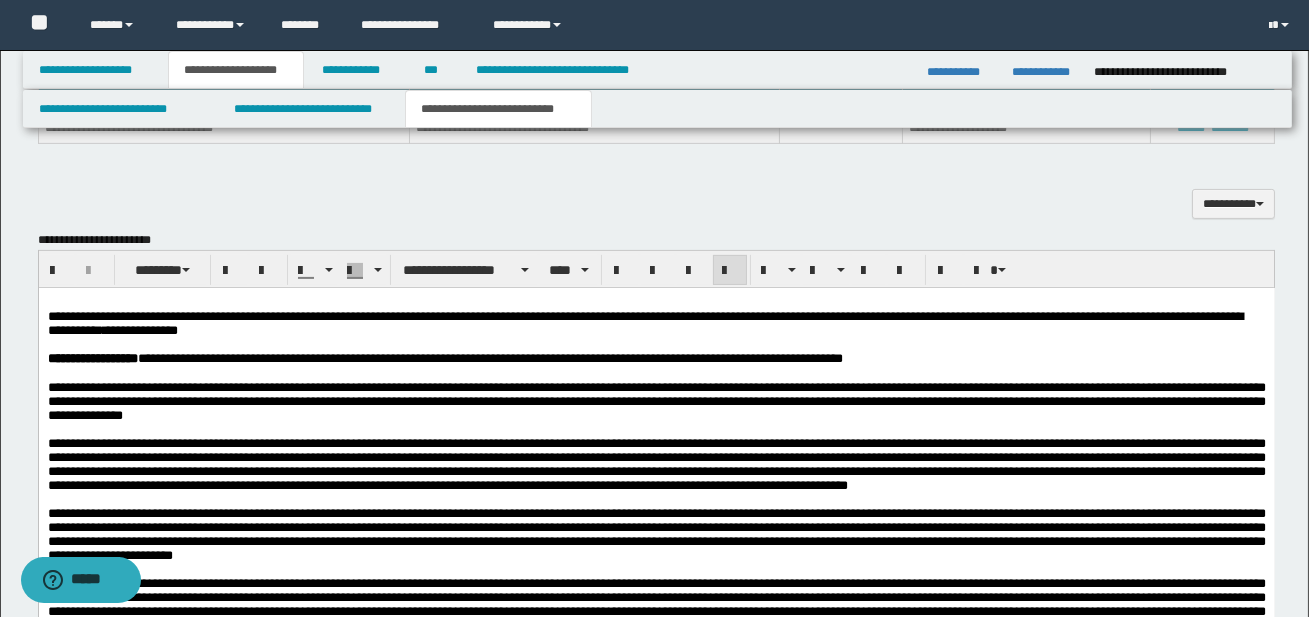 click on "**********" at bounding box center [656, 512] 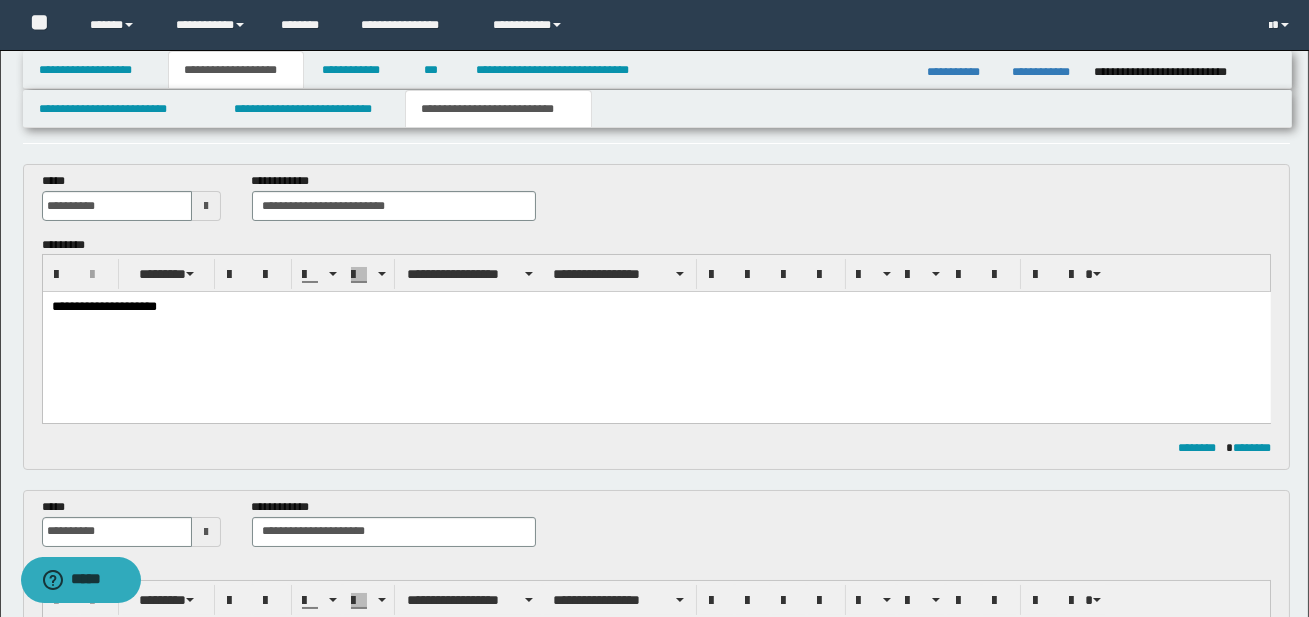 scroll, scrollTop: 60, scrollLeft: 0, axis: vertical 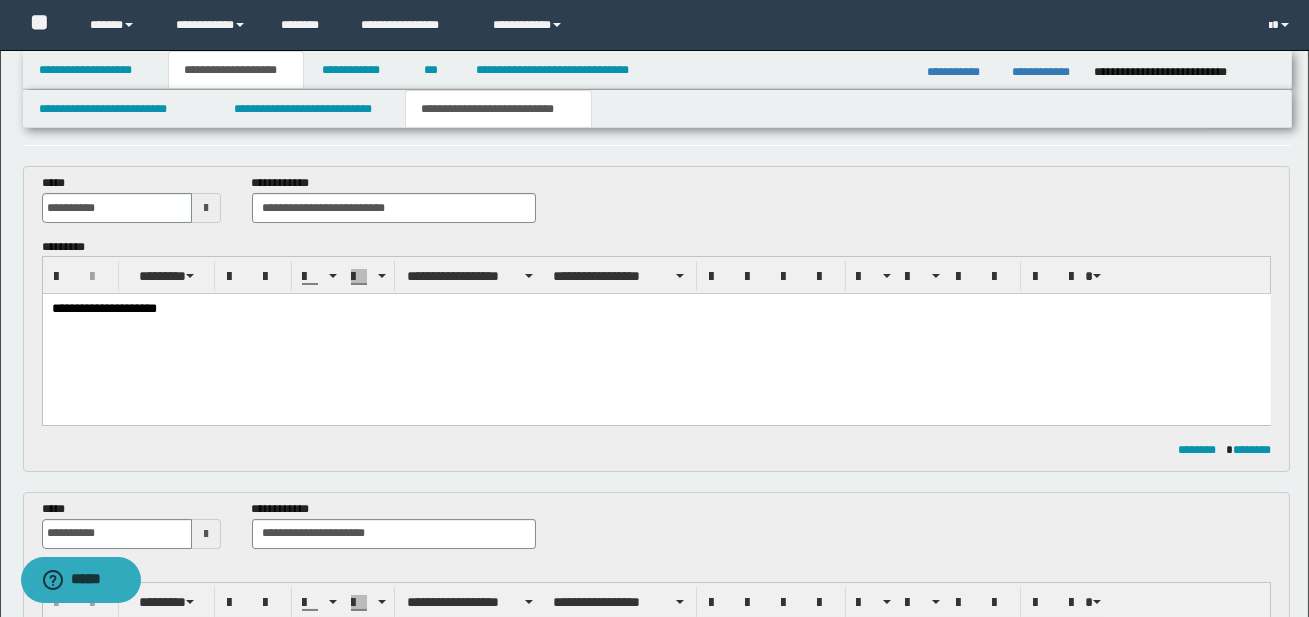 click on "**********" at bounding box center [655, 309] 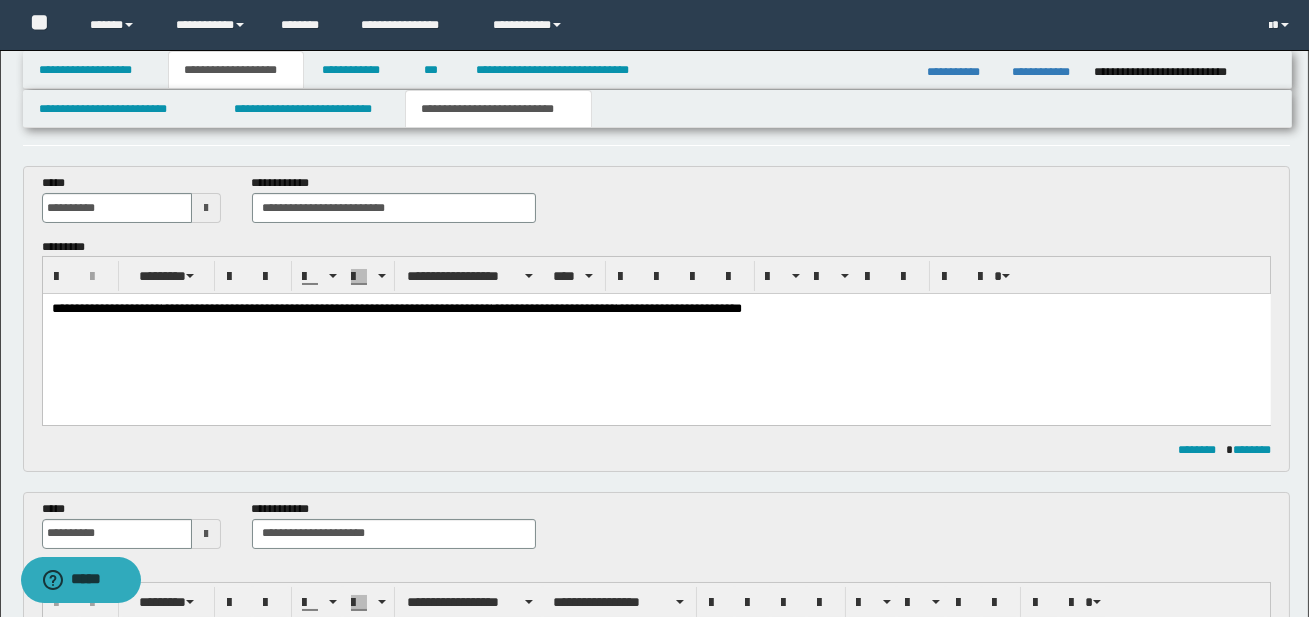 click on "**********" at bounding box center (326, 308) 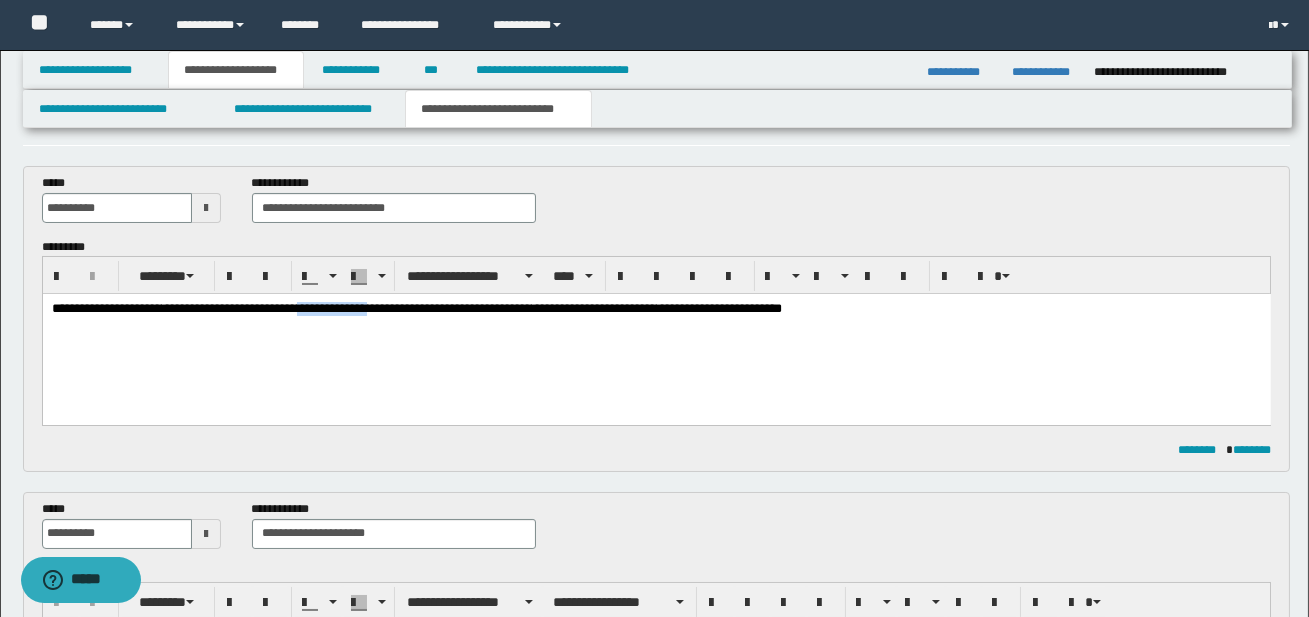 drag, startPoint x: 335, startPoint y: 307, endPoint x: 414, endPoint y: 309, distance: 79.025314 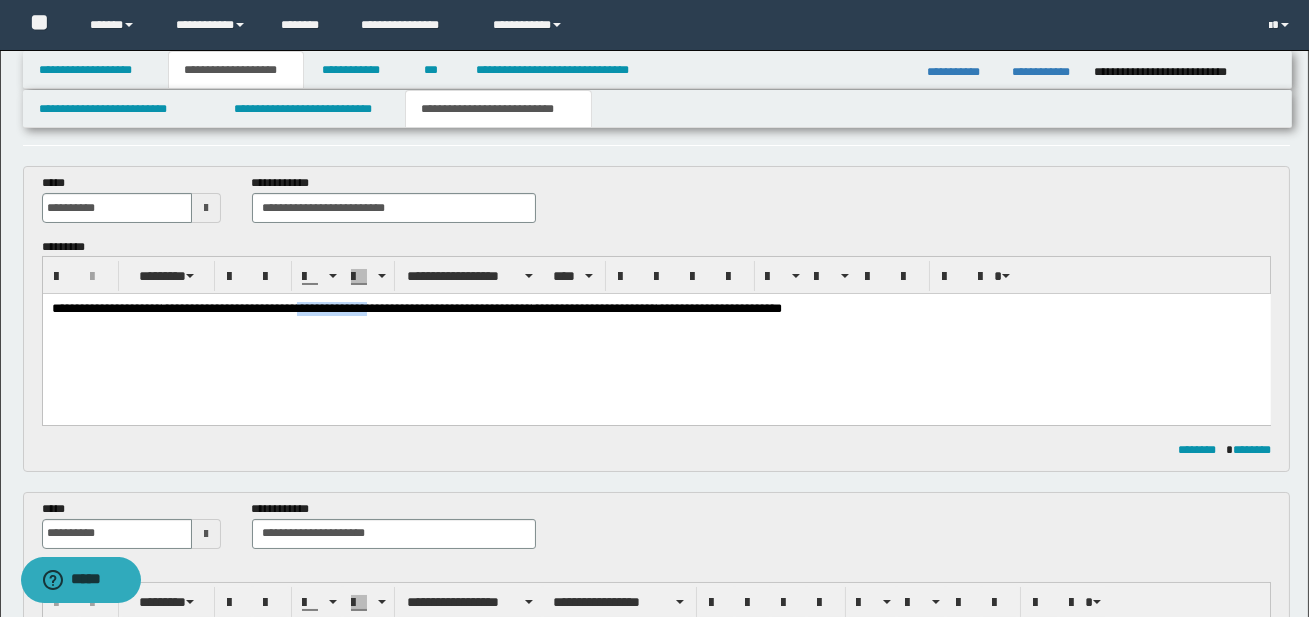click on "**********" at bounding box center (346, 308) 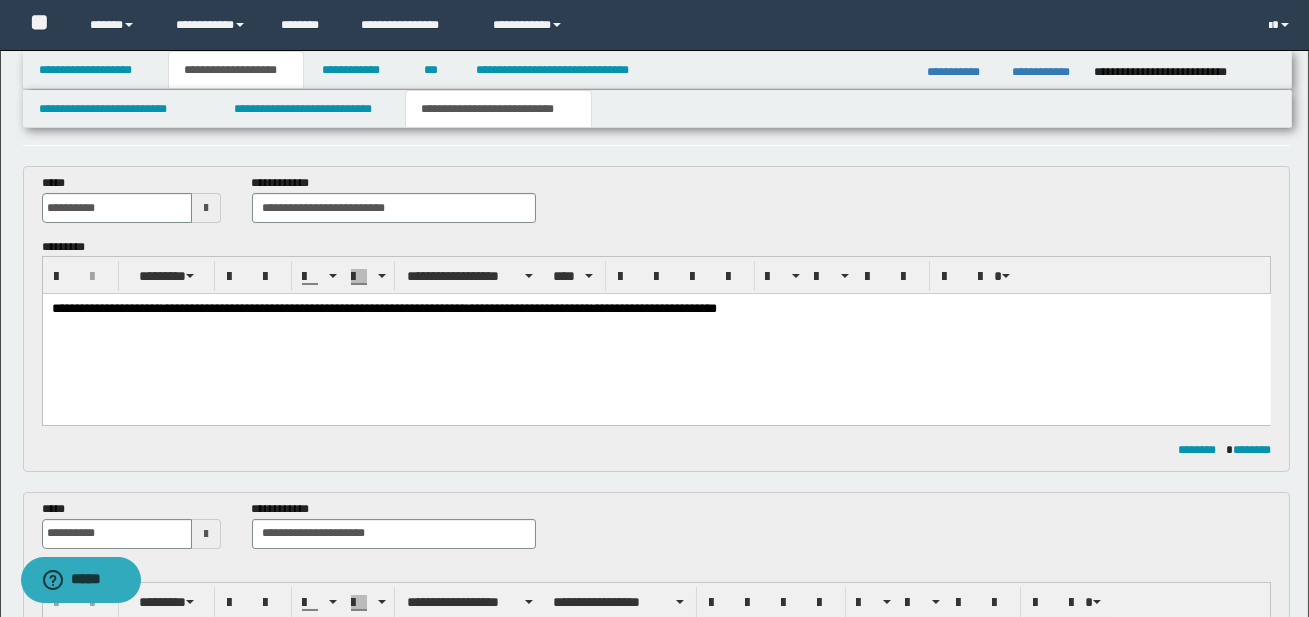 click on "**********" at bounding box center [313, 308] 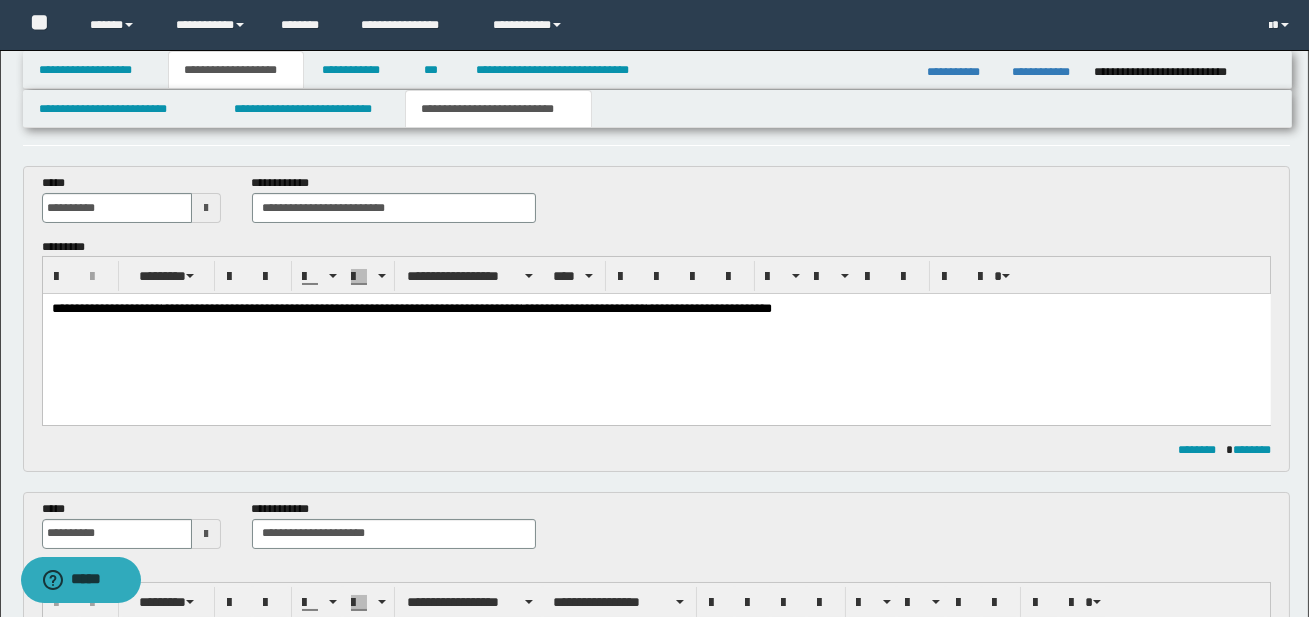 click on "**********" at bounding box center [341, 308] 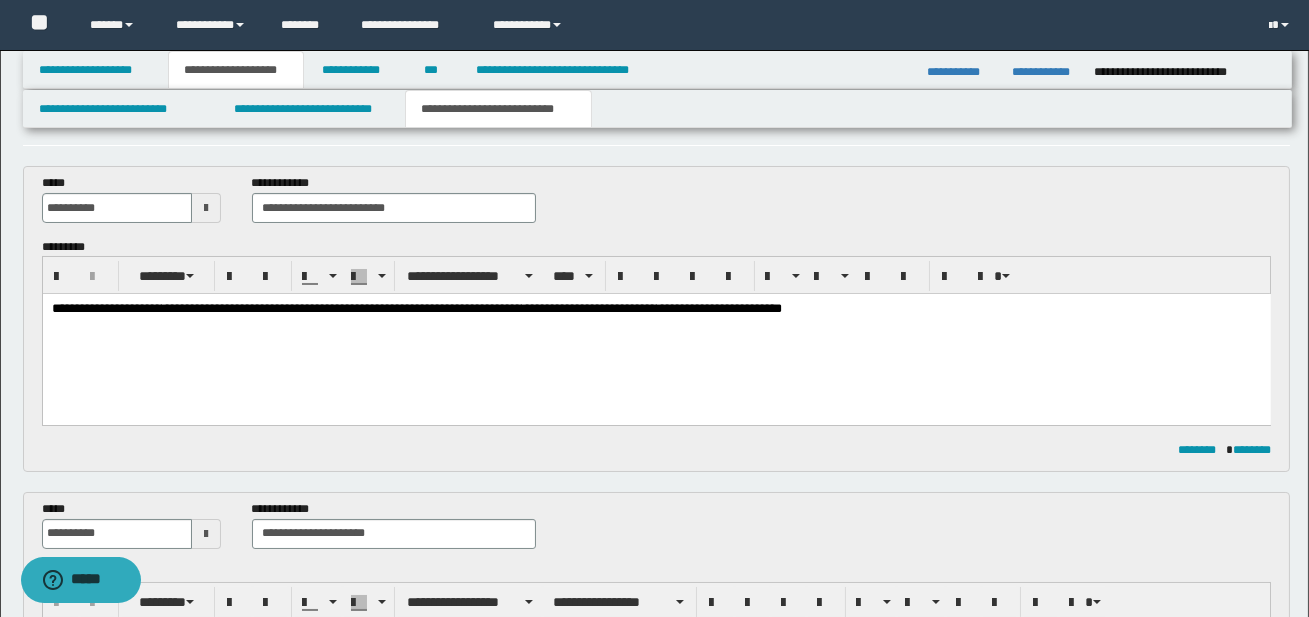 click on "**********" at bounding box center [718, 308] 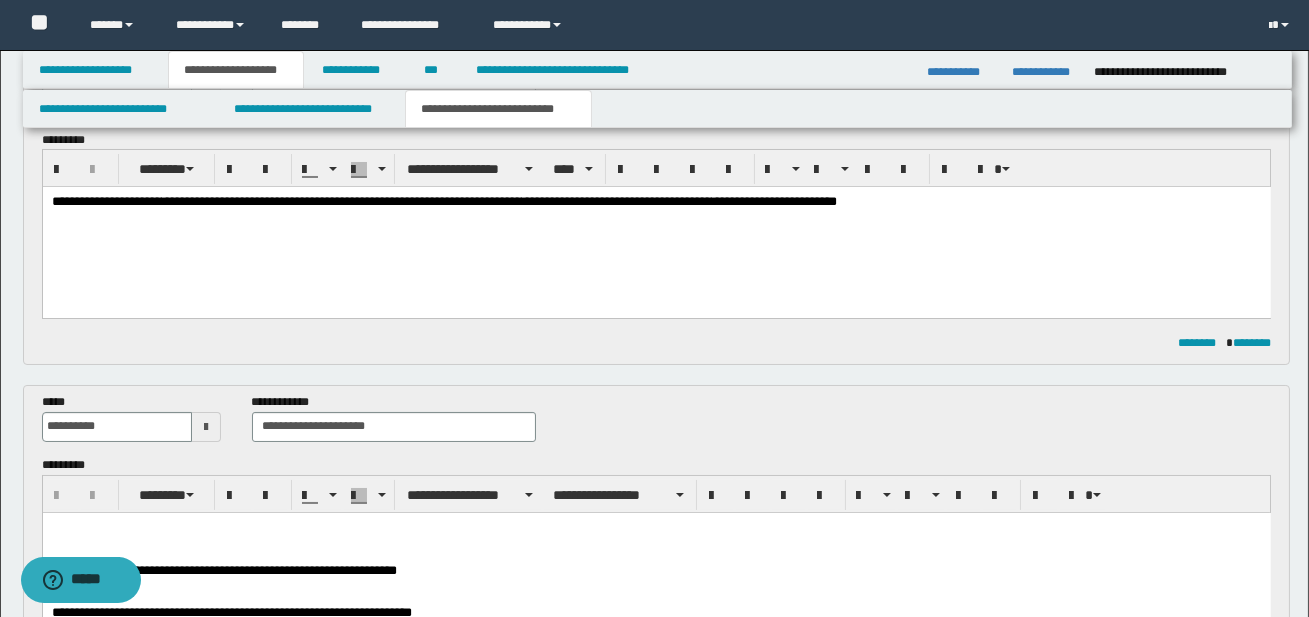 scroll, scrollTop: 165, scrollLeft: 0, axis: vertical 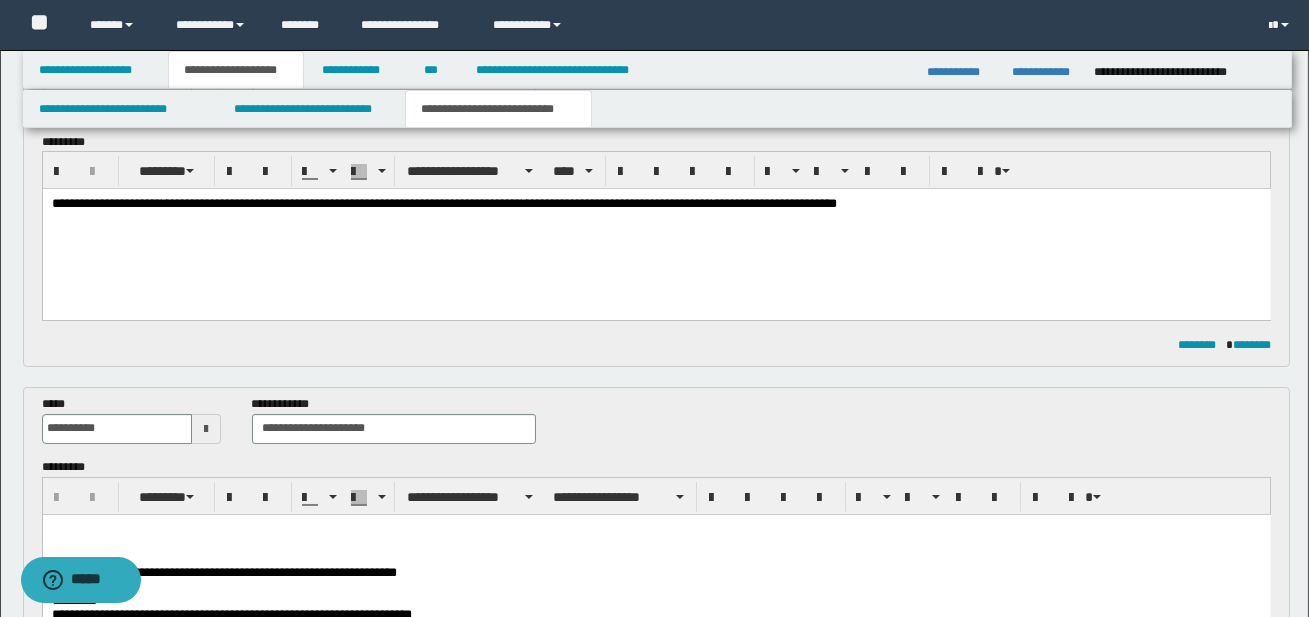 click on "**********" at bounding box center [655, 204] 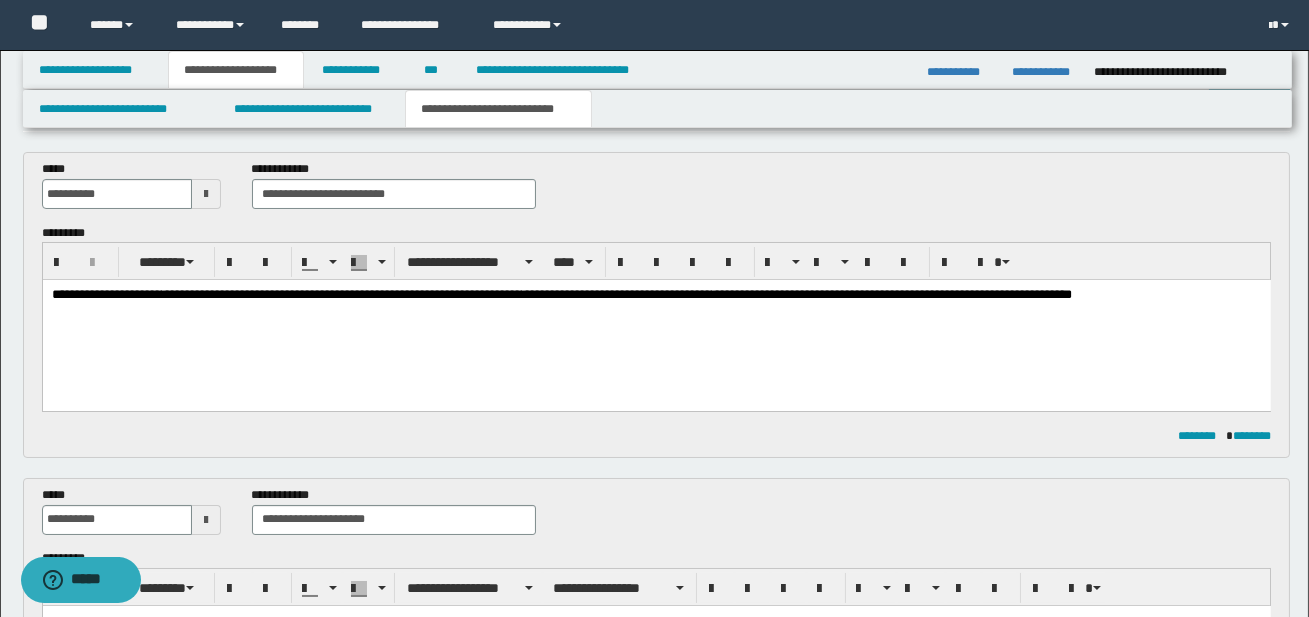 scroll, scrollTop: 15, scrollLeft: 0, axis: vertical 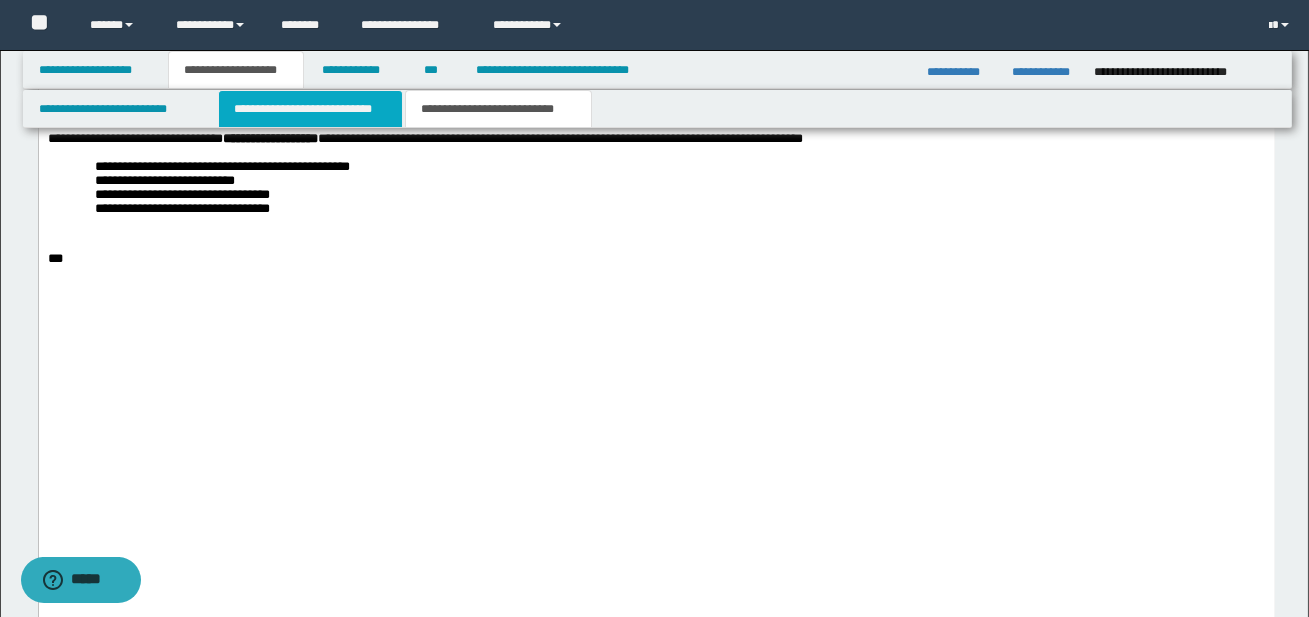 click on "**********" at bounding box center (310, 109) 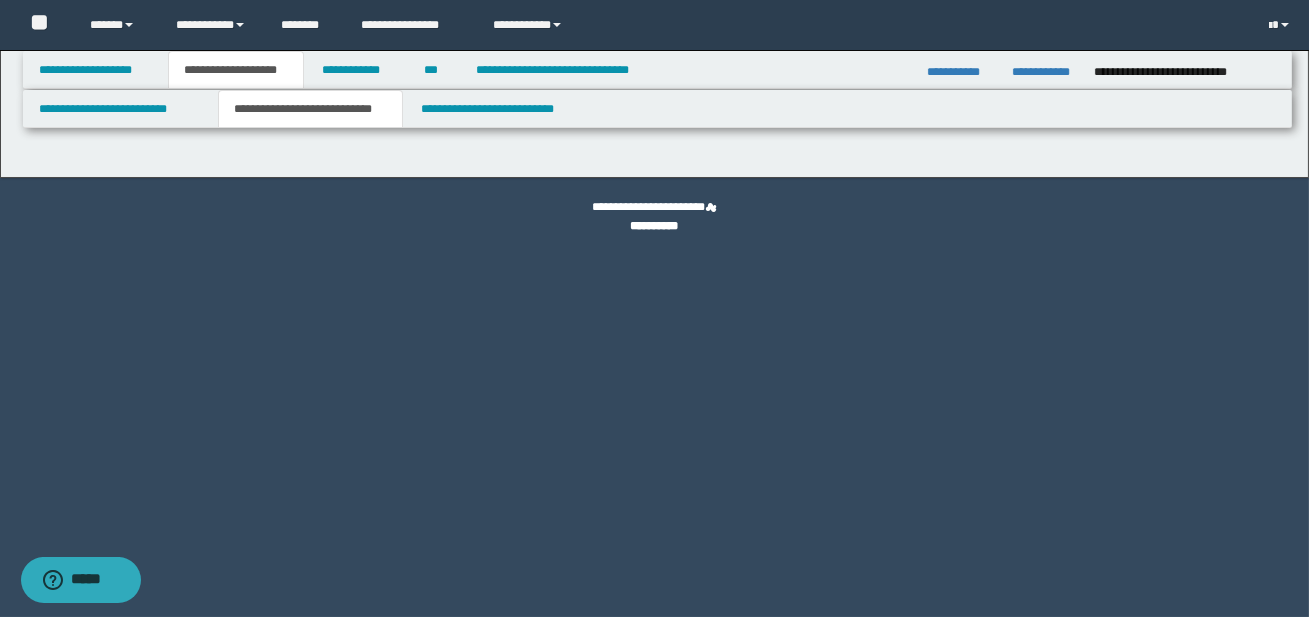 scroll, scrollTop: 0, scrollLeft: 0, axis: both 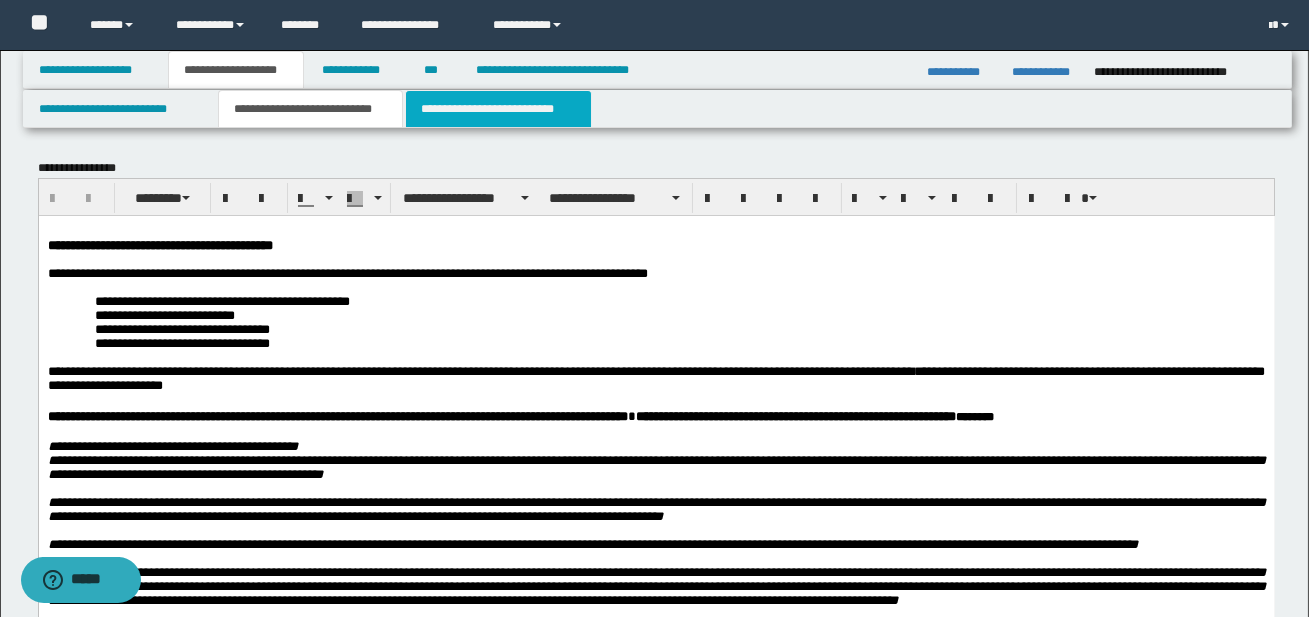 click on "**********" at bounding box center [498, 109] 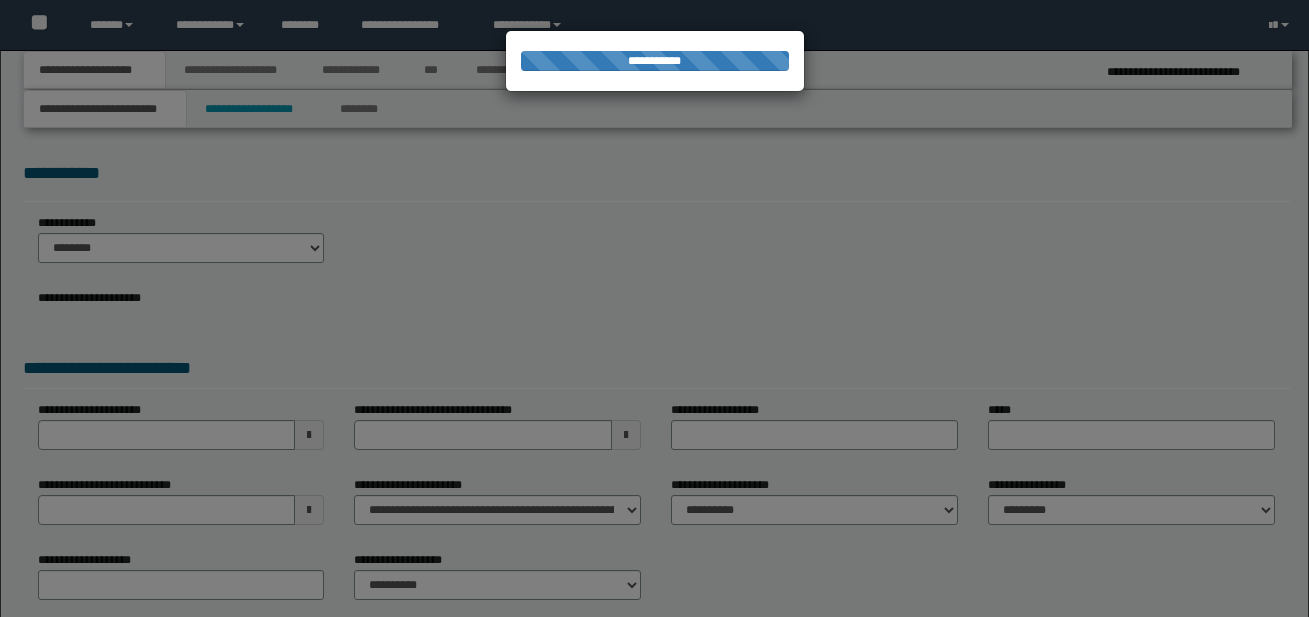 scroll, scrollTop: 0, scrollLeft: 0, axis: both 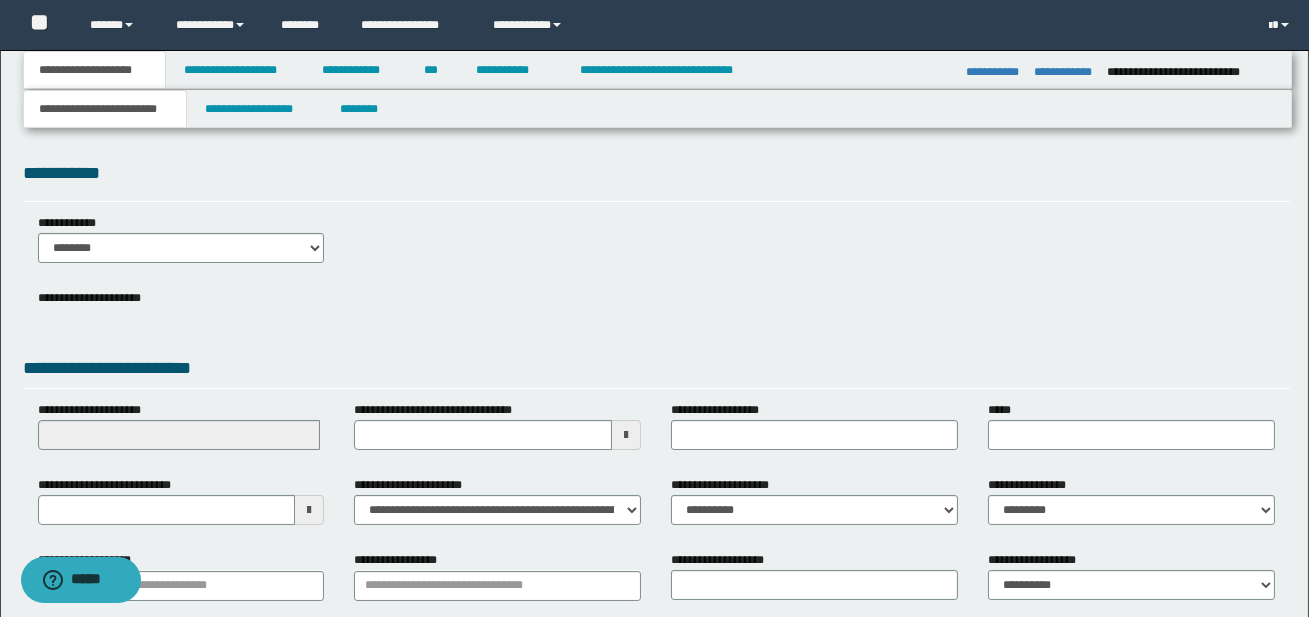 select on "*" 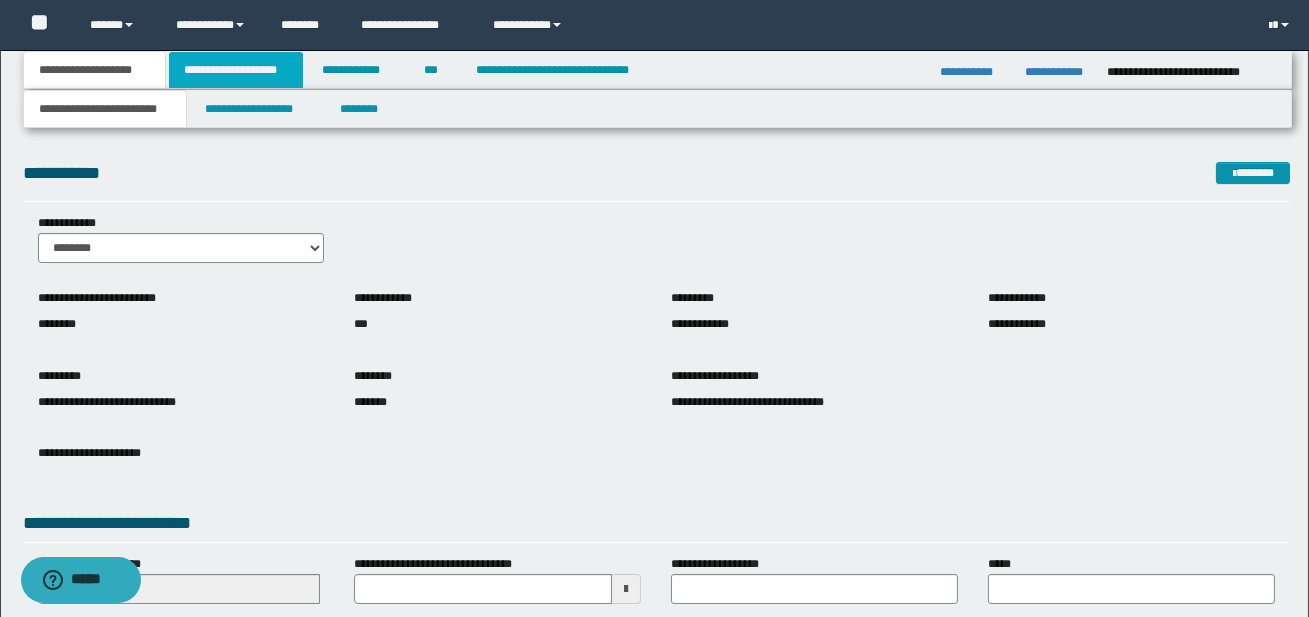 click on "**********" at bounding box center (236, 70) 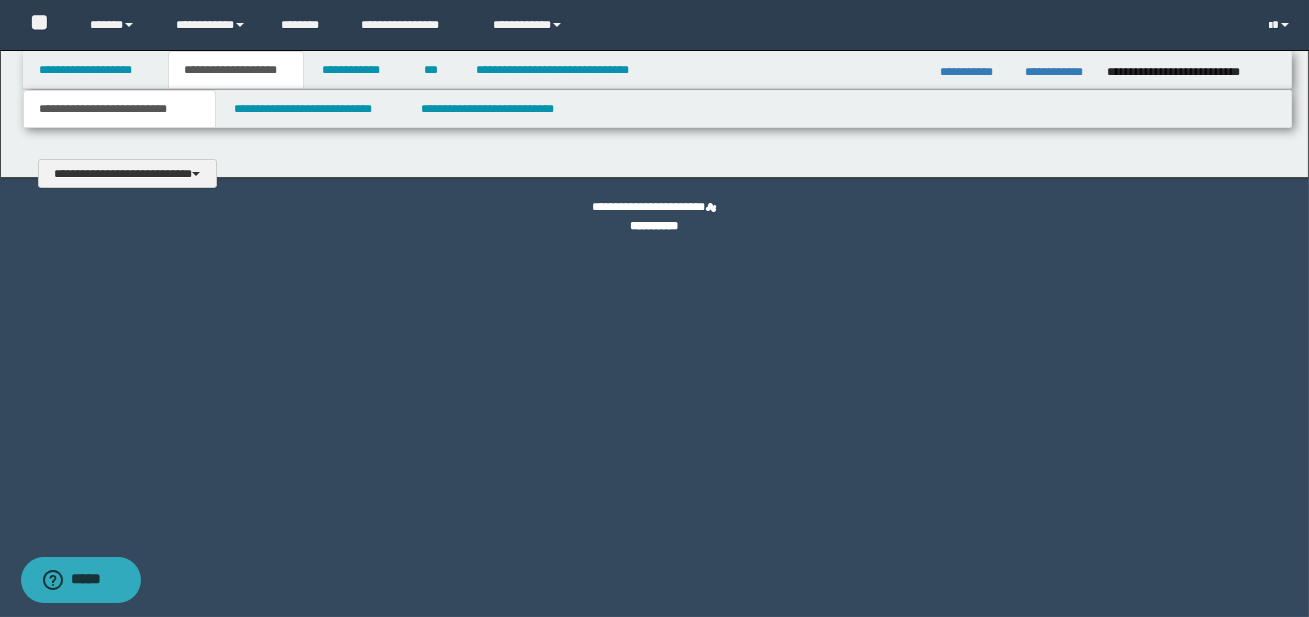 type 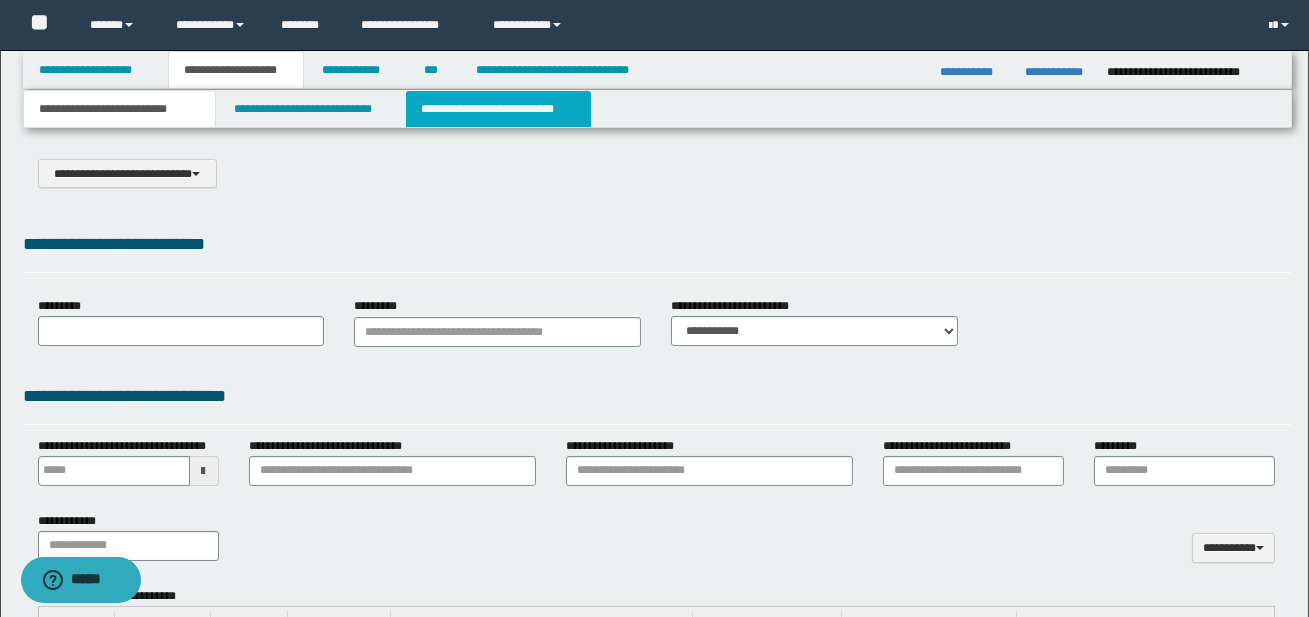 select on "*" 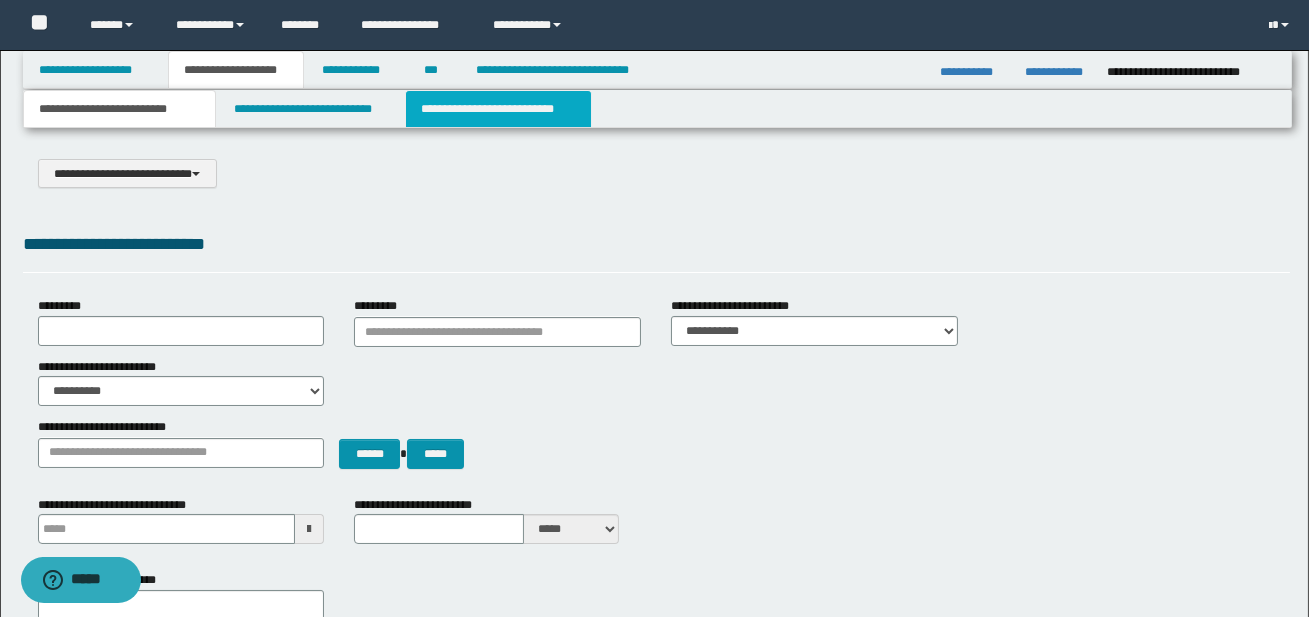click on "**********" at bounding box center (498, 109) 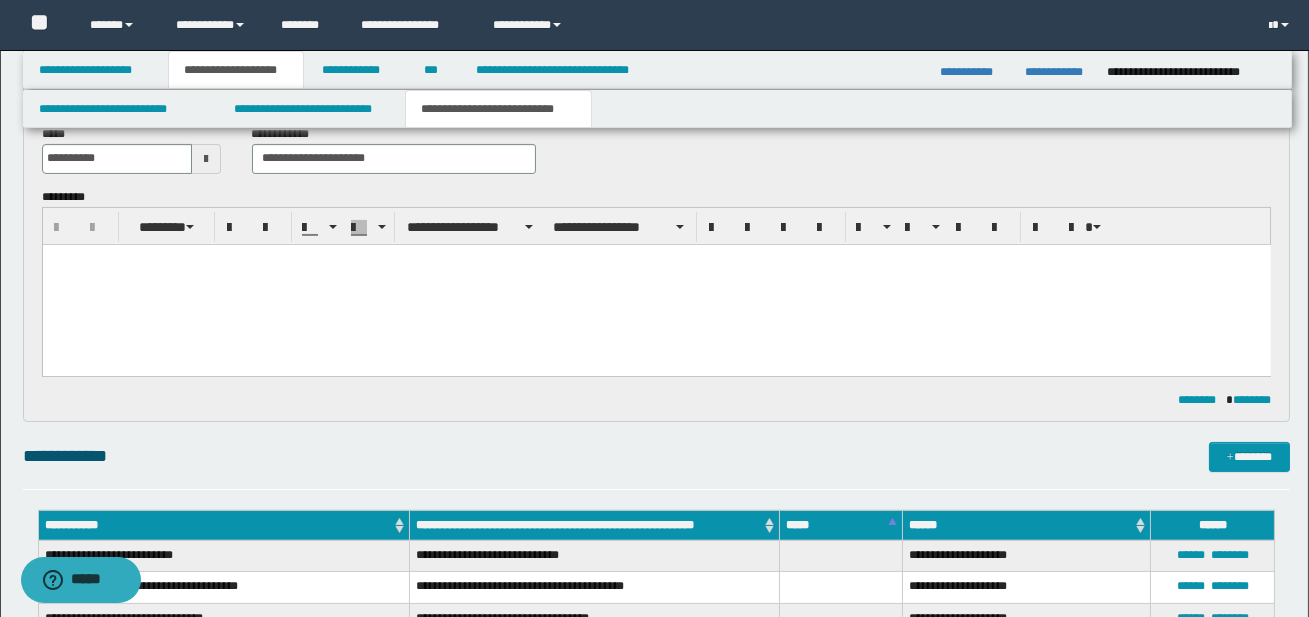 scroll, scrollTop: 763, scrollLeft: 0, axis: vertical 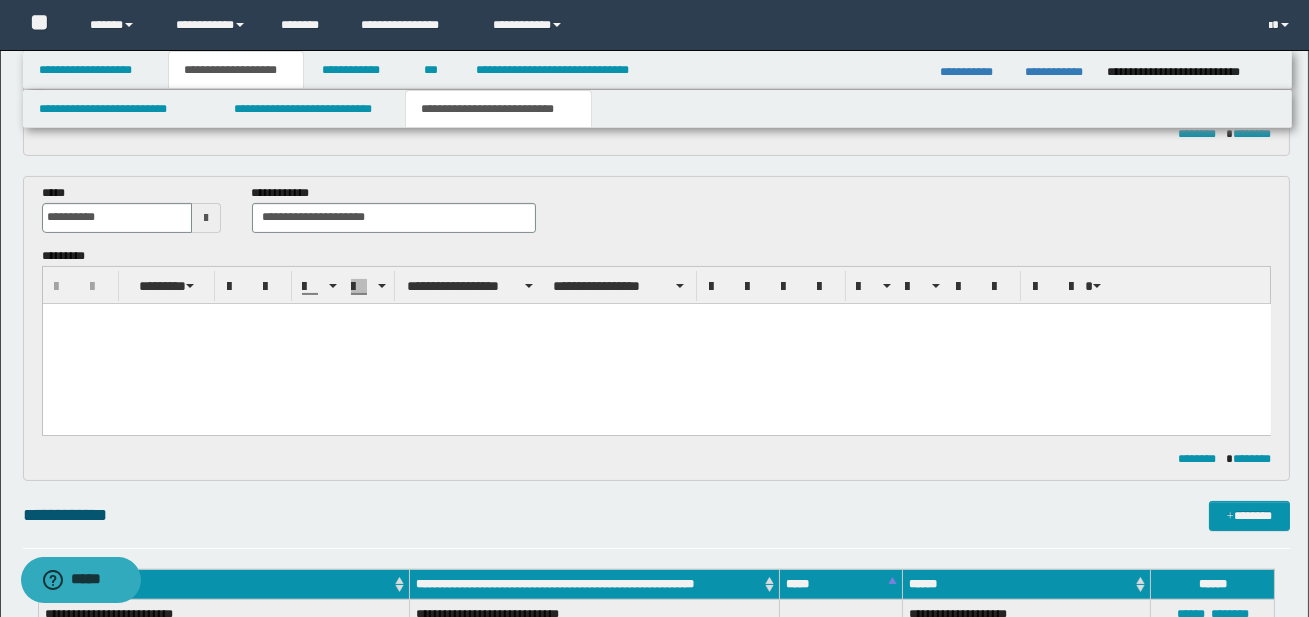 click at bounding box center (656, 343) 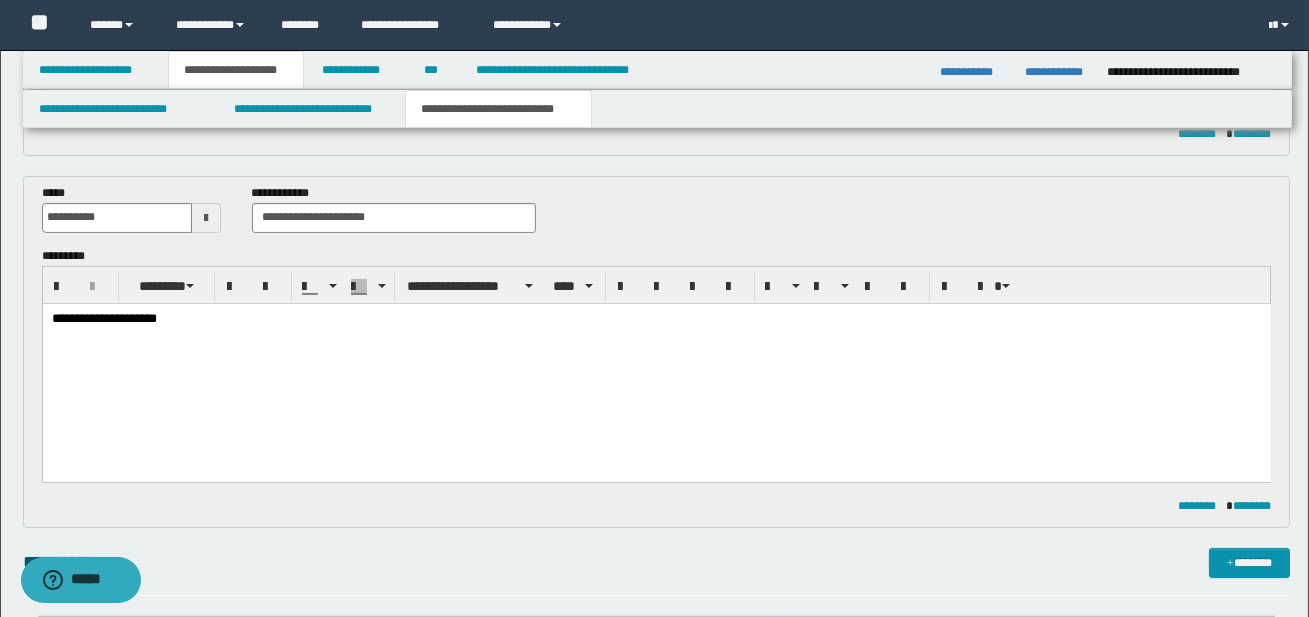 scroll, scrollTop: 0, scrollLeft: 0, axis: both 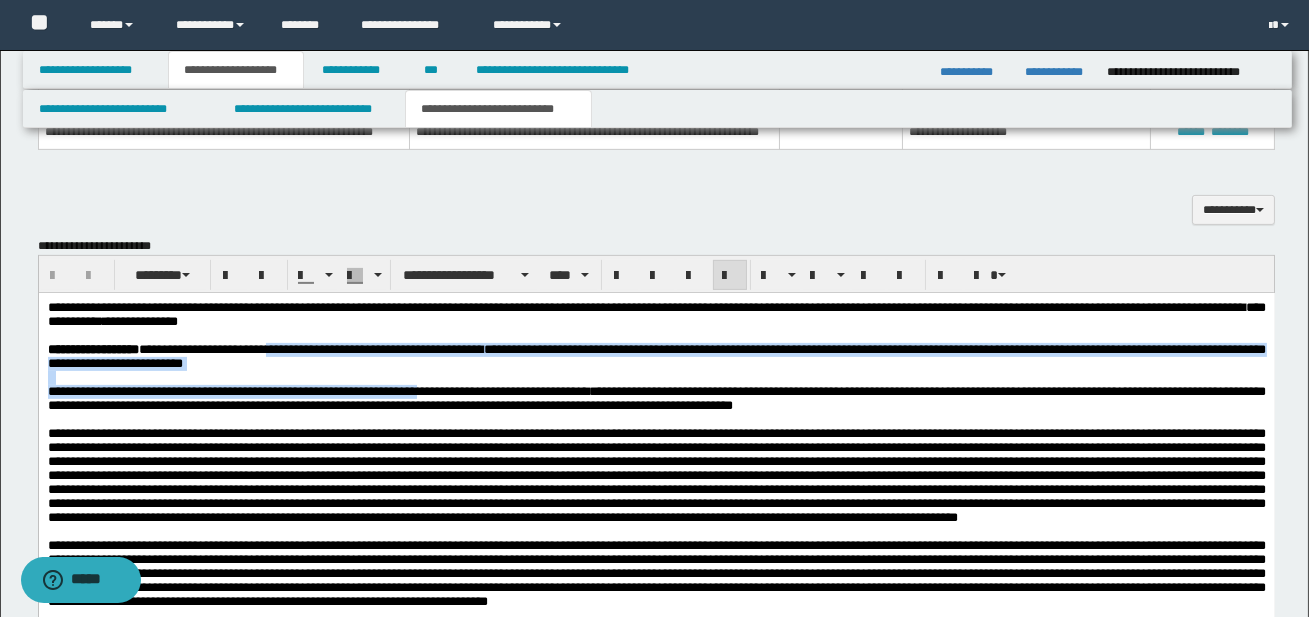 drag, startPoint x: 298, startPoint y: 353, endPoint x: 442, endPoint y: 396, distance: 150.28307 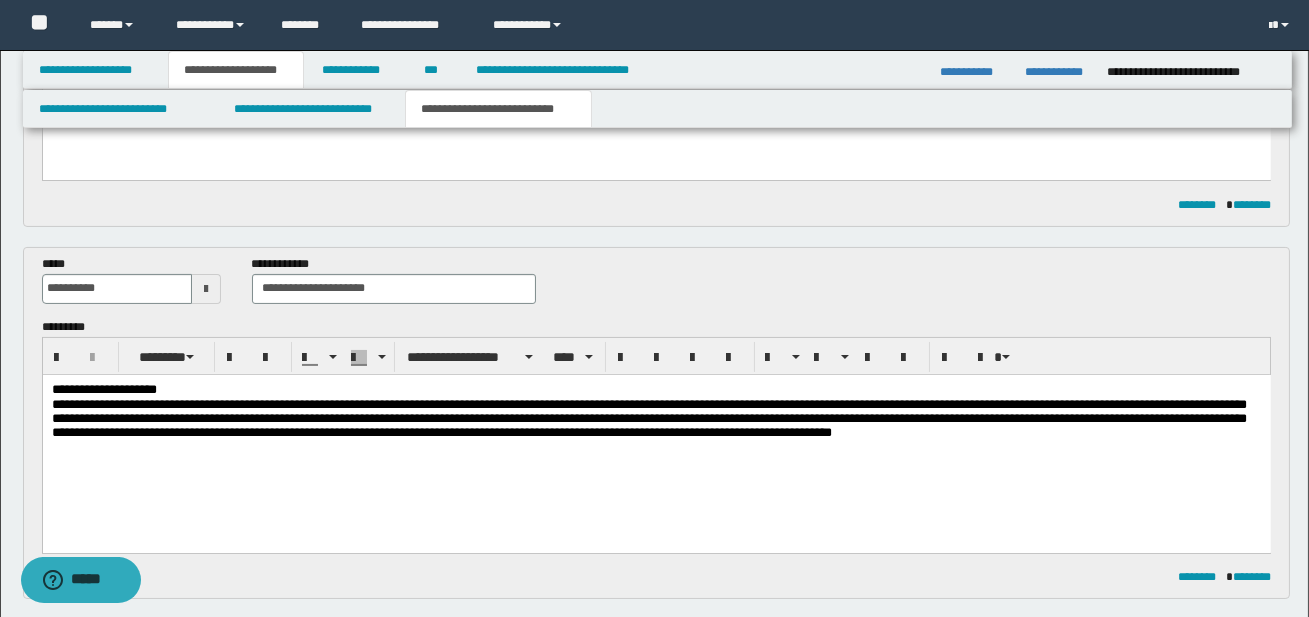 scroll, scrollTop: 695, scrollLeft: 0, axis: vertical 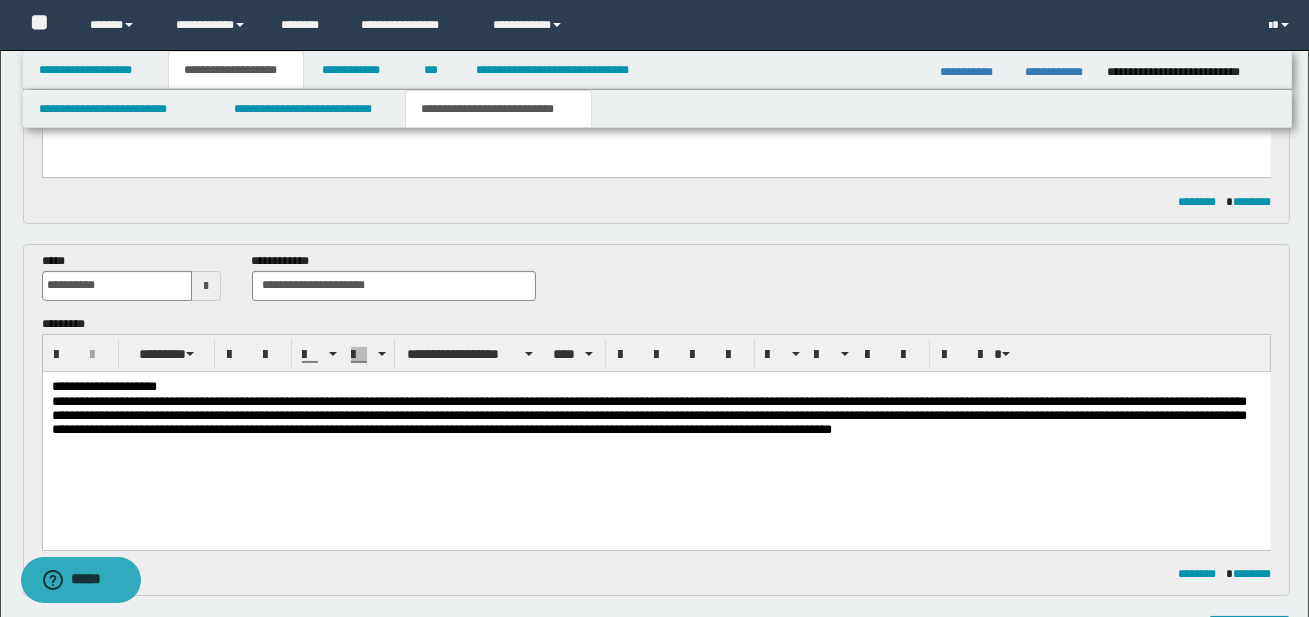 click on "**********" at bounding box center (655, 386) 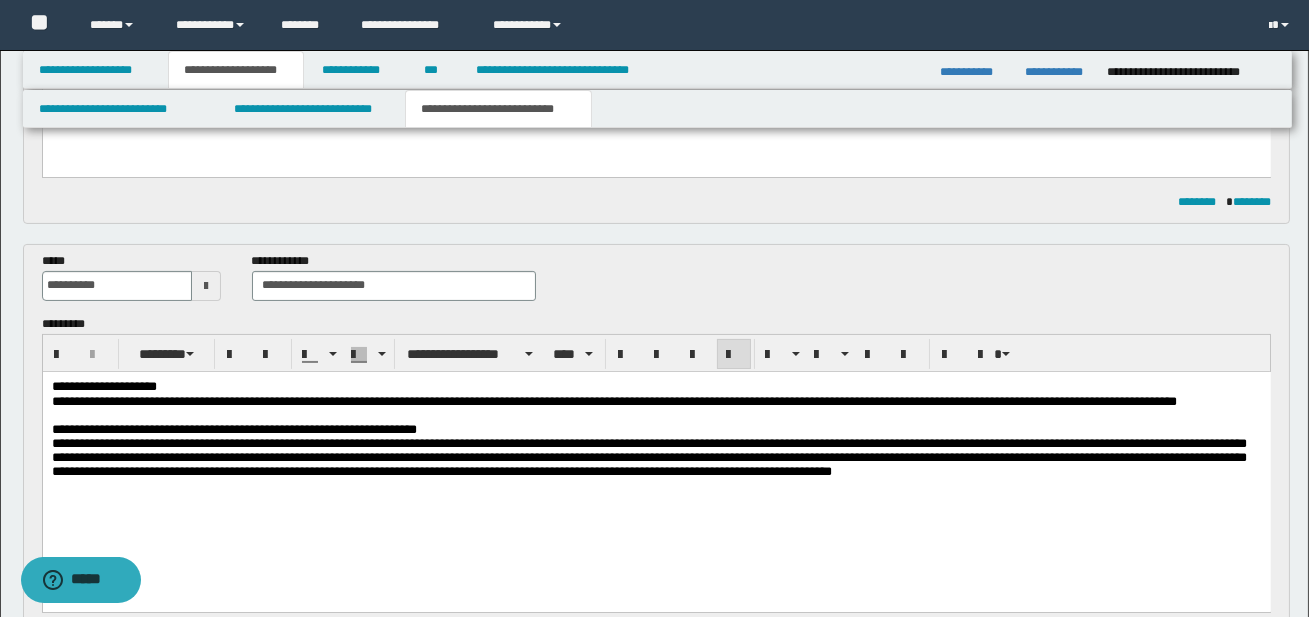 click on "**********" at bounding box center (656, 453) 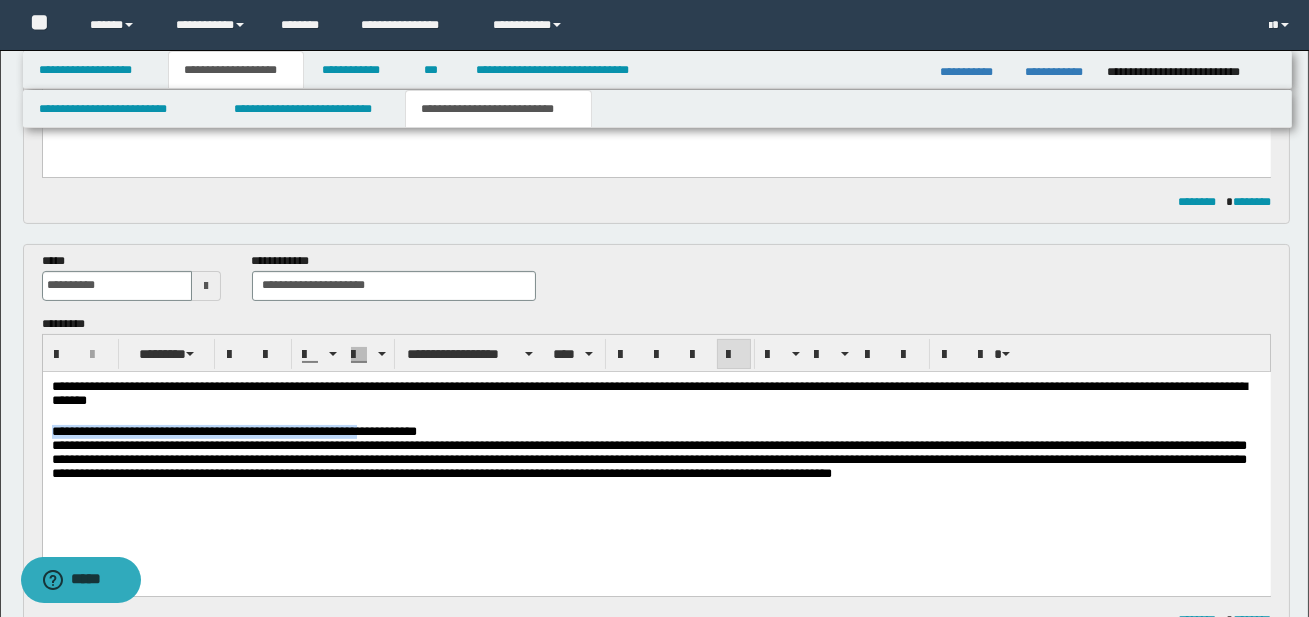 drag, startPoint x: 51, startPoint y: 432, endPoint x: 375, endPoint y: 432, distance: 324 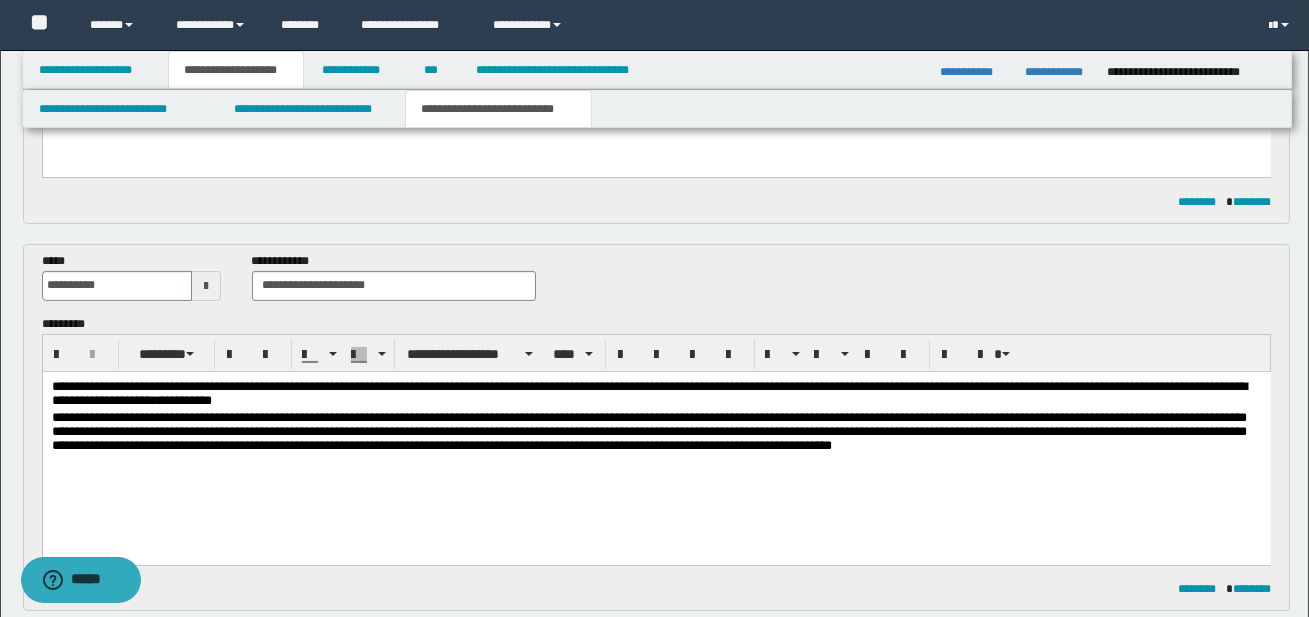 click on "**********" at bounding box center (655, 394) 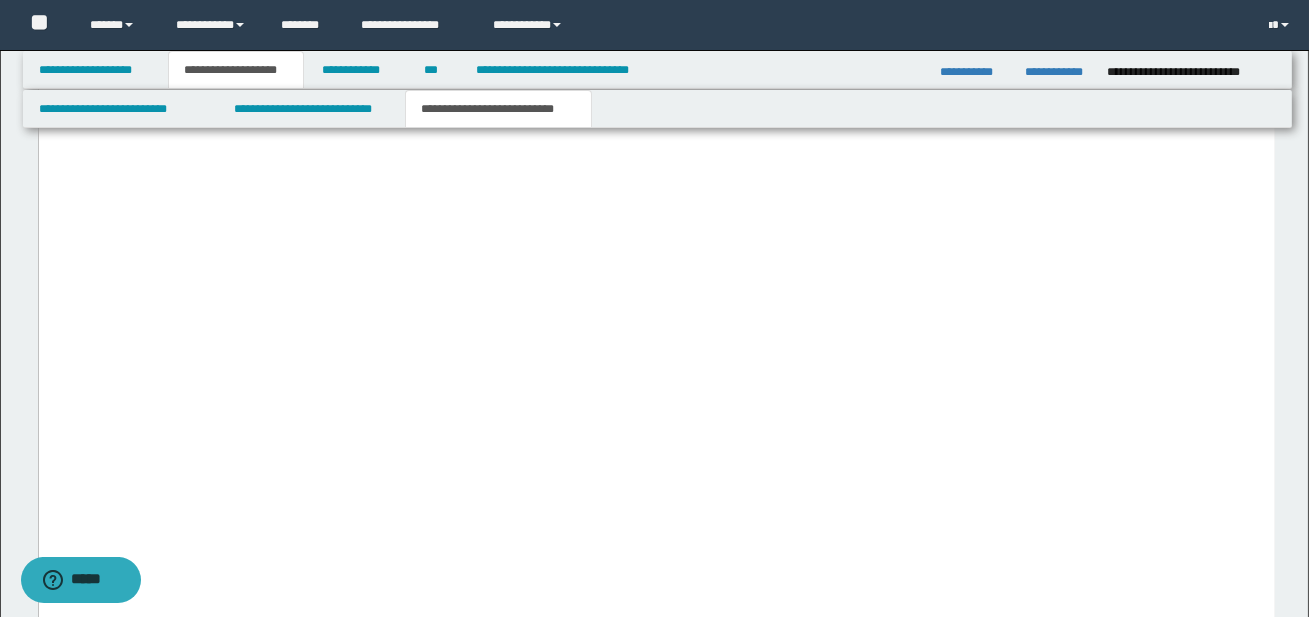 scroll, scrollTop: 5646, scrollLeft: 0, axis: vertical 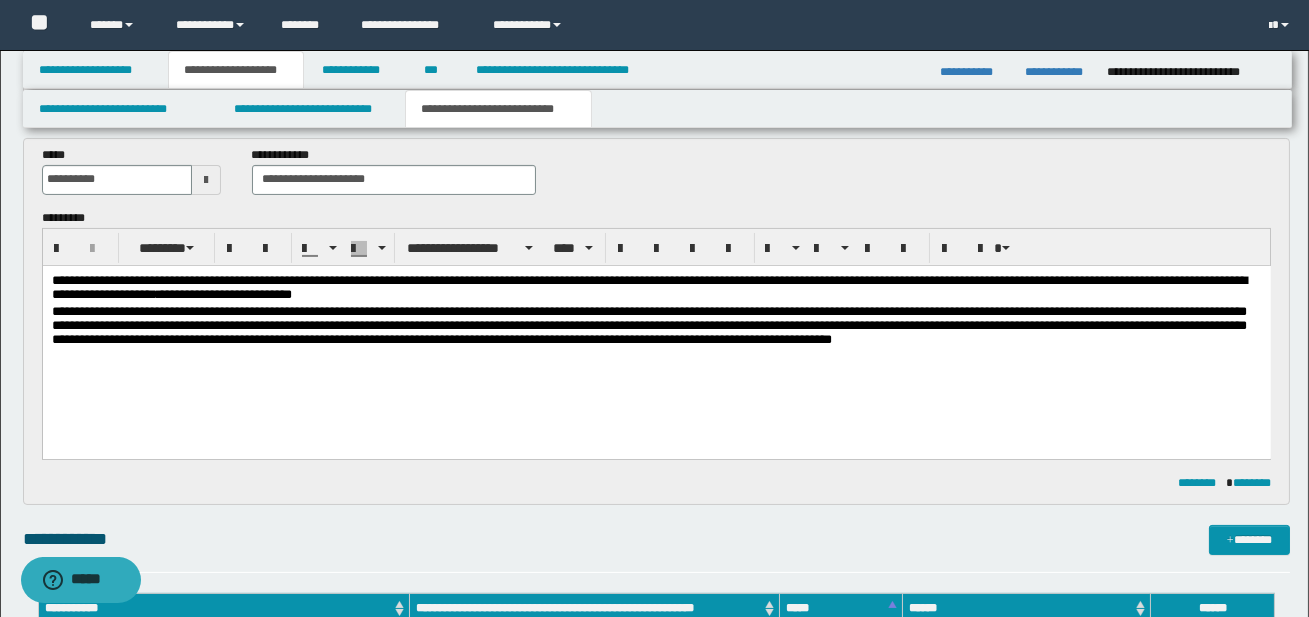 click on "**********" at bounding box center [655, 288] 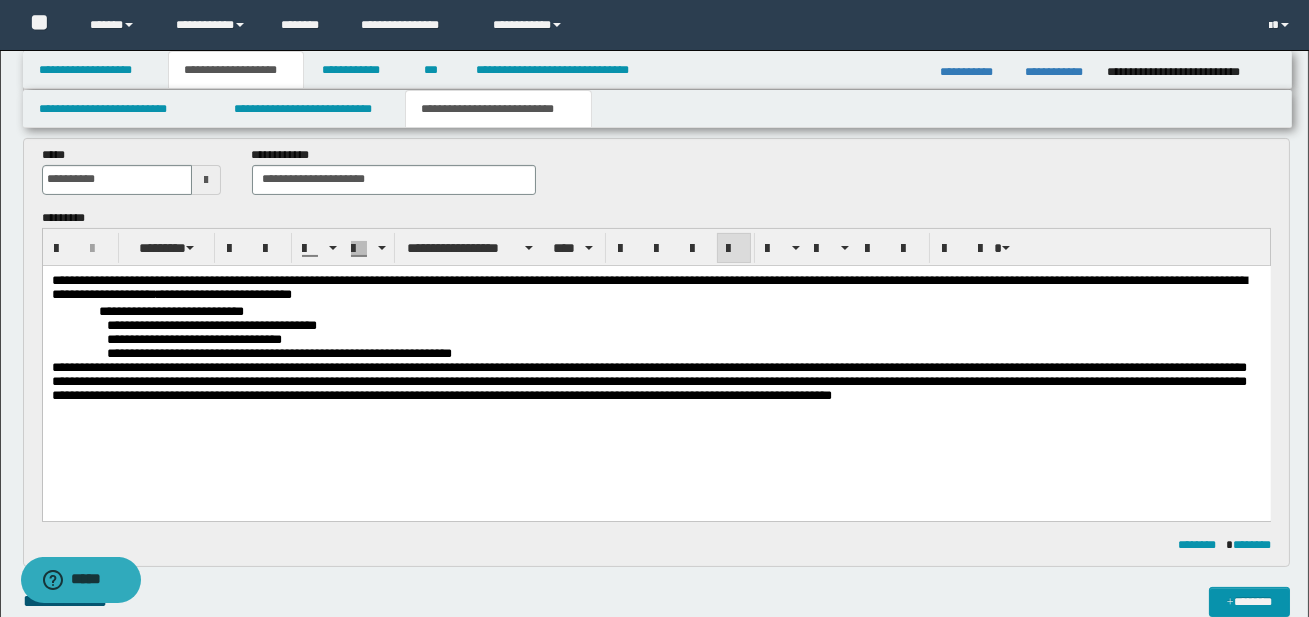 click on "**********" at bounding box center (656, 362) 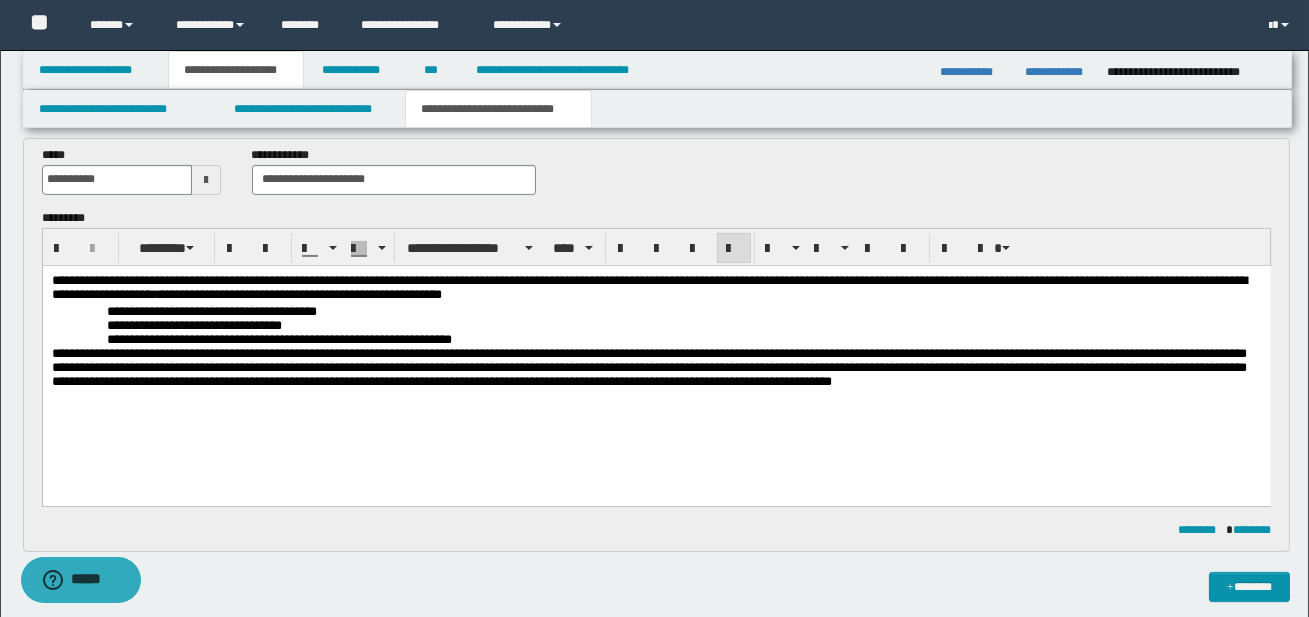 click on "**********" at bounding box center [186, 310] 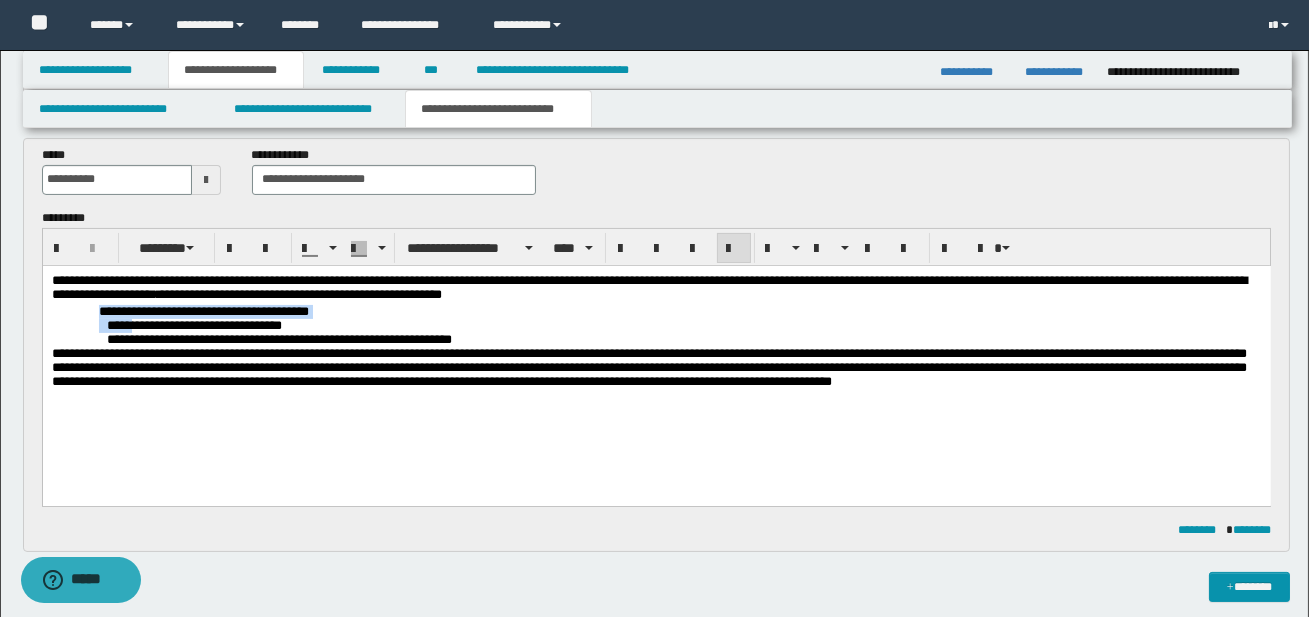 drag, startPoint x: 99, startPoint y: 305, endPoint x: 134, endPoint y: 330, distance: 43.011627 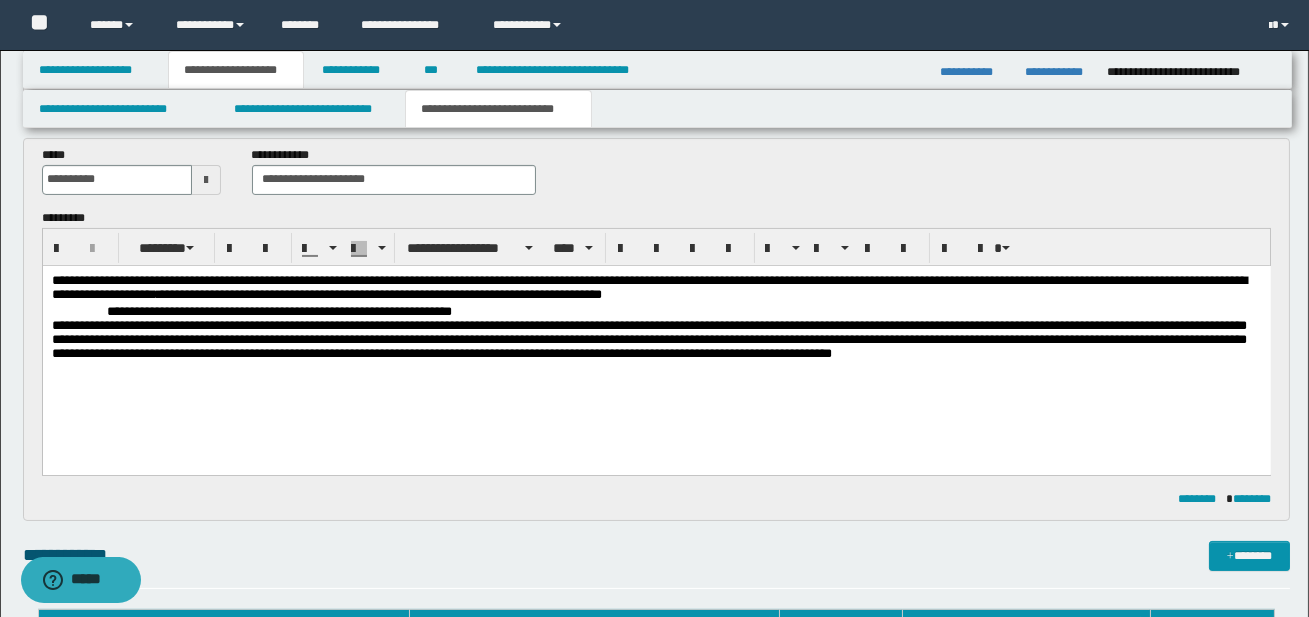 click at bounding box center (102, 310) 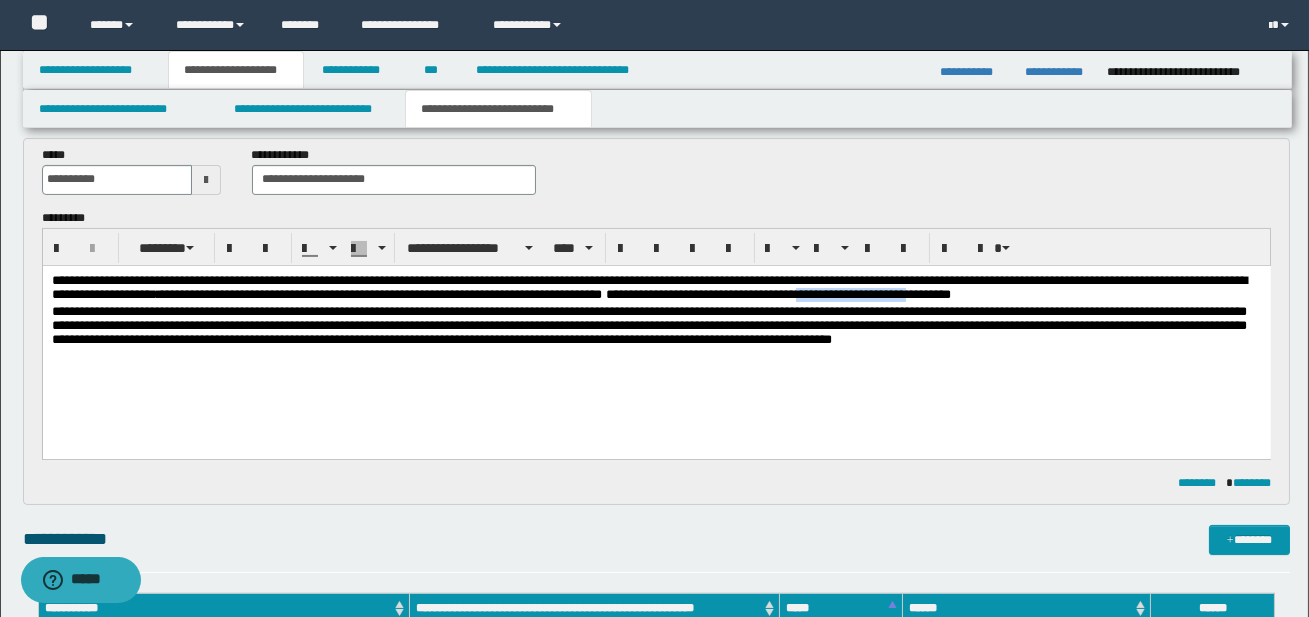 drag, startPoint x: 1040, startPoint y: 297, endPoint x: 1153, endPoint y: 299, distance: 113.0177 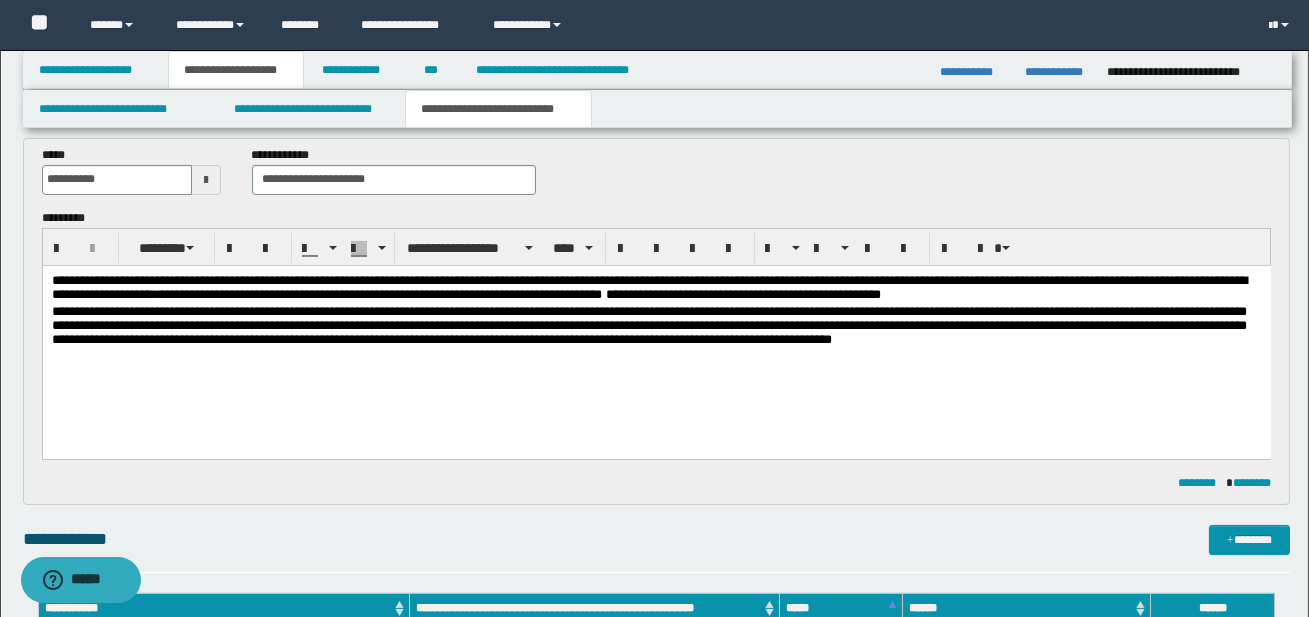 click on "**********" at bounding box center [655, 288] 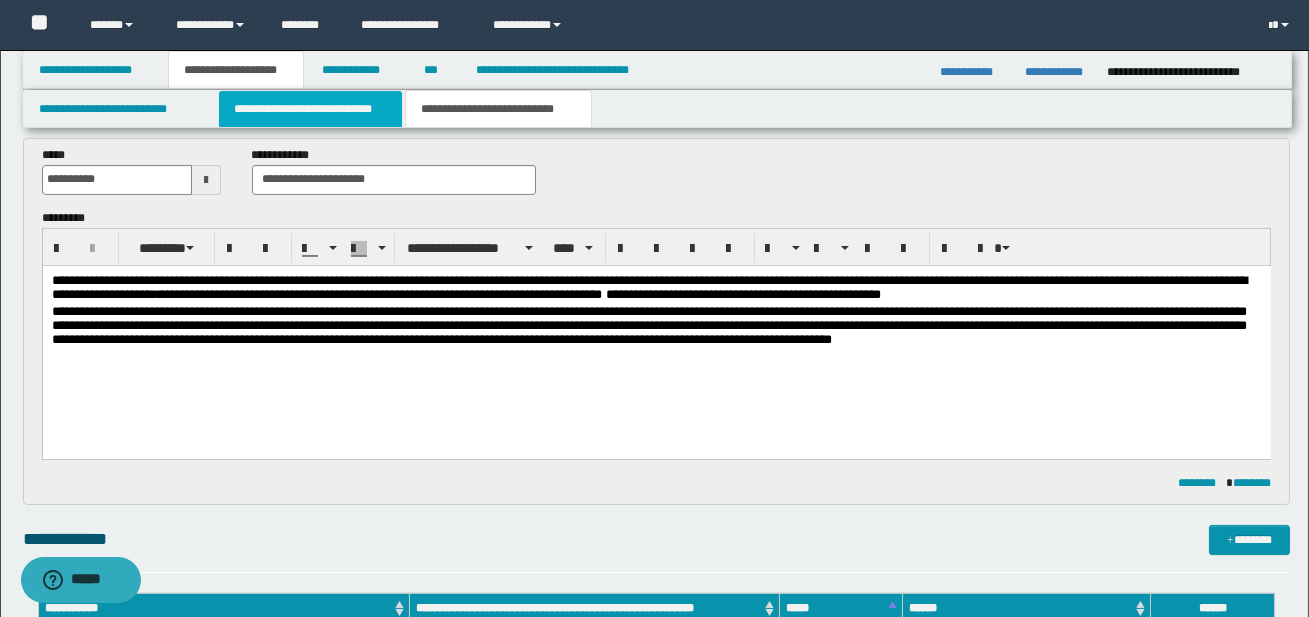 click on "**********" at bounding box center (310, 109) 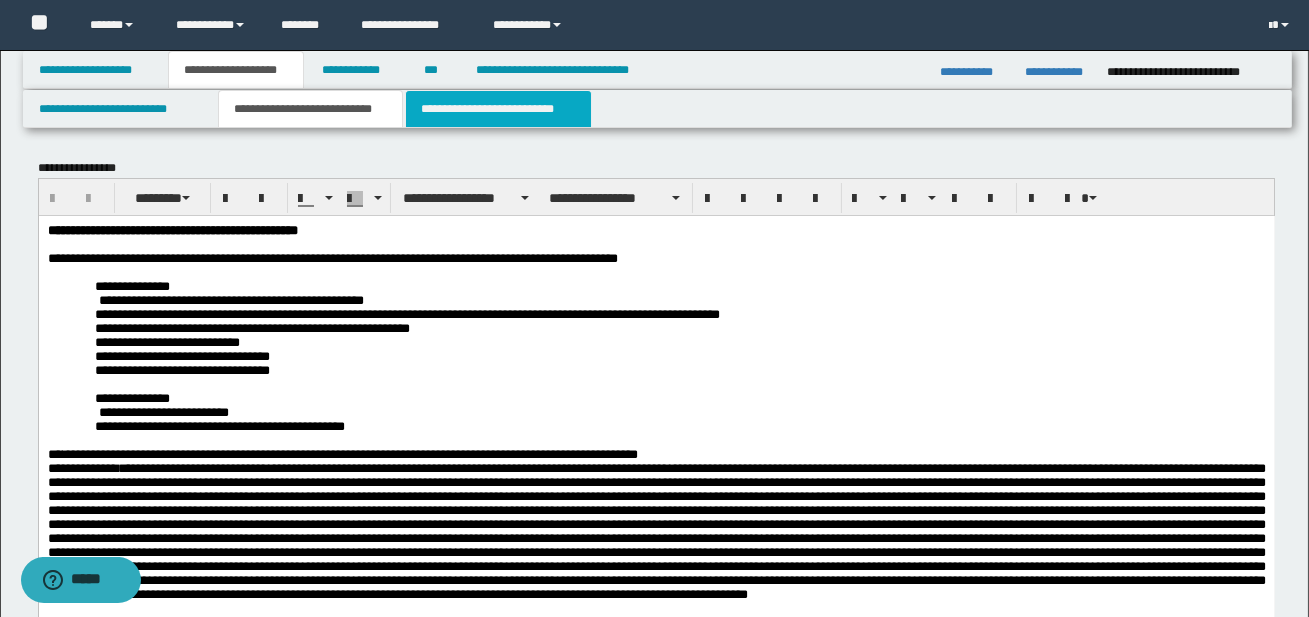 scroll, scrollTop: 0, scrollLeft: 0, axis: both 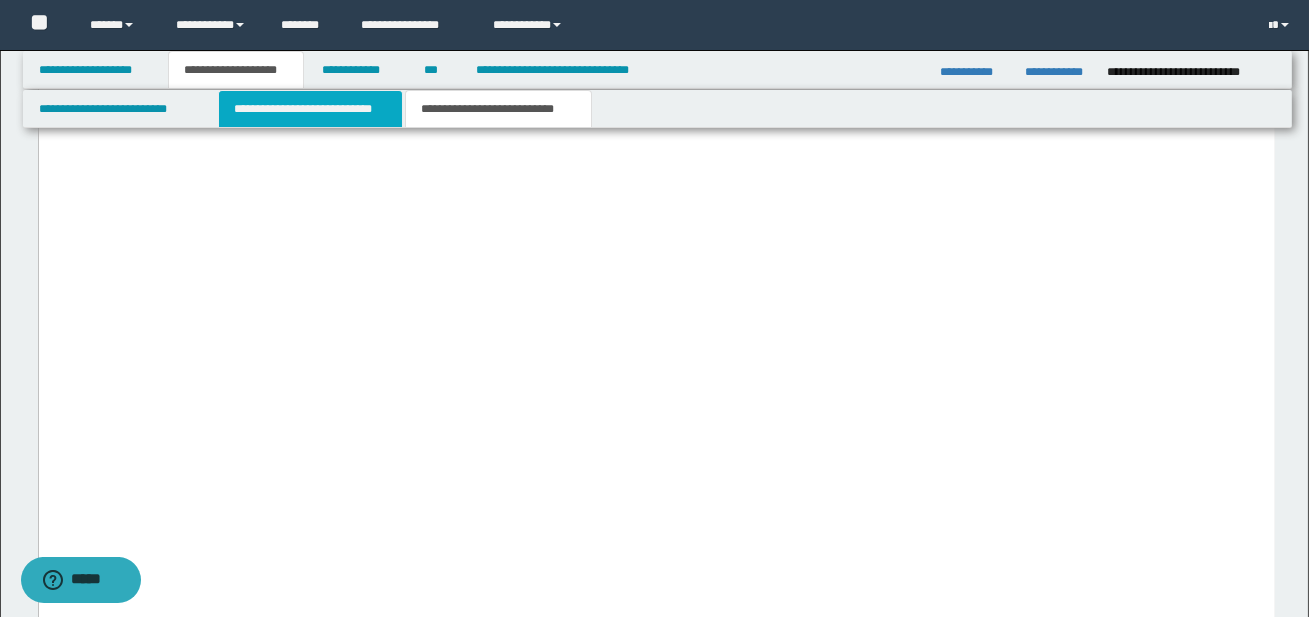 click on "**********" at bounding box center (310, 109) 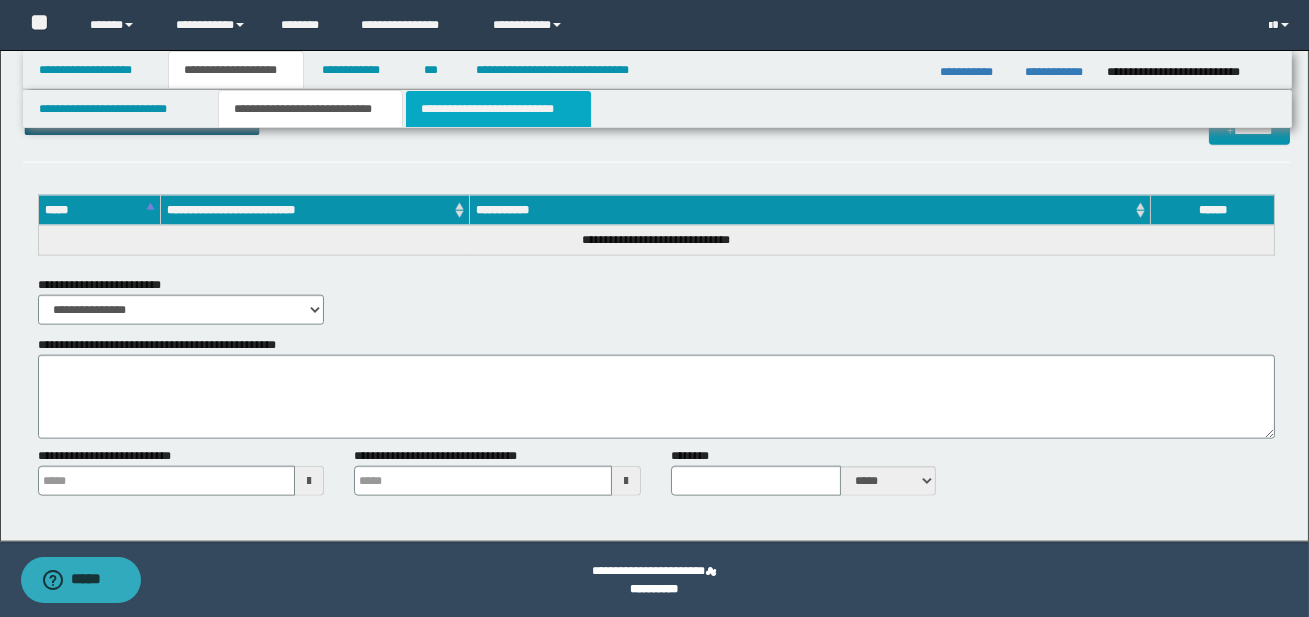 click on "**********" at bounding box center [498, 109] 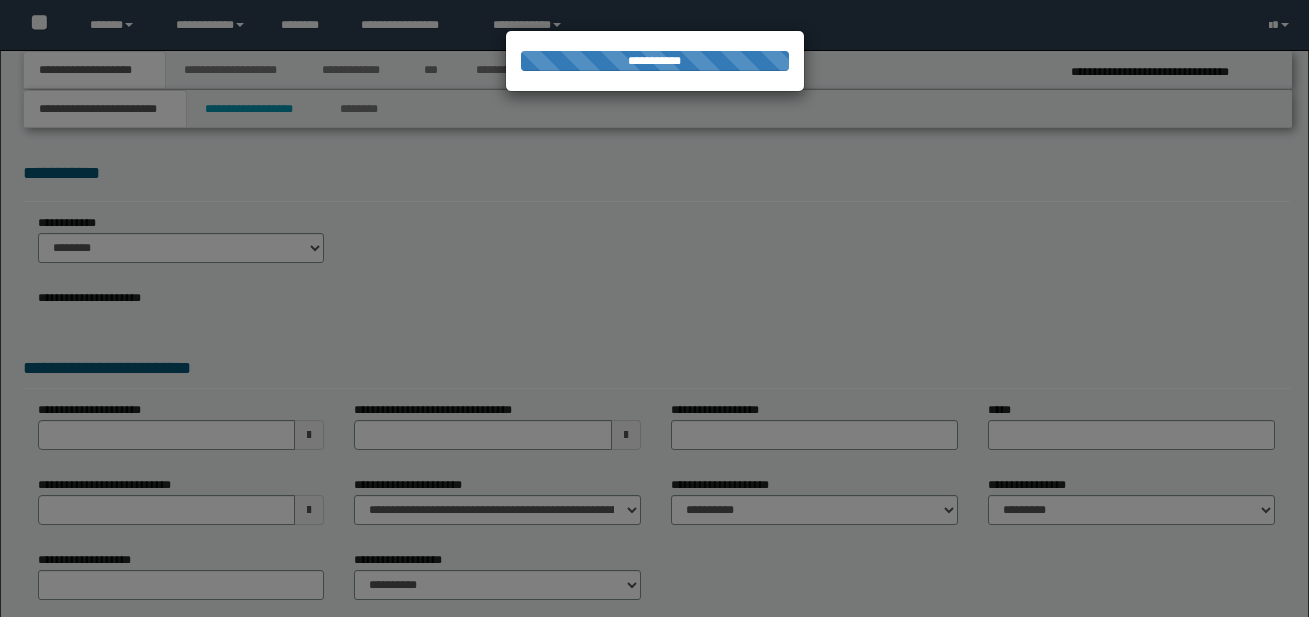 scroll, scrollTop: 0, scrollLeft: 0, axis: both 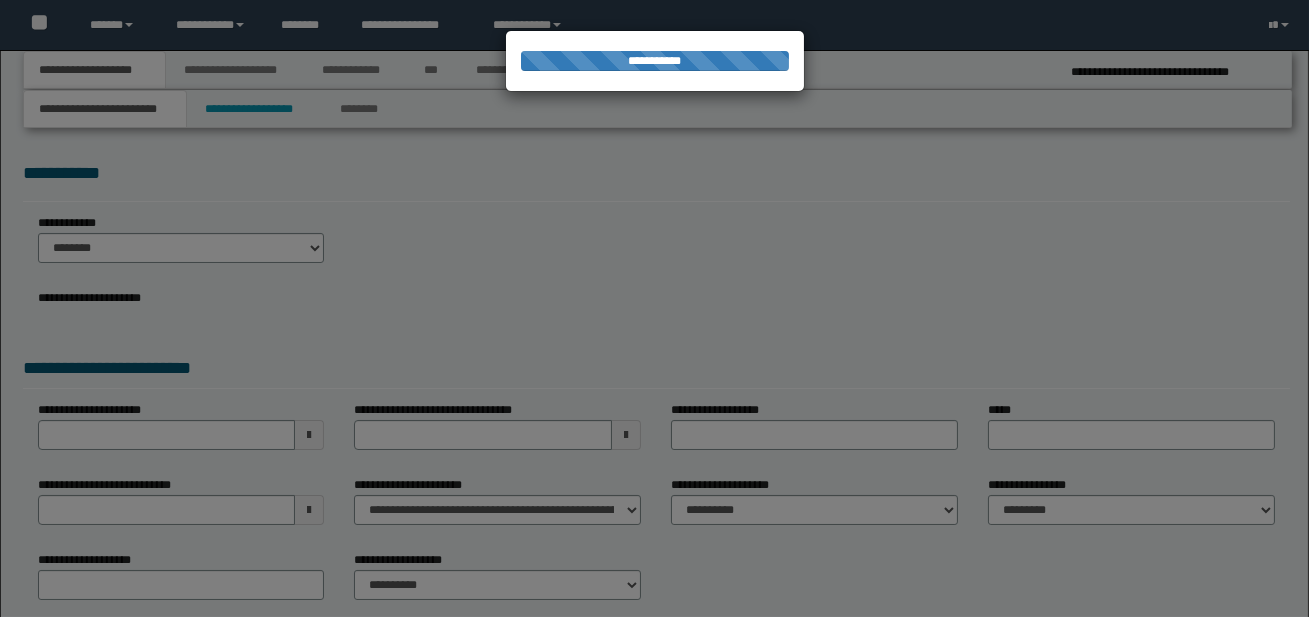 select on "*" 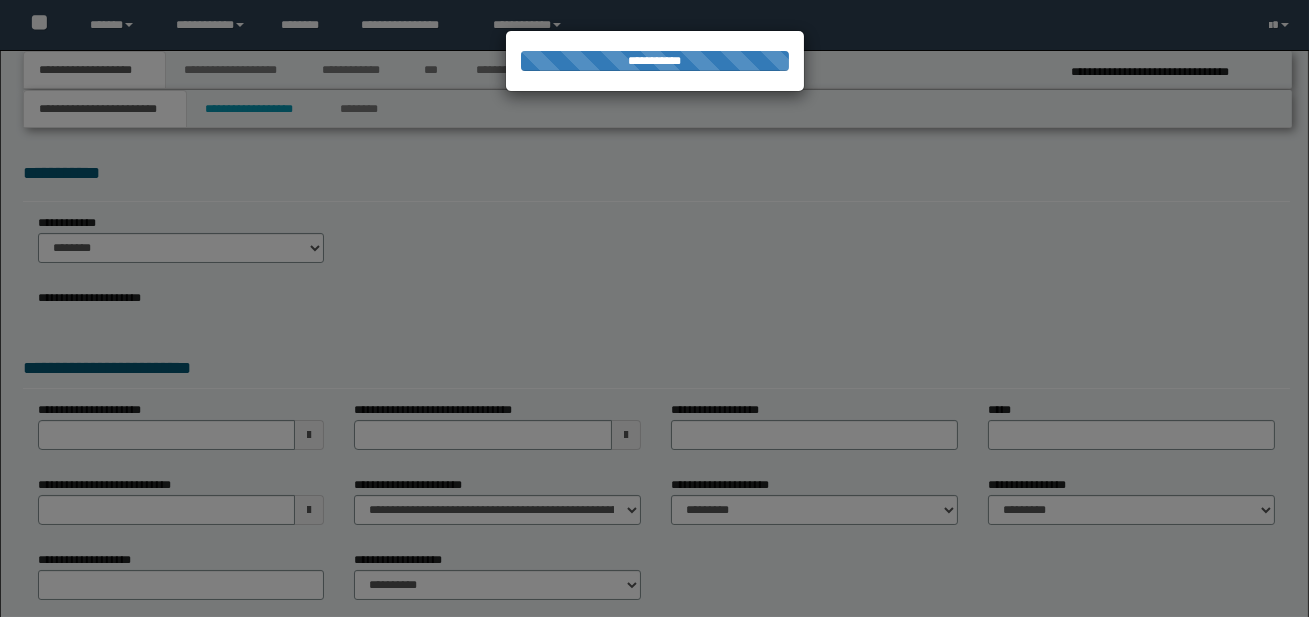 scroll, scrollTop: 0, scrollLeft: 0, axis: both 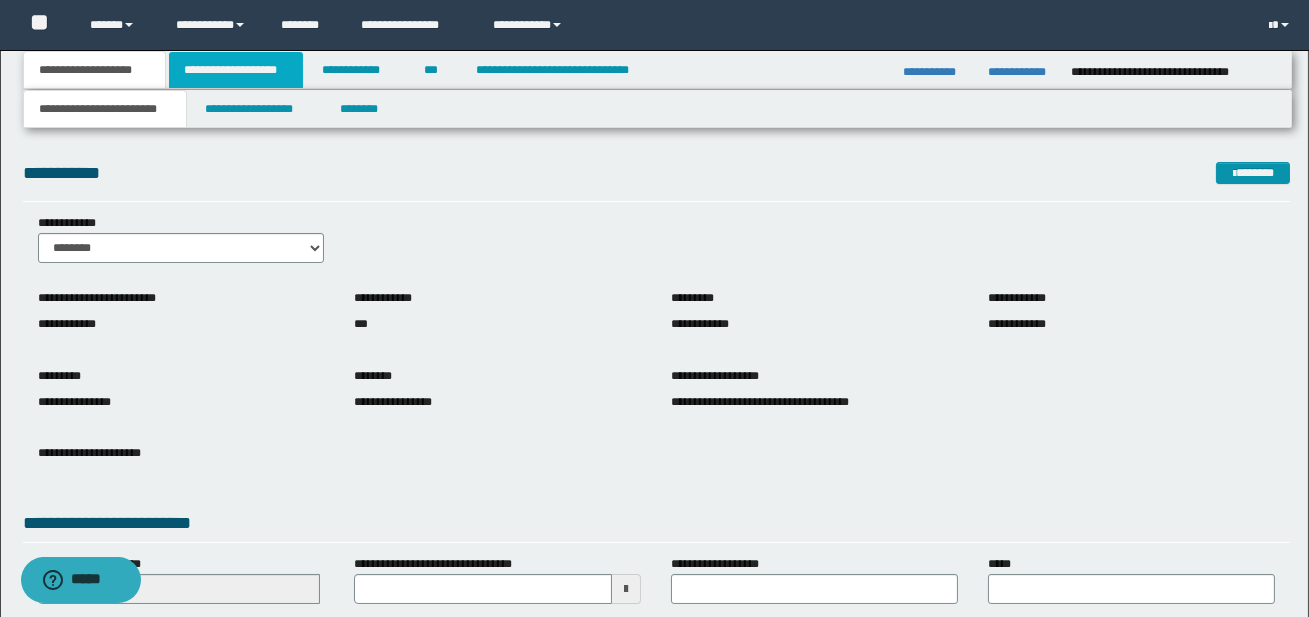 click on "**********" at bounding box center [236, 70] 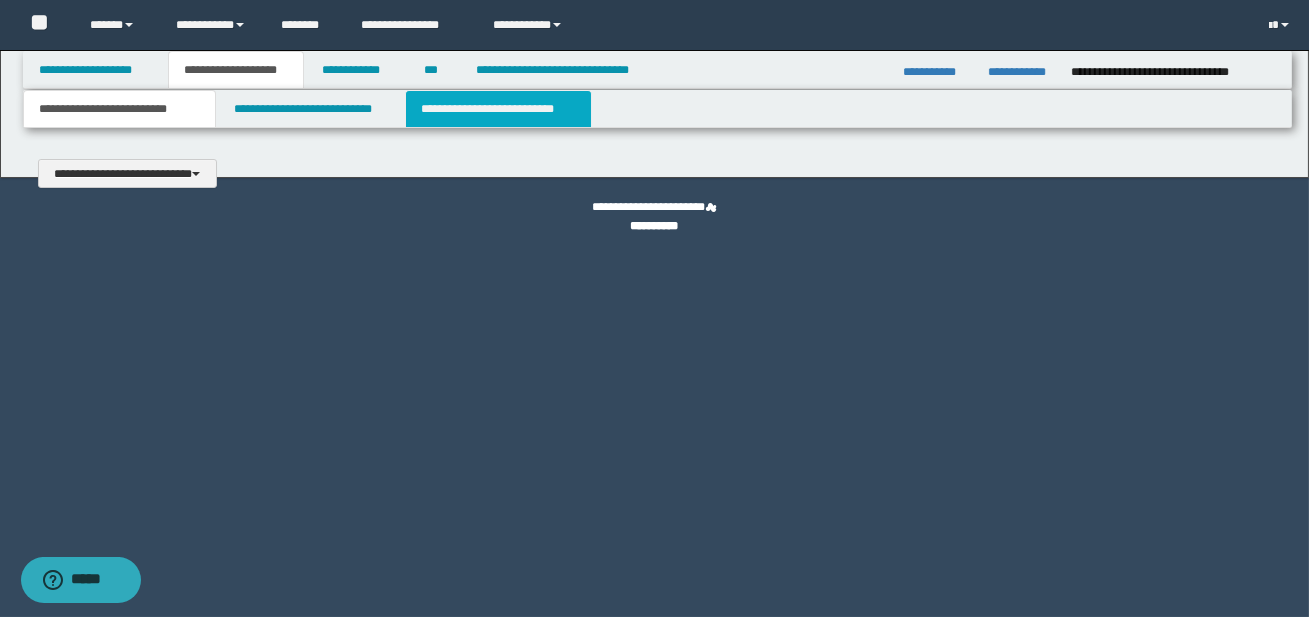 type 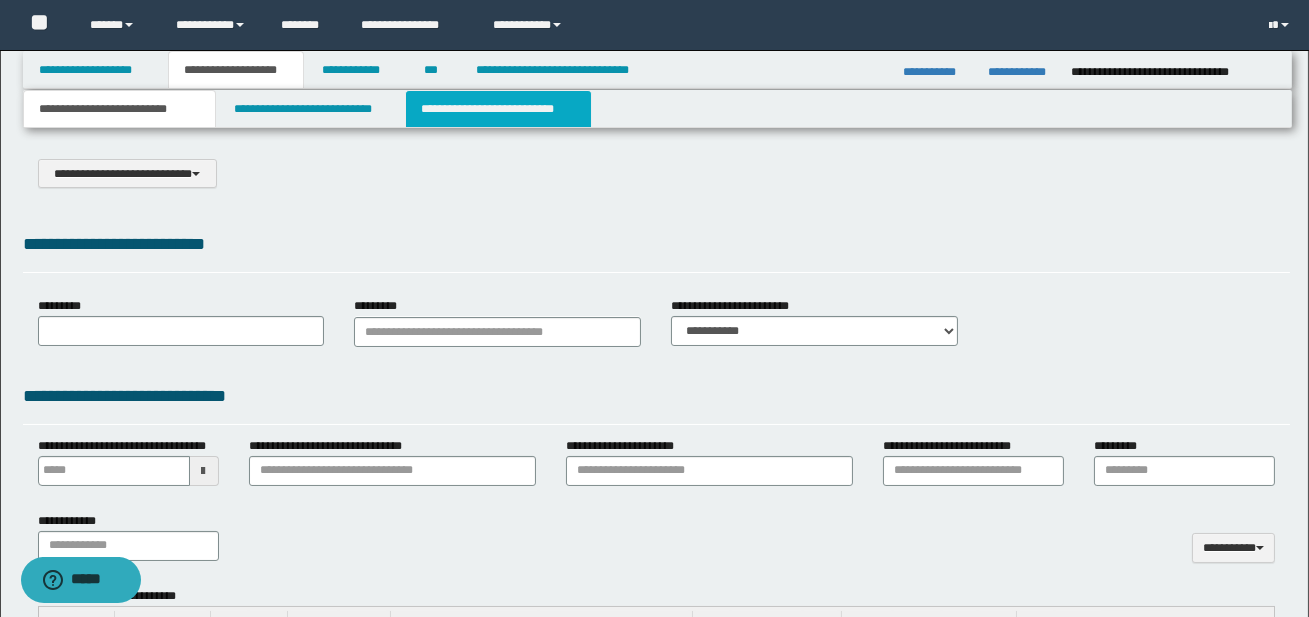 select on "*" 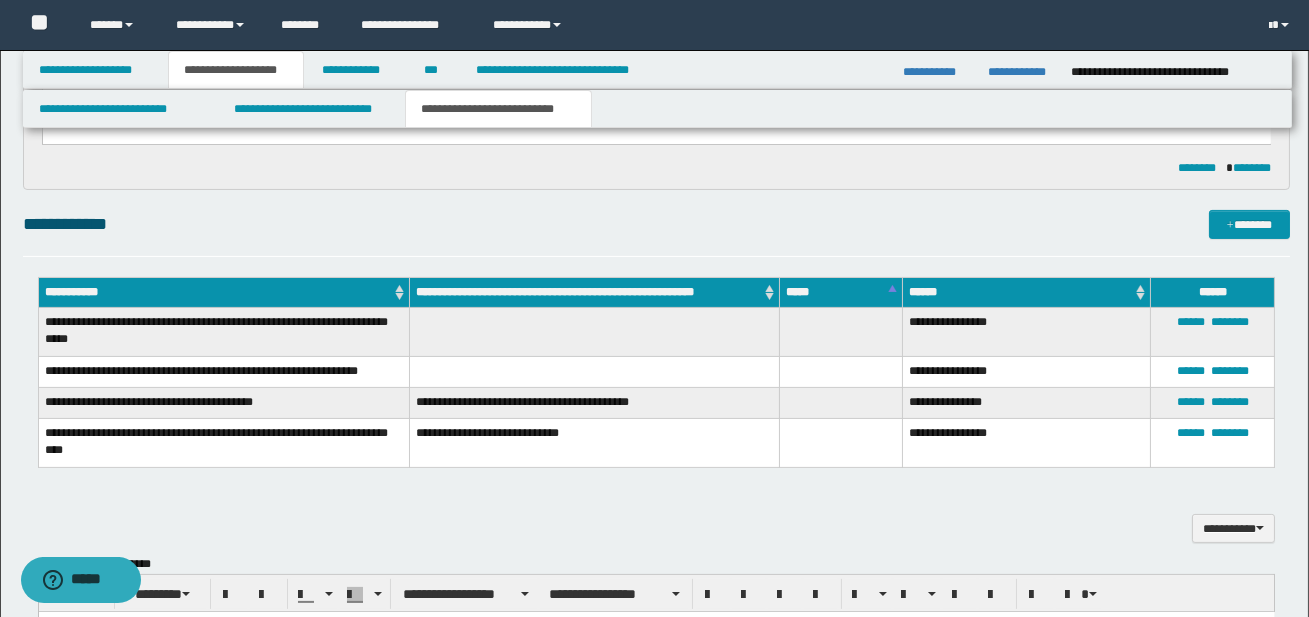 scroll, scrollTop: 1097, scrollLeft: 0, axis: vertical 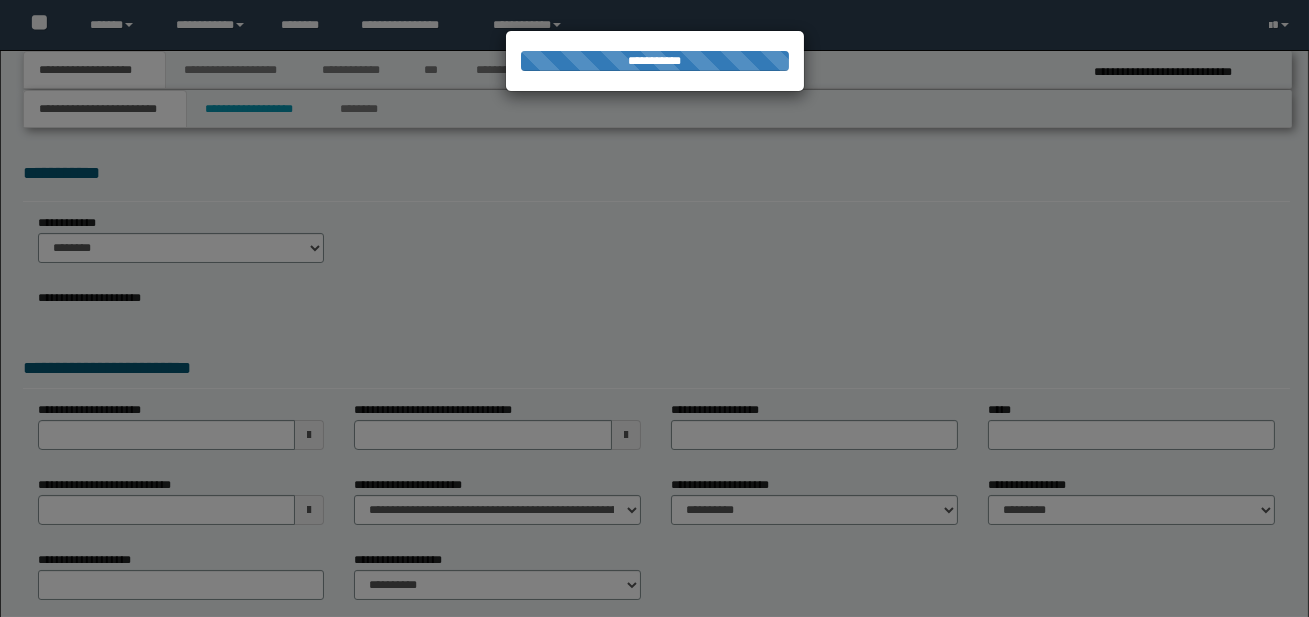 select on "*" 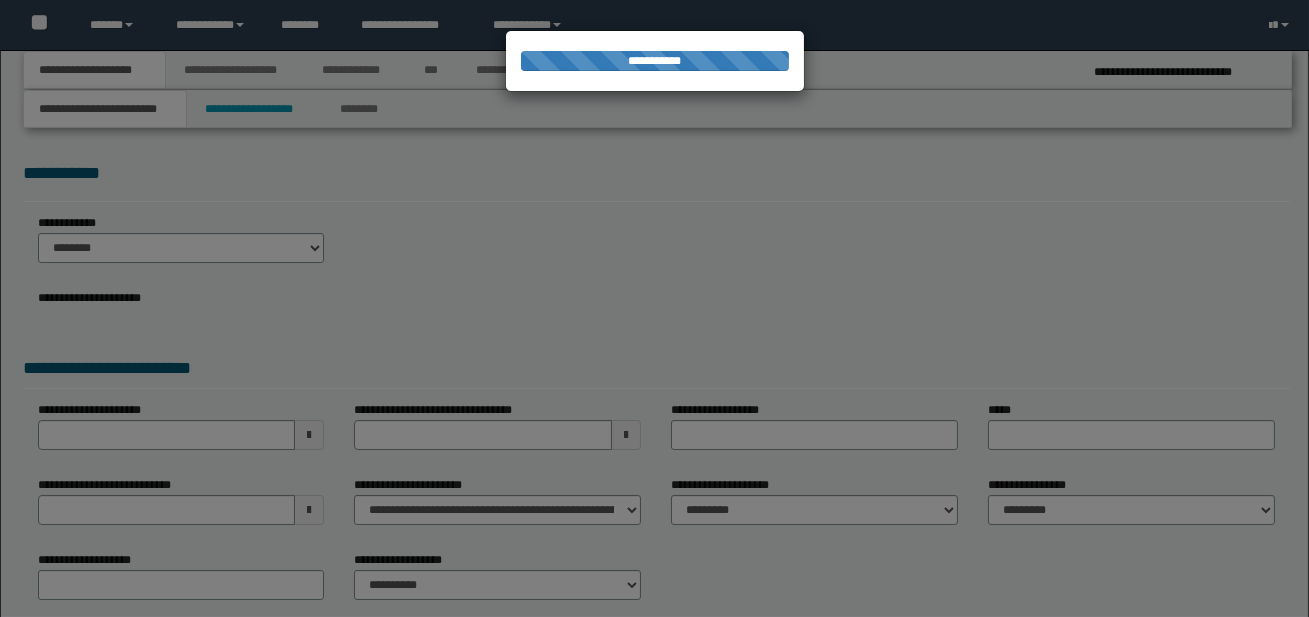 scroll, scrollTop: 0, scrollLeft: 0, axis: both 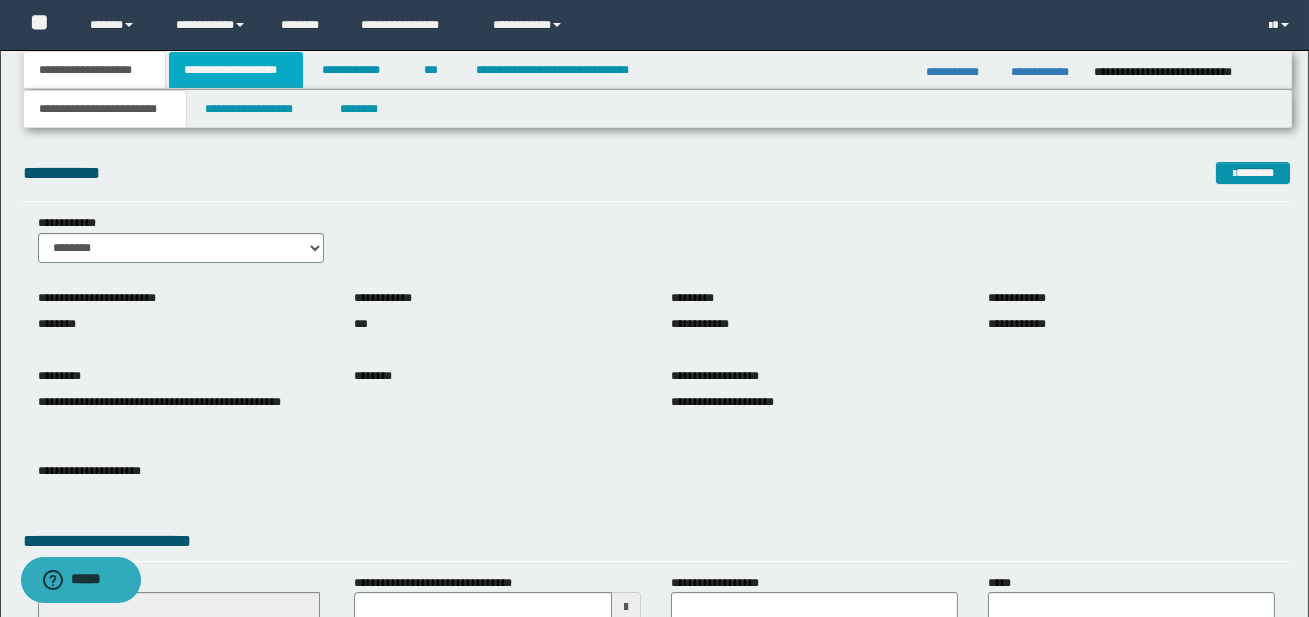click on "**********" at bounding box center (236, 70) 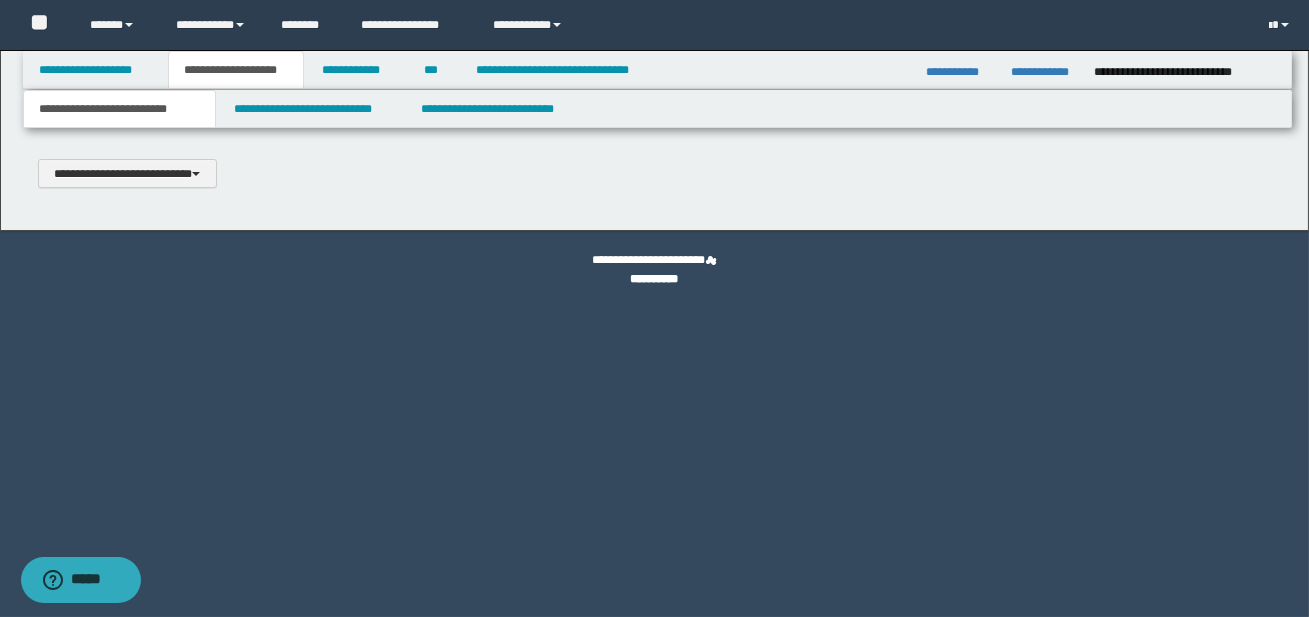 type 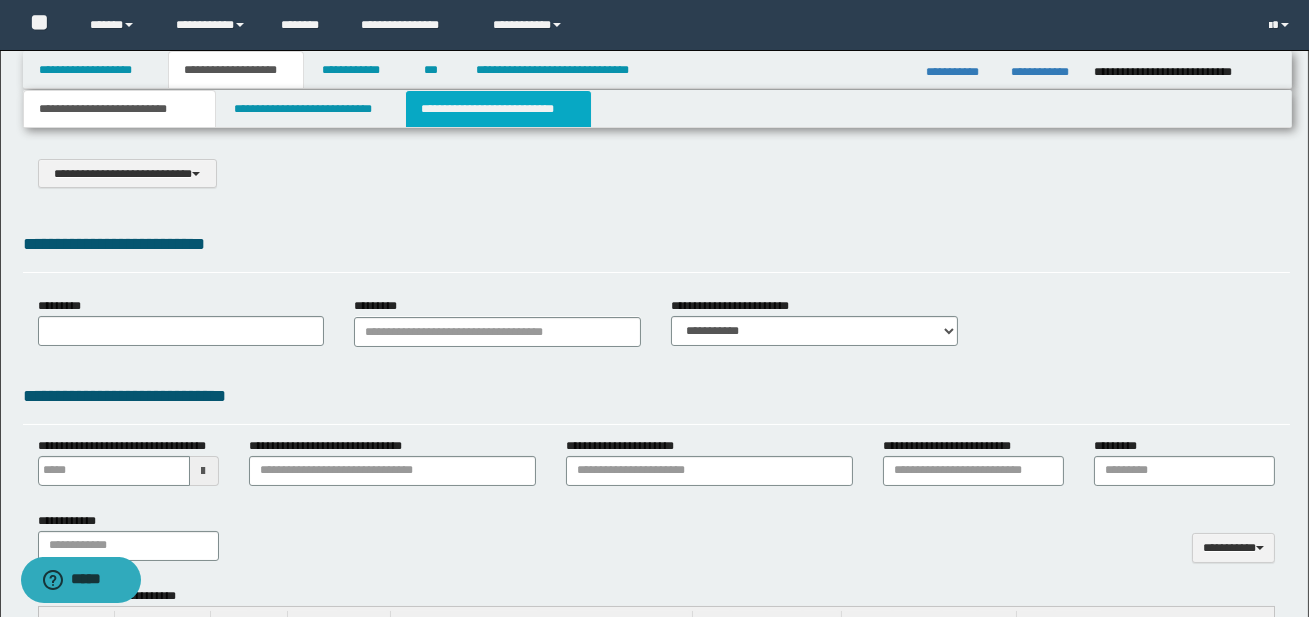select on "*" 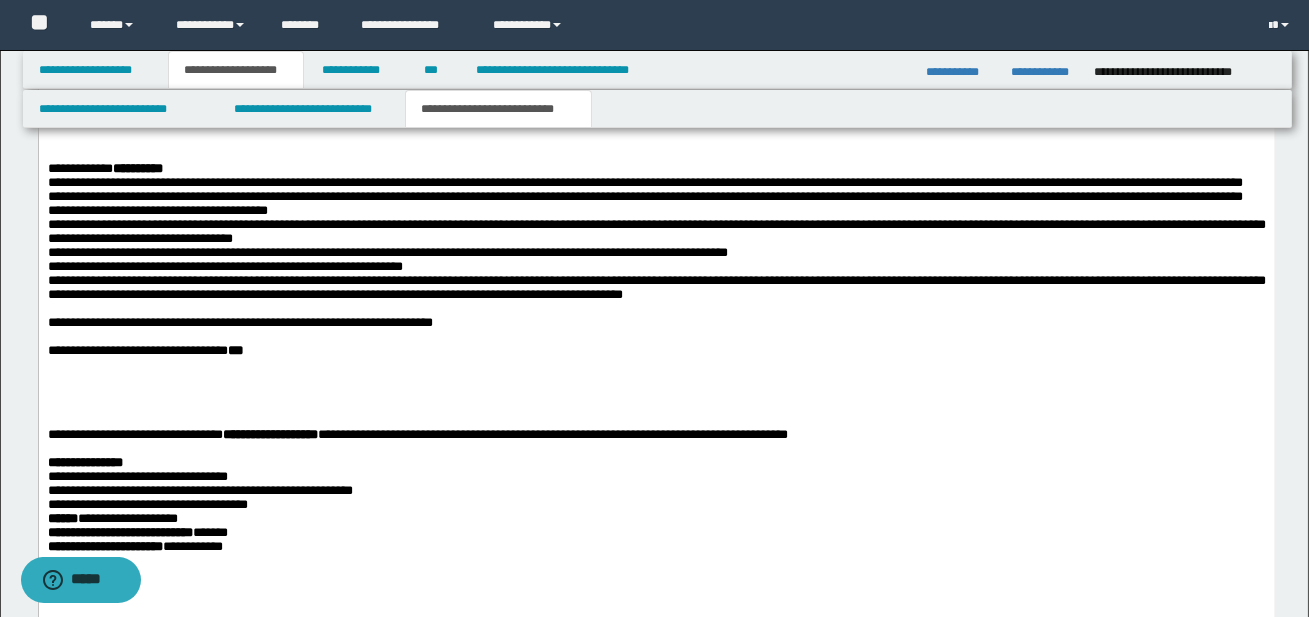 scroll, scrollTop: 1880, scrollLeft: 0, axis: vertical 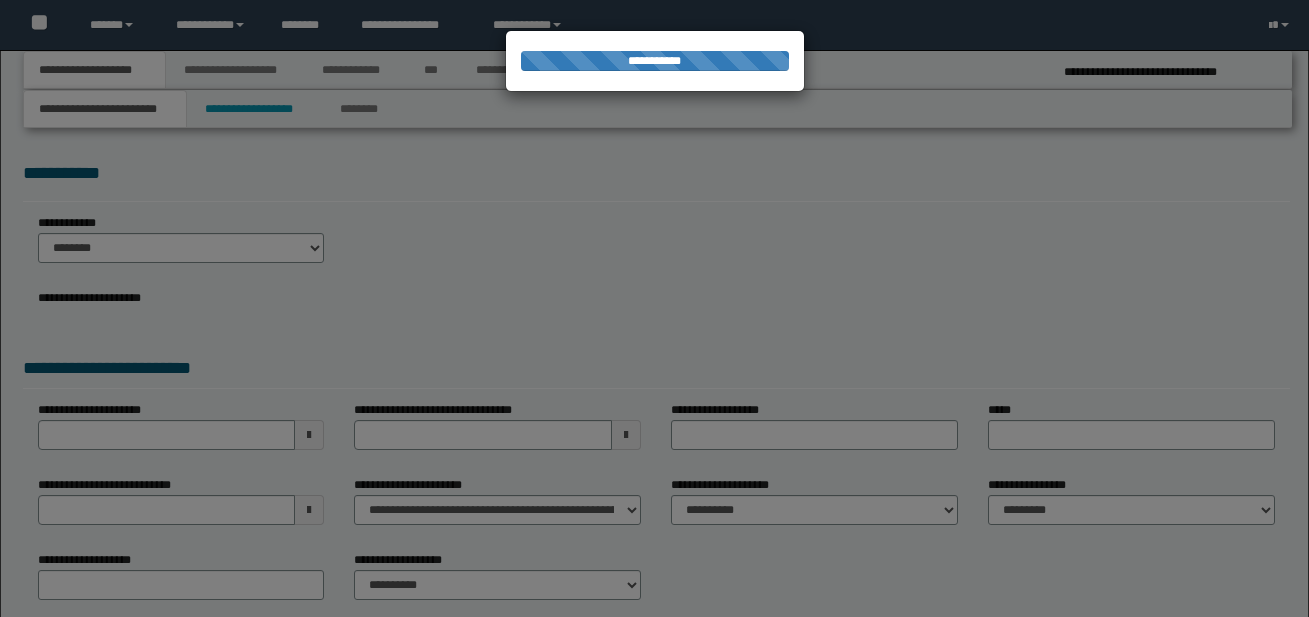 select on "*" 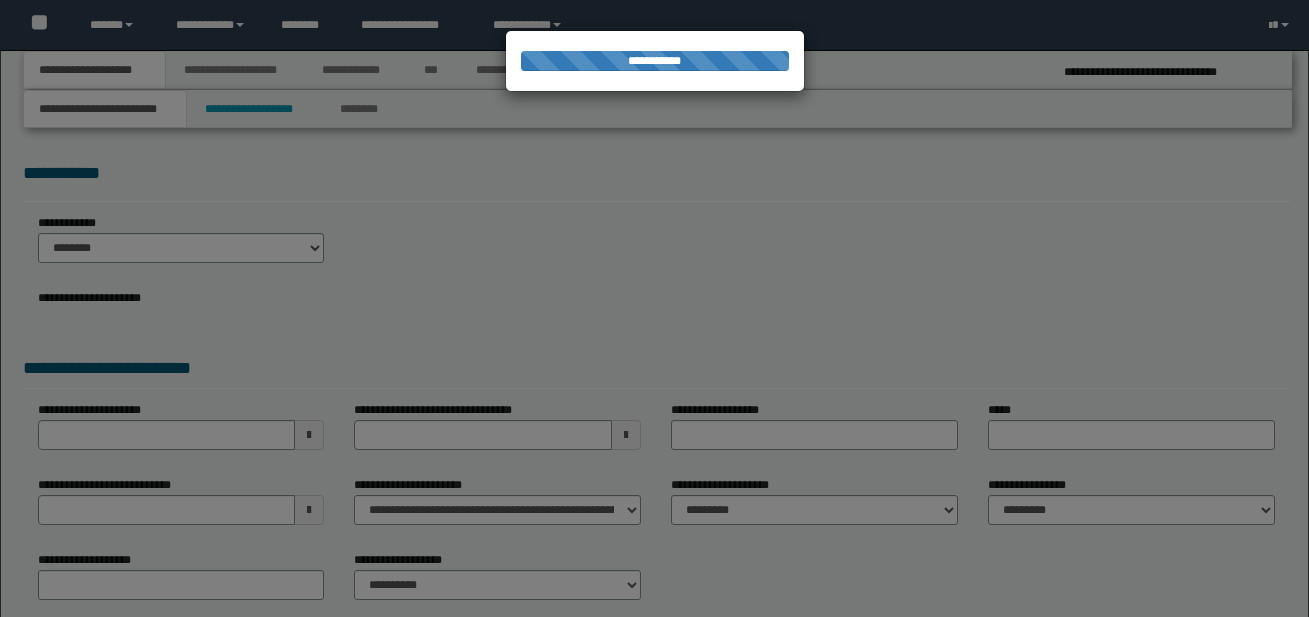 scroll, scrollTop: 0, scrollLeft: 0, axis: both 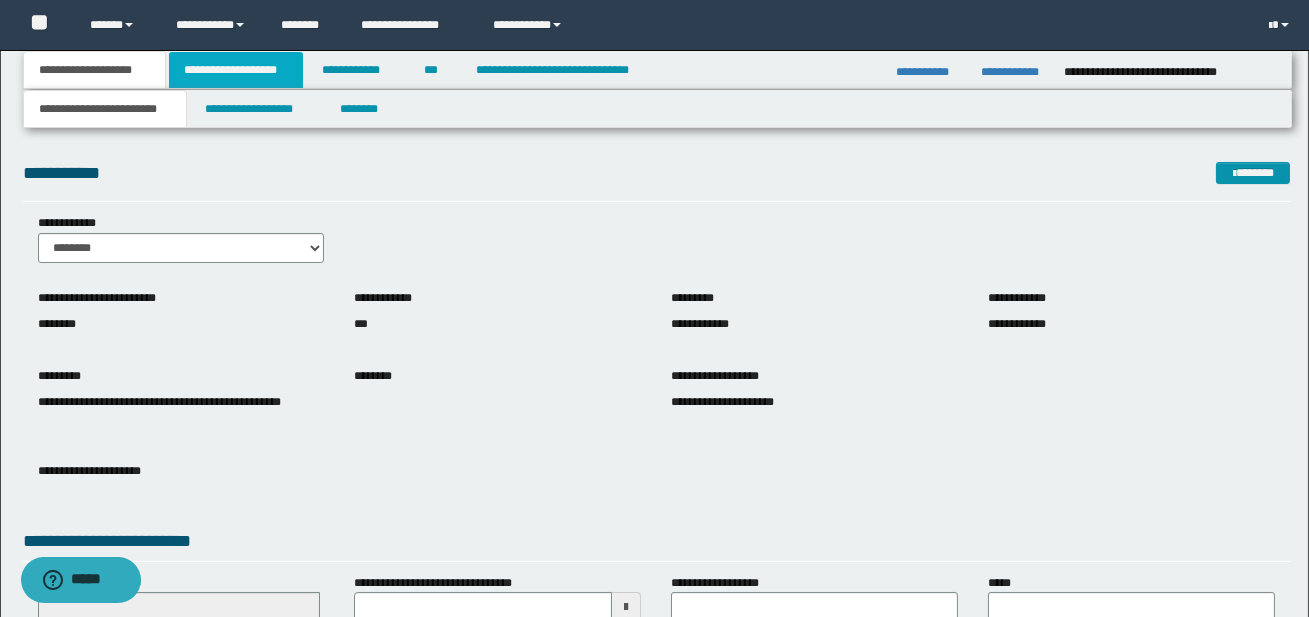 click on "**********" at bounding box center (236, 70) 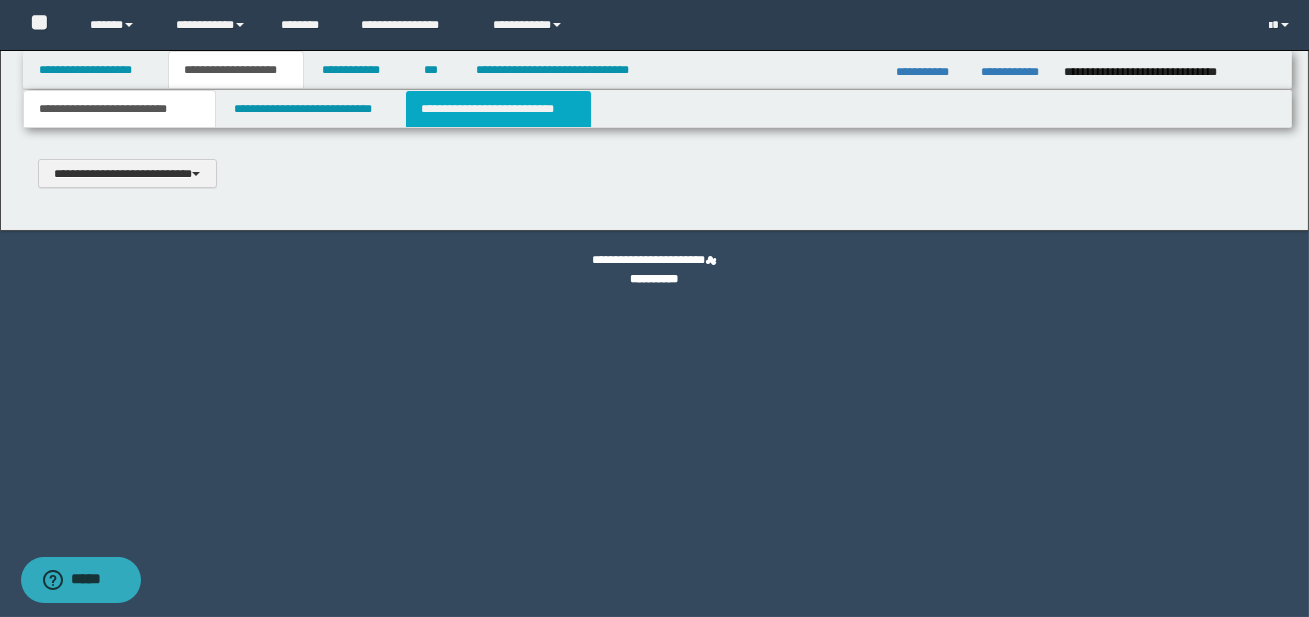 type 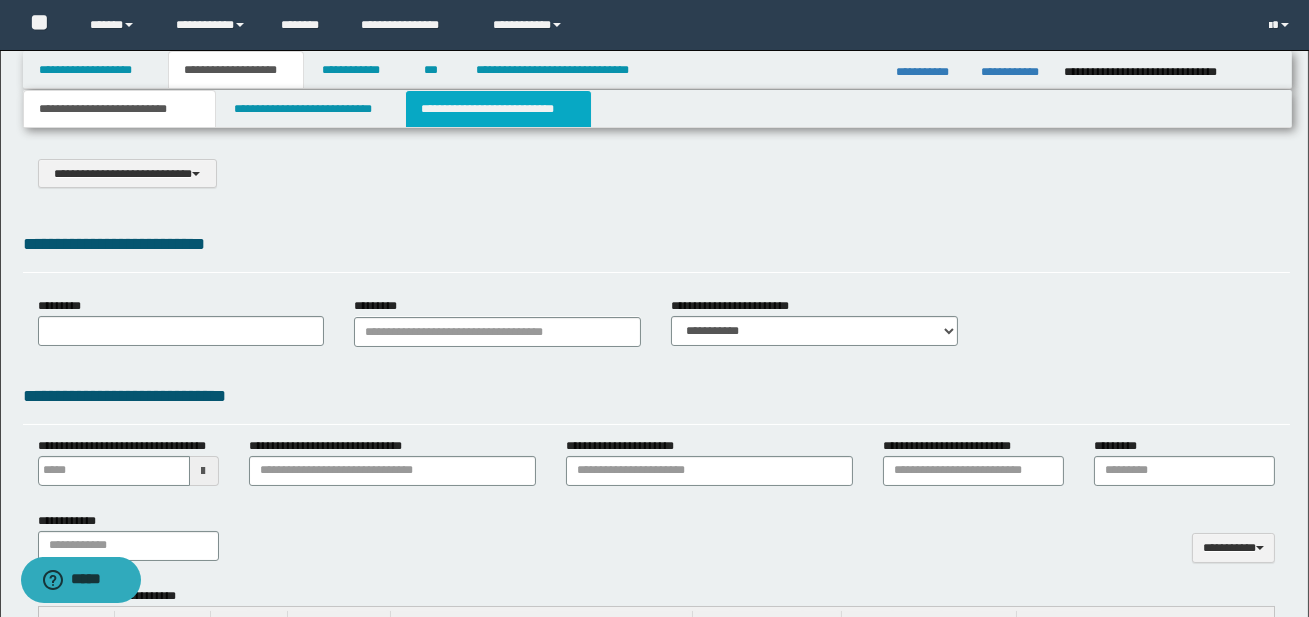 select on "*" 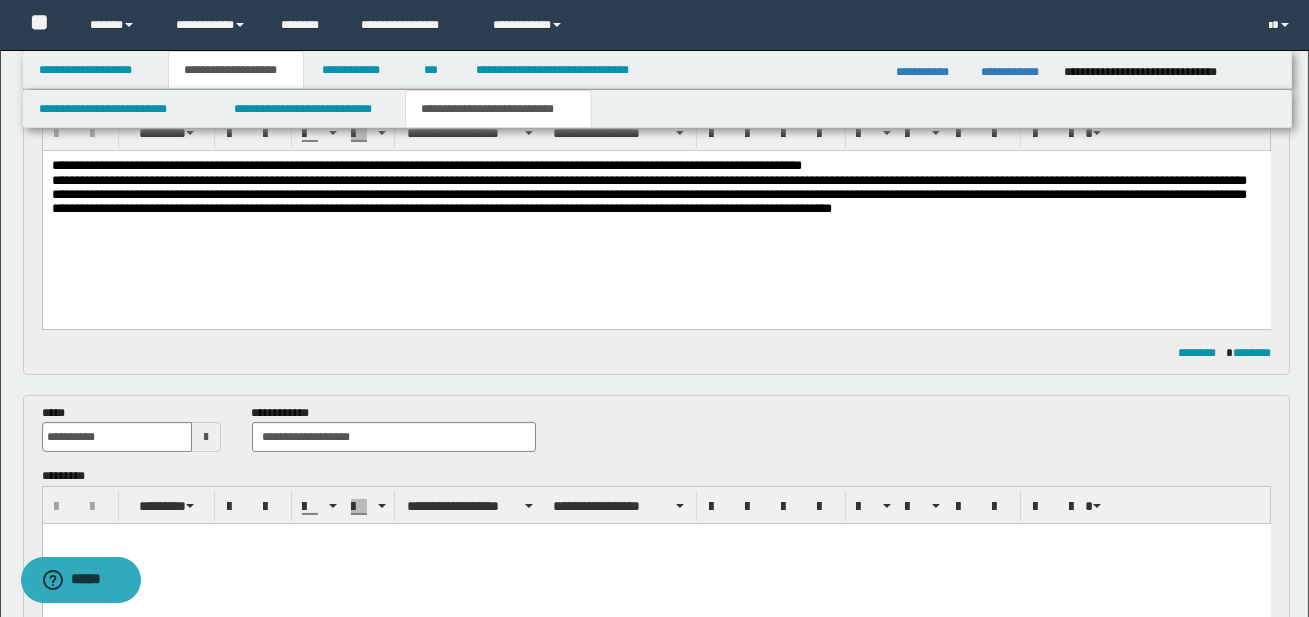 scroll, scrollTop: 528, scrollLeft: 0, axis: vertical 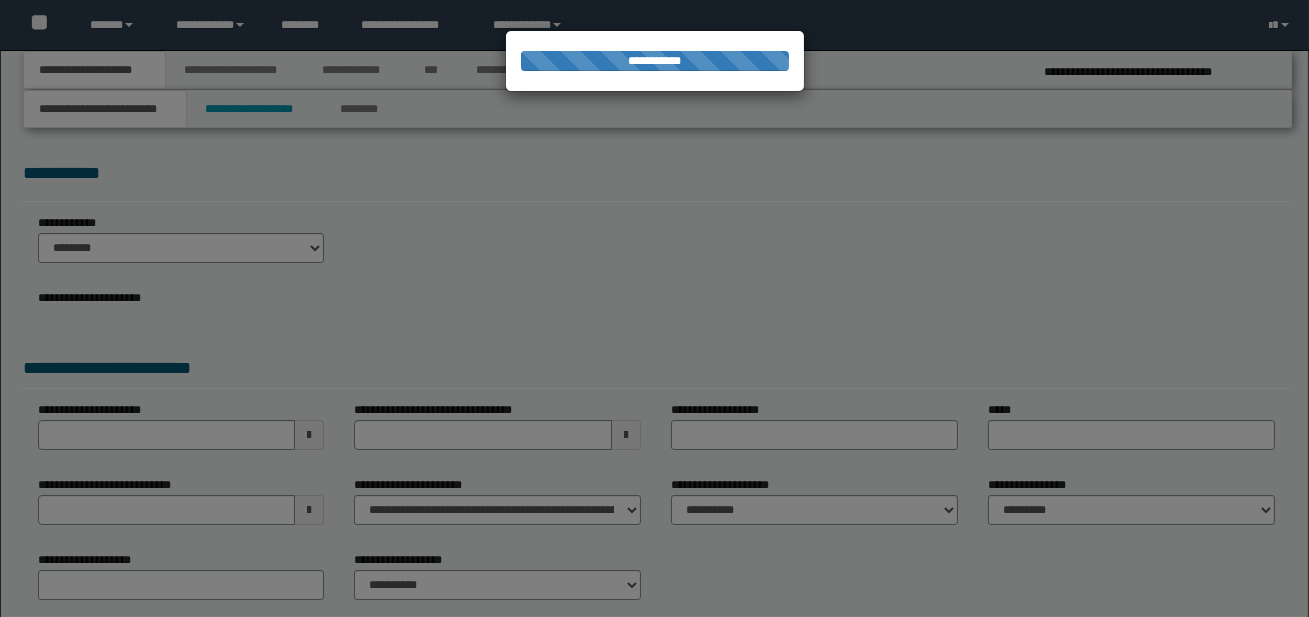 select on "*" 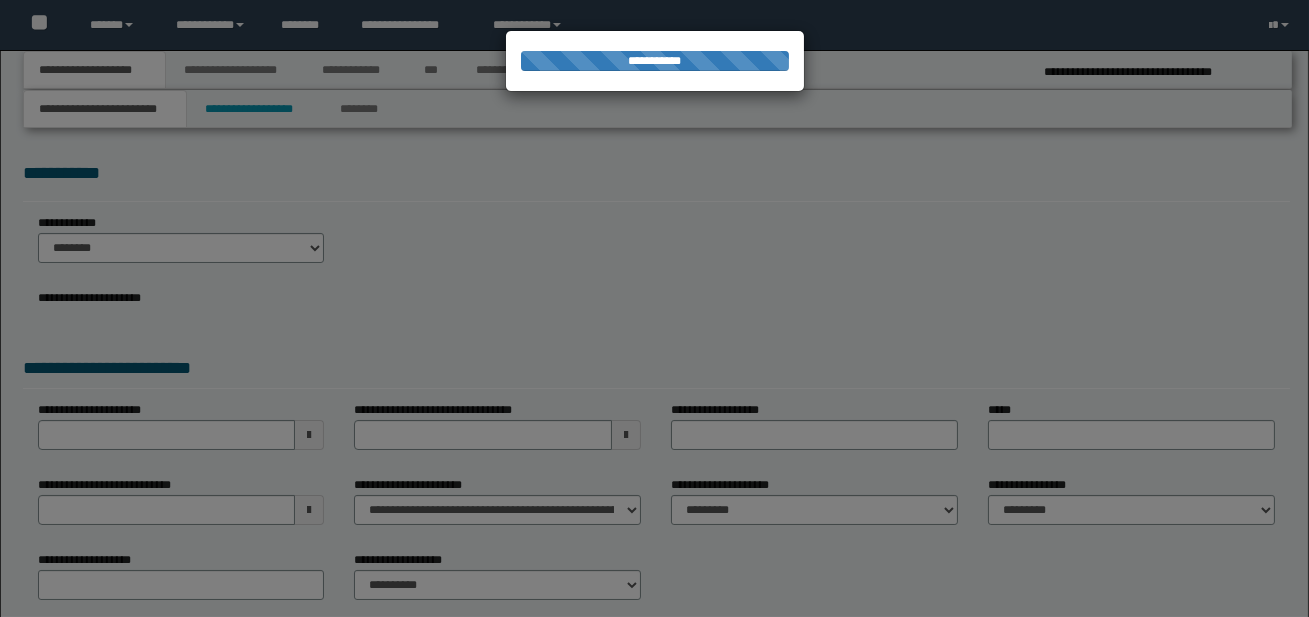 scroll, scrollTop: 0, scrollLeft: 0, axis: both 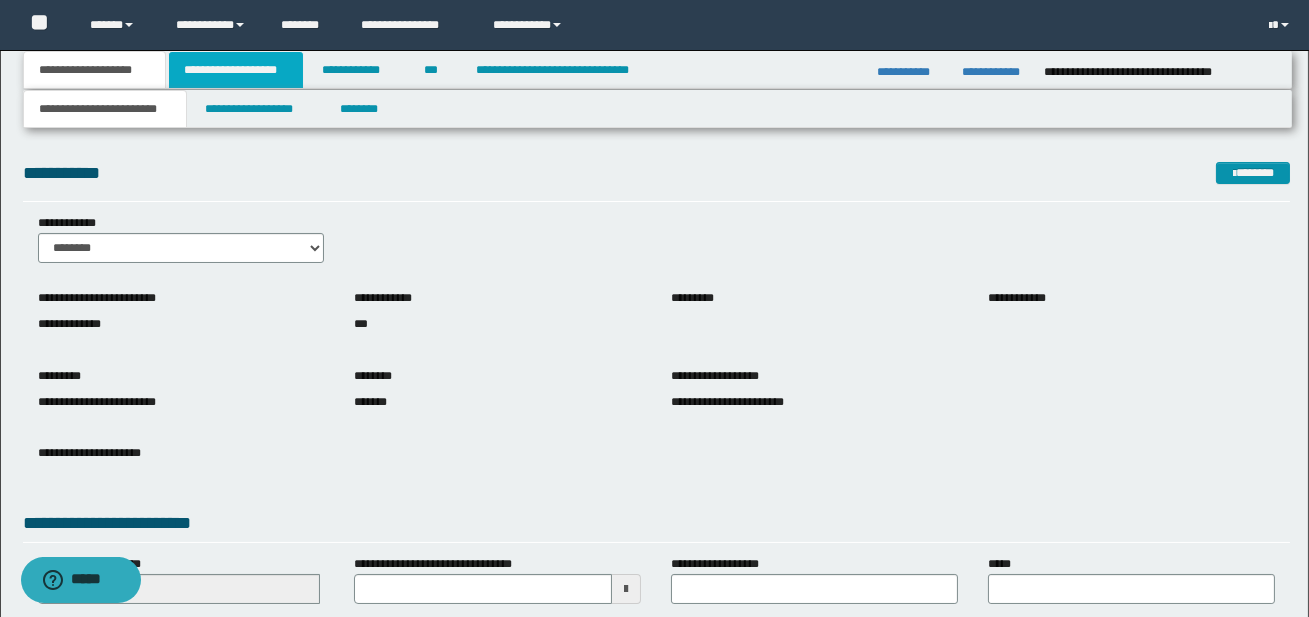 click on "**********" at bounding box center [236, 70] 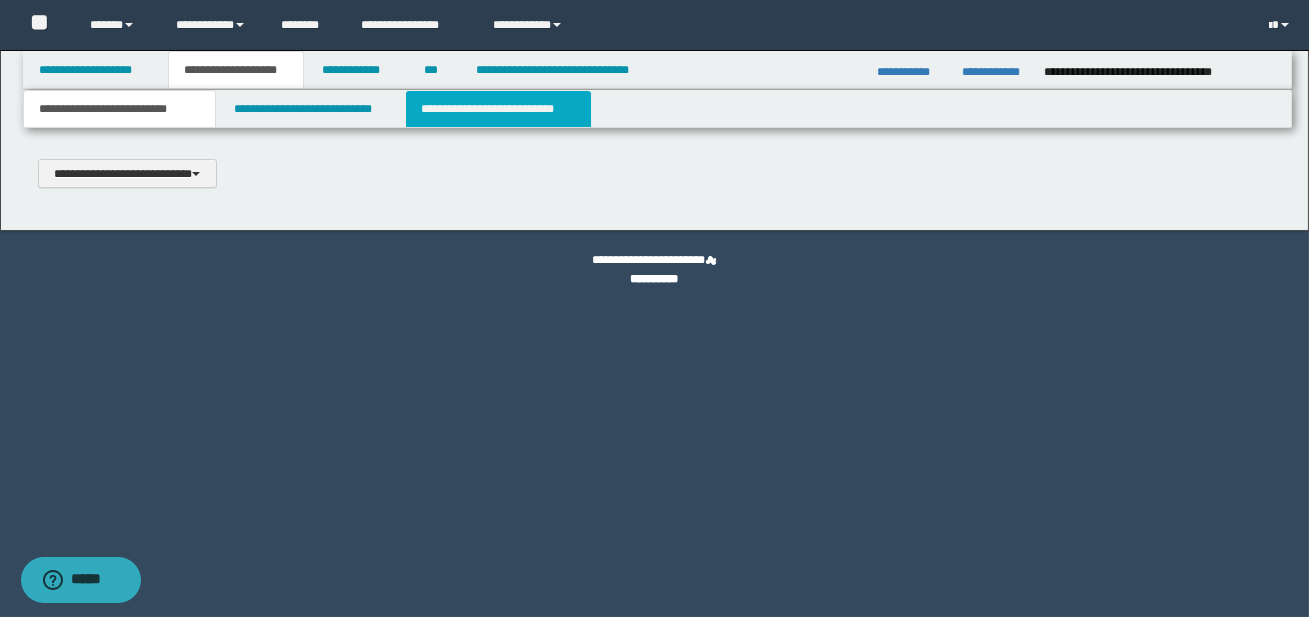 type 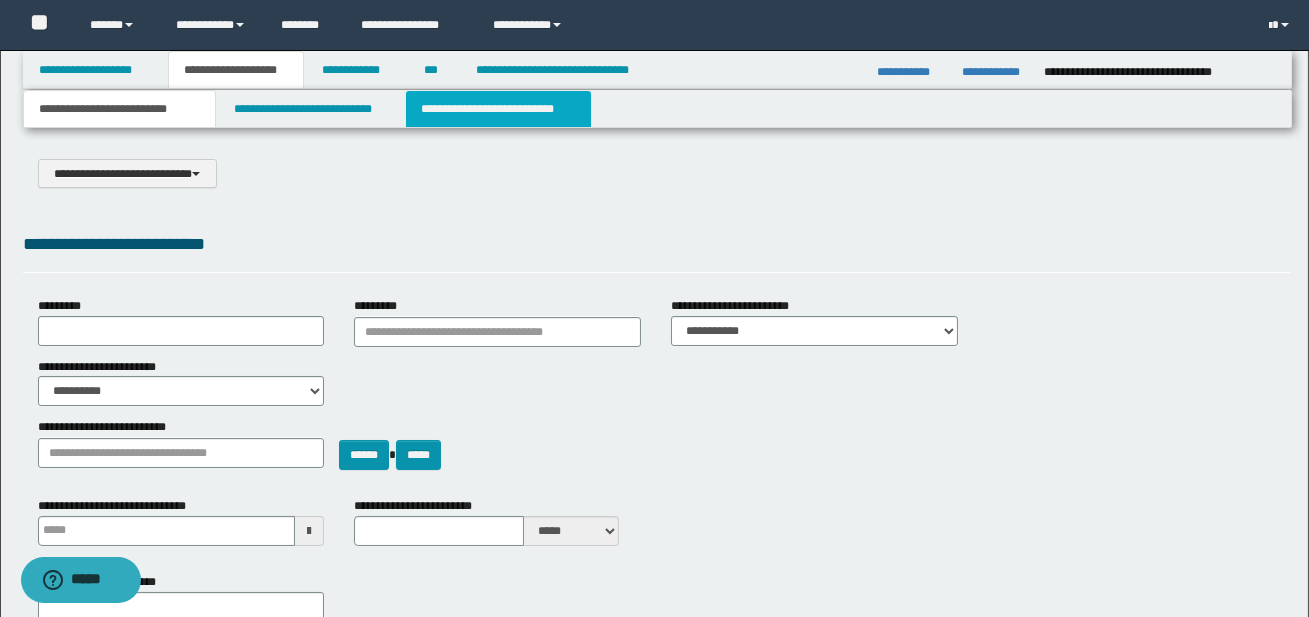 select on "*" 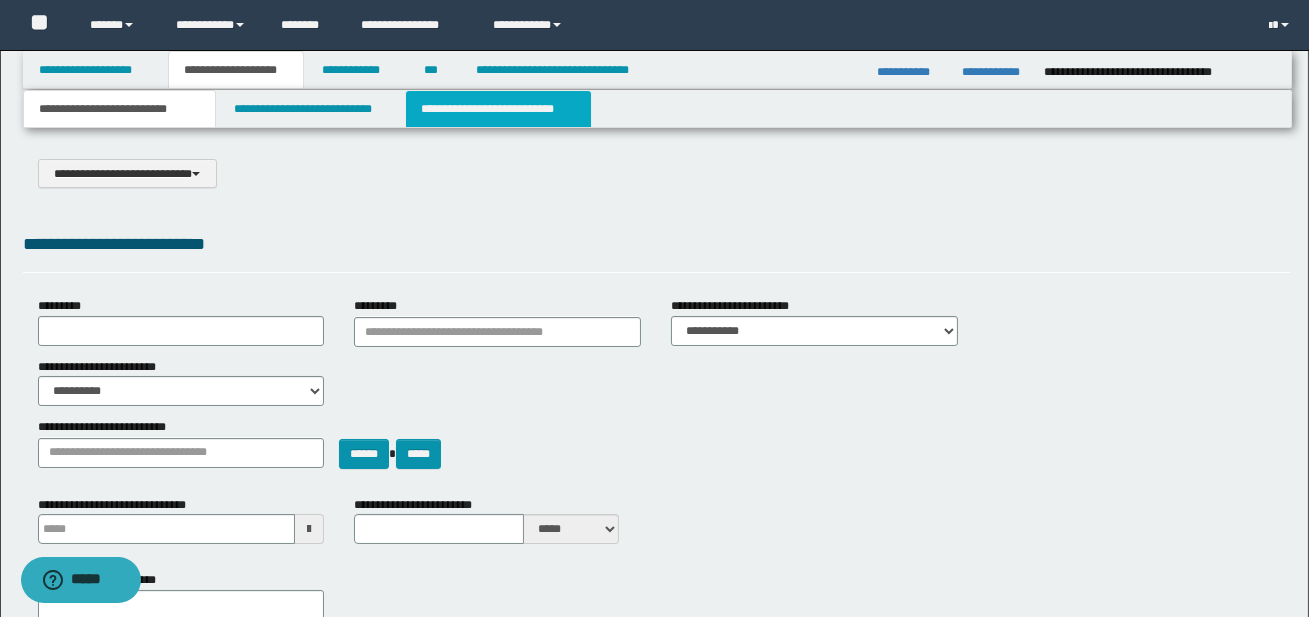 click on "**********" at bounding box center (498, 109) 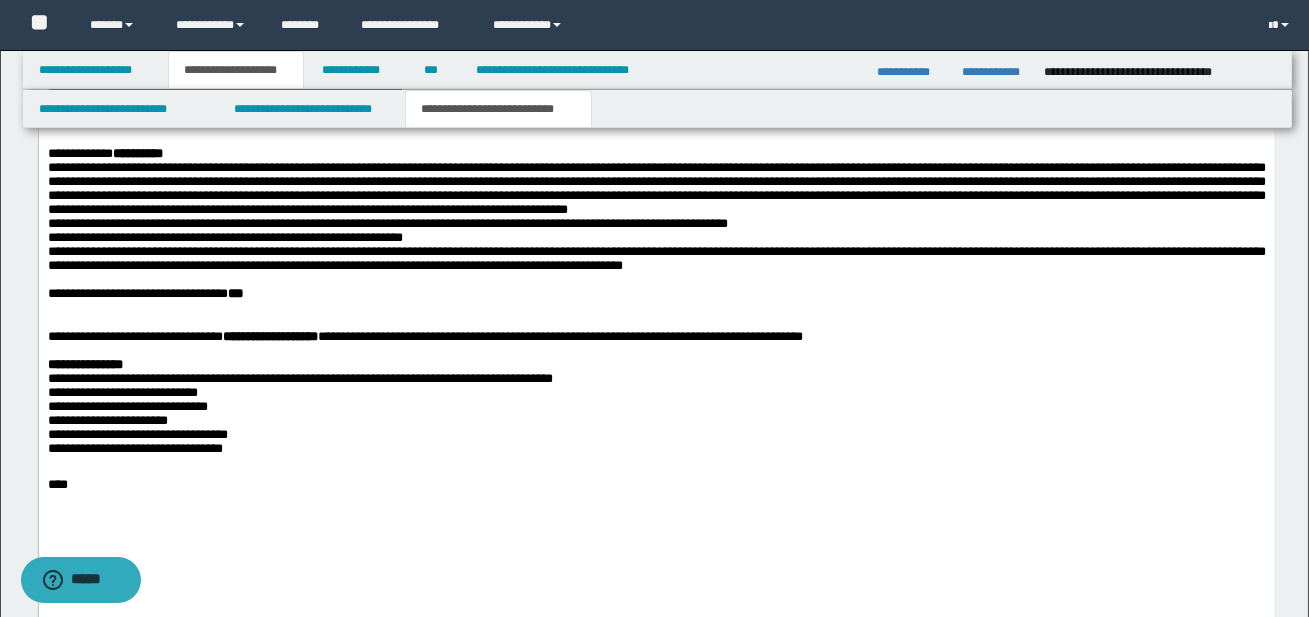 scroll, scrollTop: 1748, scrollLeft: 0, axis: vertical 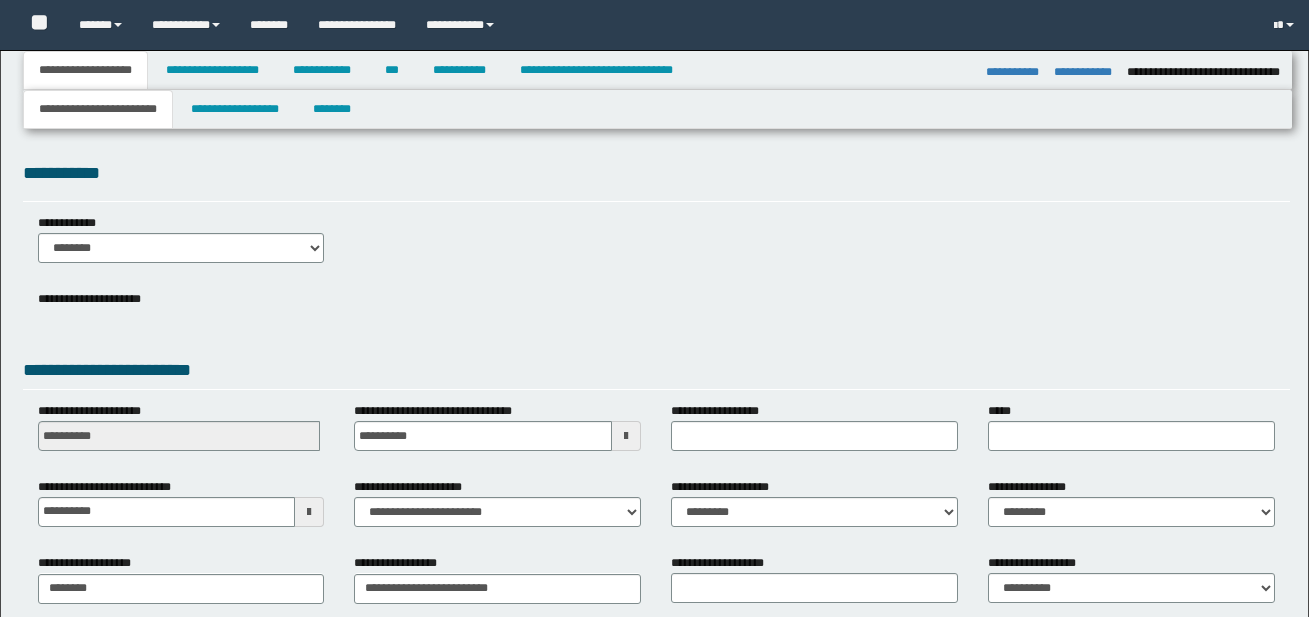 select on "*" 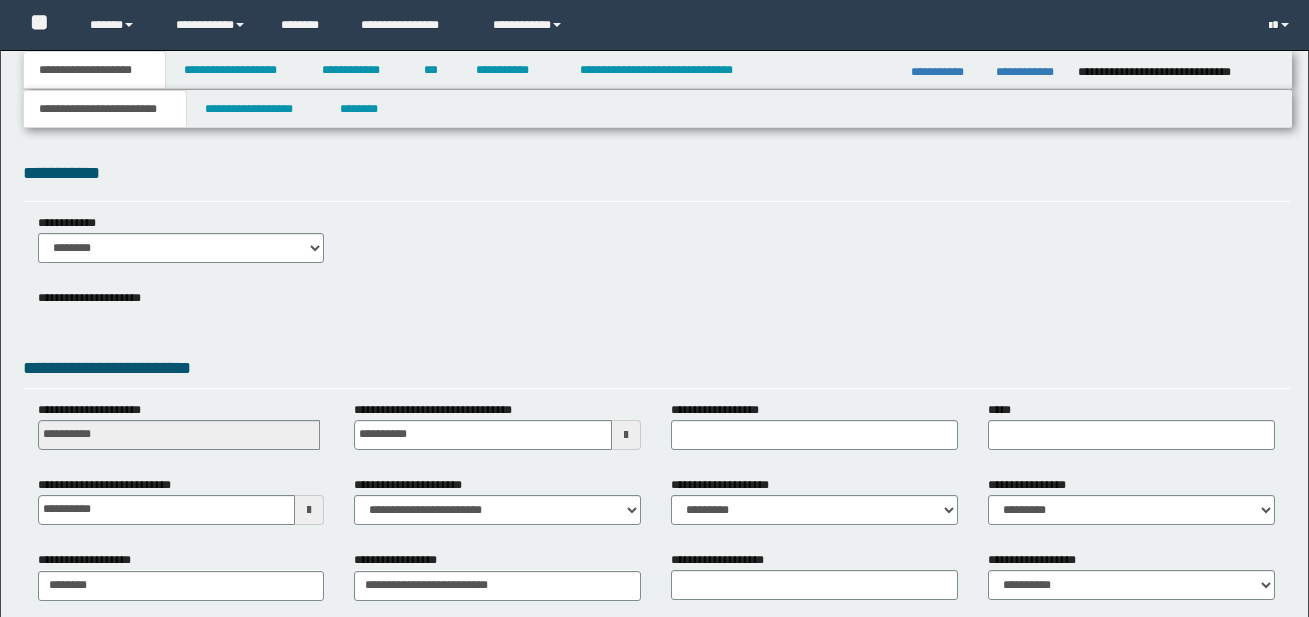 scroll, scrollTop: 0, scrollLeft: 0, axis: both 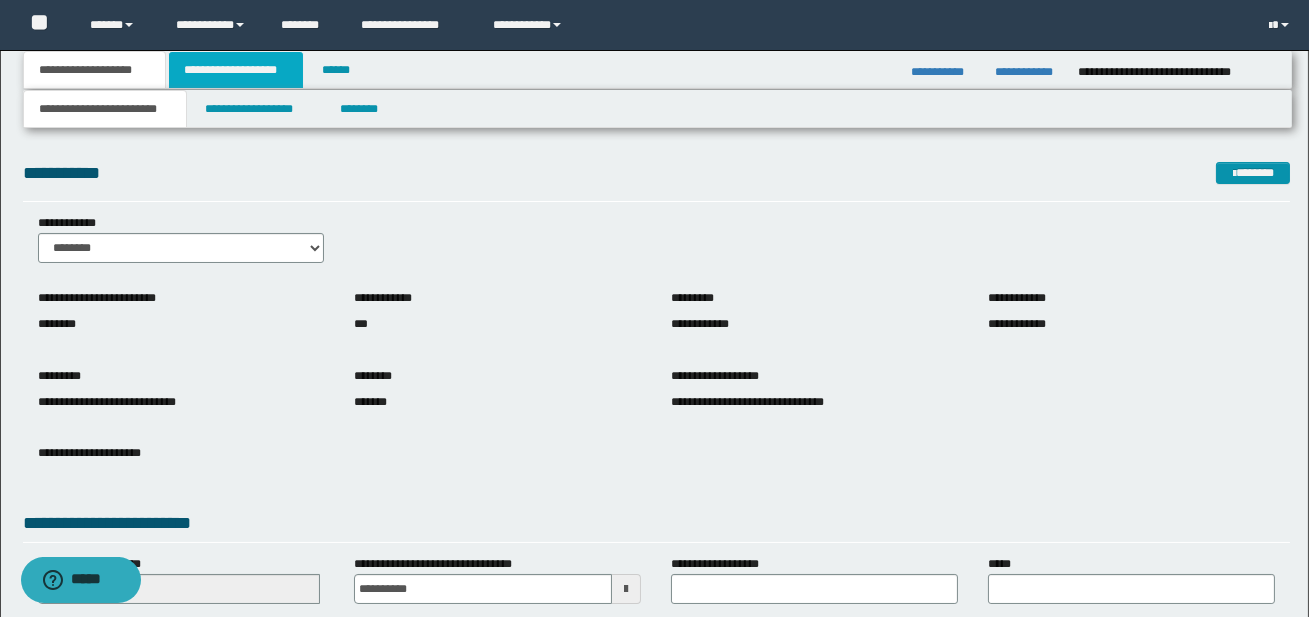 click on "**********" at bounding box center (236, 70) 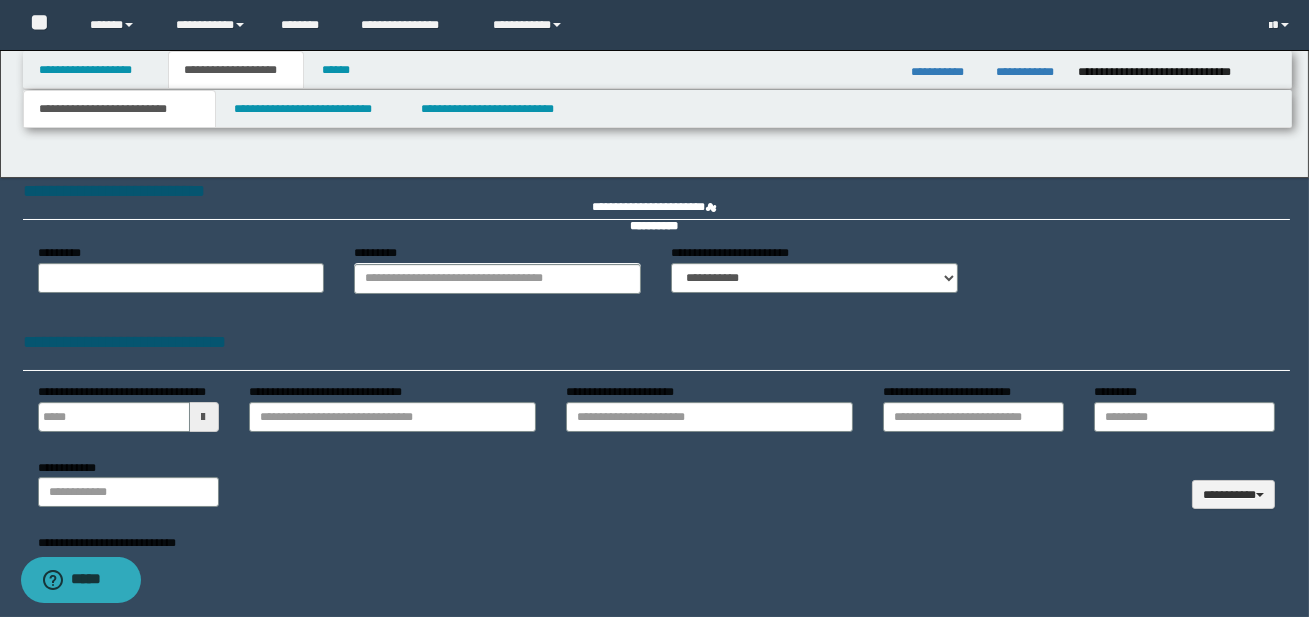 type 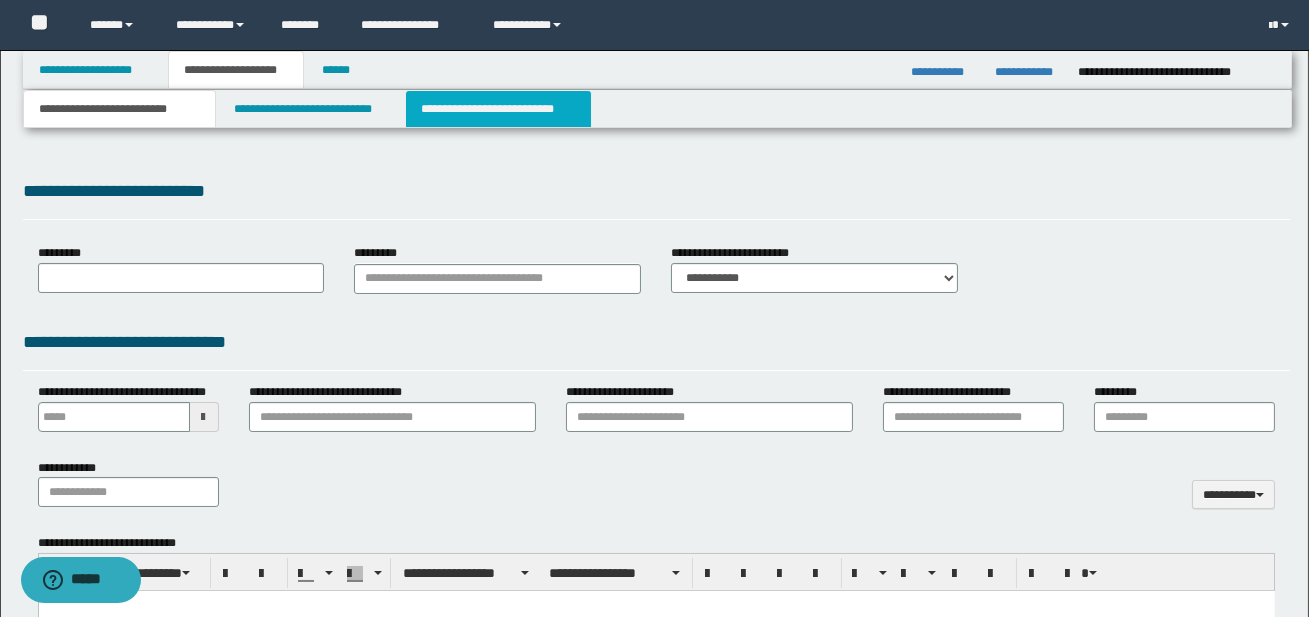 scroll, scrollTop: 0, scrollLeft: 0, axis: both 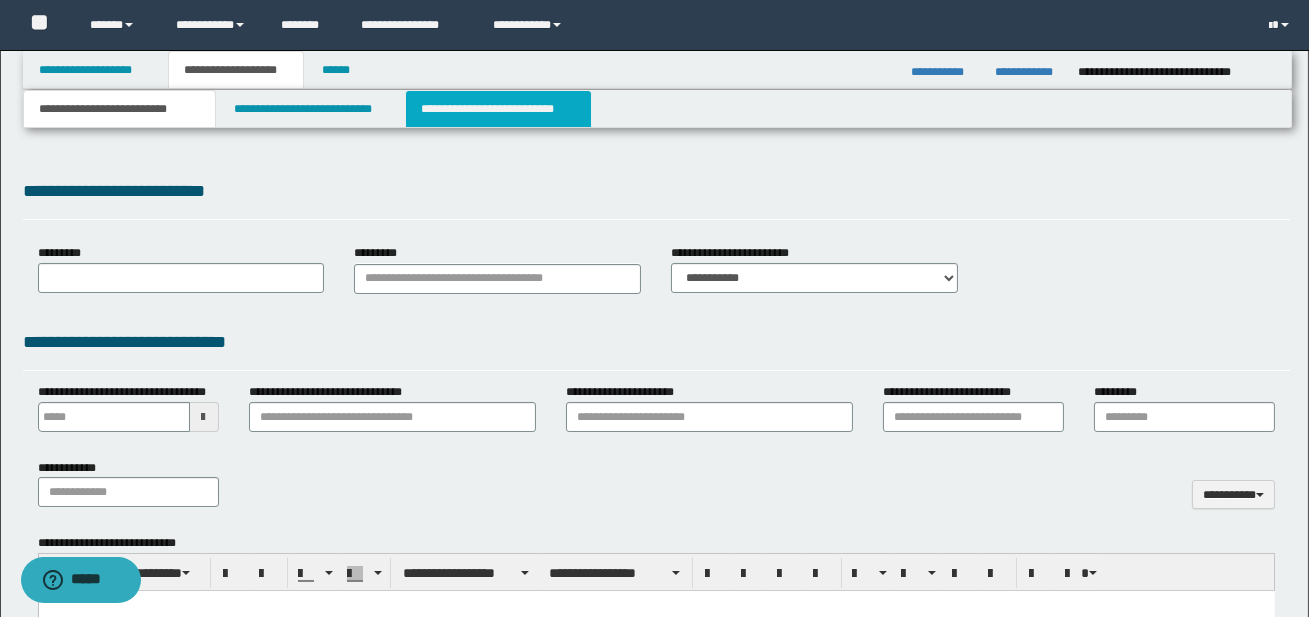click on "**********" at bounding box center (498, 109) 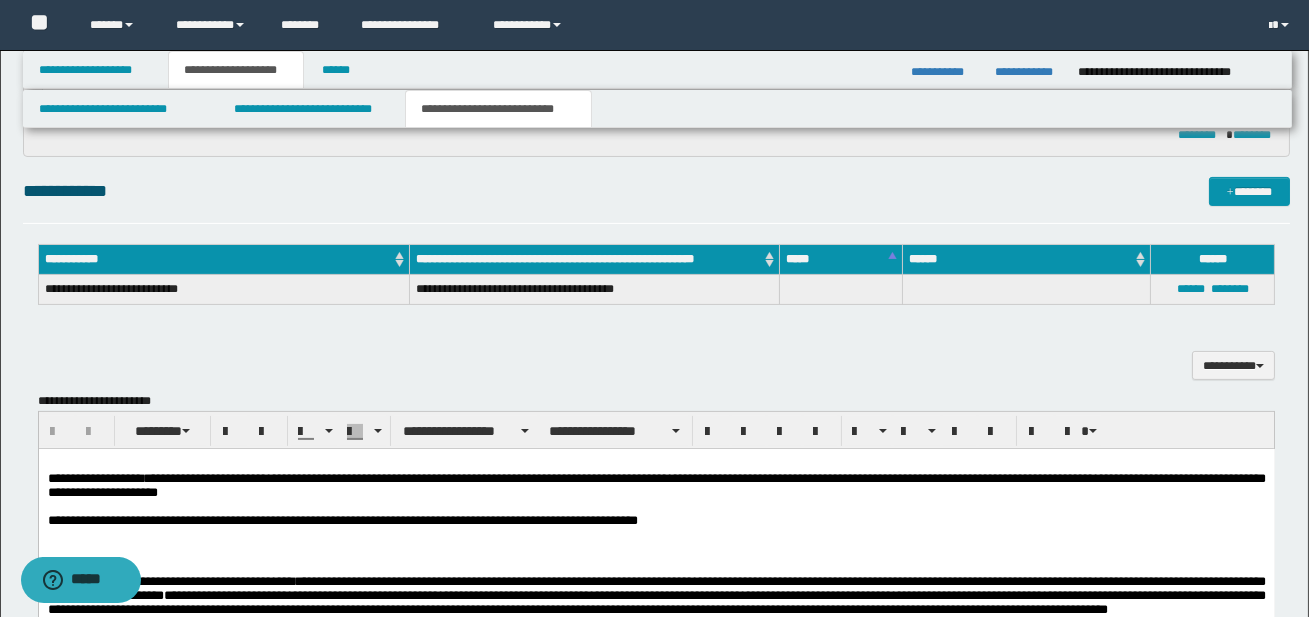 scroll, scrollTop: 1055, scrollLeft: 0, axis: vertical 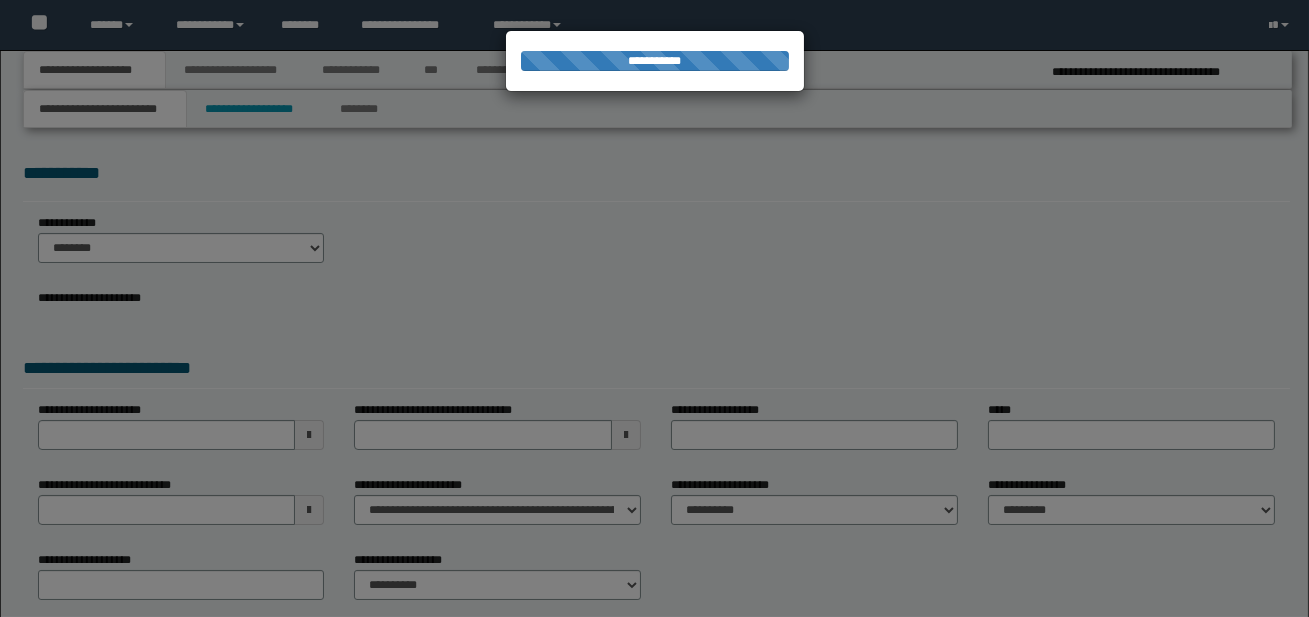 select on "*" 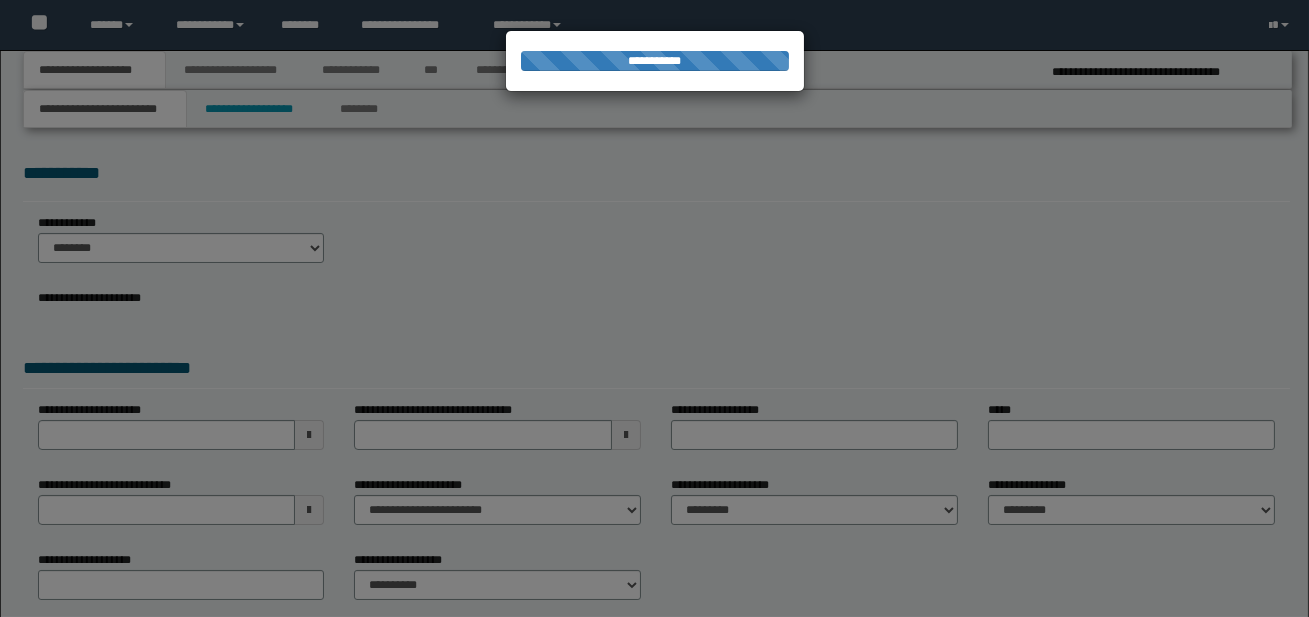scroll, scrollTop: 0, scrollLeft: 0, axis: both 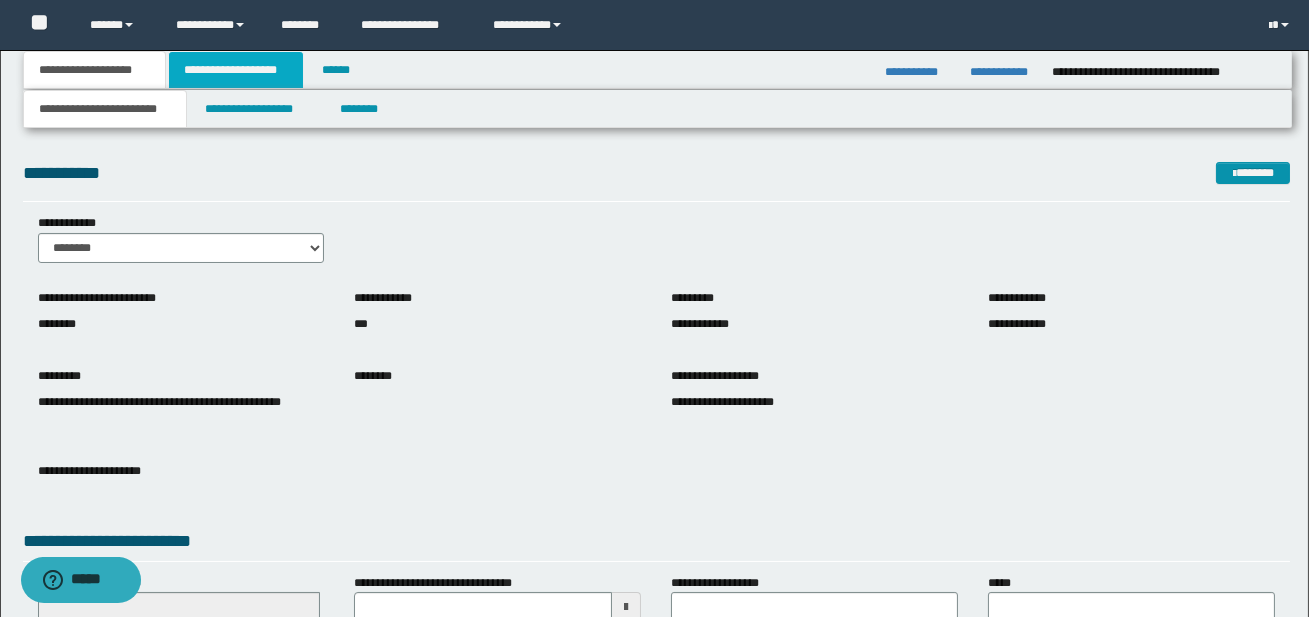 click on "**********" at bounding box center (236, 70) 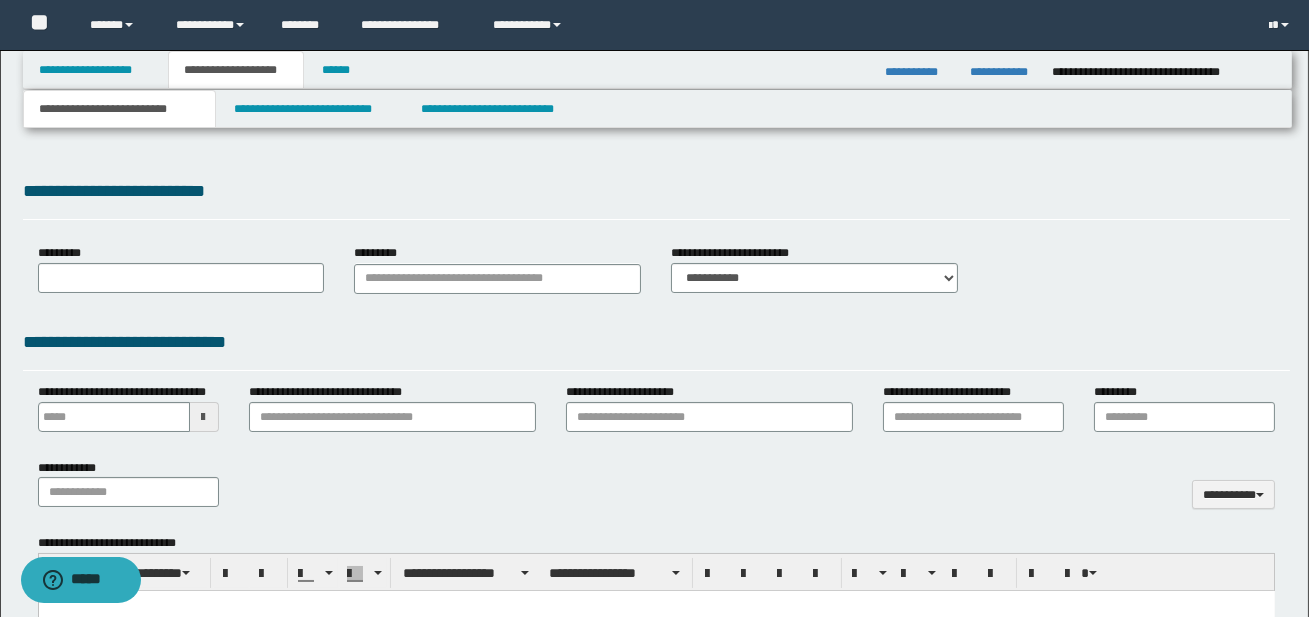 scroll, scrollTop: 0, scrollLeft: 0, axis: both 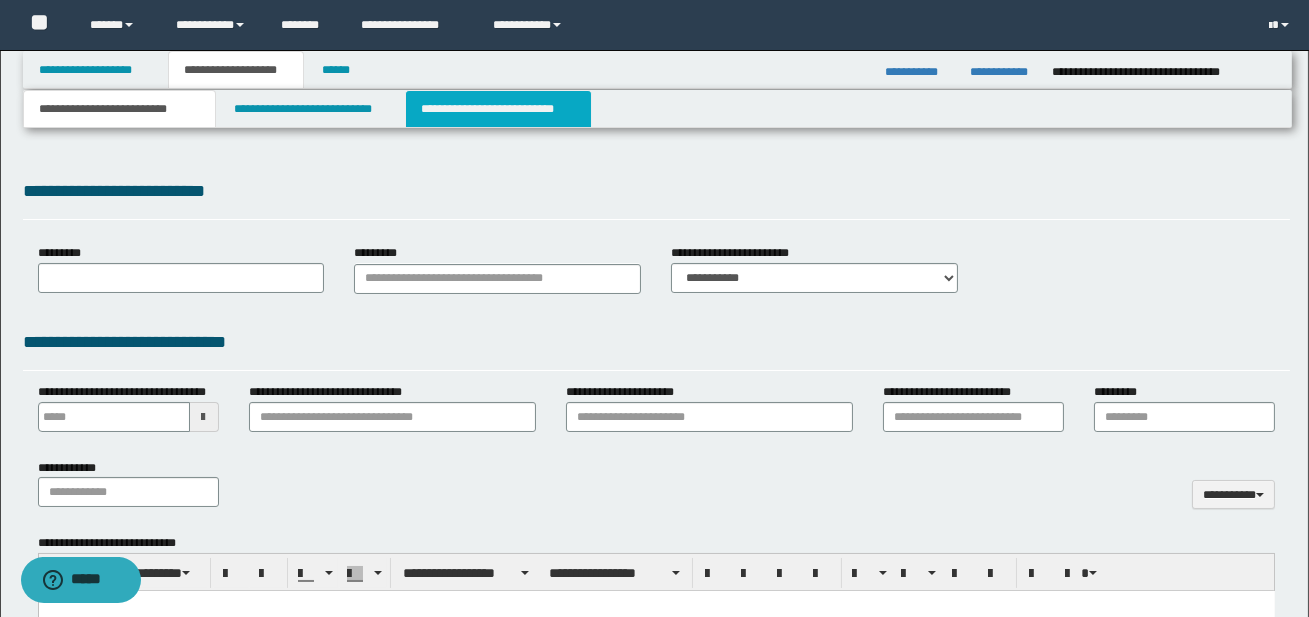 select on "*" 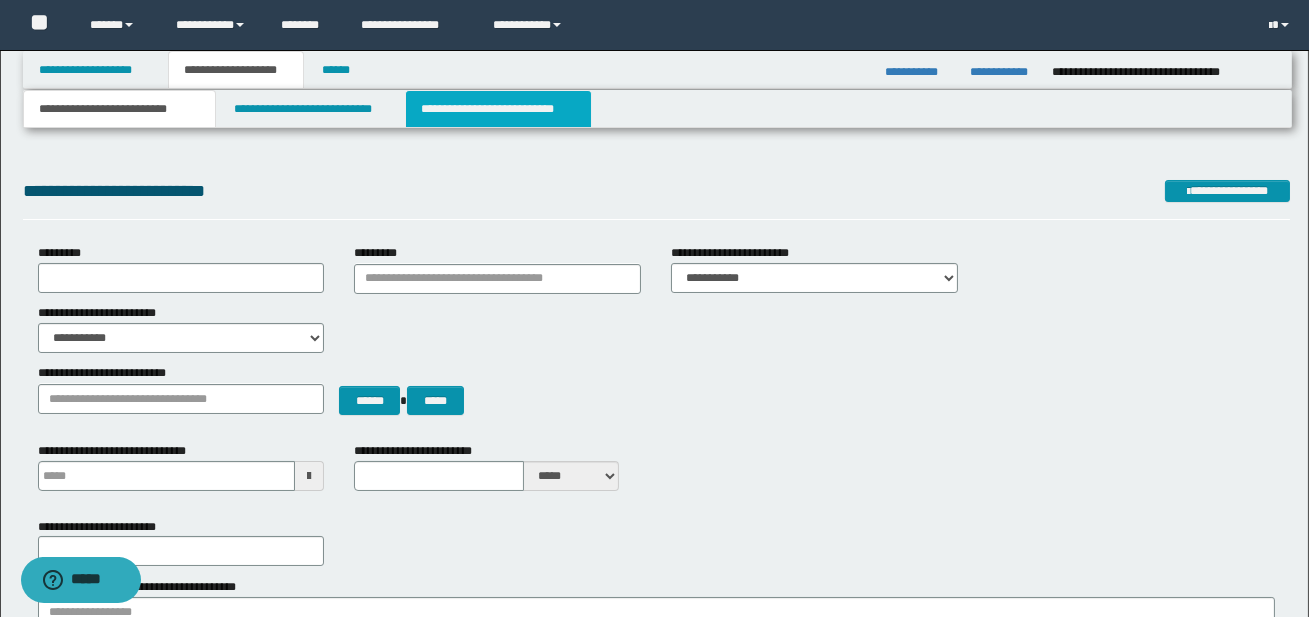 click on "**********" at bounding box center [498, 109] 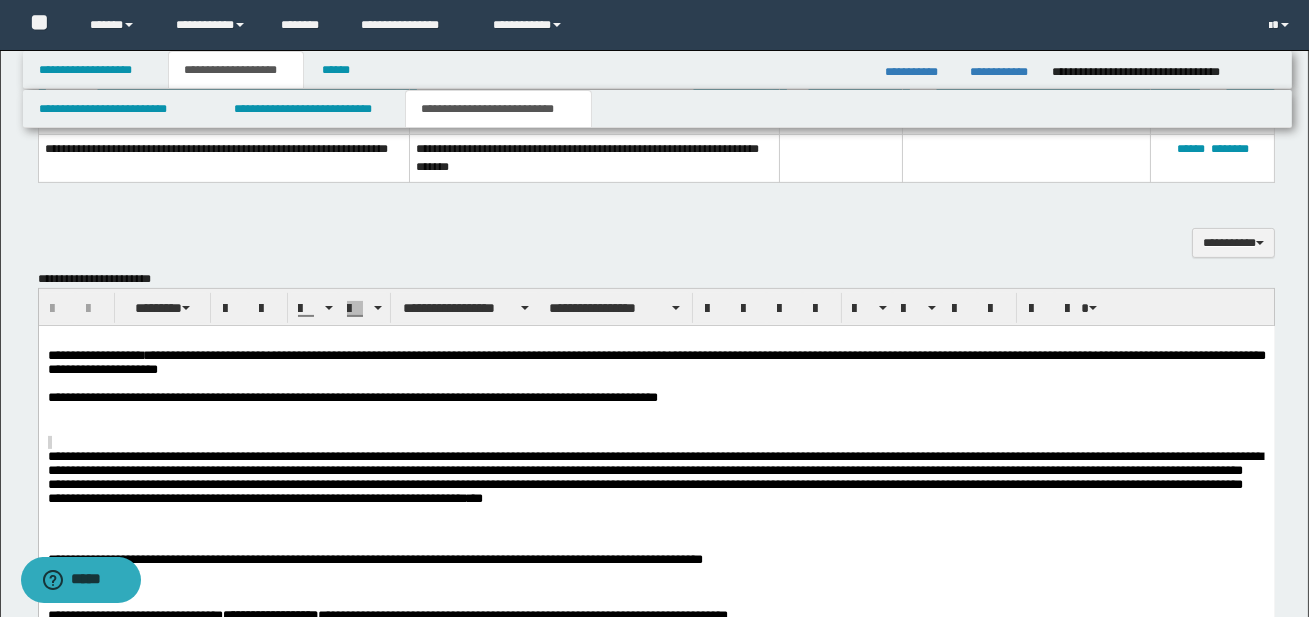 scroll, scrollTop: 1220, scrollLeft: 0, axis: vertical 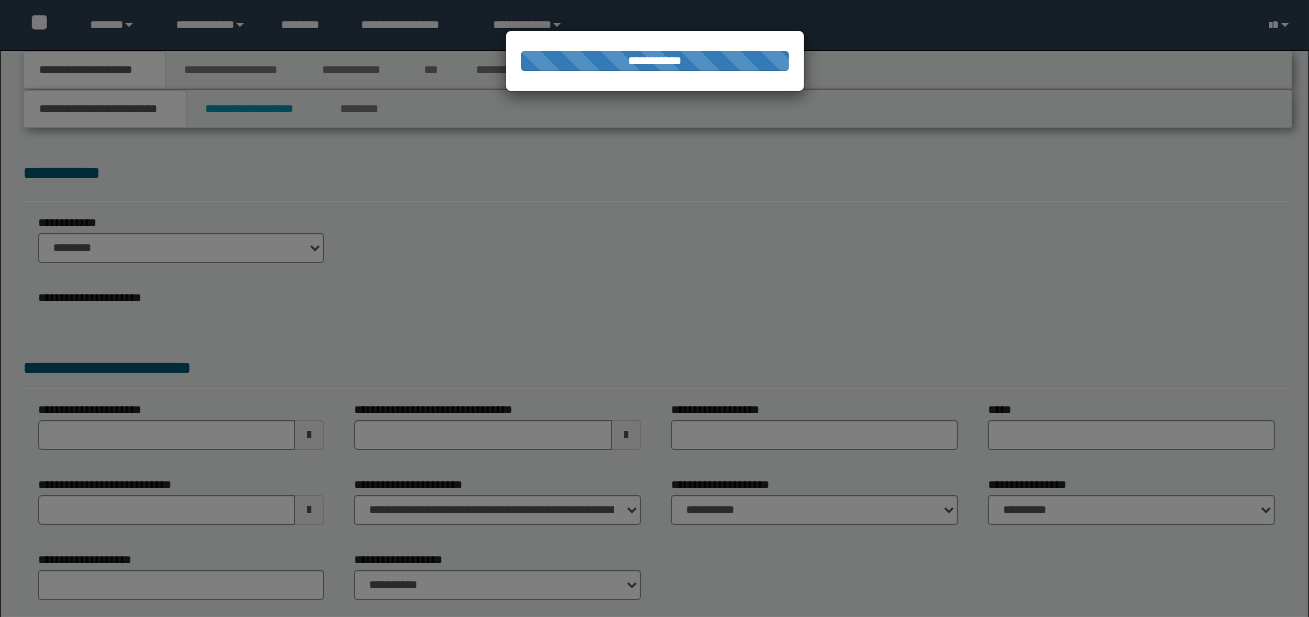 select on "*" 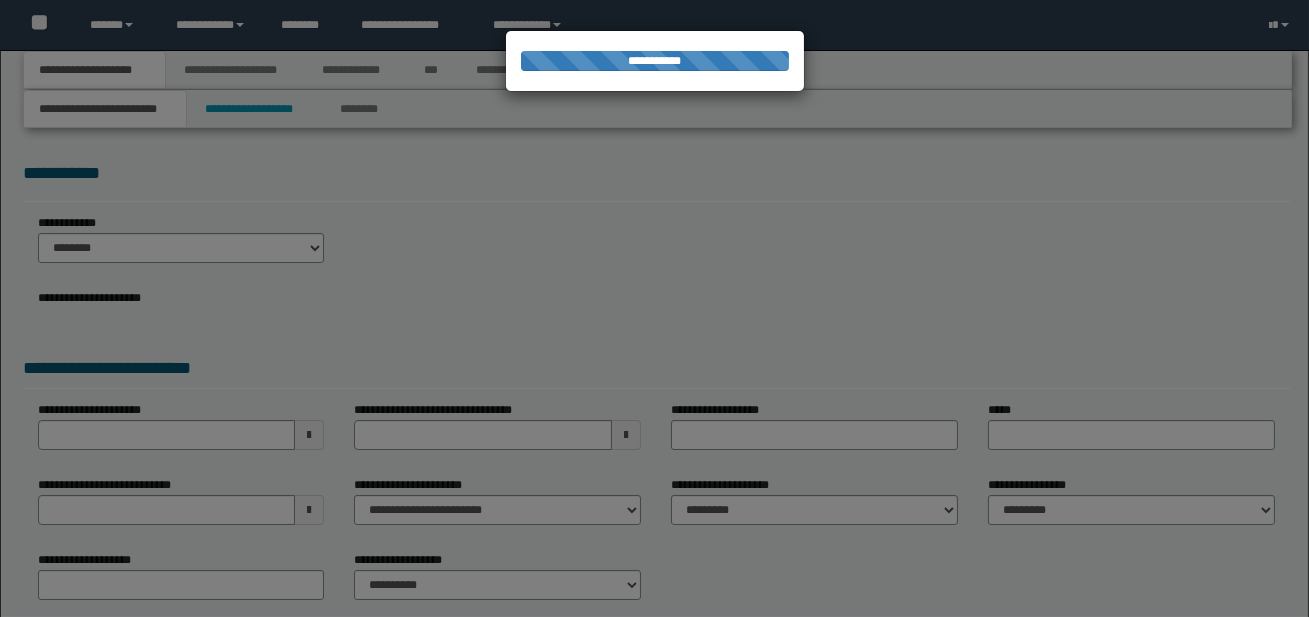 scroll, scrollTop: 0, scrollLeft: 0, axis: both 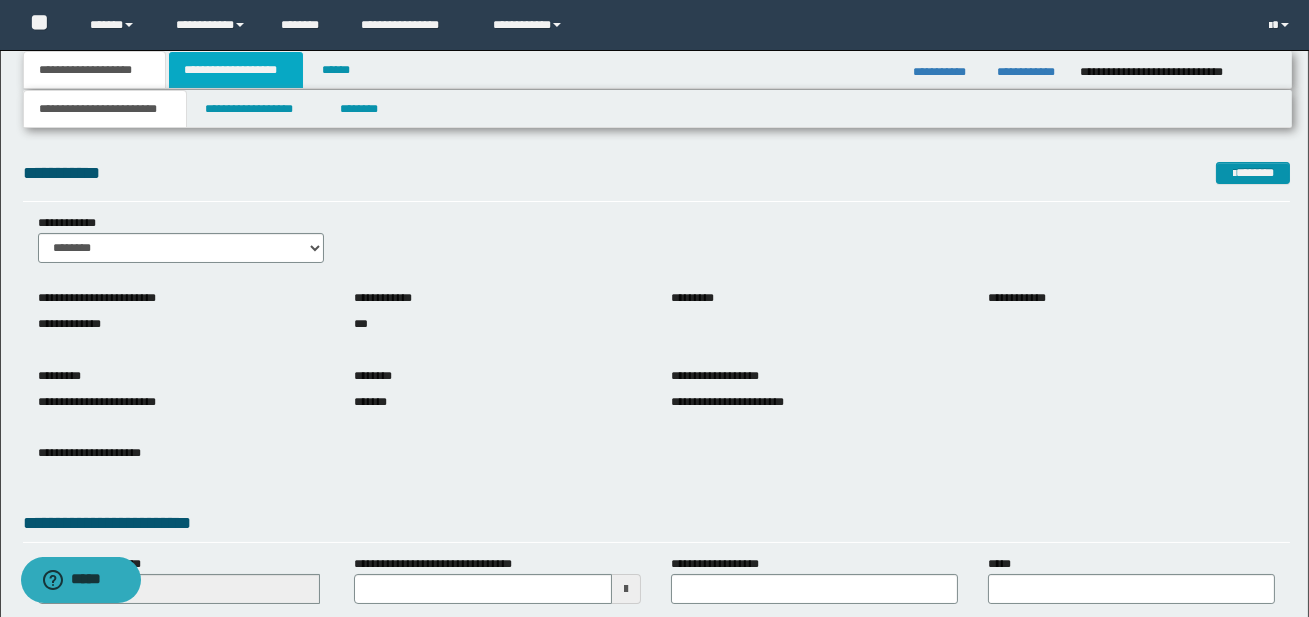 click on "**********" at bounding box center (236, 70) 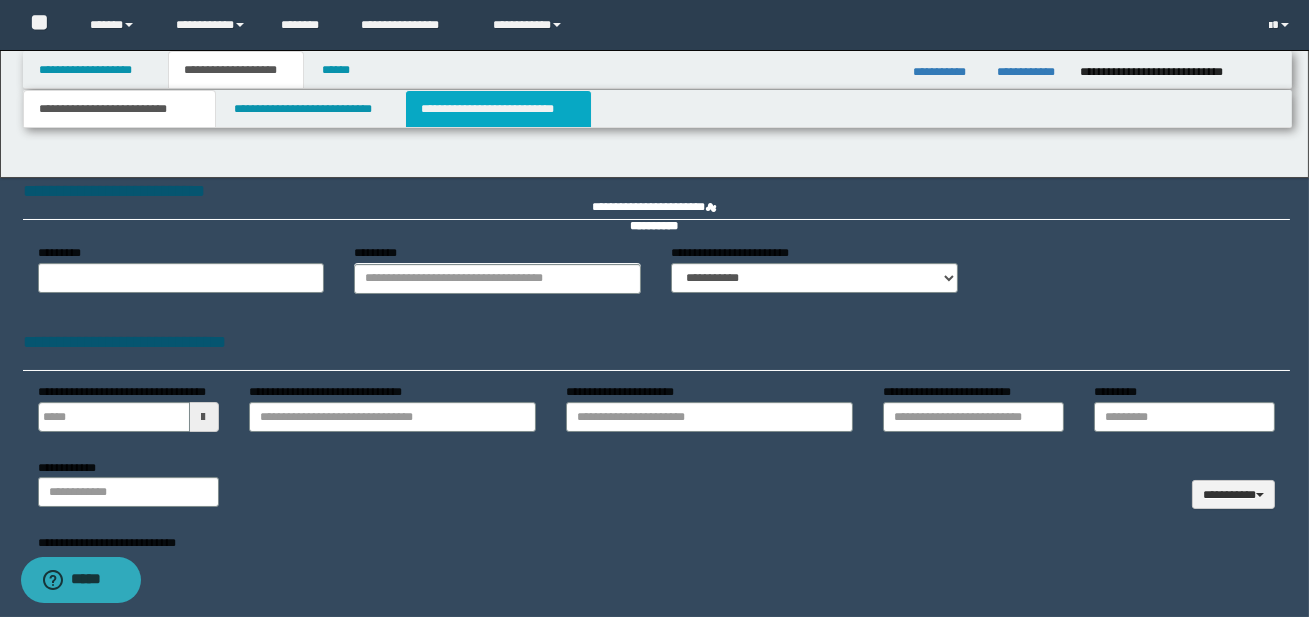 type 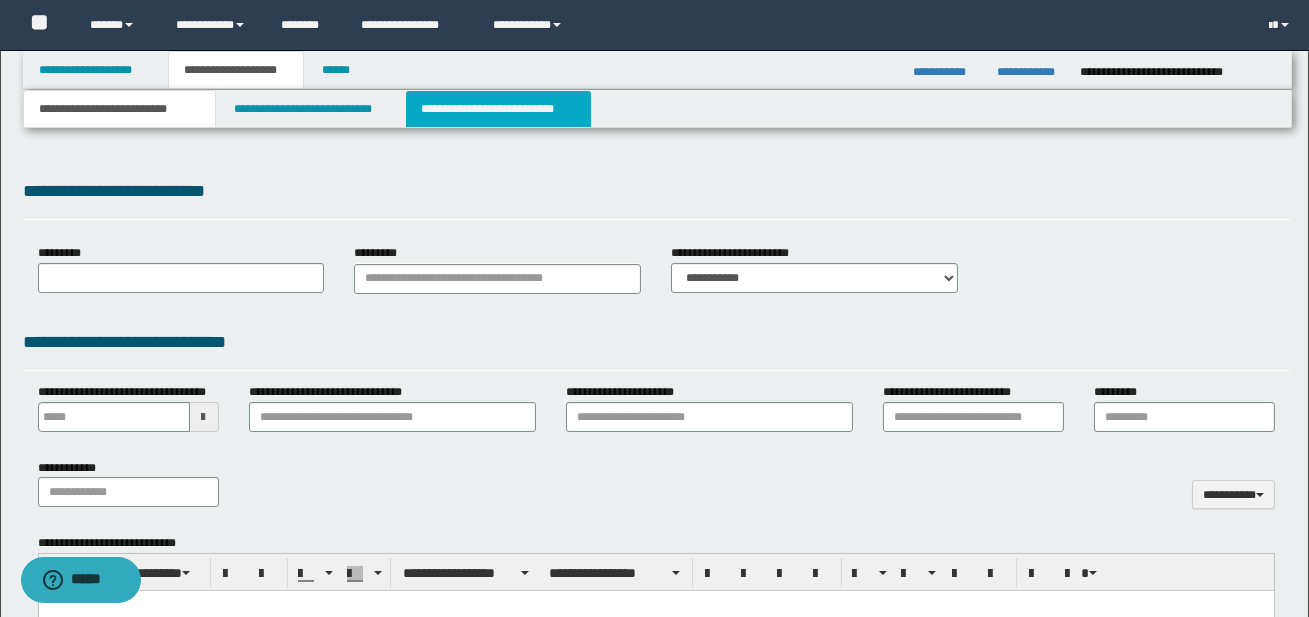 select on "*" 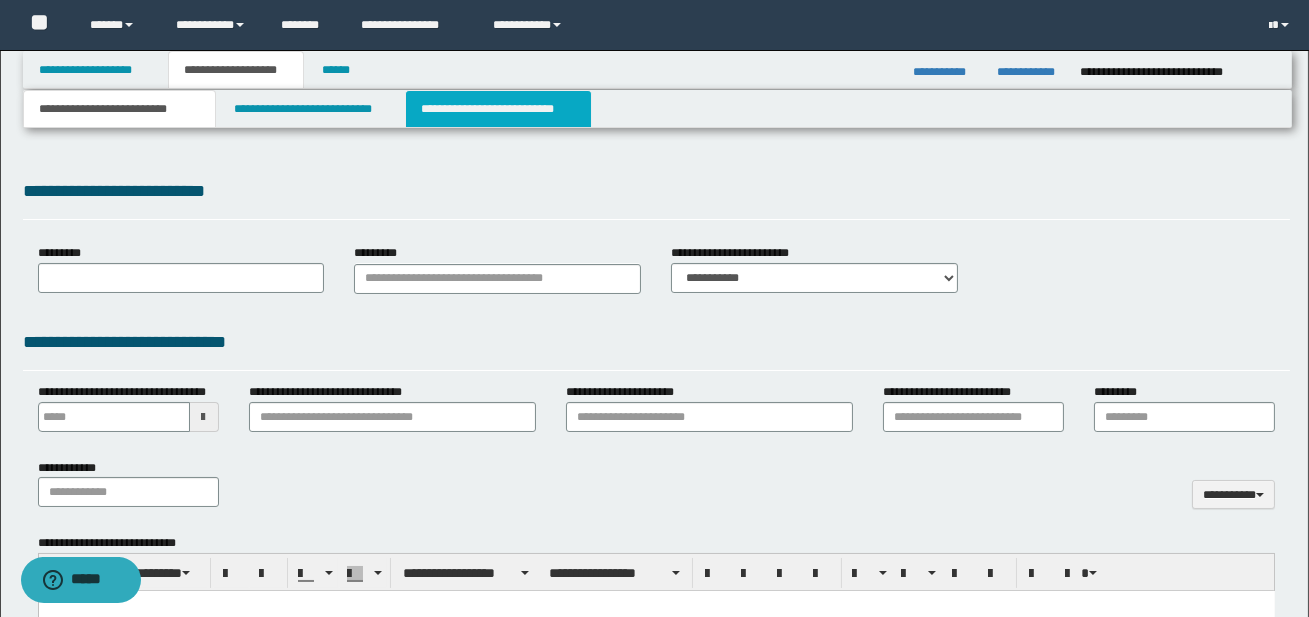 scroll, scrollTop: 0, scrollLeft: 0, axis: both 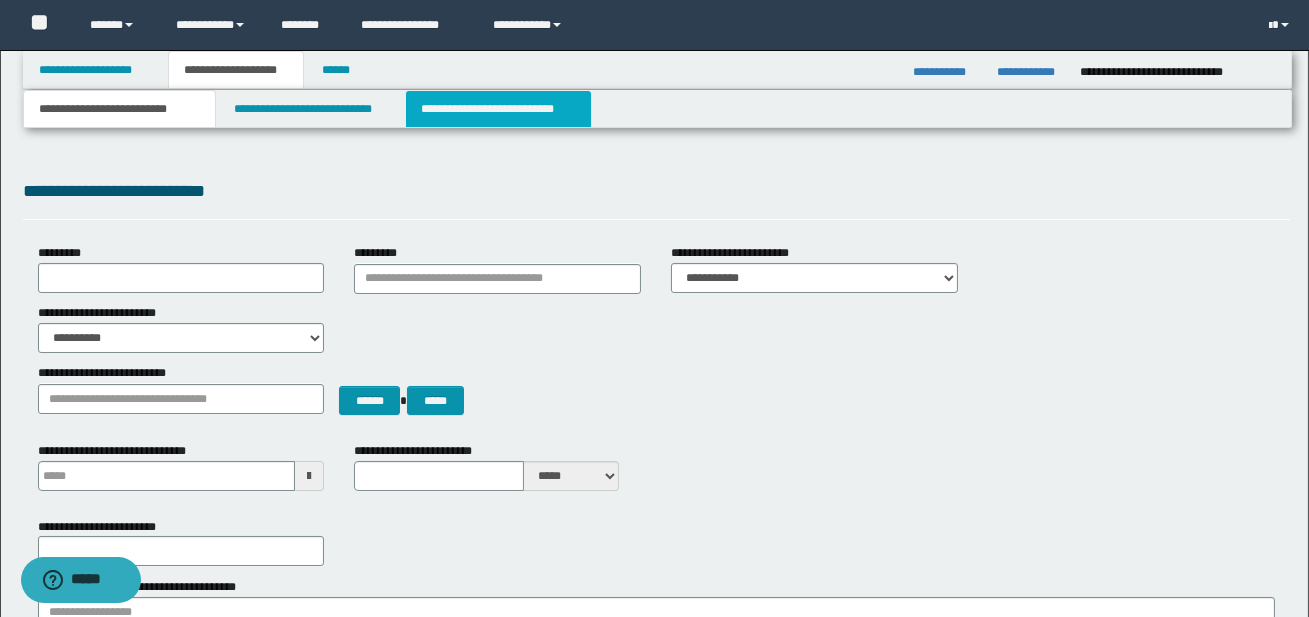 click on "**********" at bounding box center (498, 109) 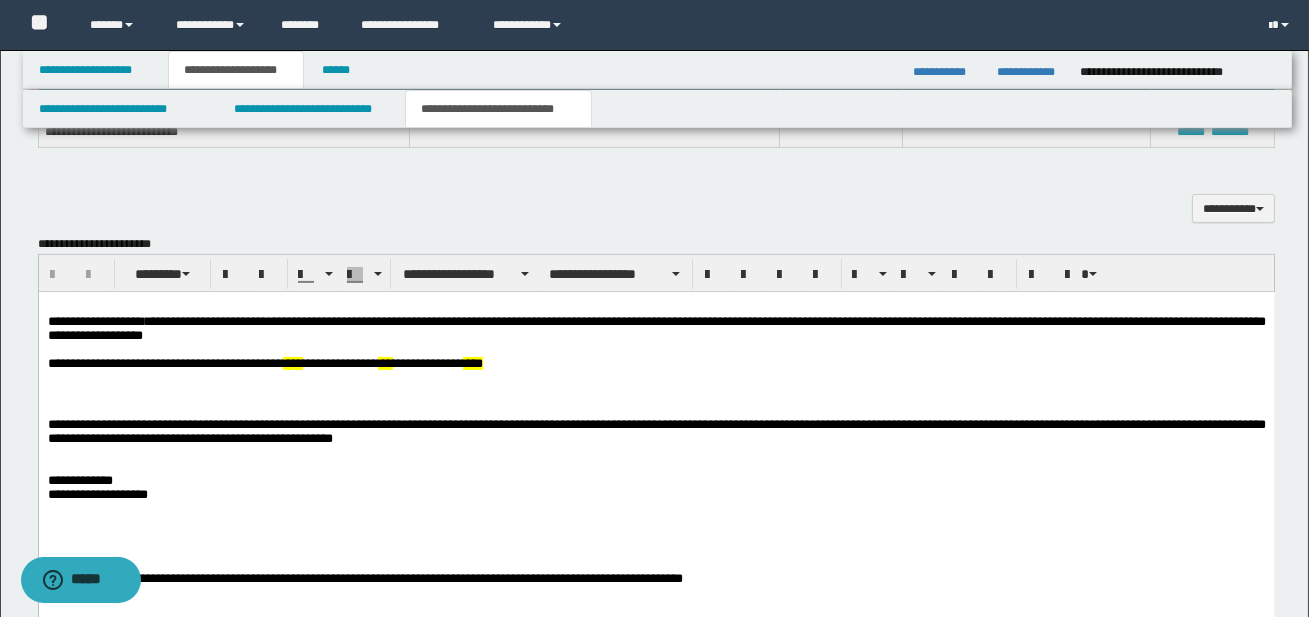 scroll, scrollTop: 1231, scrollLeft: 0, axis: vertical 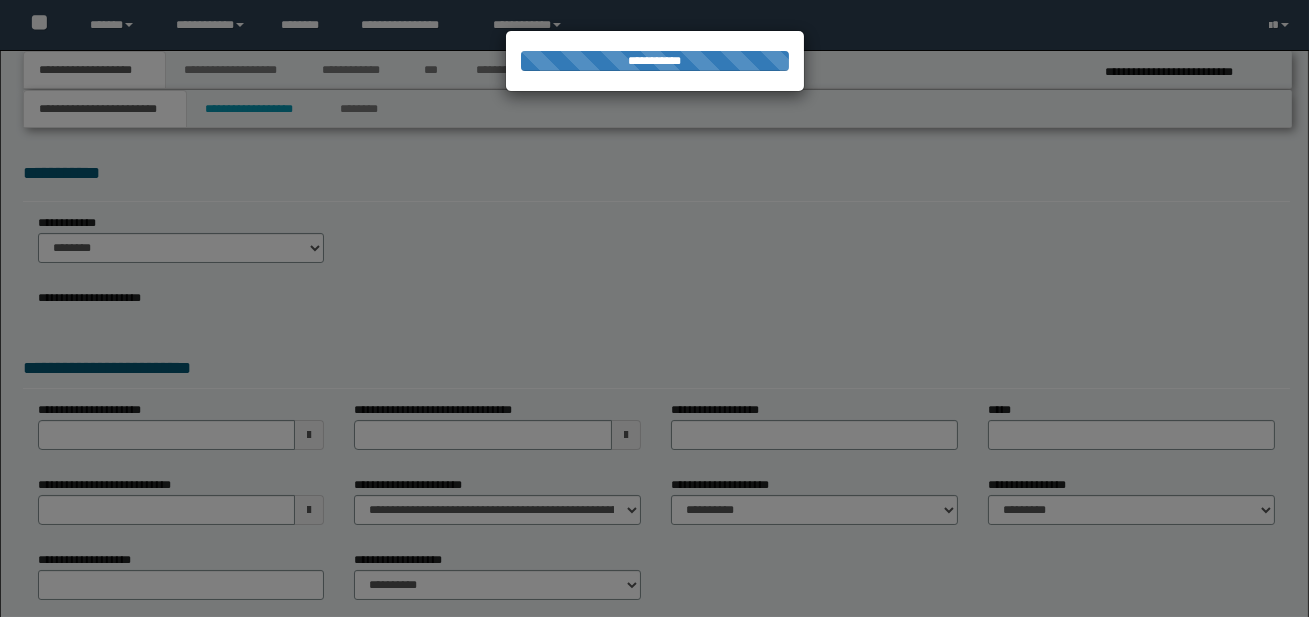 select on "*" 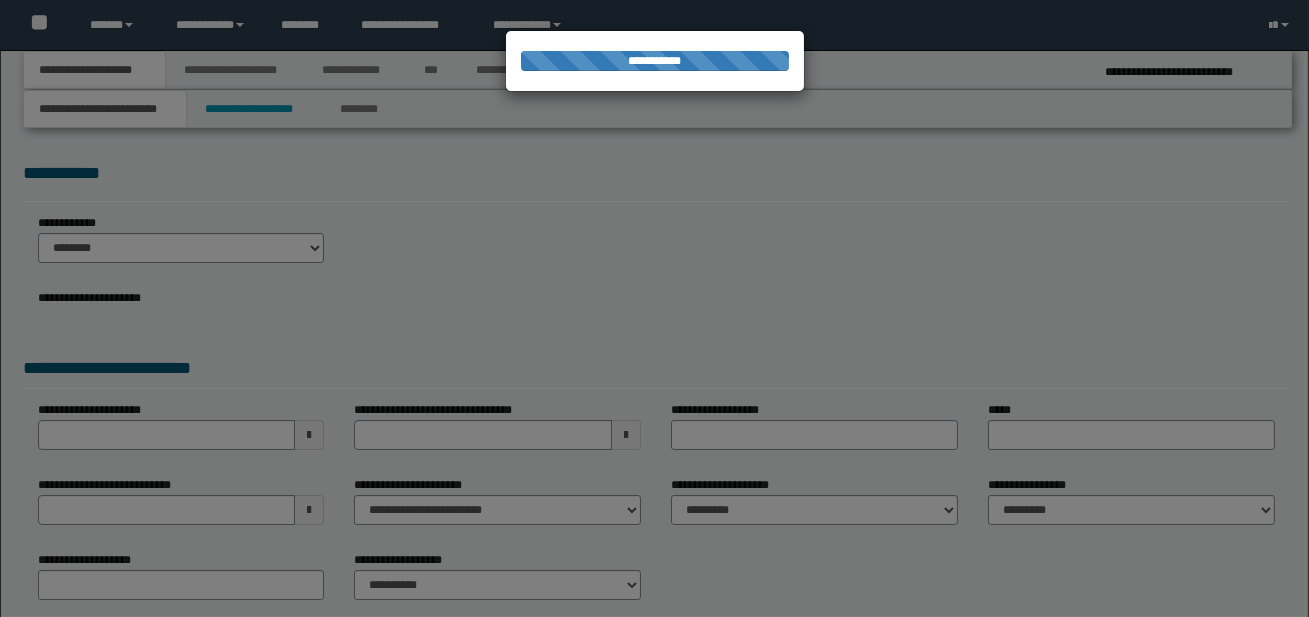 scroll, scrollTop: 0, scrollLeft: 0, axis: both 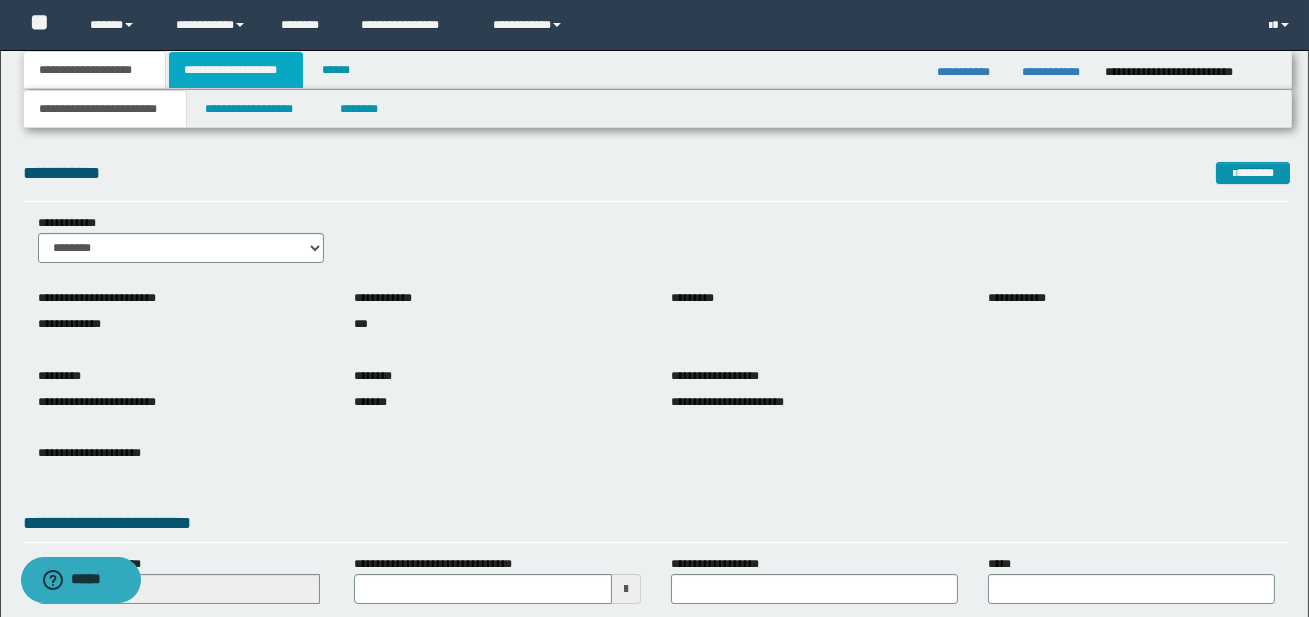 click on "**********" at bounding box center [236, 70] 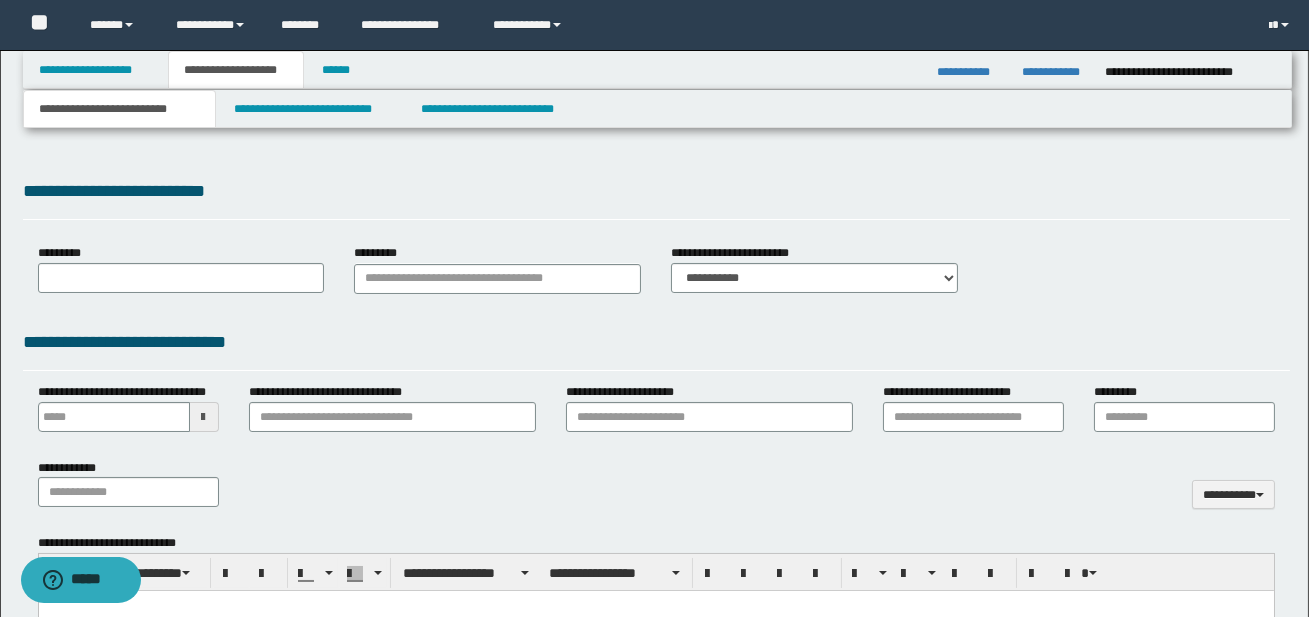 type 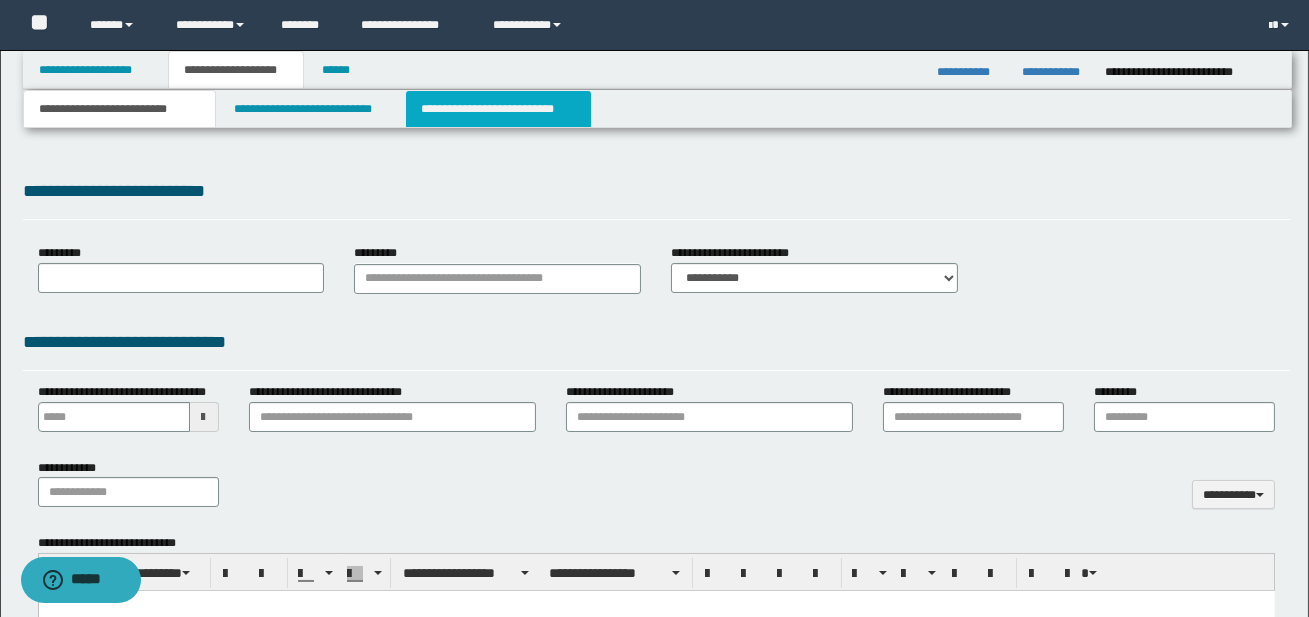 scroll, scrollTop: 0, scrollLeft: 0, axis: both 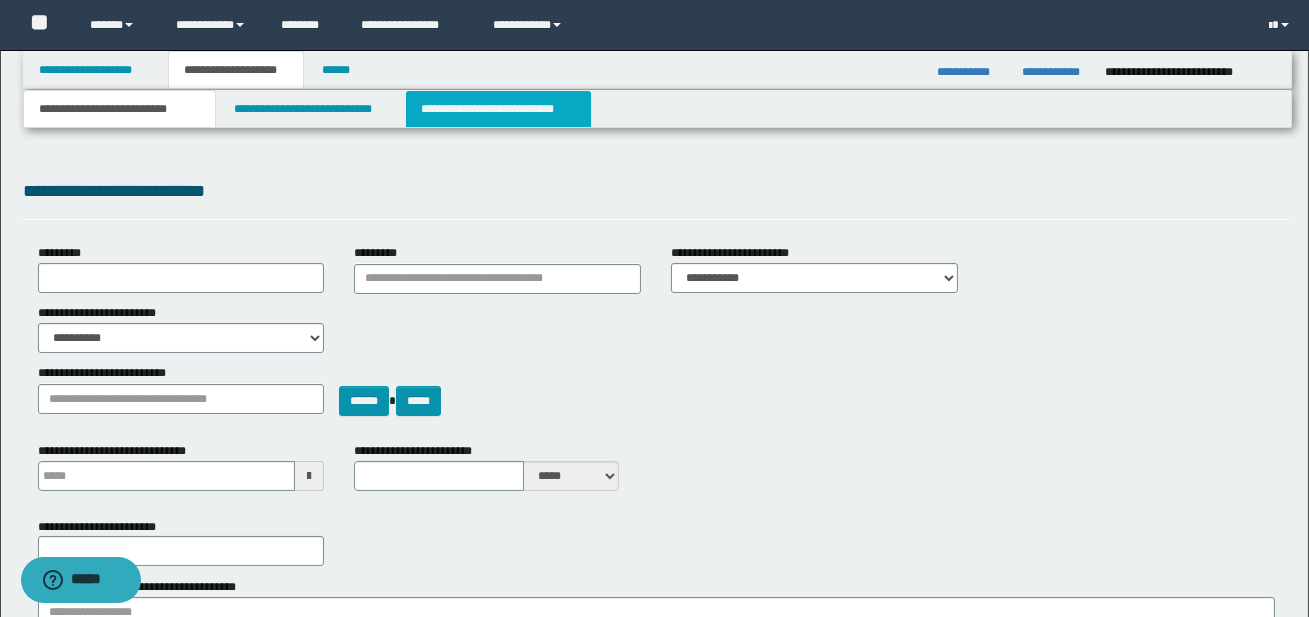 click on "**********" at bounding box center (498, 109) 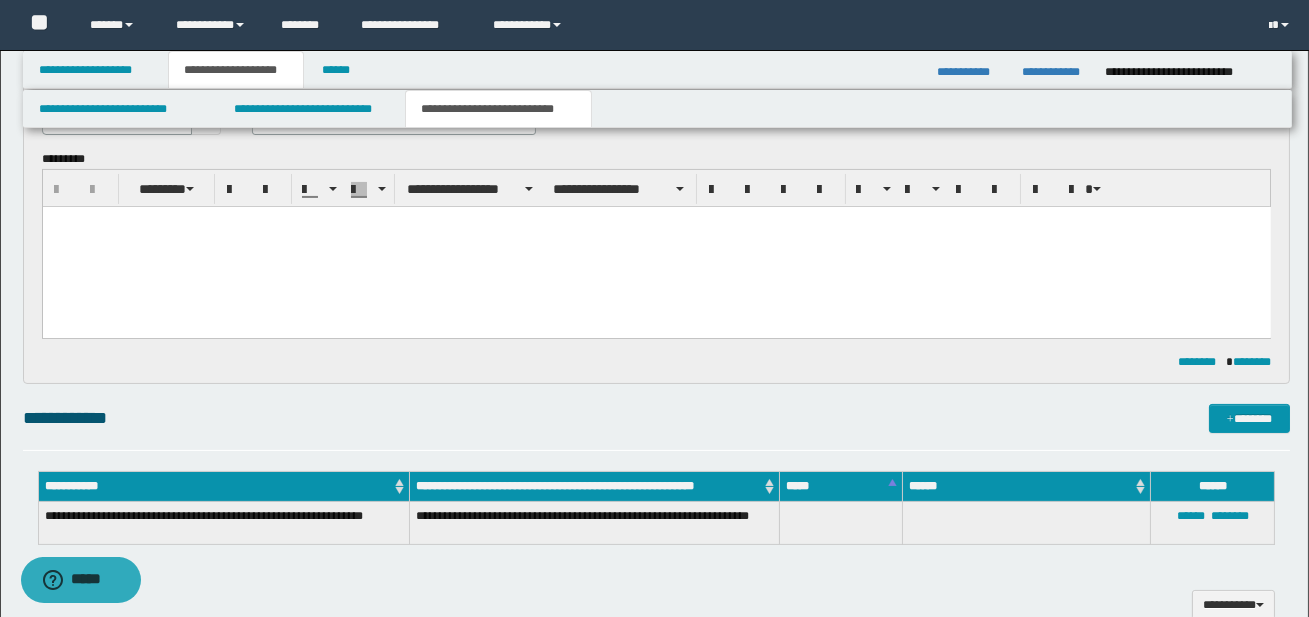 scroll, scrollTop: 844, scrollLeft: 0, axis: vertical 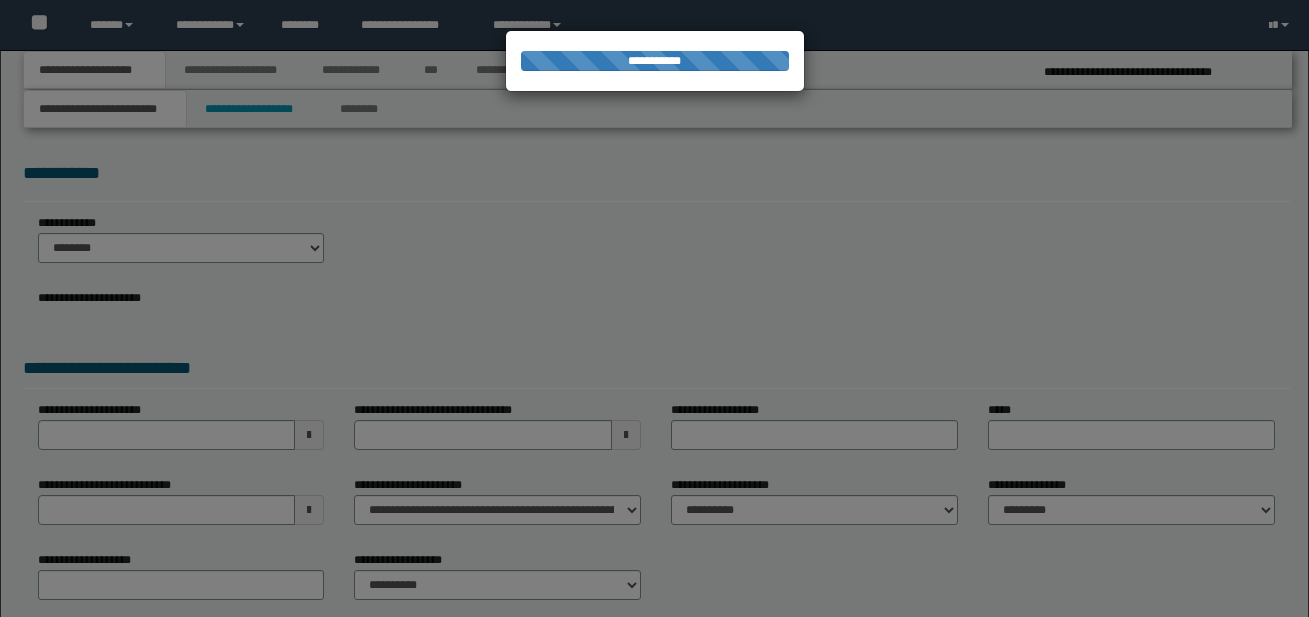 select on "*" 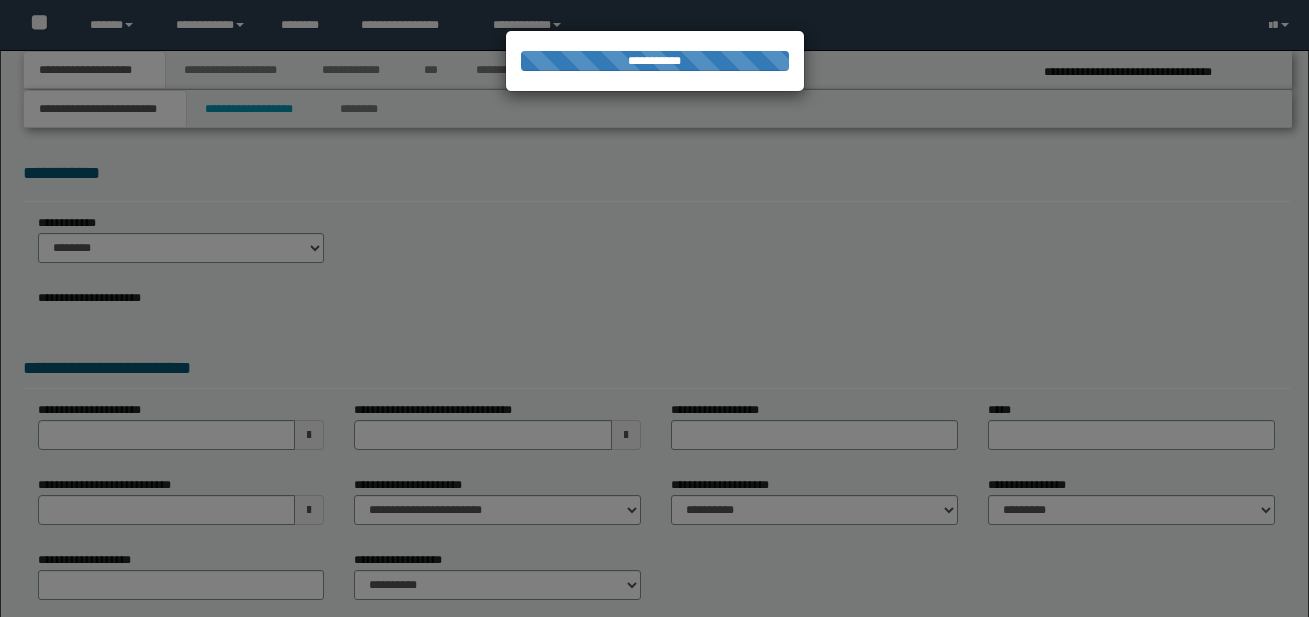 select on "*" 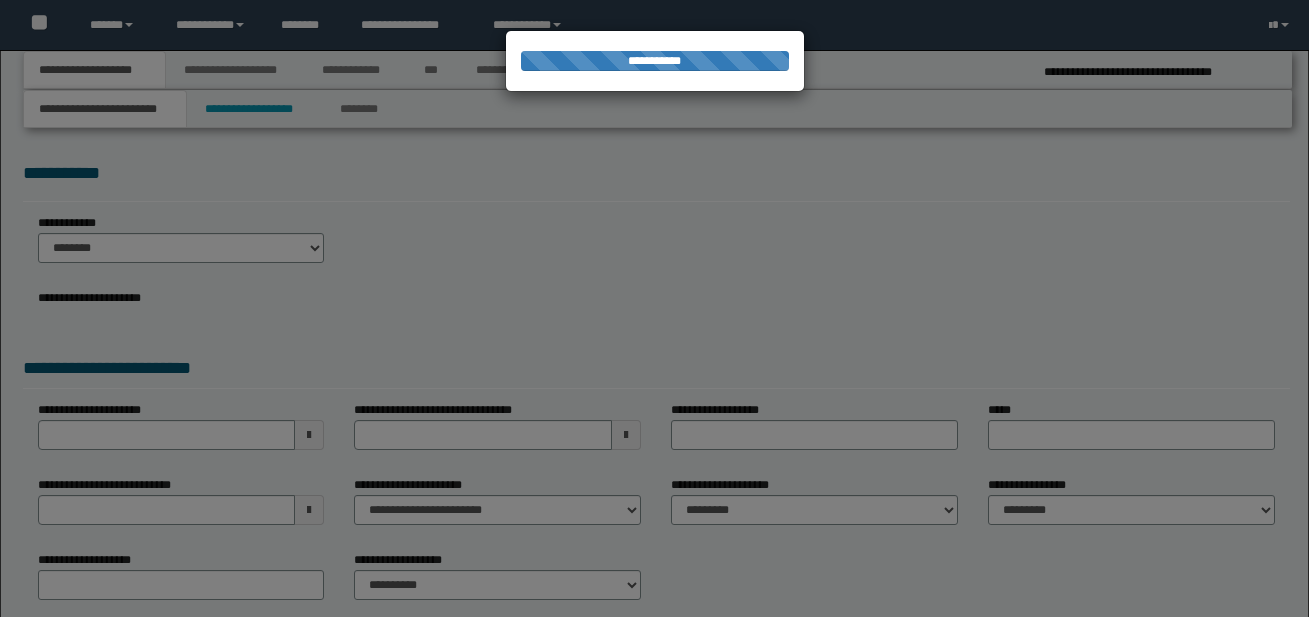 scroll, scrollTop: 0, scrollLeft: 0, axis: both 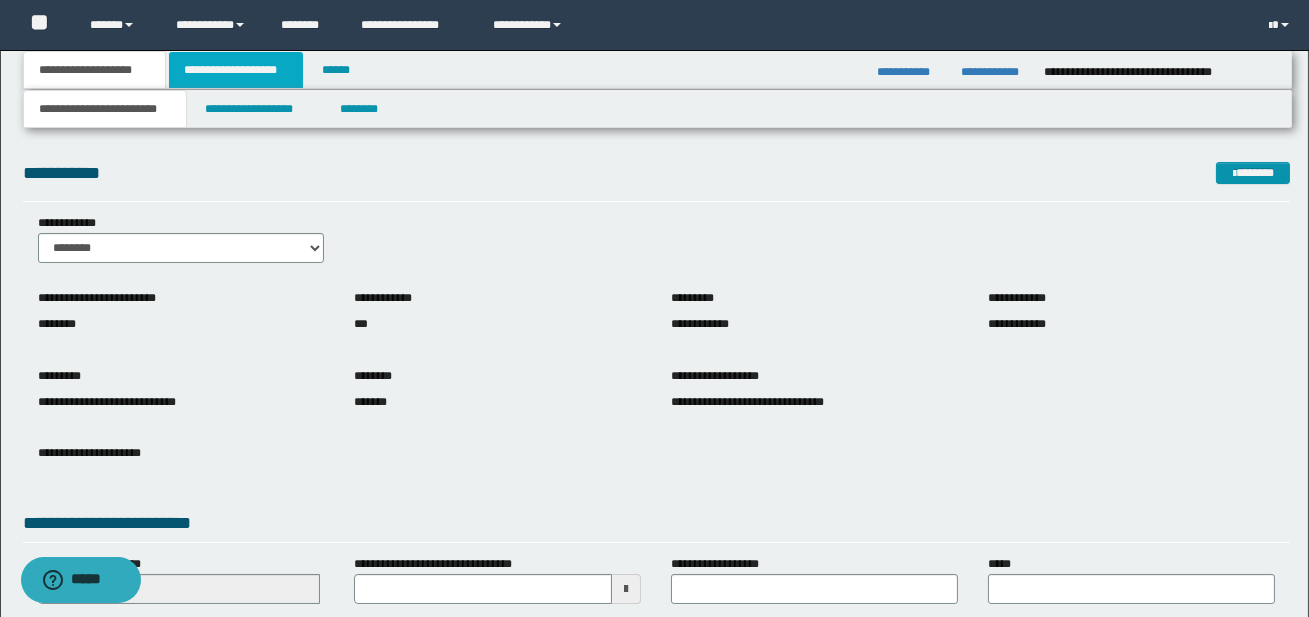click on "**********" at bounding box center (236, 70) 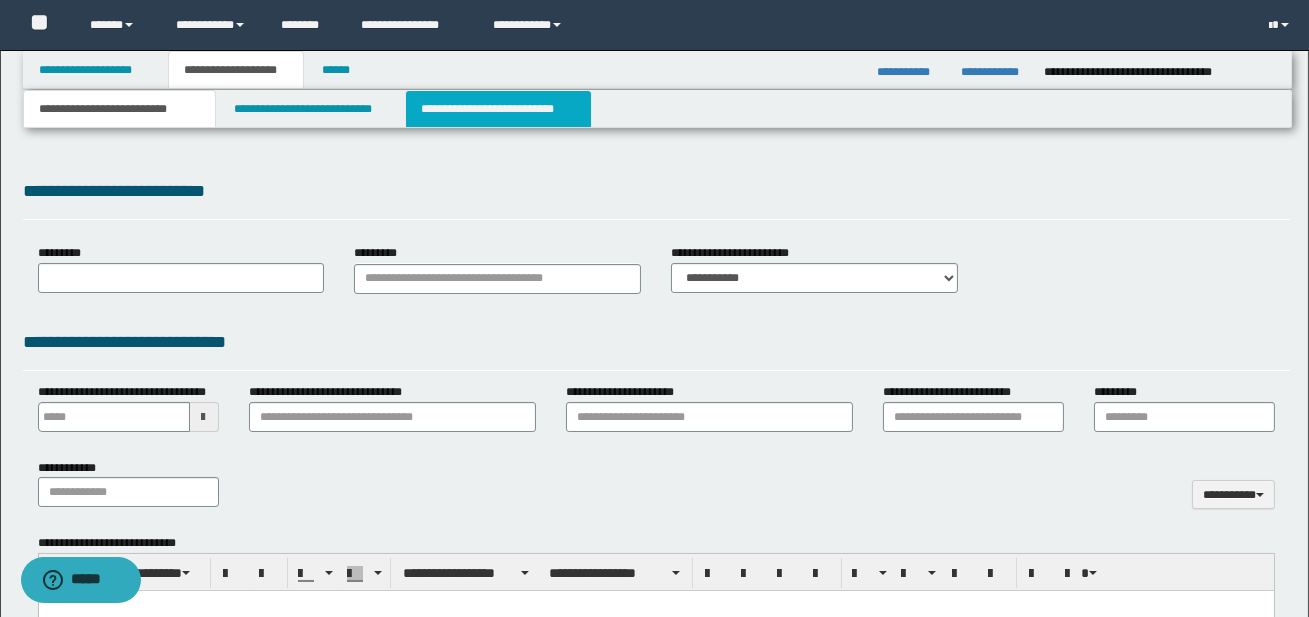 type 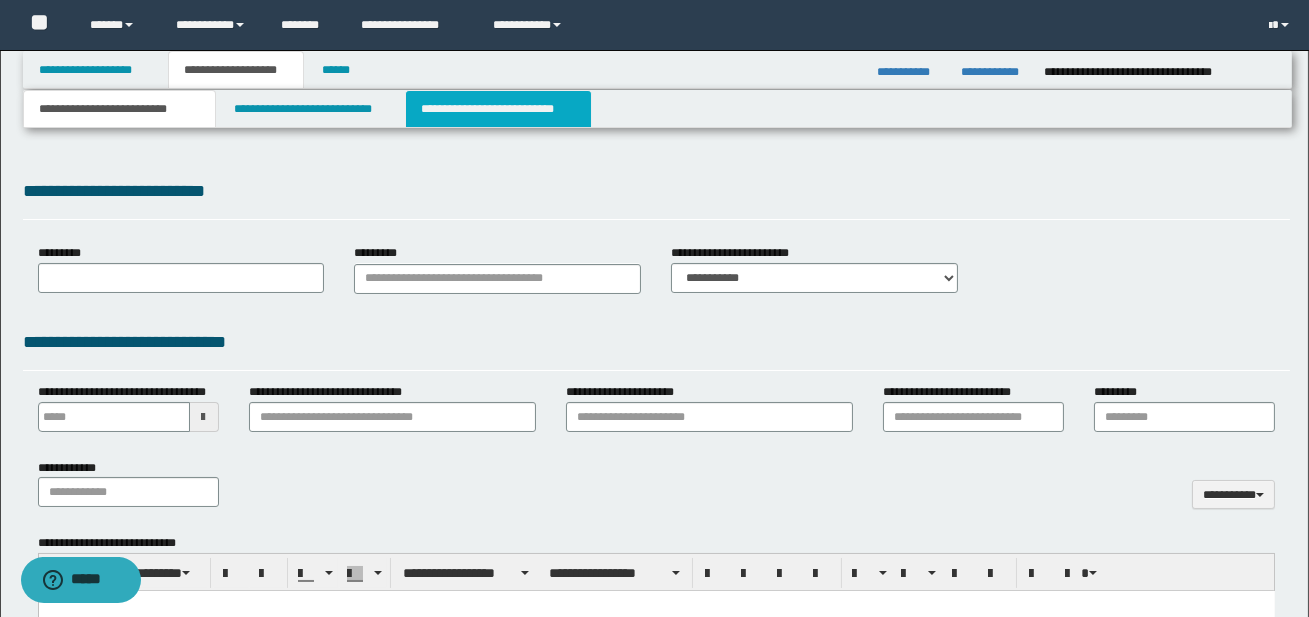 scroll, scrollTop: 0, scrollLeft: 0, axis: both 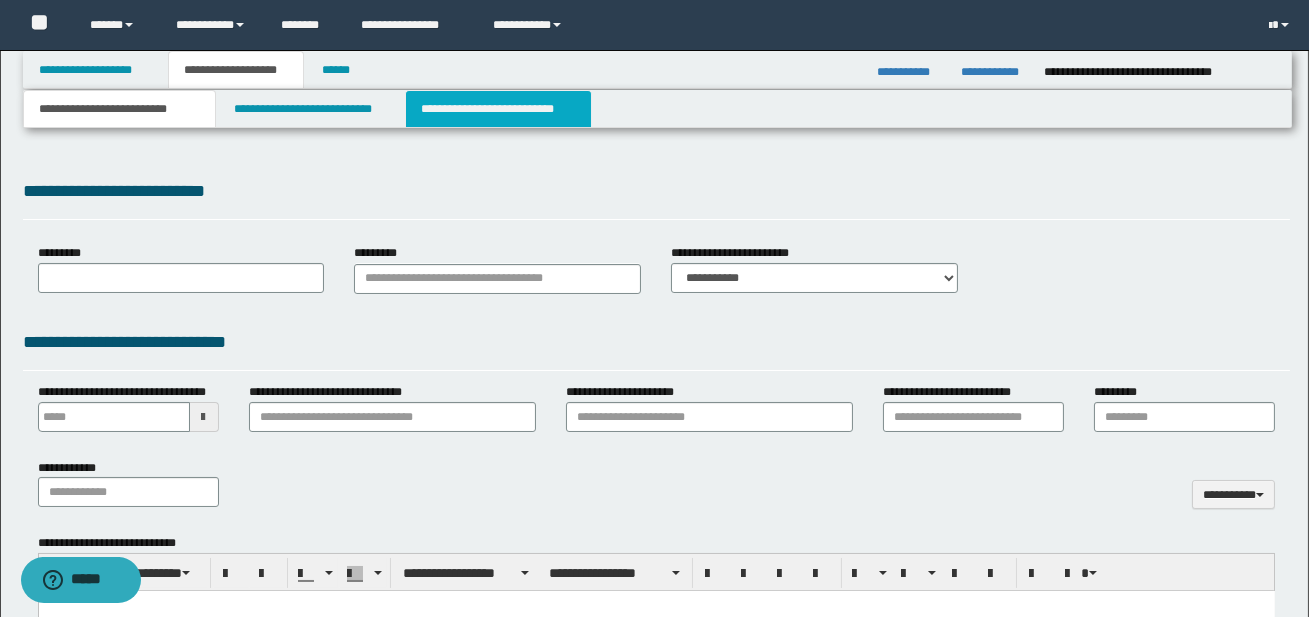select on "*" 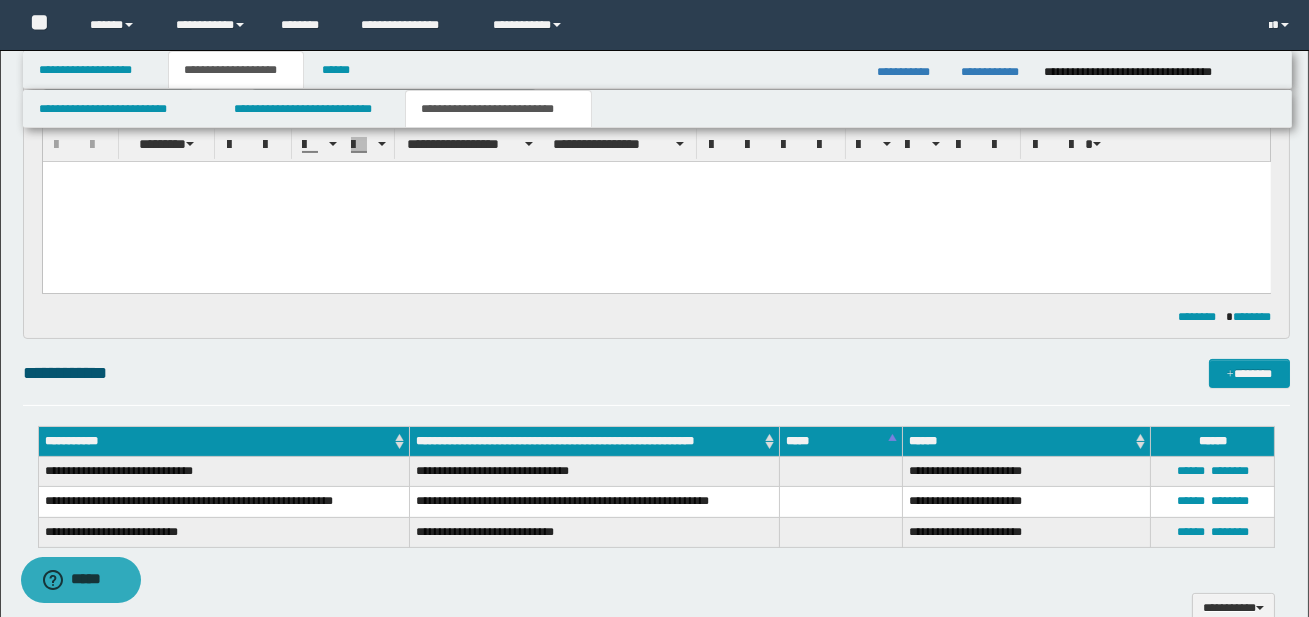 scroll, scrollTop: 856, scrollLeft: 0, axis: vertical 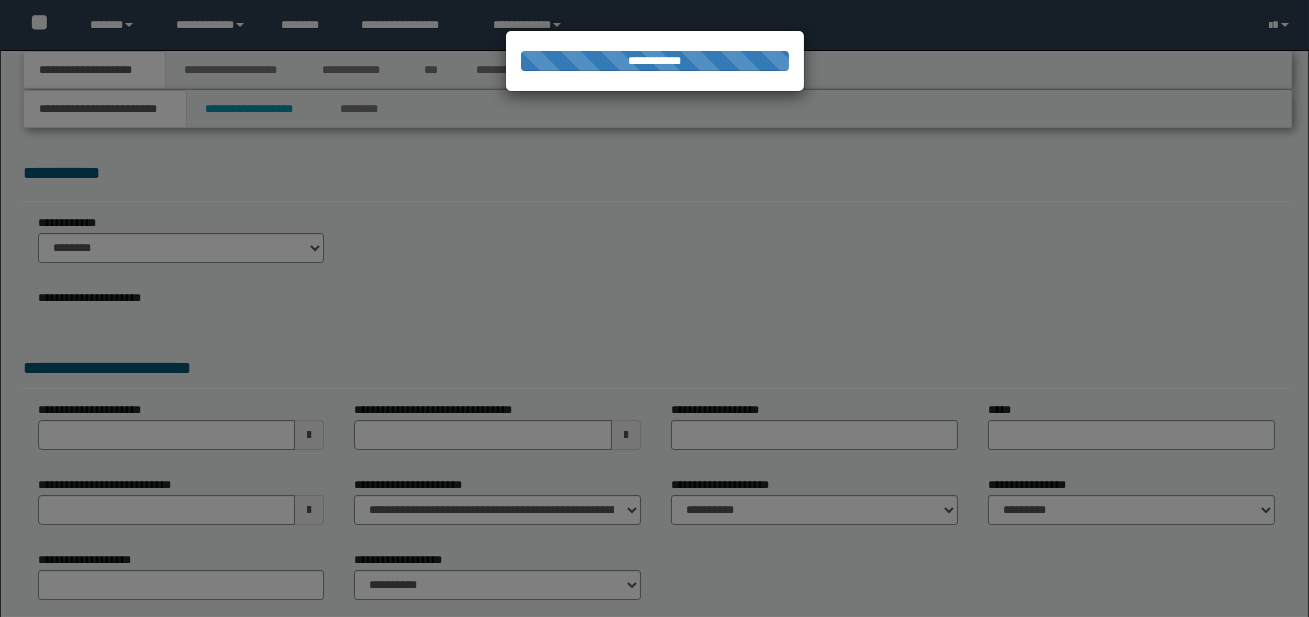 select on "*" 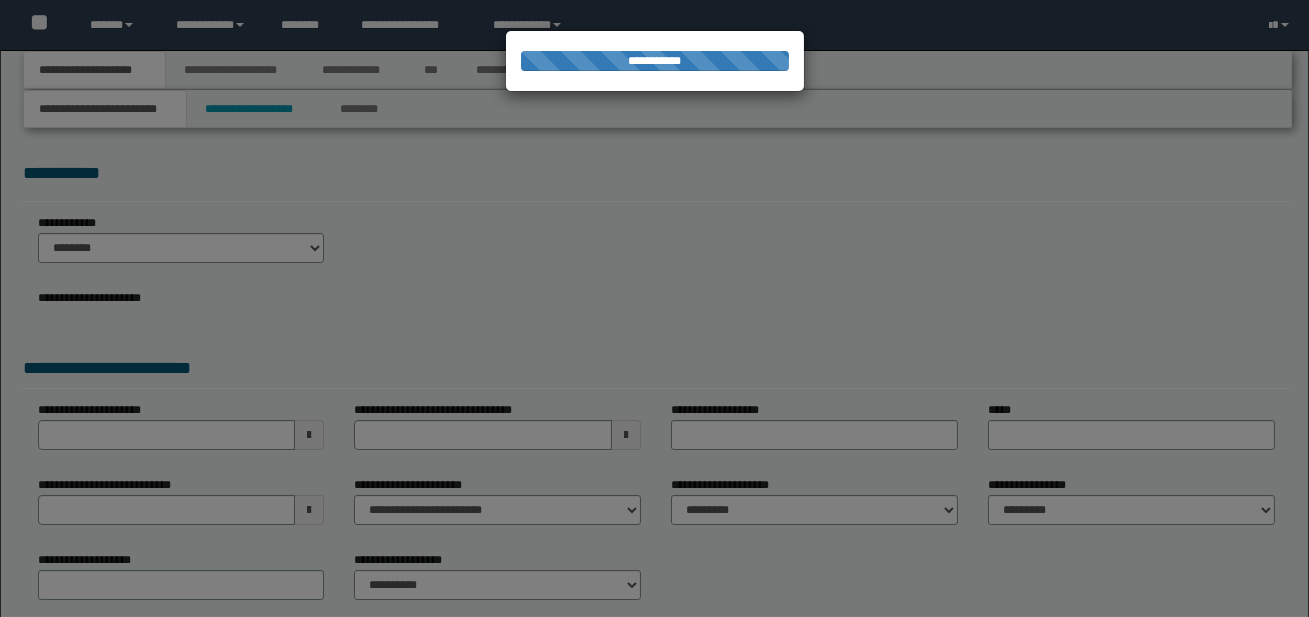 scroll, scrollTop: 0, scrollLeft: 0, axis: both 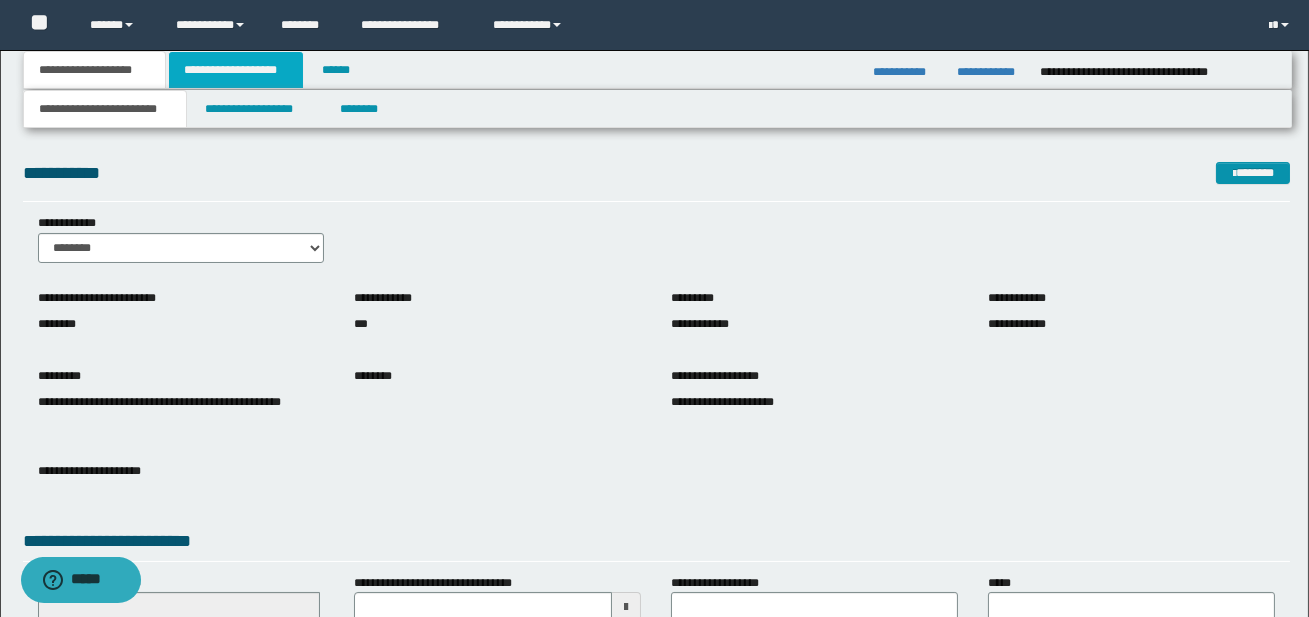 click on "**********" at bounding box center (236, 70) 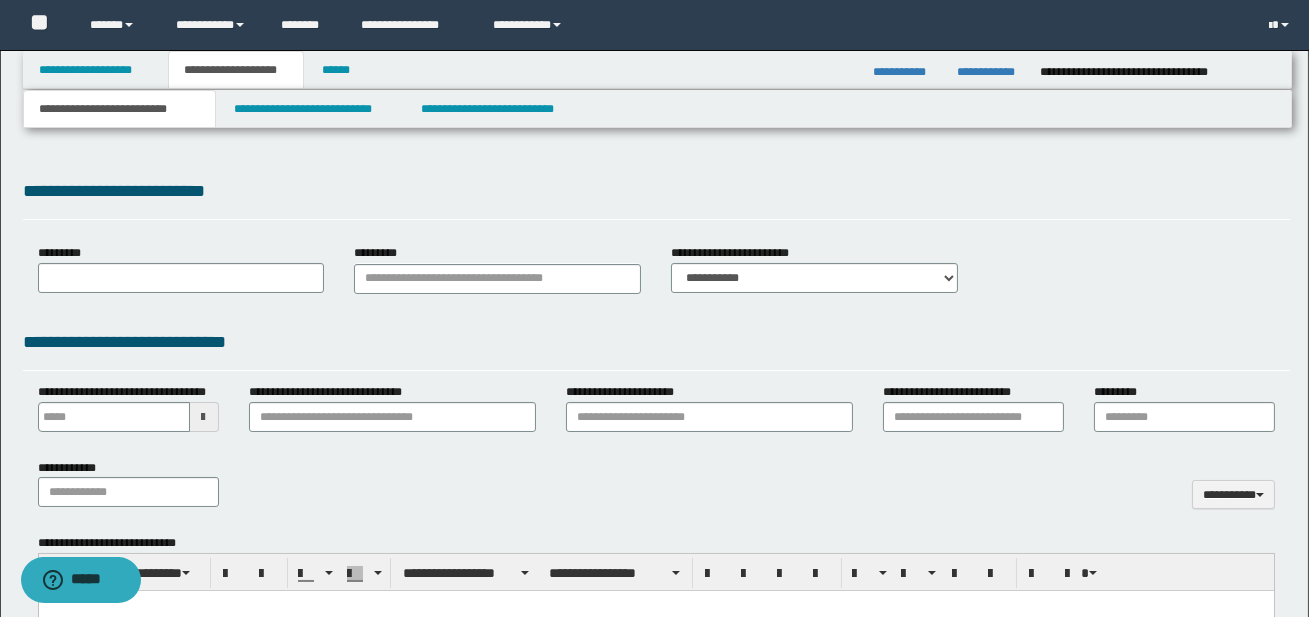 type 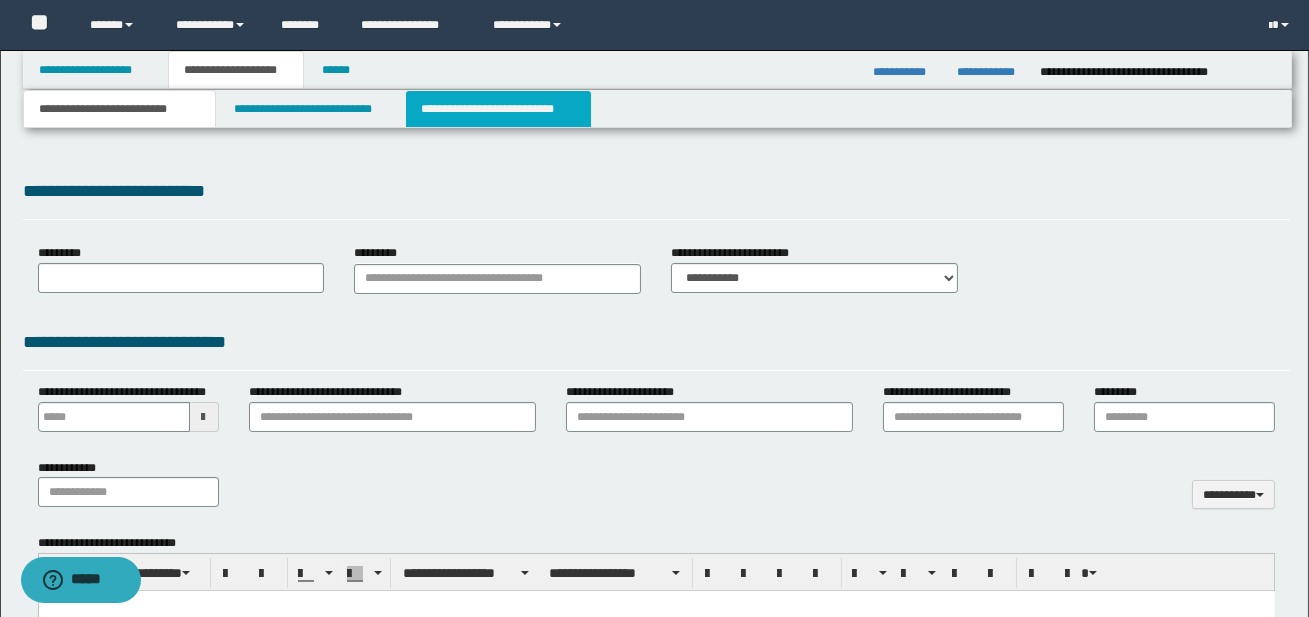 scroll, scrollTop: 0, scrollLeft: 0, axis: both 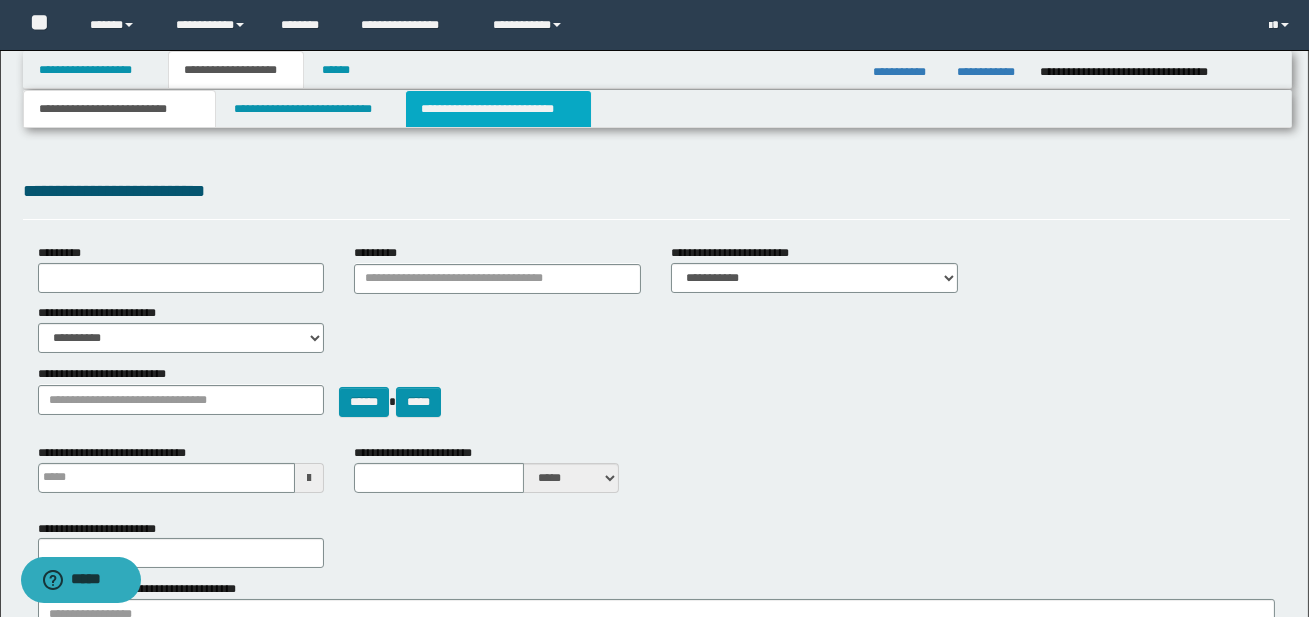 select on "*" 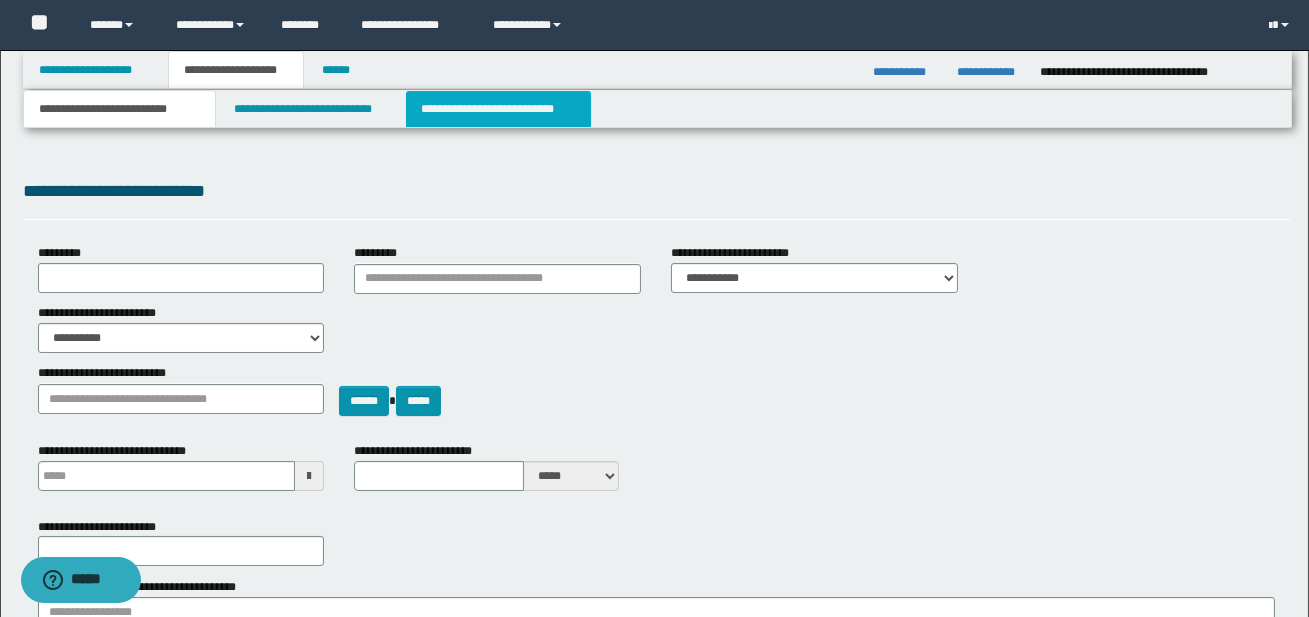 click on "**********" at bounding box center (498, 109) 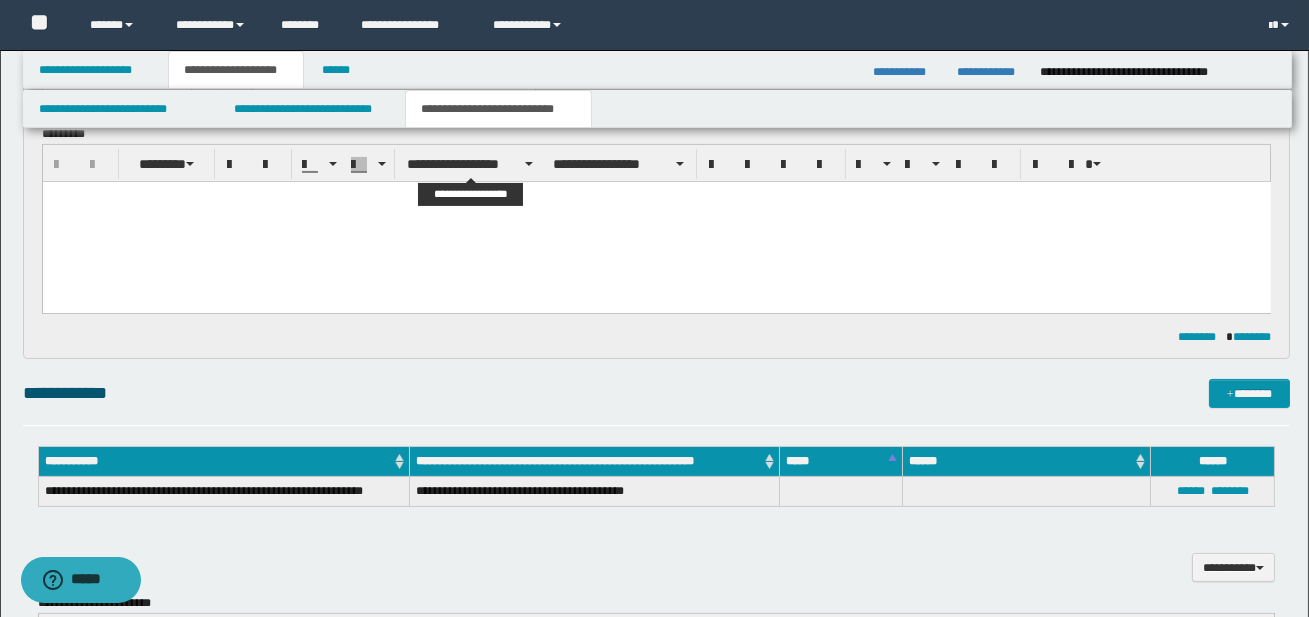 scroll, scrollTop: 847, scrollLeft: 0, axis: vertical 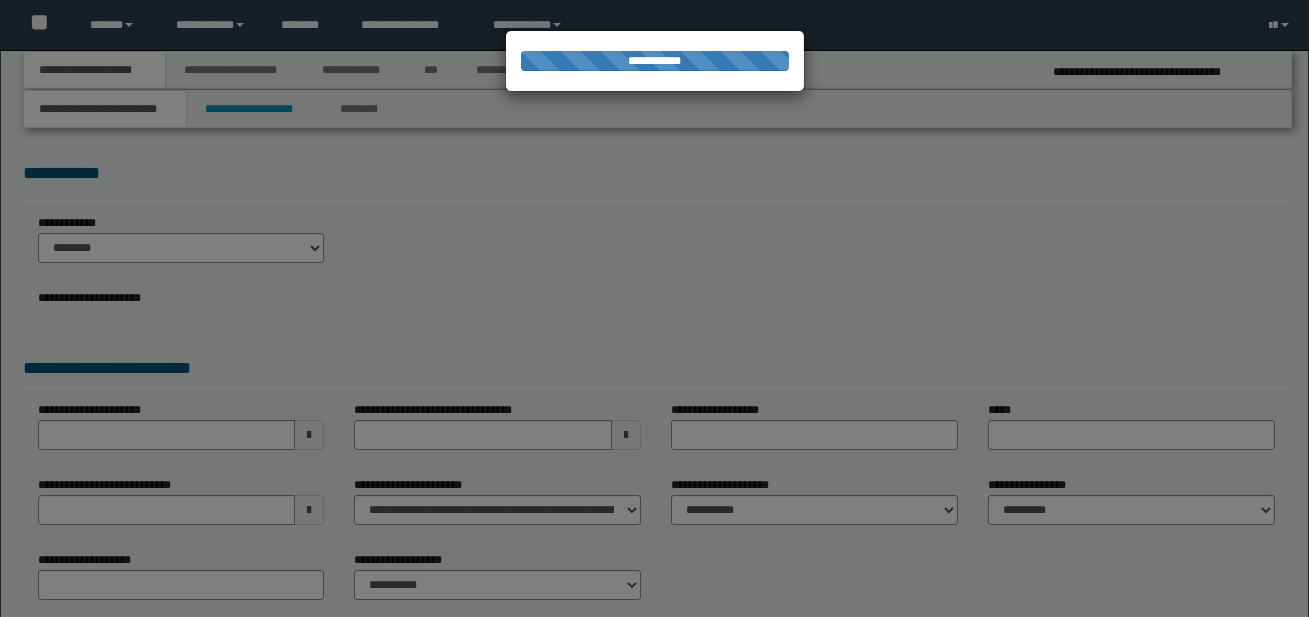select on "*" 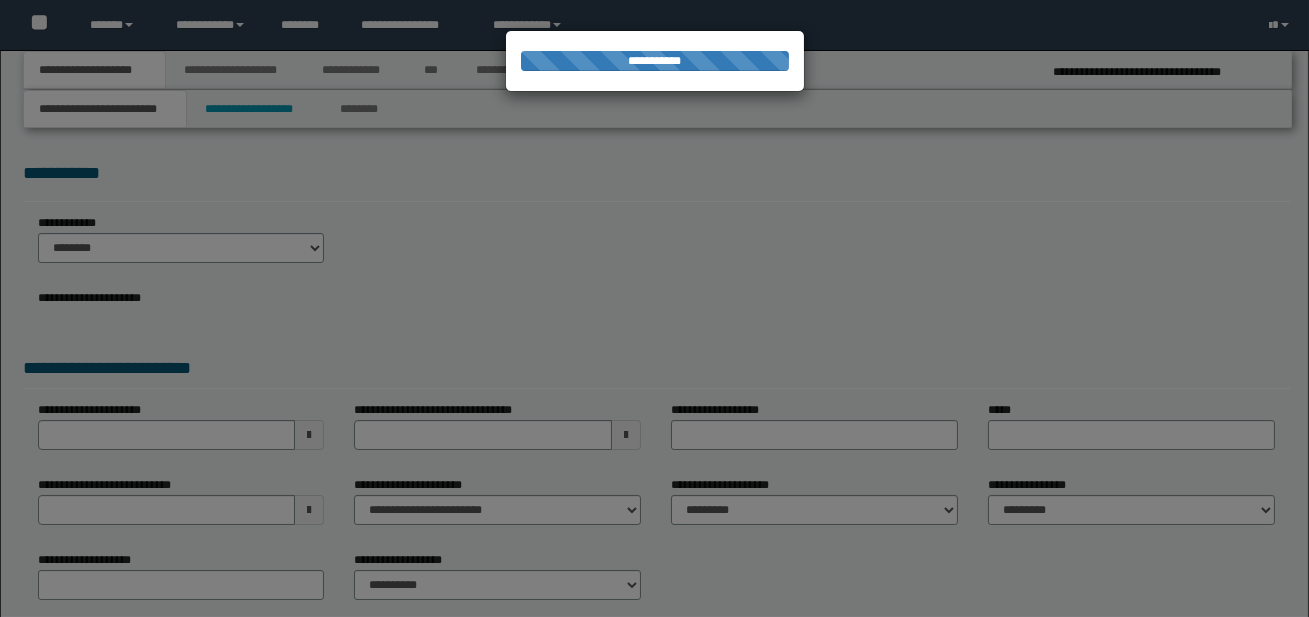 scroll, scrollTop: 0, scrollLeft: 0, axis: both 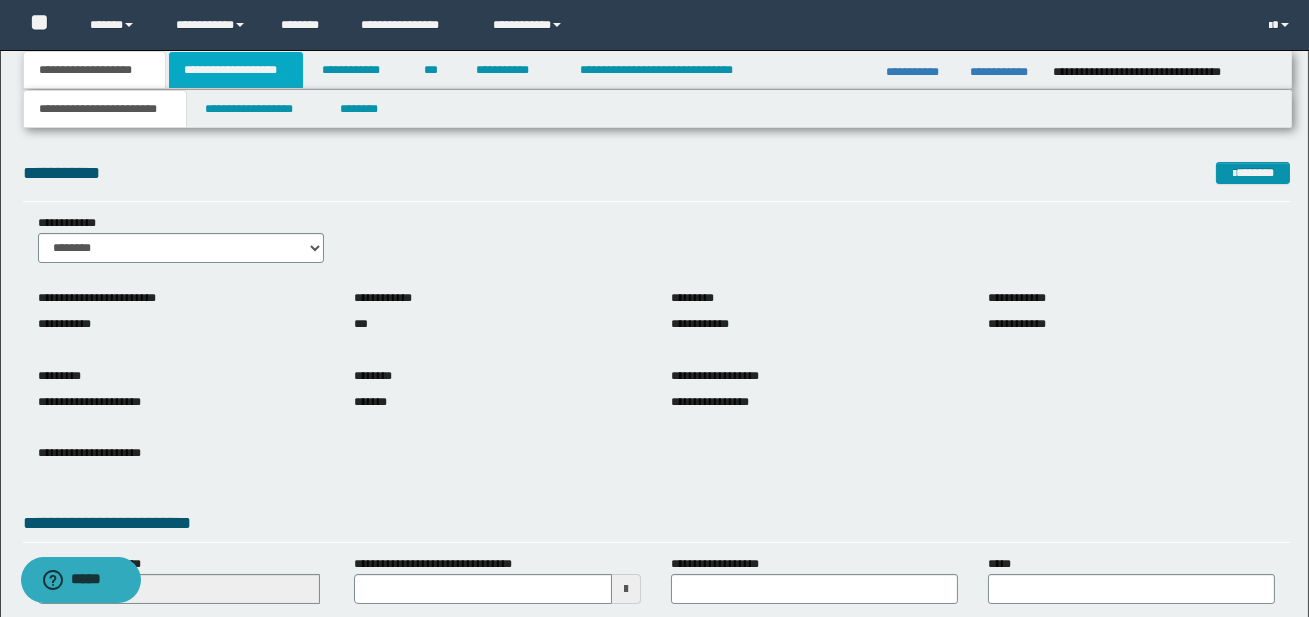 click on "**********" at bounding box center [236, 70] 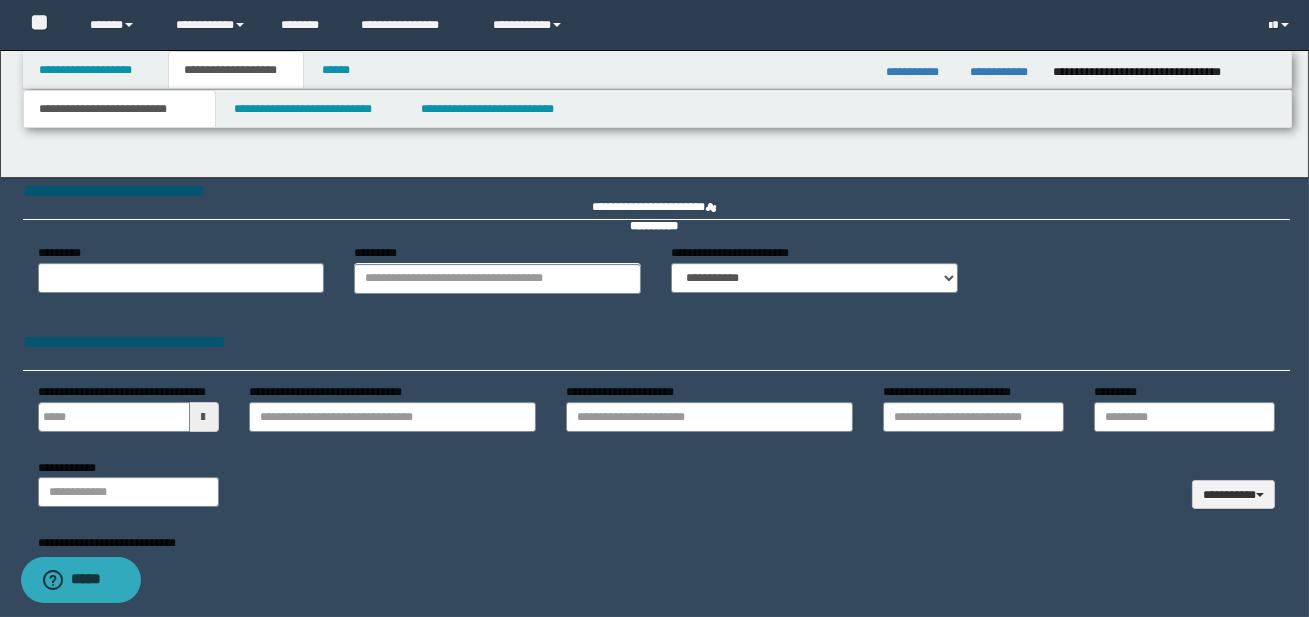 type 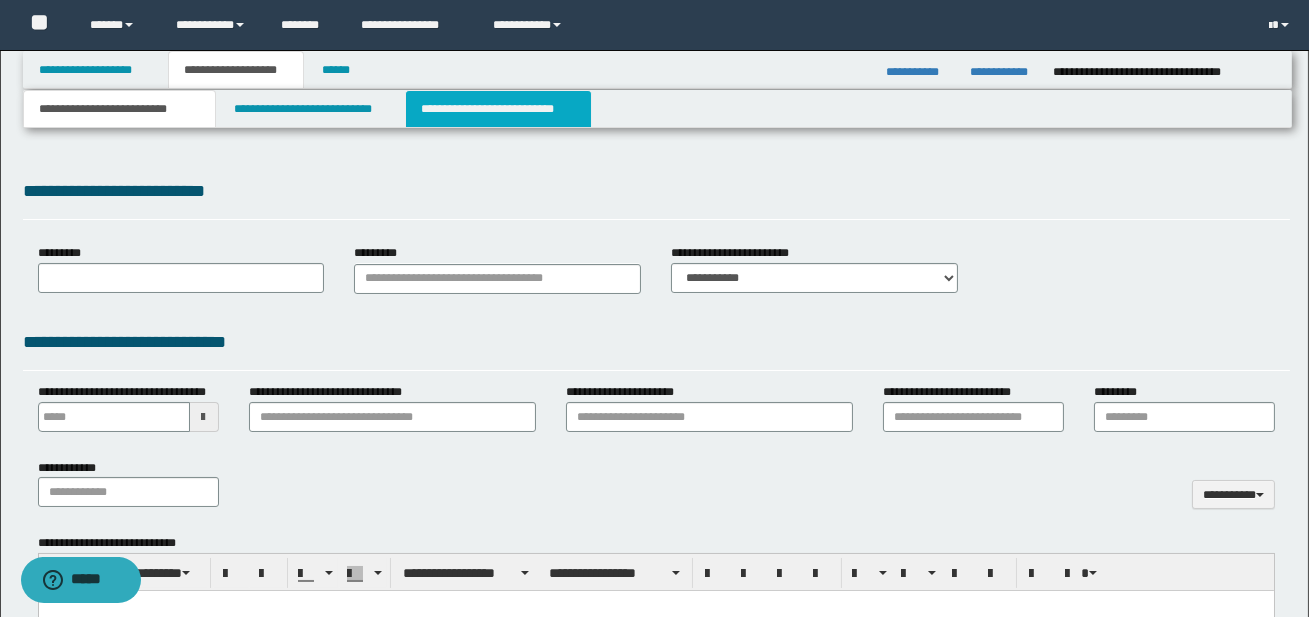 select on "*" 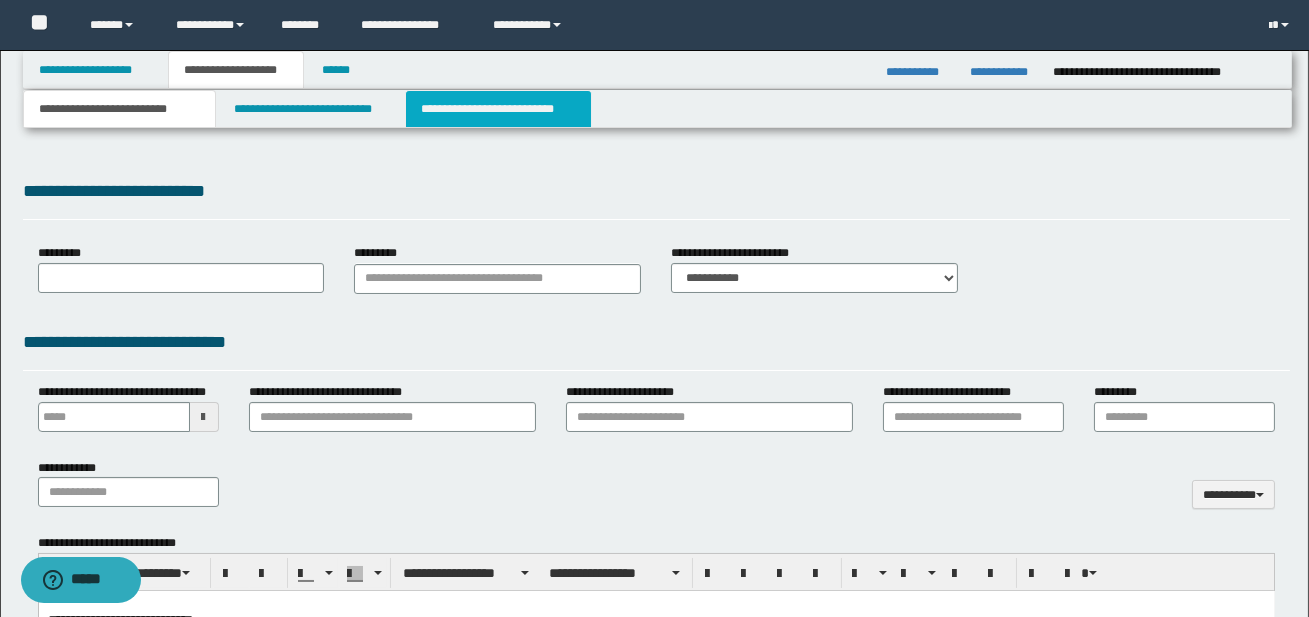 scroll, scrollTop: 0, scrollLeft: 0, axis: both 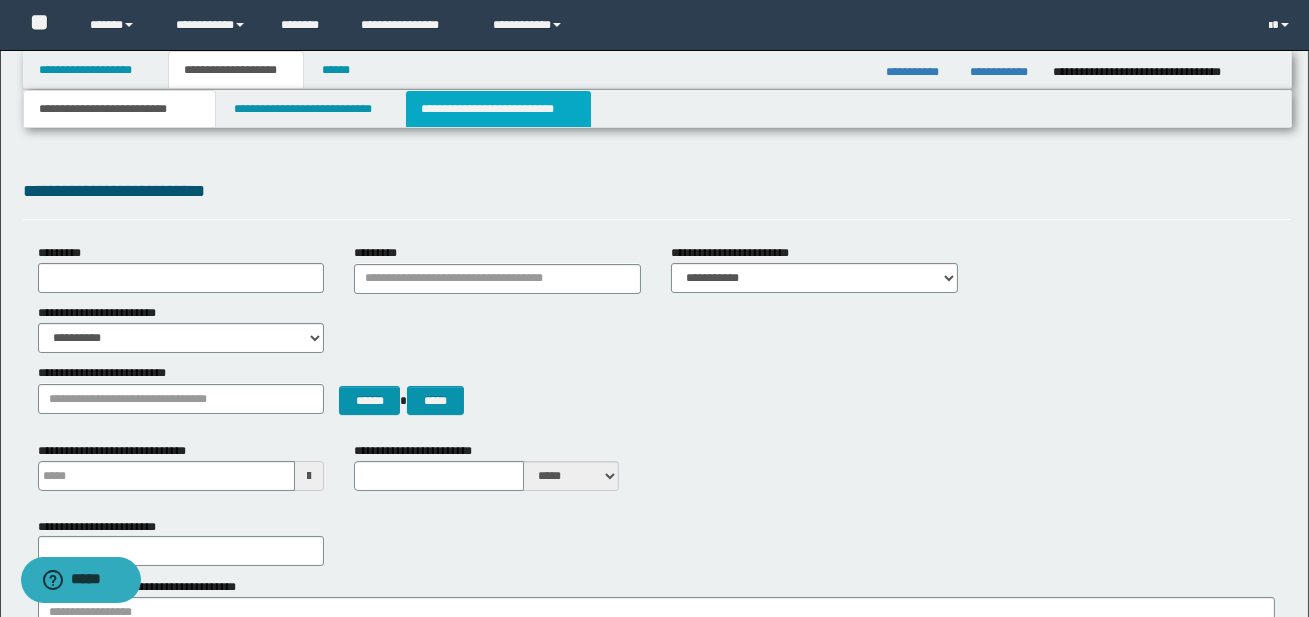 click on "**********" at bounding box center (498, 109) 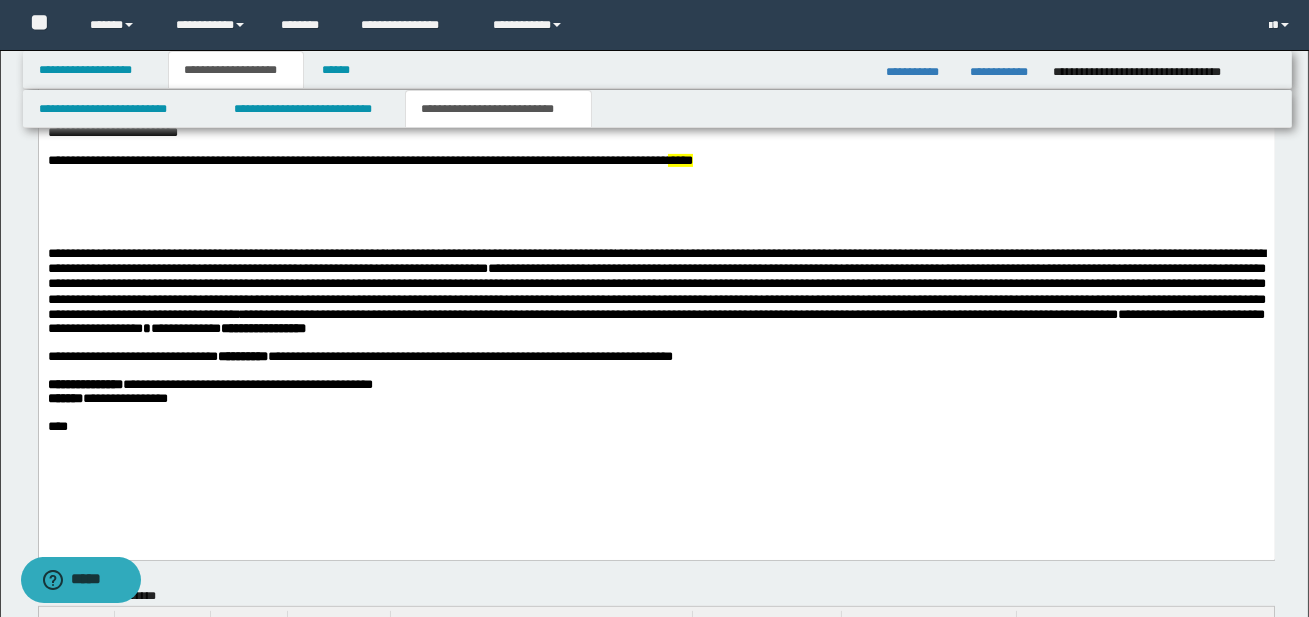 scroll, scrollTop: 1427, scrollLeft: 0, axis: vertical 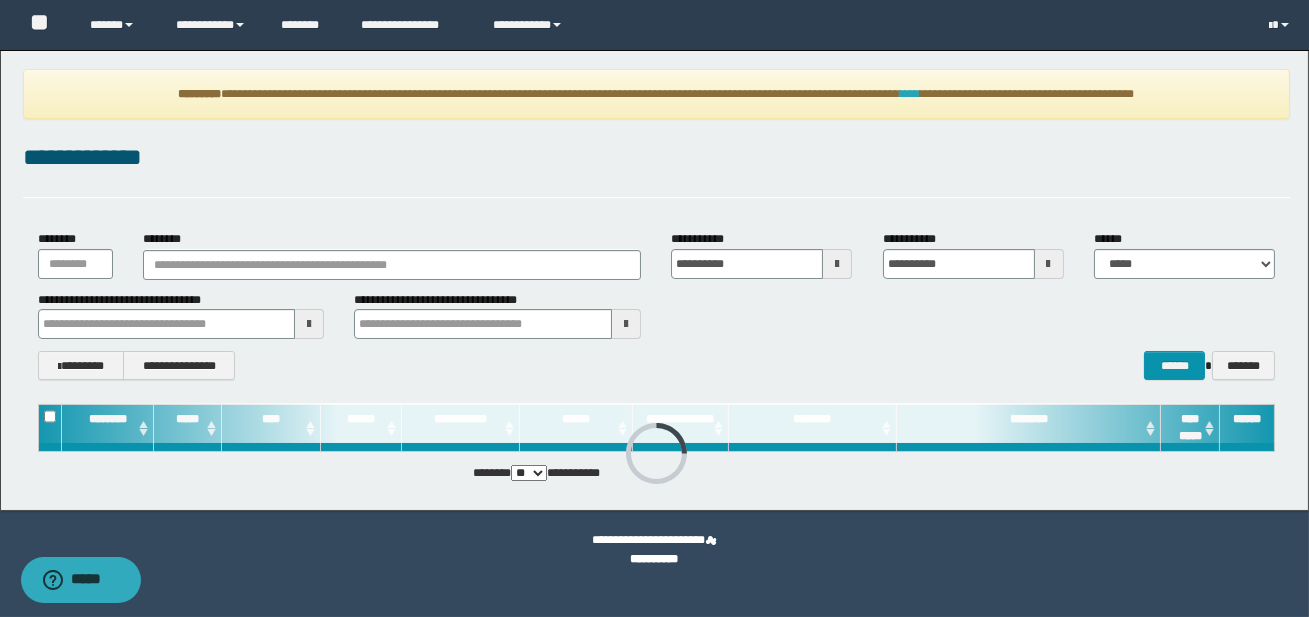 click on "****" at bounding box center [910, 94] 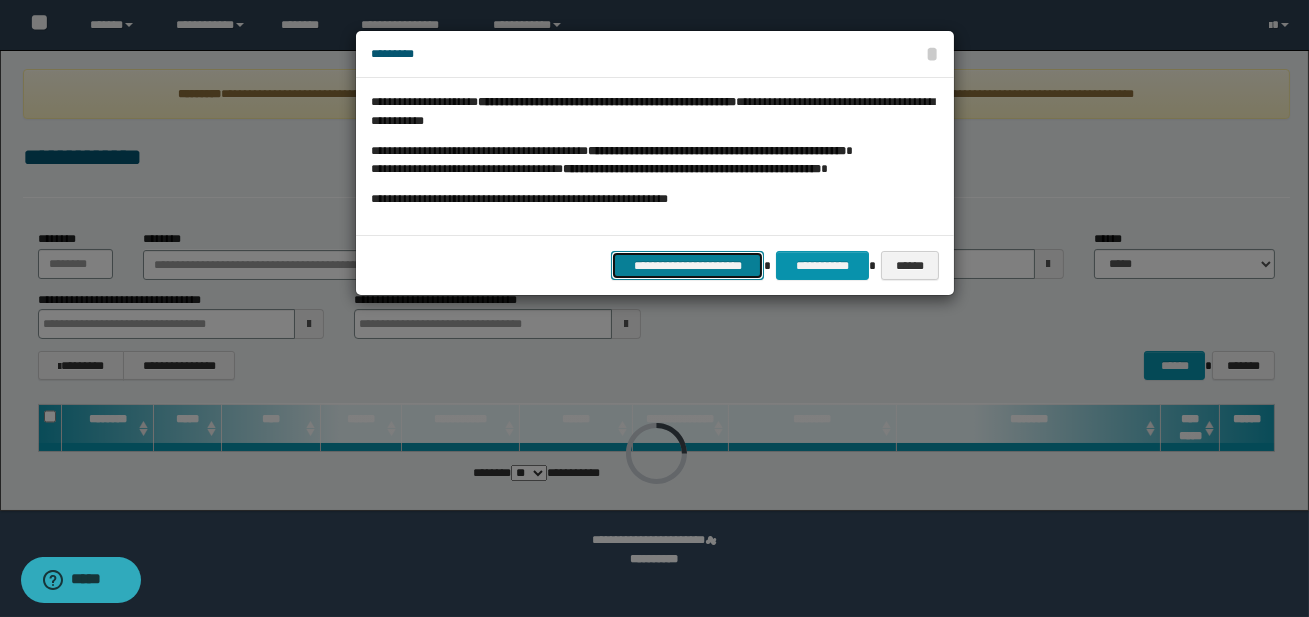 click on "**********" at bounding box center [687, 265] 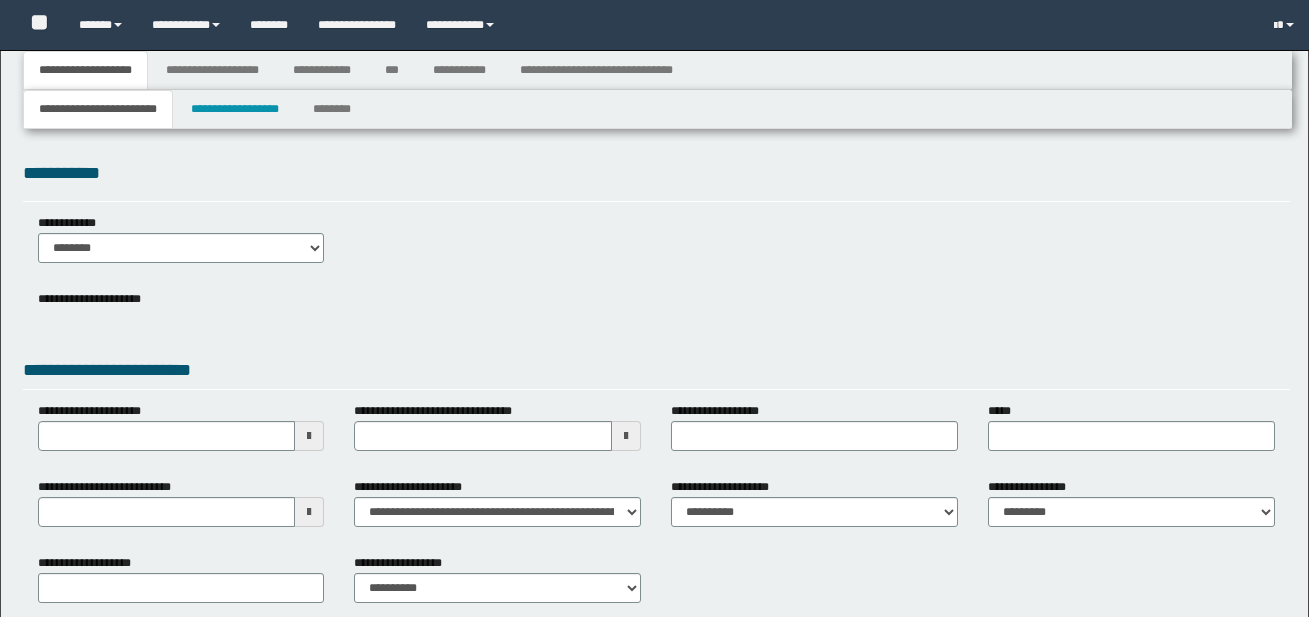 scroll, scrollTop: 0, scrollLeft: 0, axis: both 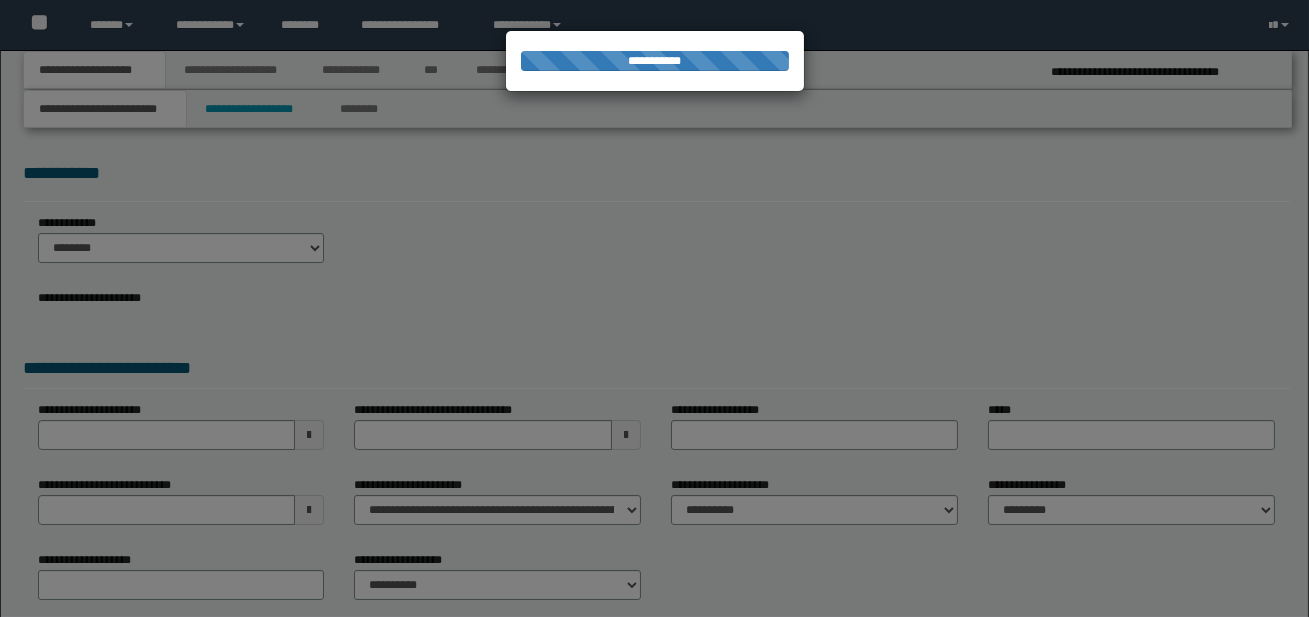 type on "**********" 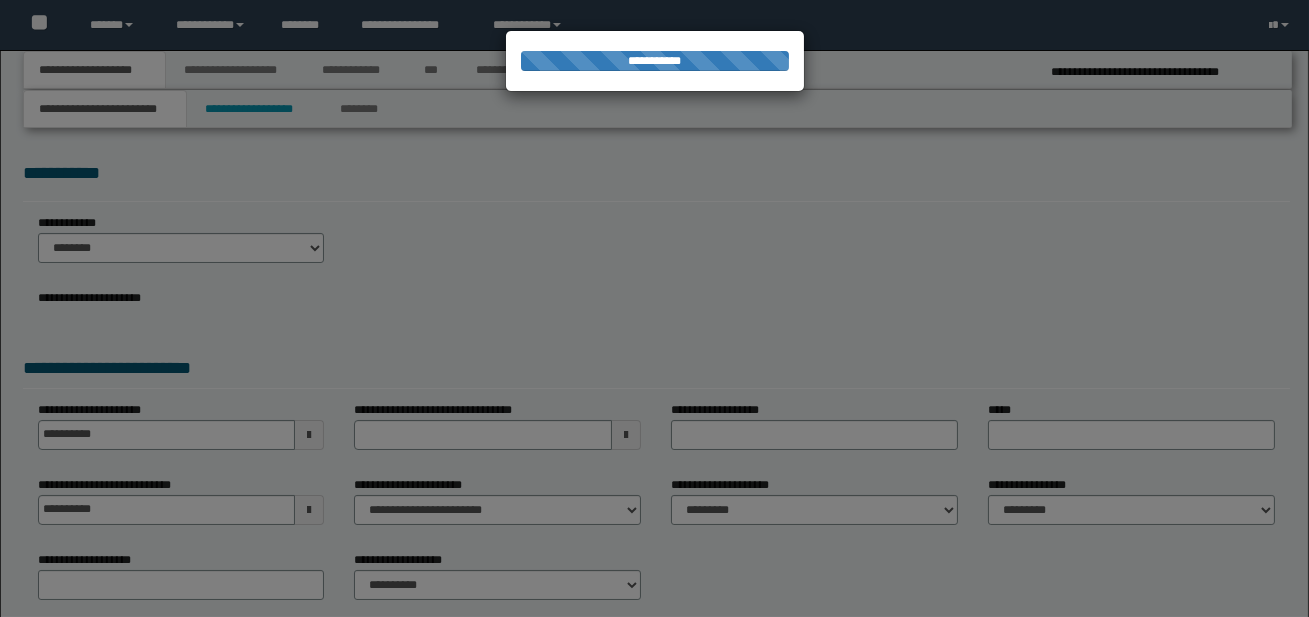 scroll, scrollTop: 0, scrollLeft: 0, axis: both 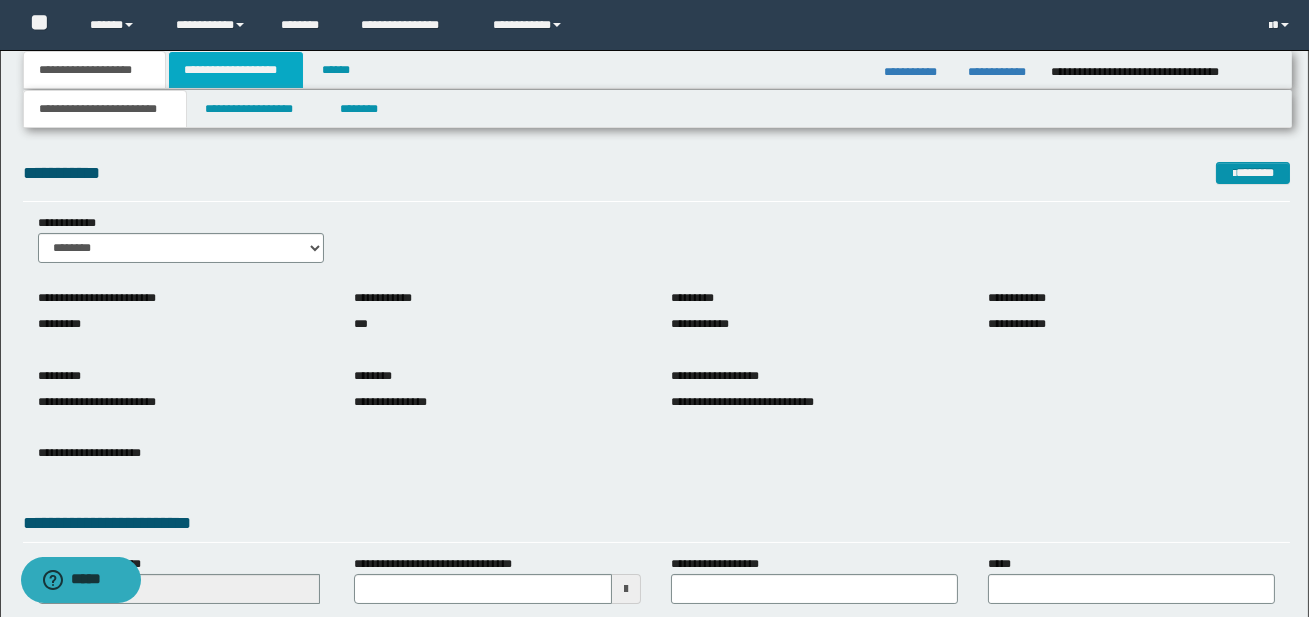 click on "**********" at bounding box center [236, 70] 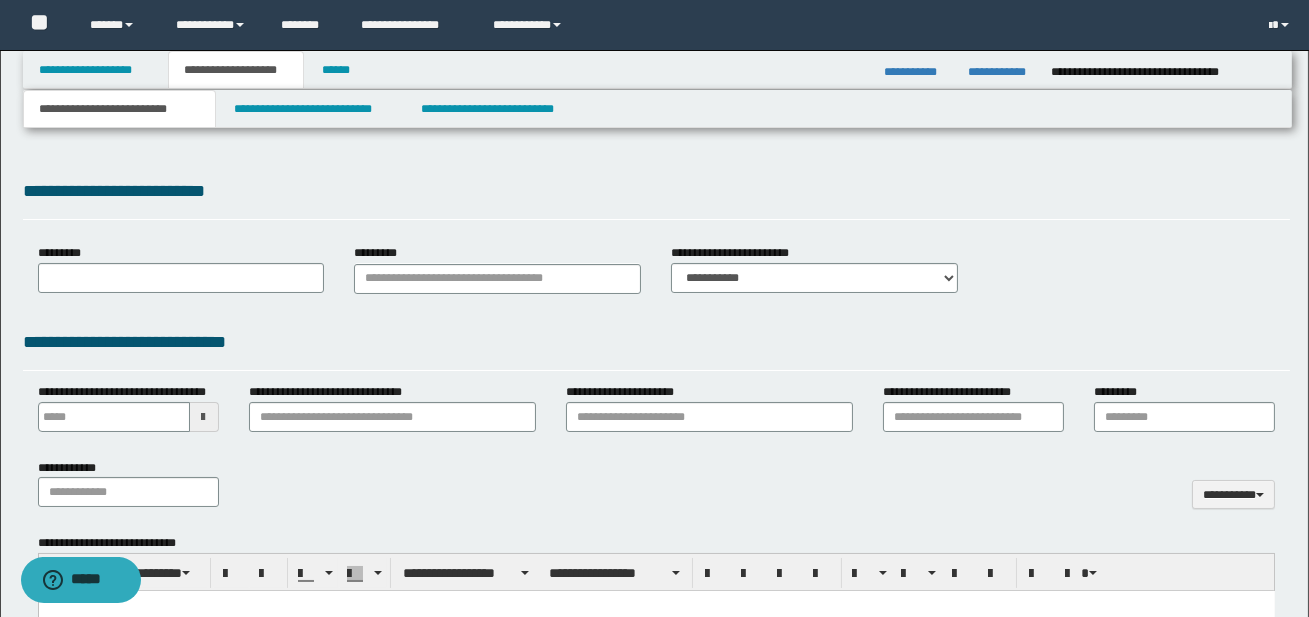 scroll, scrollTop: 0, scrollLeft: 0, axis: both 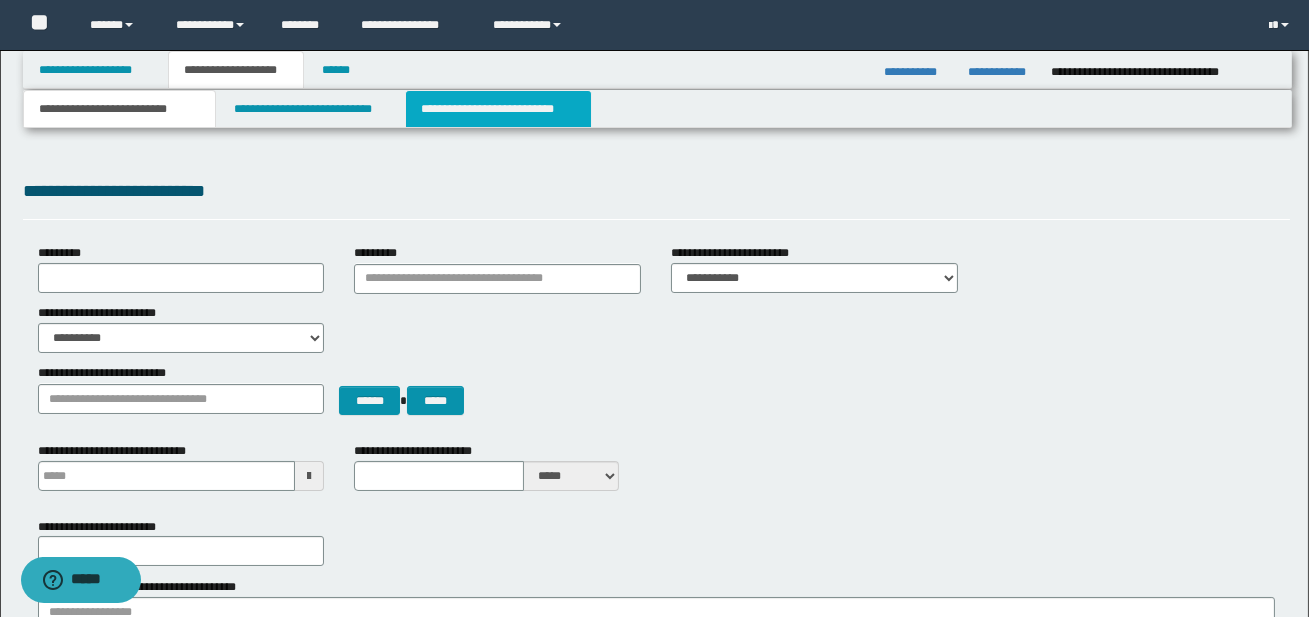 click on "**********" at bounding box center [498, 109] 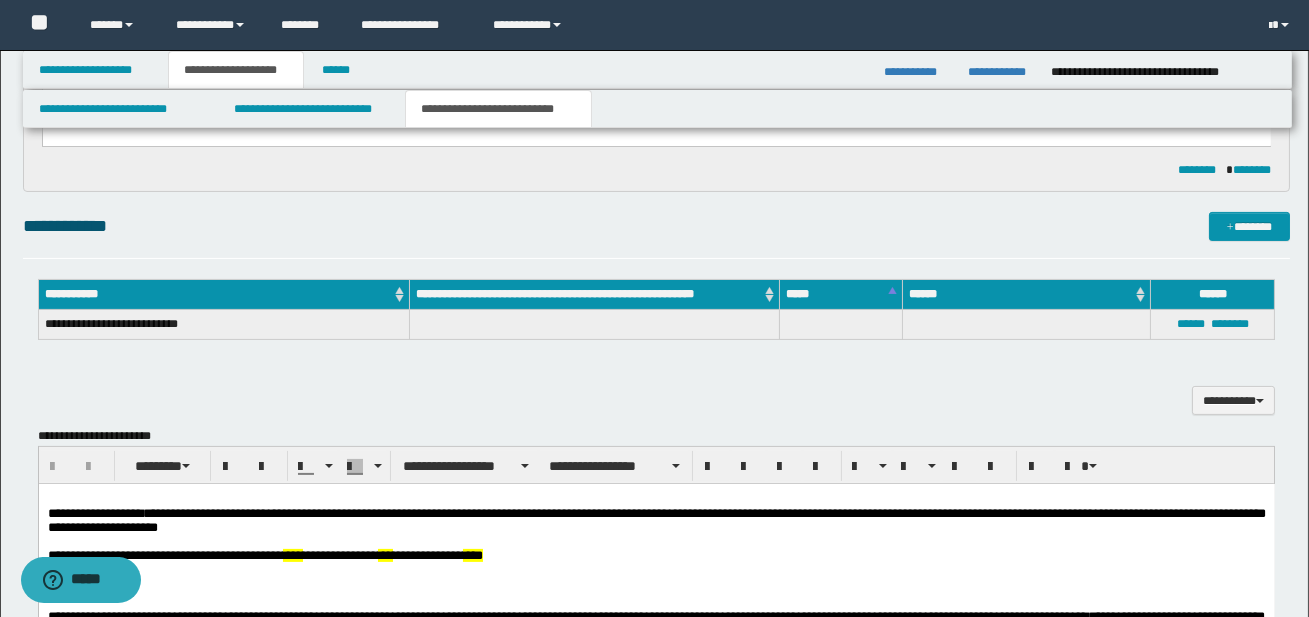scroll, scrollTop: 1008, scrollLeft: 0, axis: vertical 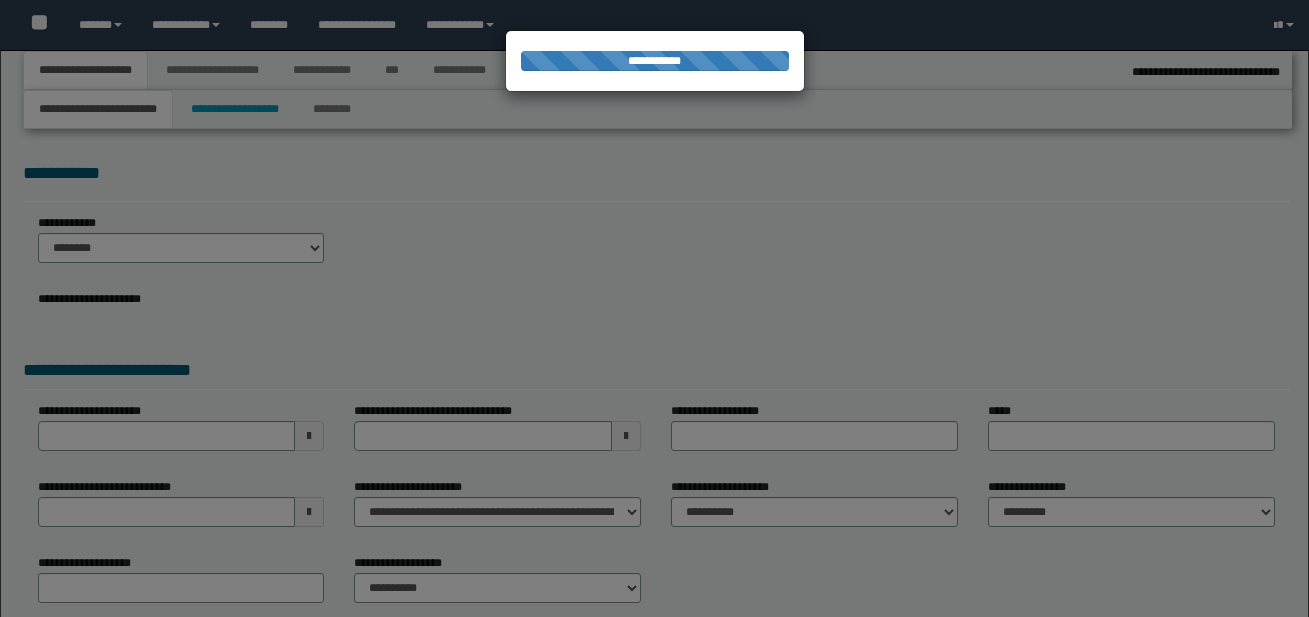 select on "*" 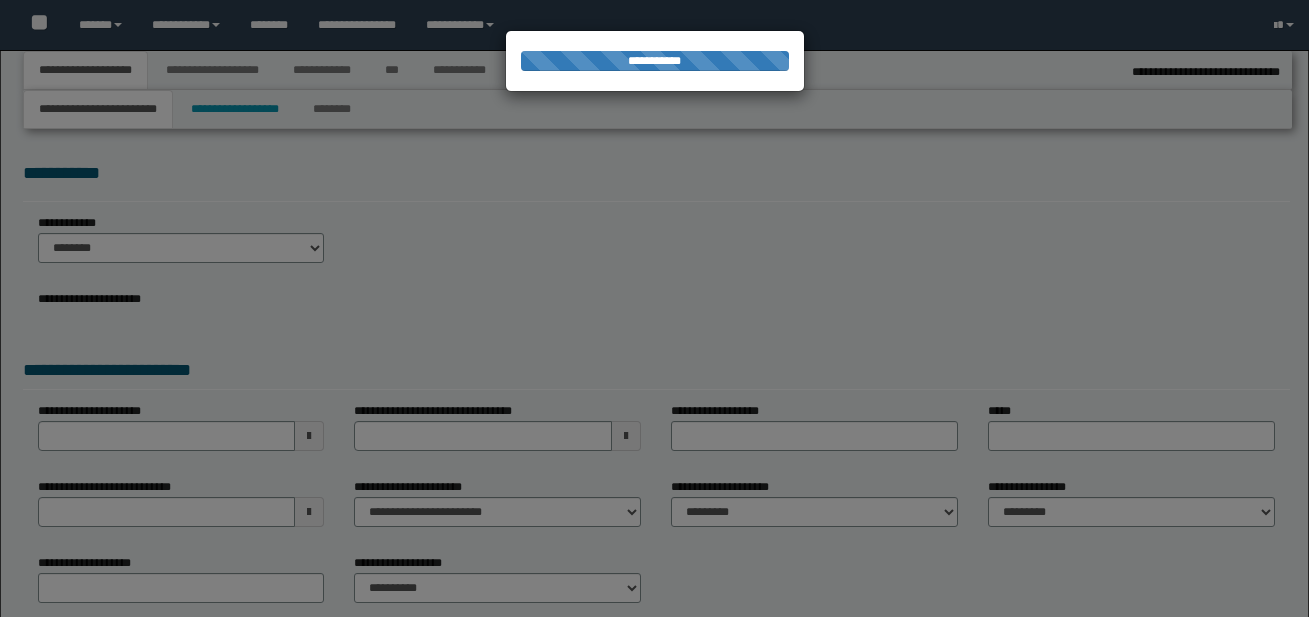 select on "*" 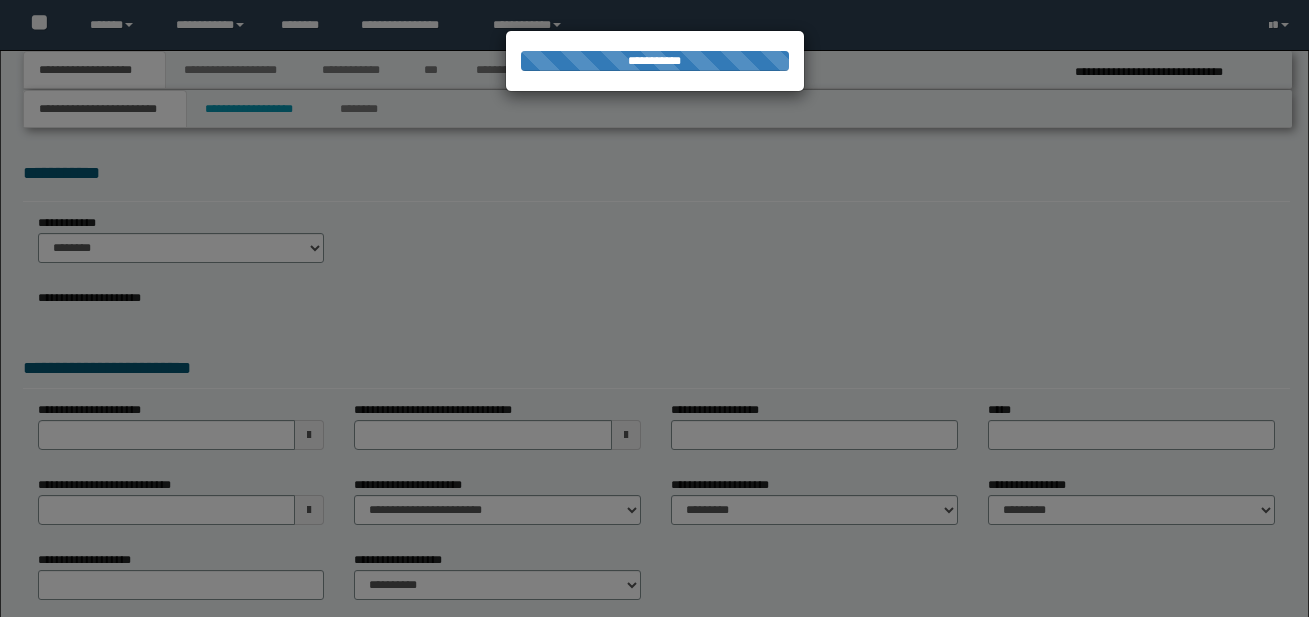 scroll, scrollTop: 0, scrollLeft: 0, axis: both 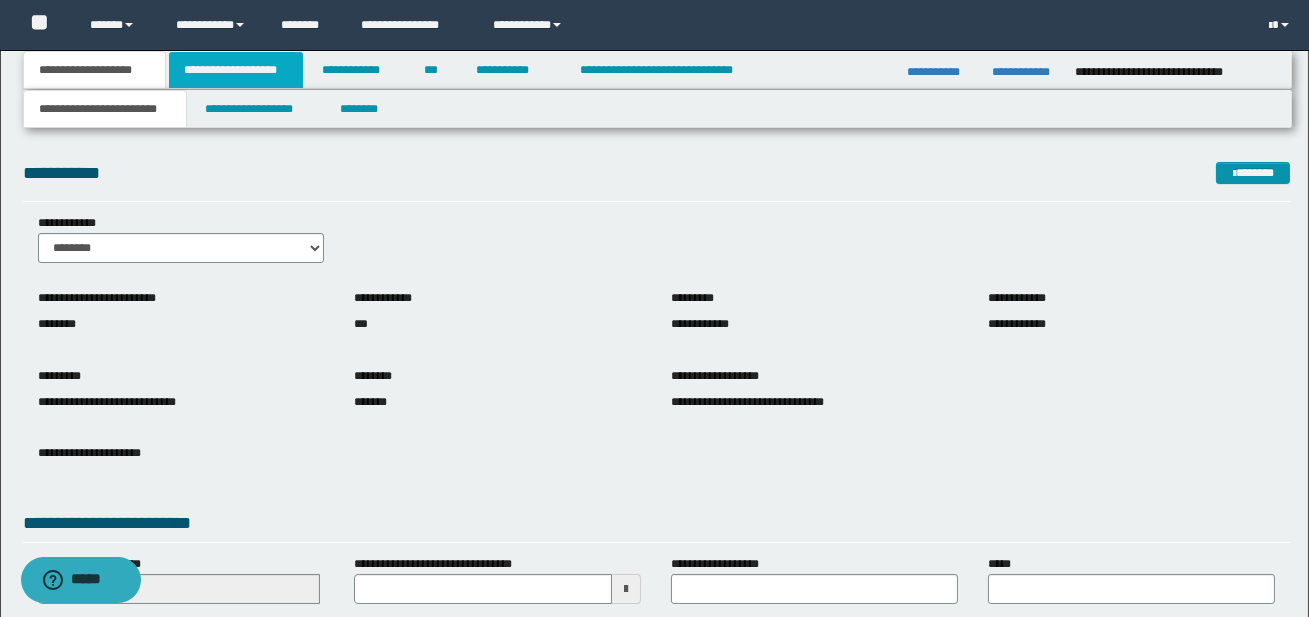 click on "**********" at bounding box center [236, 70] 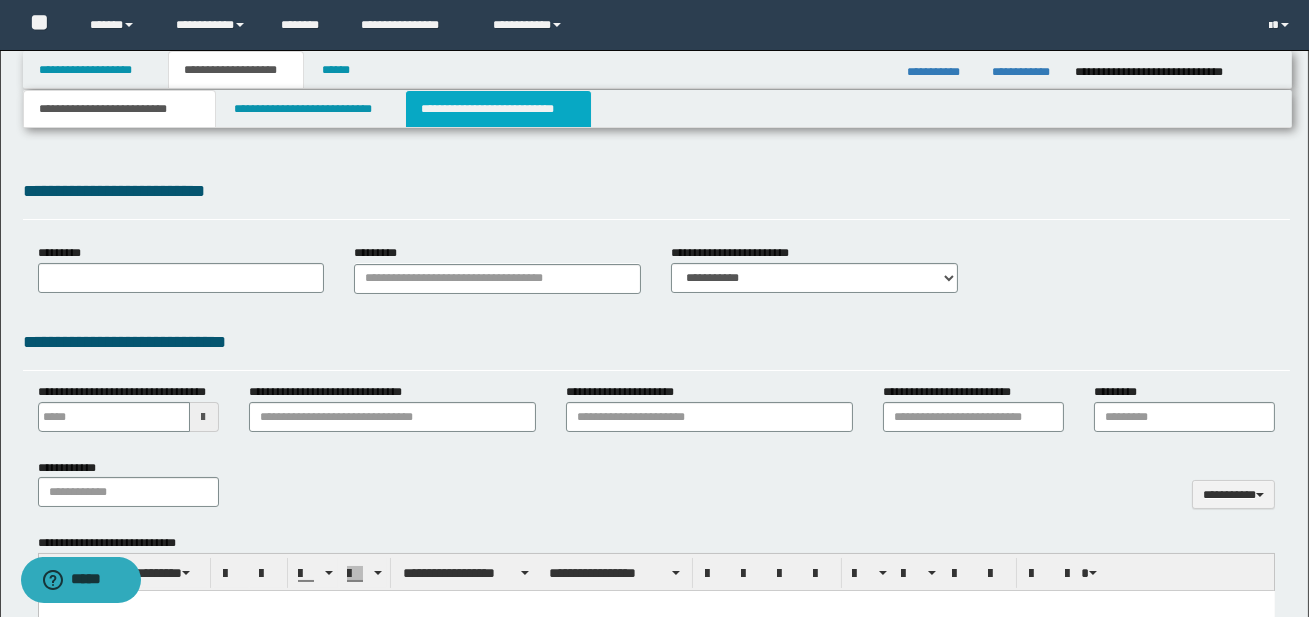 scroll, scrollTop: 0, scrollLeft: 0, axis: both 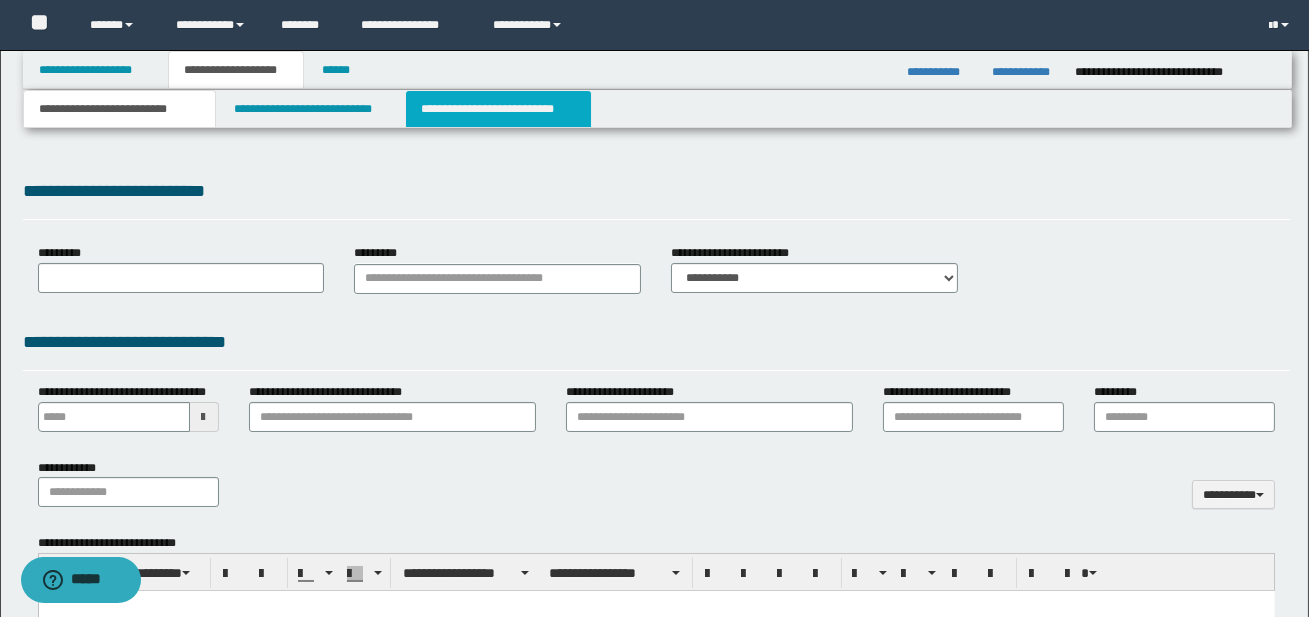 click on "**********" at bounding box center (498, 109) 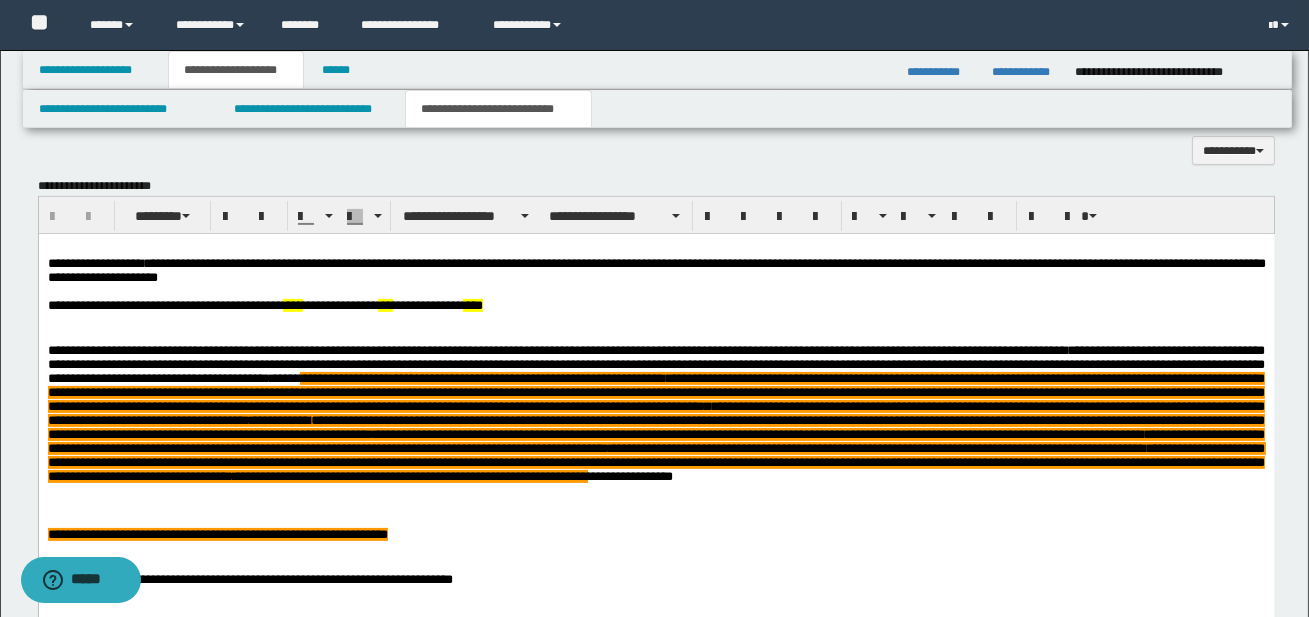scroll, scrollTop: 1255, scrollLeft: 0, axis: vertical 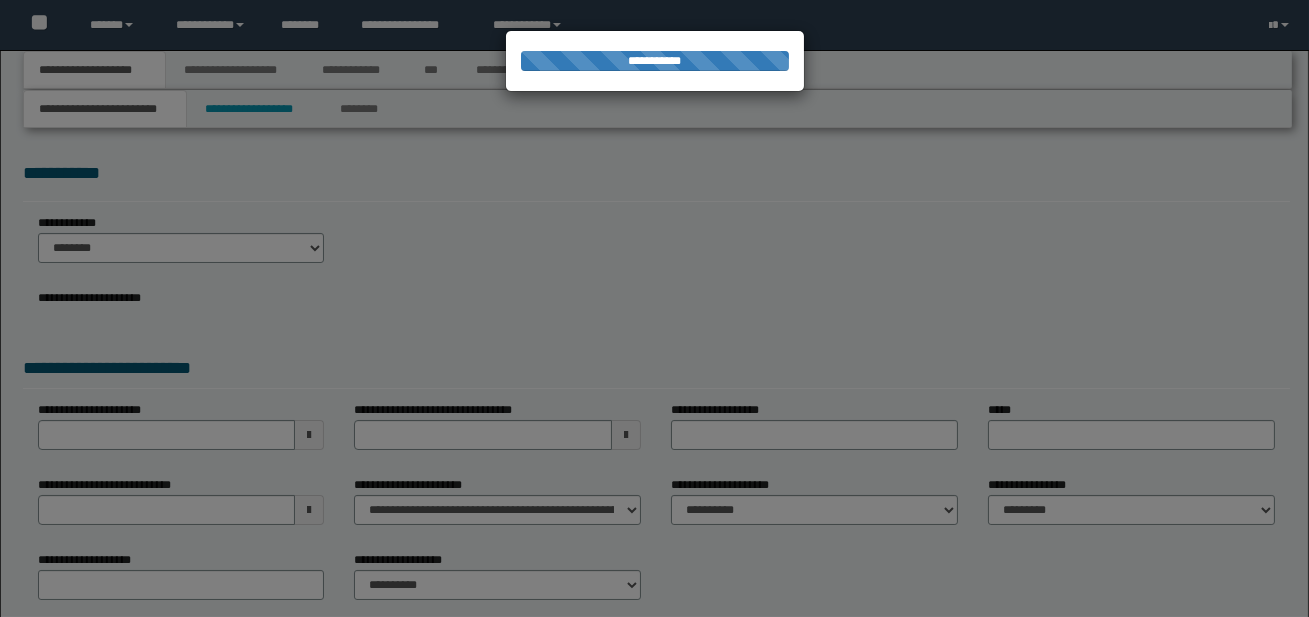 select on "*" 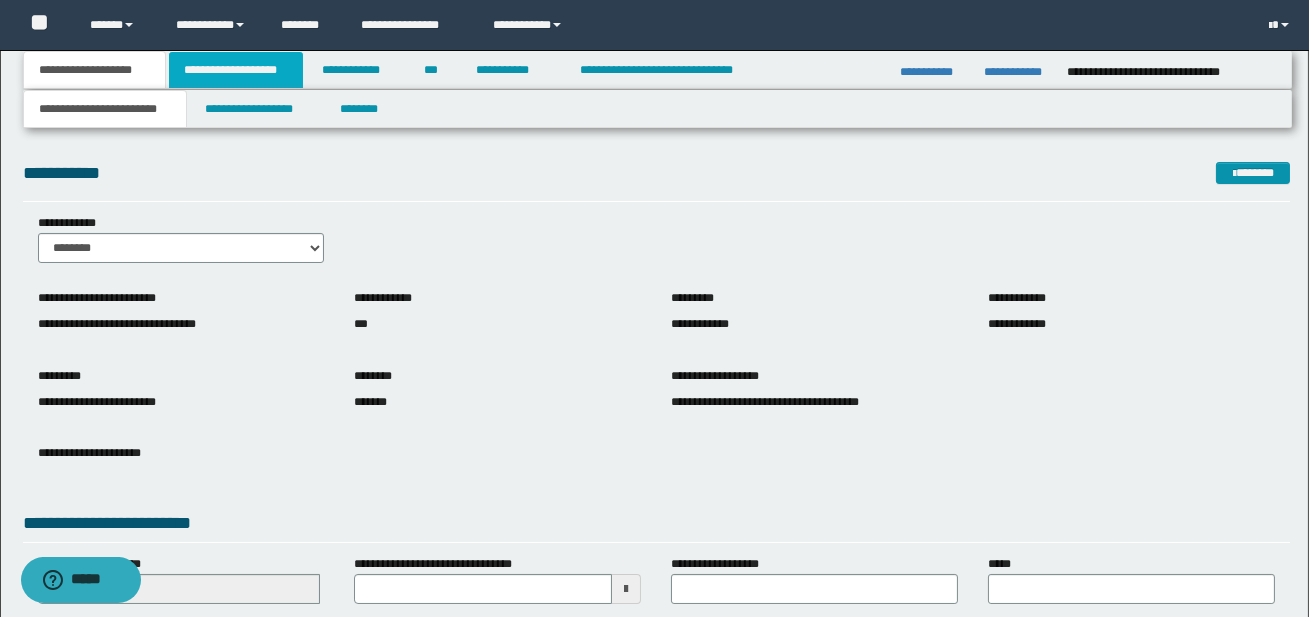 click on "**********" at bounding box center [236, 70] 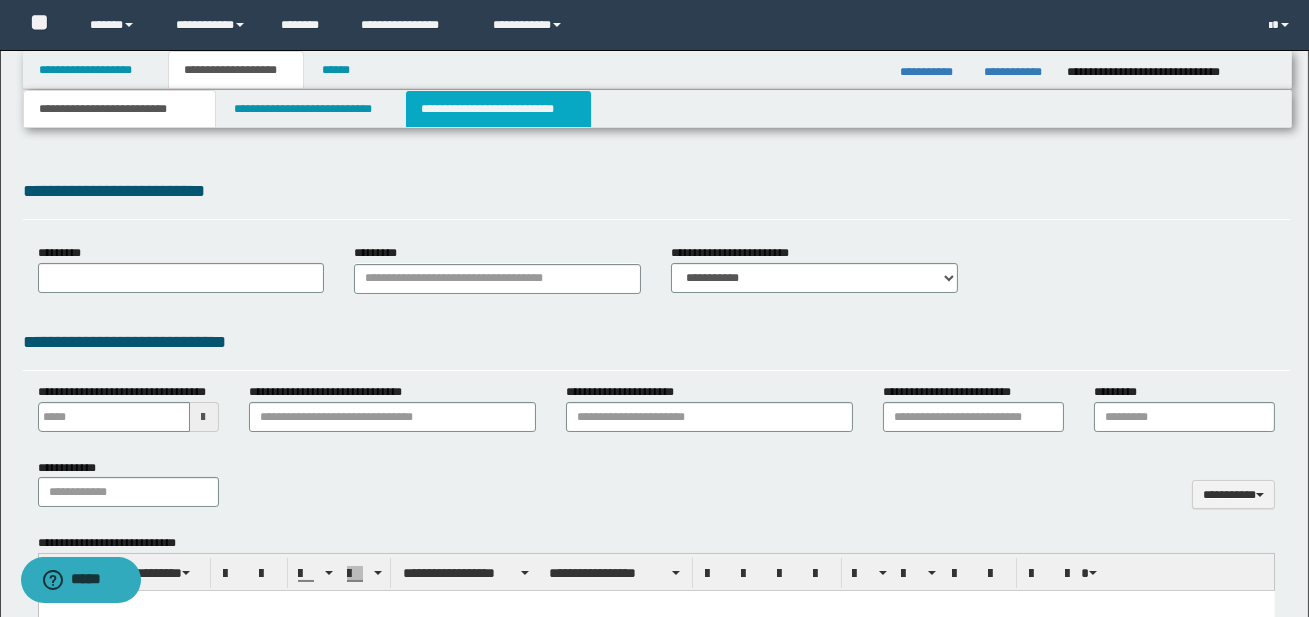 select on "*" 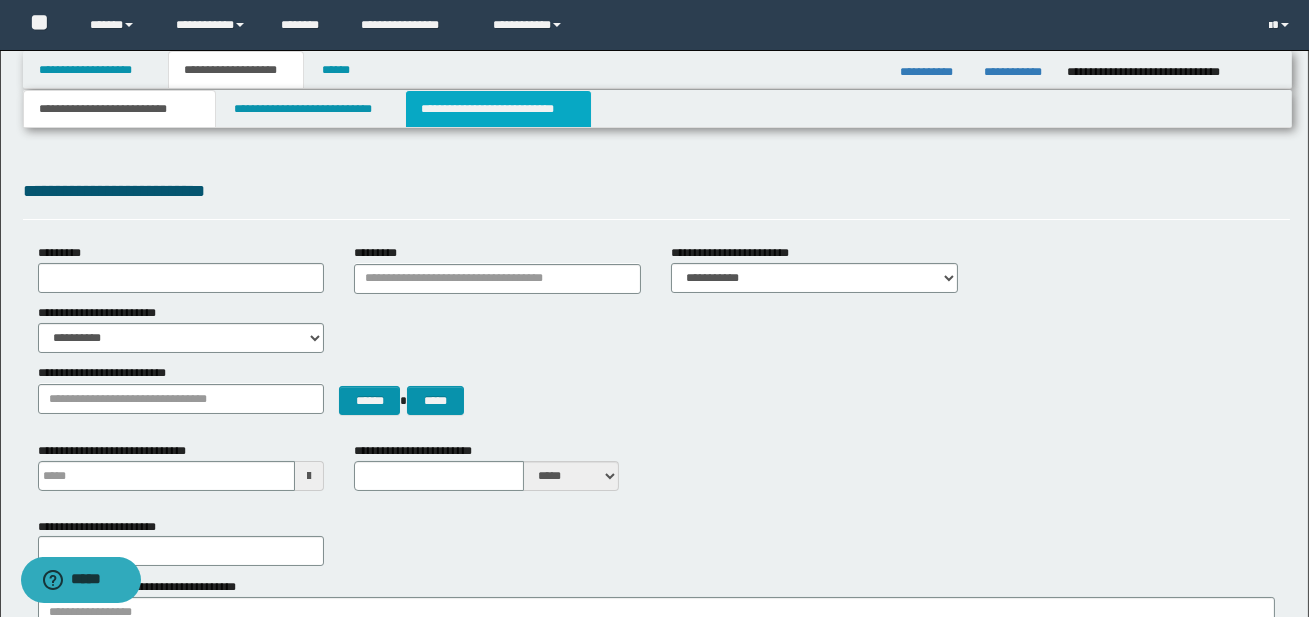 click on "**********" at bounding box center (498, 109) 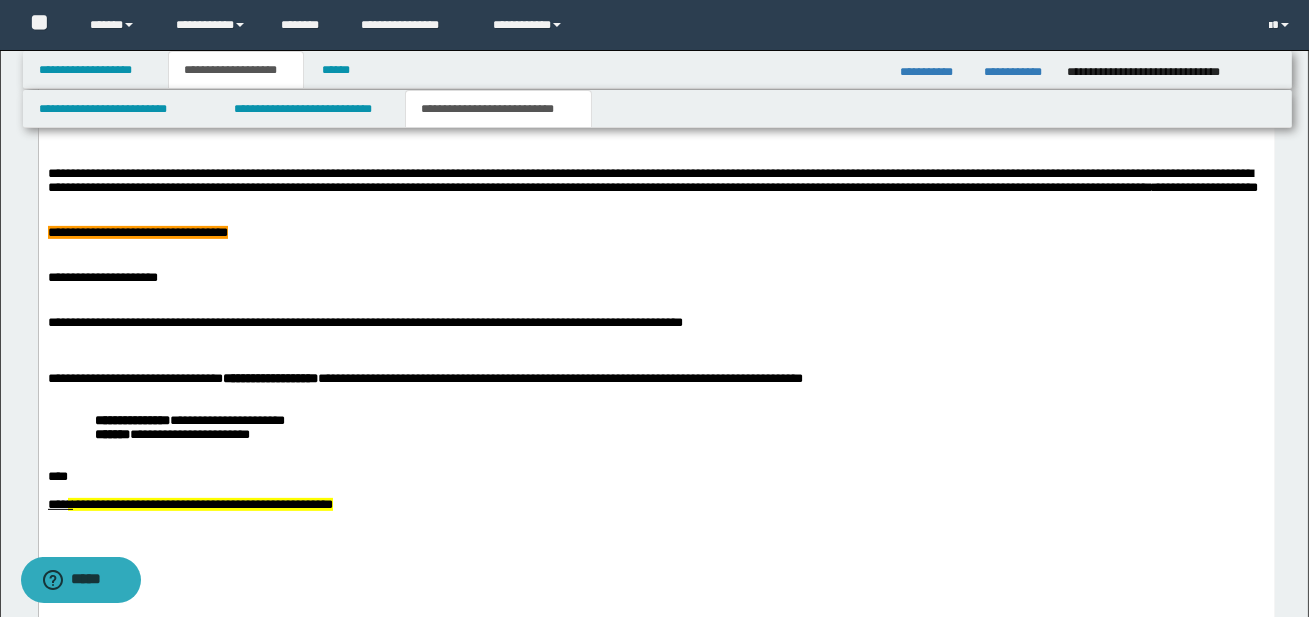 scroll, scrollTop: 1451, scrollLeft: 0, axis: vertical 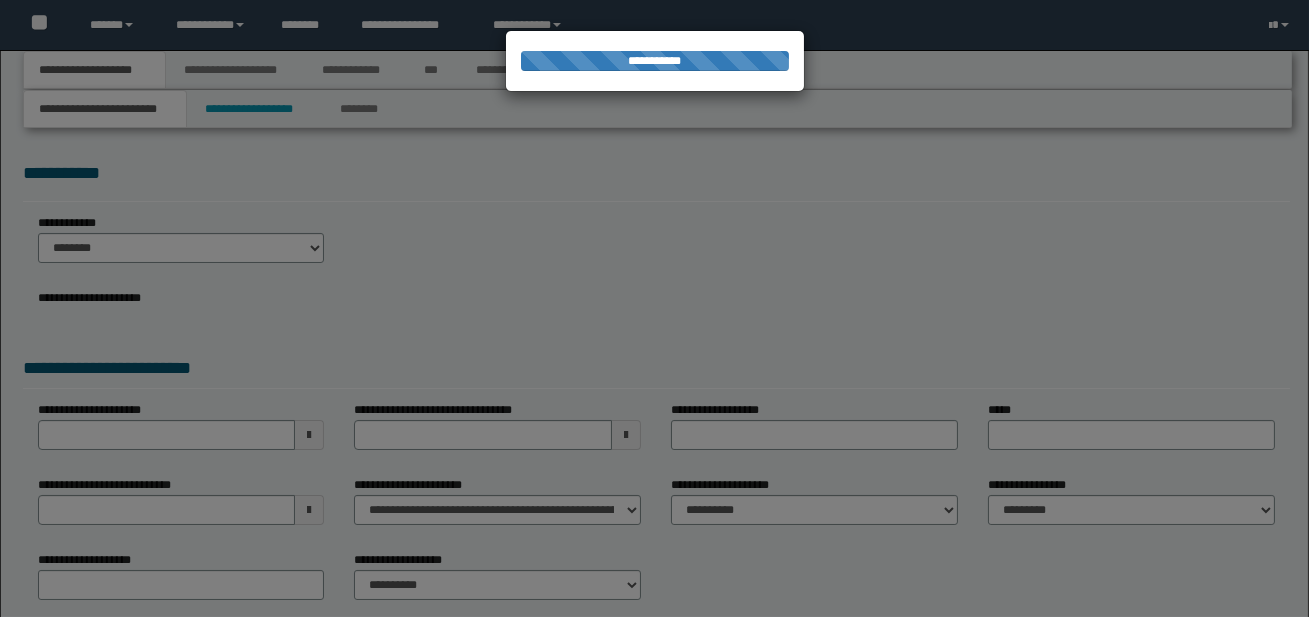 select on "*" 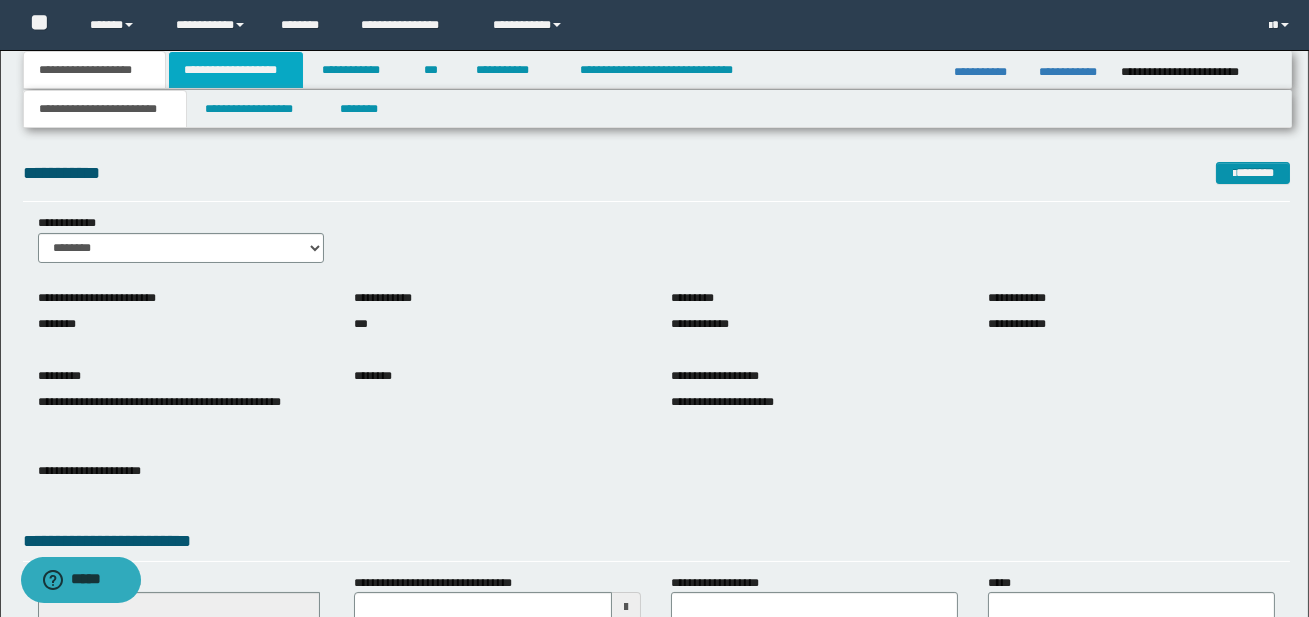 click on "**********" at bounding box center (236, 70) 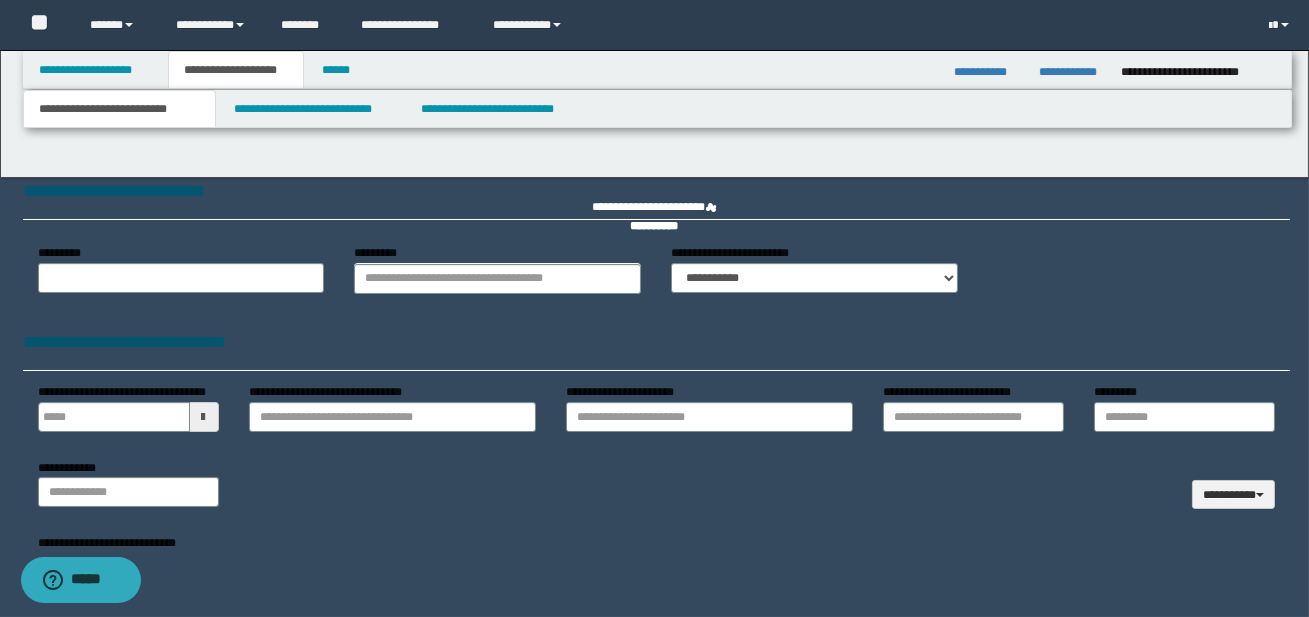 type 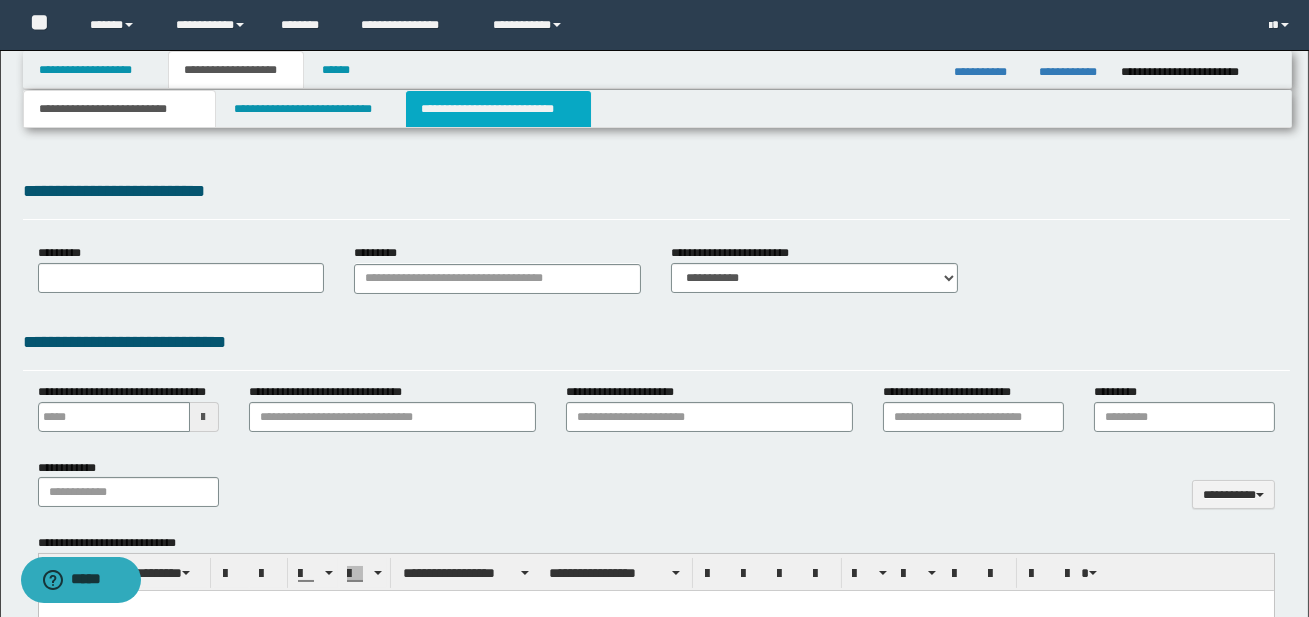 select on "*" 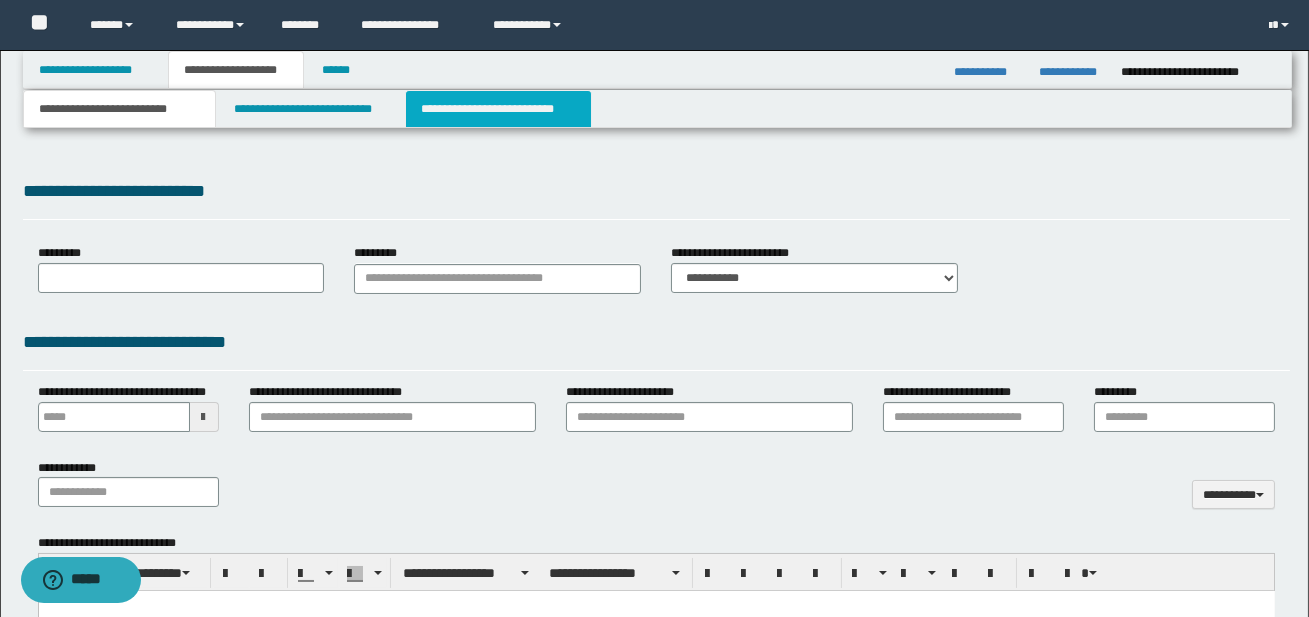 scroll, scrollTop: 0, scrollLeft: 0, axis: both 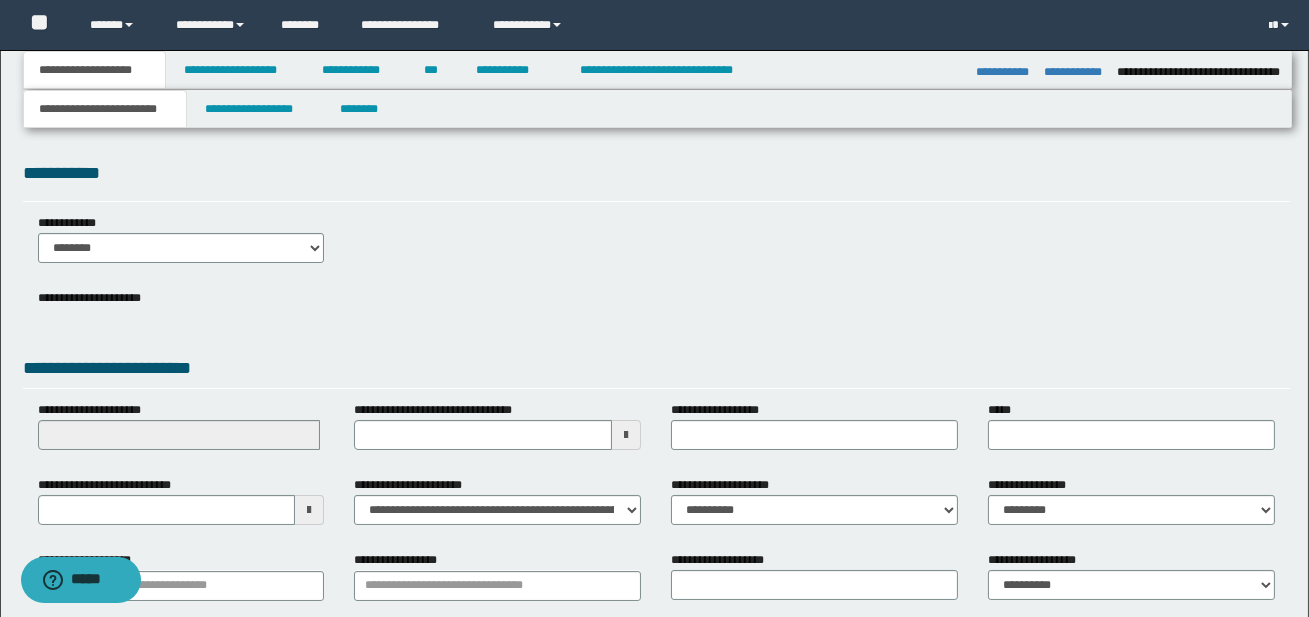 select on "*" 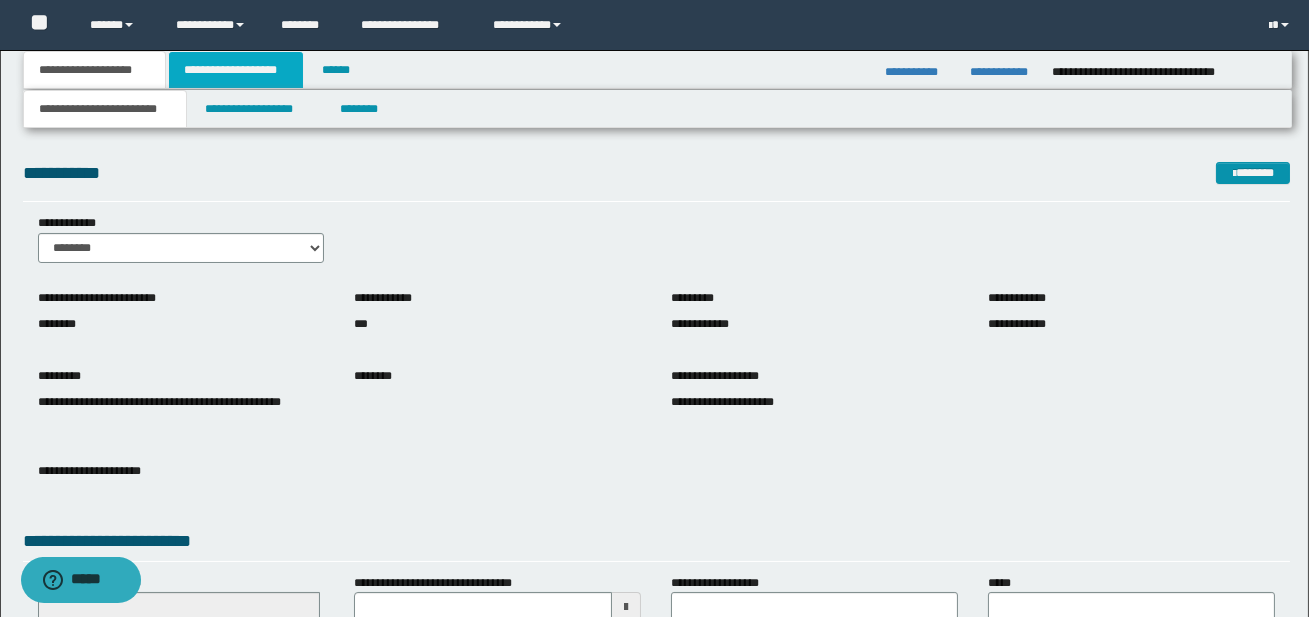 click on "**********" at bounding box center [236, 70] 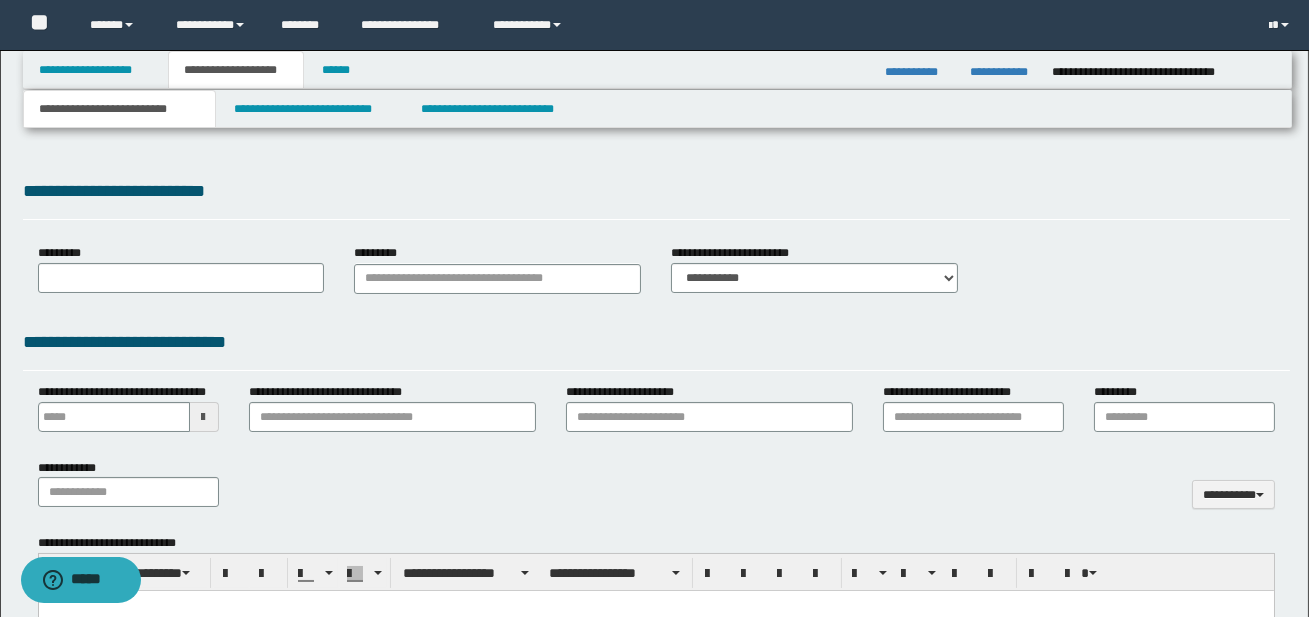 type 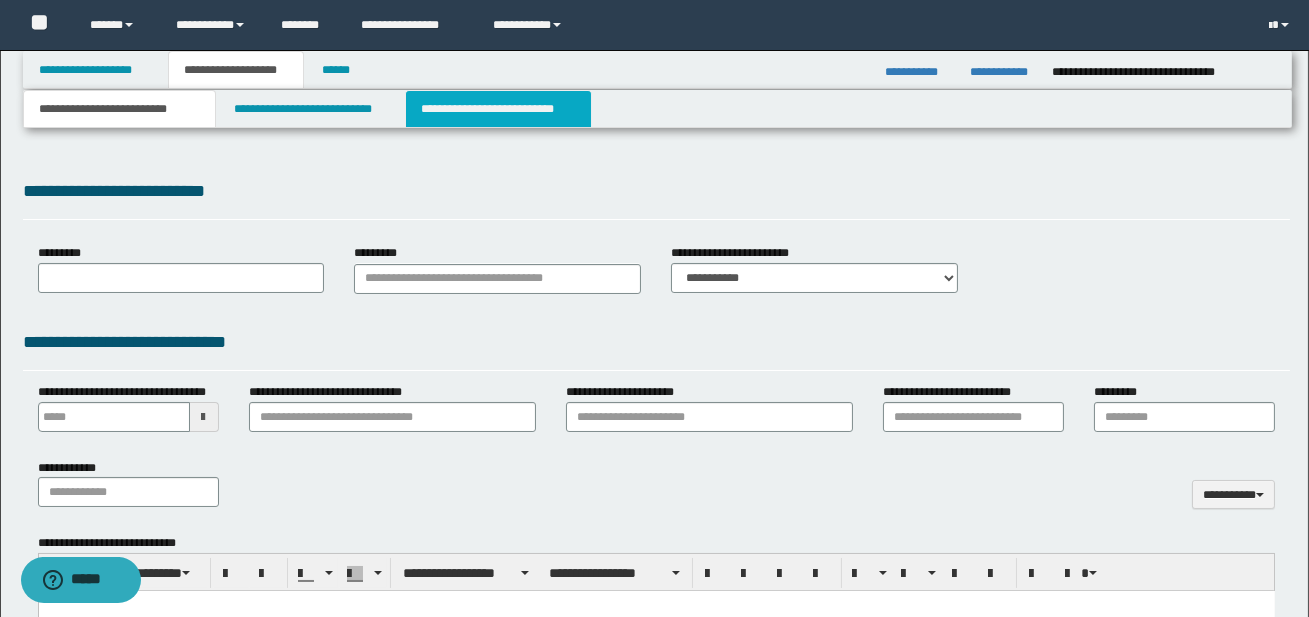 scroll, scrollTop: 0, scrollLeft: 0, axis: both 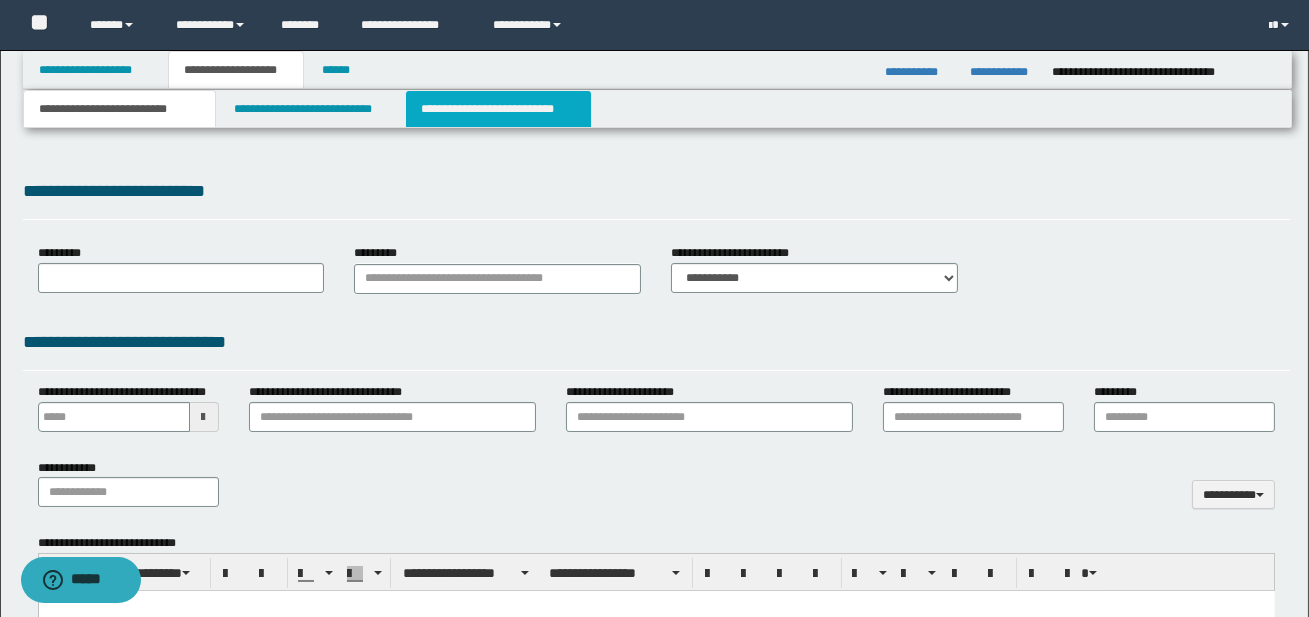 type on "**********" 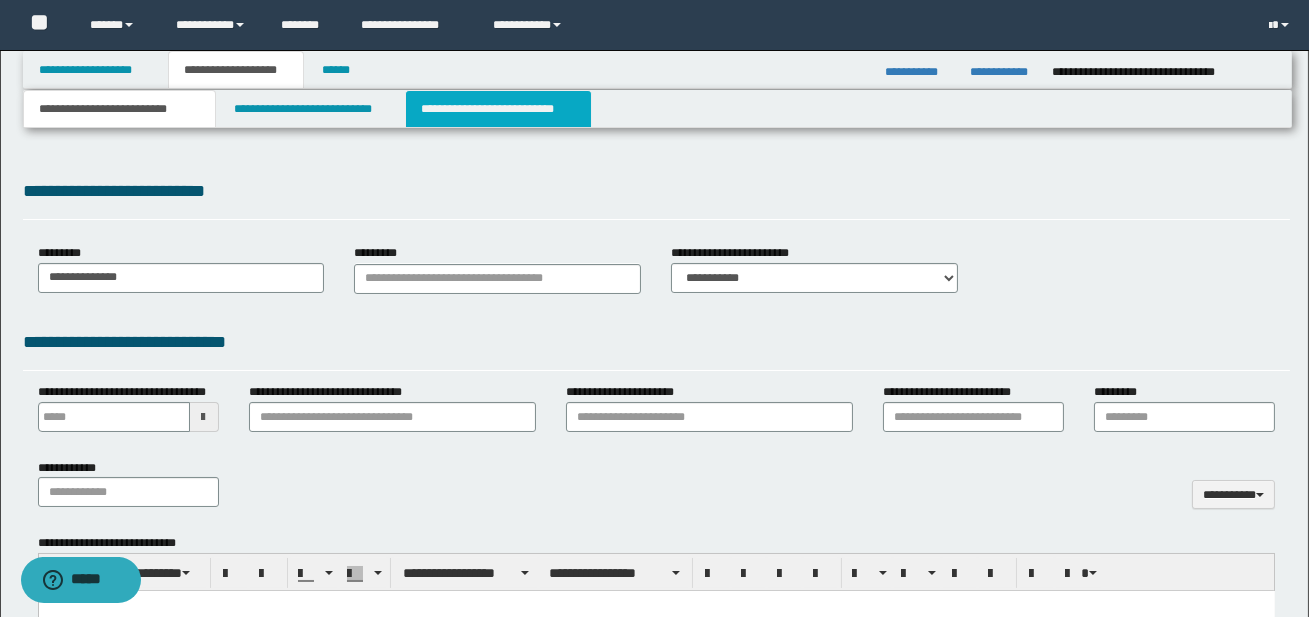 type on "**" 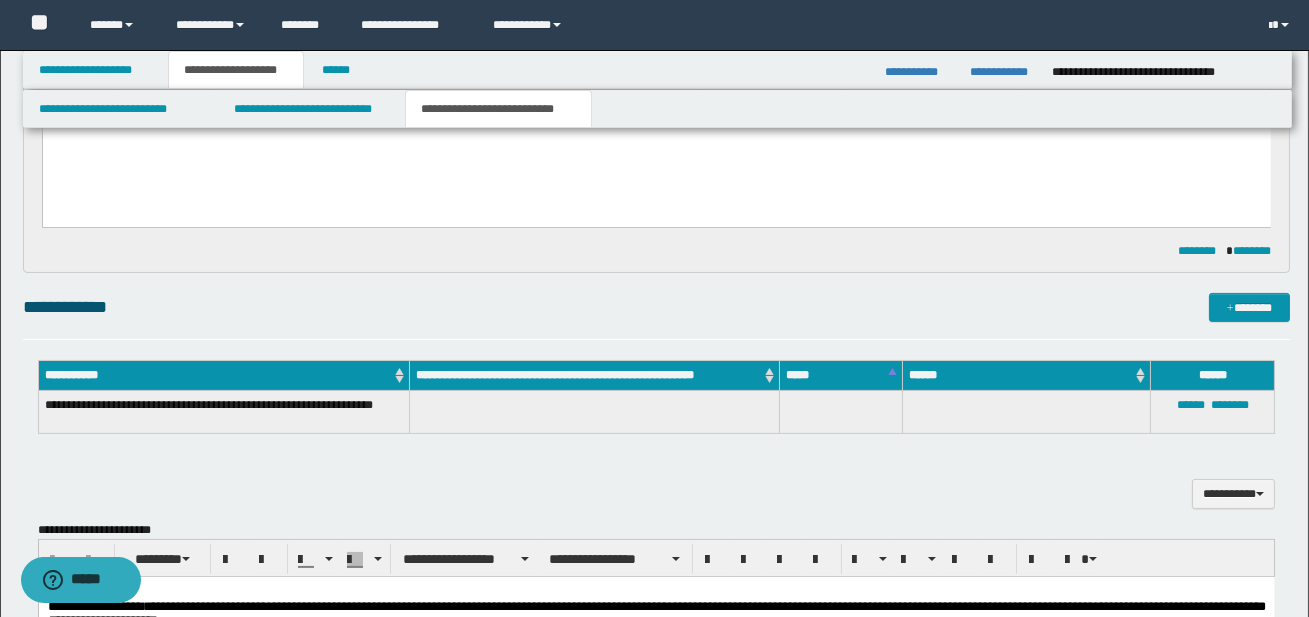 scroll, scrollTop: 928, scrollLeft: 0, axis: vertical 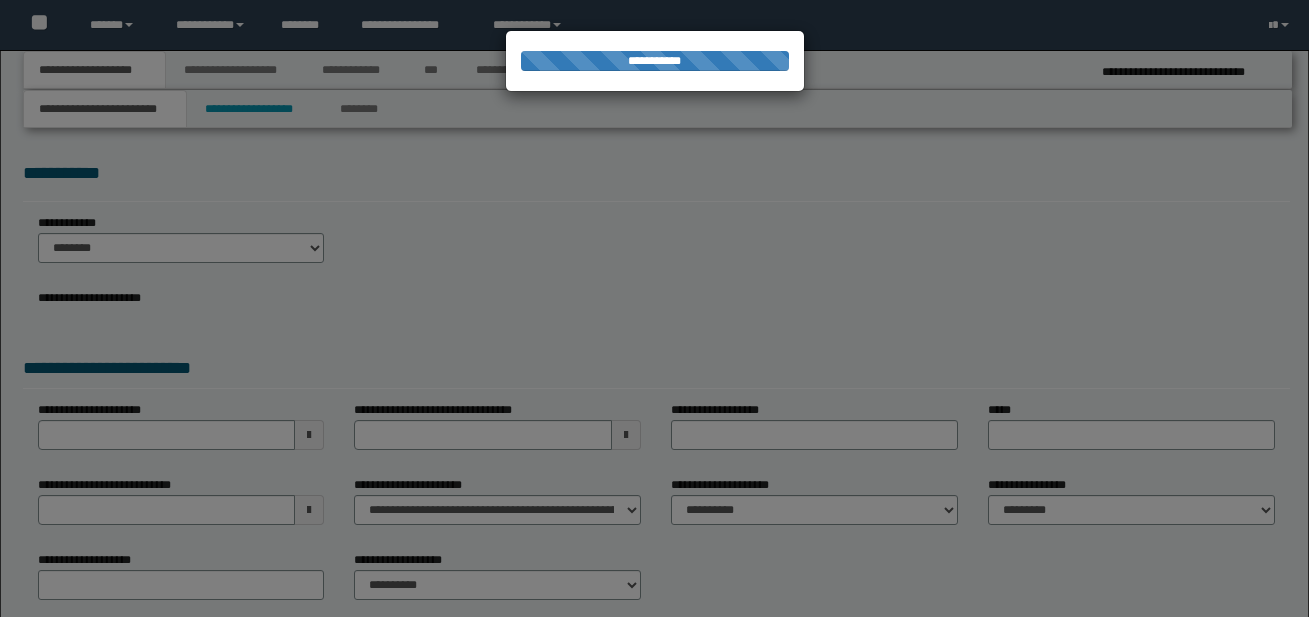 select on "*" 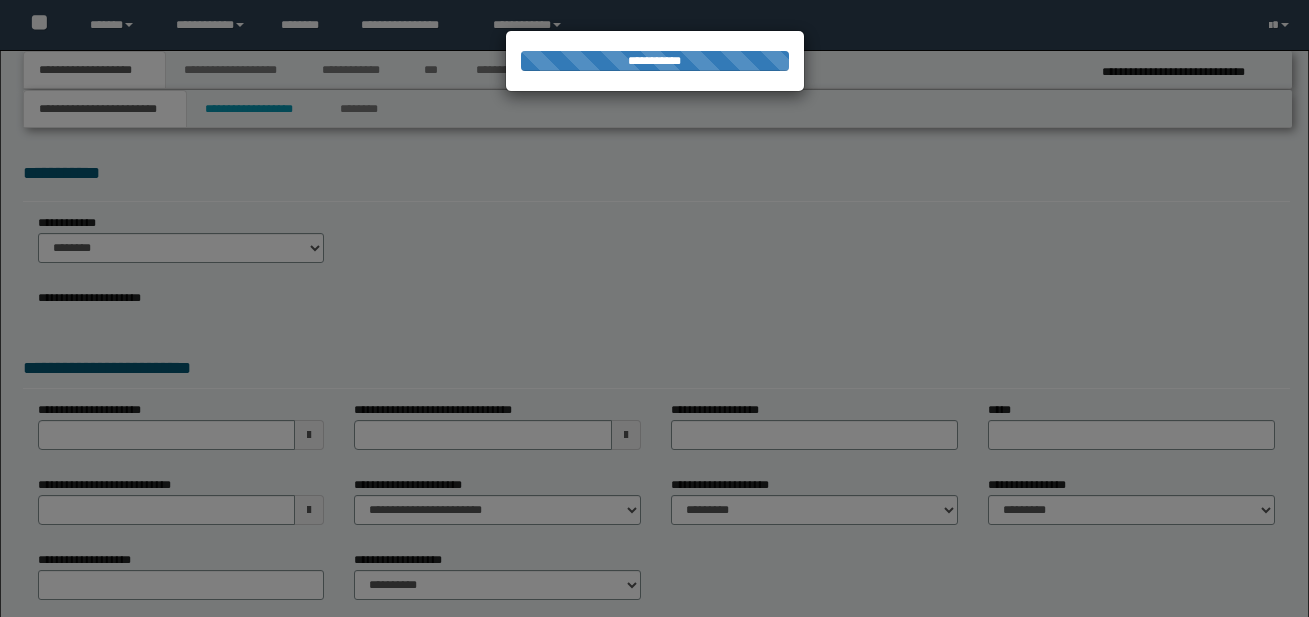 scroll, scrollTop: 0, scrollLeft: 0, axis: both 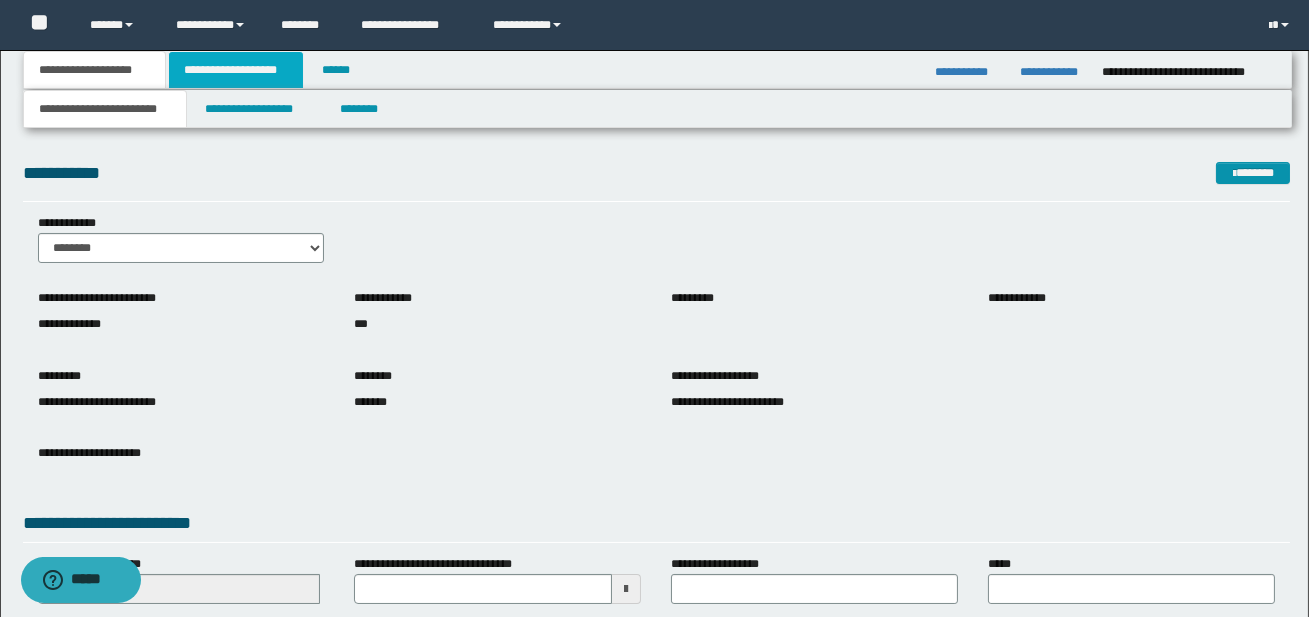 click on "**********" at bounding box center [236, 70] 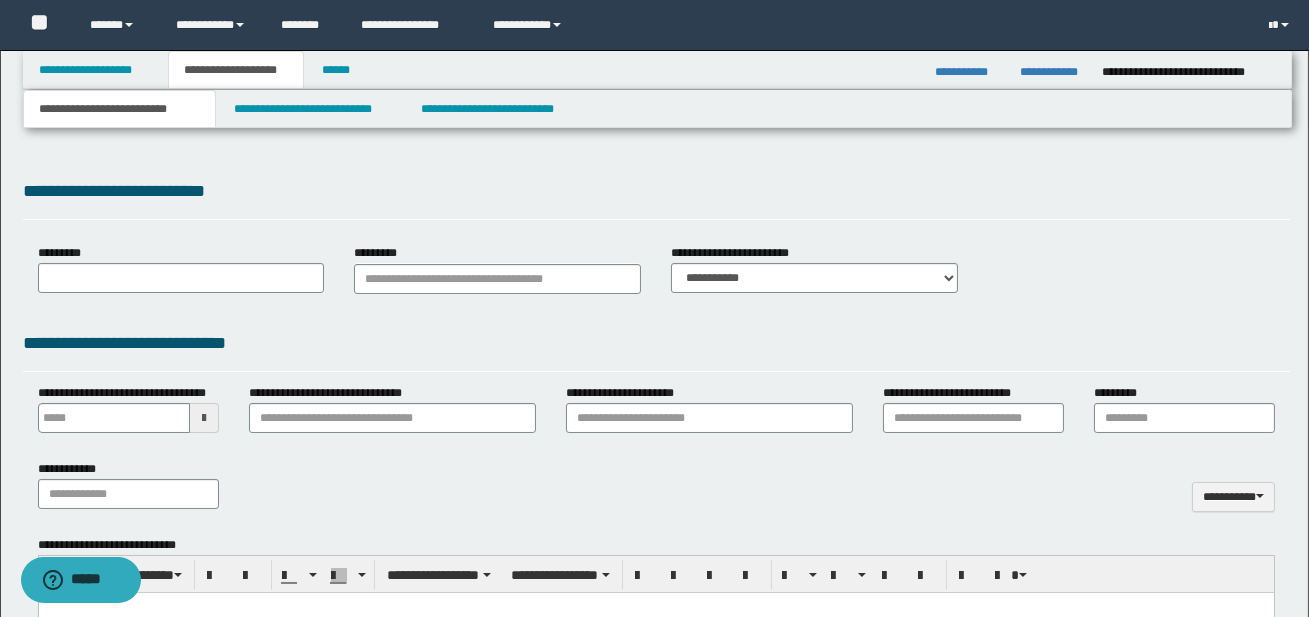 type 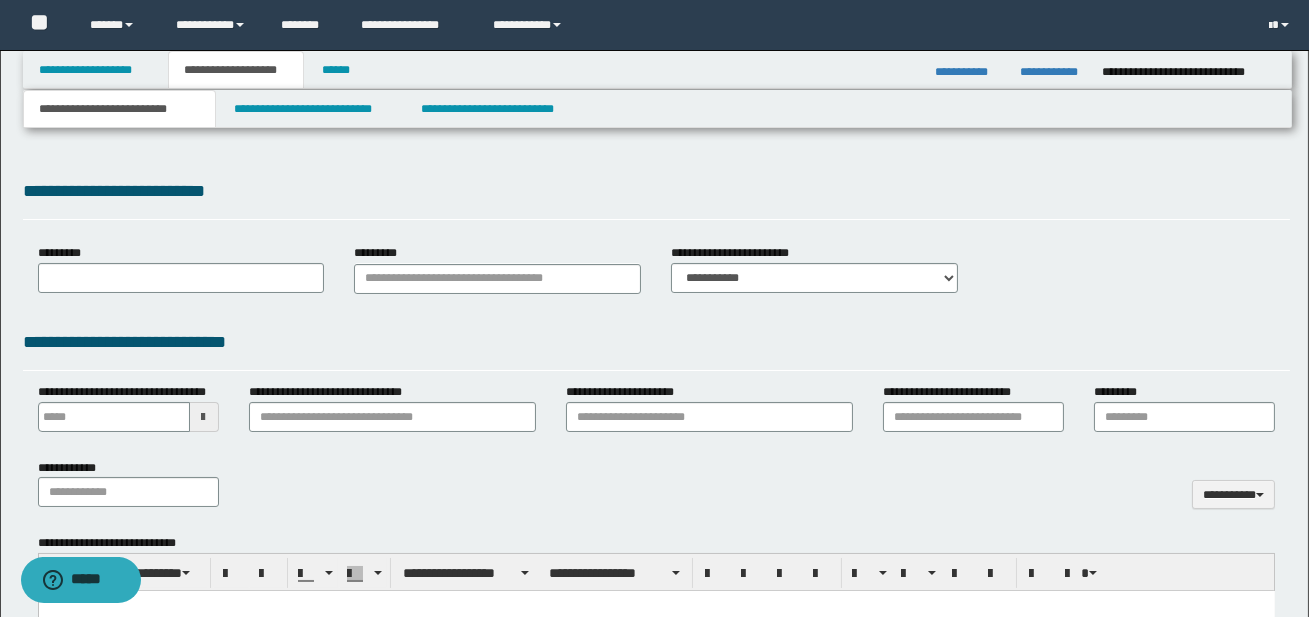 scroll, scrollTop: 0, scrollLeft: 0, axis: both 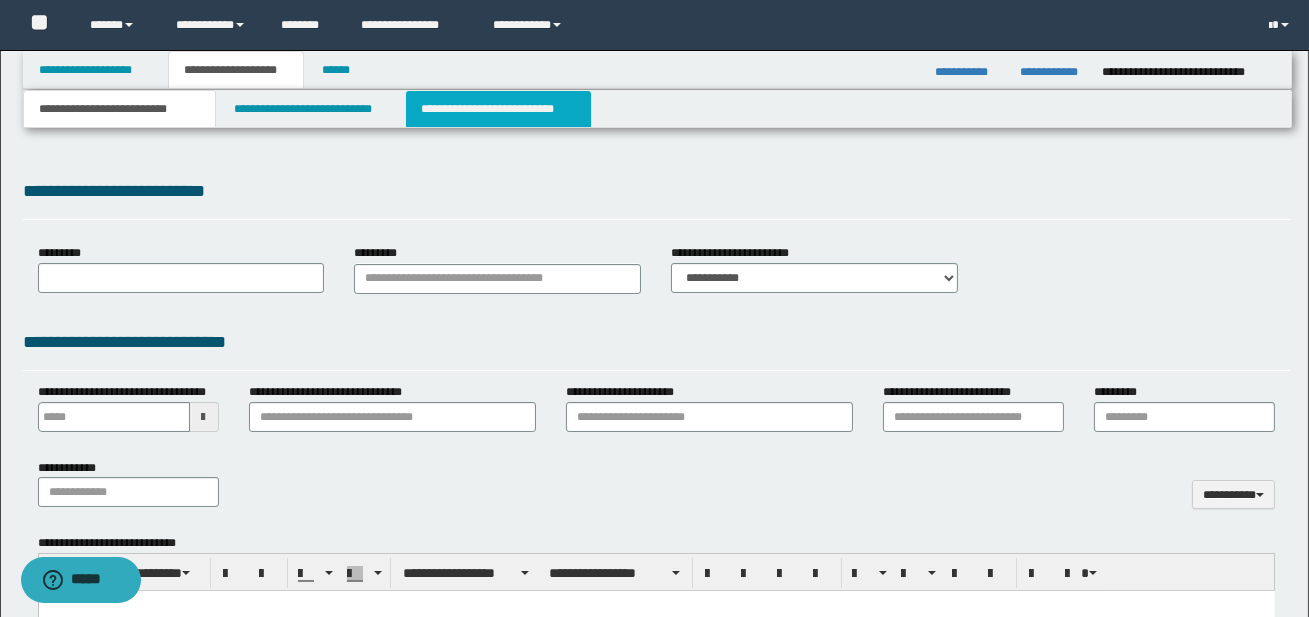 click on "**********" at bounding box center [498, 109] 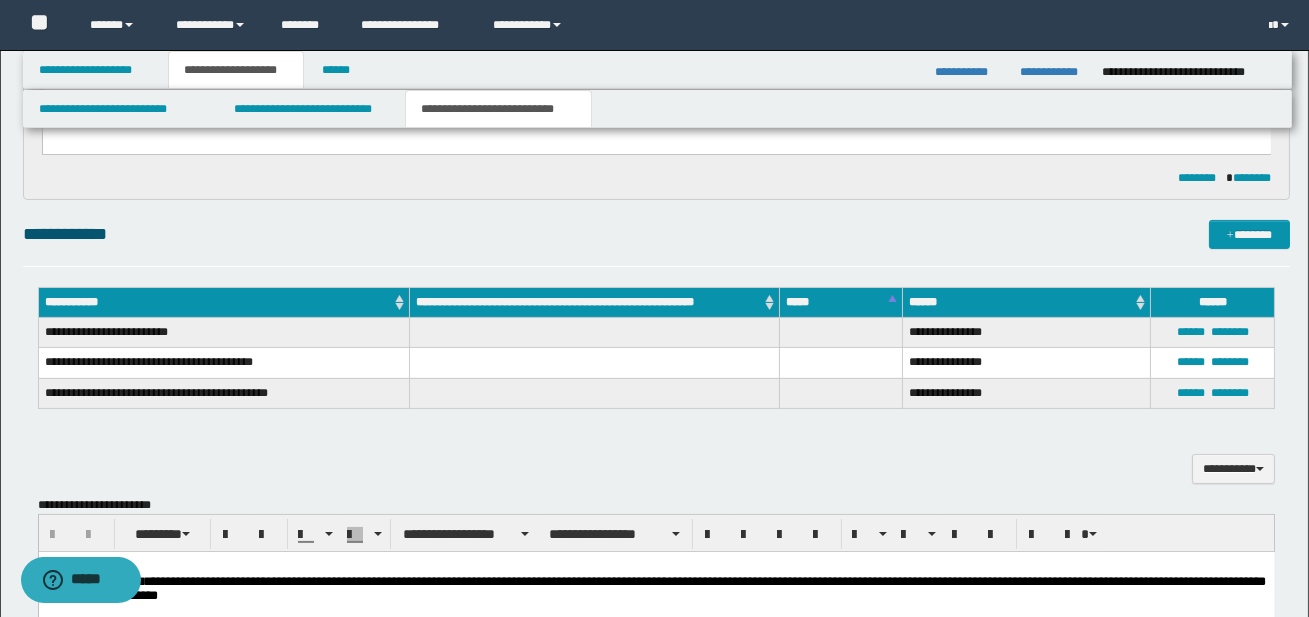scroll, scrollTop: 1000, scrollLeft: 0, axis: vertical 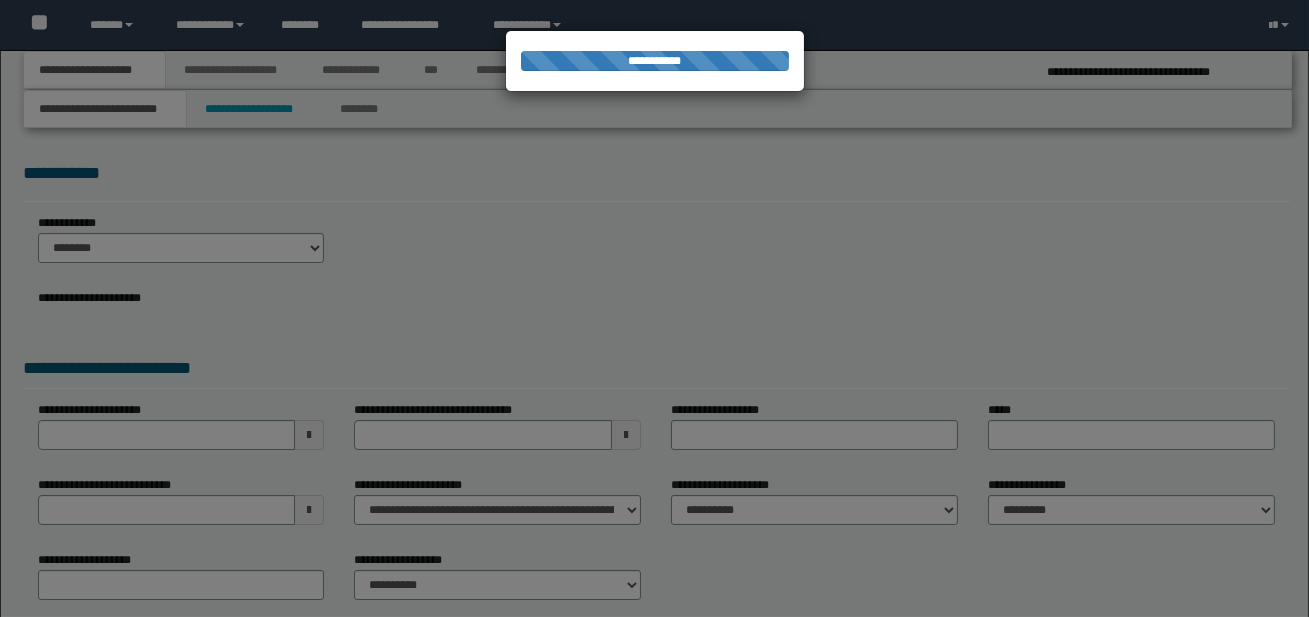select on "*" 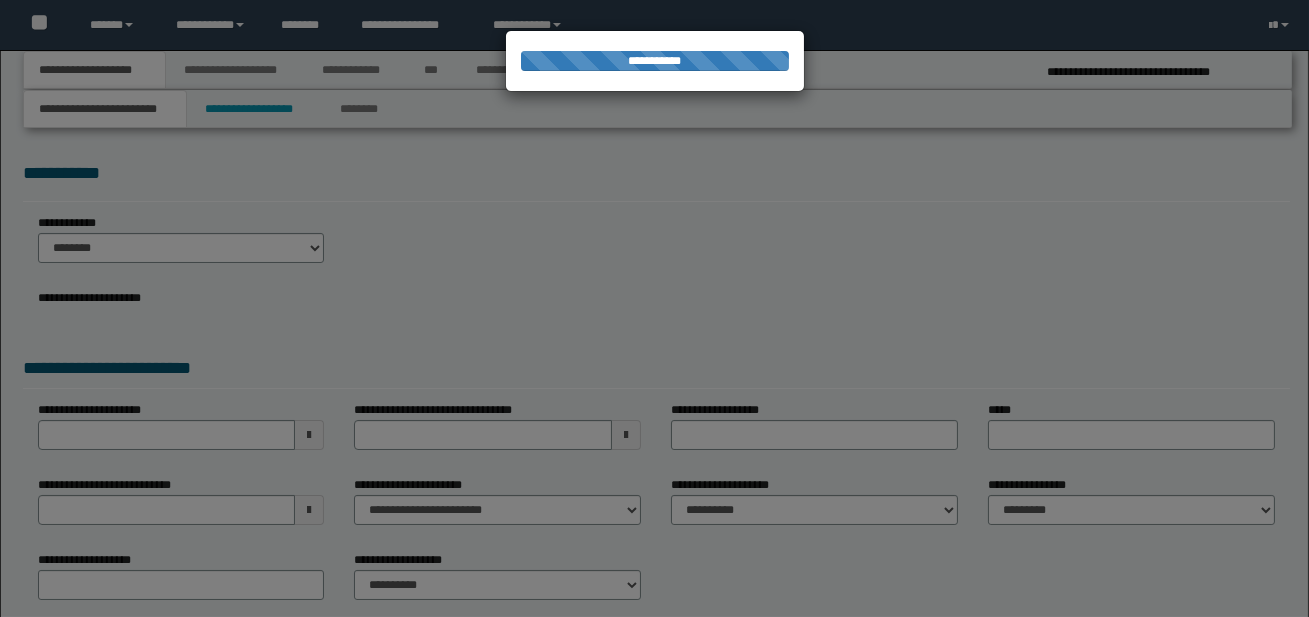scroll, scrollTop: 0, scrollLeft: 0, axis: both 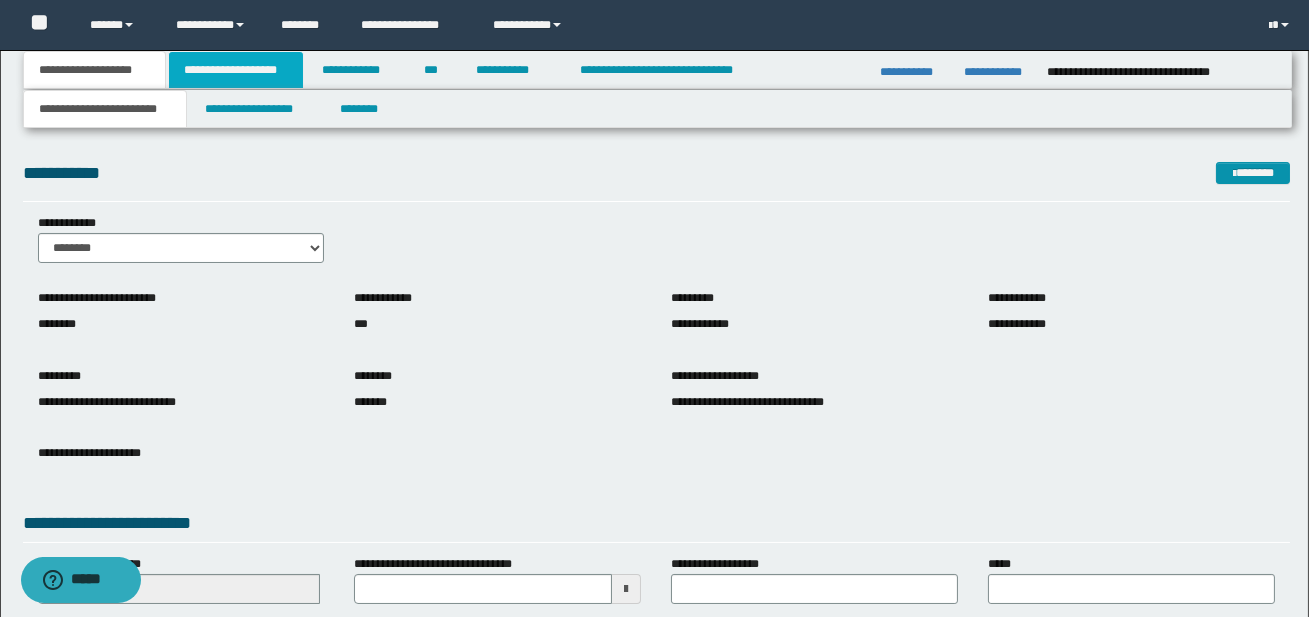 click on "**********" at bounding box center (236, 70) 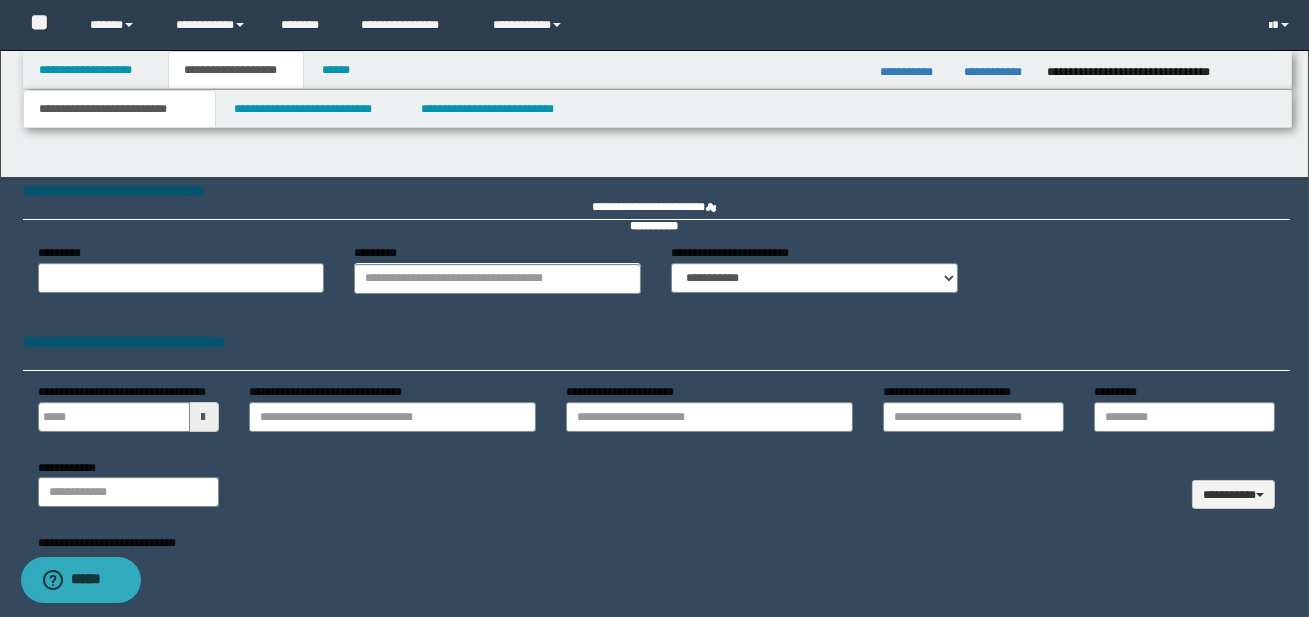 type 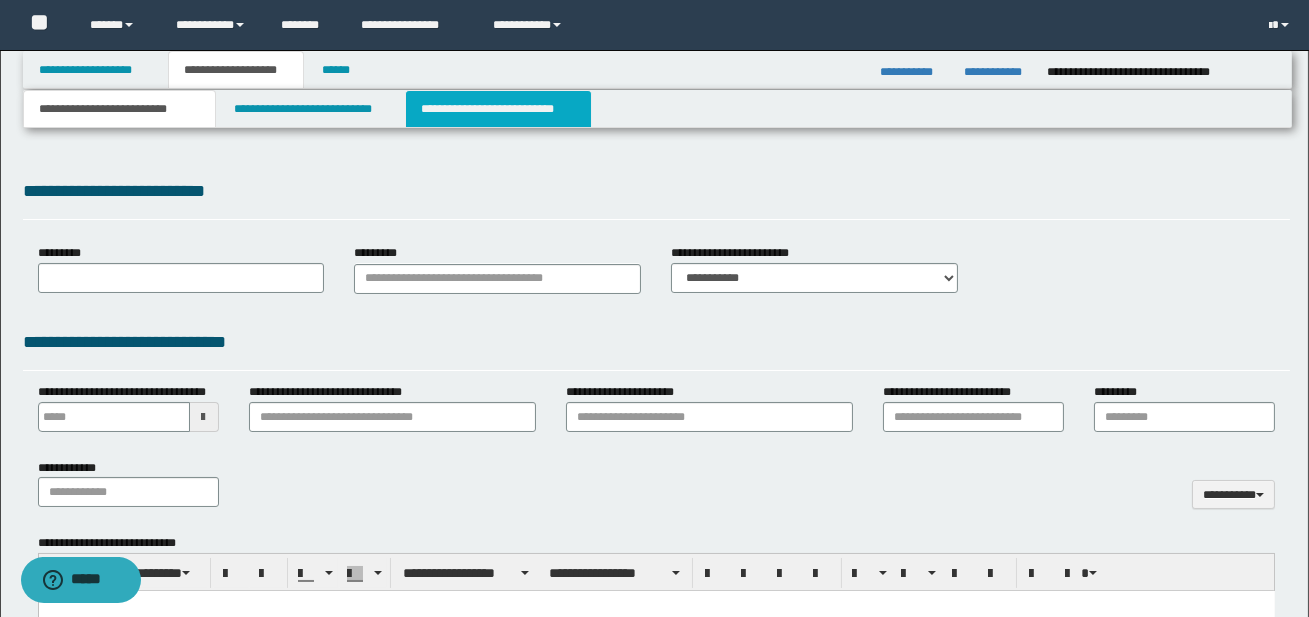 scroll, scrollTop: 0, scrollLeft: 0, axis: both 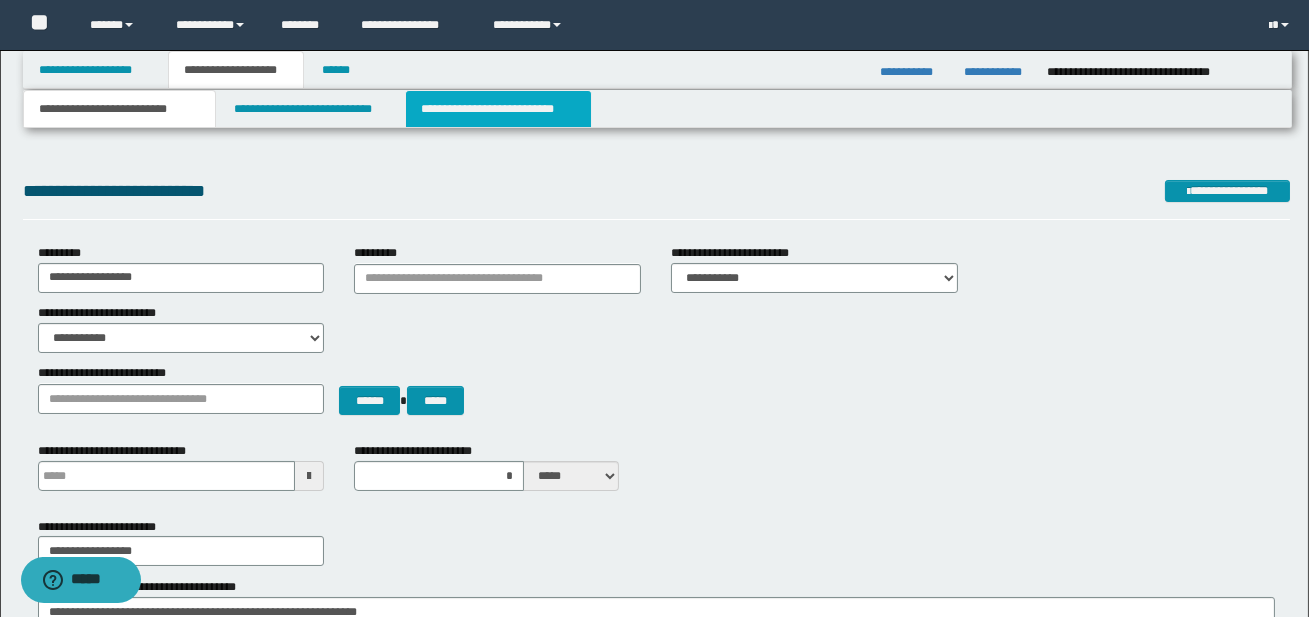 click on "**********" at bounding box center [498, 109] 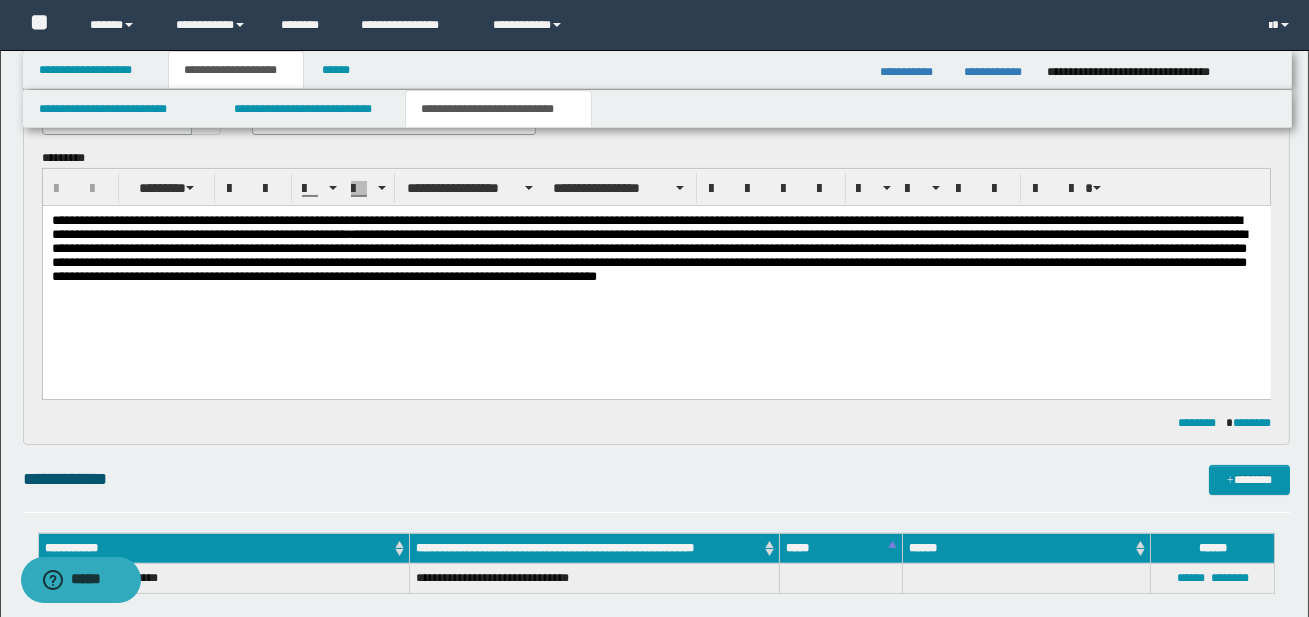 scroll, scrollTop: 913, scrollLeft: 0, axis: vertical 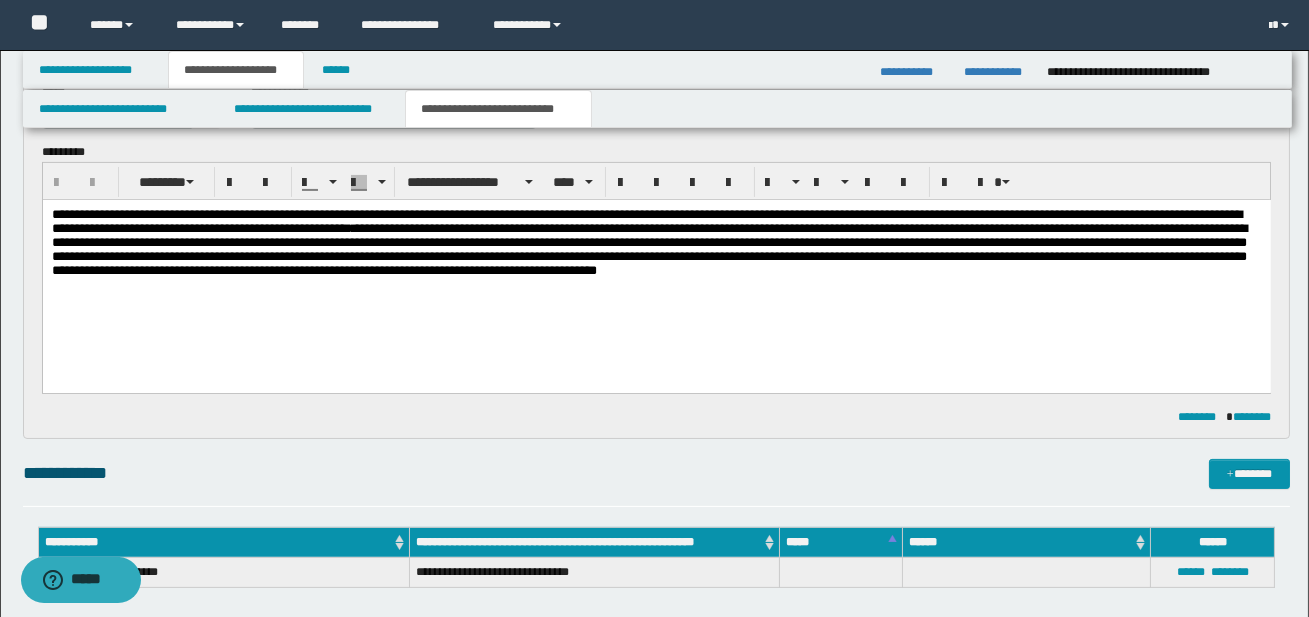 click on "**********" at bounding box center [656, 270] 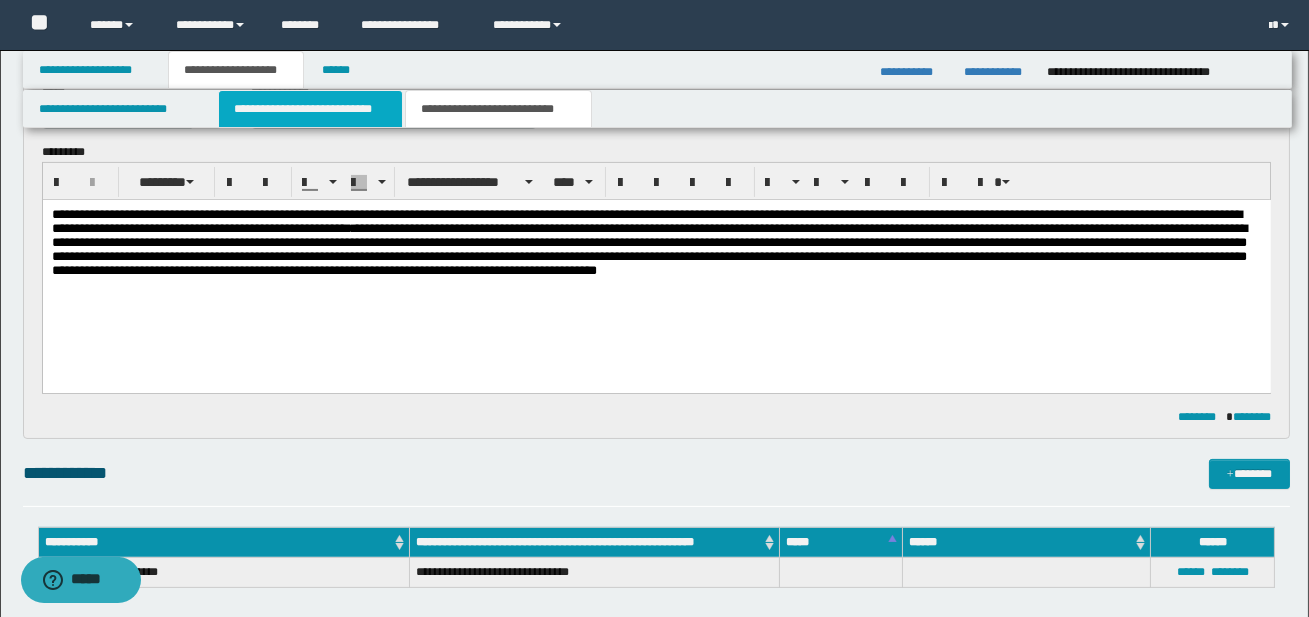 click on "**********" at bounding box center [310, 109] 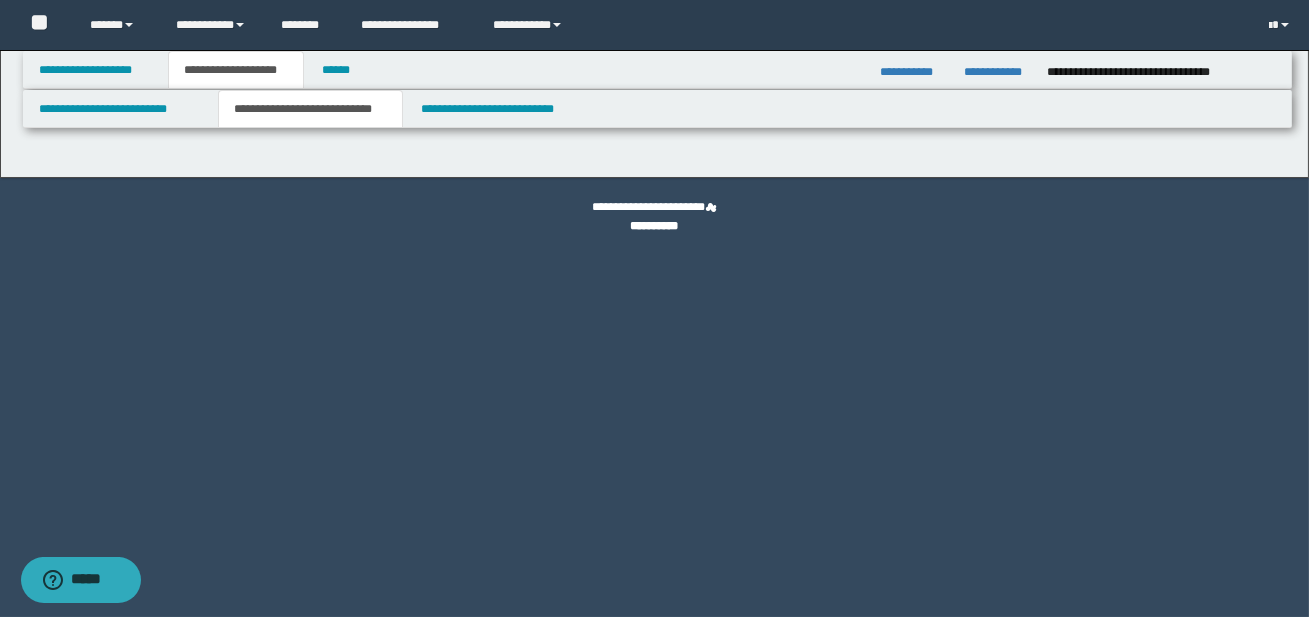 select on "*" 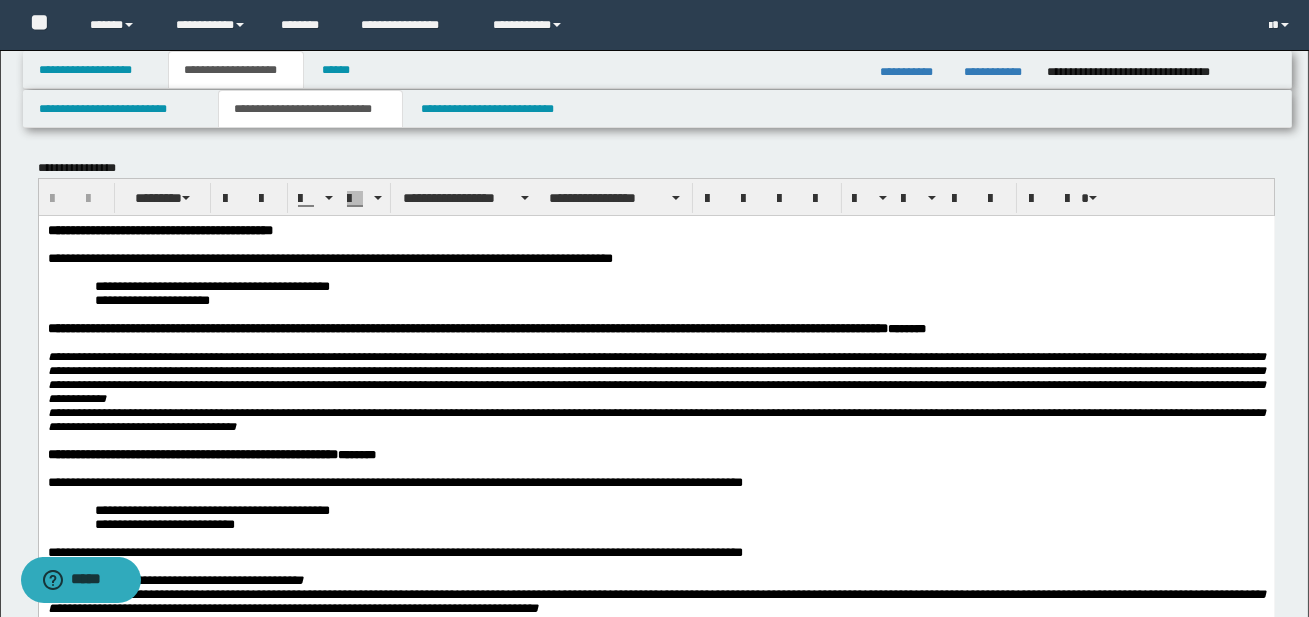 scroll, scrollTop: 0, scrollLeft: 0, axis: both 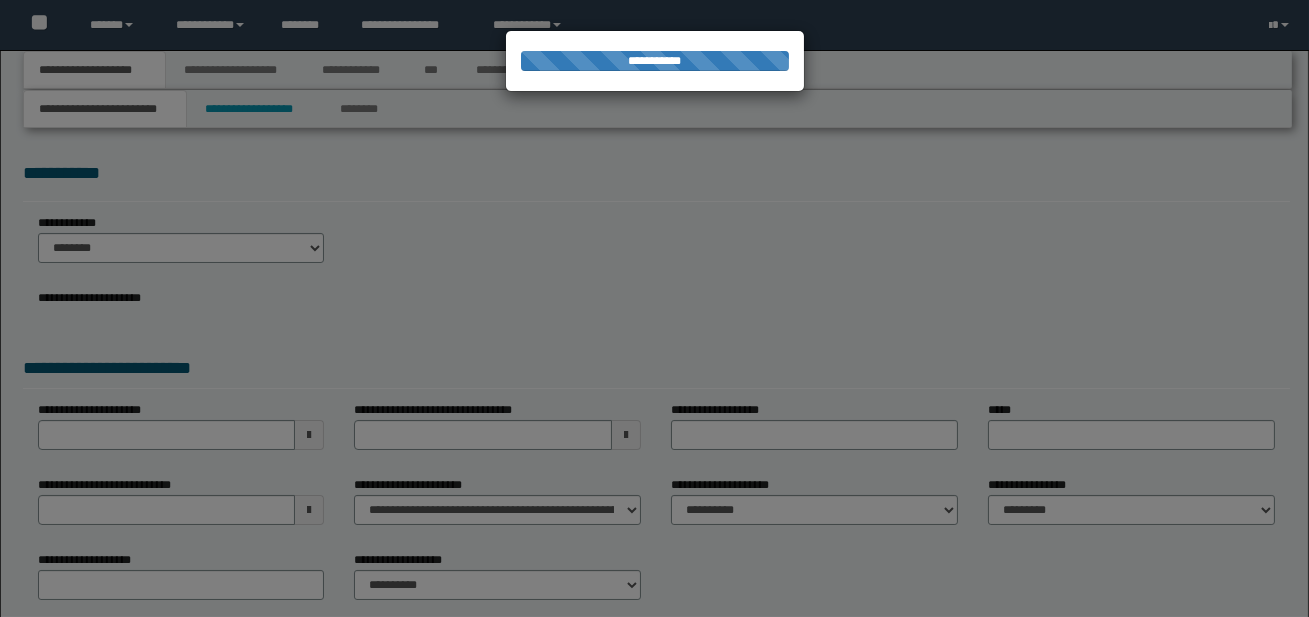 select on "*" 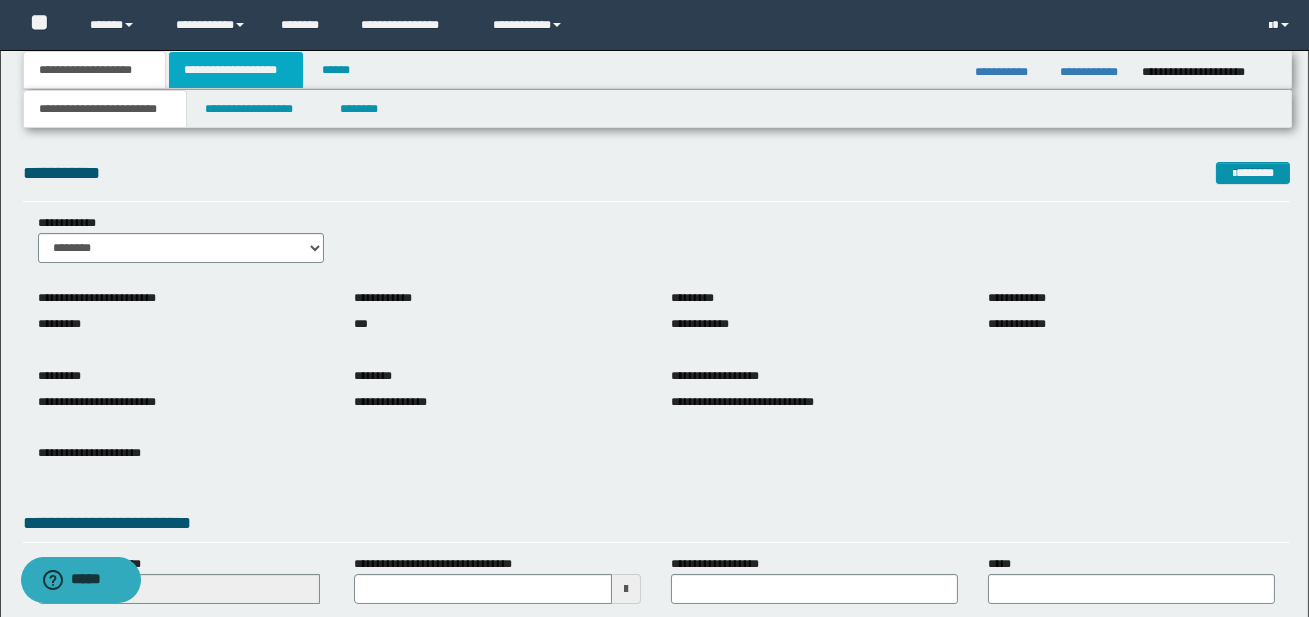 click on "**********" at bounding box center (236, 70) 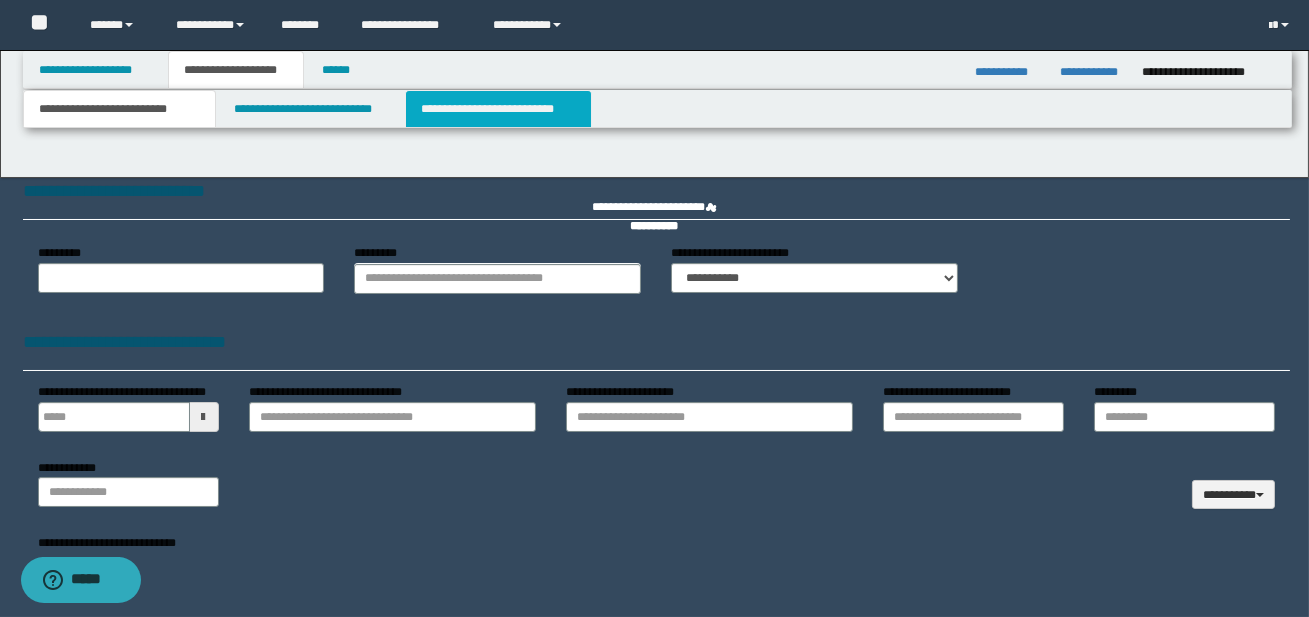 type 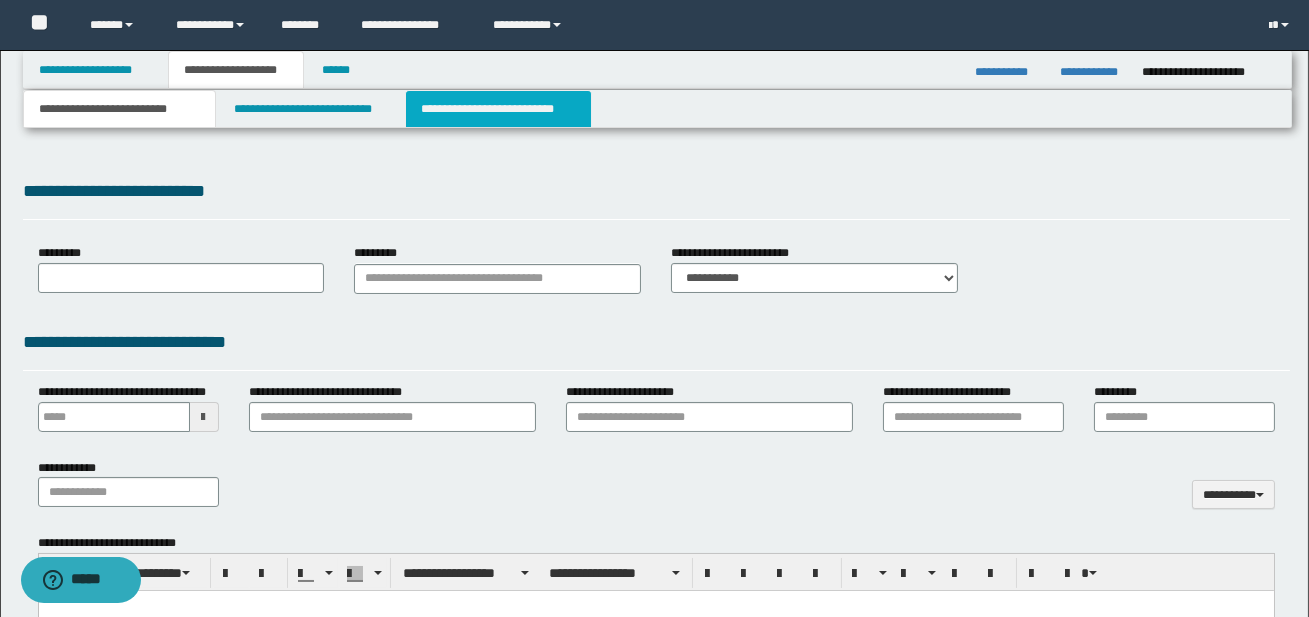 select on "*" 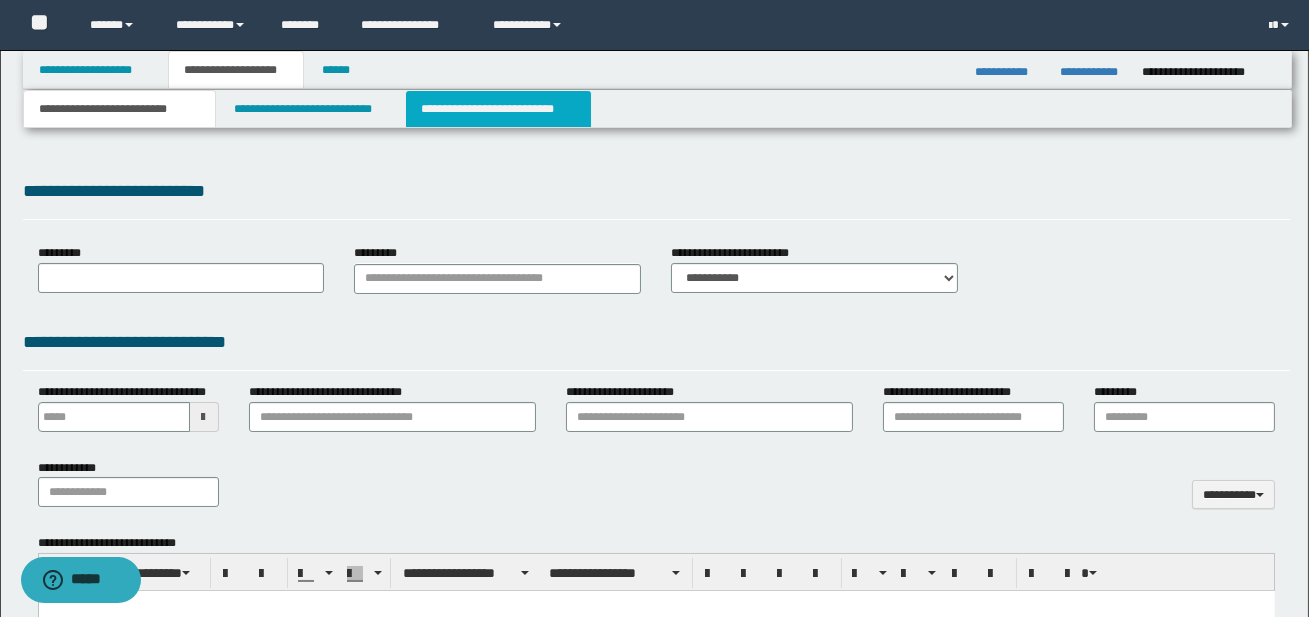 scroll, scrollTop: 0, scrollLeft: 0, axis: both 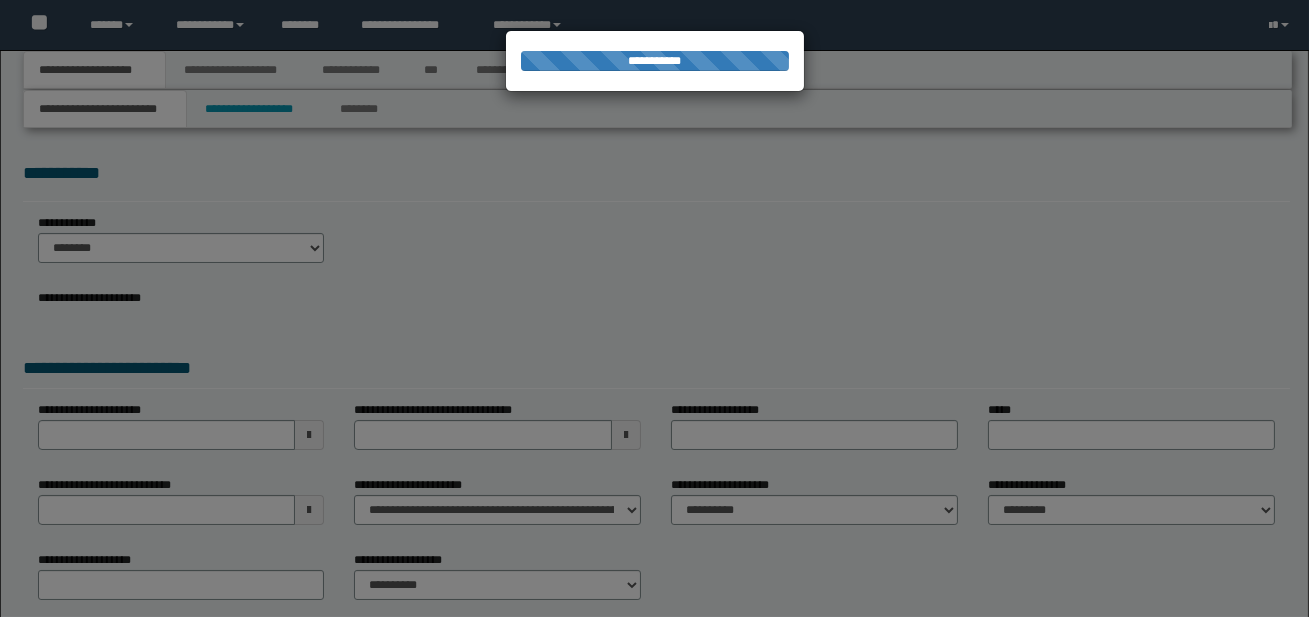 select on "*" 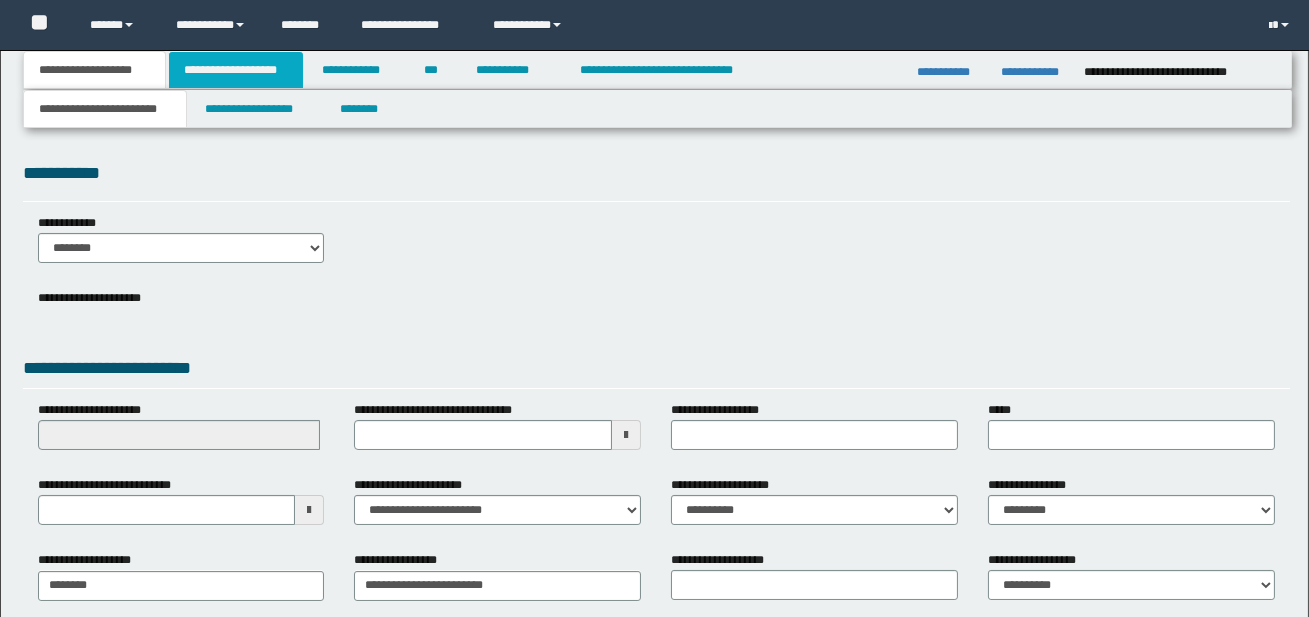 scroll, scrollTop: 0, scrollLeft: 0, axis: both 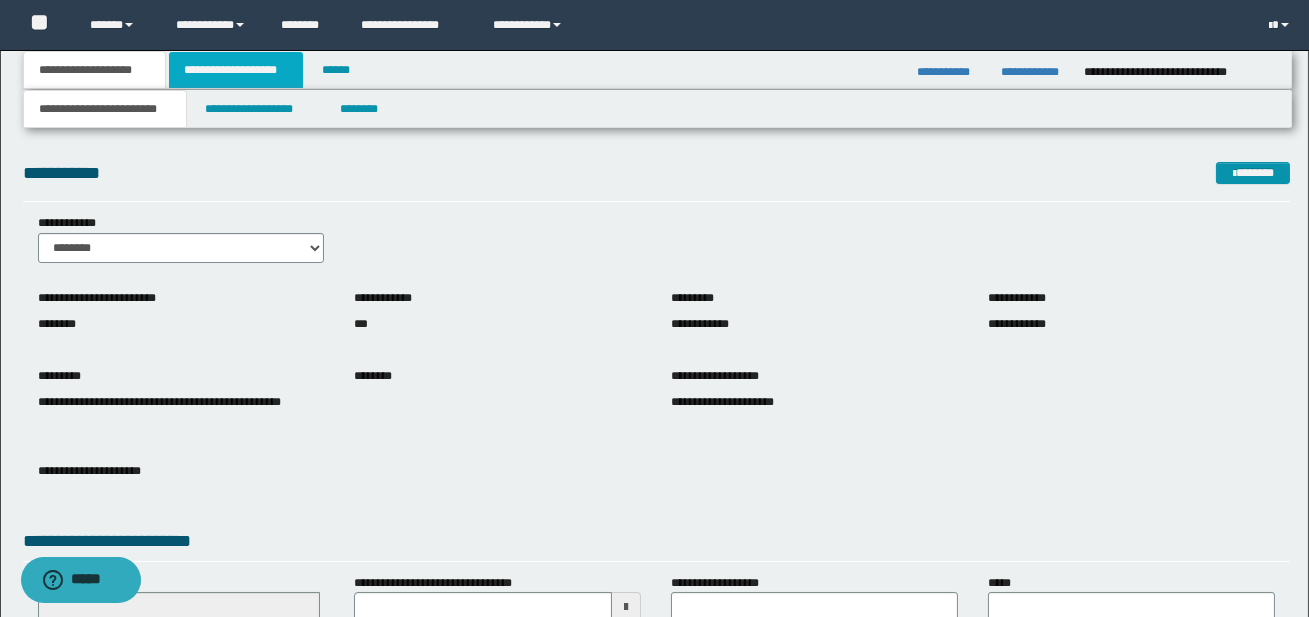 click on "**********" at bounding box center [236, 70] 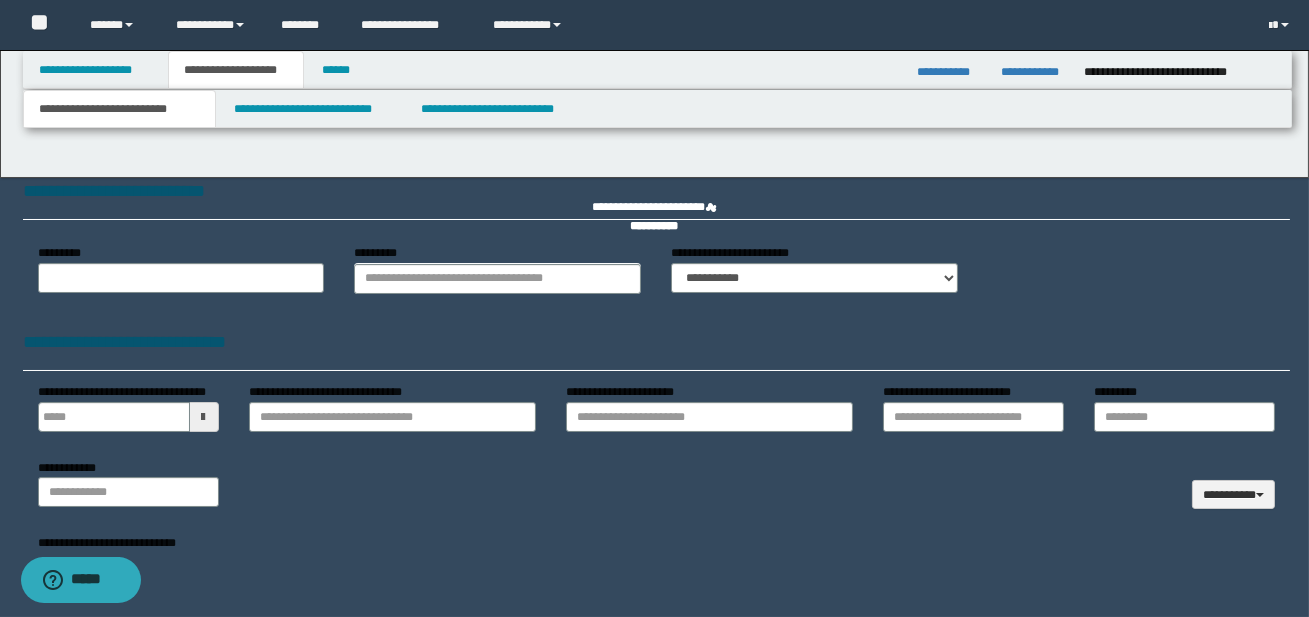 type 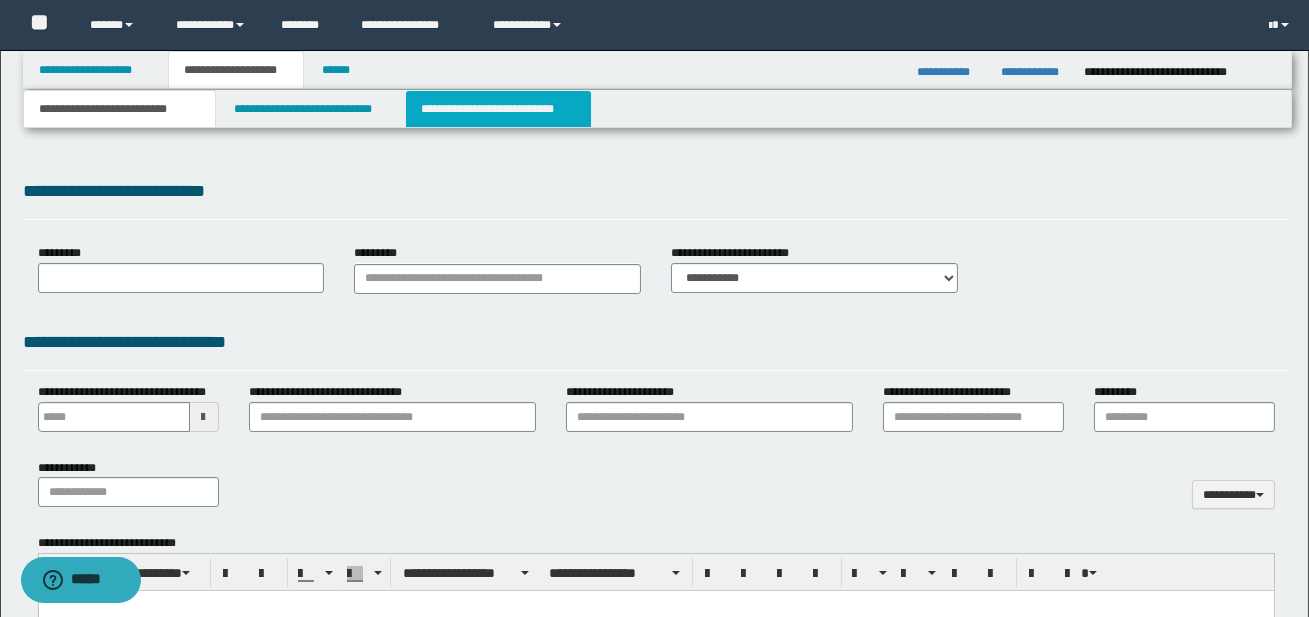 select on "*" 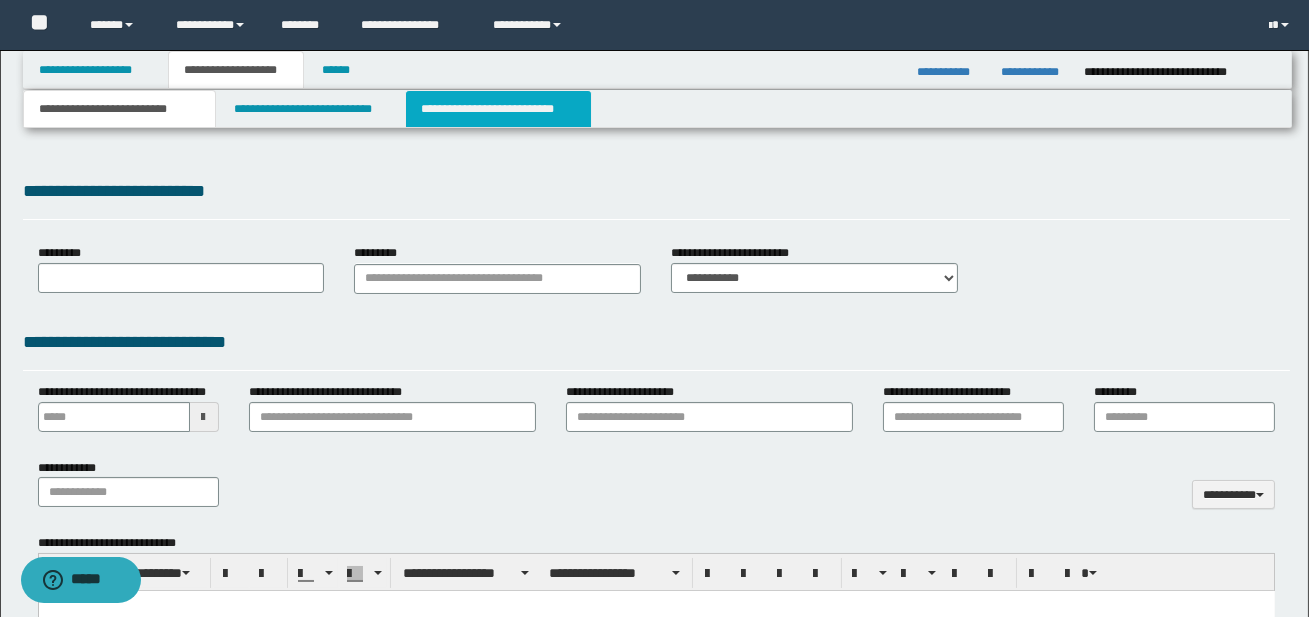 scroll, scrollTop: 0, scrollLeft: 0, axis: both 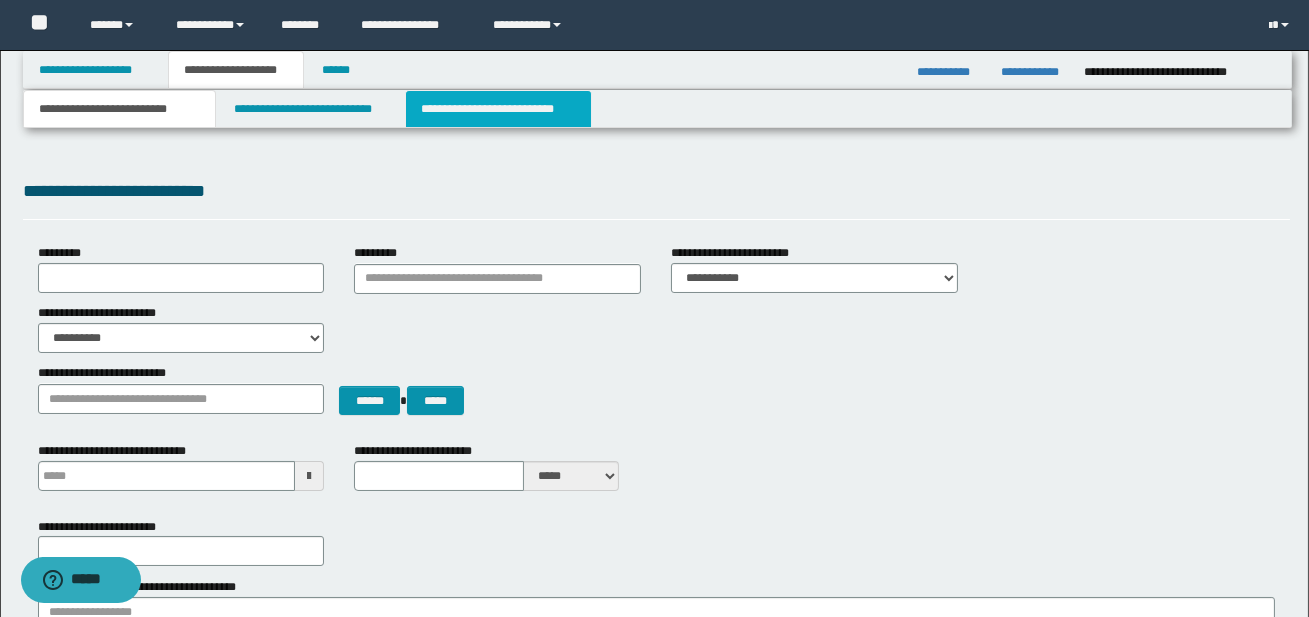 click on "**********" at bounding box center [498, 109] 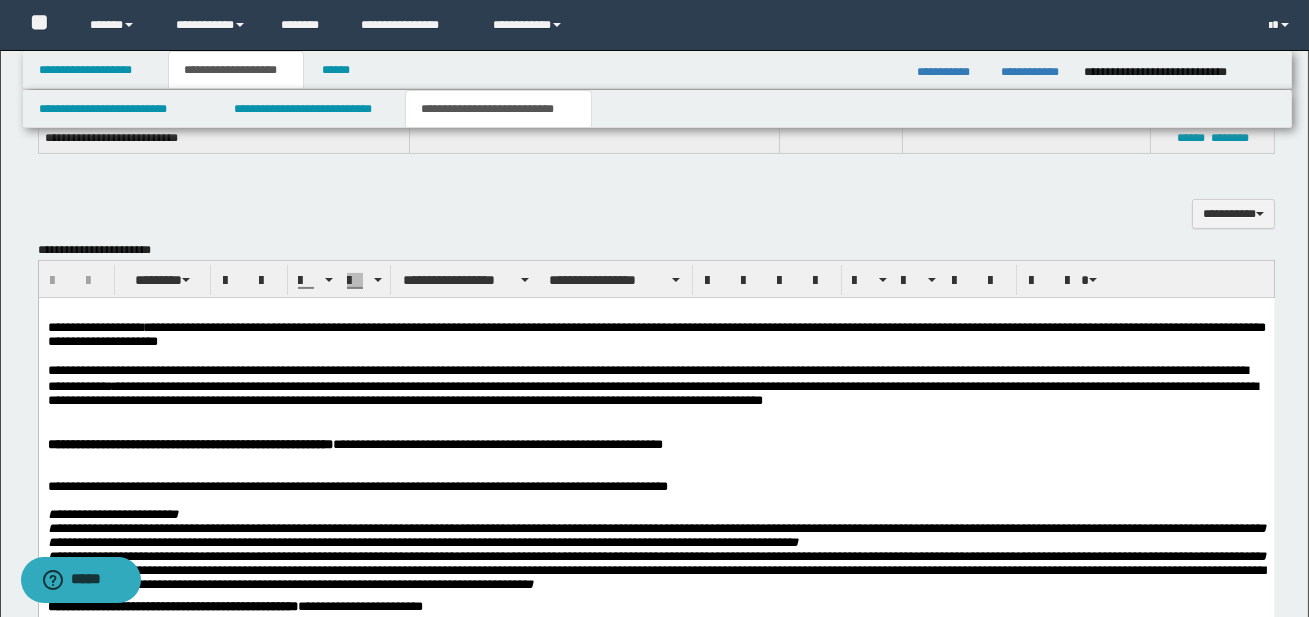 scroll, scrollTop: 1220, scrollLeft: 0, axis: vertical 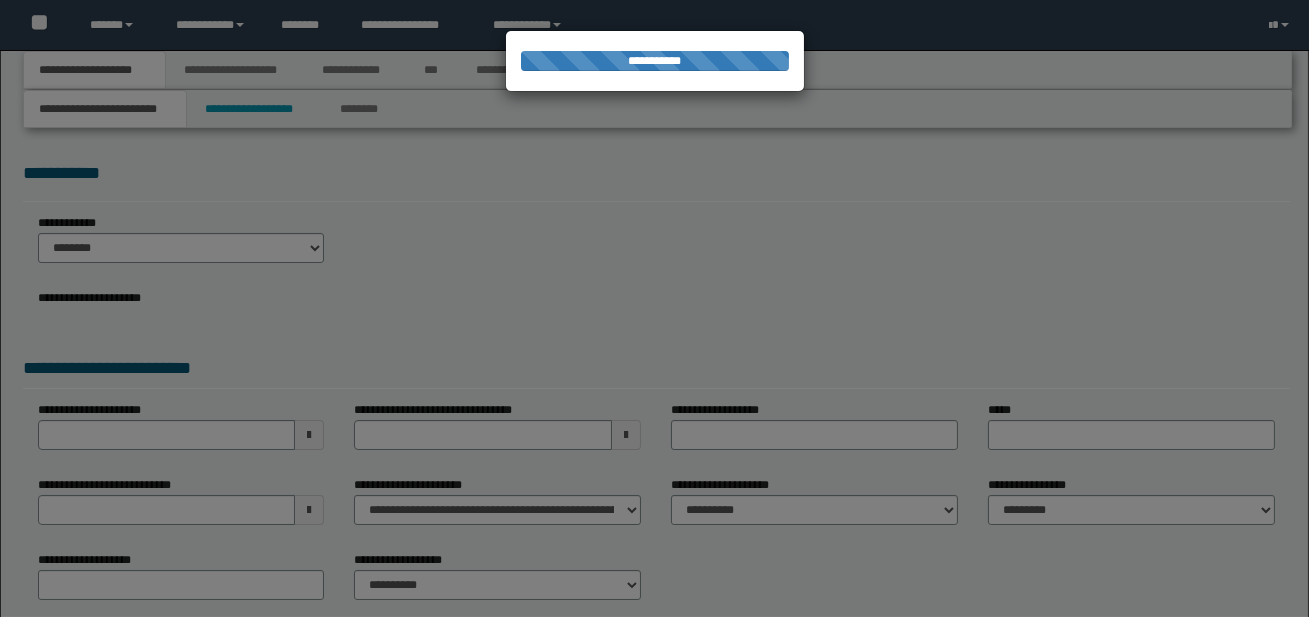 select on "*" 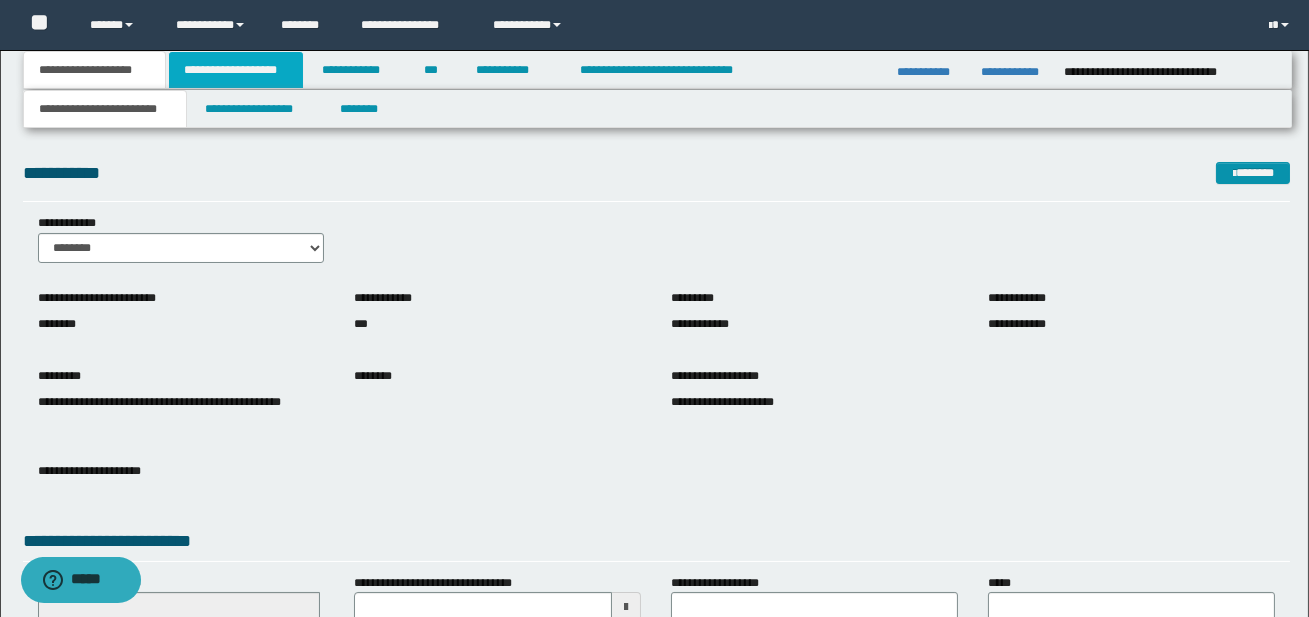 click on "**********" at bounding box center (236, 70) 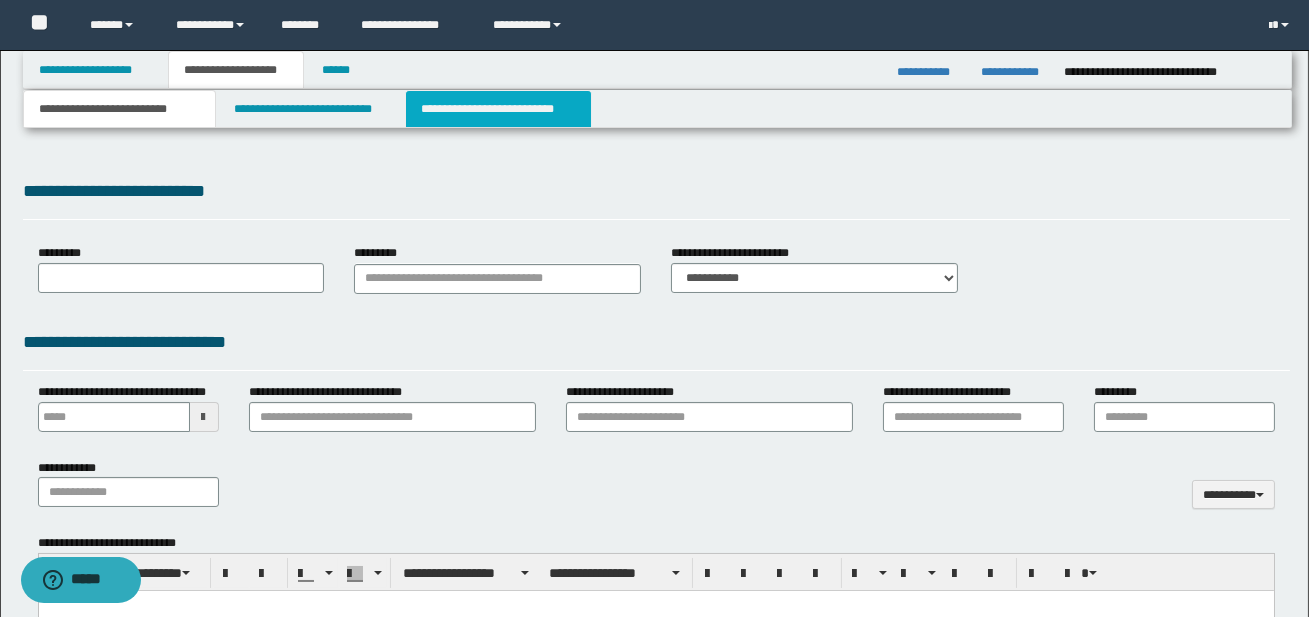 type 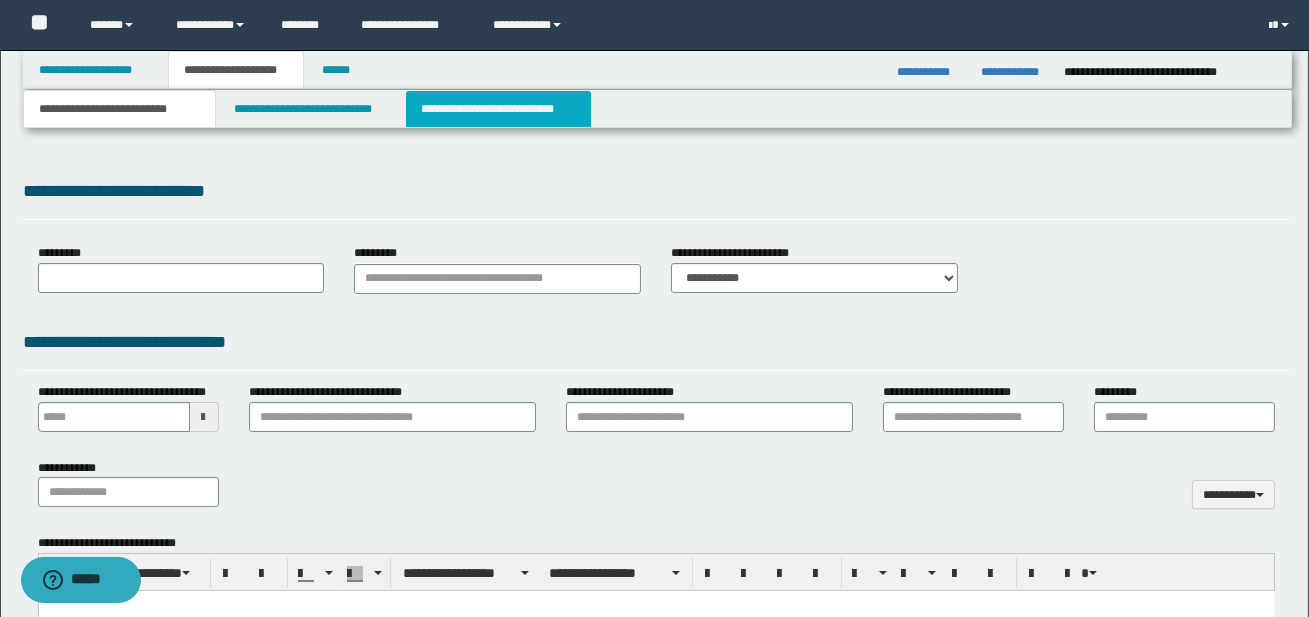 scroll, scrollTop: 0, scrollLeft: 0, axis: both 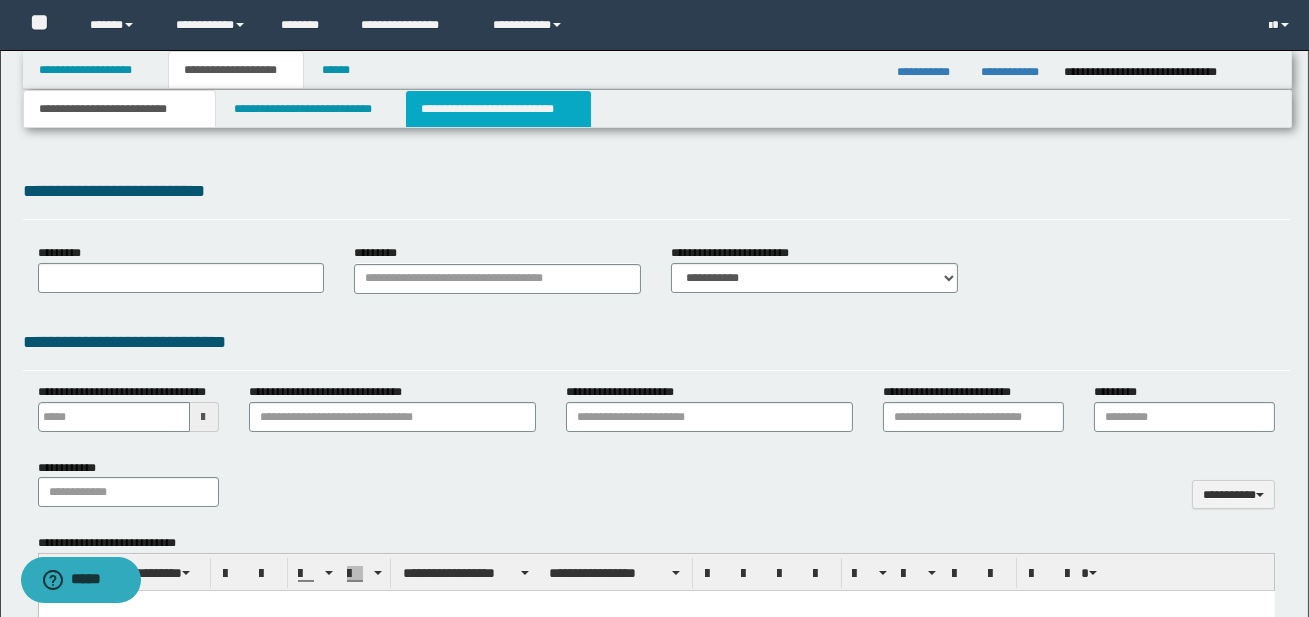 click on "**********" at bounding box center (498, 109) 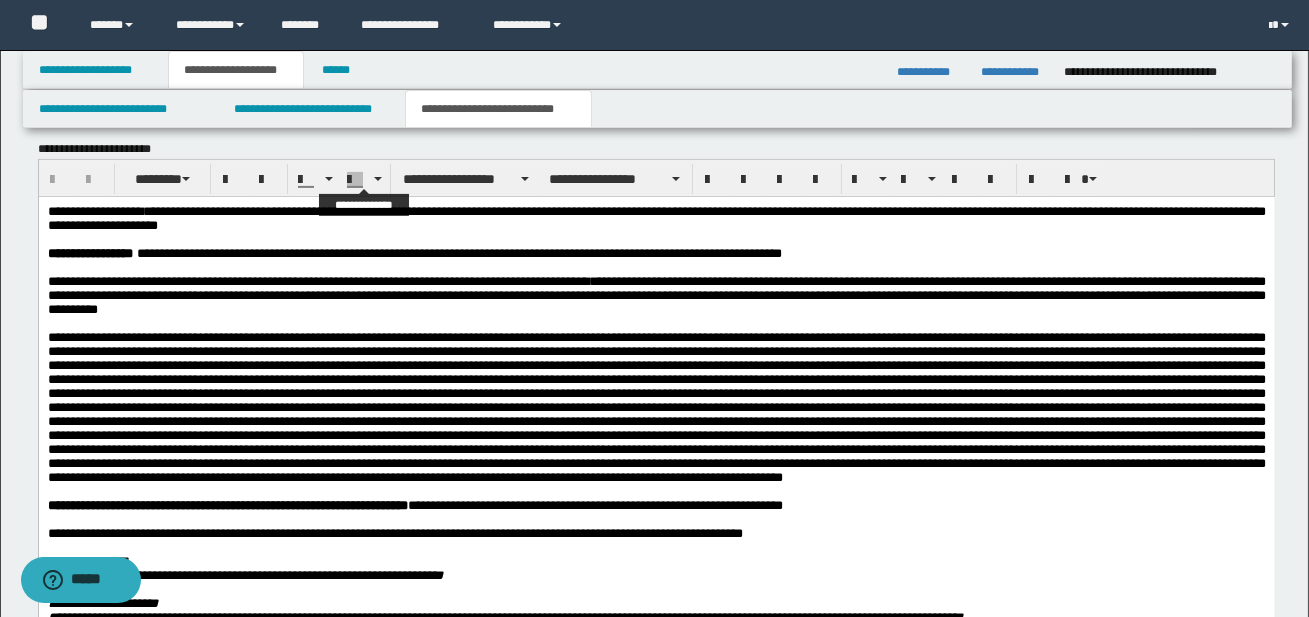 scroll, scrollTop: 1347, scrollLeft: 0, axis: vertical 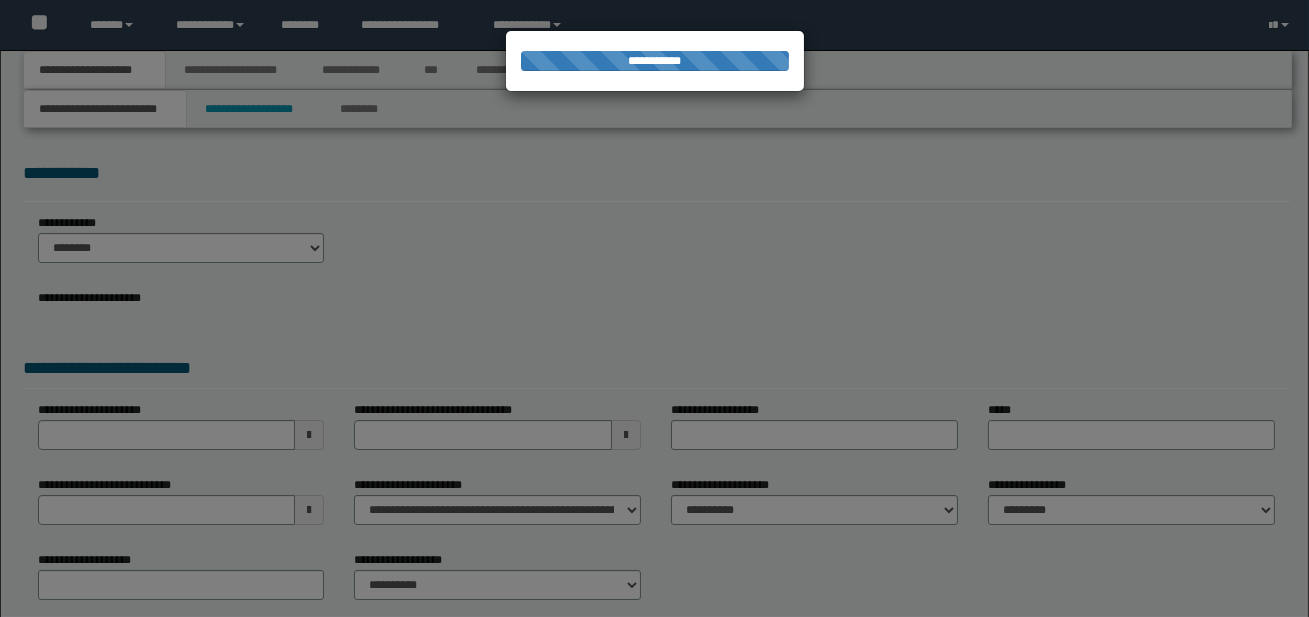 select on "*" 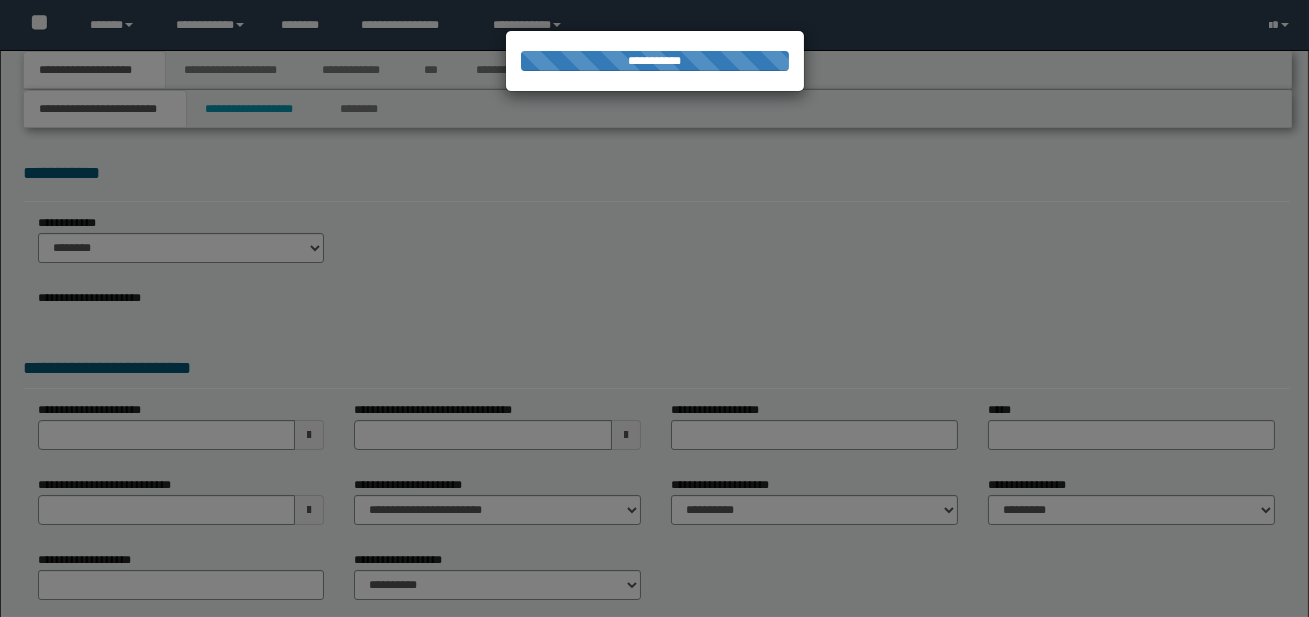 select on "*" 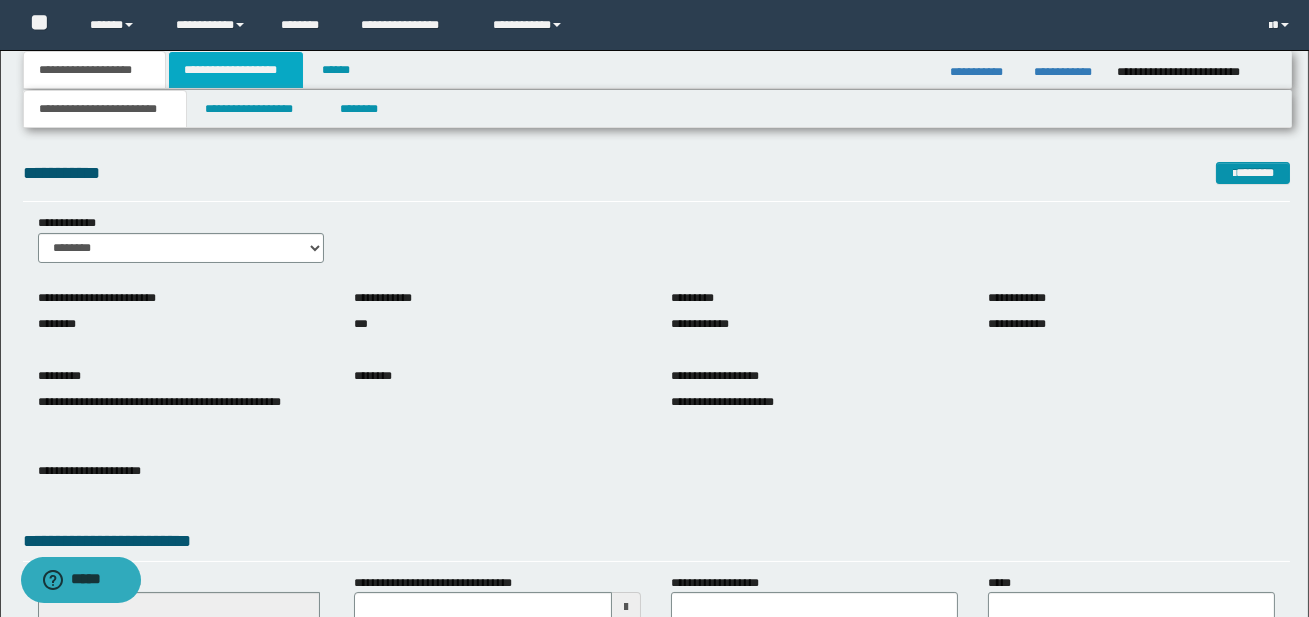 click on "**********" at bounding box center (236, 70) 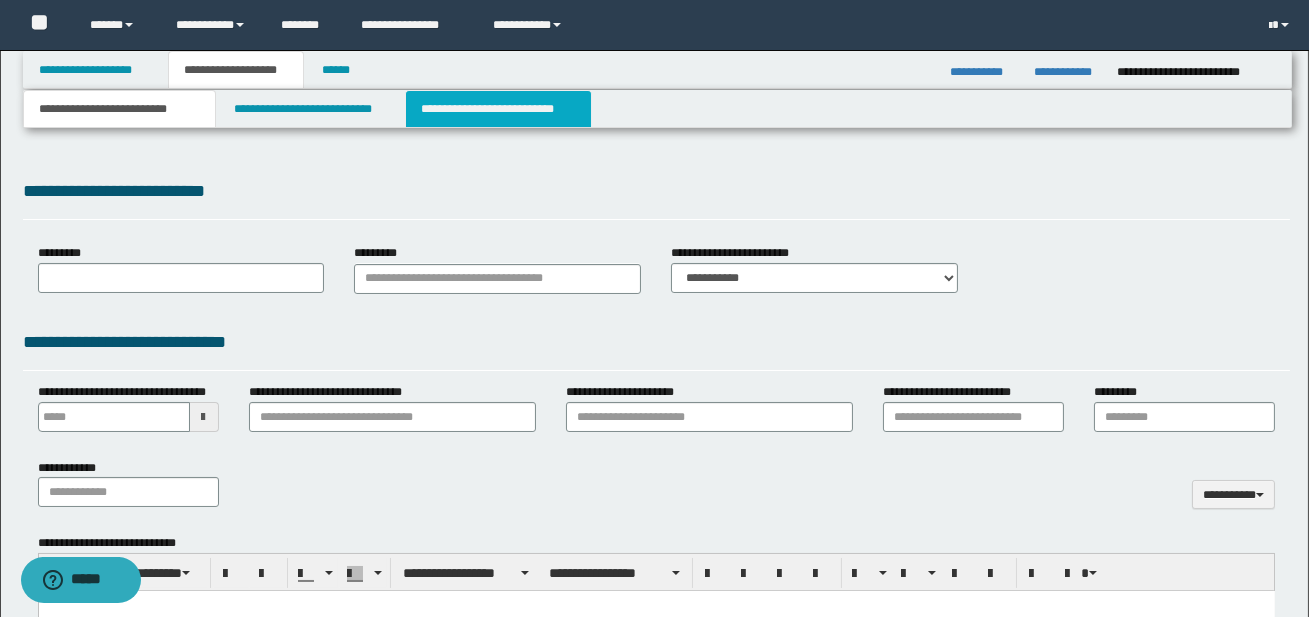 scroll, scrollTop: 0, scrollLeft: 0, axis: both 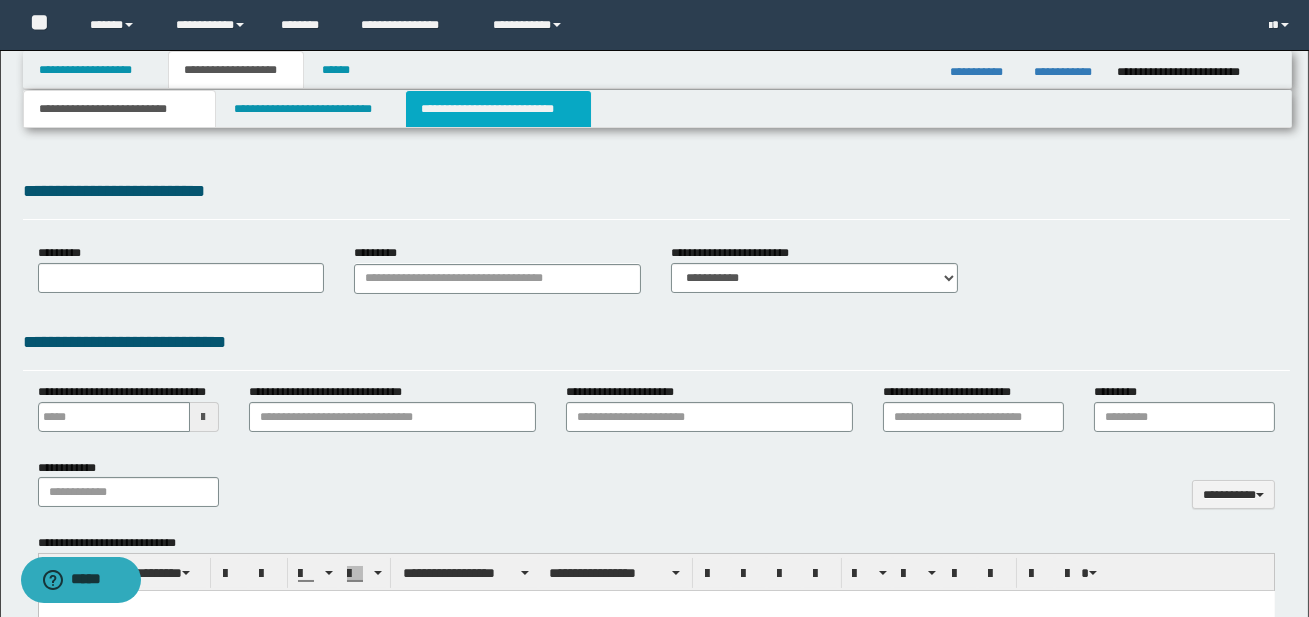 type 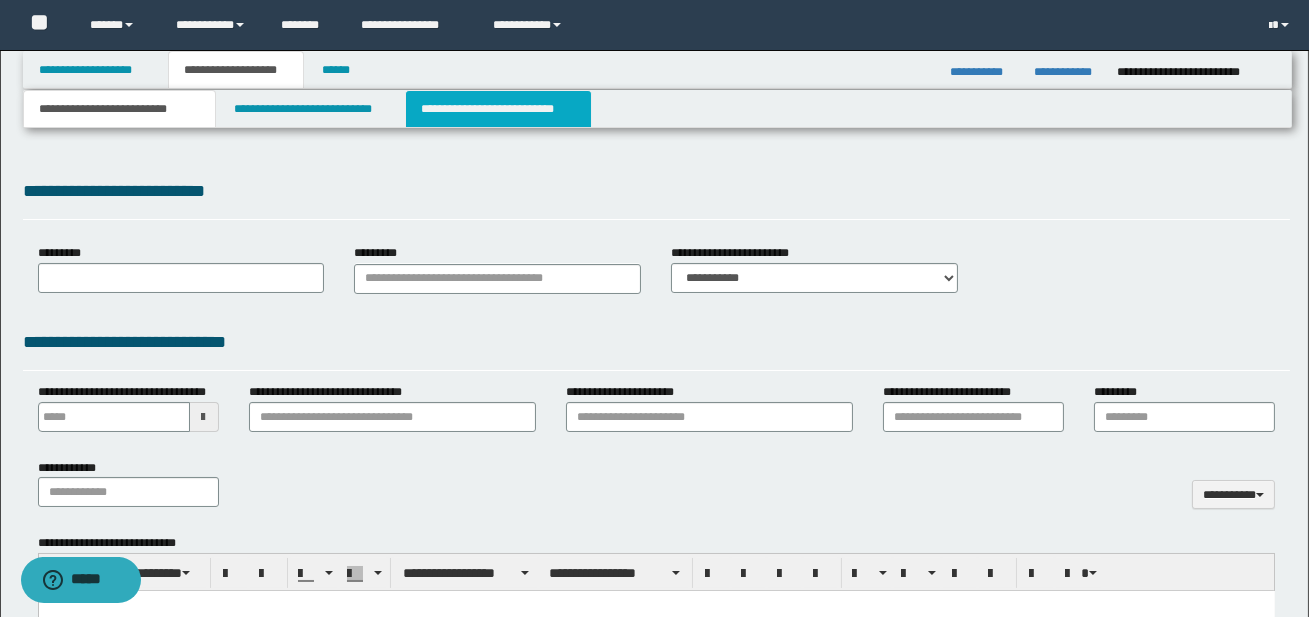 click on "**********" at bounding box center (498, 109) 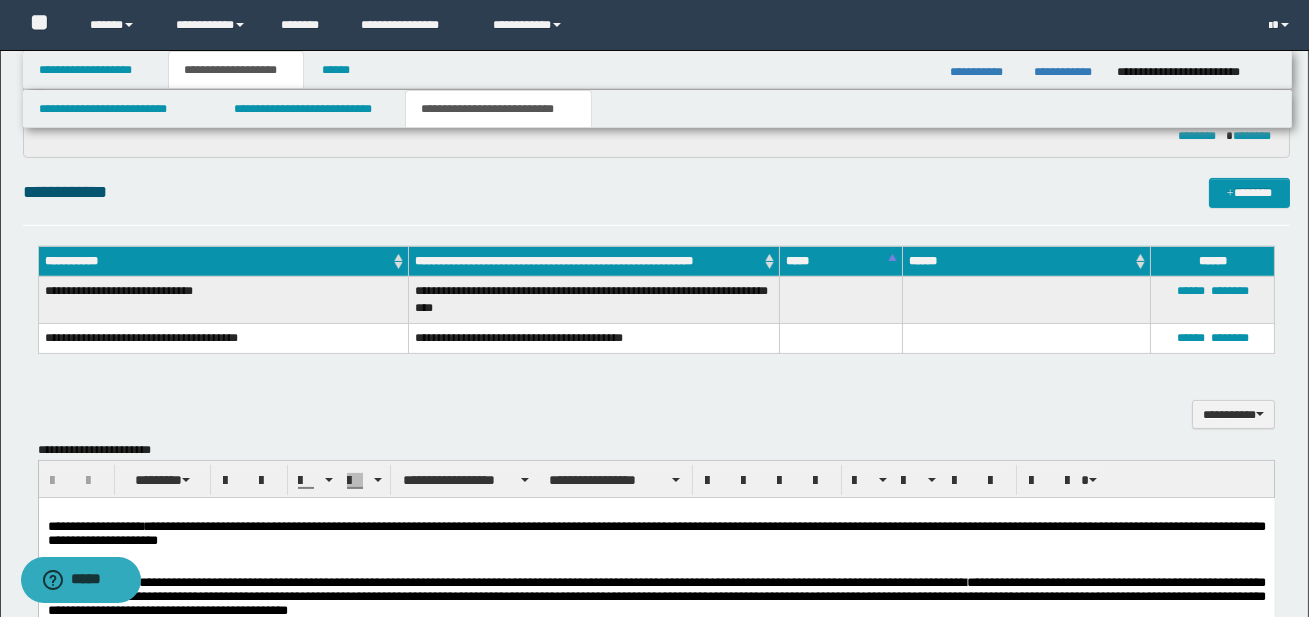 scroll, scrollTop: 1130, scrollLeft: 0, axis: vertical 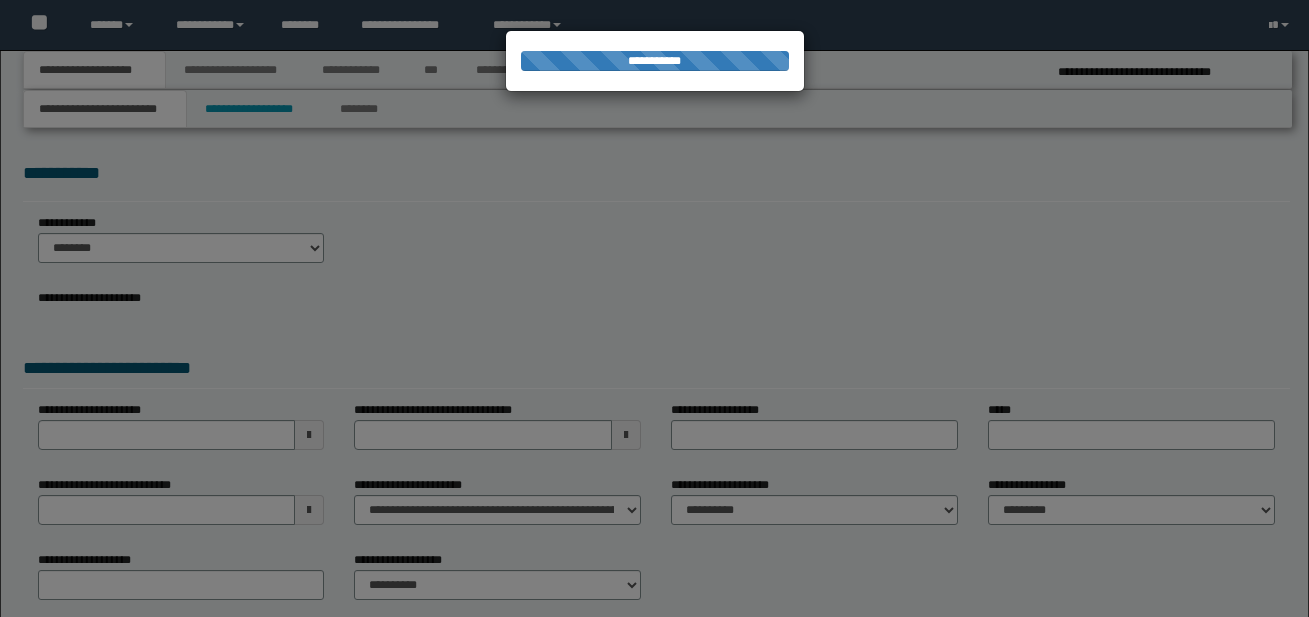 select on "*" 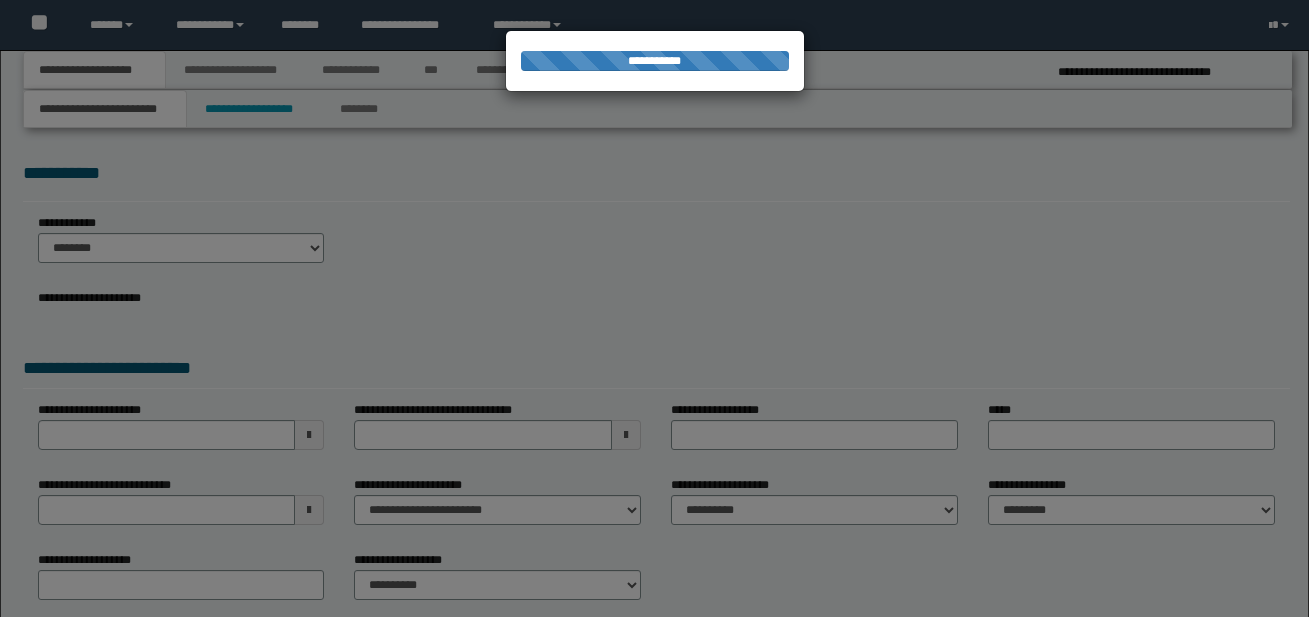 scroll, scrollTop: 0, scrollLeft: 0, axis: both 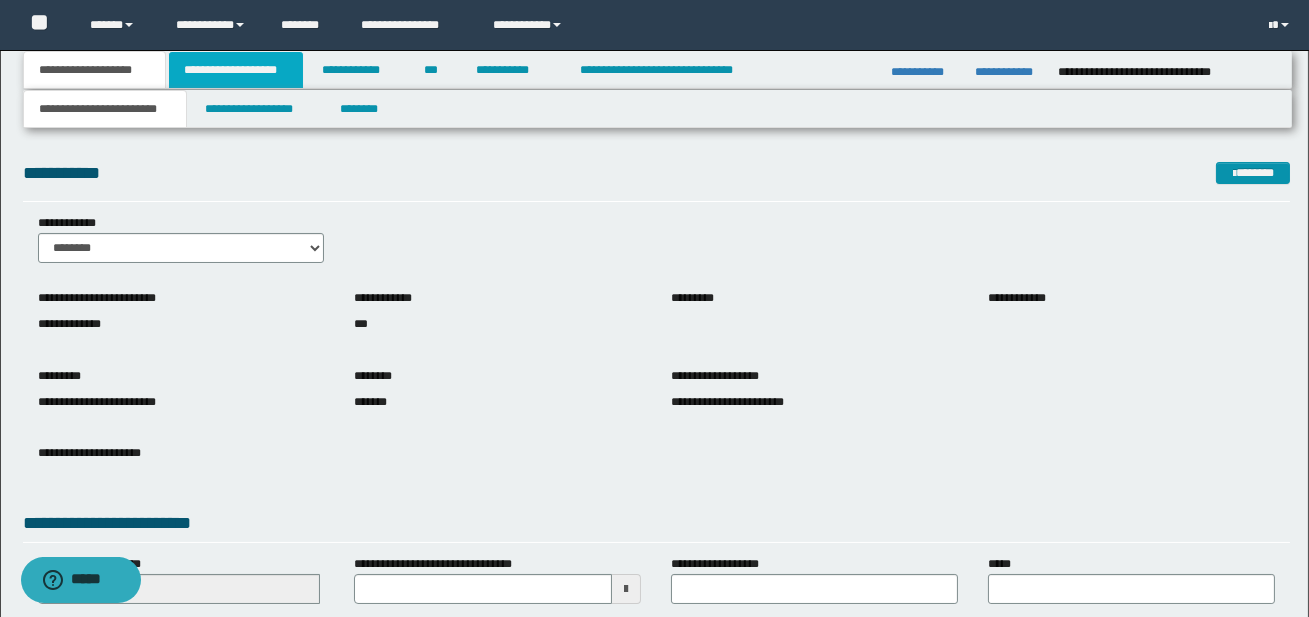 click on "**********" at bounding box center [236, 70] 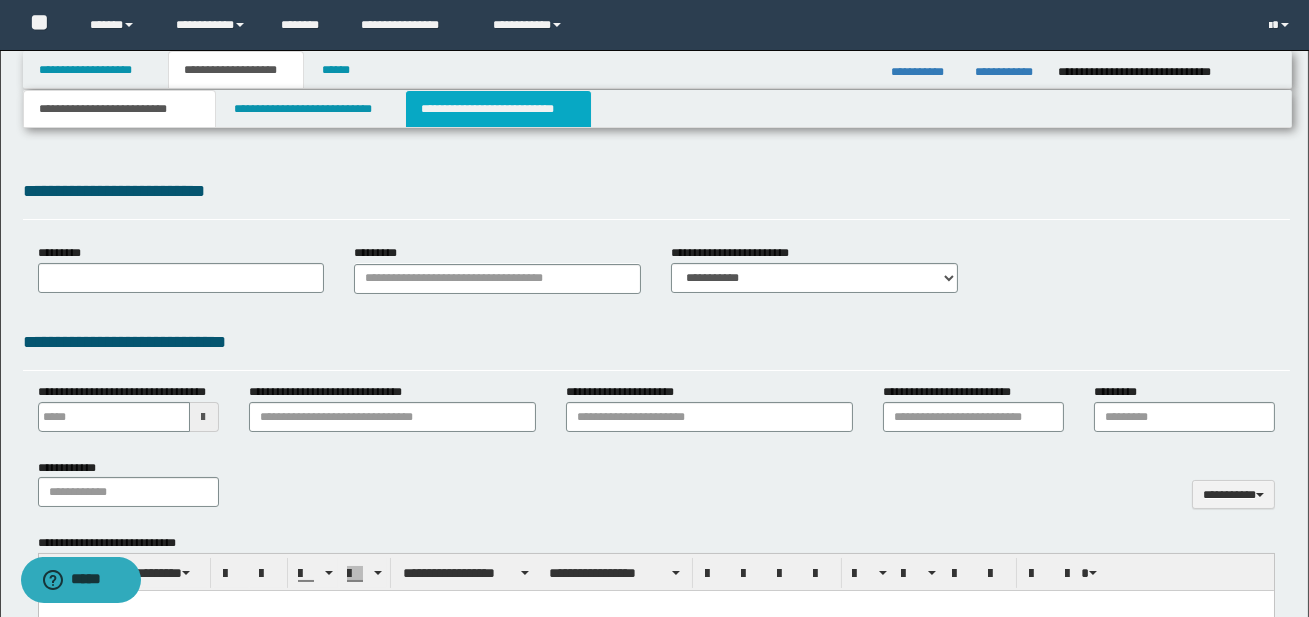 type 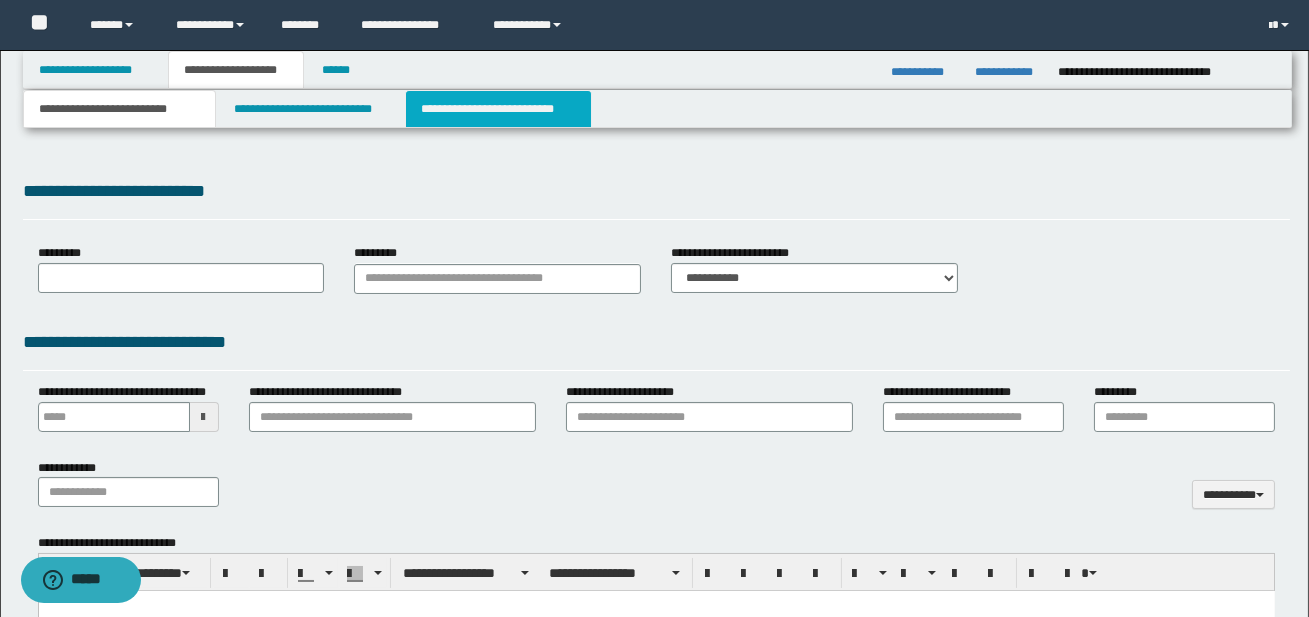 scroll, scrollTop: 0, scrollLeft: 0, axis: both 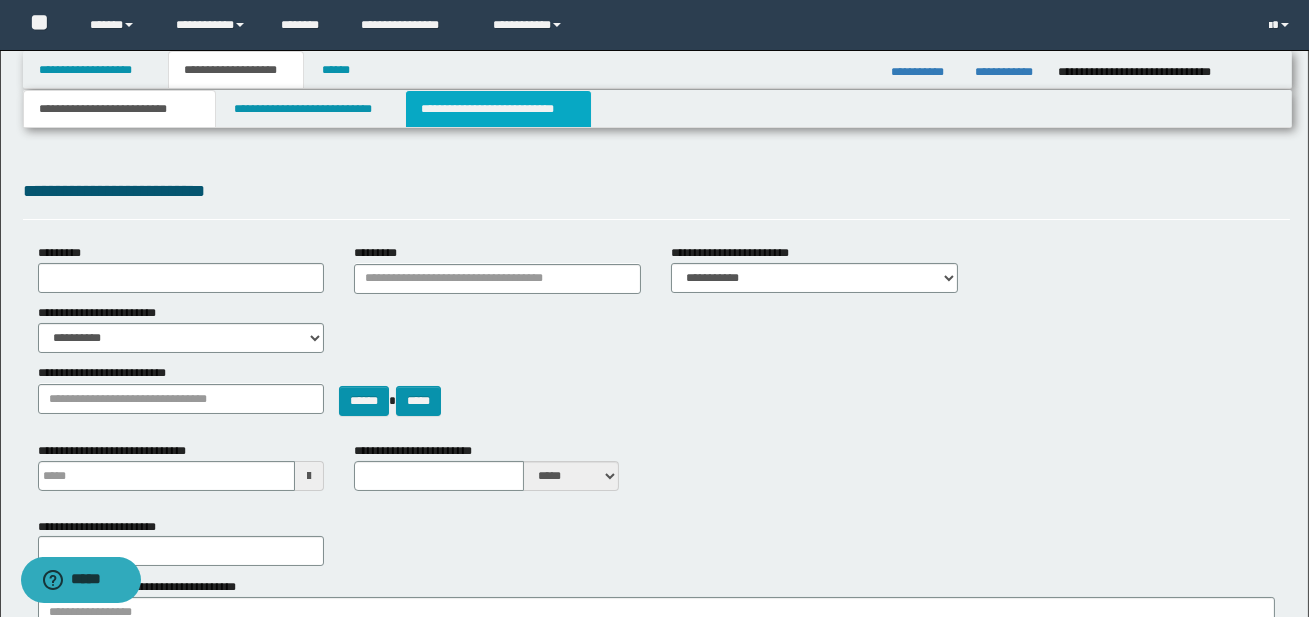 click on "**********" at bounding box center (498, 109) 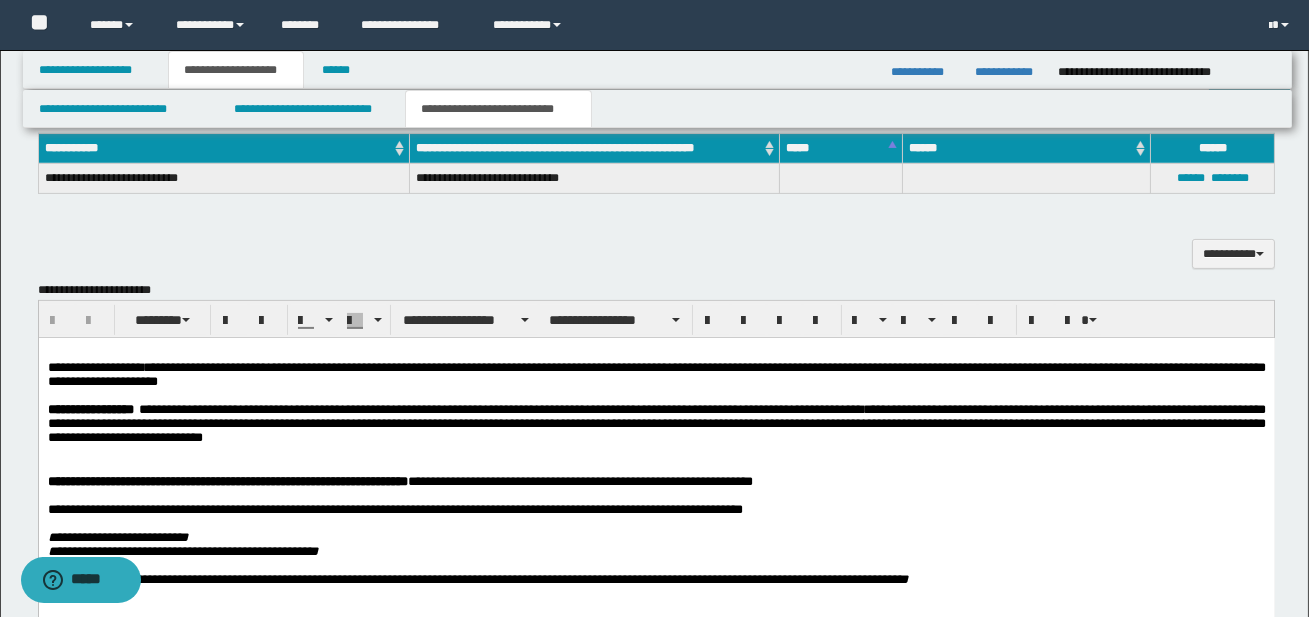 scroll, scrollTop: 1216, scrollLeft: 0, axis: vertical 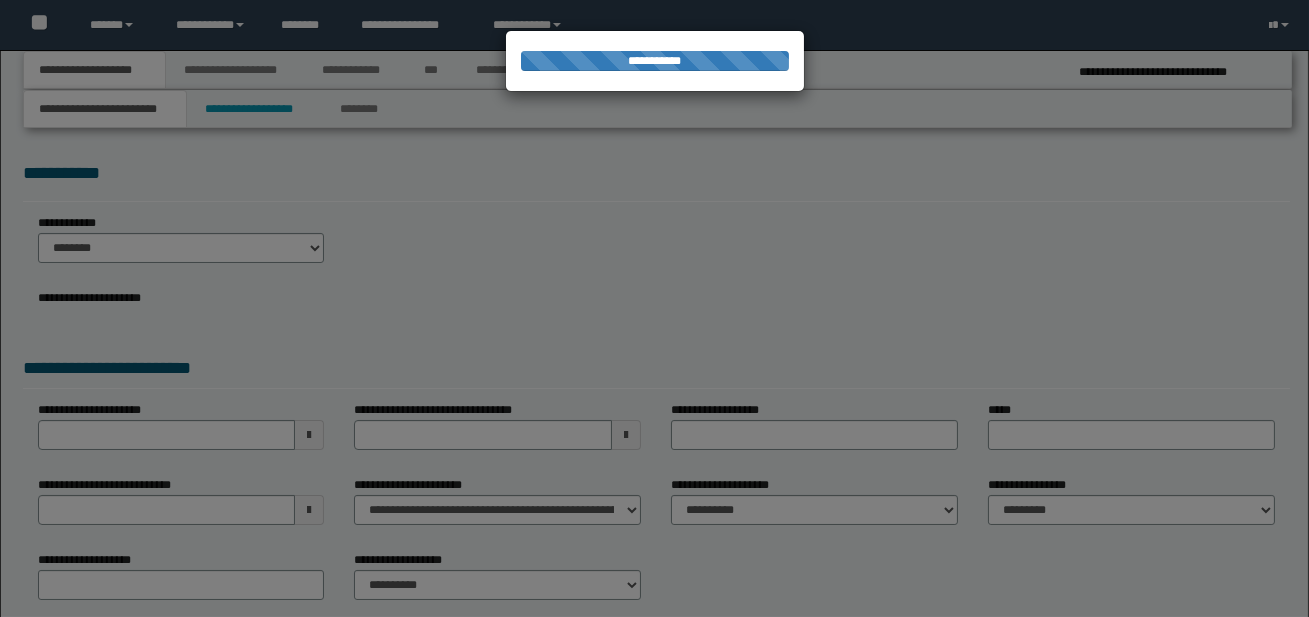select on "*" 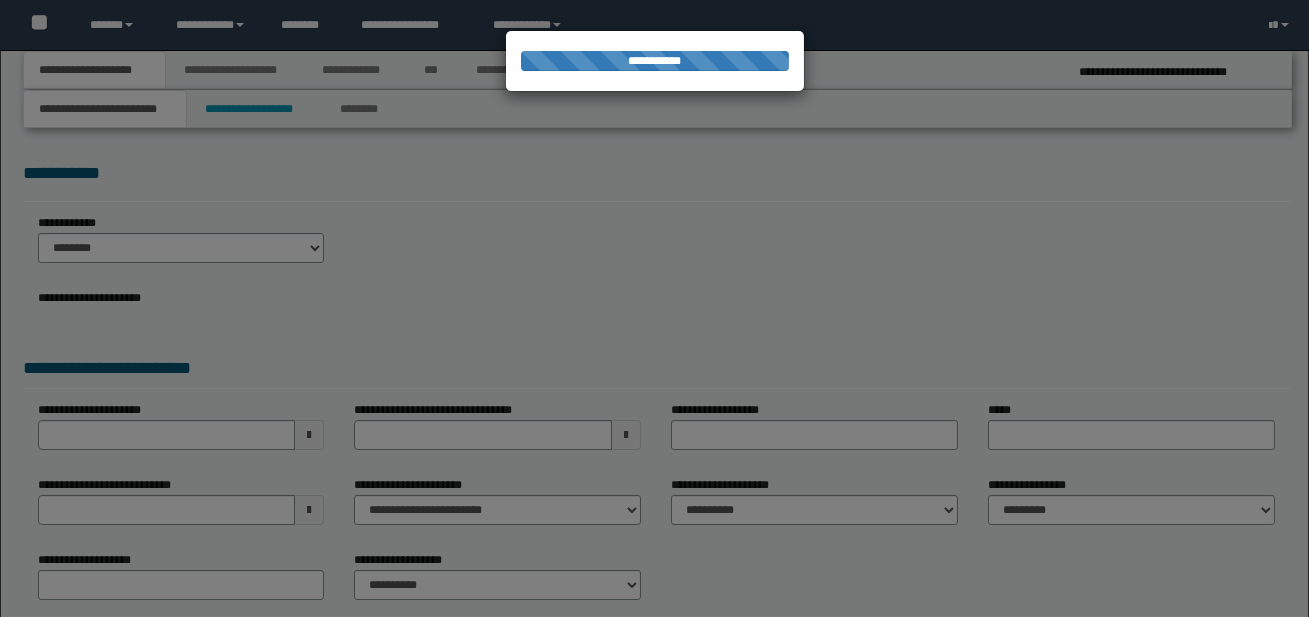 scroll, scrollTop: 0, scrollLeft: 0, axis: both 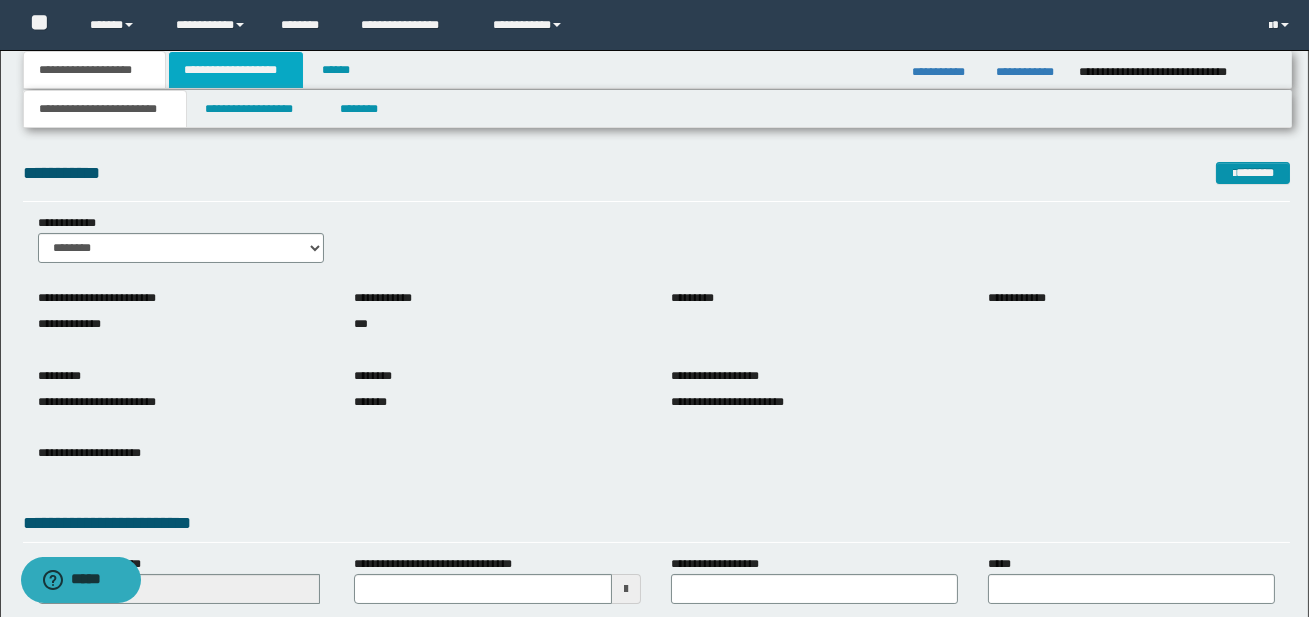 click on "**********" at bounding box center [236, 70] 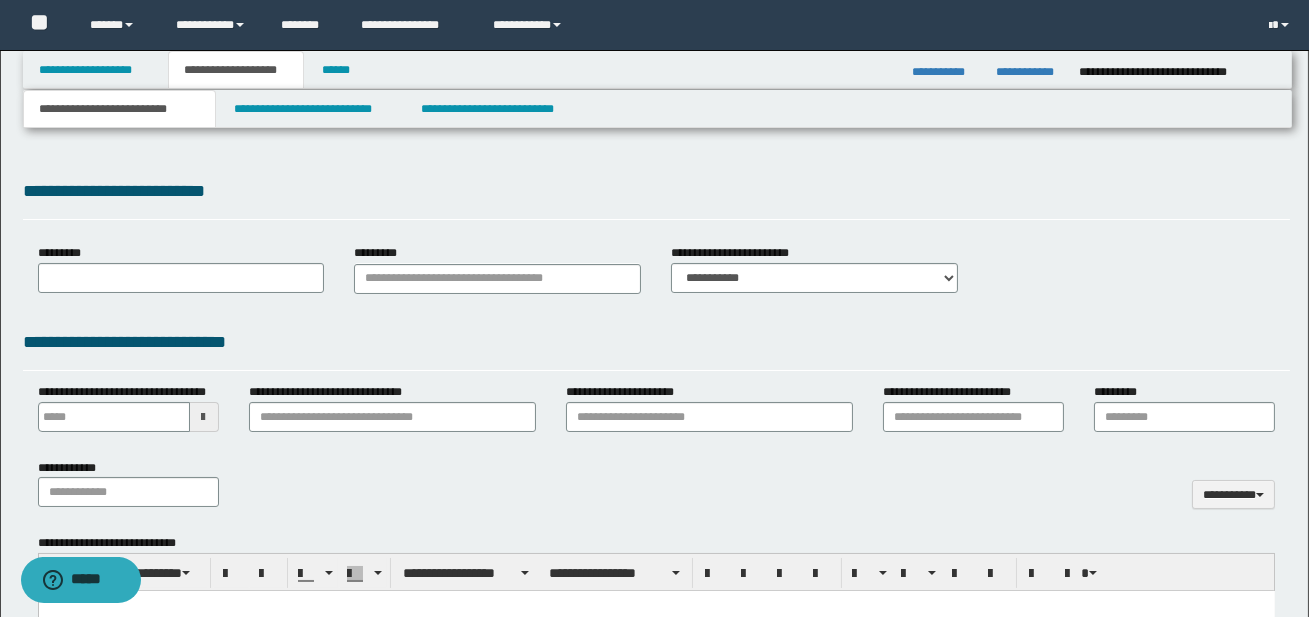 scroll, scrollTop: 0, scrollLeft: 0, axis: both 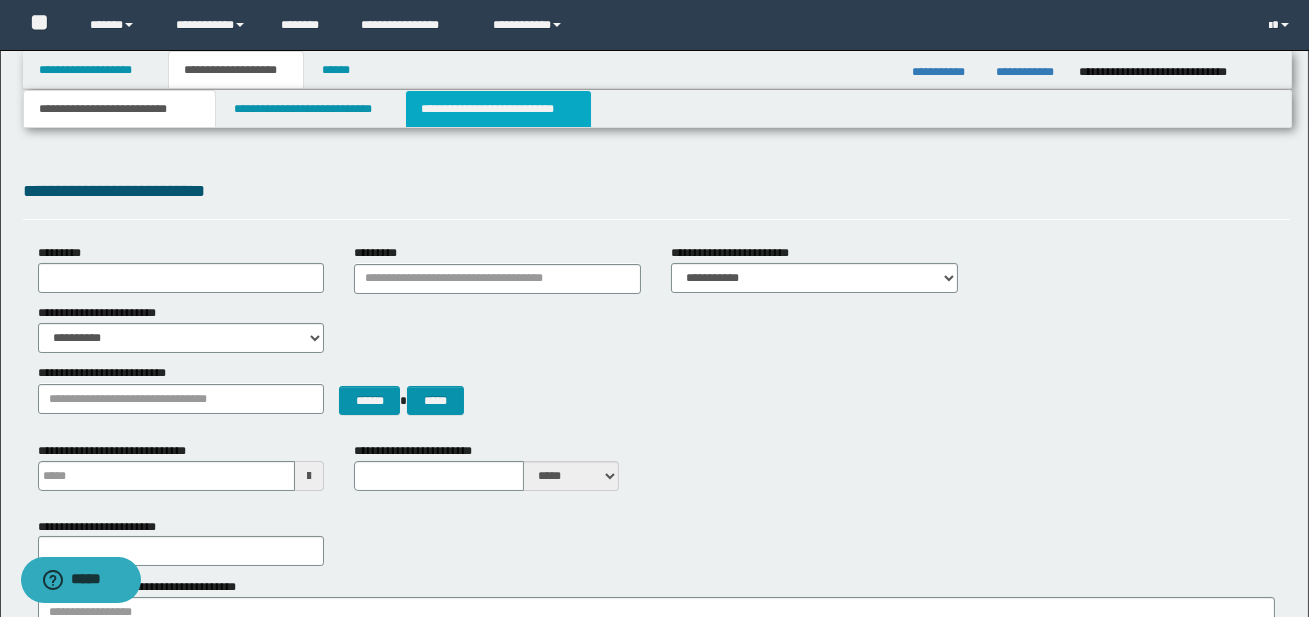 click on "**********" at bounding box center (498, 109) 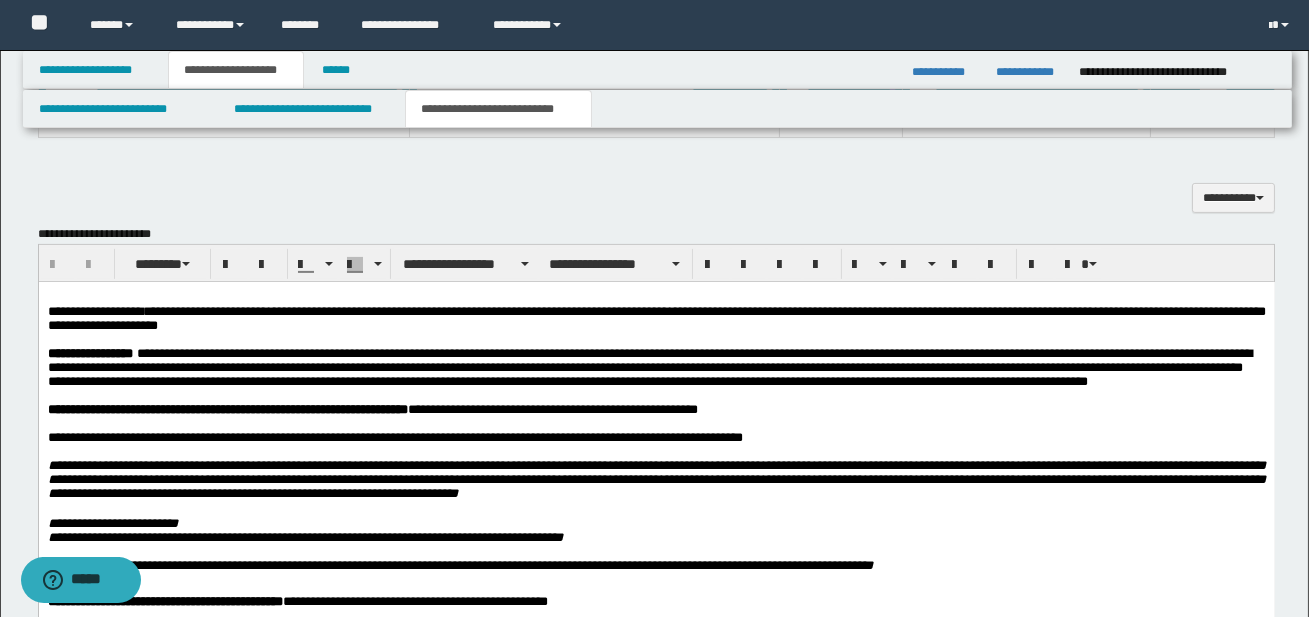 scroll, scrollTop: 1280, scrollLeft: 0, axis: vertical 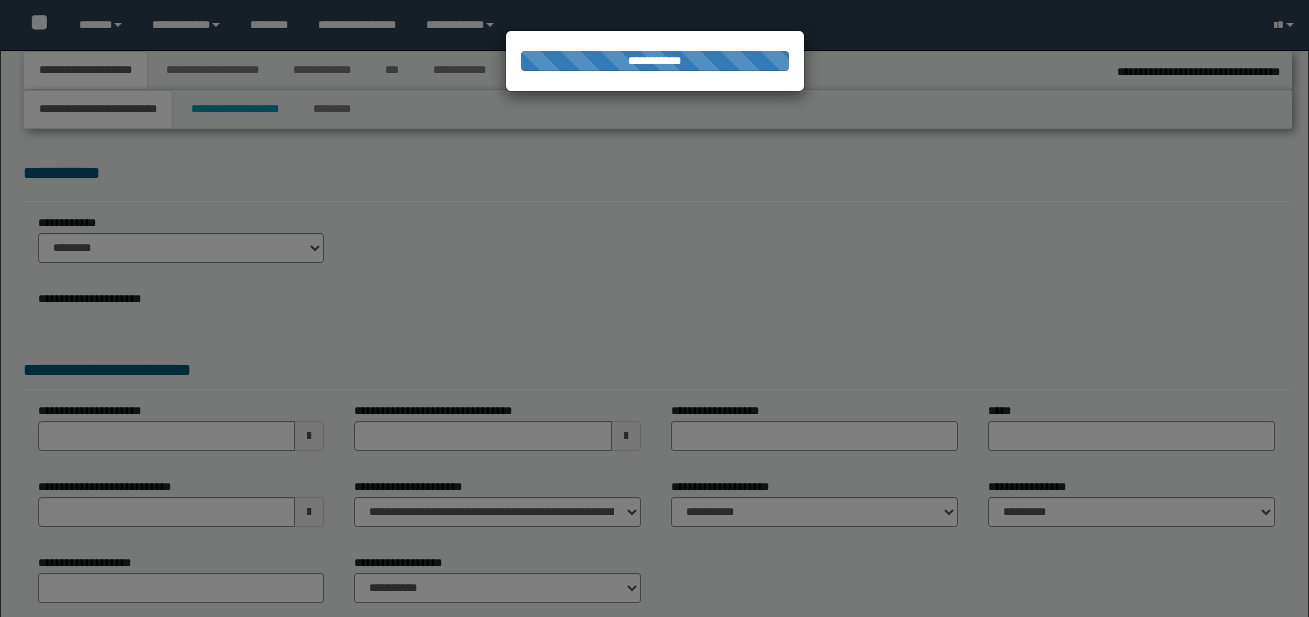 select on "*" 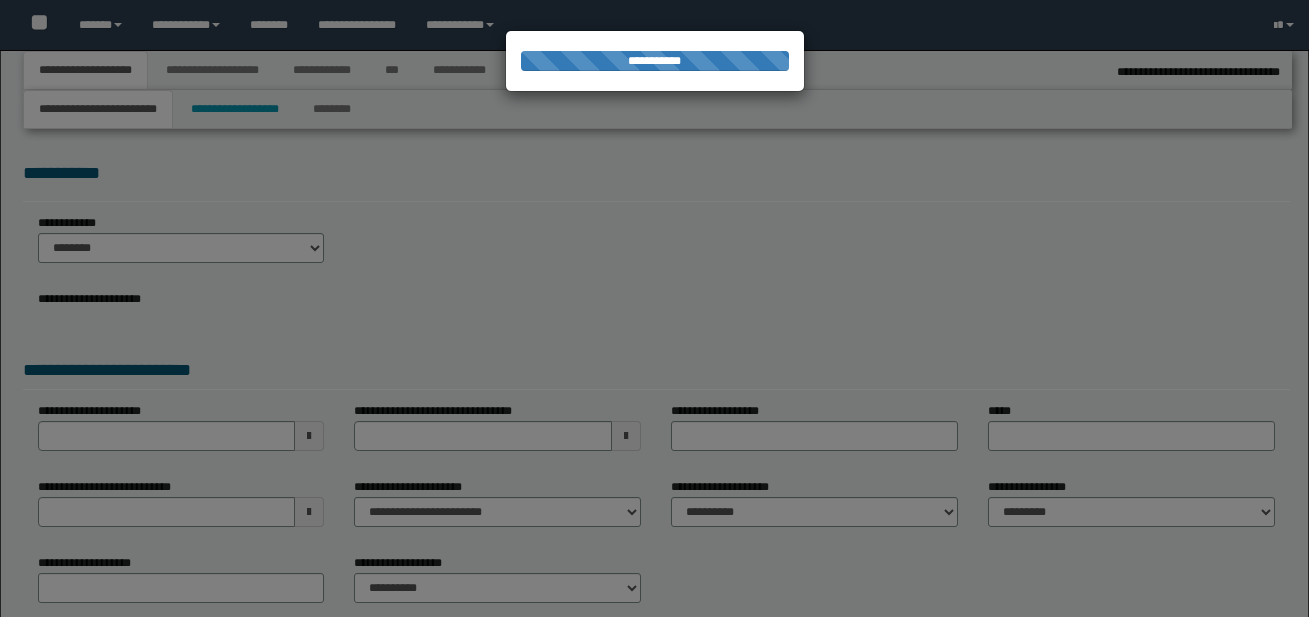 select on "*" 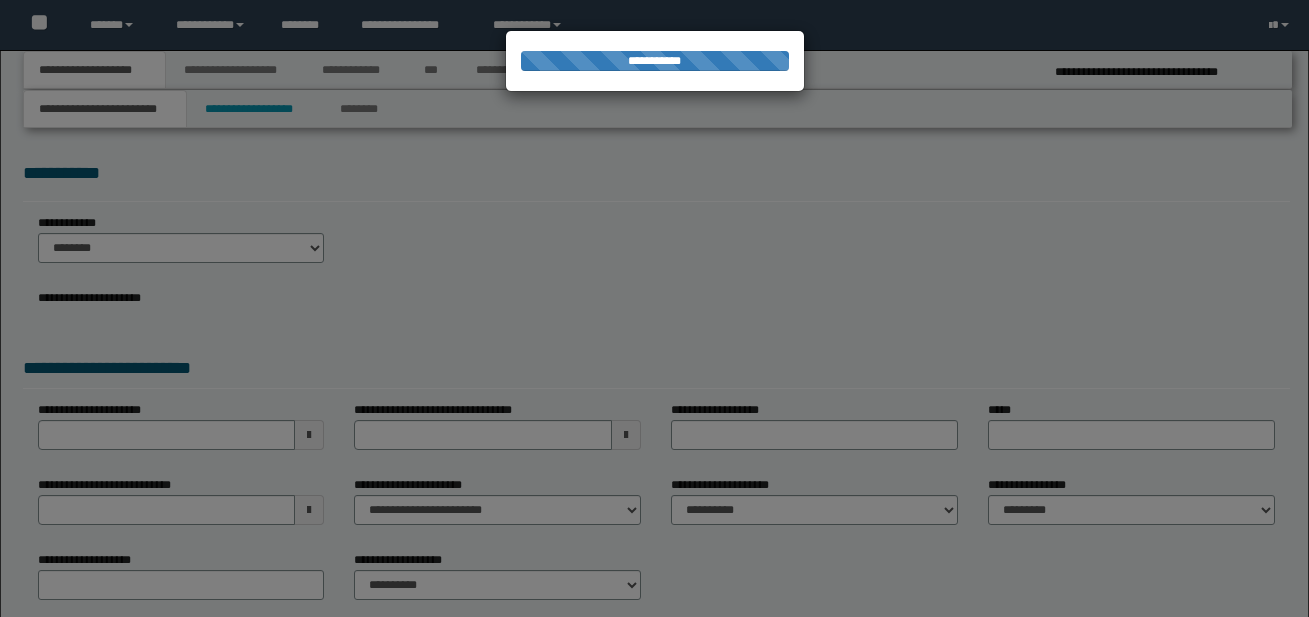 scroll, scrollTop: 0, scrollLeft: 0, axis: both 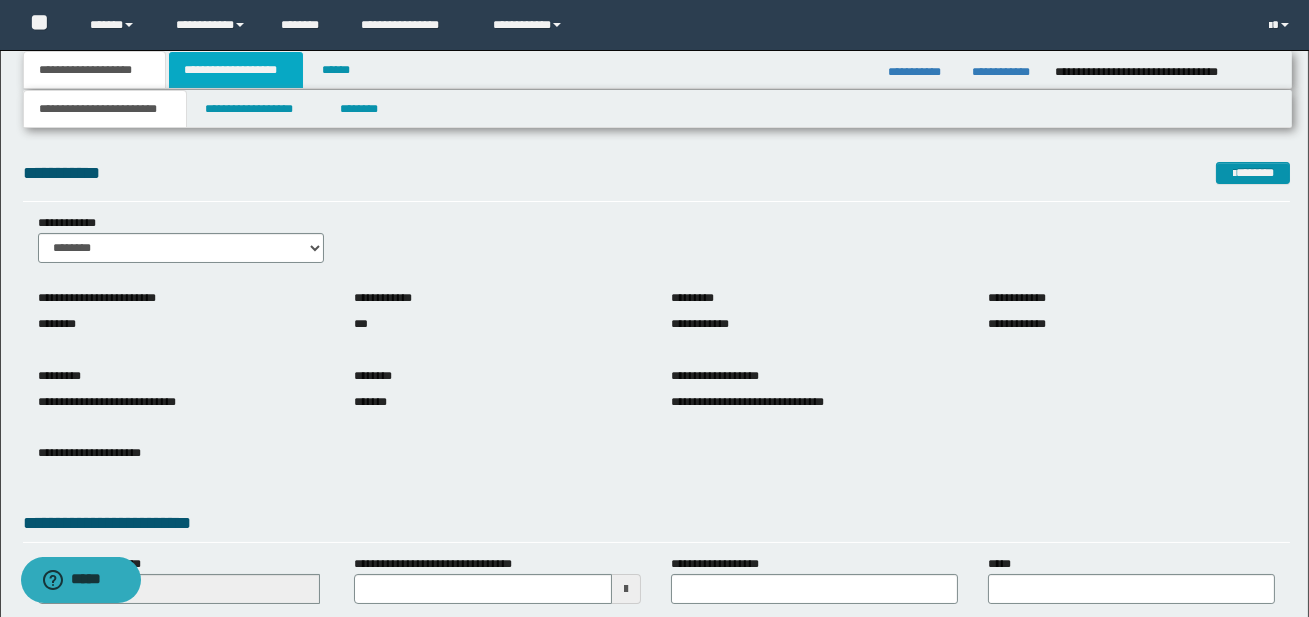 click on "**********" at bounding box center [236, 70] 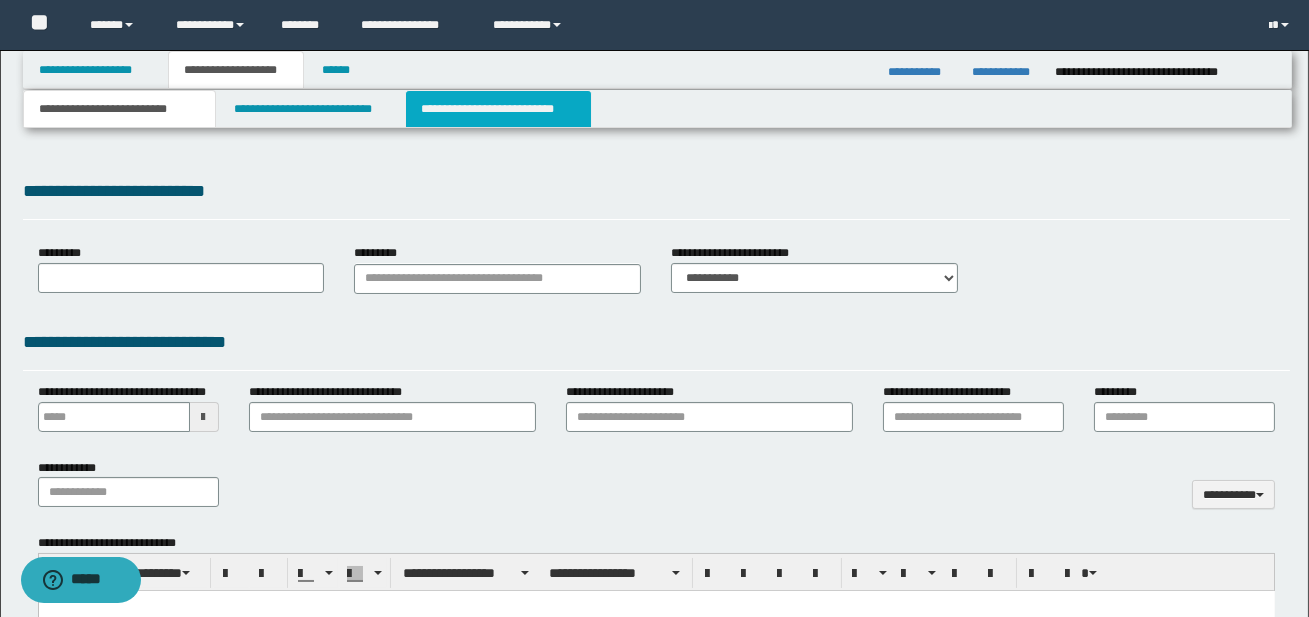 scroll, scrollTop: 0, scrollLeft: 0, axis: both 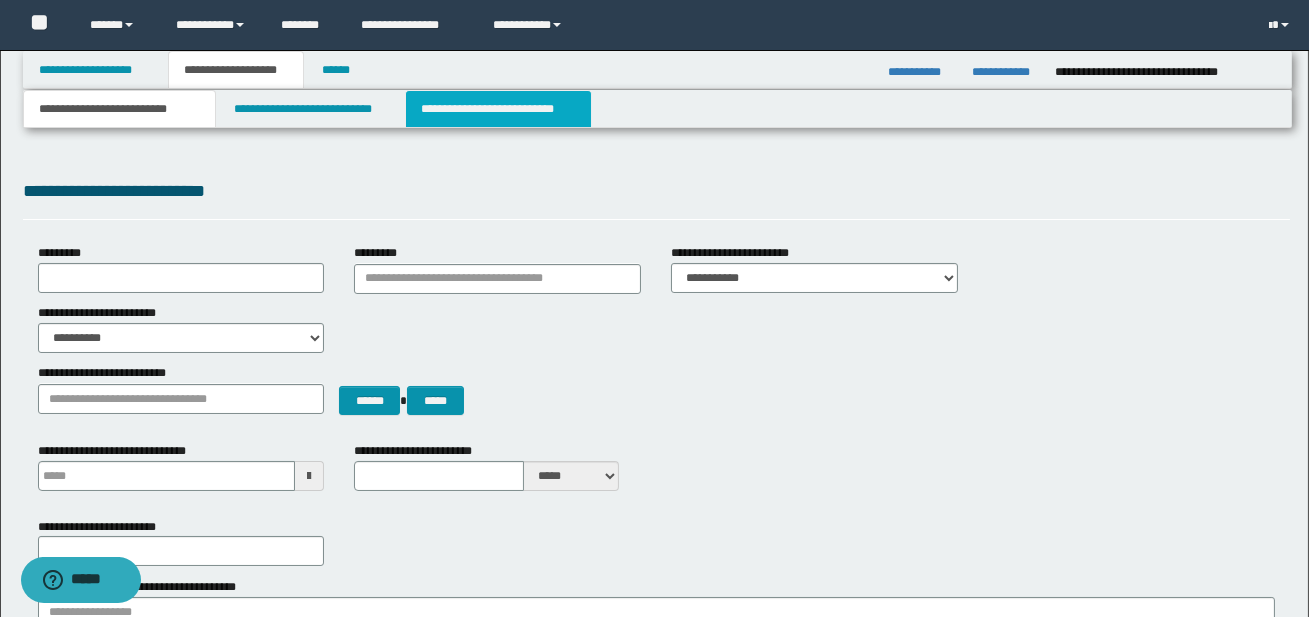 click on "**********" at bounding box center (498, 109) 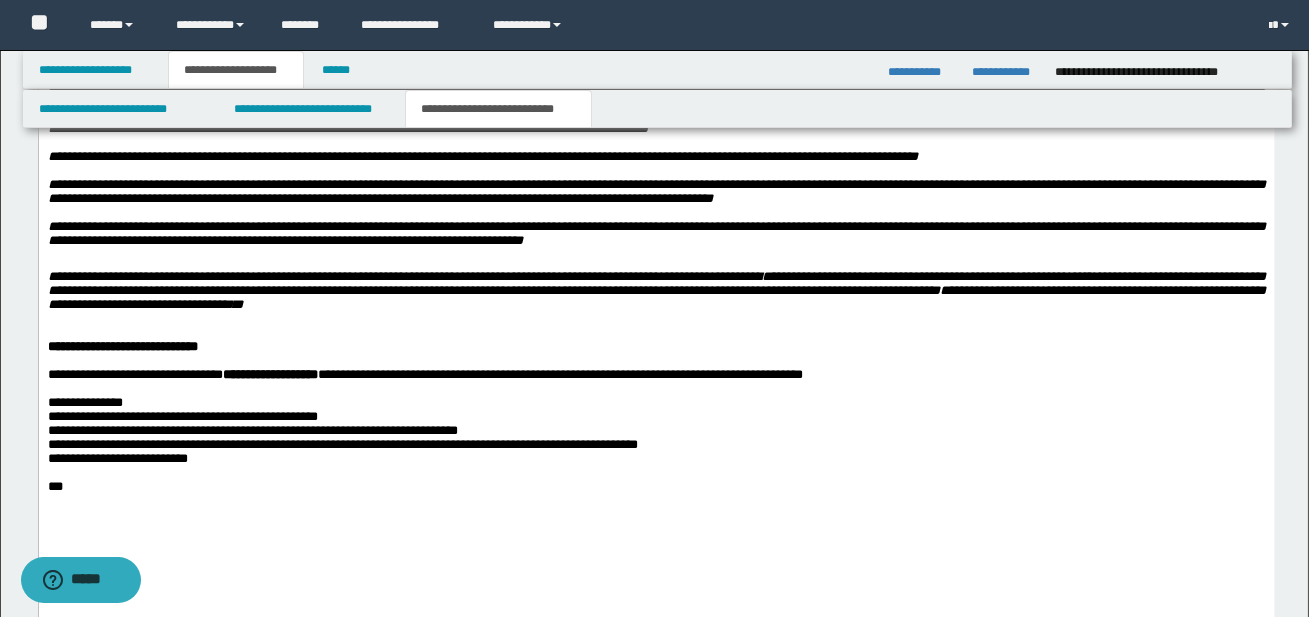 scroll, scrollTop: 2062, scrollLeft: 0, axis: vertical 